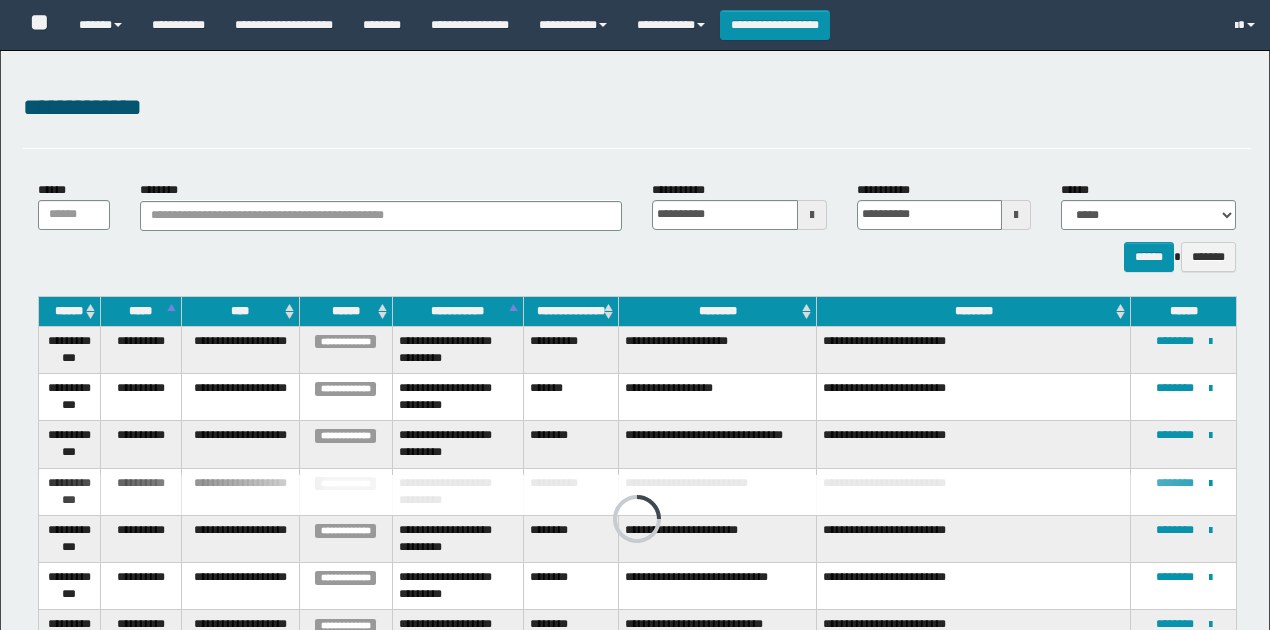 click on "**********" at bounding box center (470, 25) 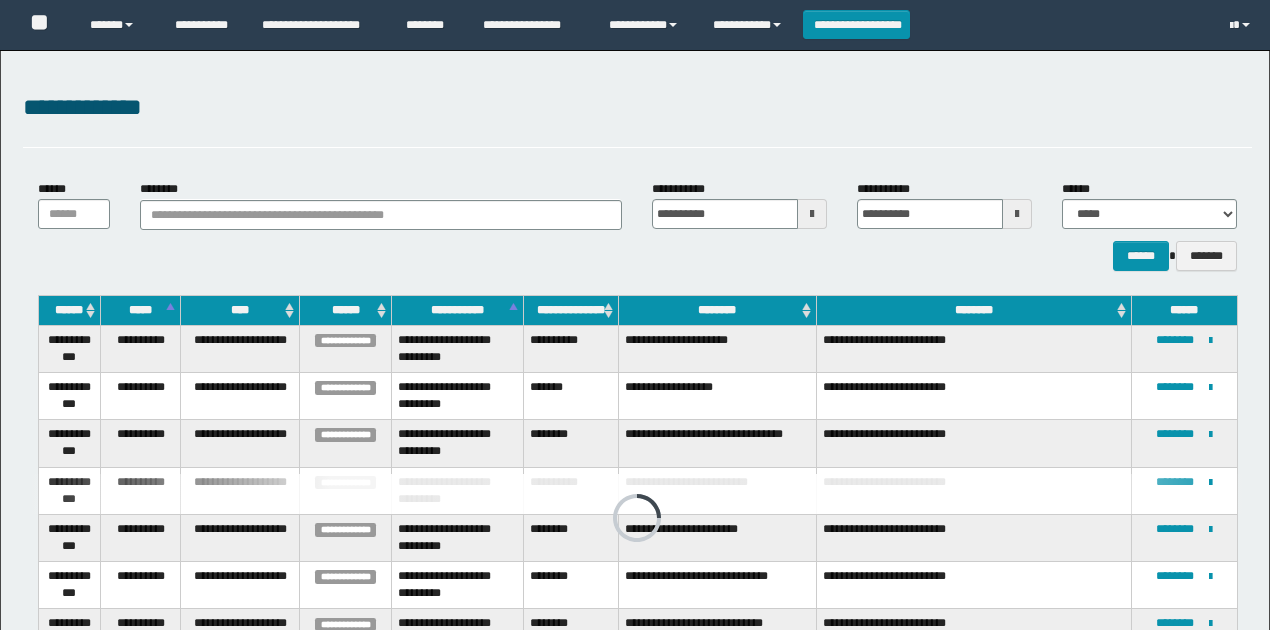scroll, scrollTop: 0, scrollLeft: 0, axis: both 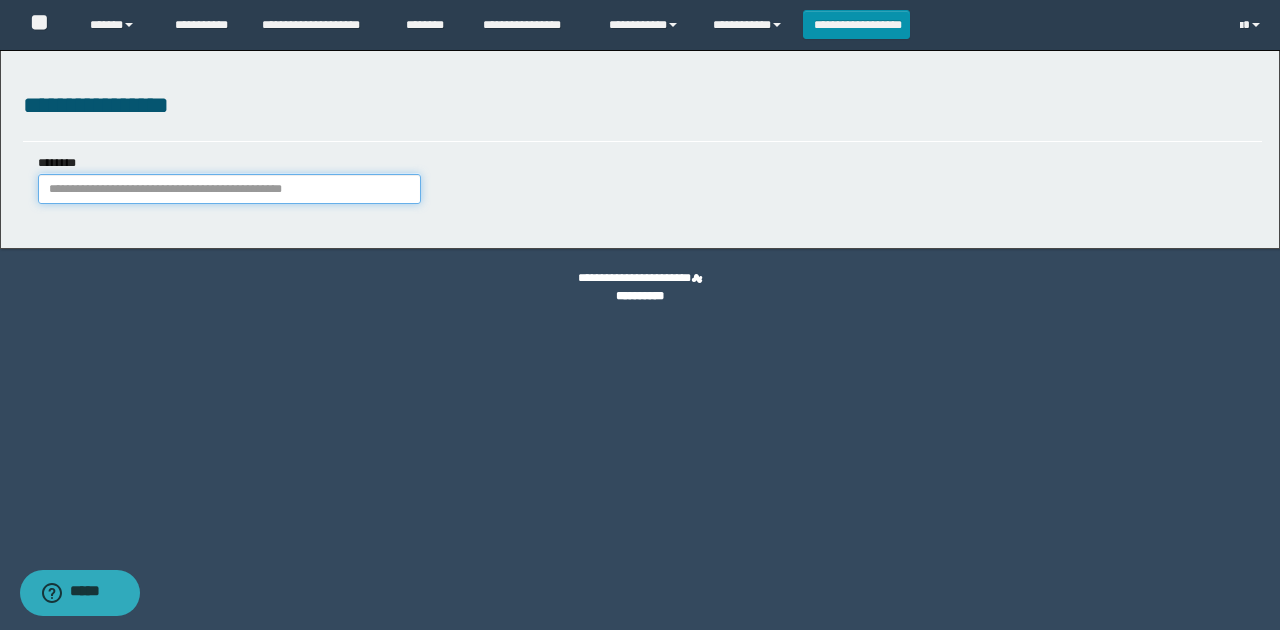 click on "********" at bounding box center (229, 189) 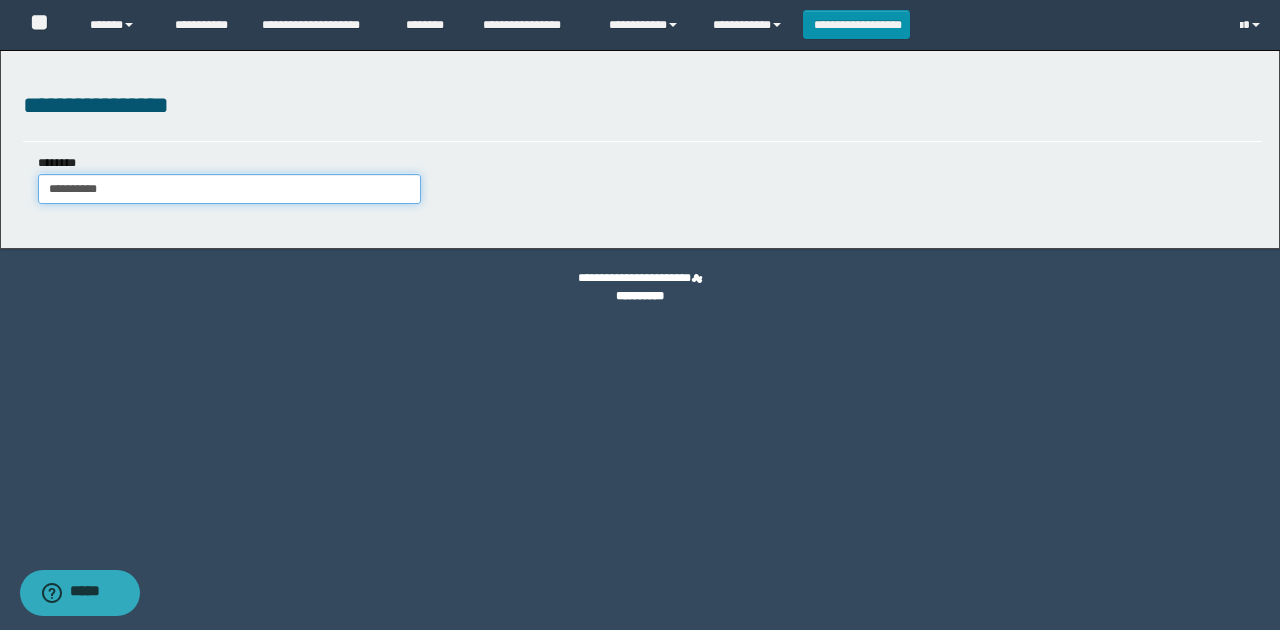 type on "**********" 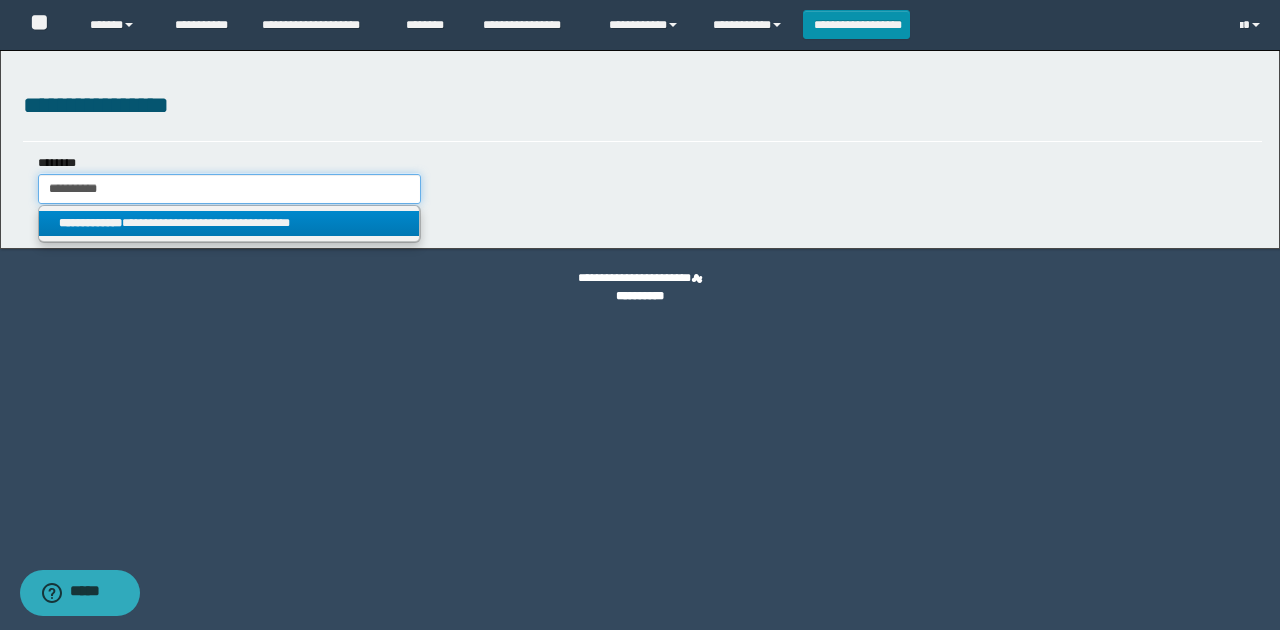 type on "**********" 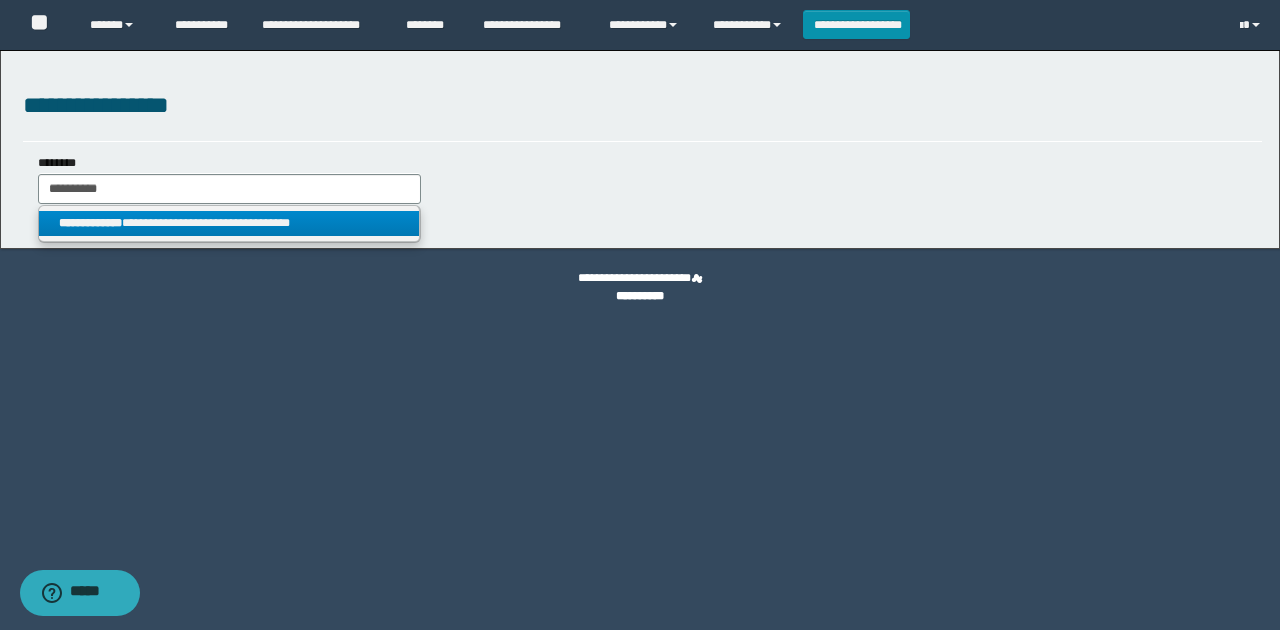 click on "**********" at bounding box center (229, 223) 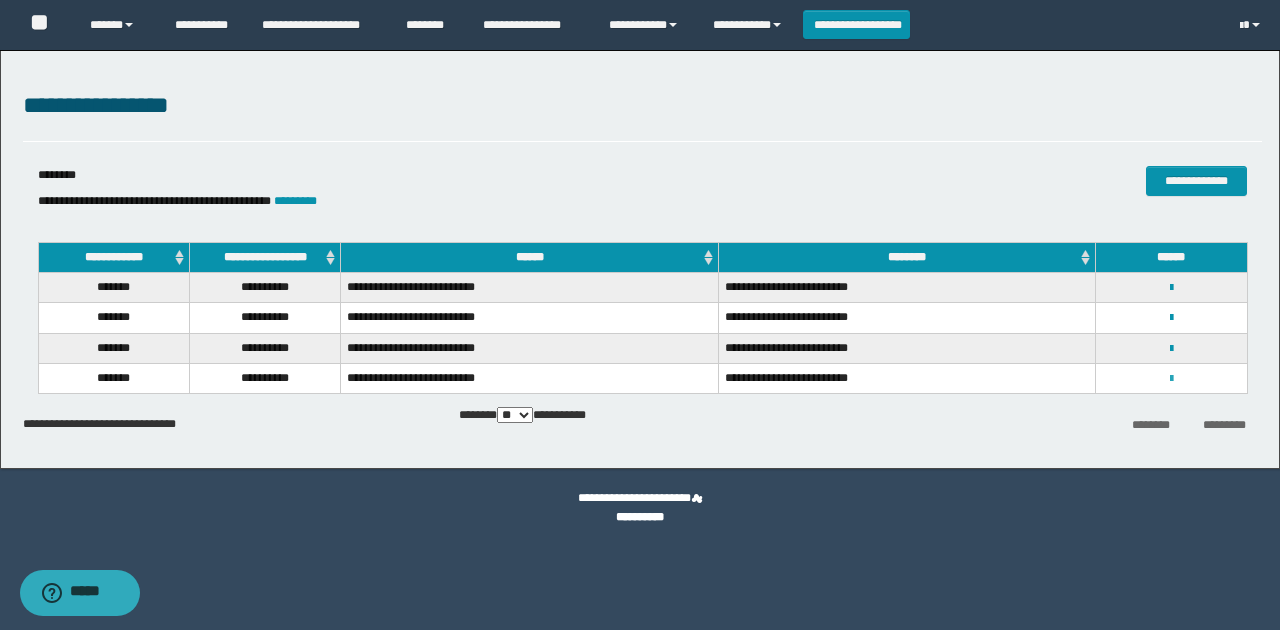 click at bounding box center (1171, 379) 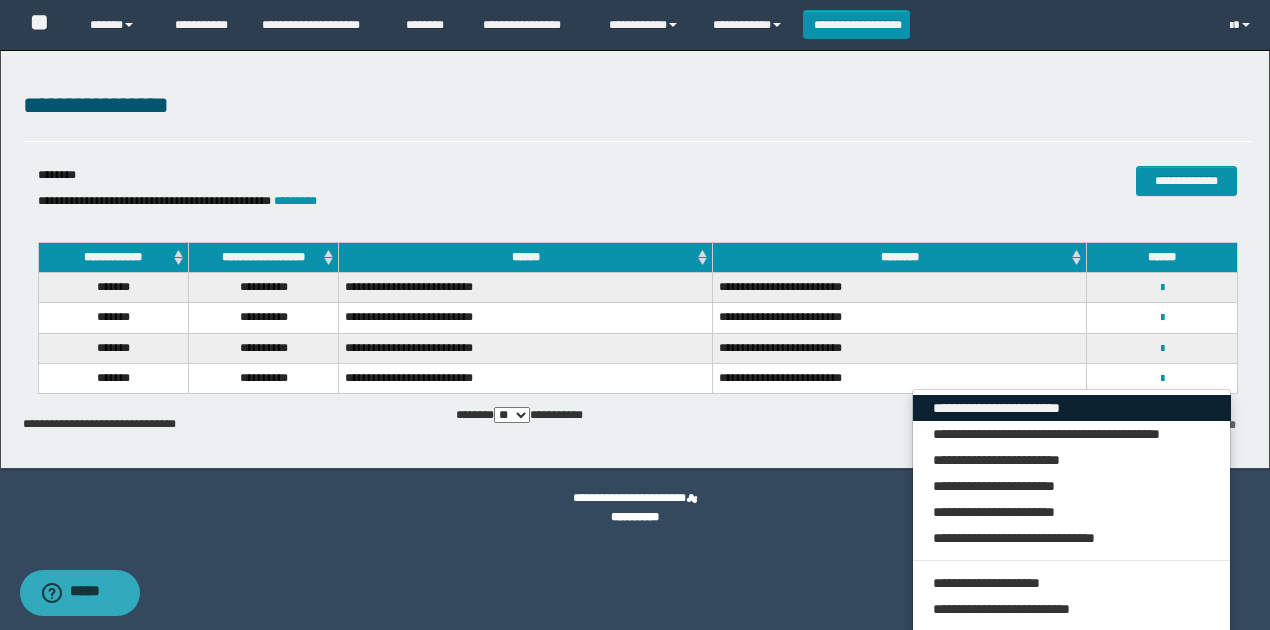 click on "**********" at bounding box center (1072, 408) 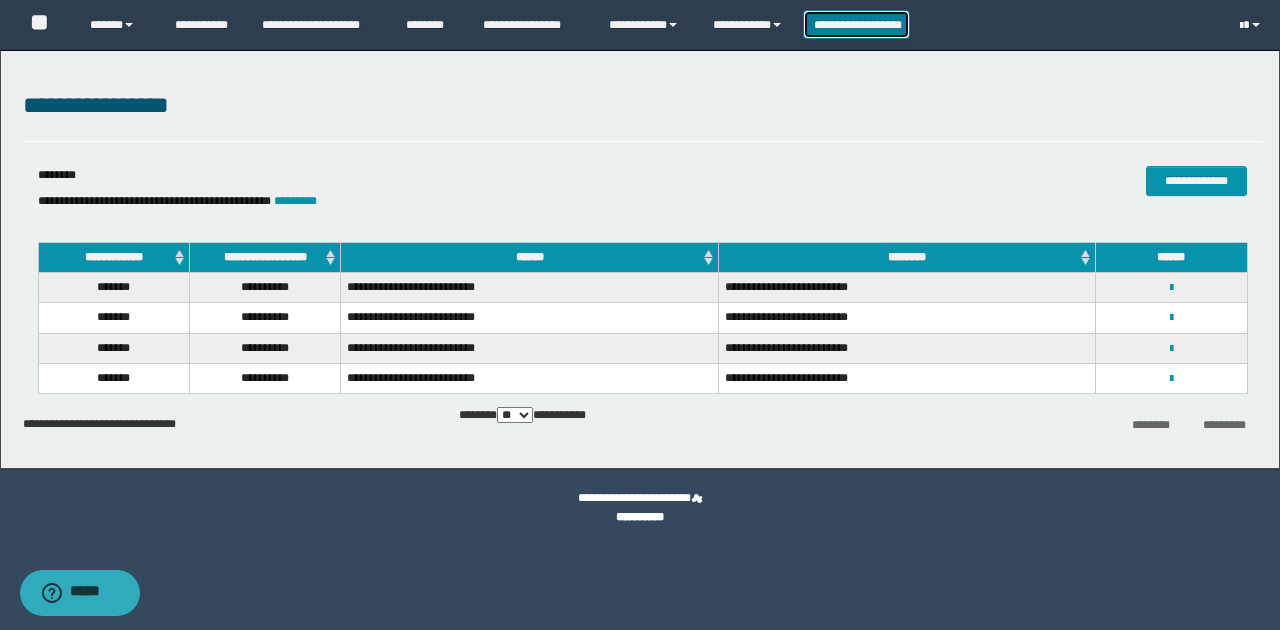 click on "**********" at bounding box center (857, 24) 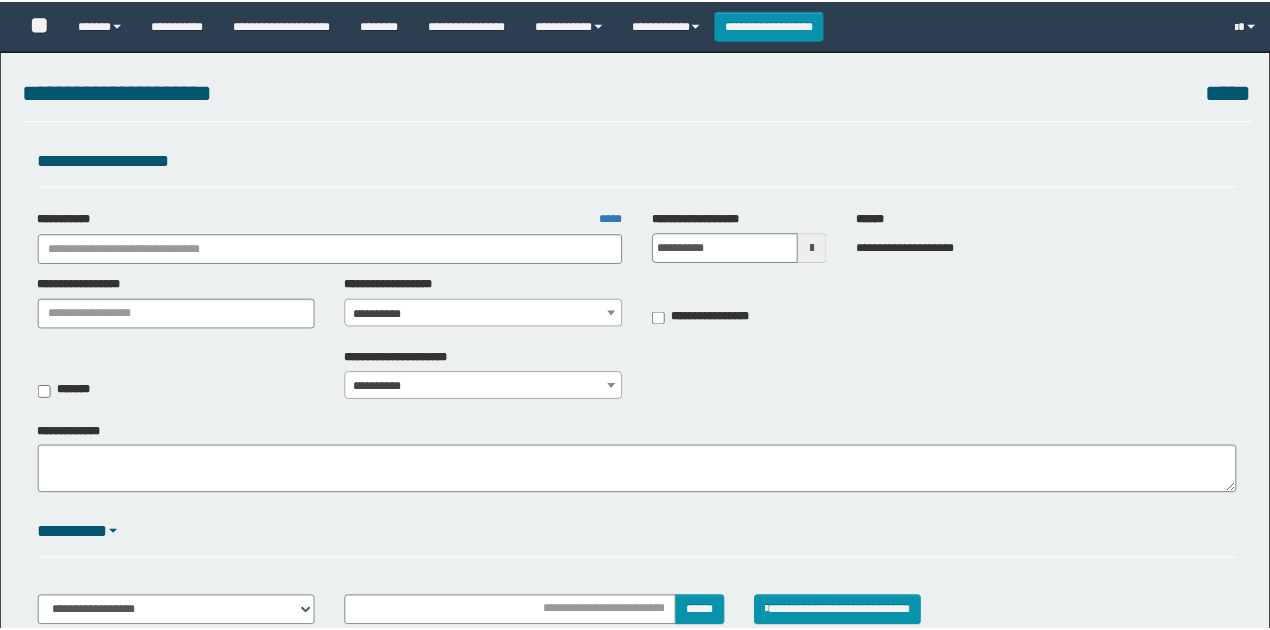 scroll, scrollTop: 0, scrollLeft: 0, axis: both 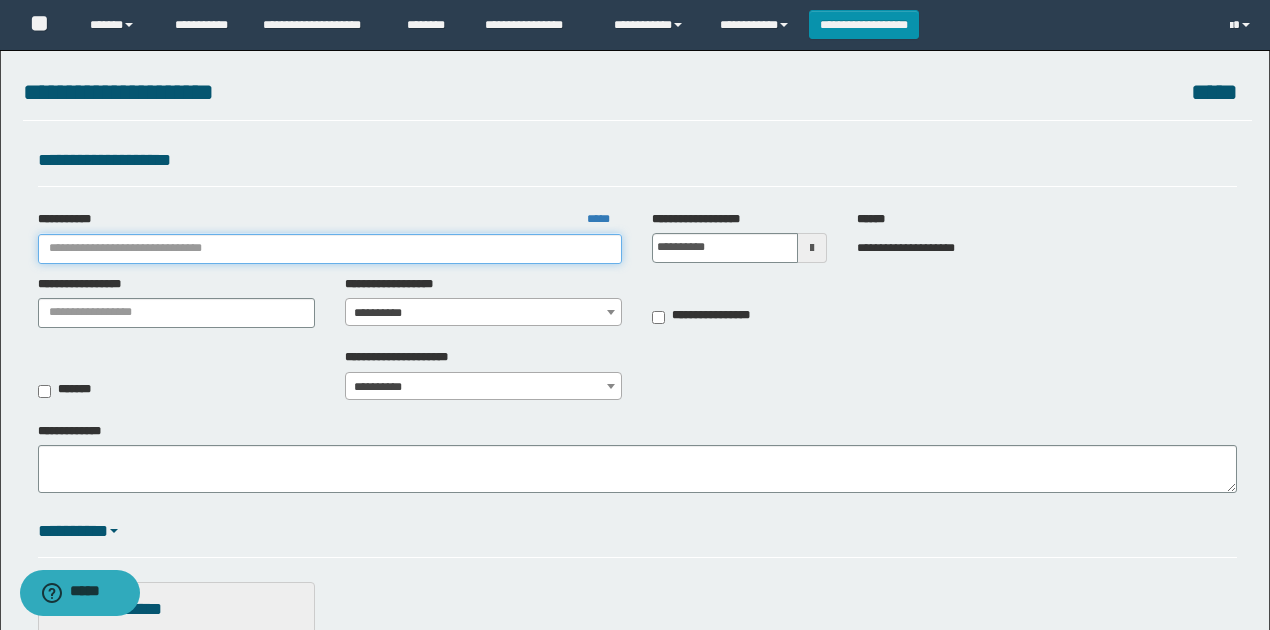click on "**********" at bounding box center [330, 249] 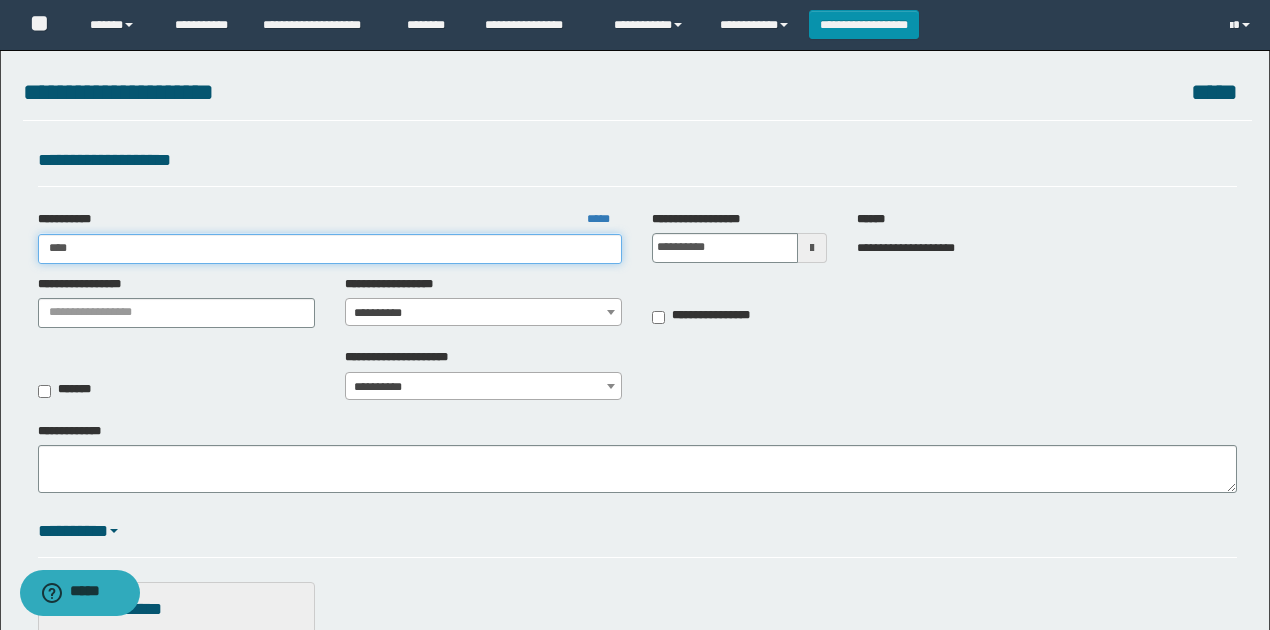 type on "*****" 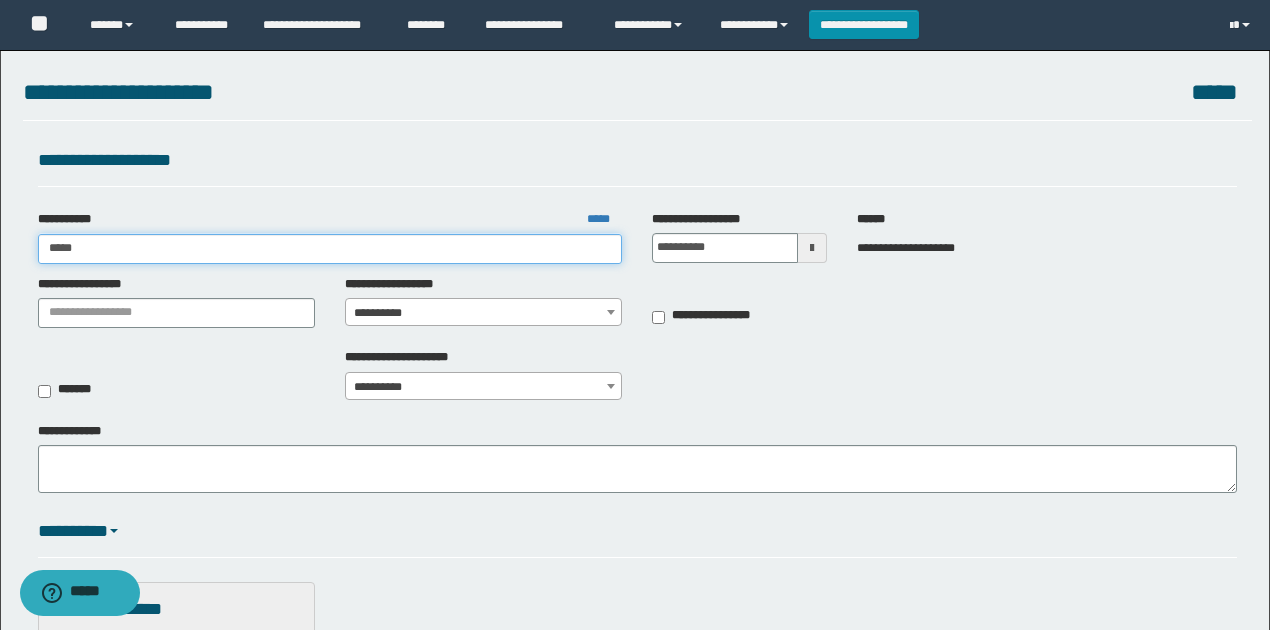 type on "*****" 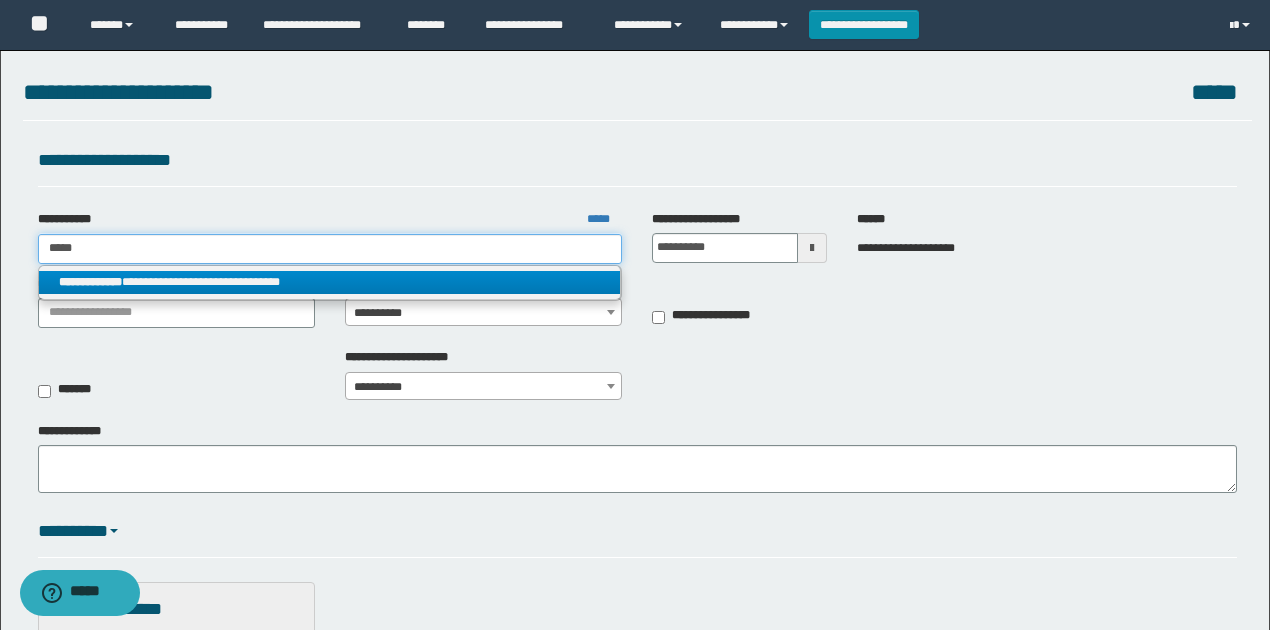 type on "*****" 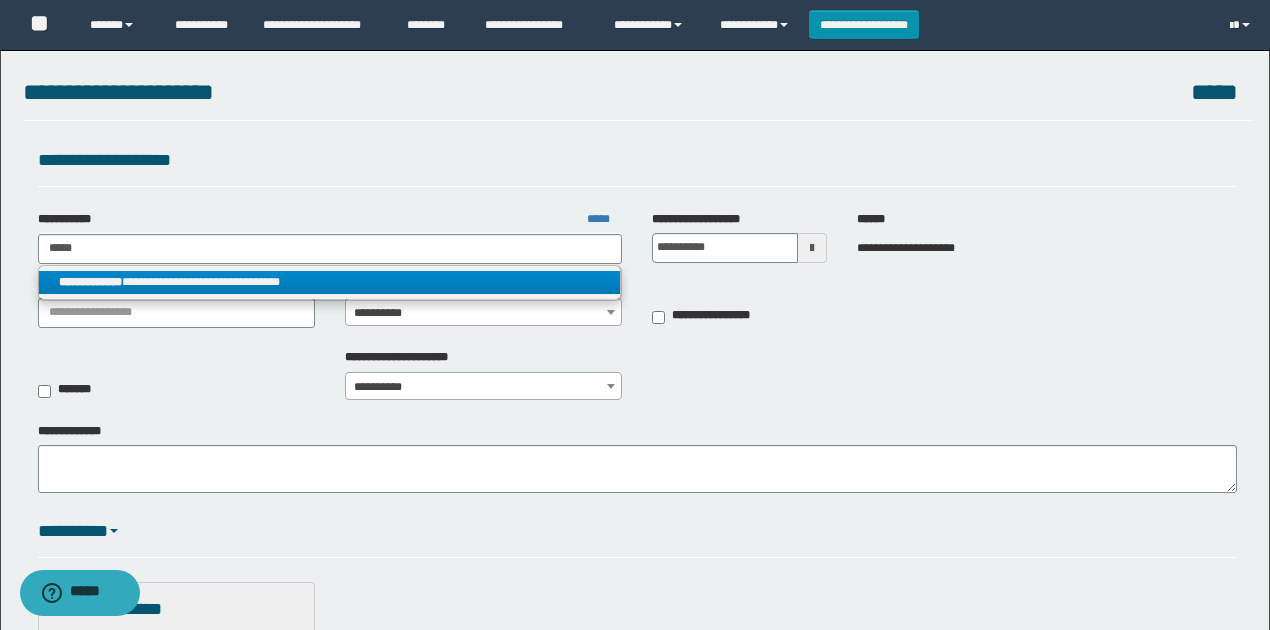 click on "**********" at bounding box center [330, 282] 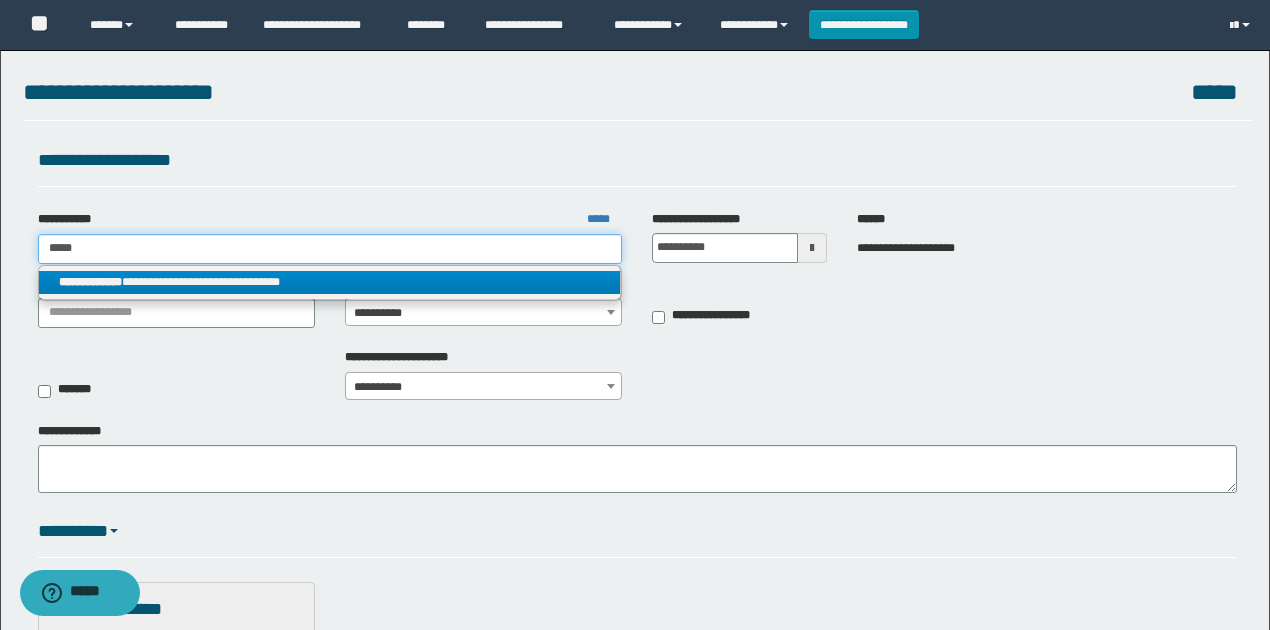 type 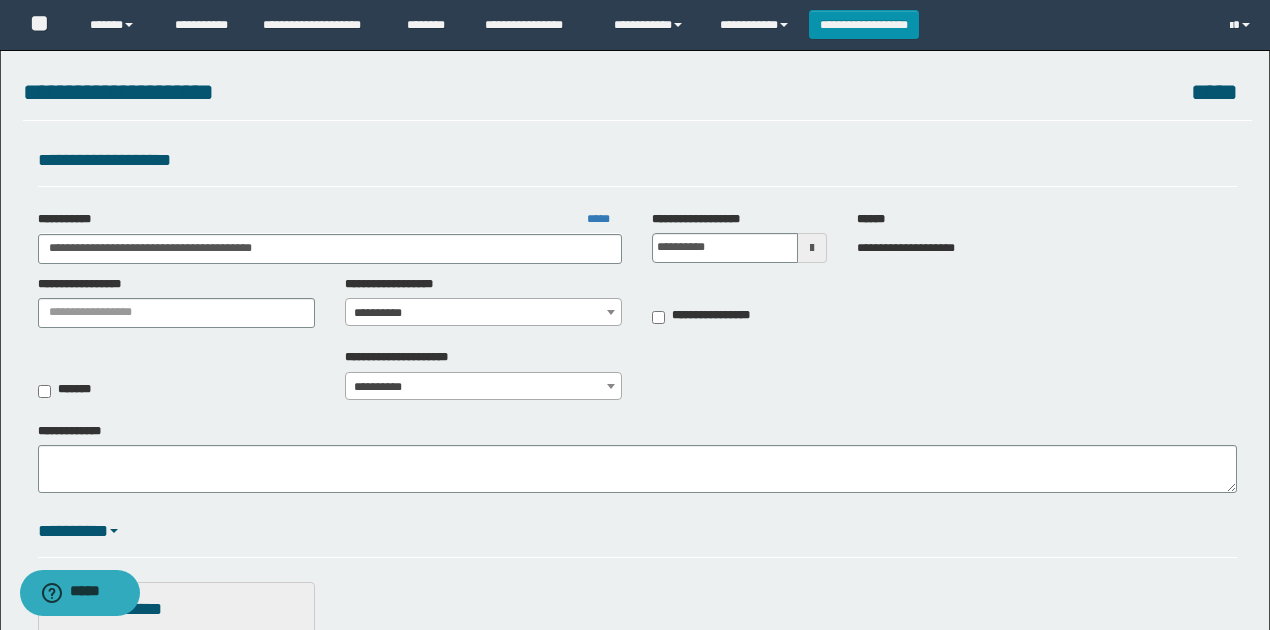 click on "**********" at bounding box center [484, 313] 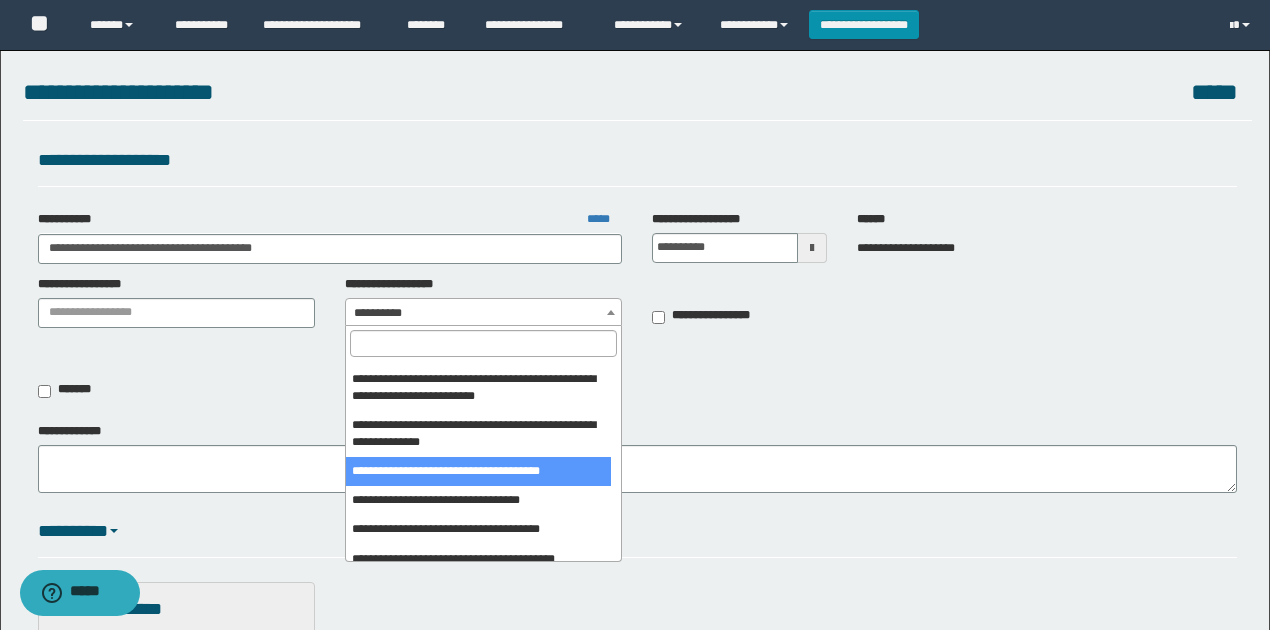 scroll, scrollTop: 1136, scrollLeft: 0, axis: vertical 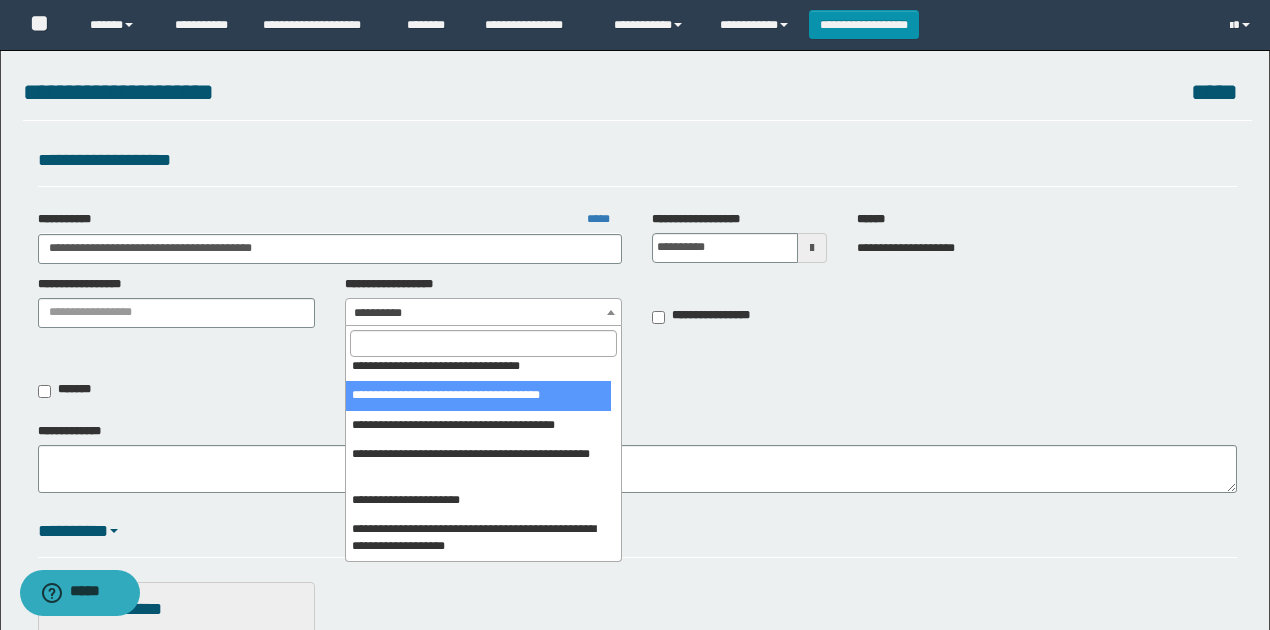 select on "****" 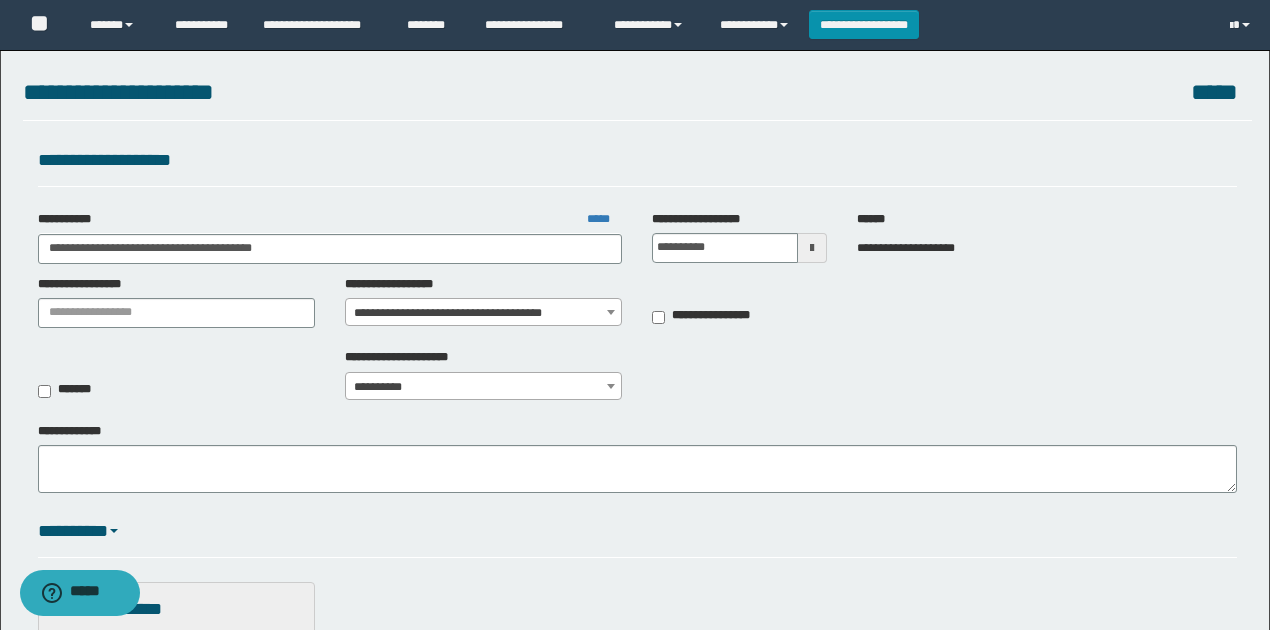 click on "**********" at bounding box center (637, 380) 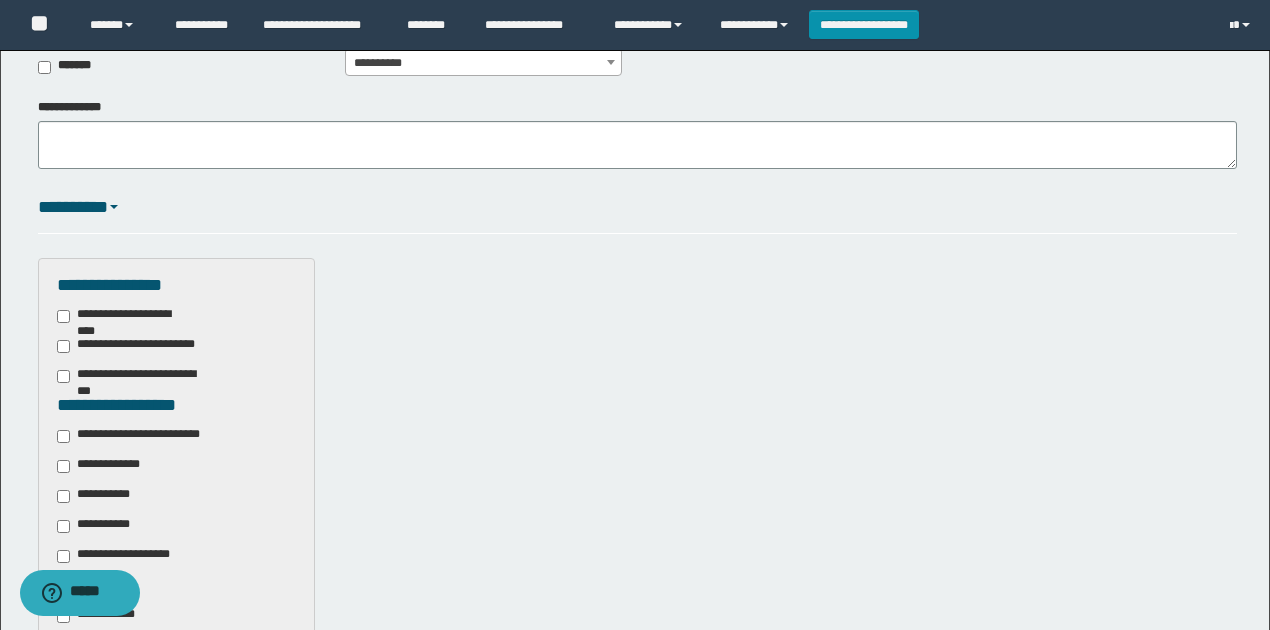 scroll, scrollTop: 333, scrollLeft: 0, axis: vertical 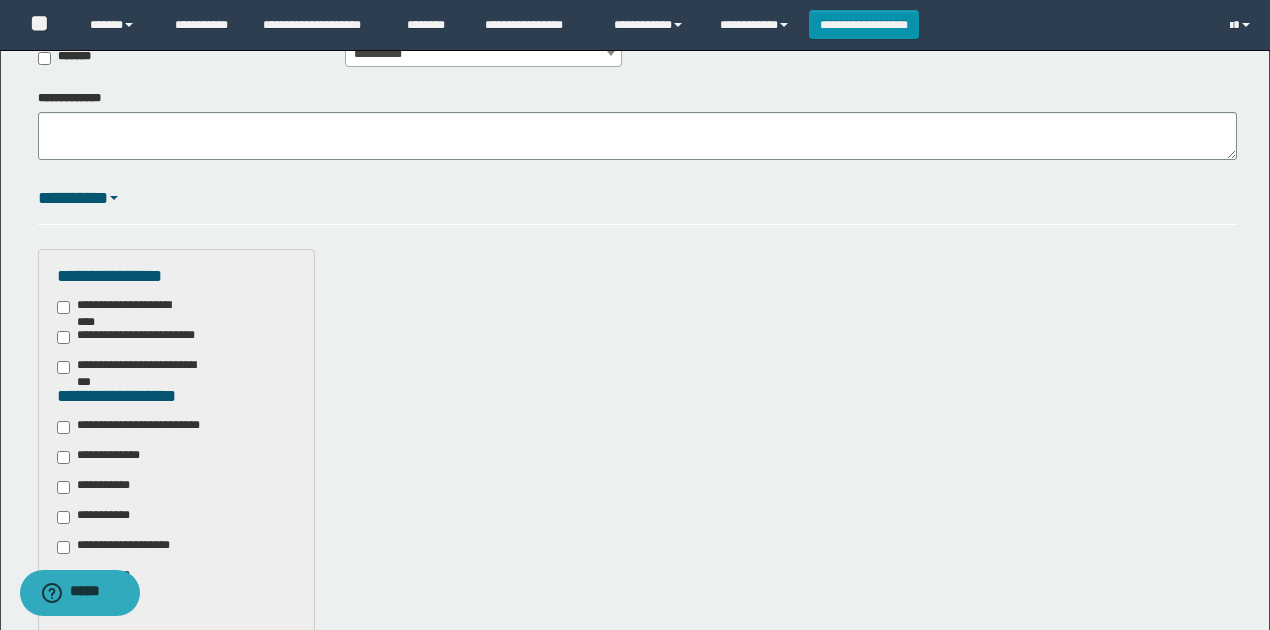 click on "**********" at bounding box center [143, 427] 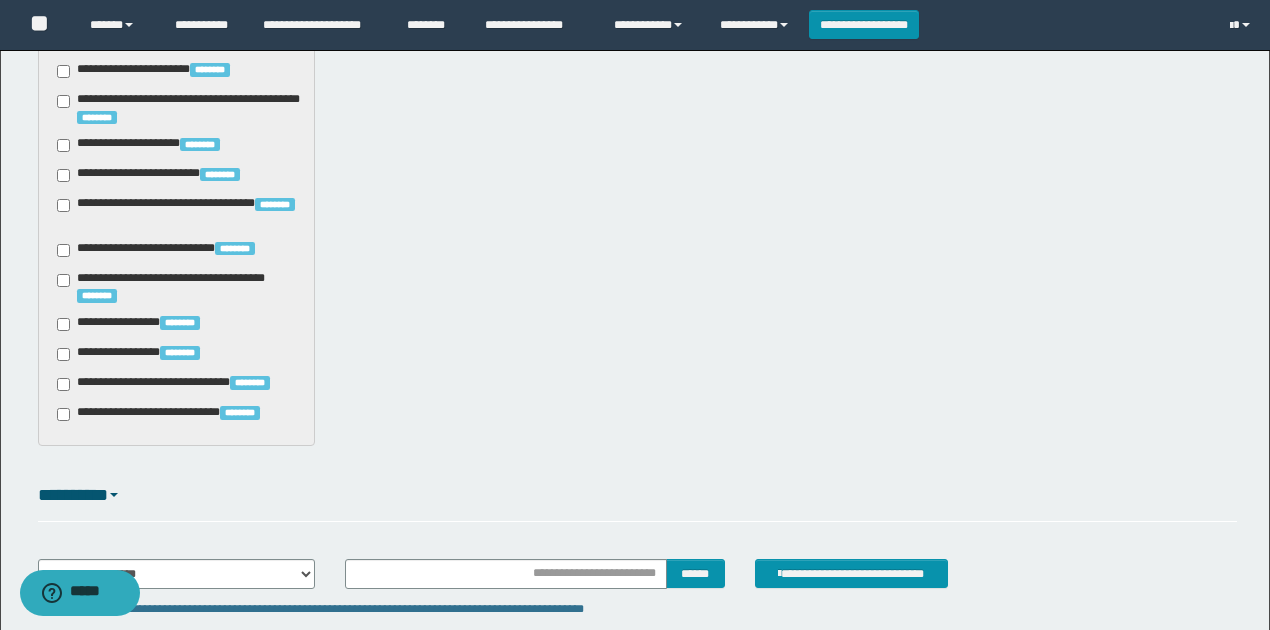scroll, scrollTop: 1720, scrollLeft: 0, axis: vertical 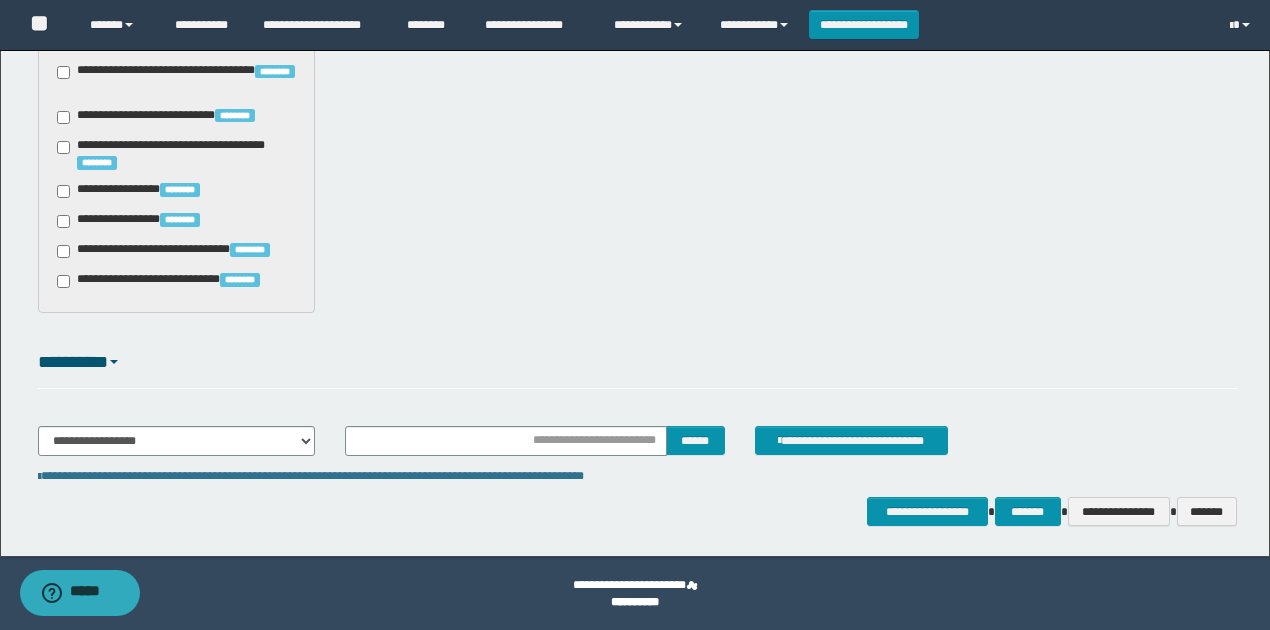 click on "**********" at bounding box center (637, 449) 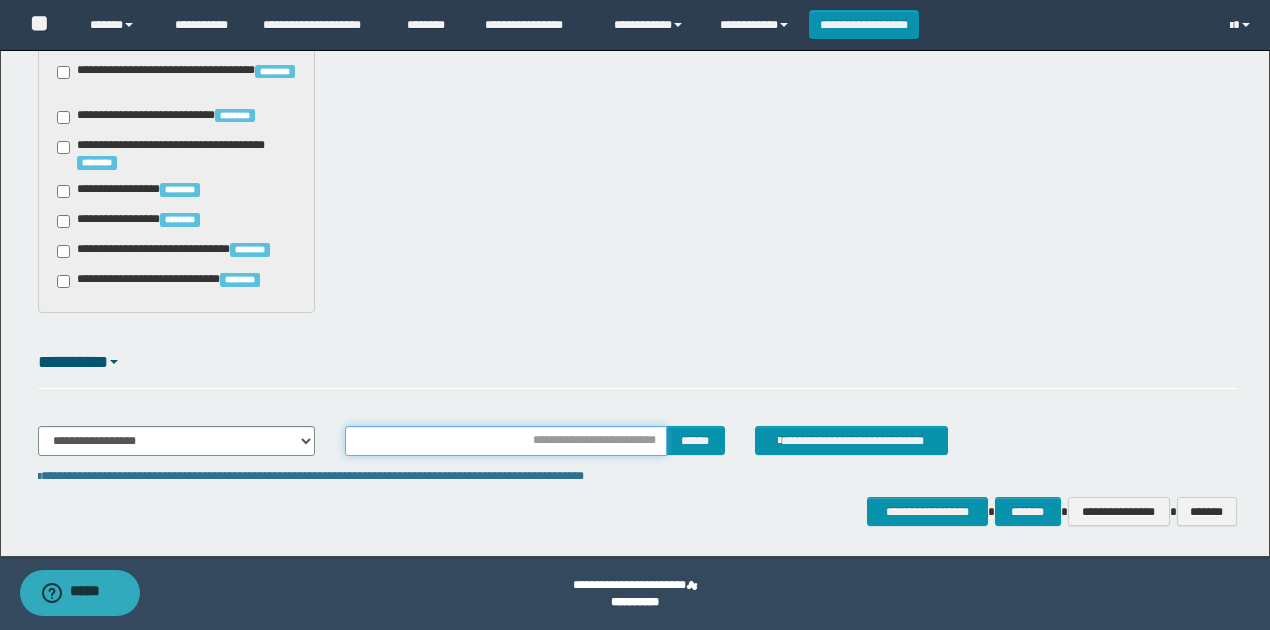 click at bounding box center [506, 441] 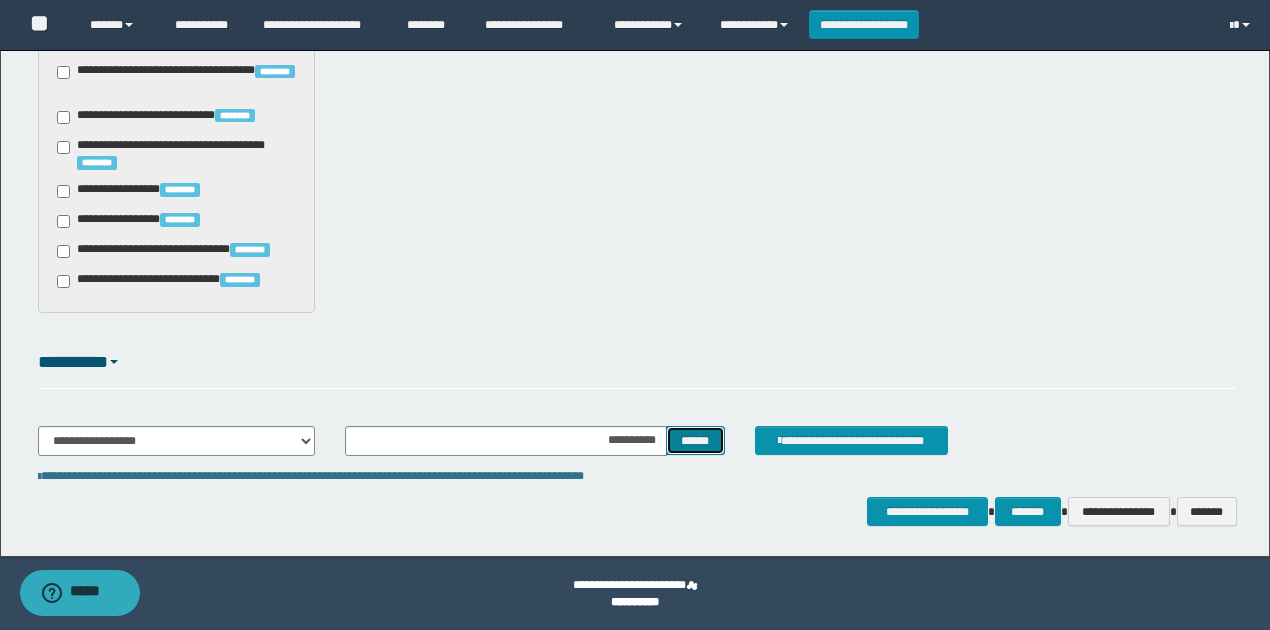 click on "******" at bounding box center [695, 440] 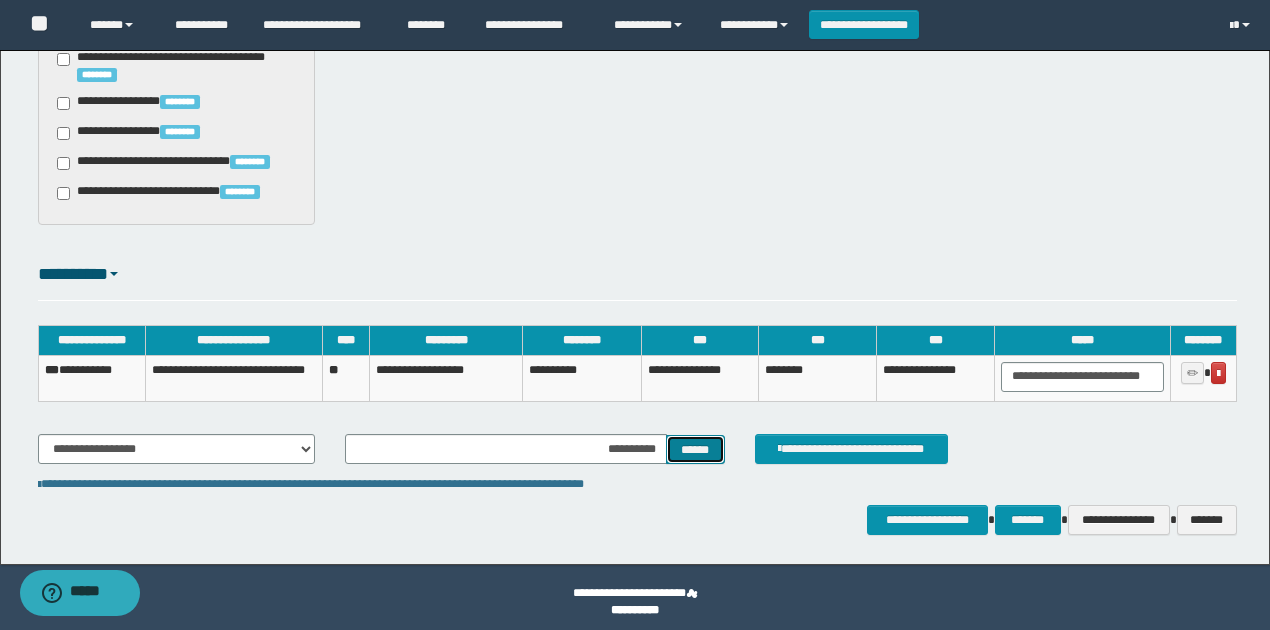 scroll, scrollTop: 1817, scrollLeft: 0, axis: vertical 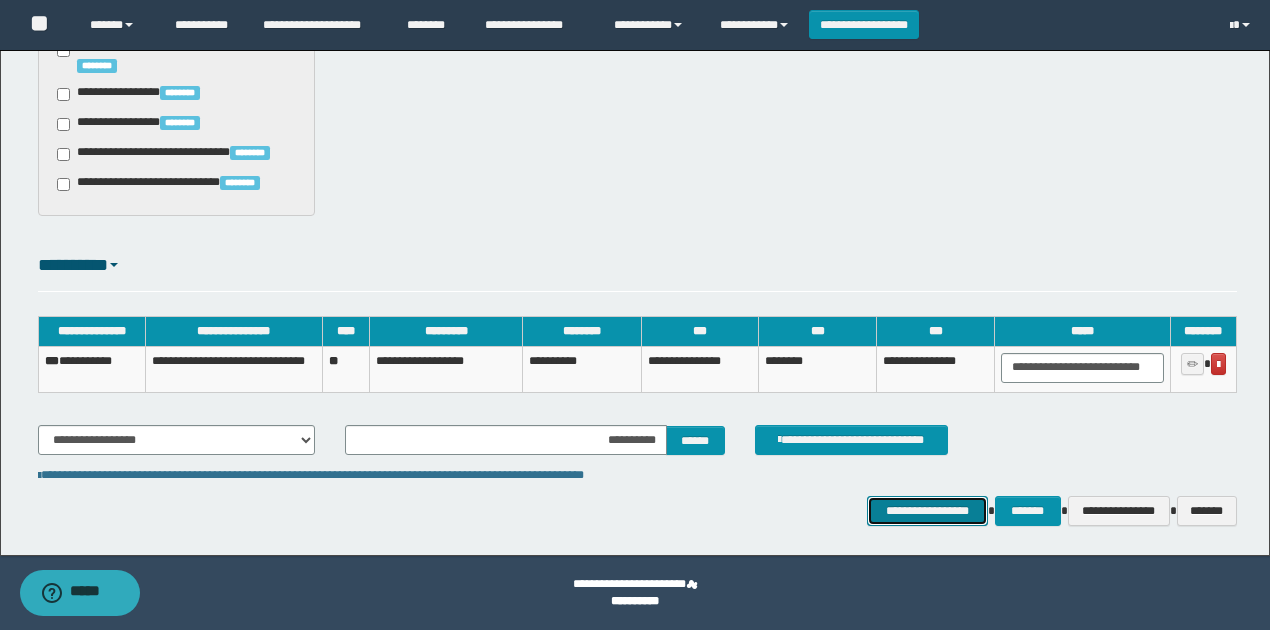 click on "**********" at bounding box center (927, 510) 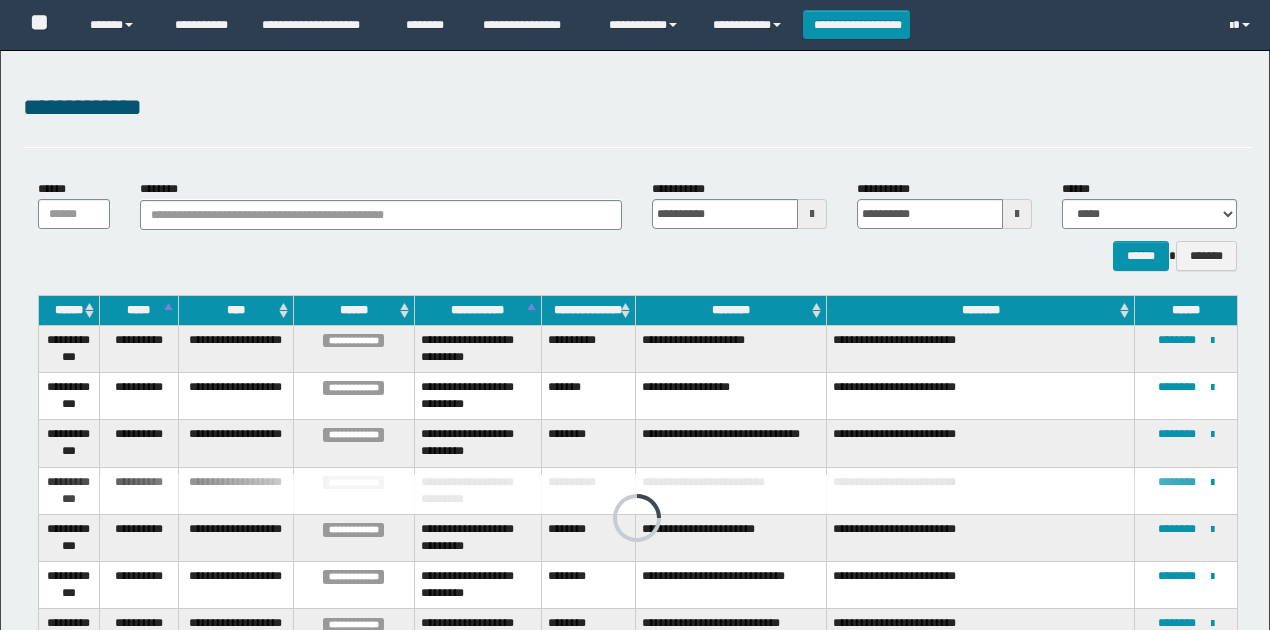 scroll, scrollTop: 0, scrollLeft: 0, axis: both 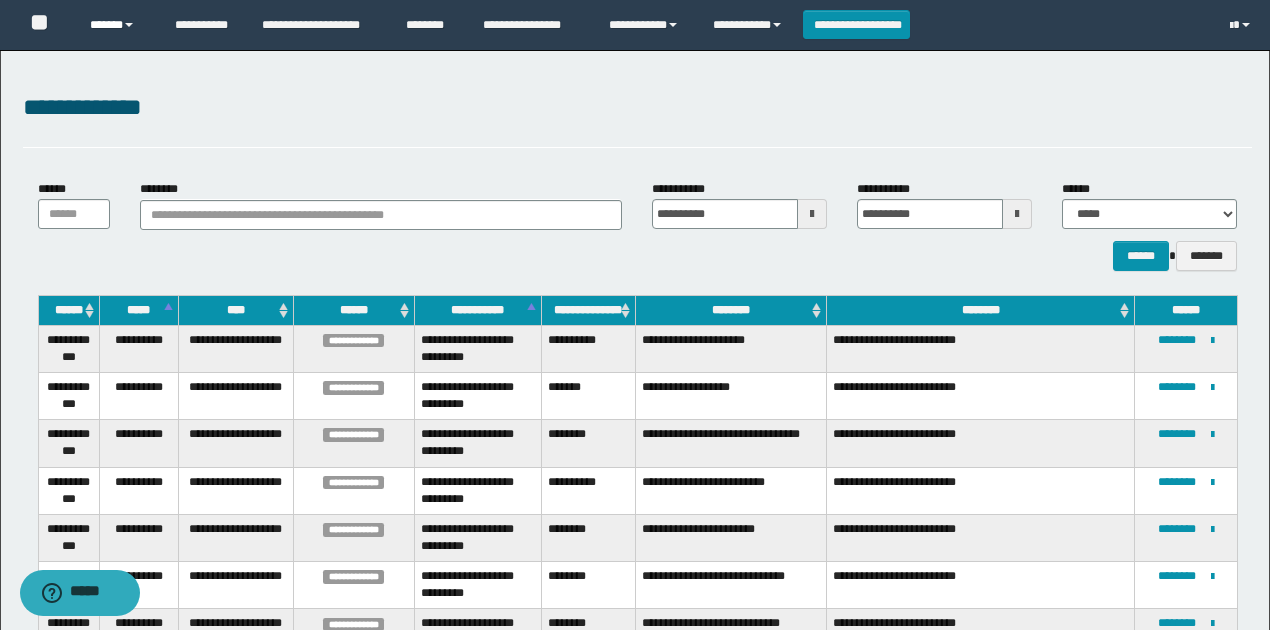 click on "******" at bounding box center (117, 25) 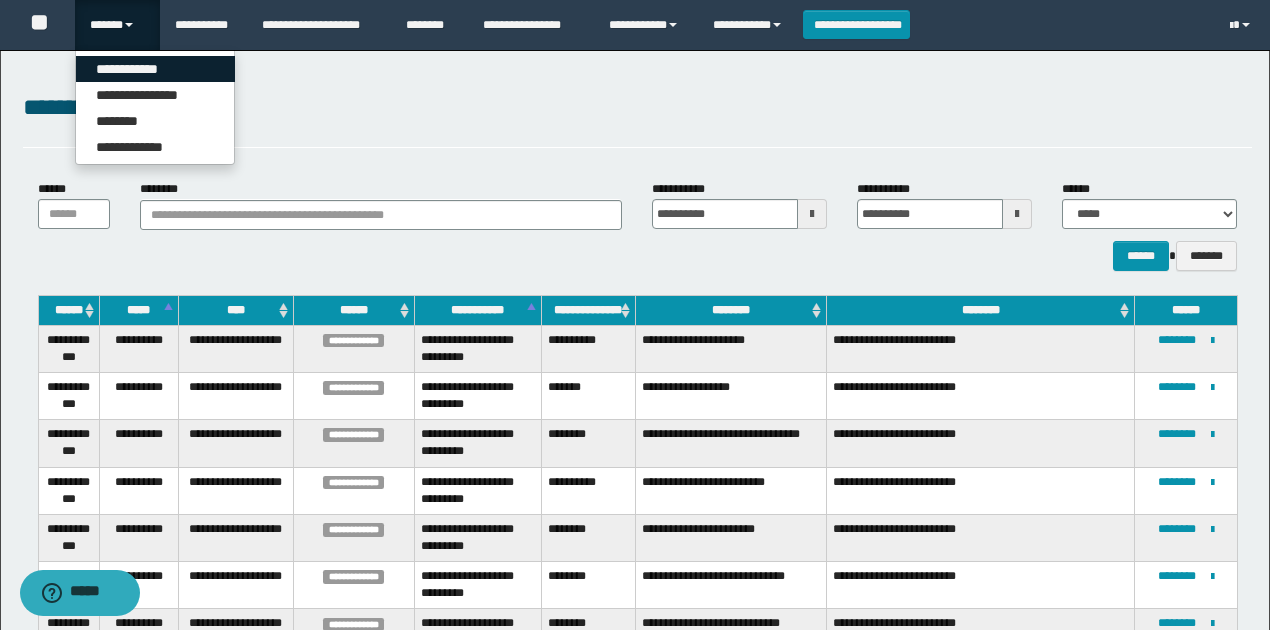 click on "**********" at bounding box center [155, 69] 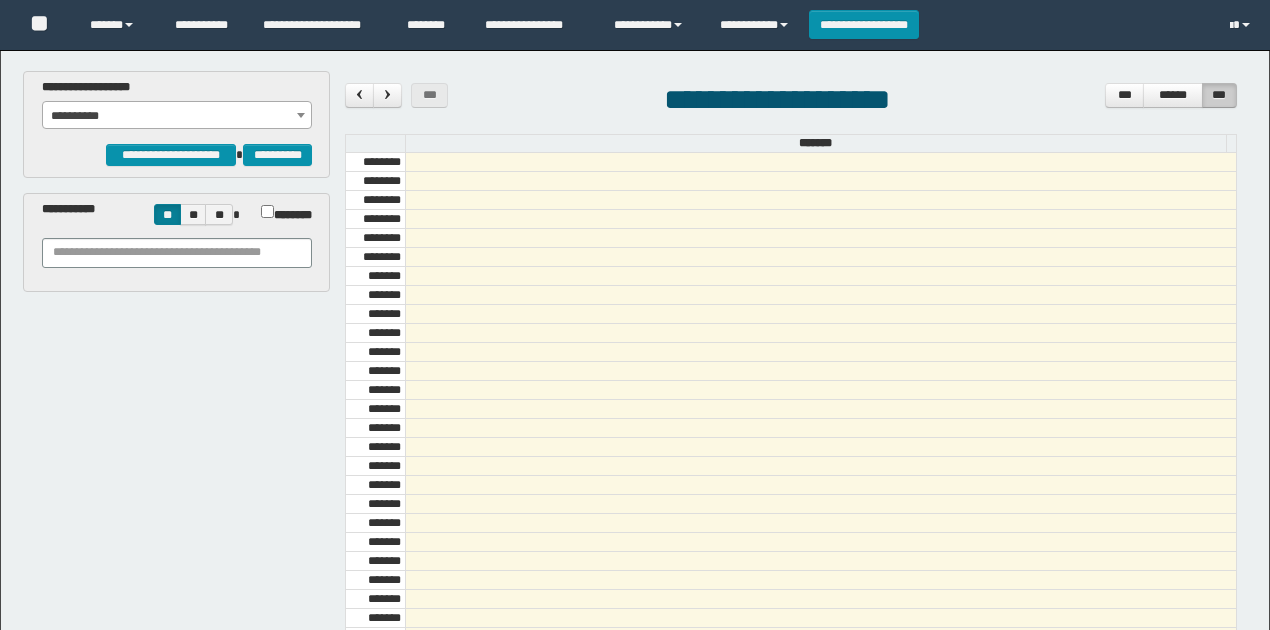 scroll, scrollTop: 0, scrollLeft: 0, axis: both 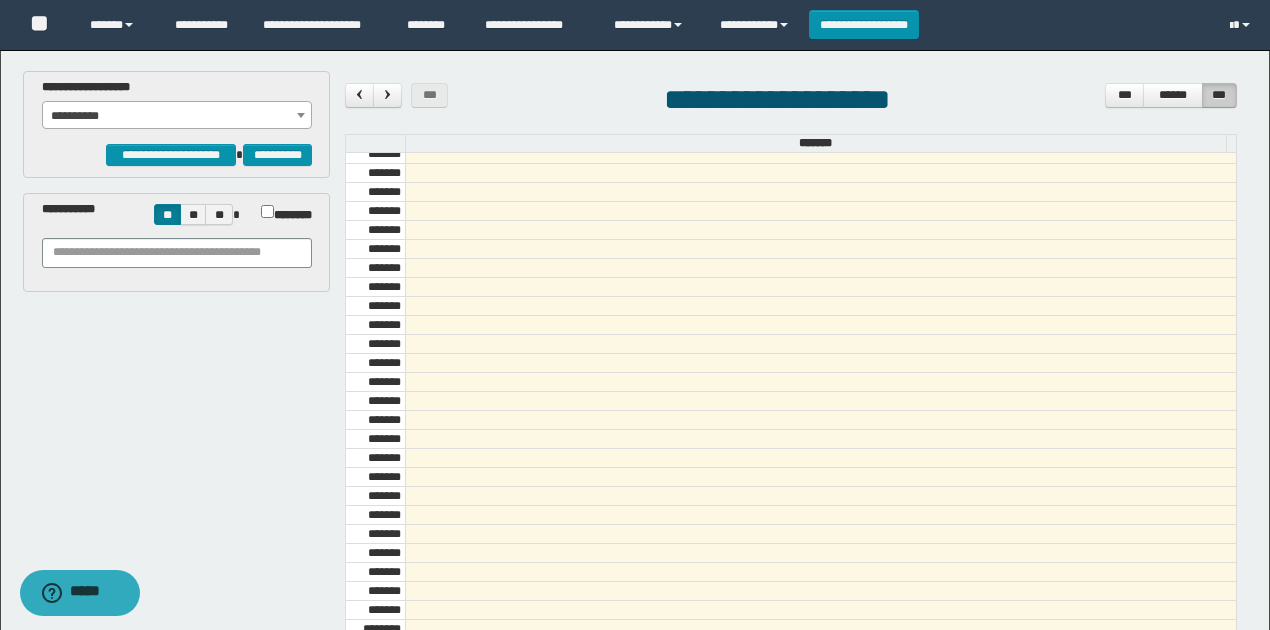 click on "**********" at bounding box center (177, 116) 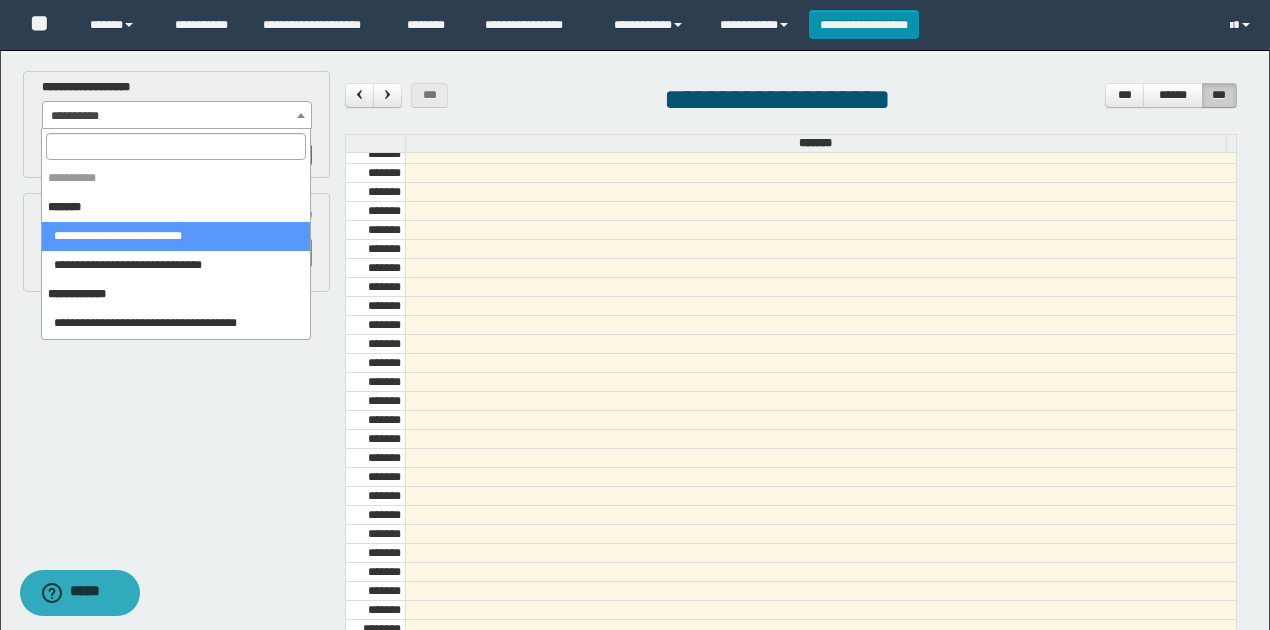 select on "******" 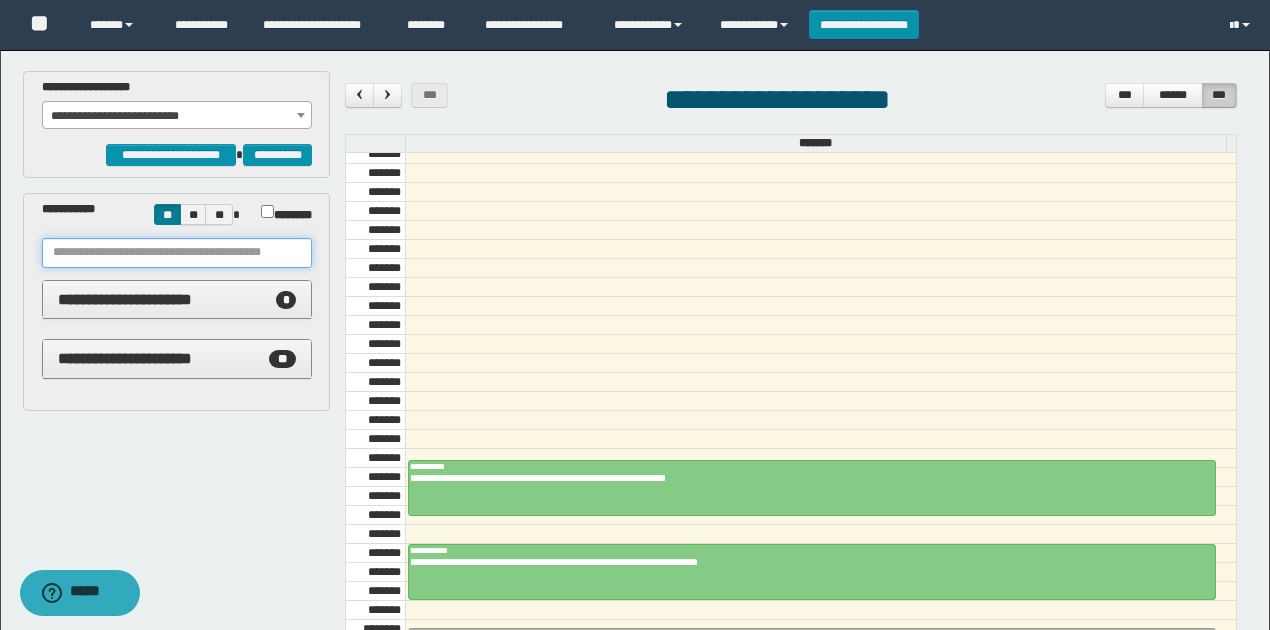 click at bounding box center (177, 253) 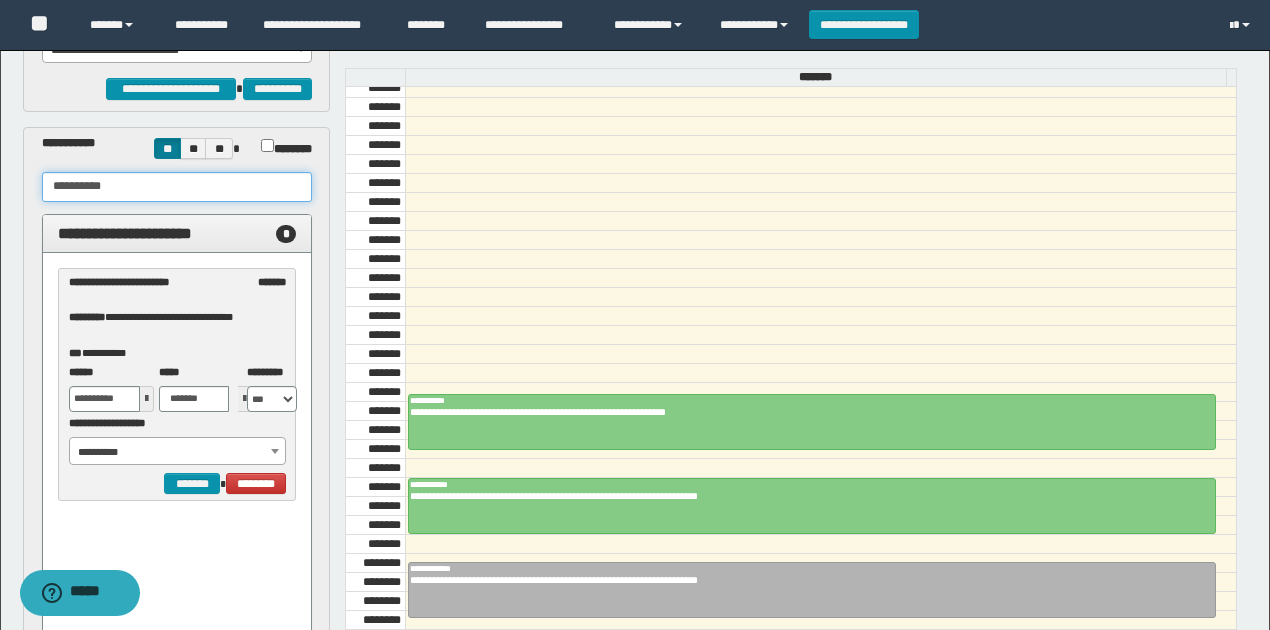 scroll, scrollTop: 66, scrollLeft: 0, axis: vertical 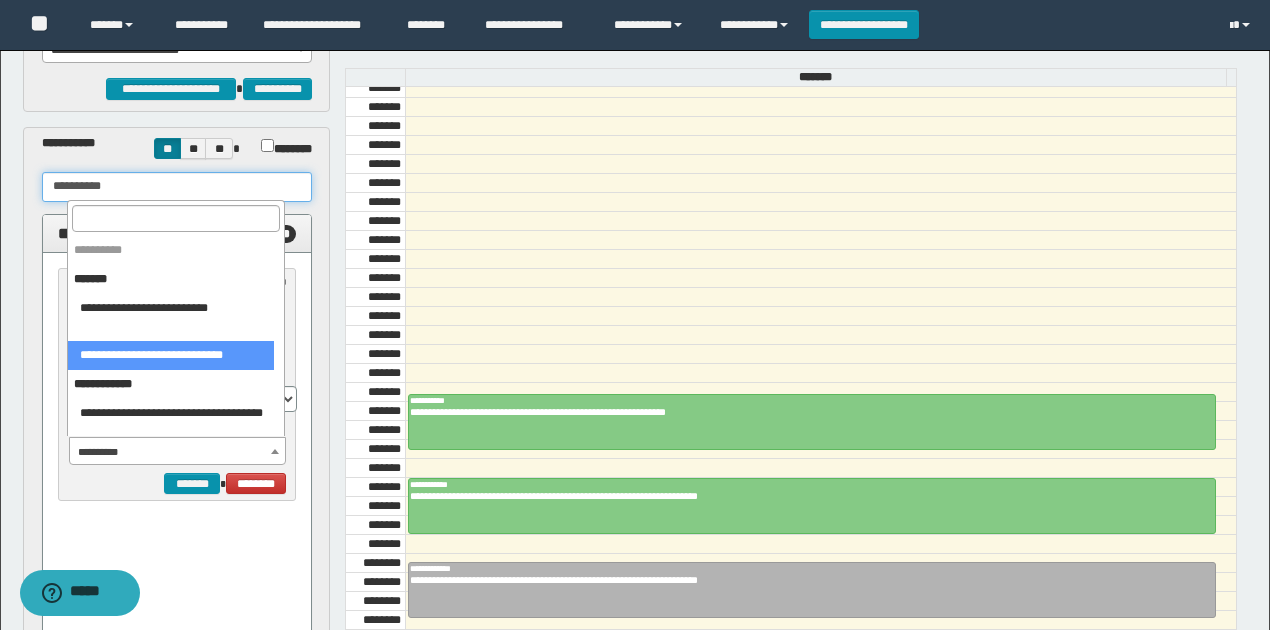 type on "**********" 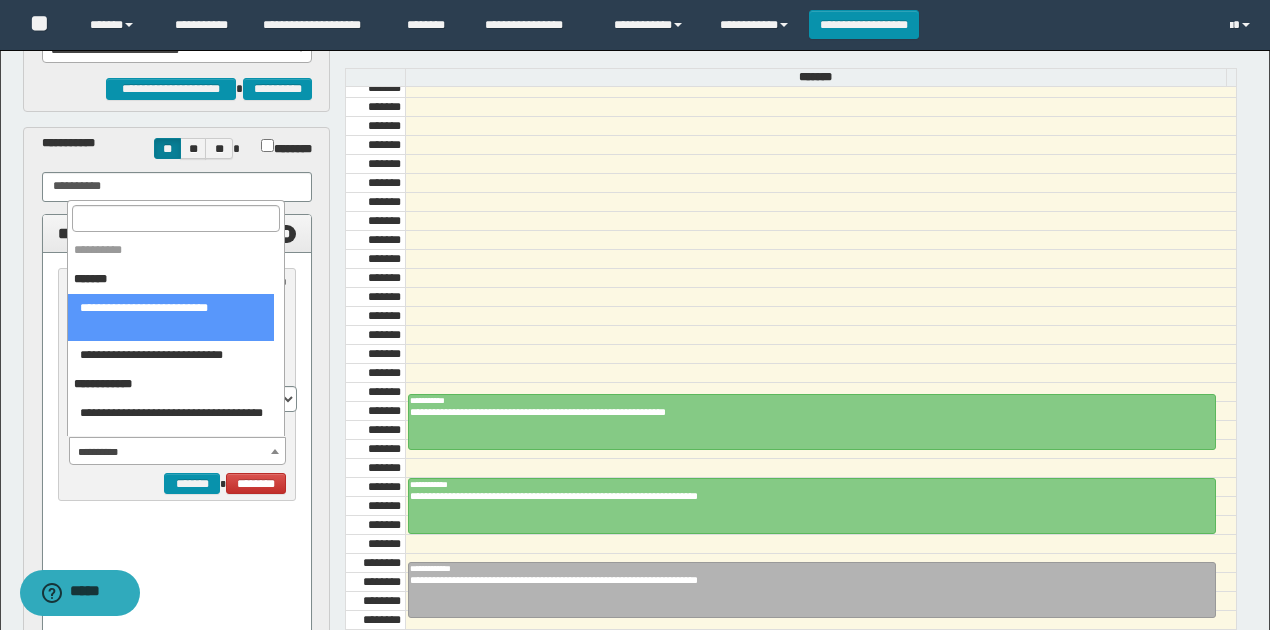 select on "******" 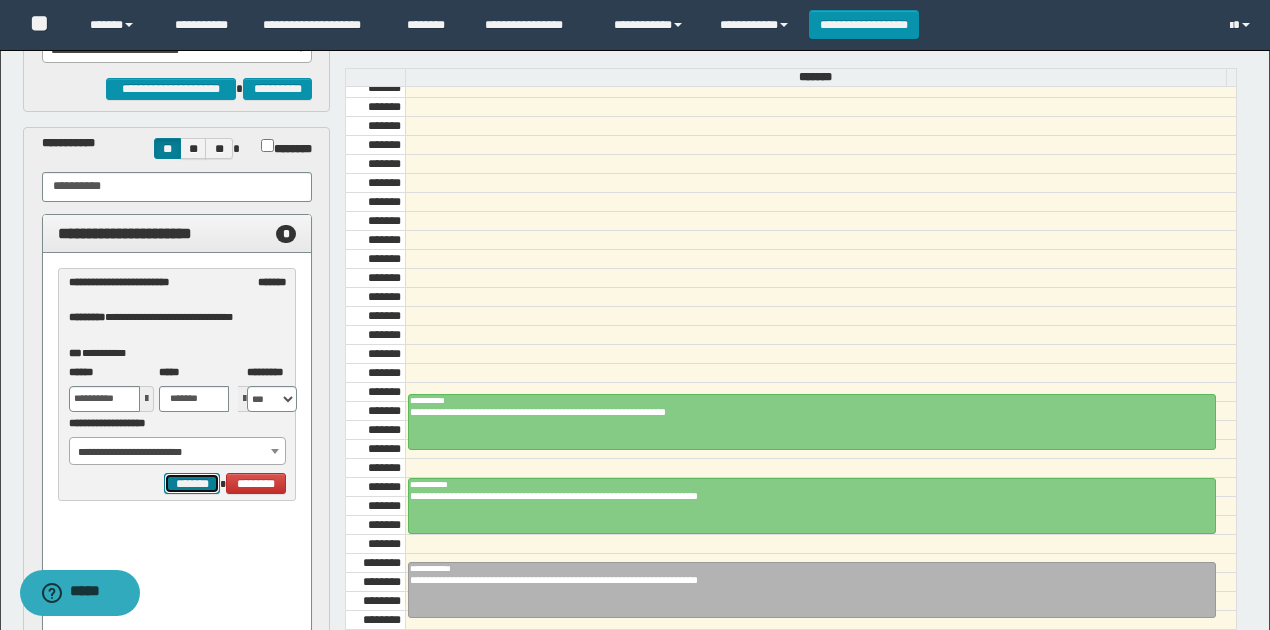click on "*******" at bounding box center [192, 483] 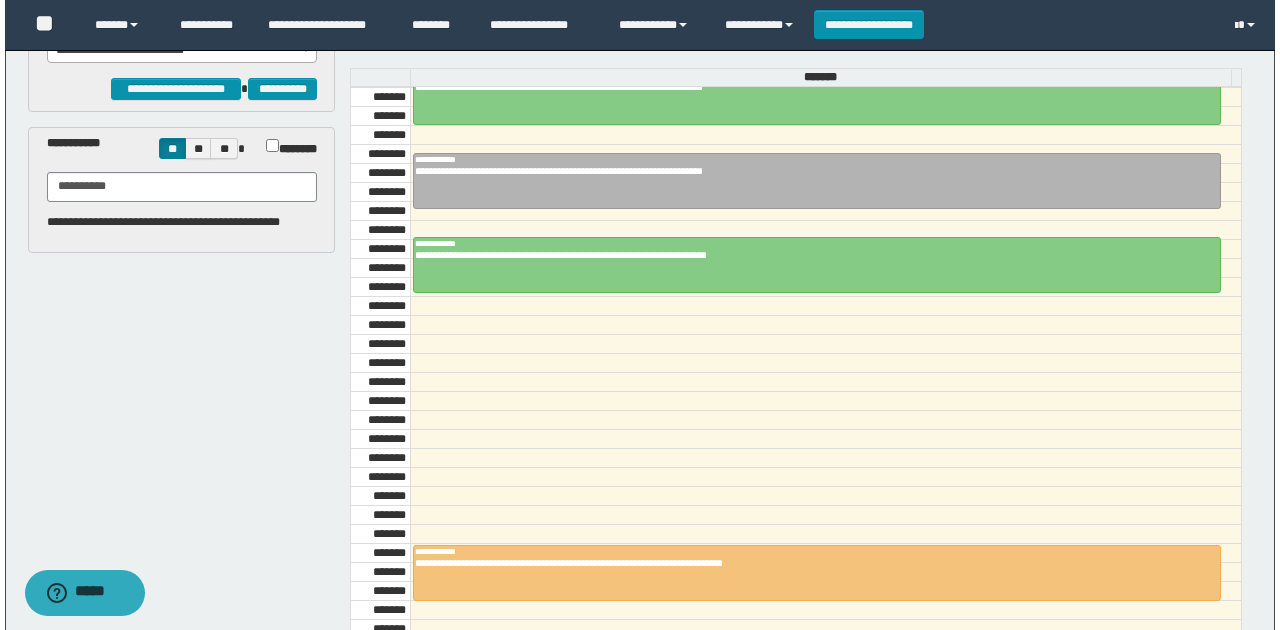 scroll, scrollTop: 1206, scrollLeft: 0, axis: vertical 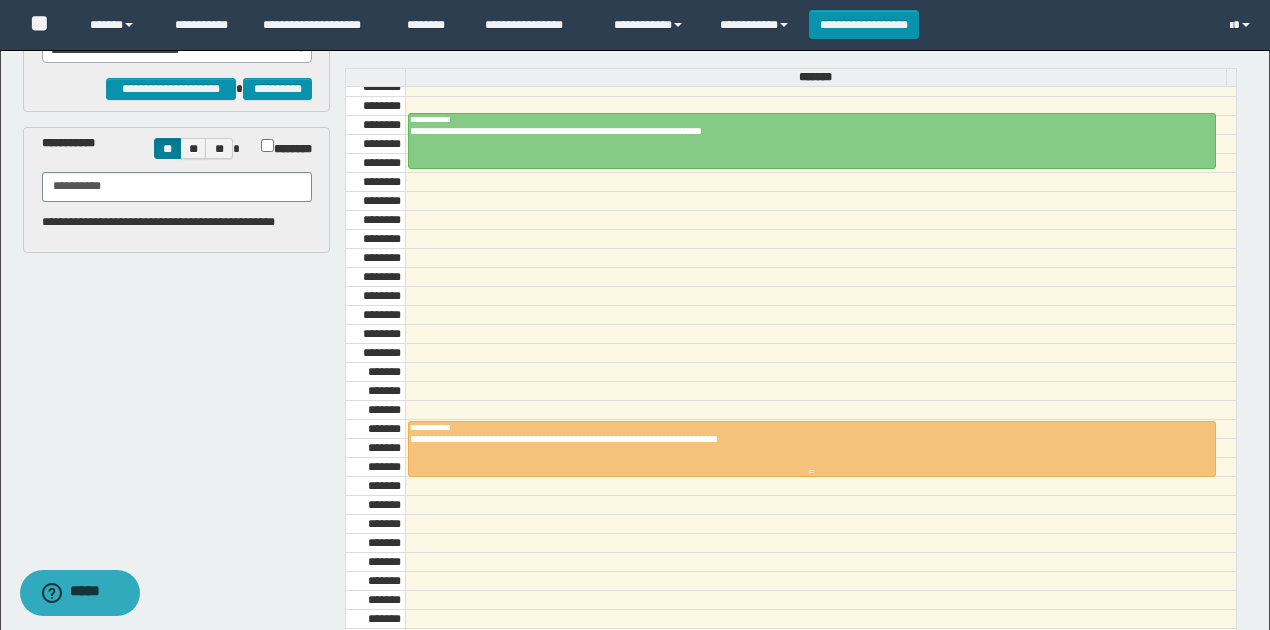 click on "**********" at bounding box center [807, 439] 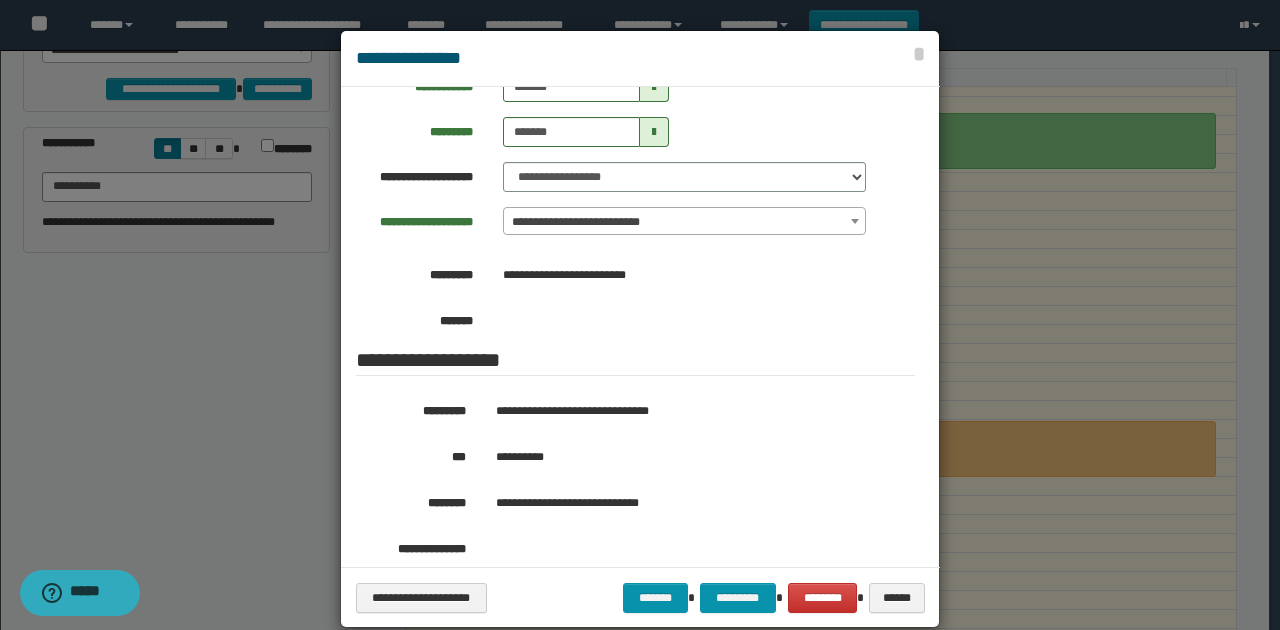 scroll, scrollTop: 200, scrollLeft: 0, axis: vertical 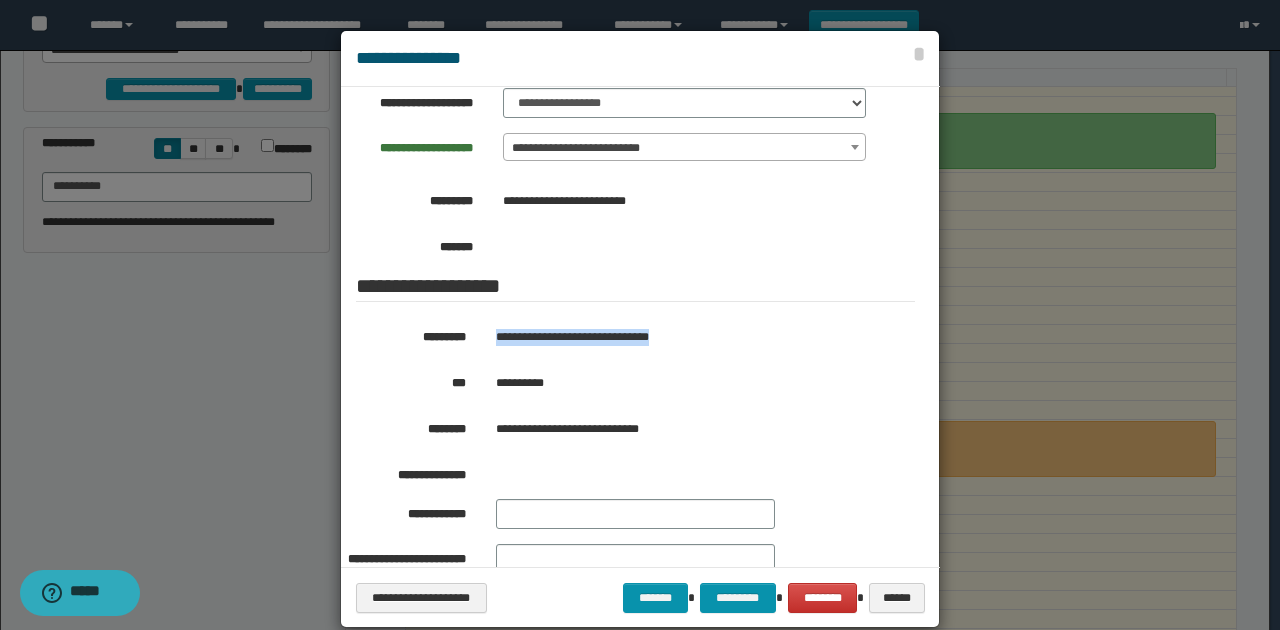 drag, startPoint x: 492, startPoint y: 333, endPoint x: 722, endPoint y: 333, distance: 230 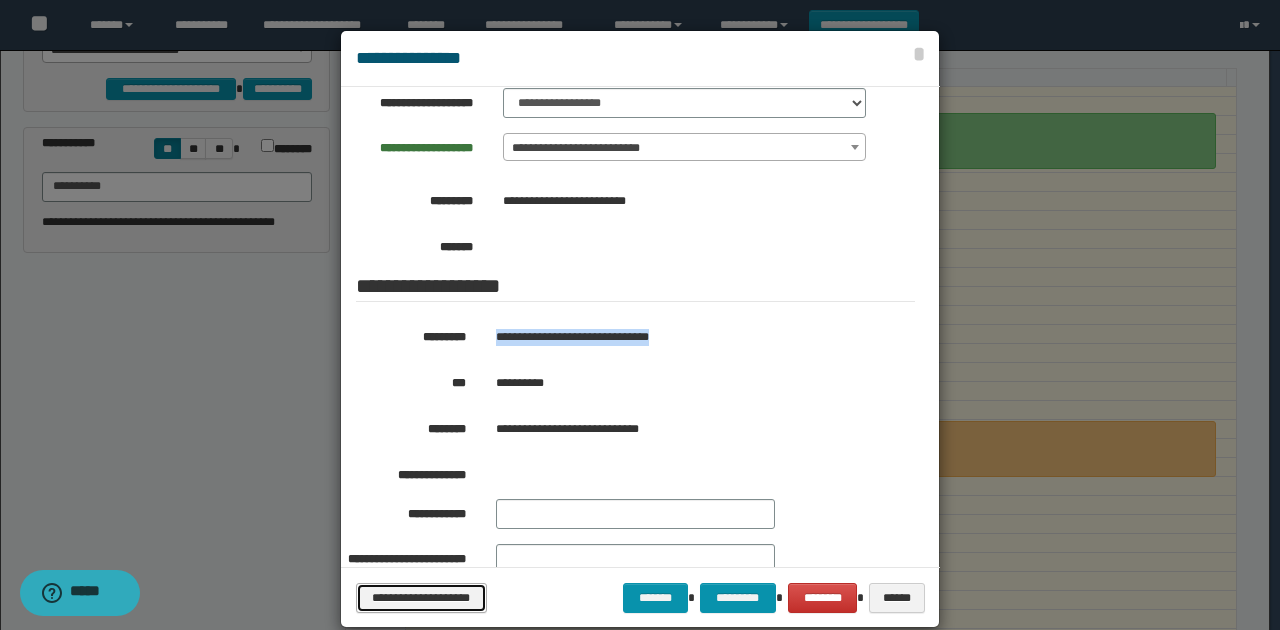 click on "**********" at bounding box center [421, 597] 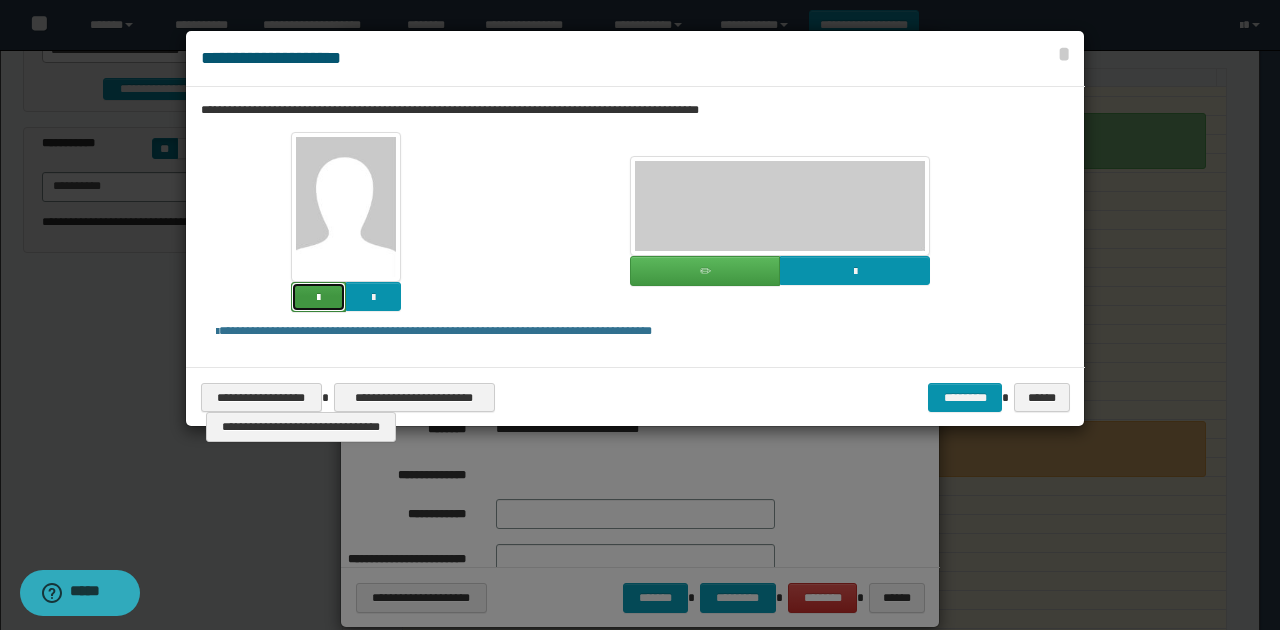 click at bounding box center [318, 298] 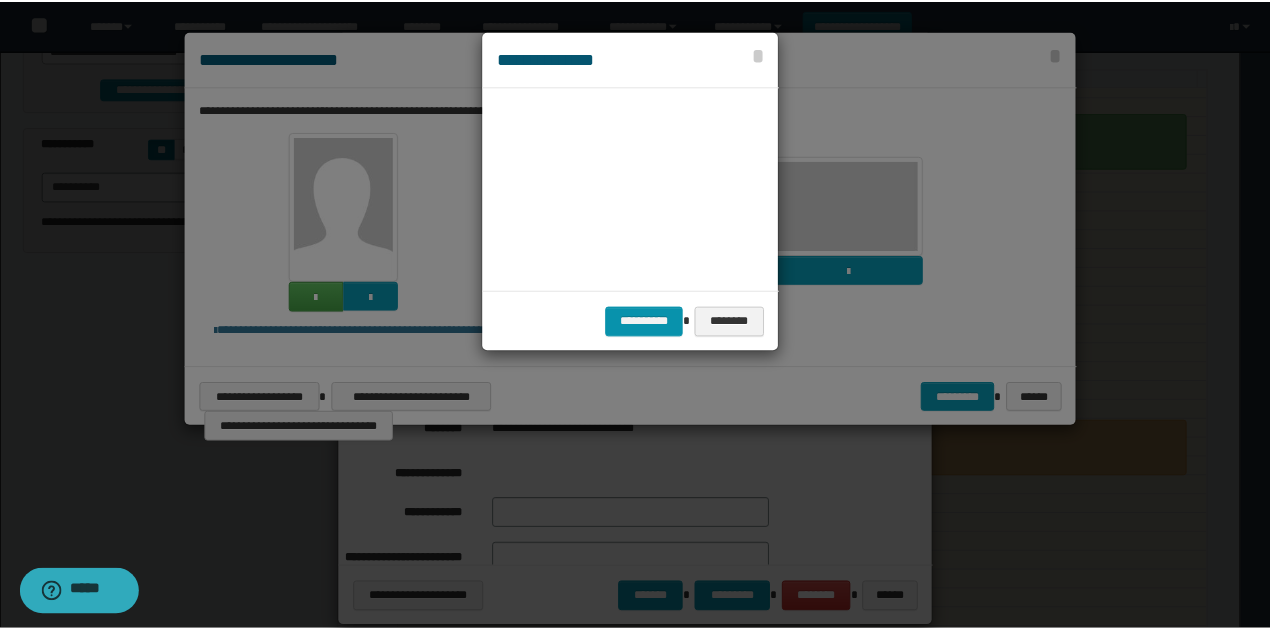 scroll, scrollTop: 45, scrollLeft: 105, axis: both 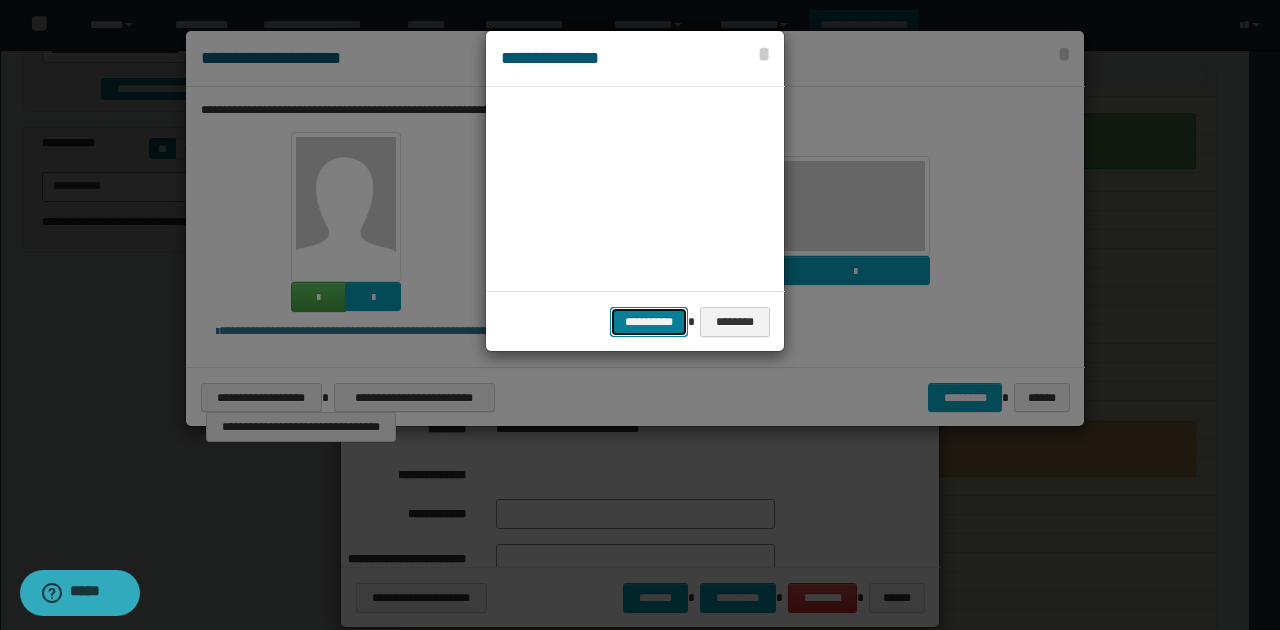 click on "**********" at bounding box center [649, 321] 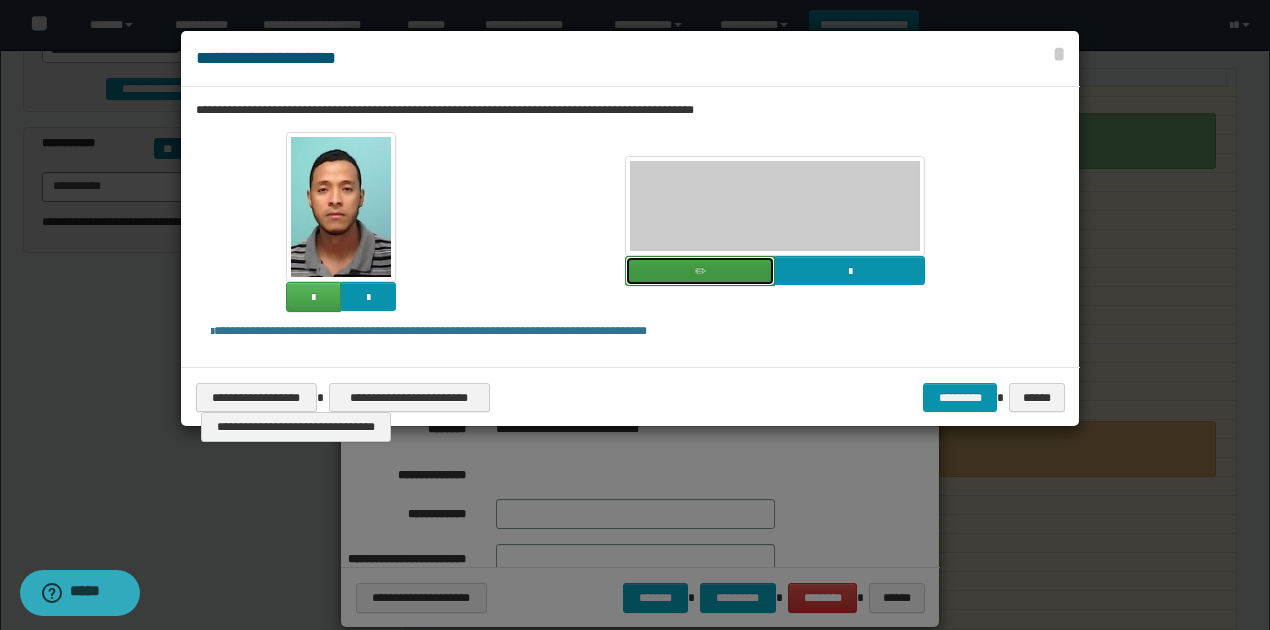 click at bounding box center (700, 271) 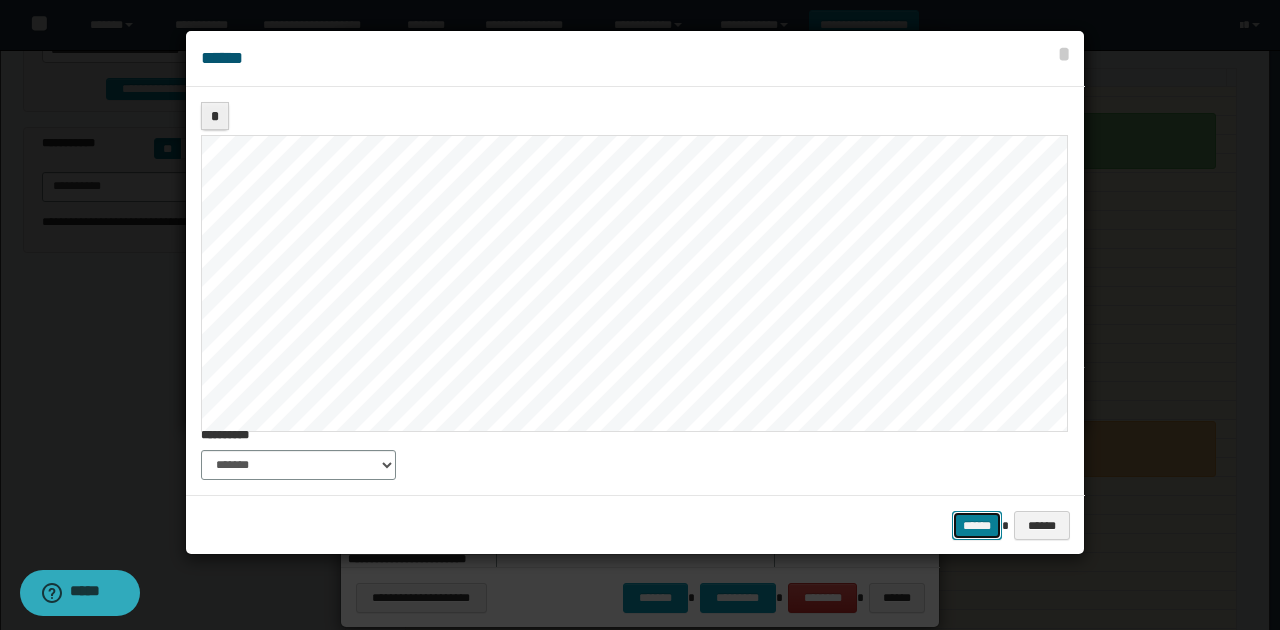 click on "******" at bounding box center (977, 525) 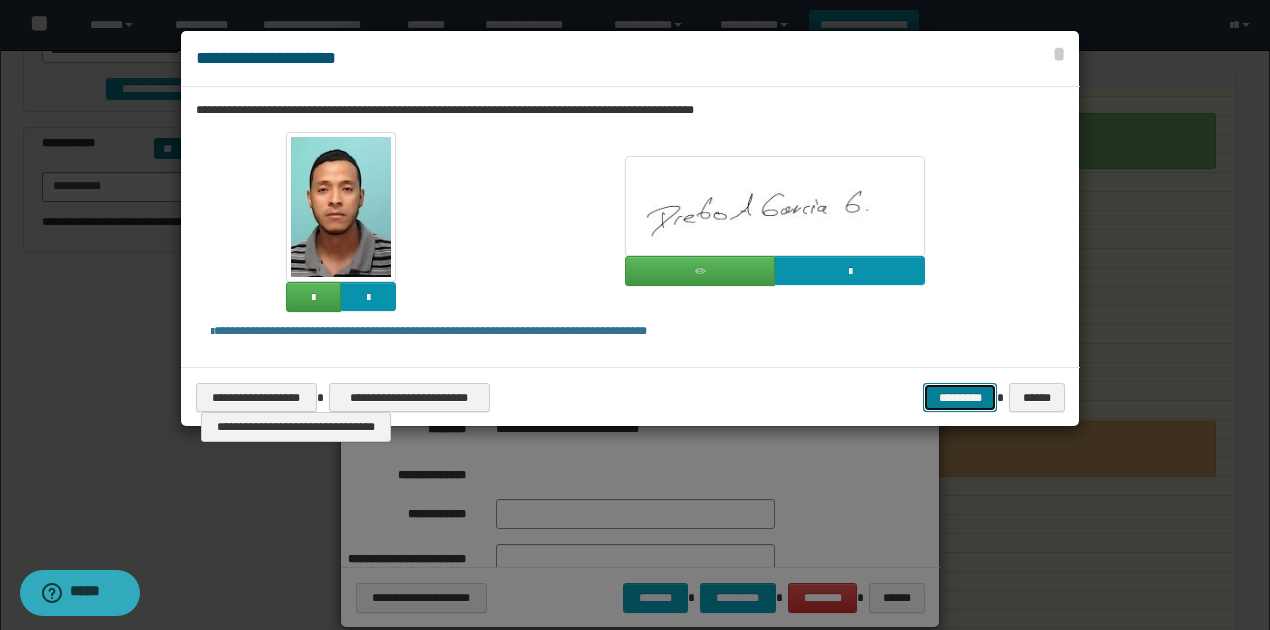 click on "*********" at bounding box center [960, 397] 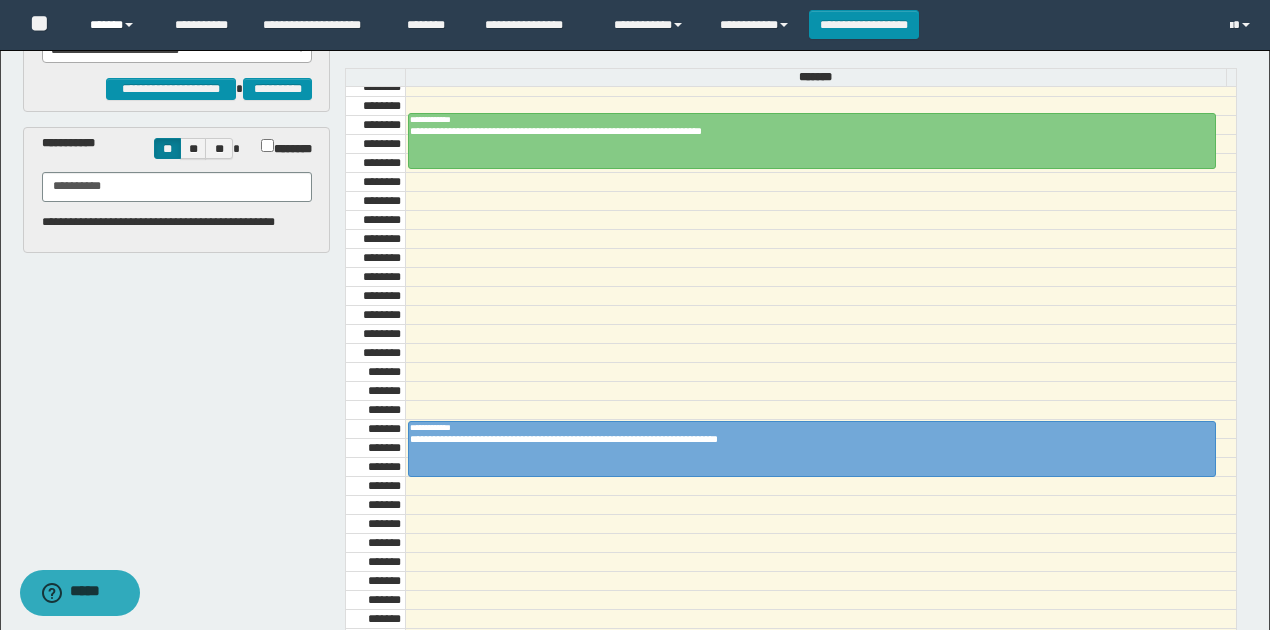 click at bounding box center (129, 25) 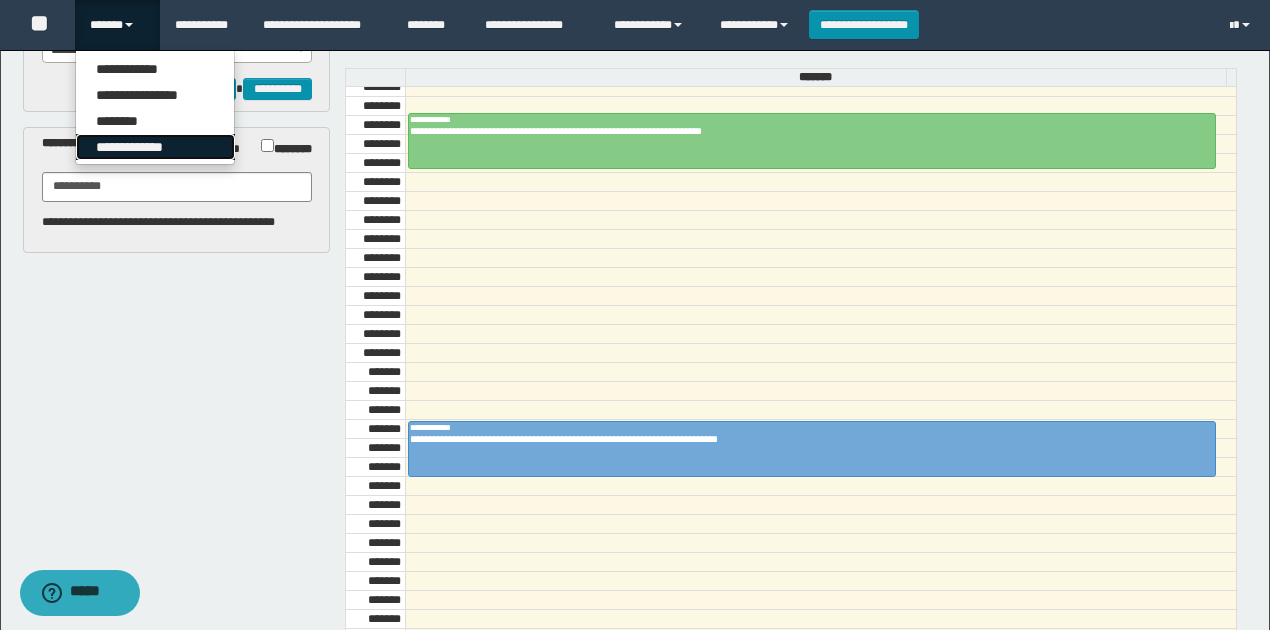 click on "**********" at bounding box center [155, 147] 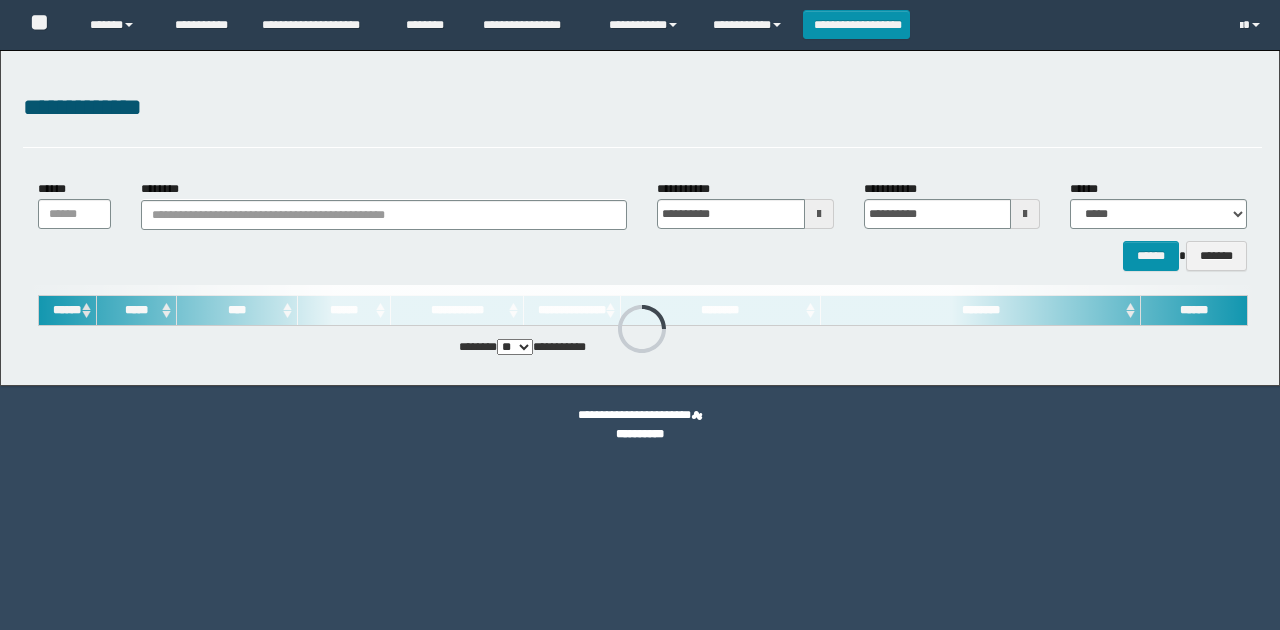 scroll, scrollTop: 0, scrollLeft: 0, axis: both 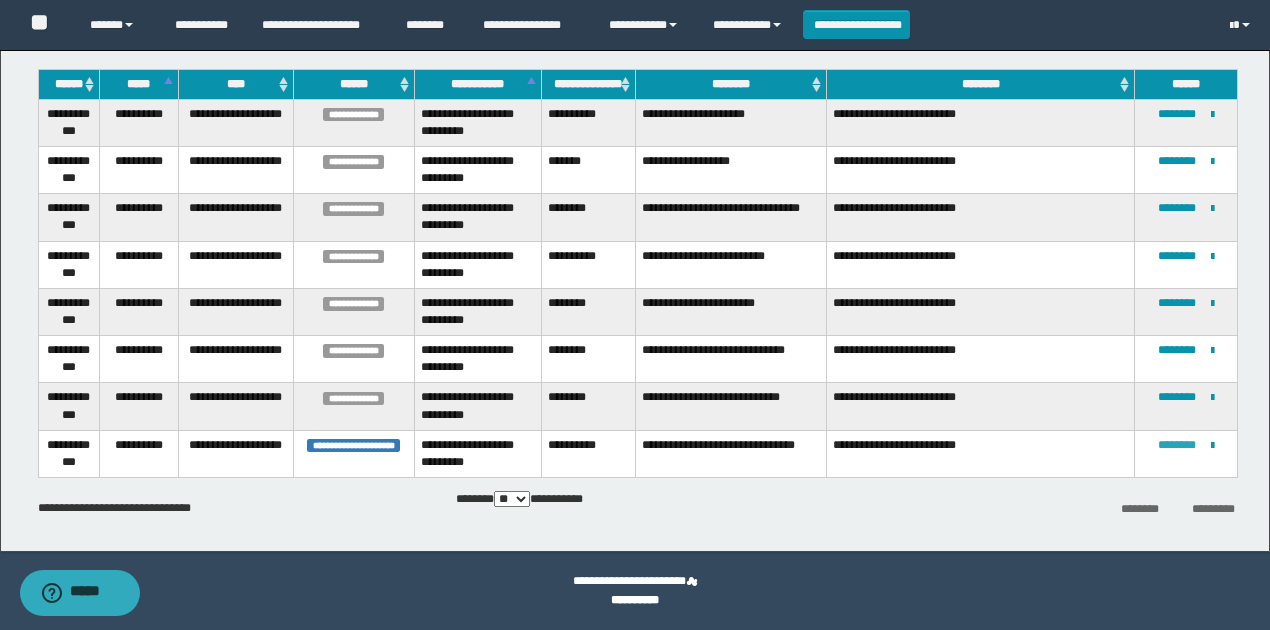 click on "********" at bounding box center [1177, 445] 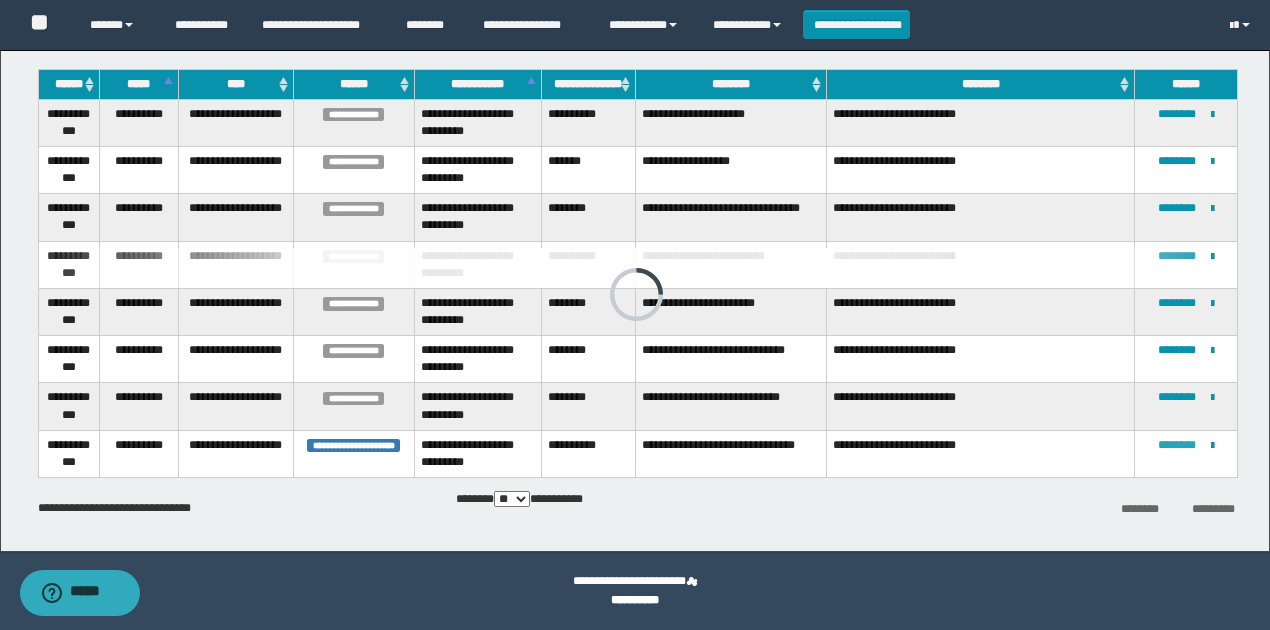scroll, scrollTop: 0, scrollLeft: 0, axis: both 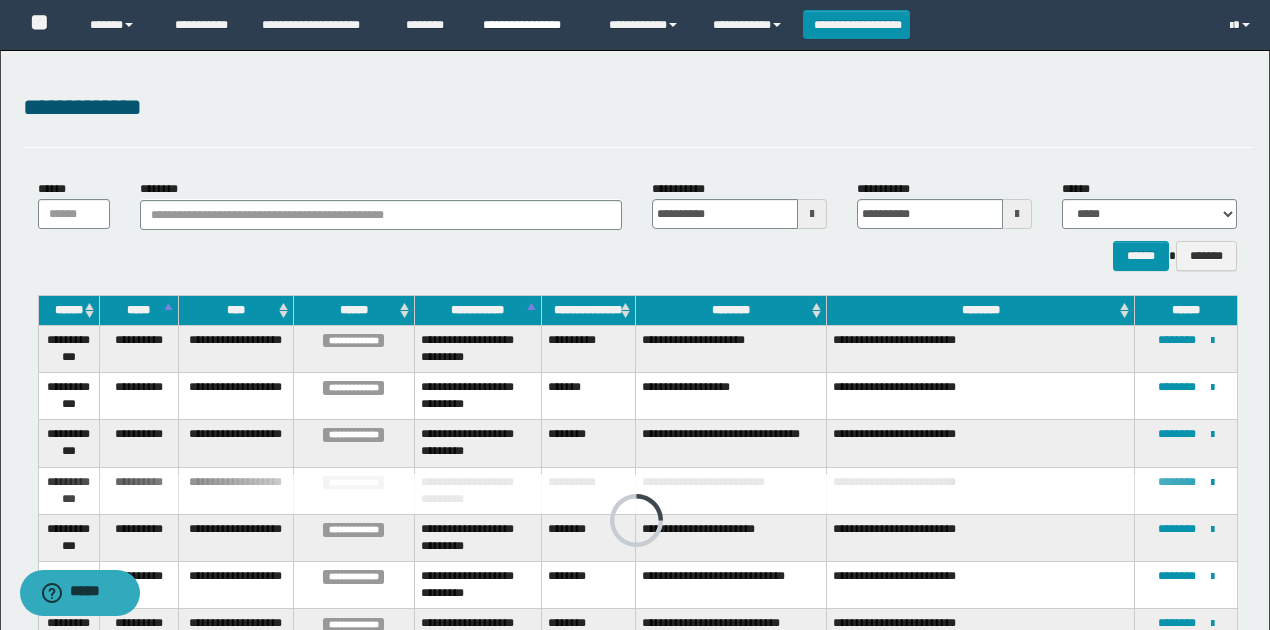 click on "**********" at bounding box center (531, 25) 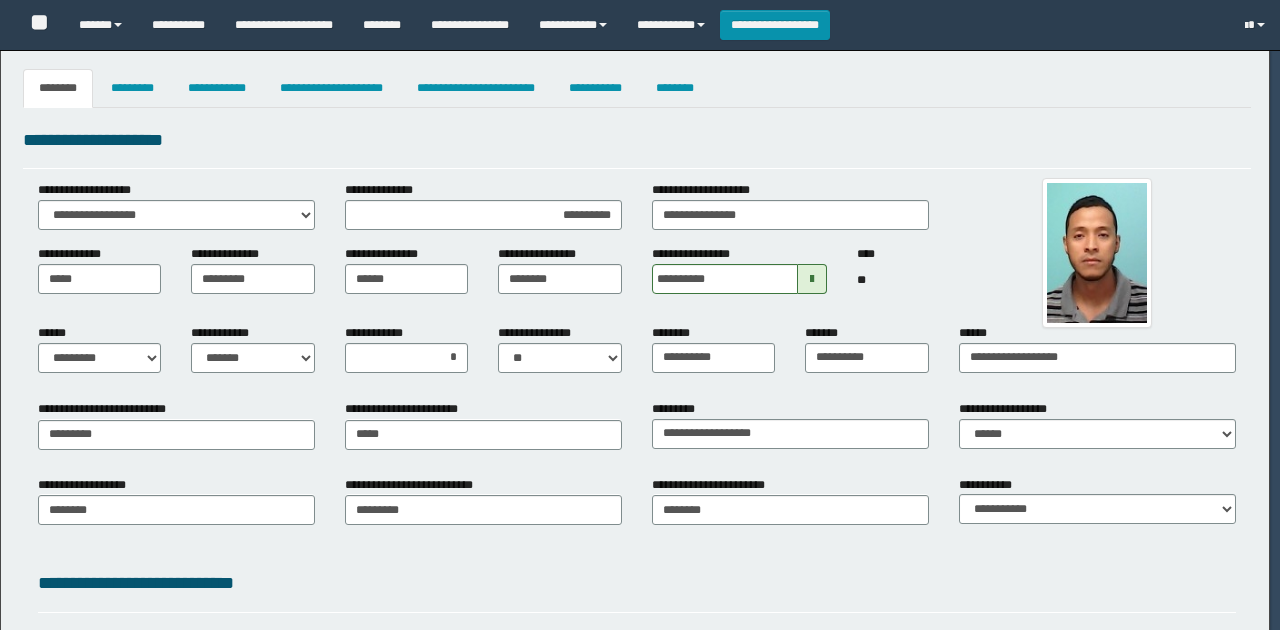 select on "*" 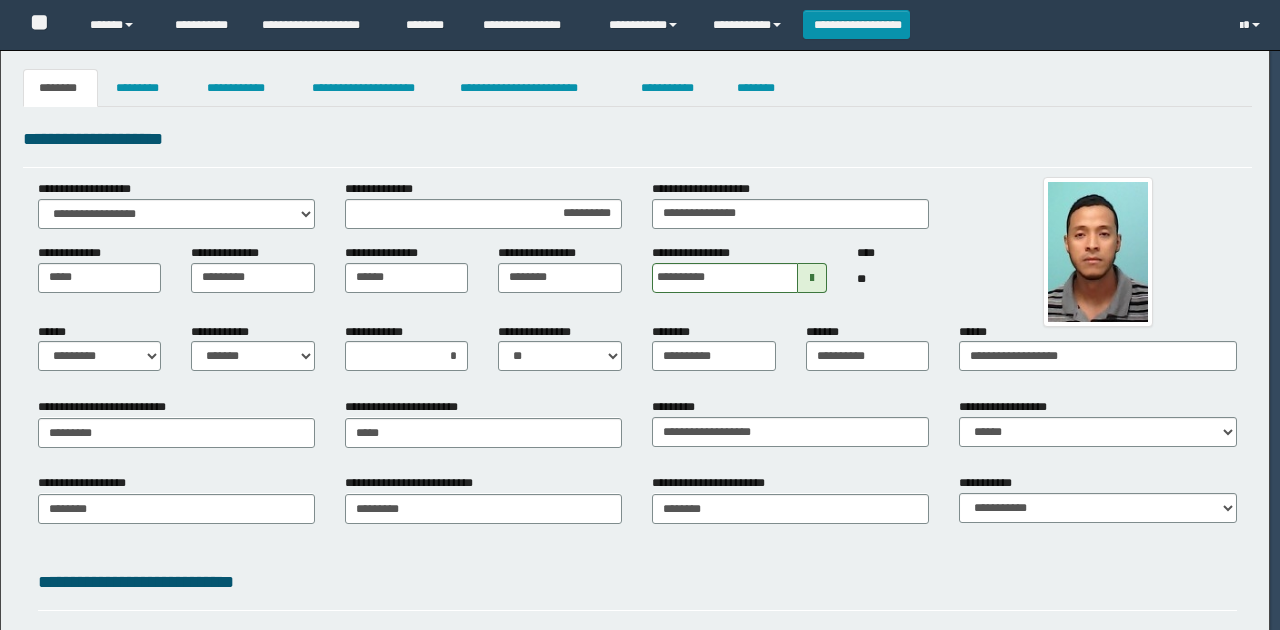 scroll, scrollTop: 0, scrollLeft: 0, axis: both 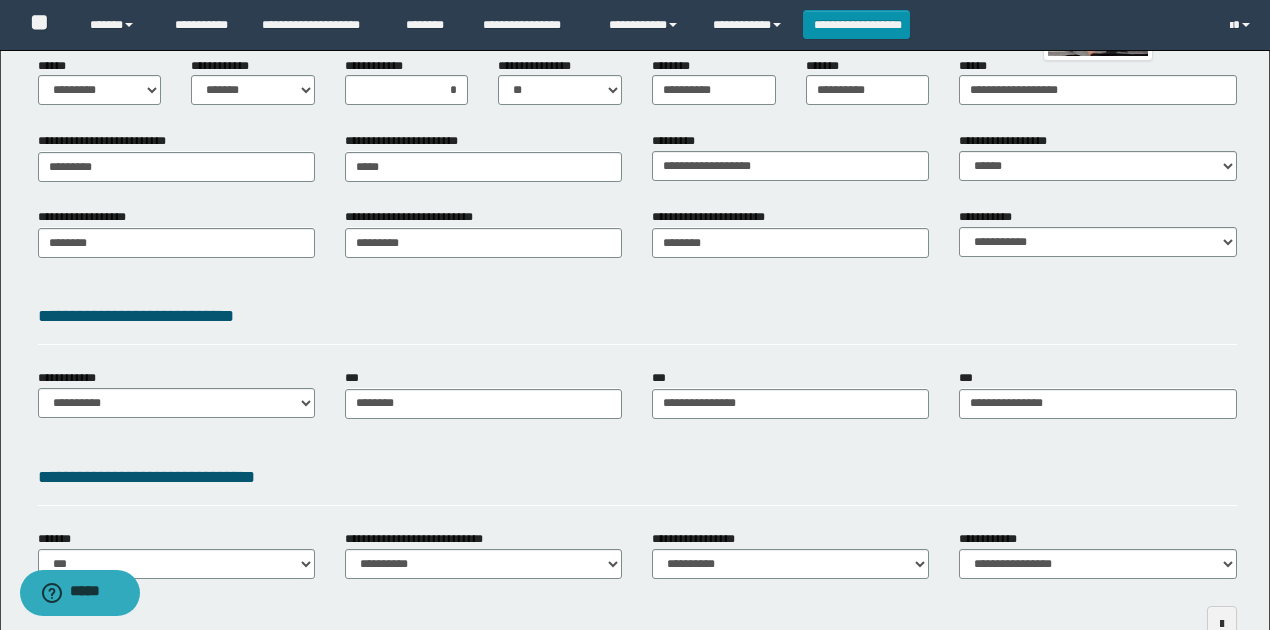 click on "**********" at bounding box center (637, 323) 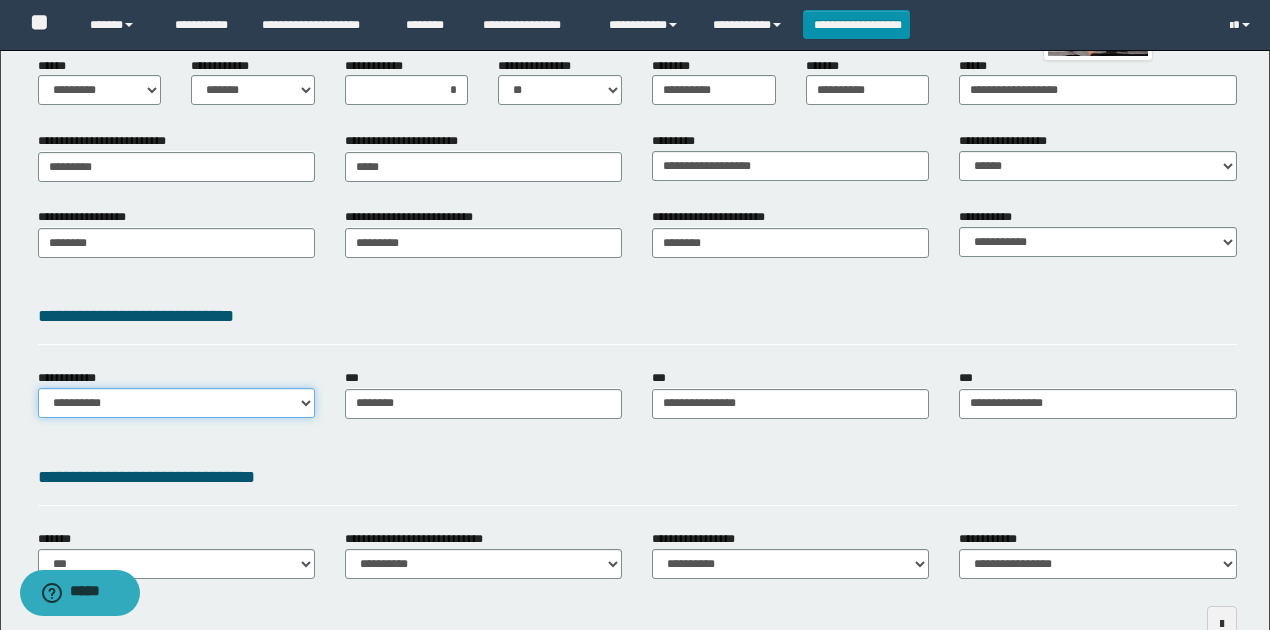 drag, startPoint x: 302, startPoint y: 406, endPoint x: 282, endPoint y: 391, distance: 25 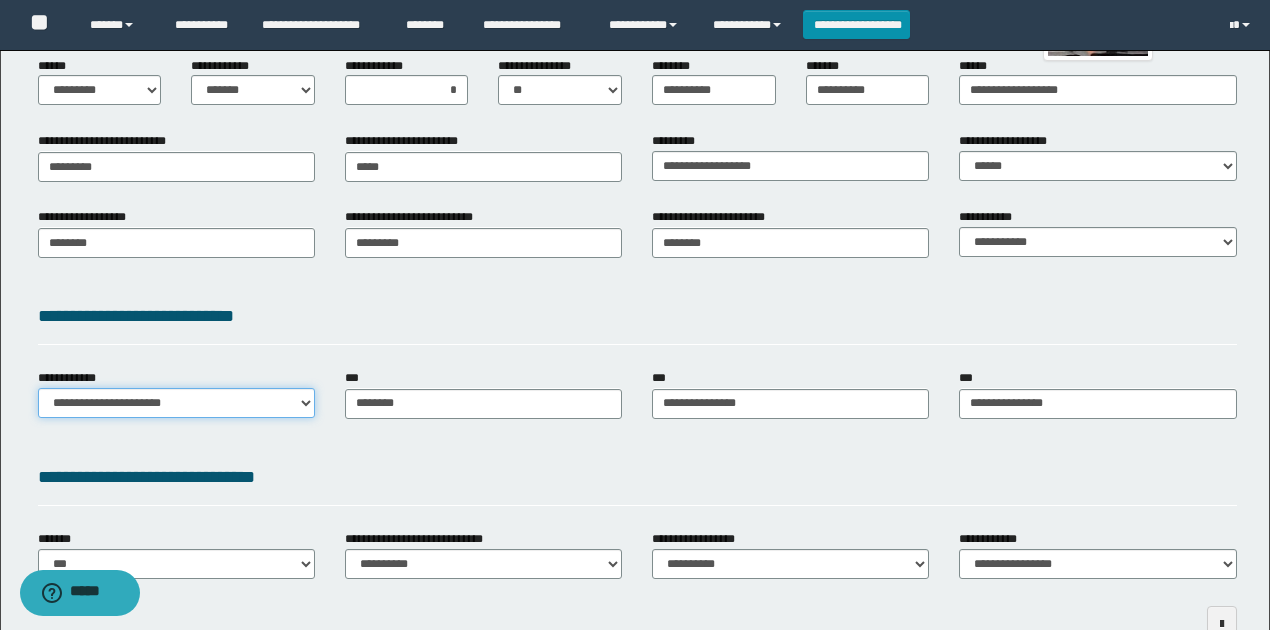 click on "**********" at bounding box center (176, 403) 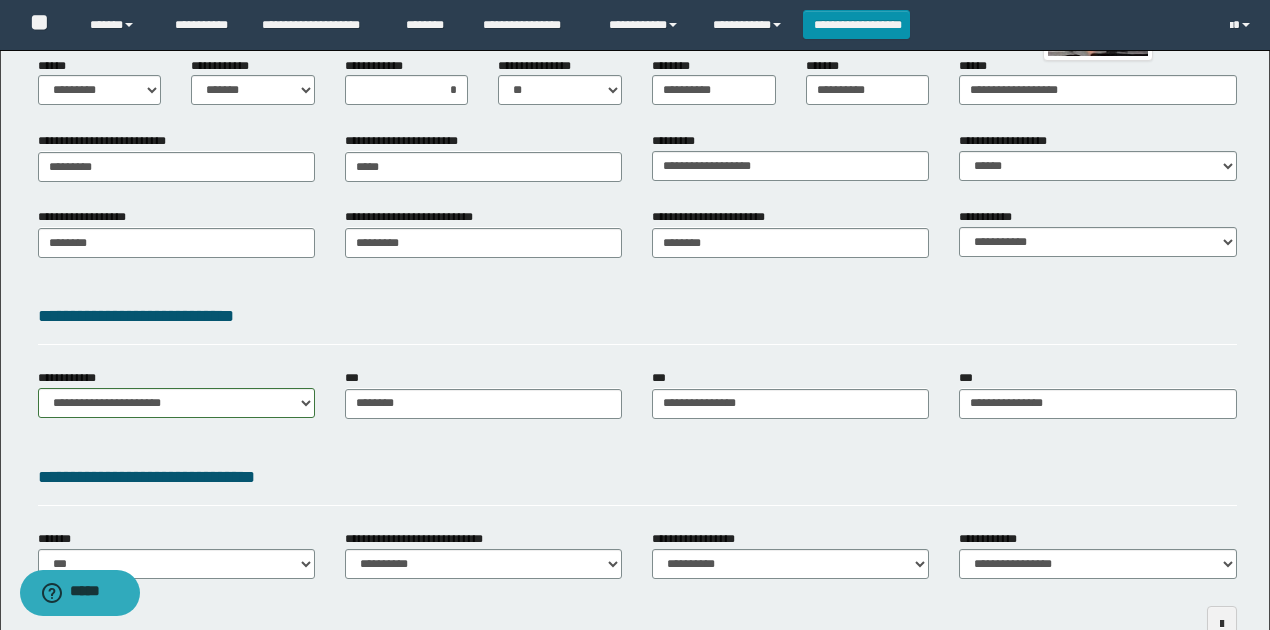 click on "**********" at bounding box center [637, 320] 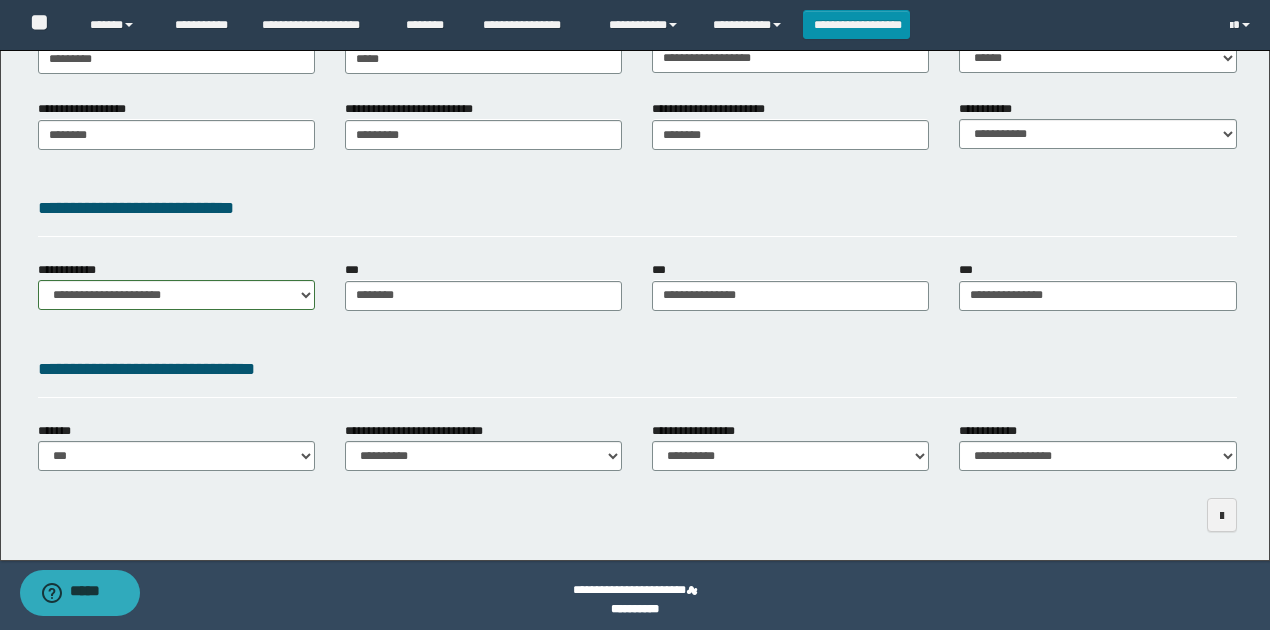 scroll, scrollTop: 383, scrollLeft: 0, axis: vertical 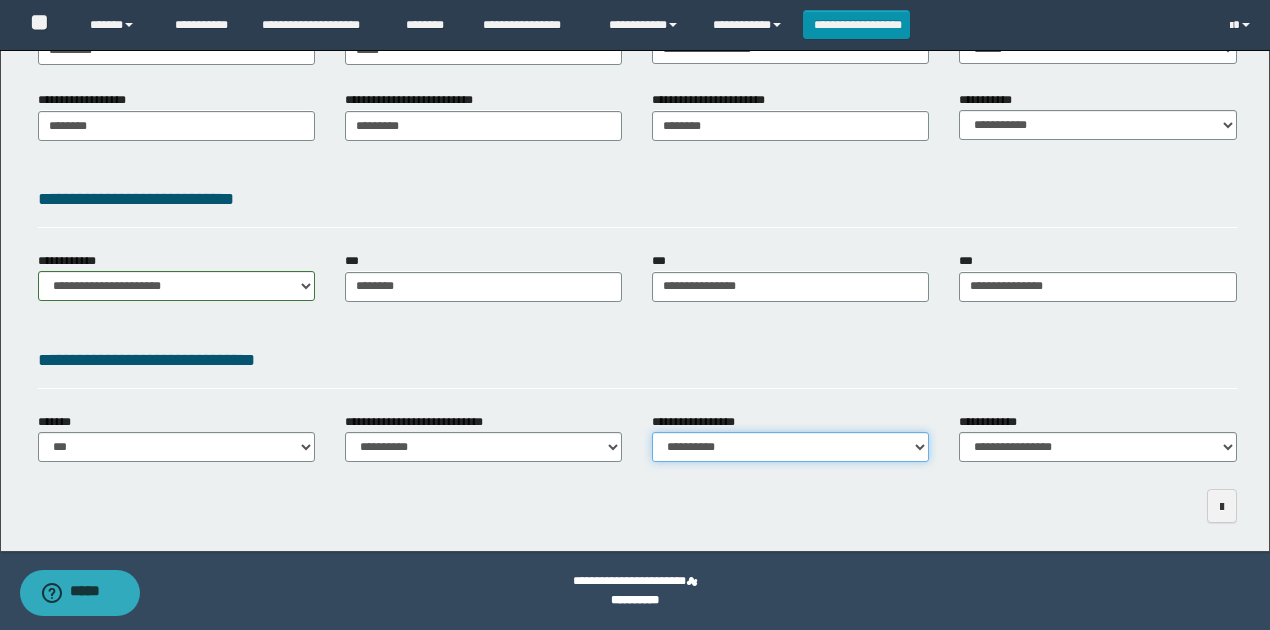 click on "**********" at bounding box center (790, 447) 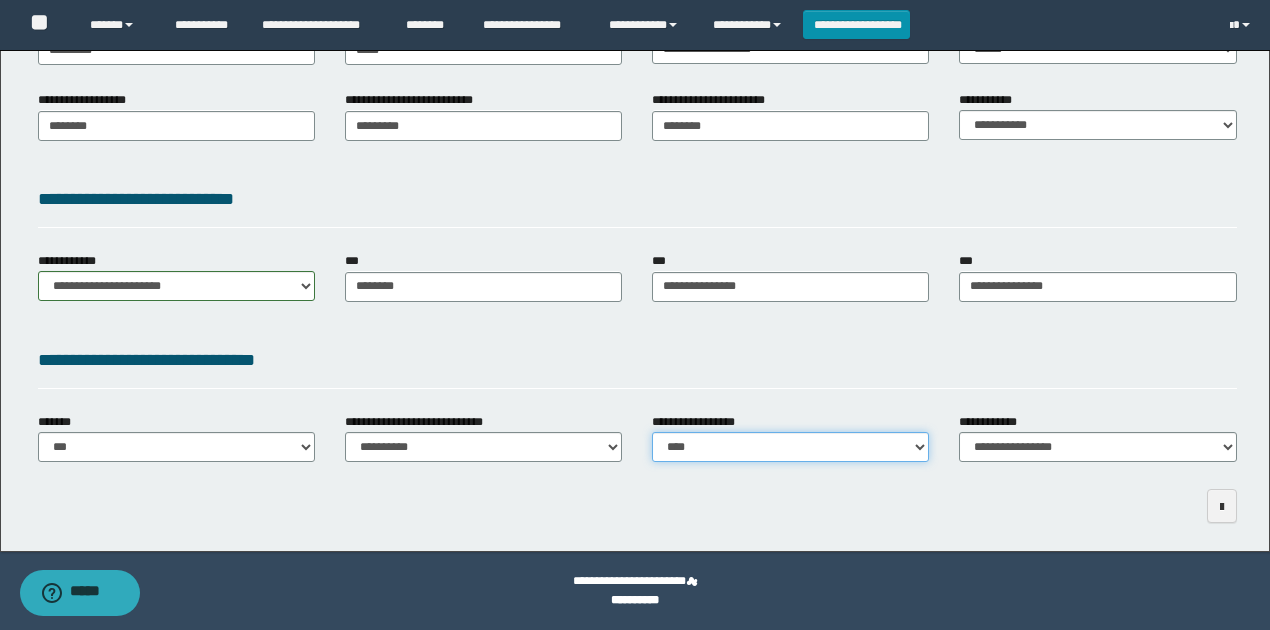 click on "**********" at bounding box center (790, 447) 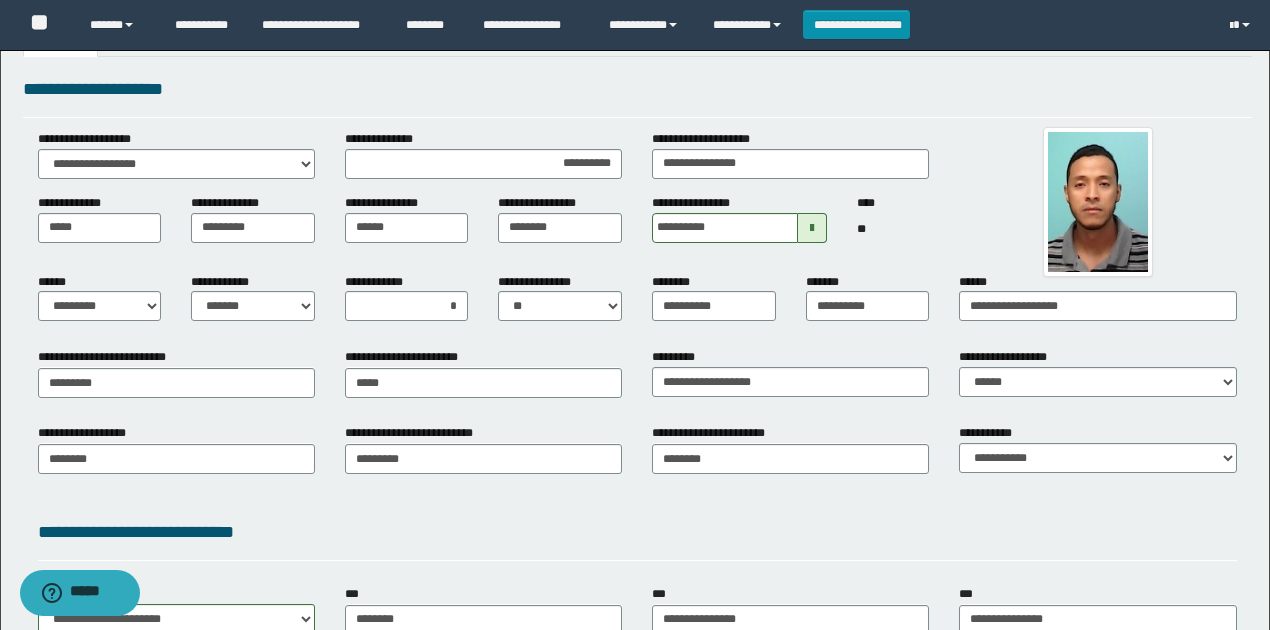 scroll, scrollTop: 0, scrollLeft: 0, axis: both 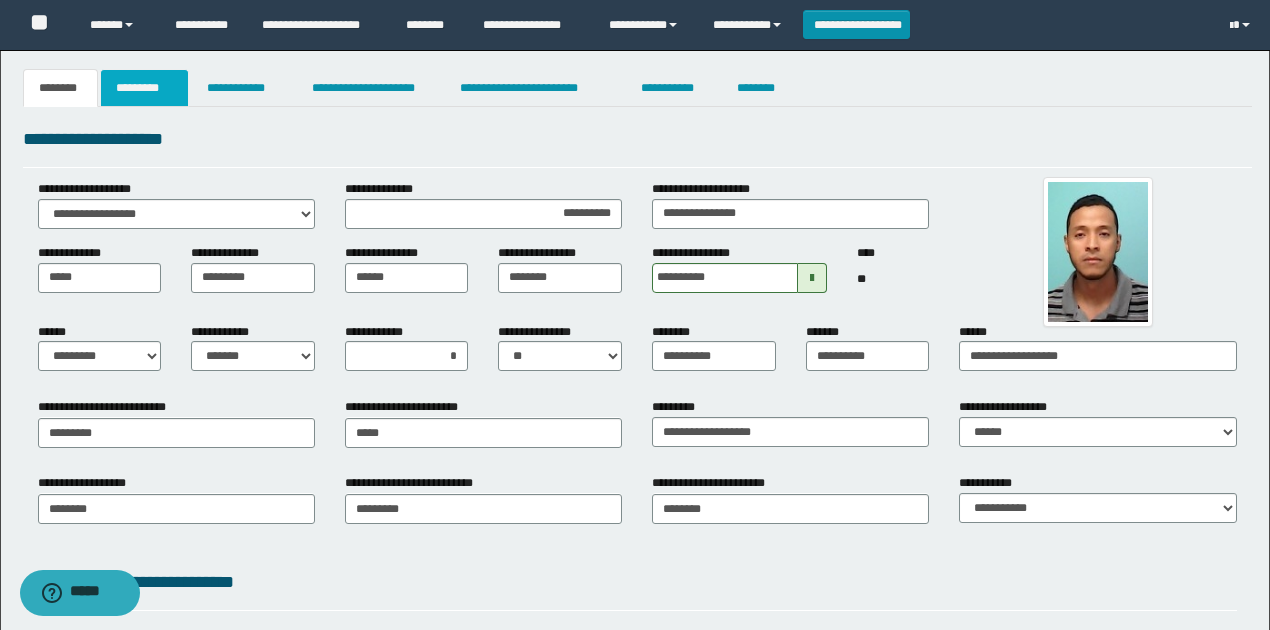 click on "*********" at bounding box center [144, 88] 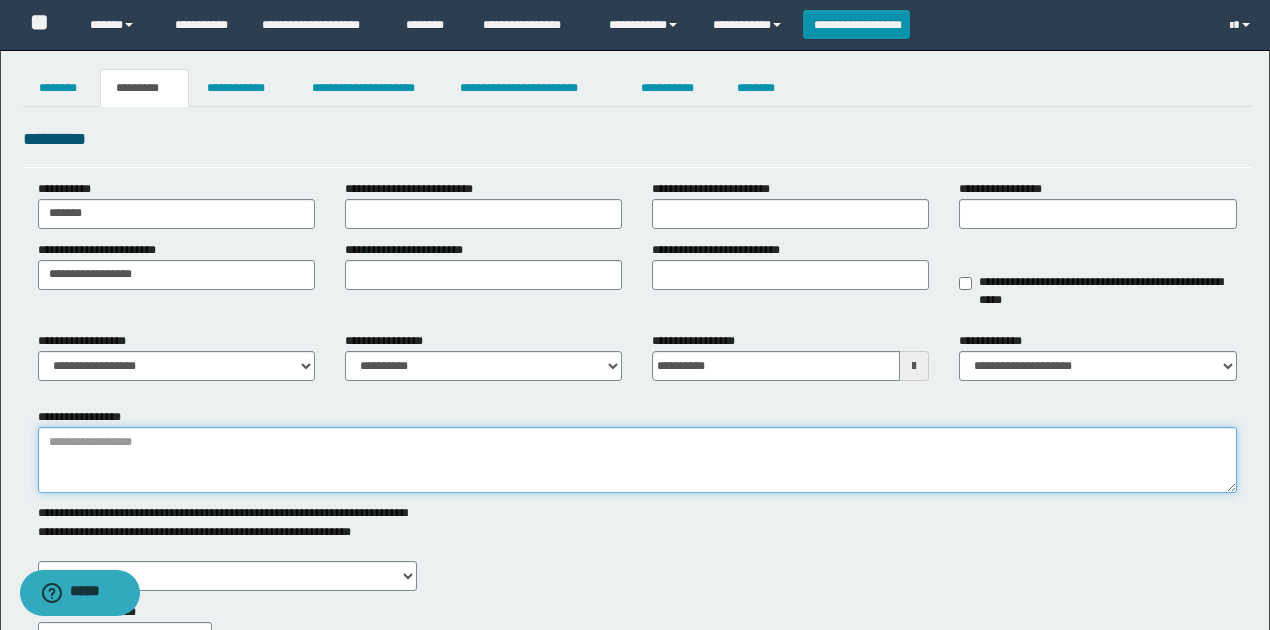 click on "**********" at bounding box center (637, 460) 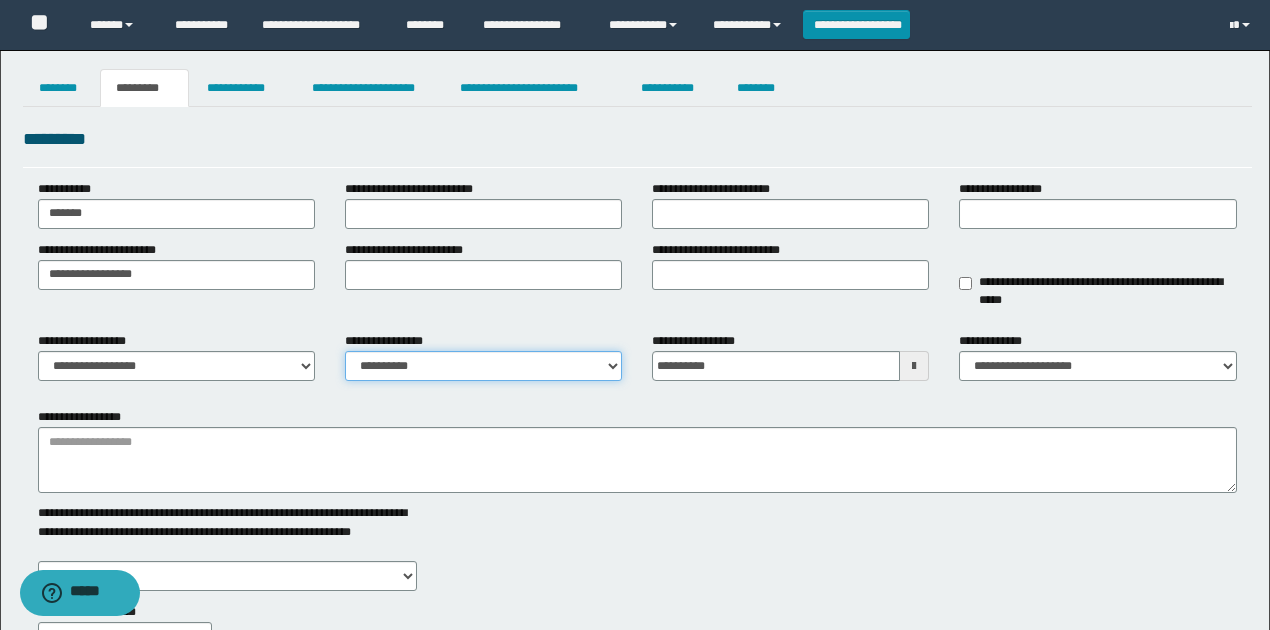 click on "**********" at bounding box center [483, 366] 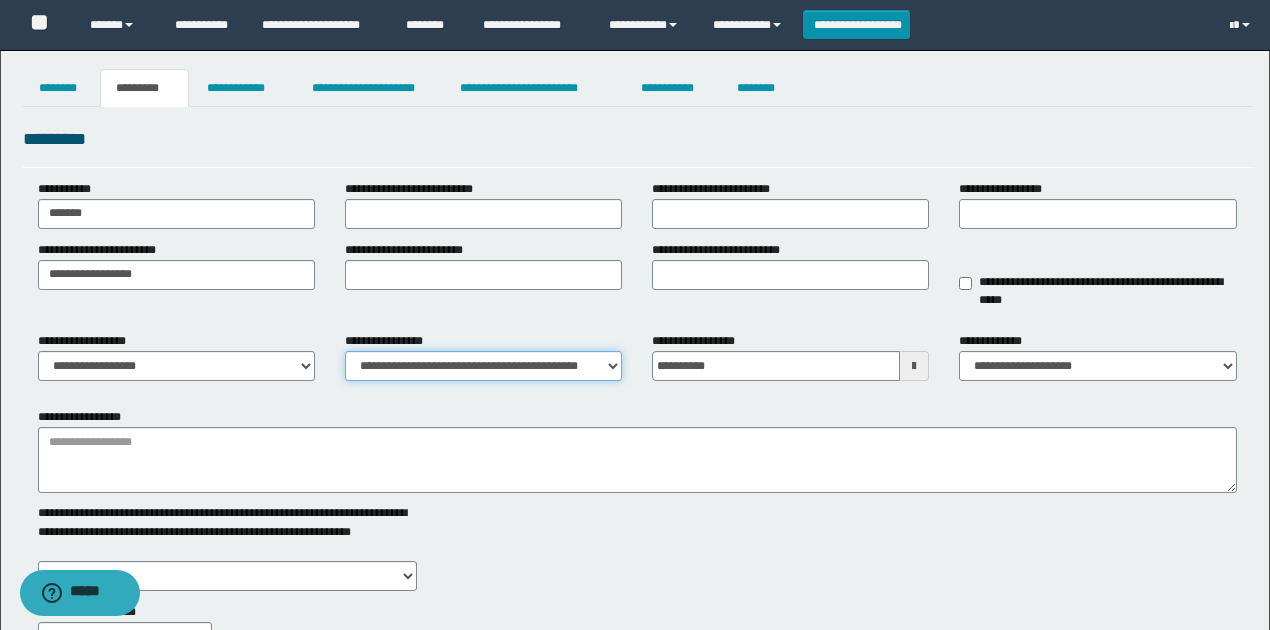 click on "**********" at bounding box center [483, 366] 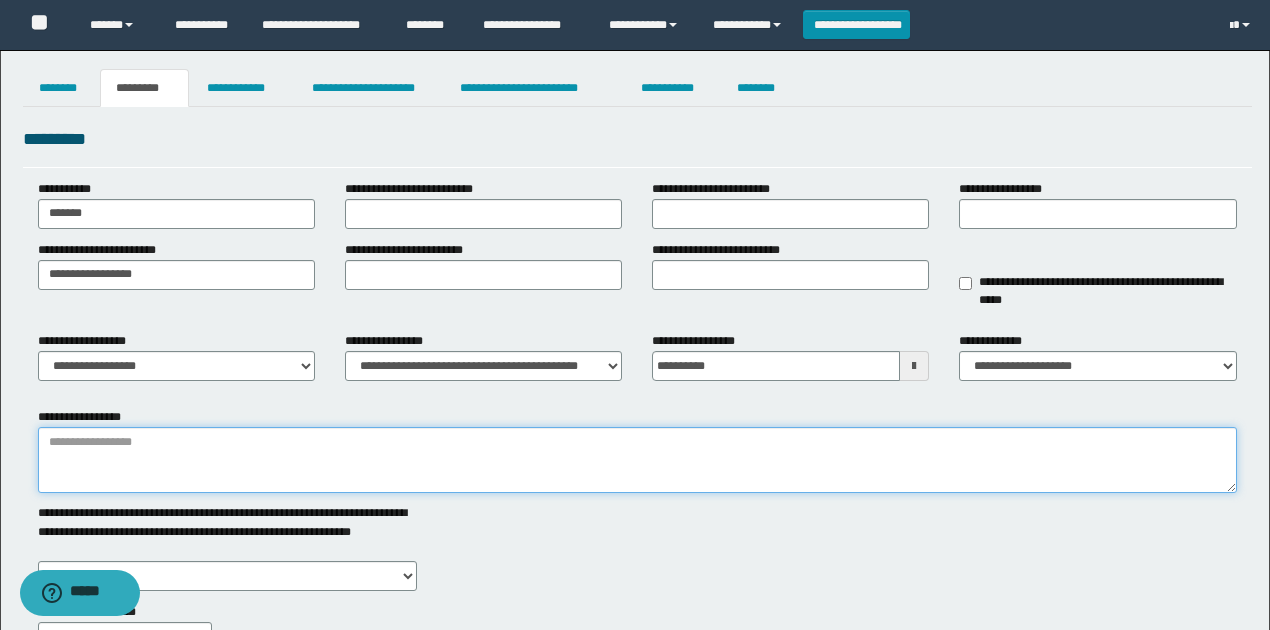 click on "**********" at bounding box center (637, 460) 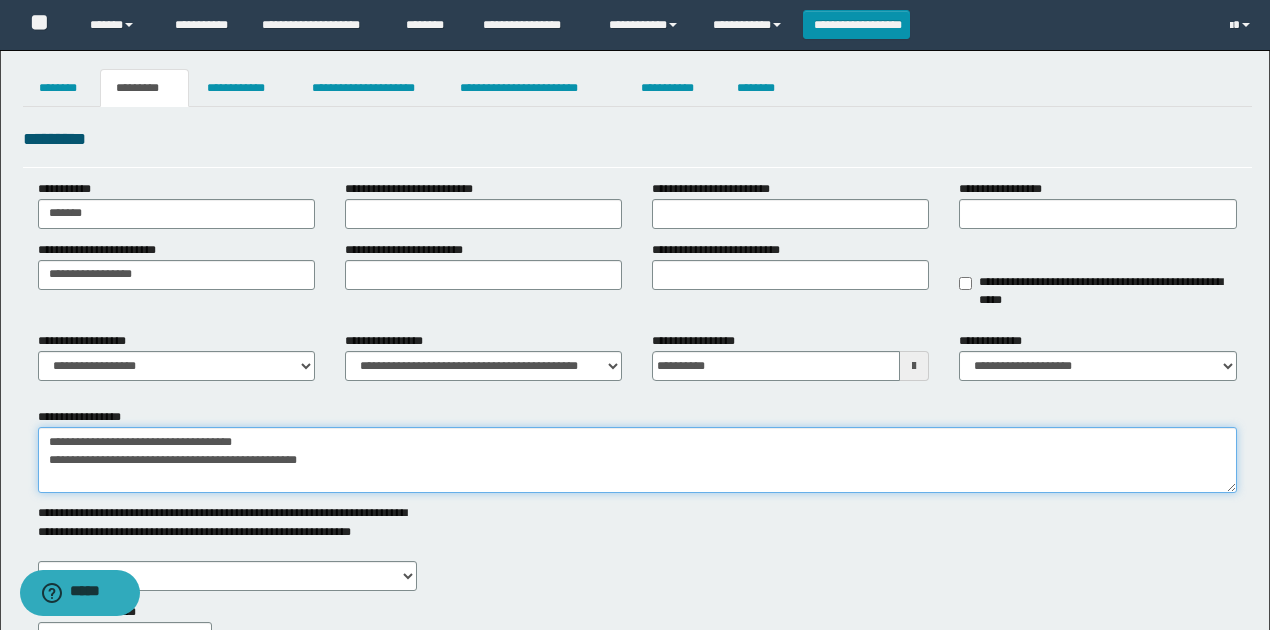 click on "**********" at bounding box center [637, 460] 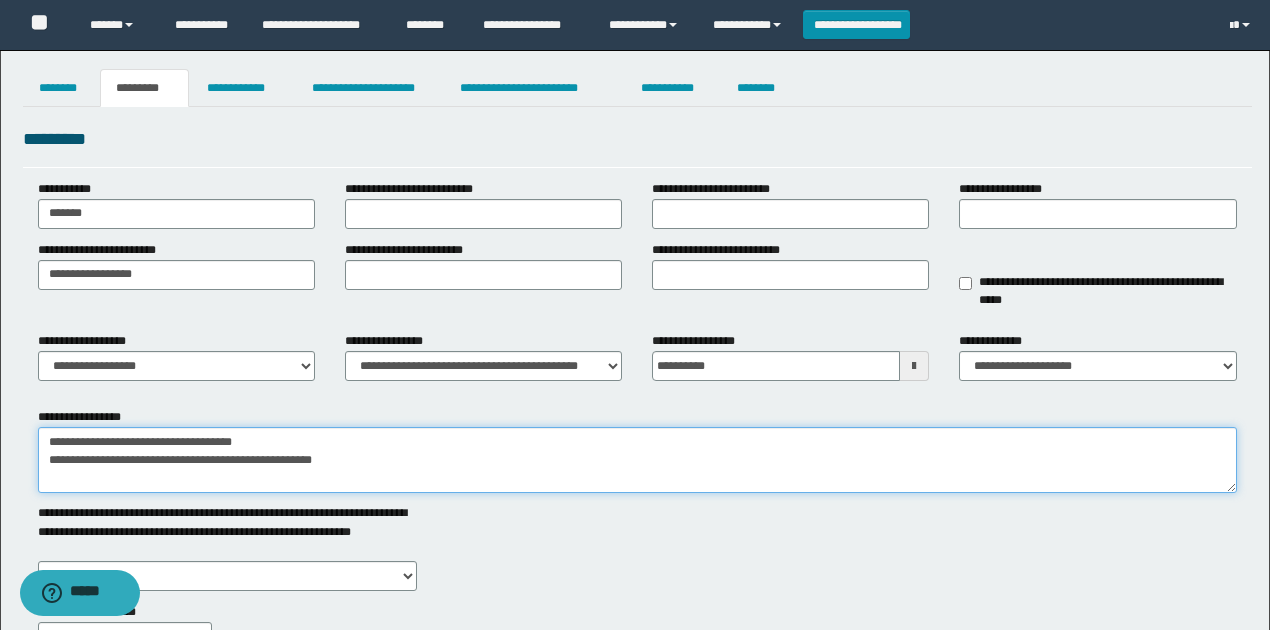 click on "**********" at bounding box center [637, 460] 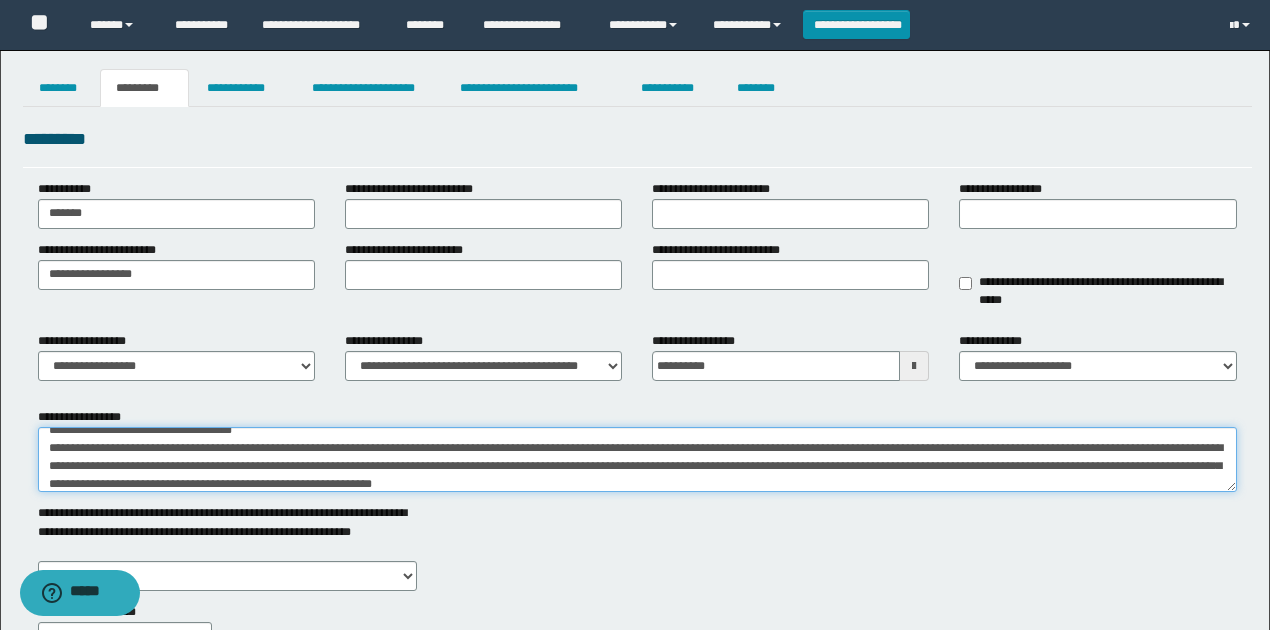 scroll, scrollTop: 30, scrollLeft: 0, axis: vertical 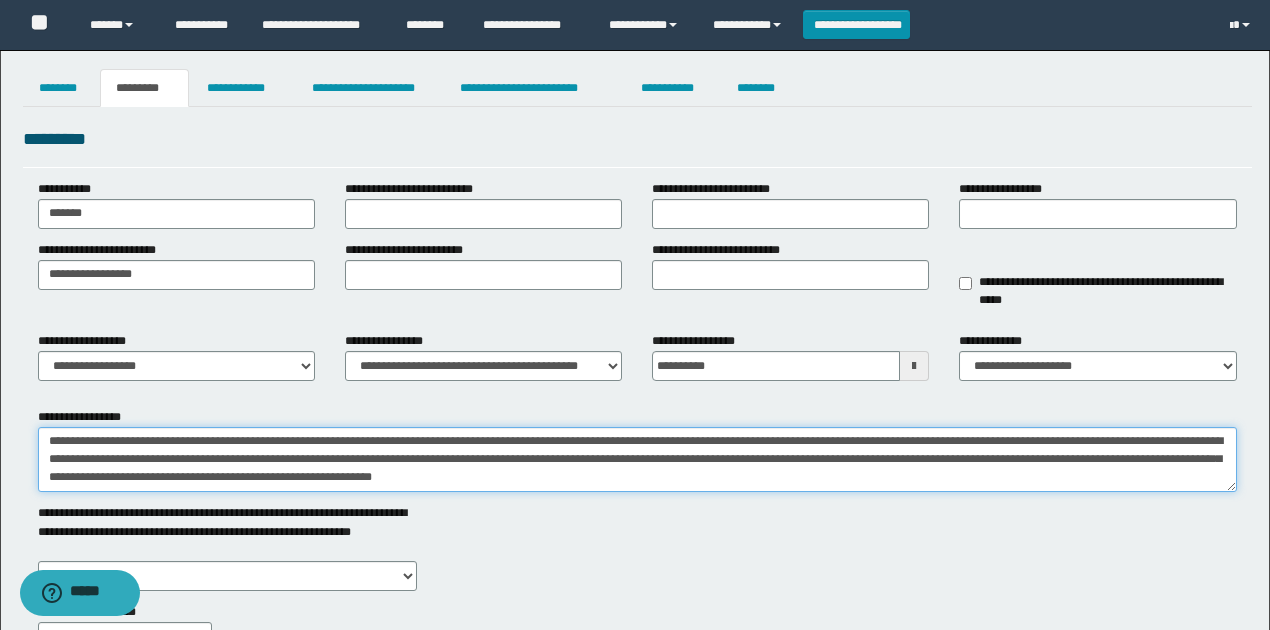 click on "**********" at bounding box center [637, 459] 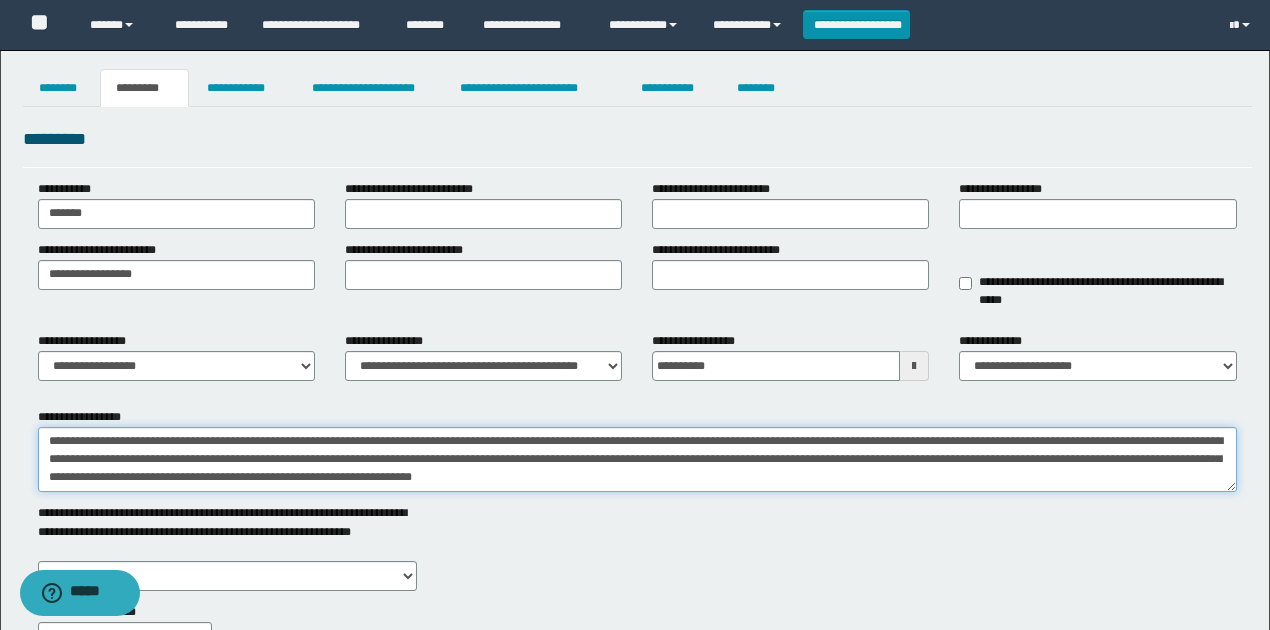 click on "**********" at bounding box center [637, 459] 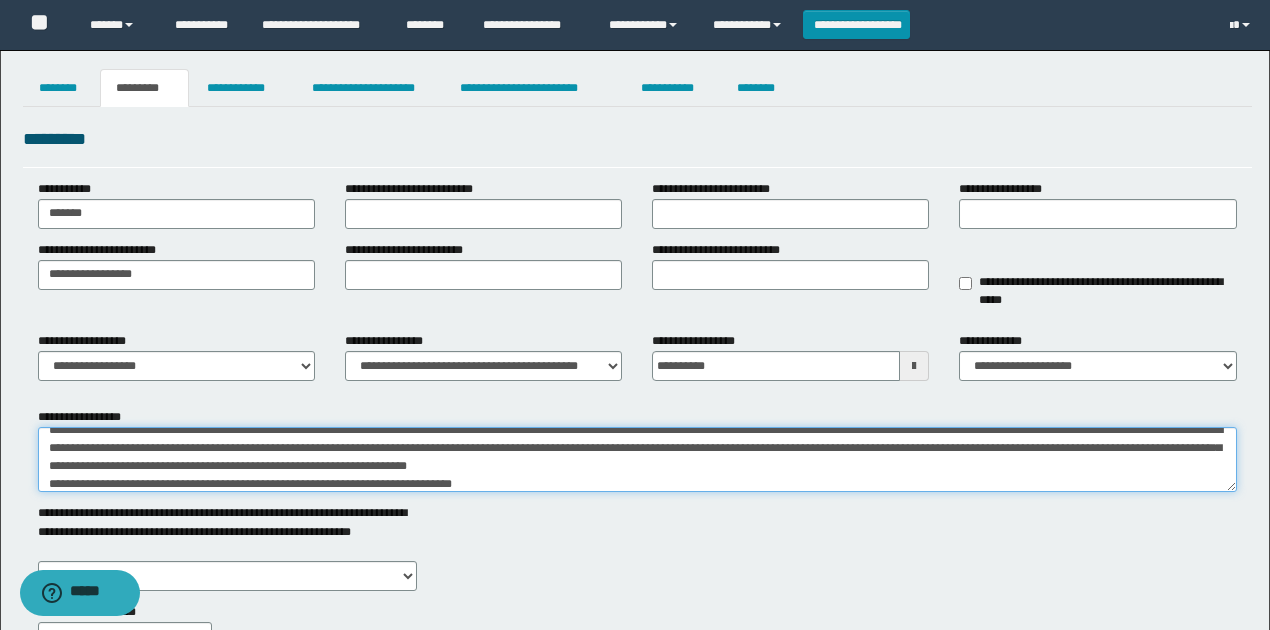 click on "**********" at bounding box center (637, 459) 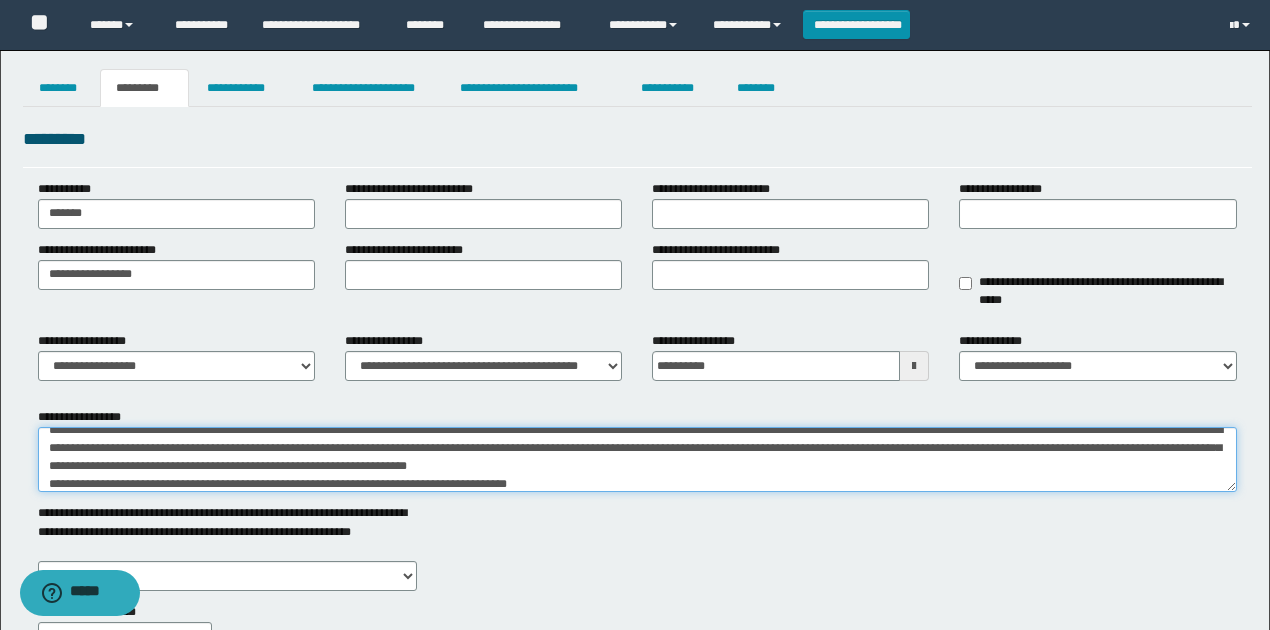 click on "**********" at bounding box center [637, 459] 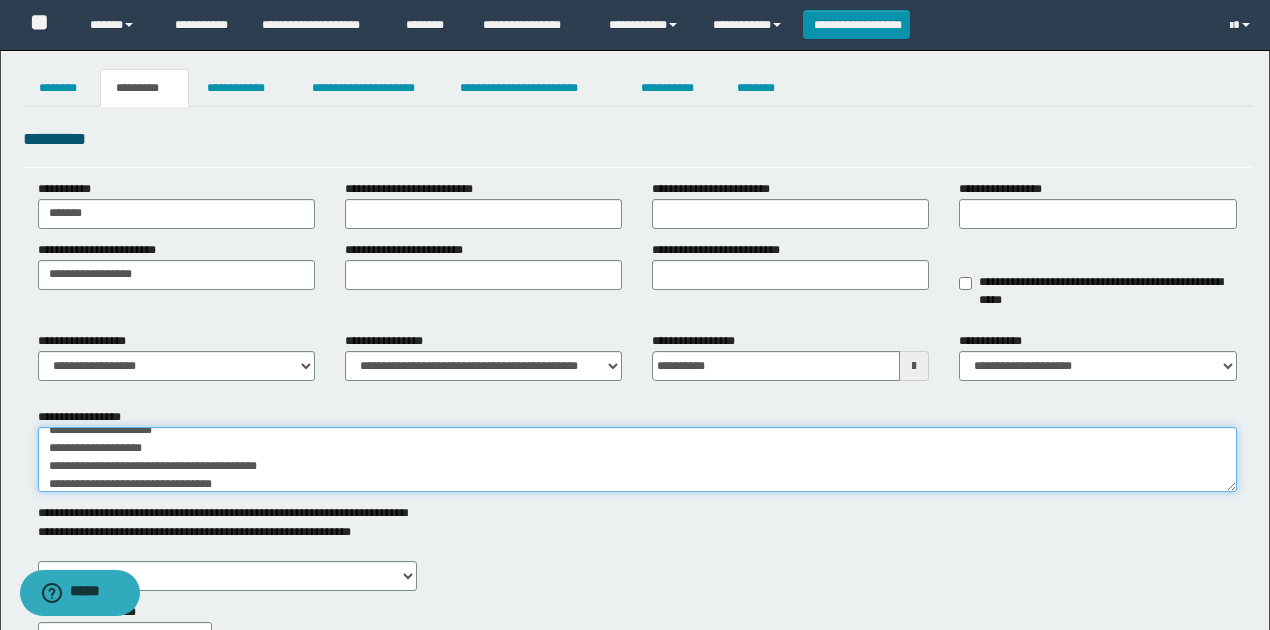 scroll, scrollTop: 174, scrollLeft: 0, axis: vertical 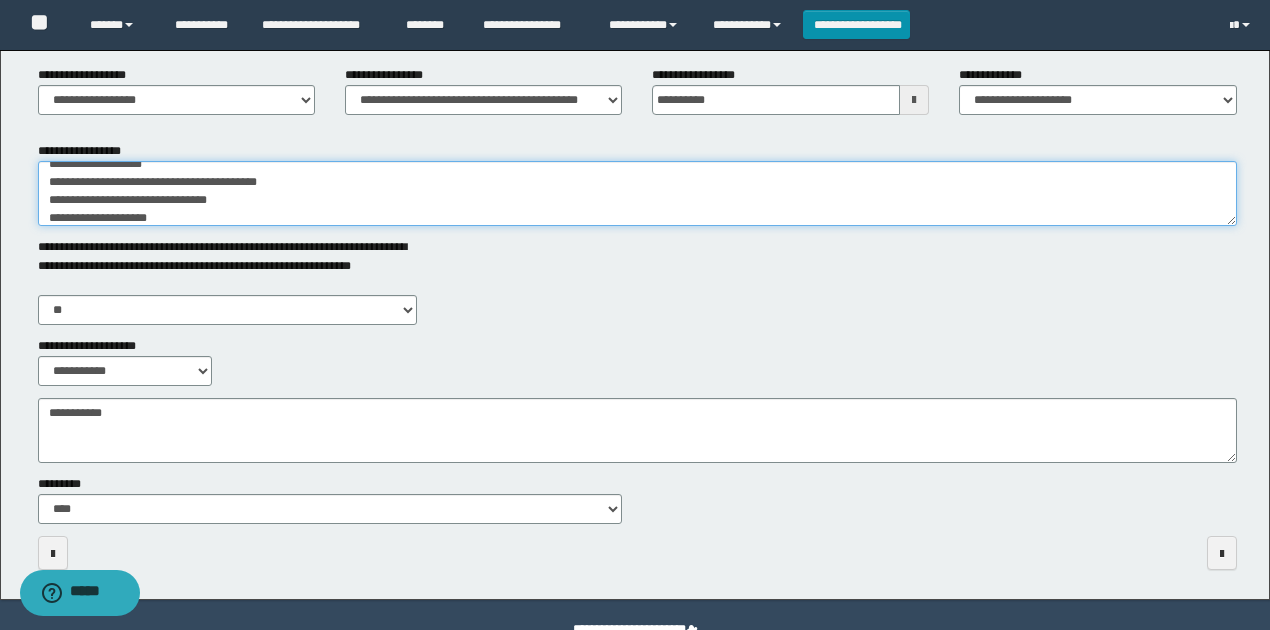 type on "**********" 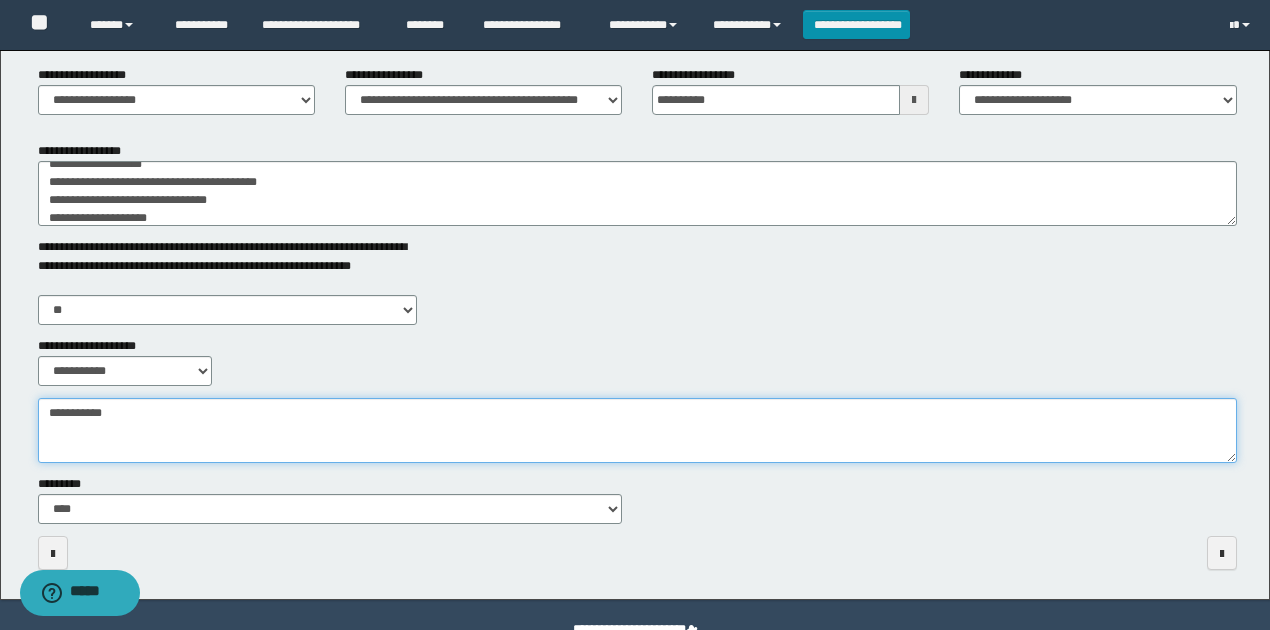 click on "**********" at bounding box center [637, 430] 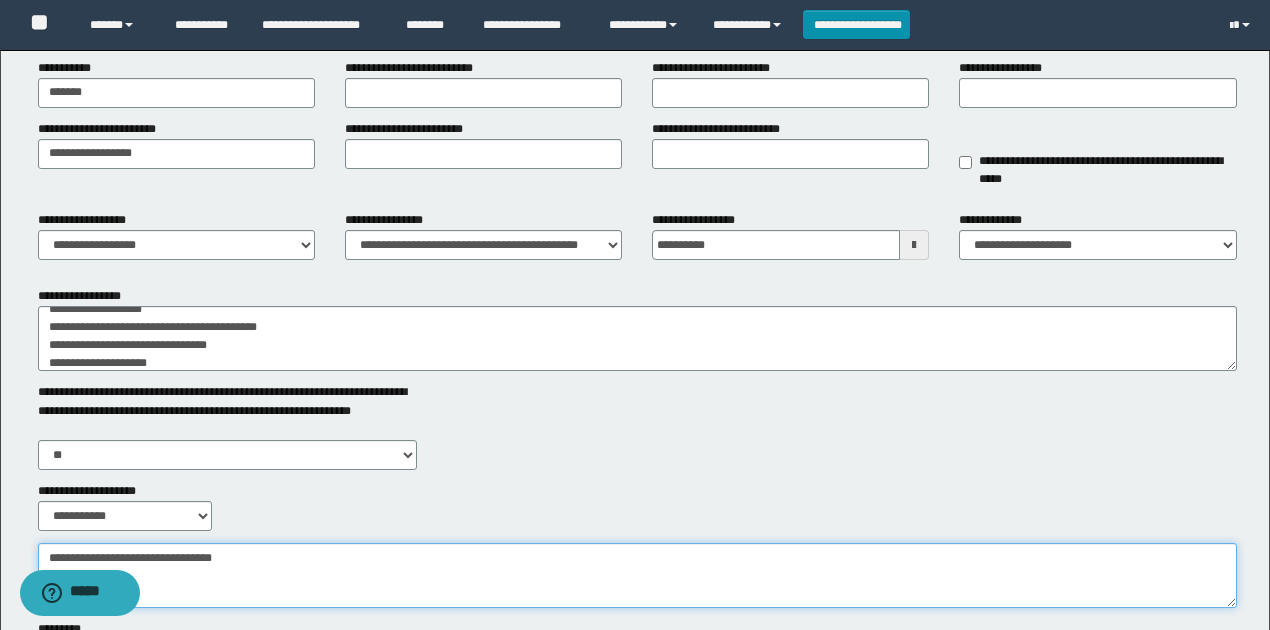 scroll, scrollTop: 0, scrollLeft: 0, axis: both 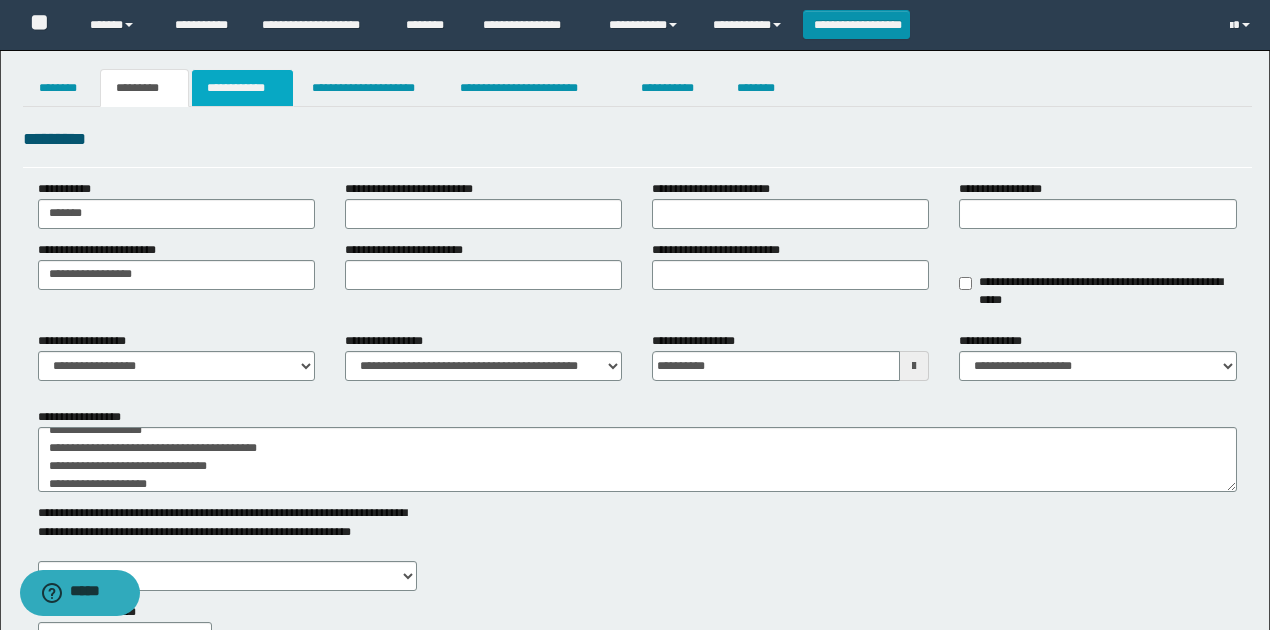 type on "**********" 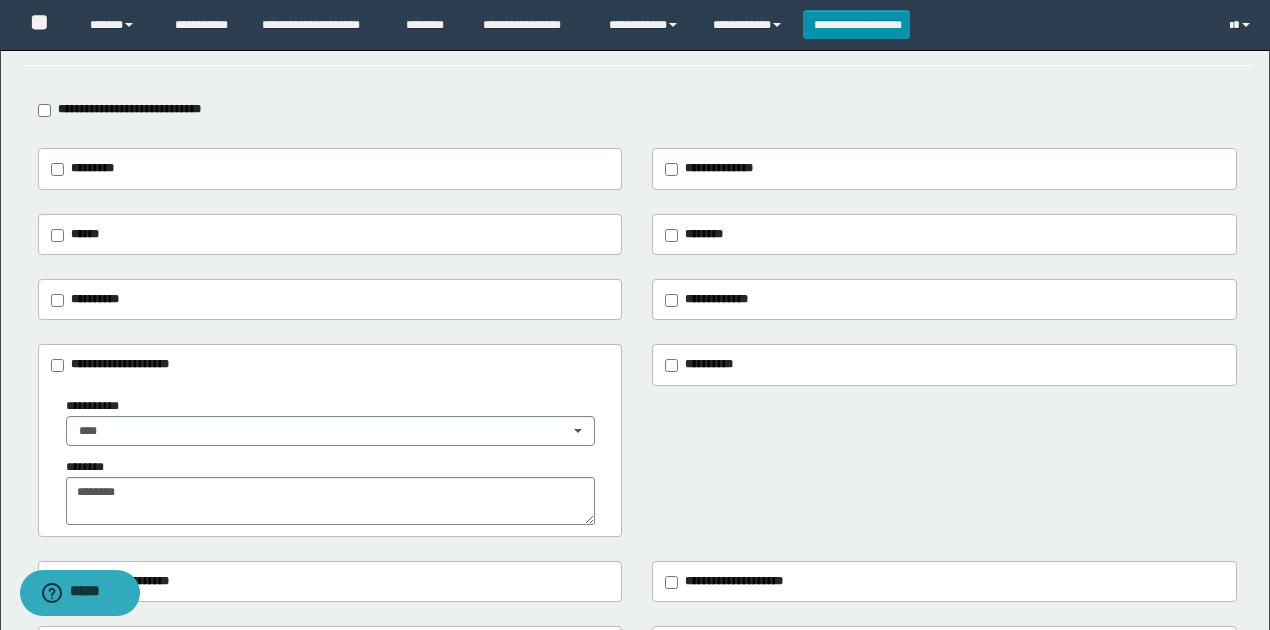 scroll, scrollTop: 66, scrollLeft: 0, axis: vertical 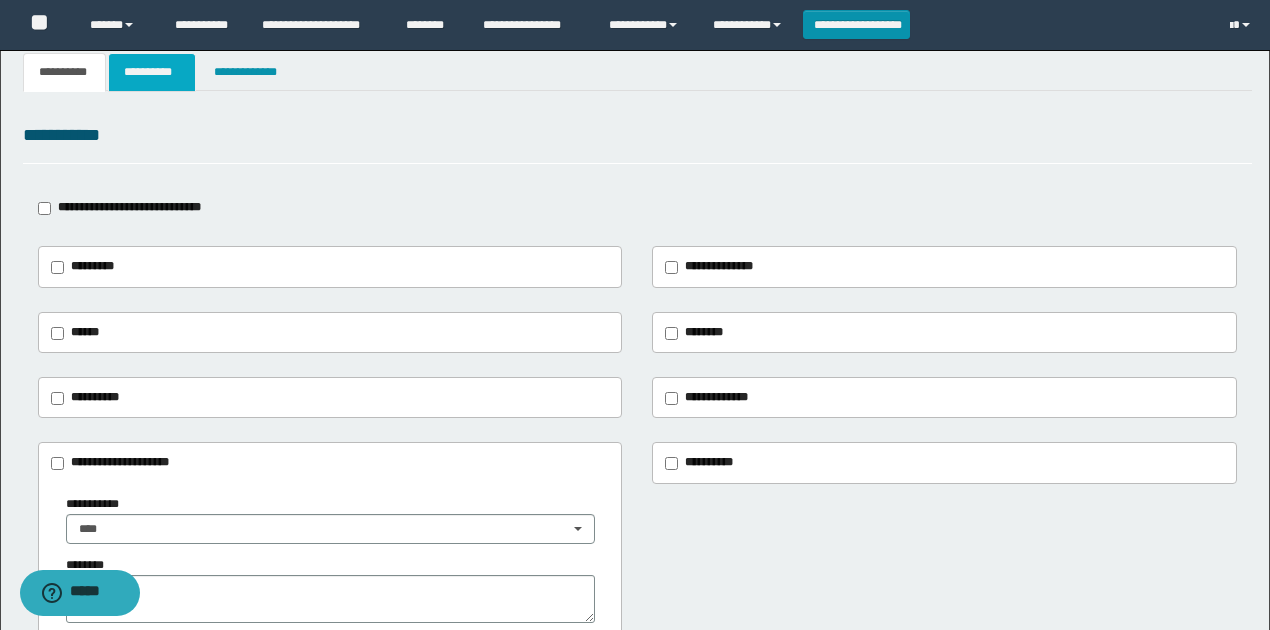 click on "**********" at bounding box center (151, 72) 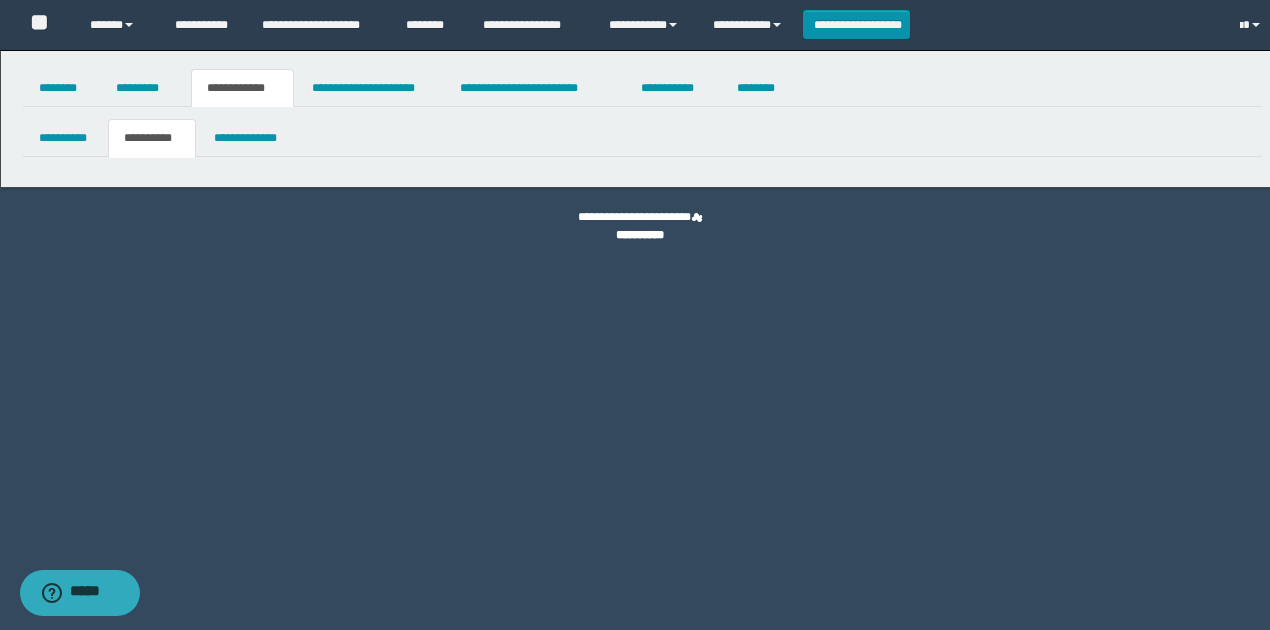 scroll, scrollTop: 0, scrollLeft: 0, axis: both 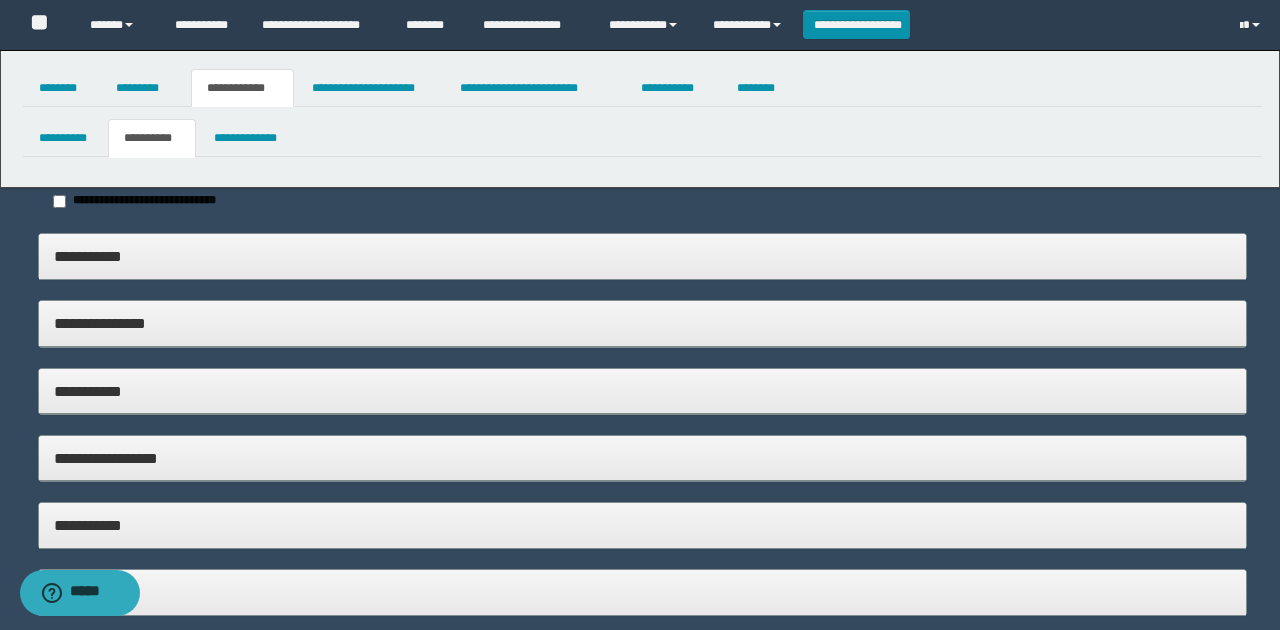 type on "*****" 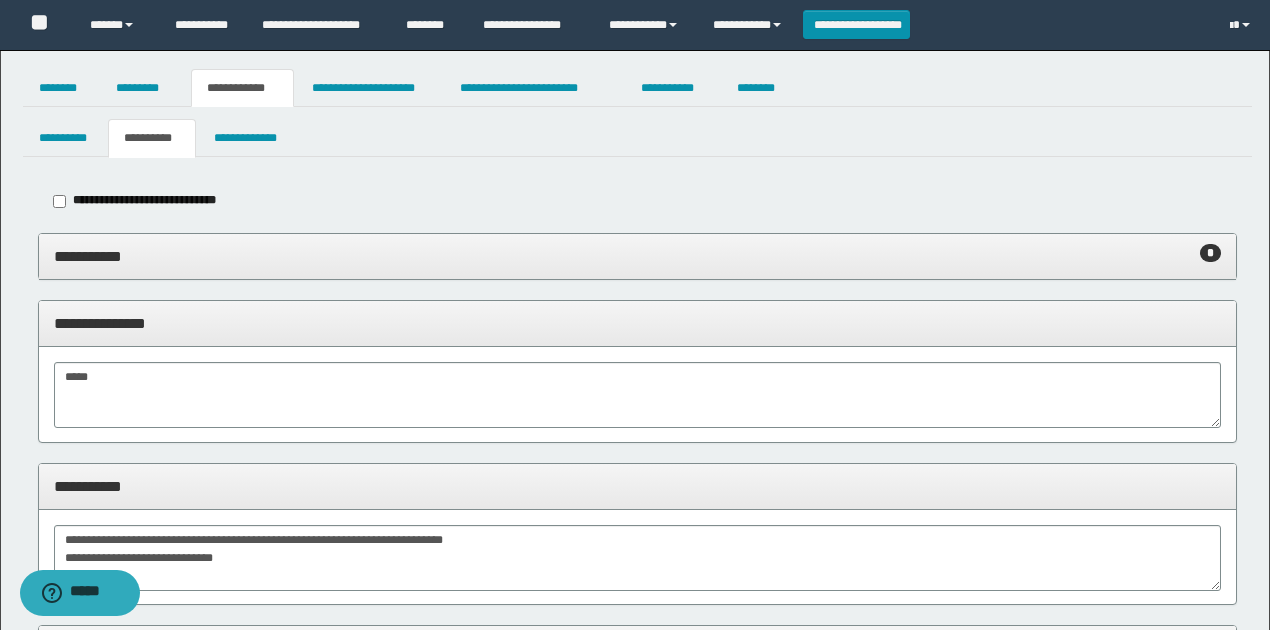 click on "**********" at bounding box center (638, 256) 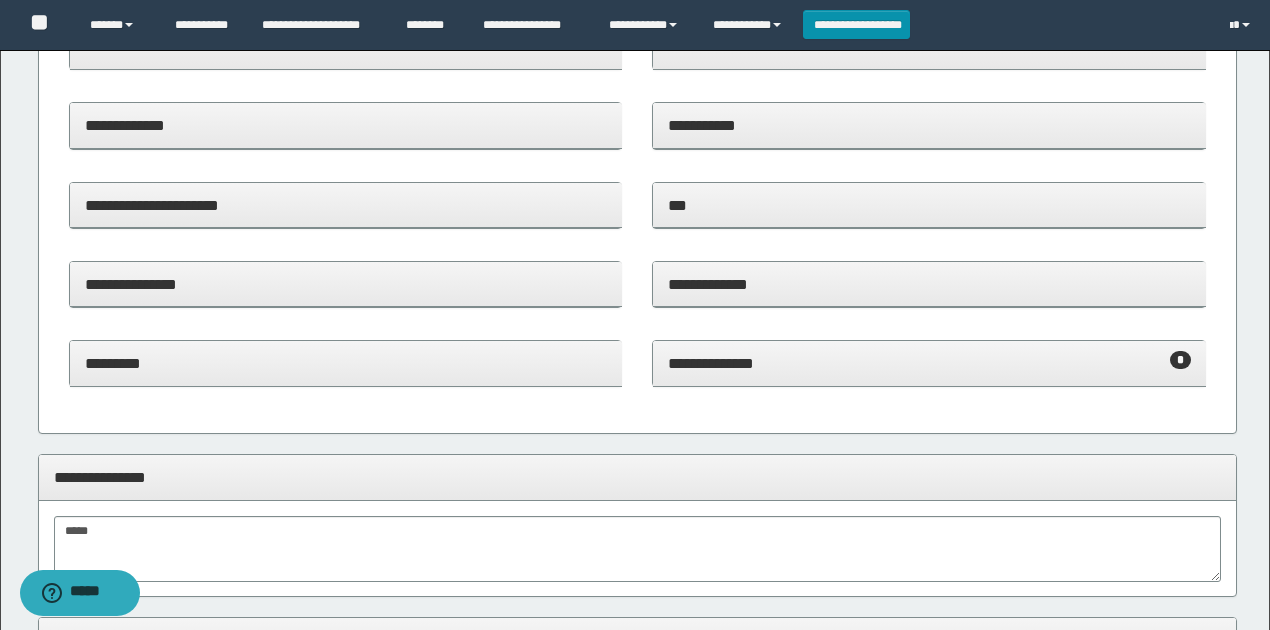 scroll, scrollTop: 533, scrollLeft: 0, axis: vertical 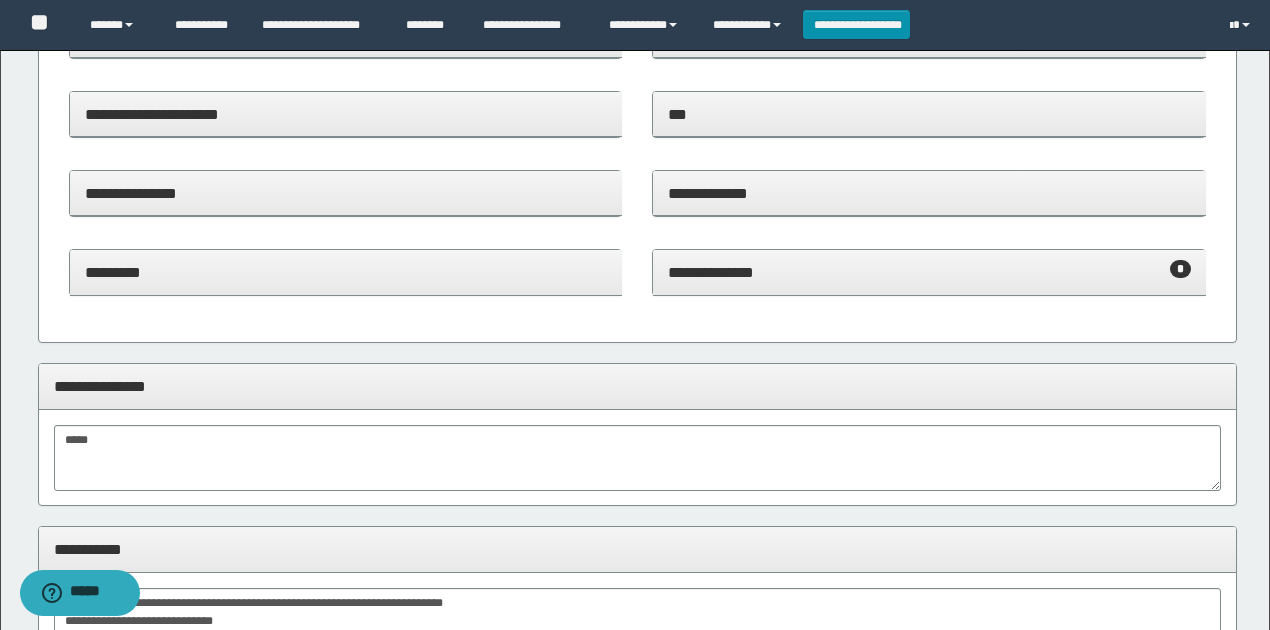 click on "**********" at bounding box center [929, 273] 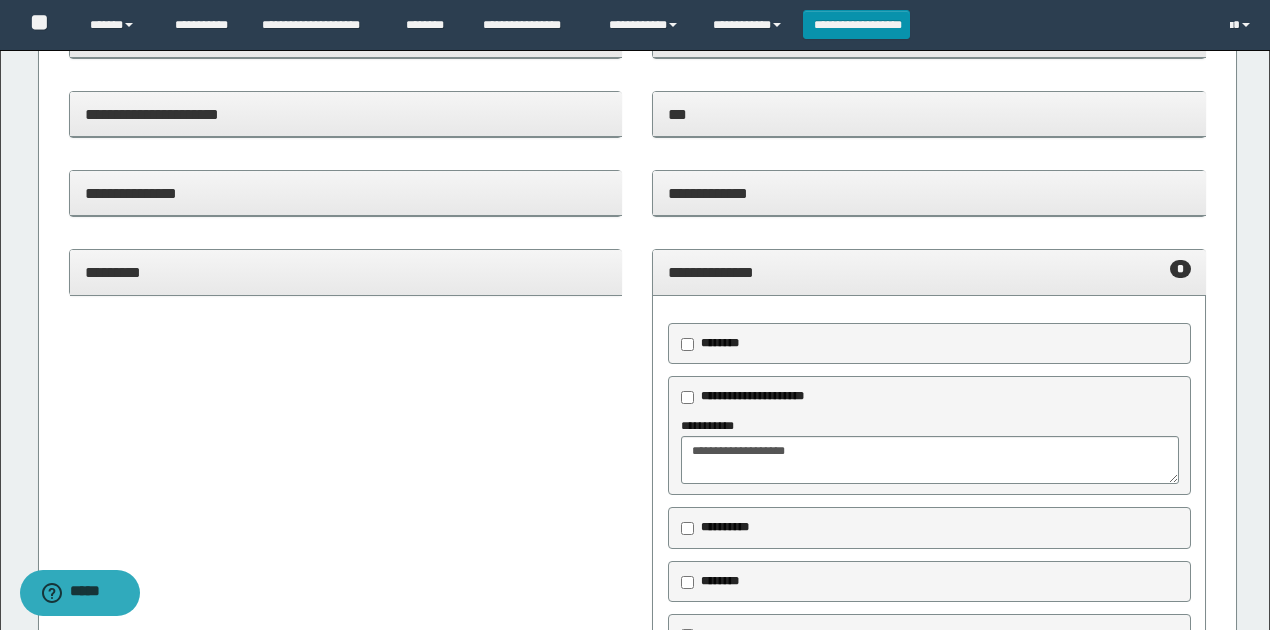 click on "**********" at bounding box center [929, 272] 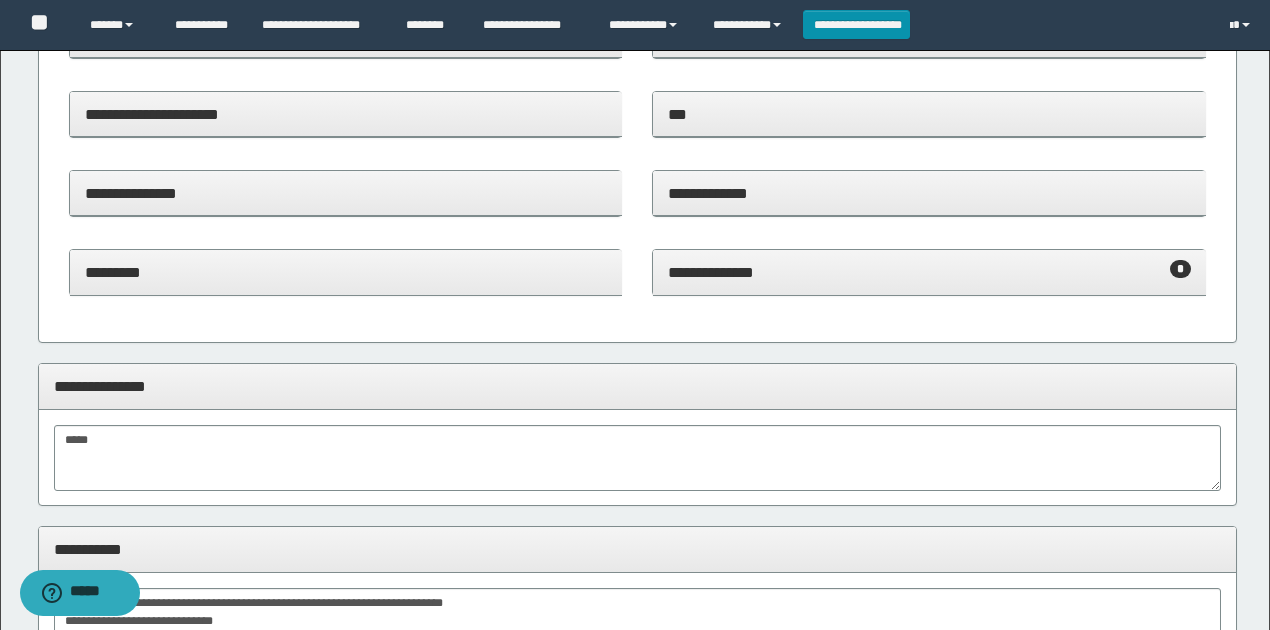scroll, scrollTop: 733, scrollLeft: 0, axis: vertical 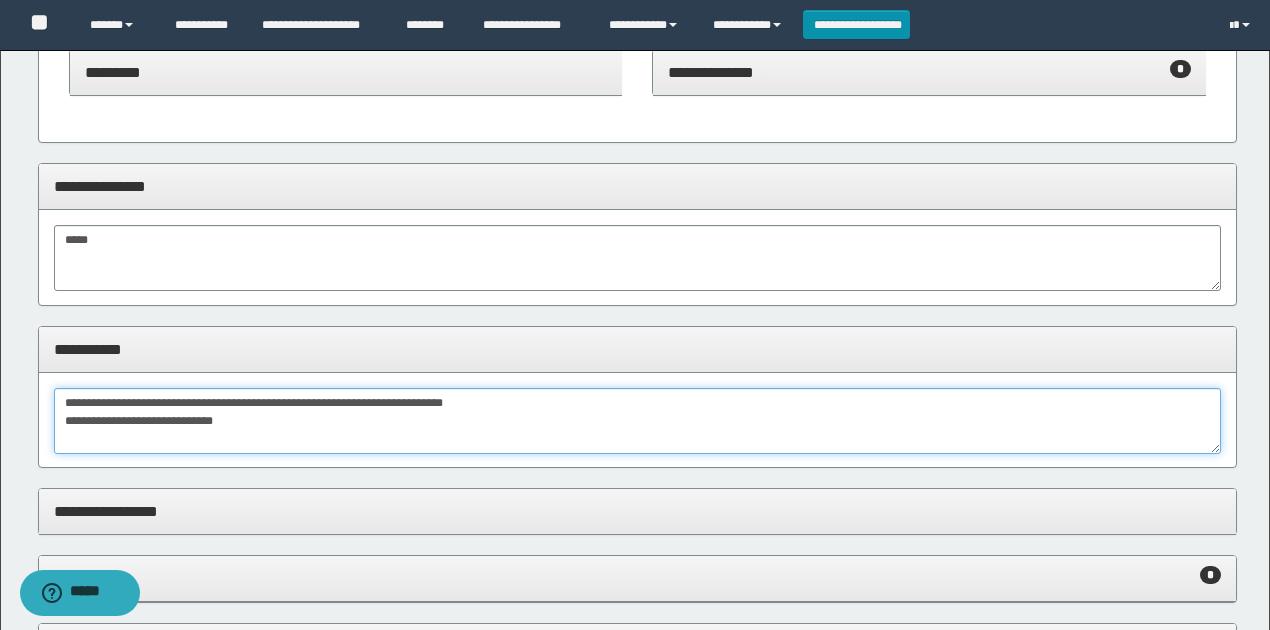 click on "**********" at bounding box center [638, 421] 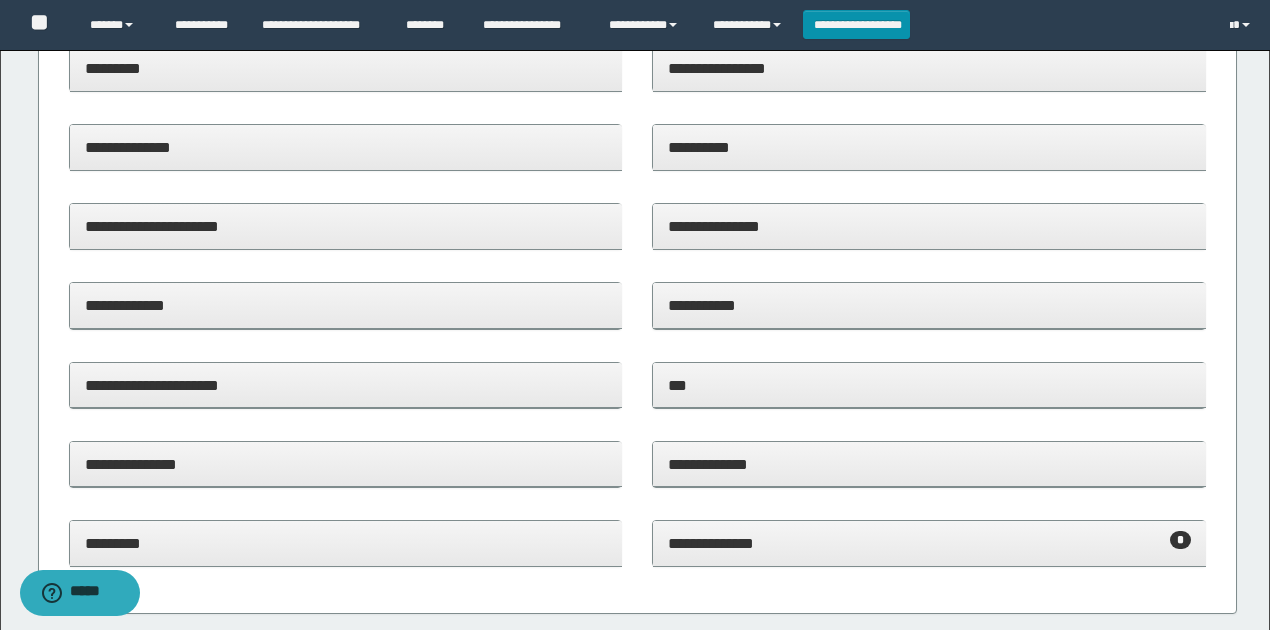 scroll, scrollTop: 0, scrollLeft: 0, axis: both 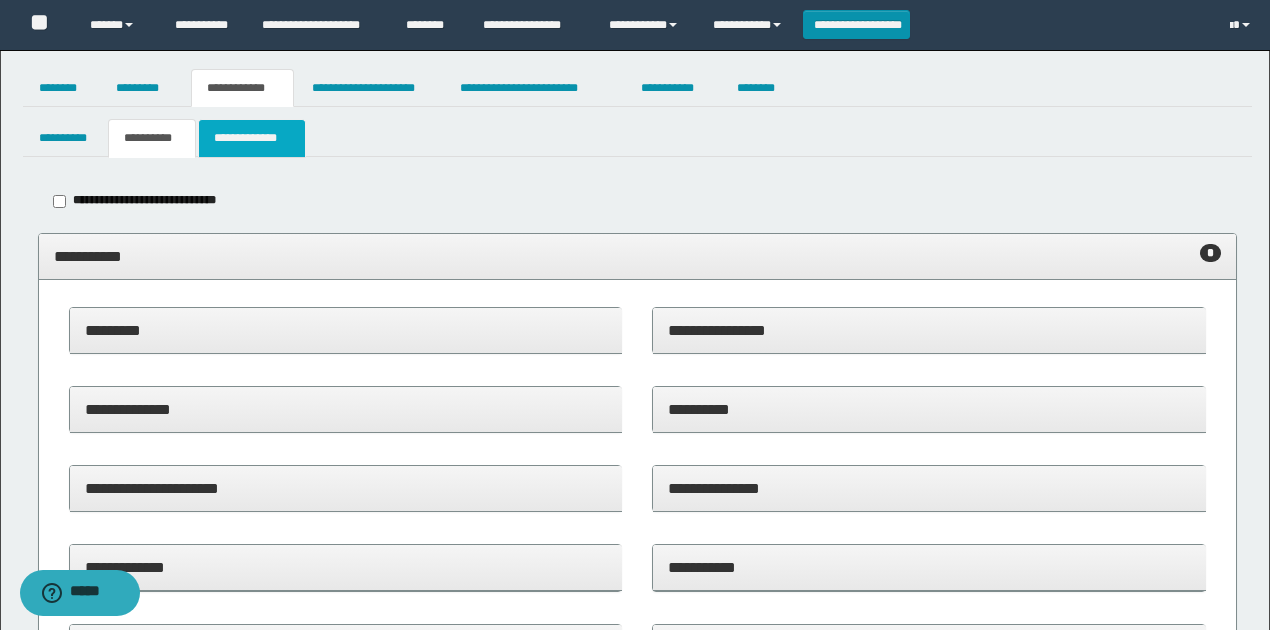 click on "**********" at bounding box center (252, 138) 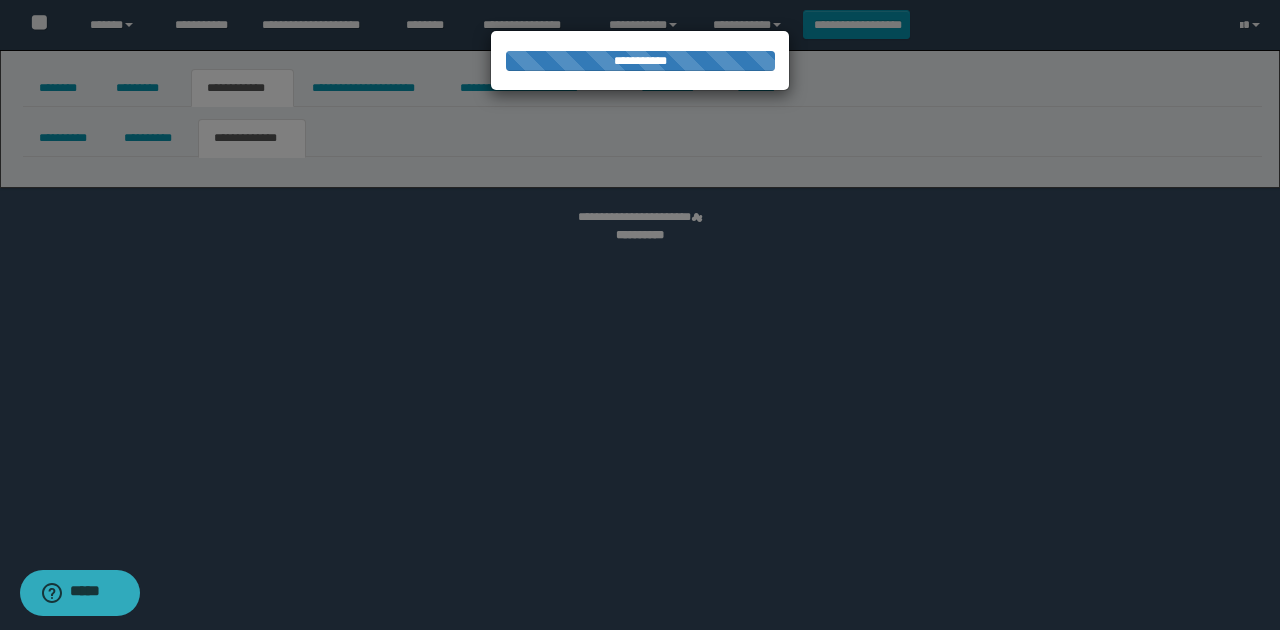 select on "*" 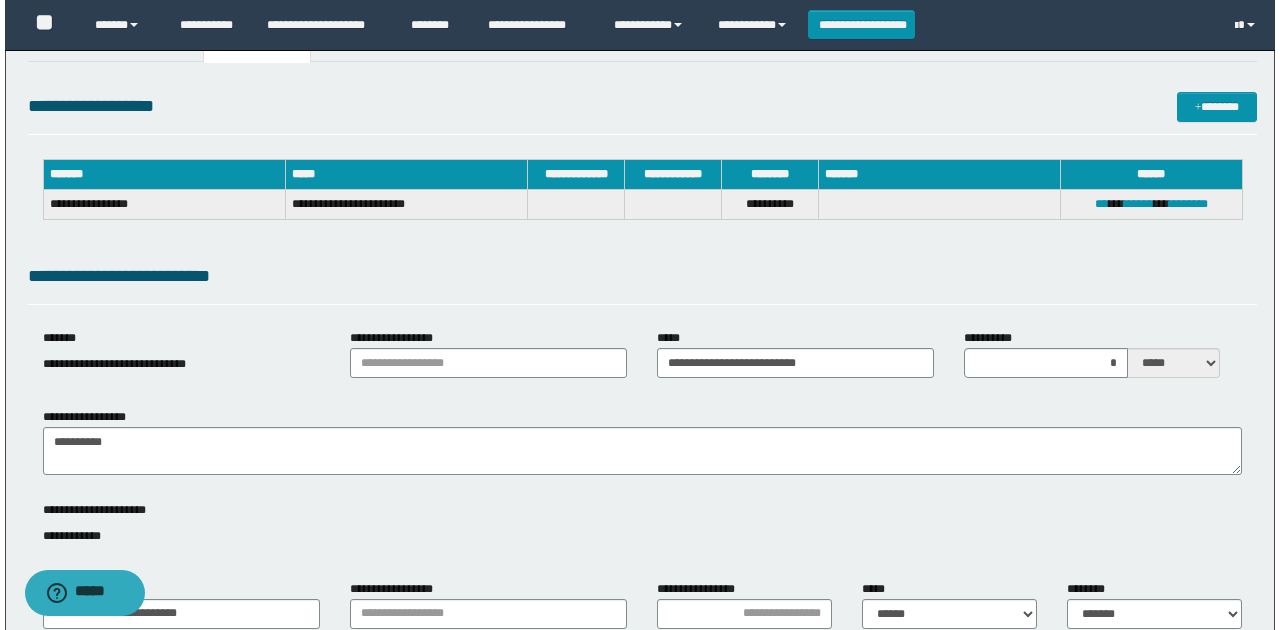 scroll, scrollTop: 0, scrollLeft: 0, axis: both 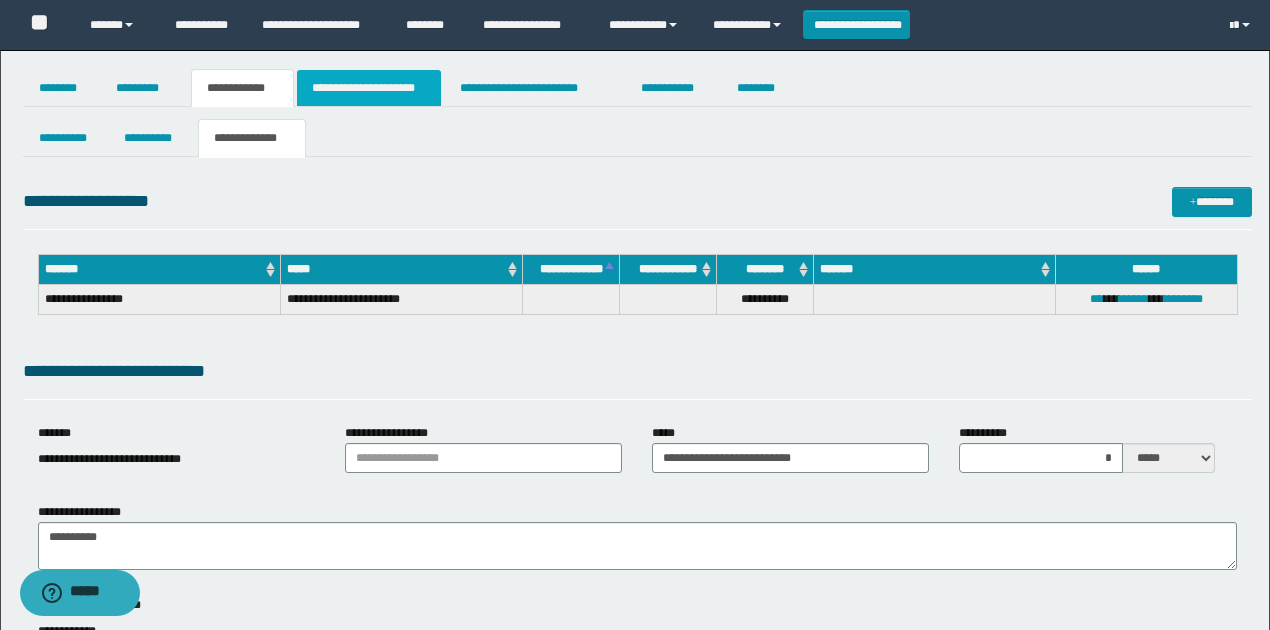 click on "**********" at bounding box center [369, 88] 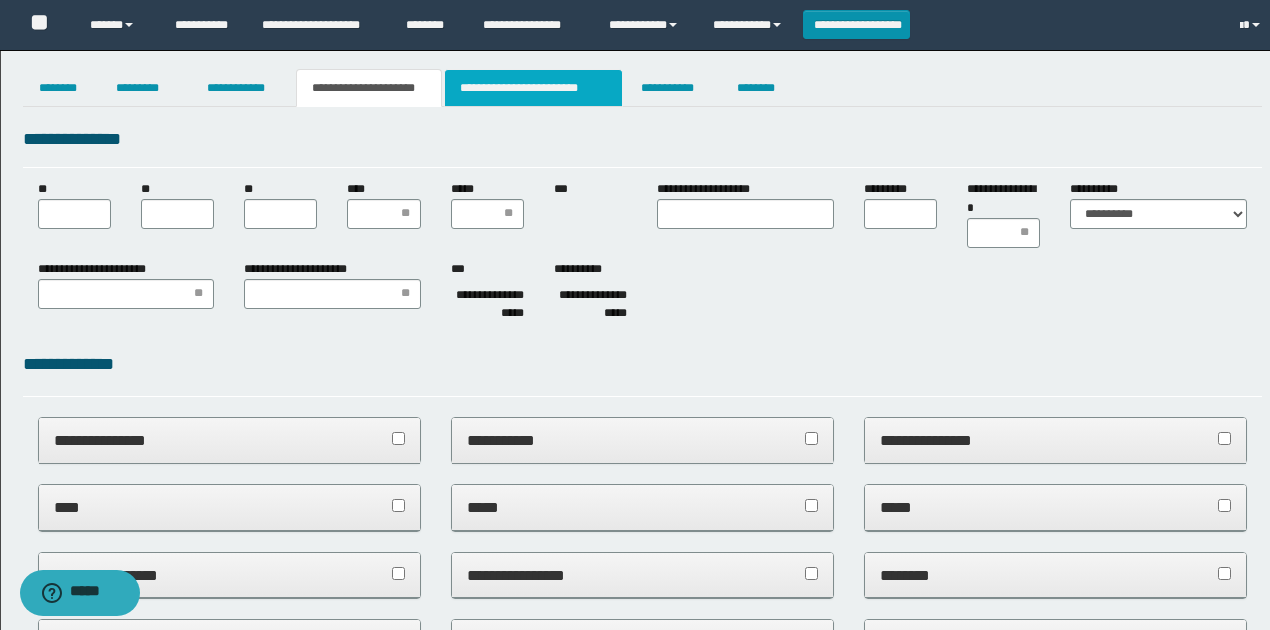 scroll, scrollTop: 0, scrollLeft: 0, axis: both 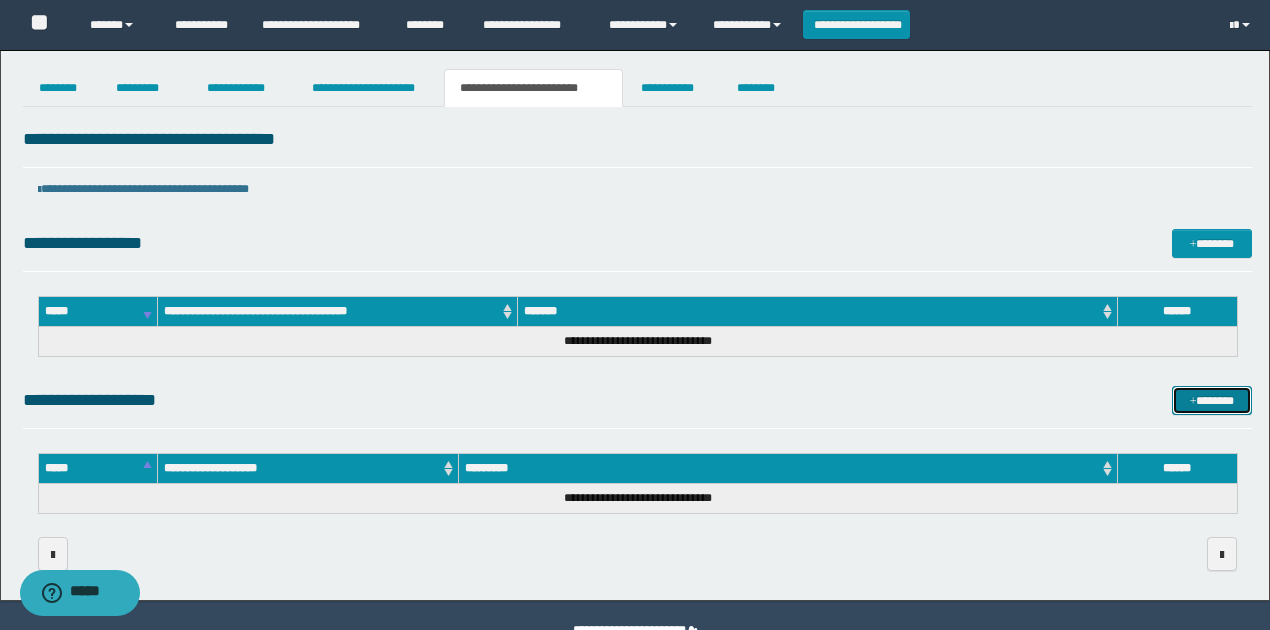 click on "*******" at bounding box center (1211, 400) 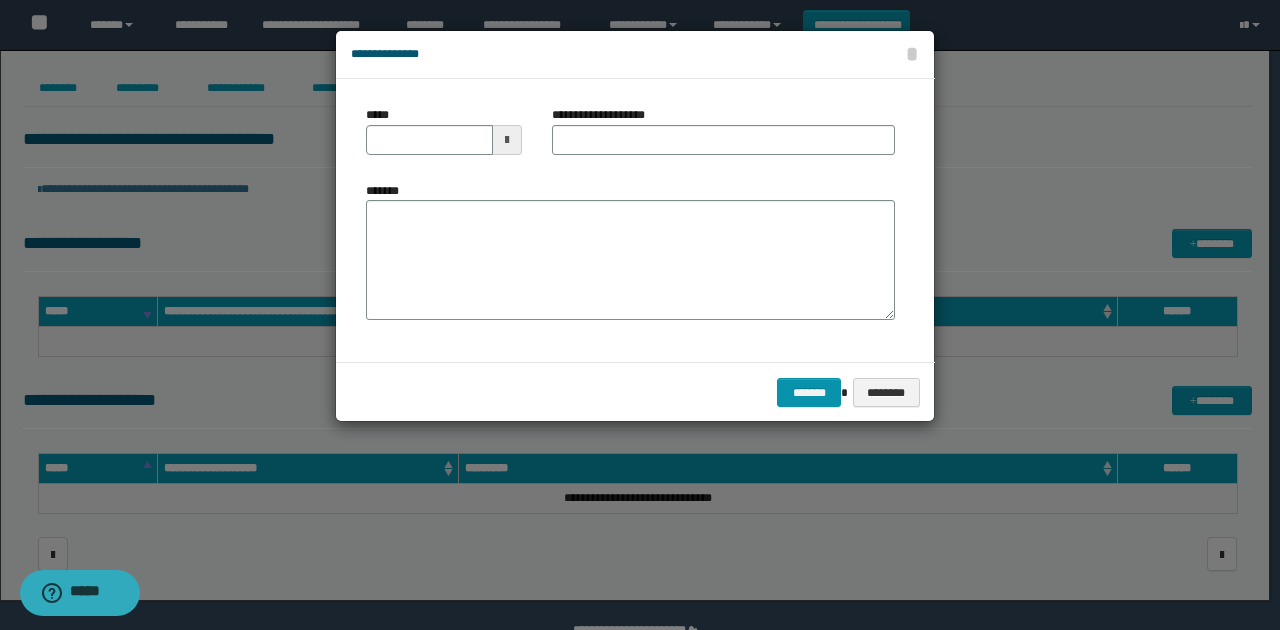 click at bounding box center [507, 140] 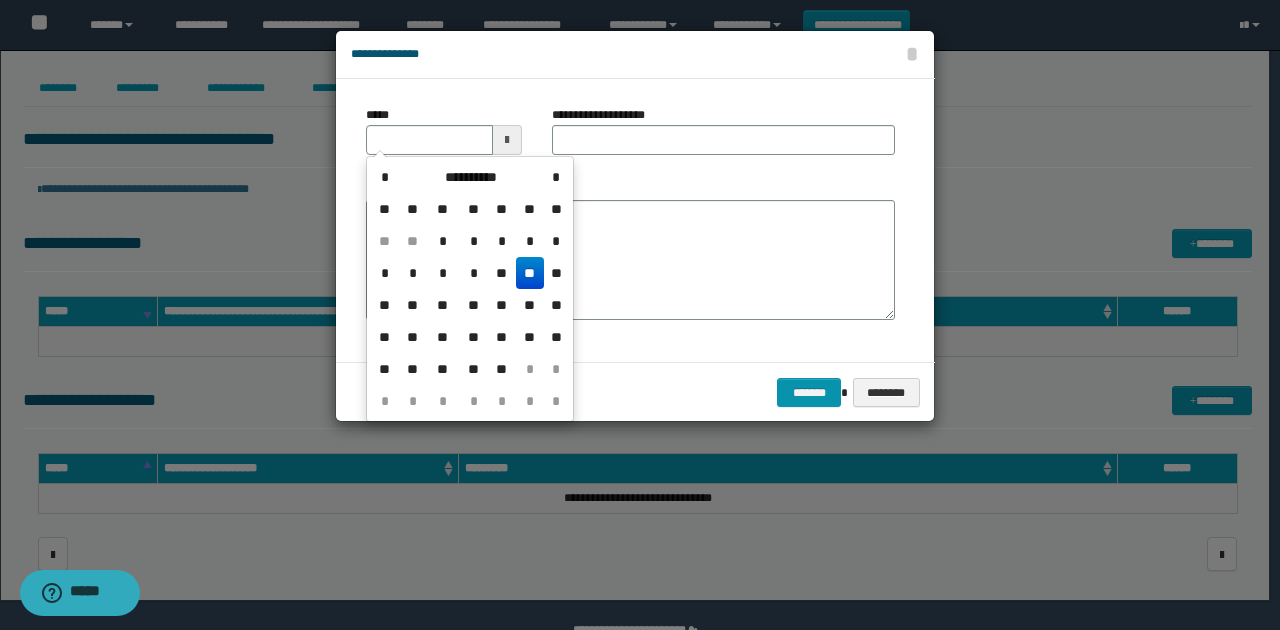 click on "**" at bounding box center (530, 273) 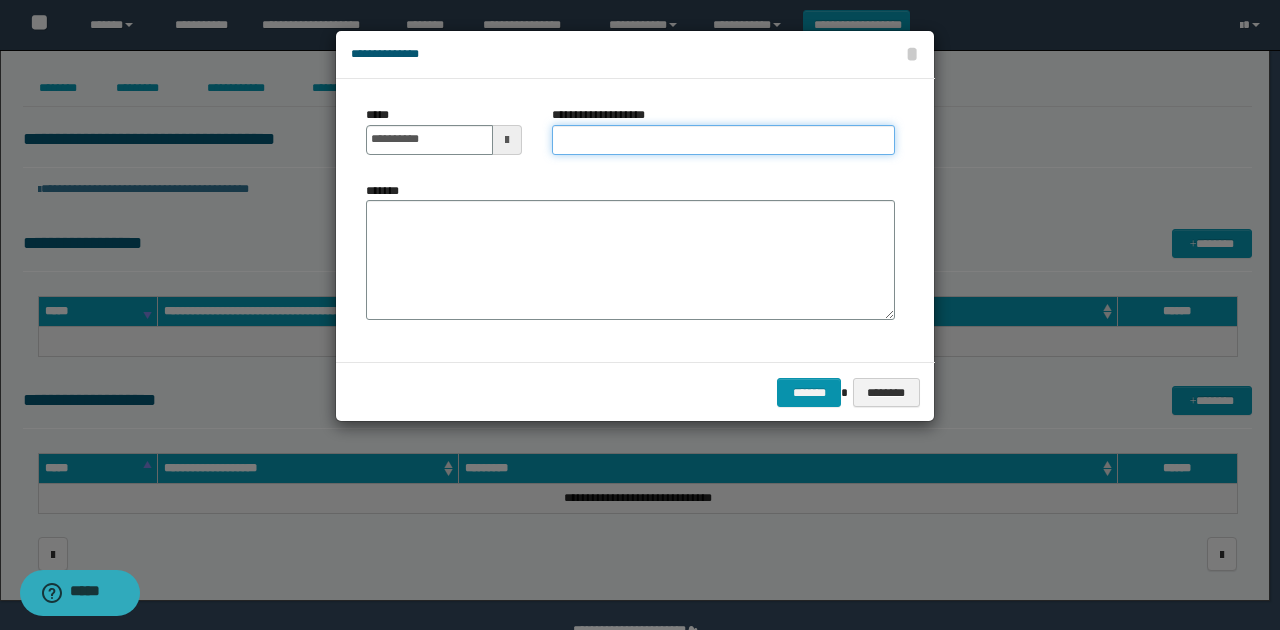 click on "**********" at bounding box center (723, 140) 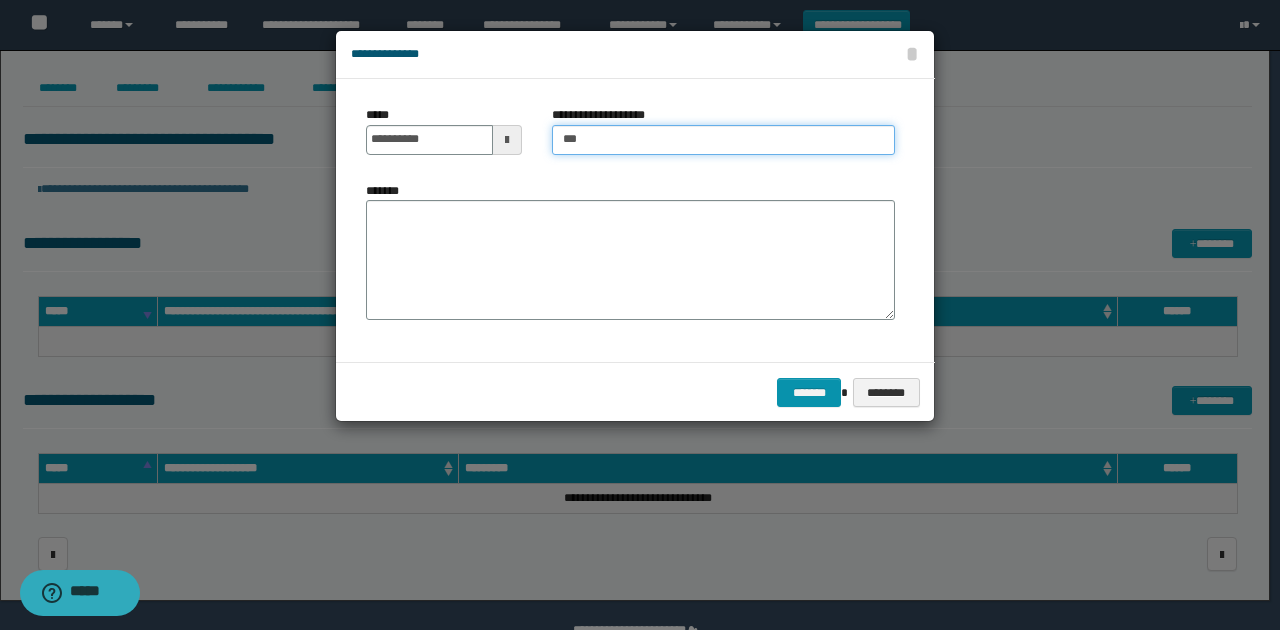 type on "**********" 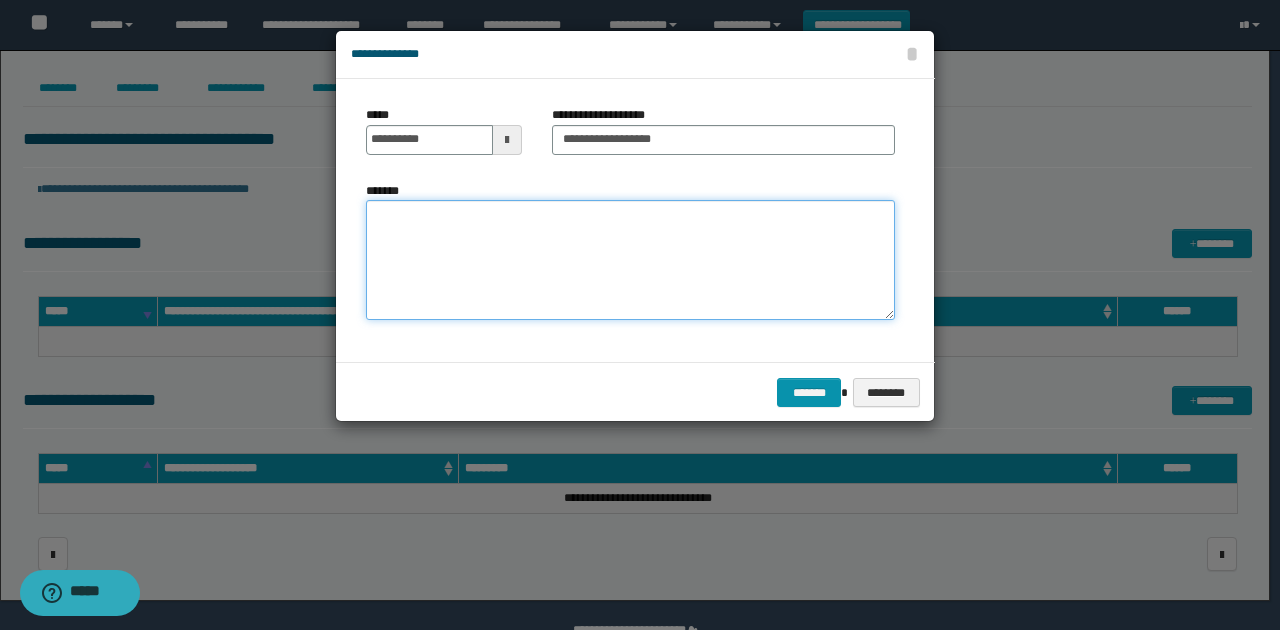 click on "*******" at bounding box center (630, 260) 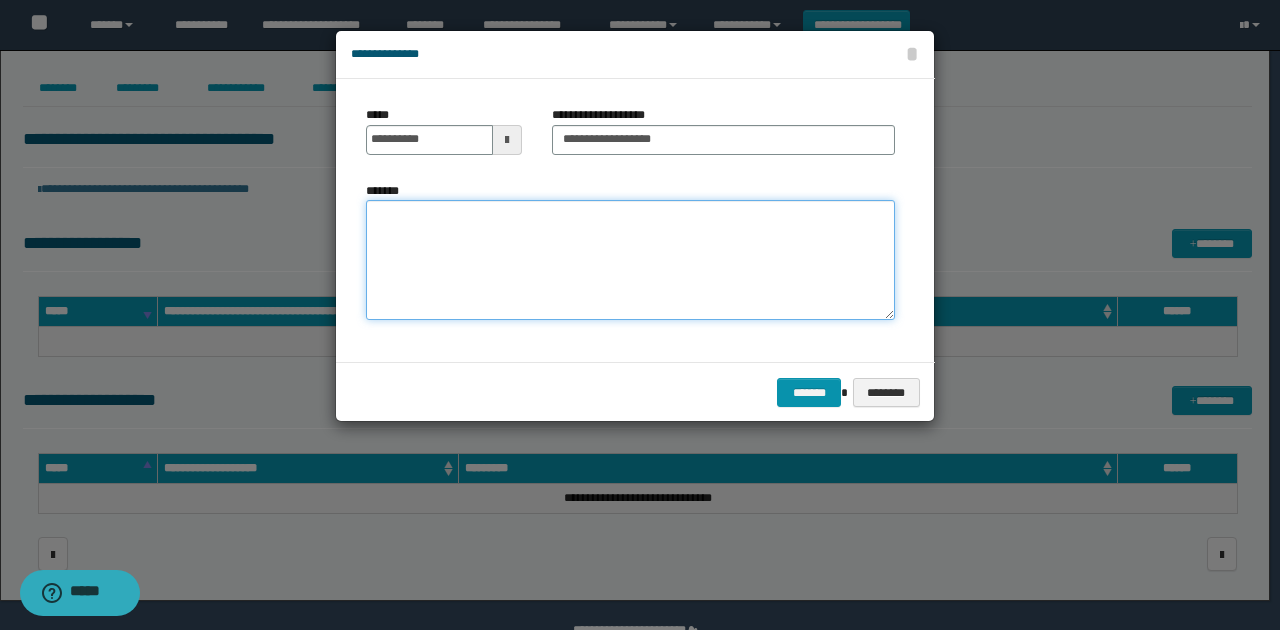 click on "*******" at bounding box center [630, 260] 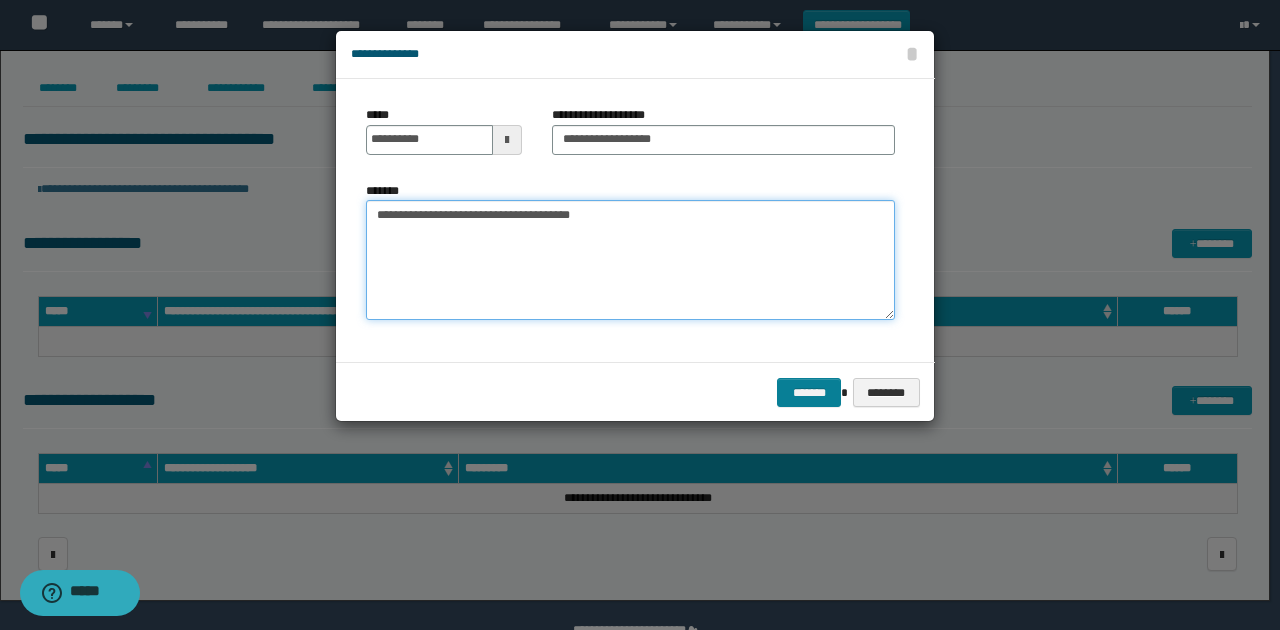 type on "**********" 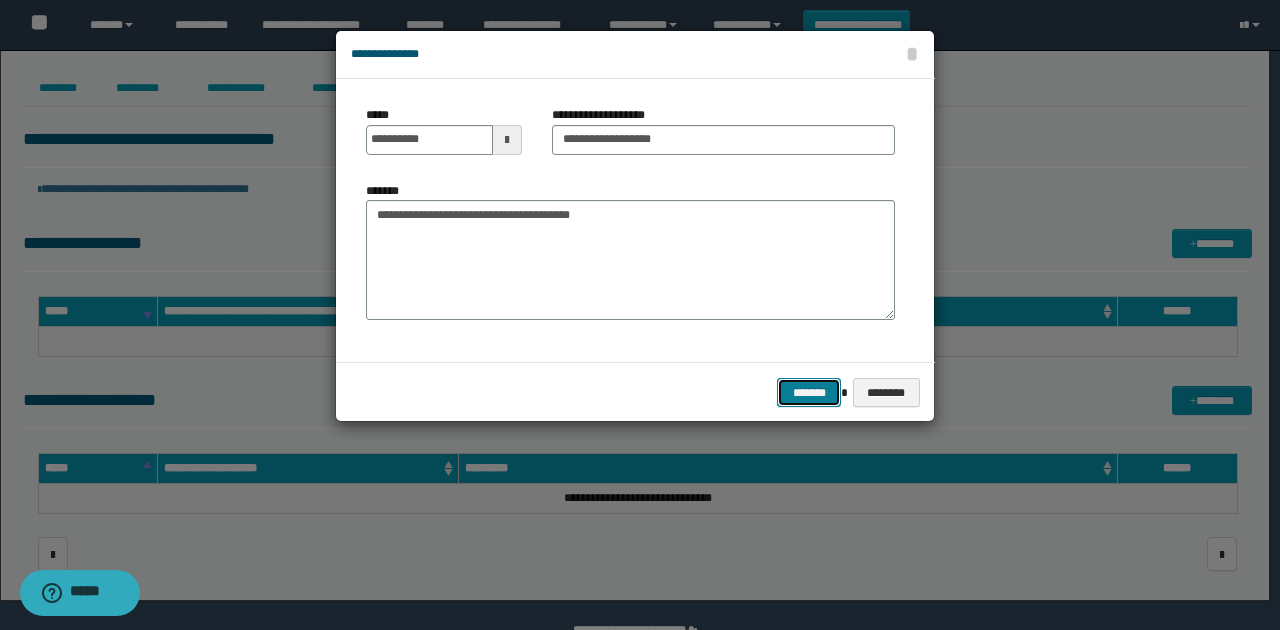 click on "*******" at bounding box center [809, 392] 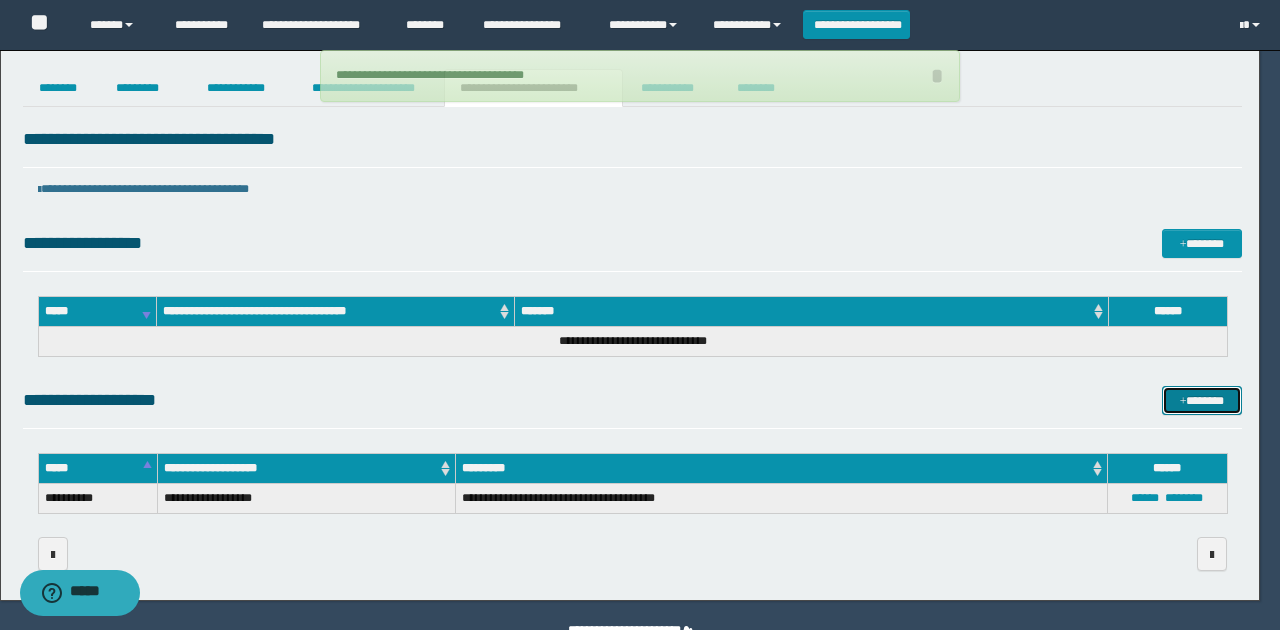 type 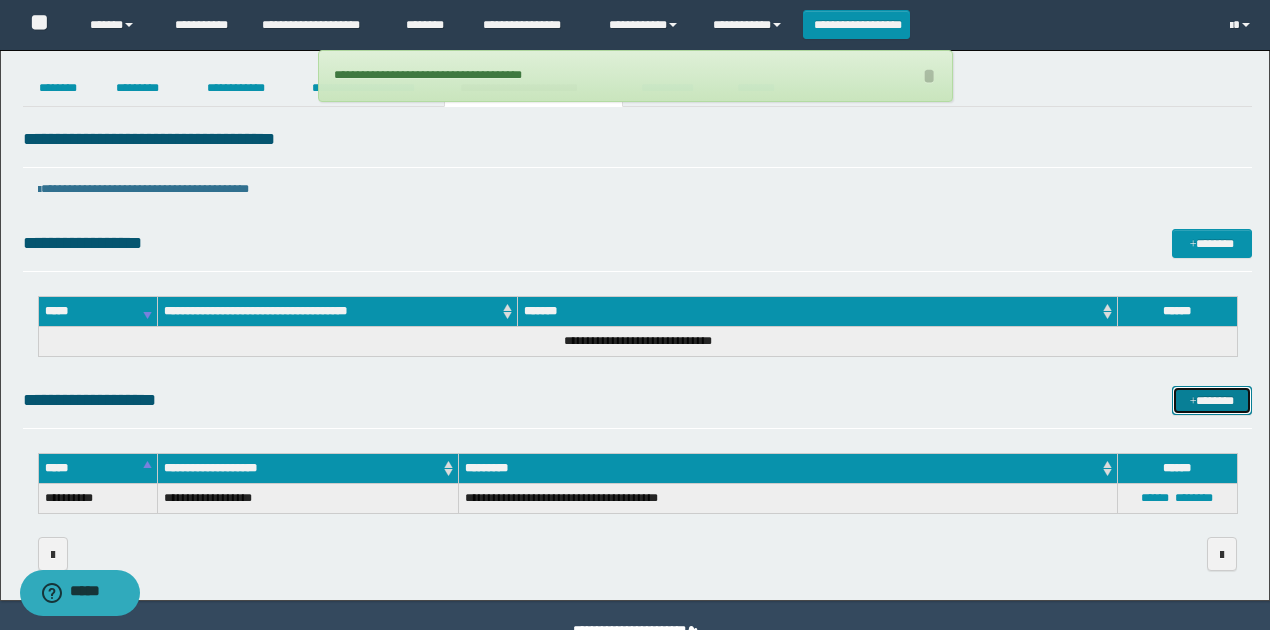 click on "*******" at bounding box center (1211, 400) 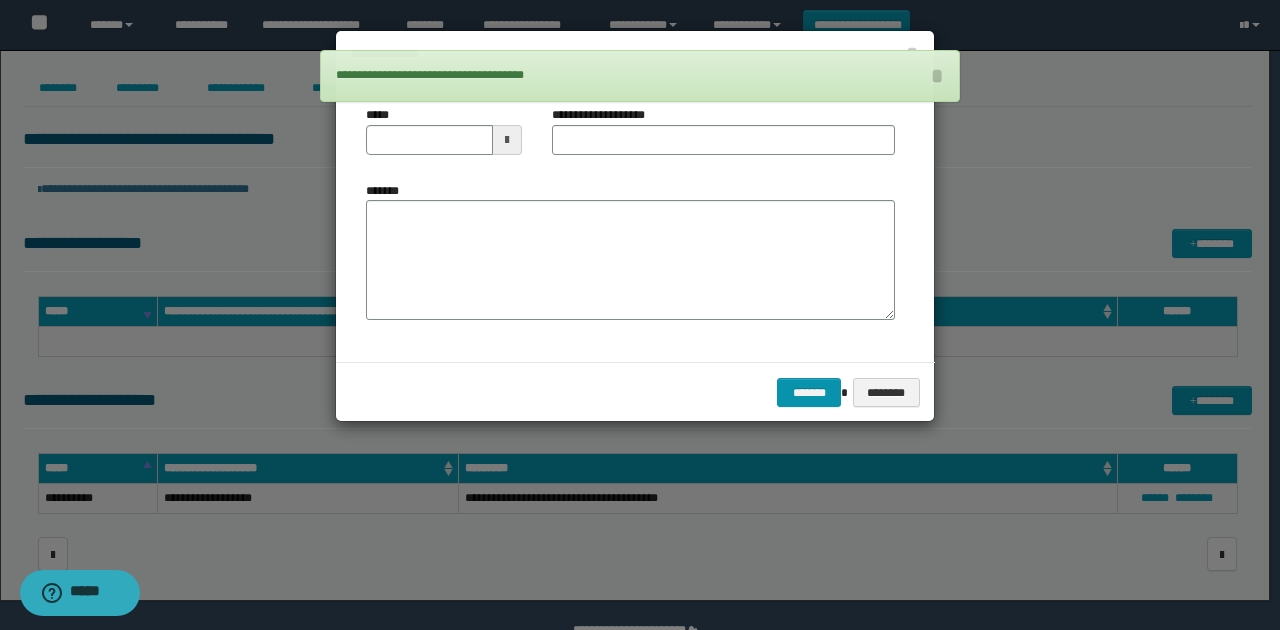 click at bounding box center (507, 140) 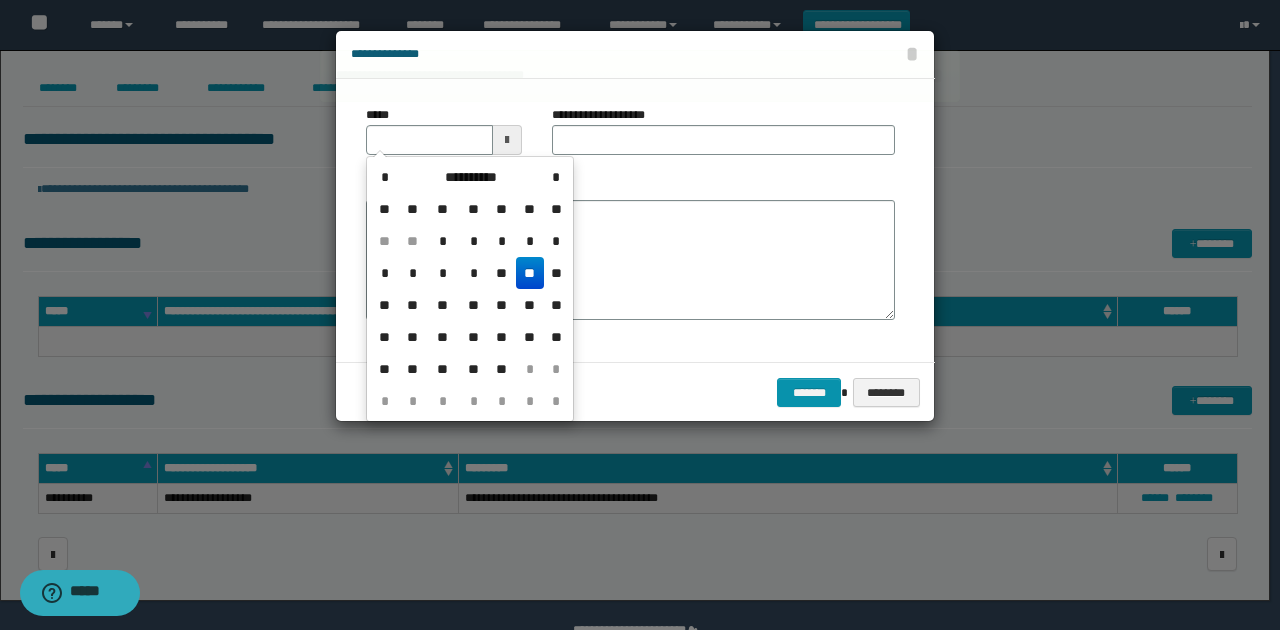 click on "**" at bounding box center (530, 273) 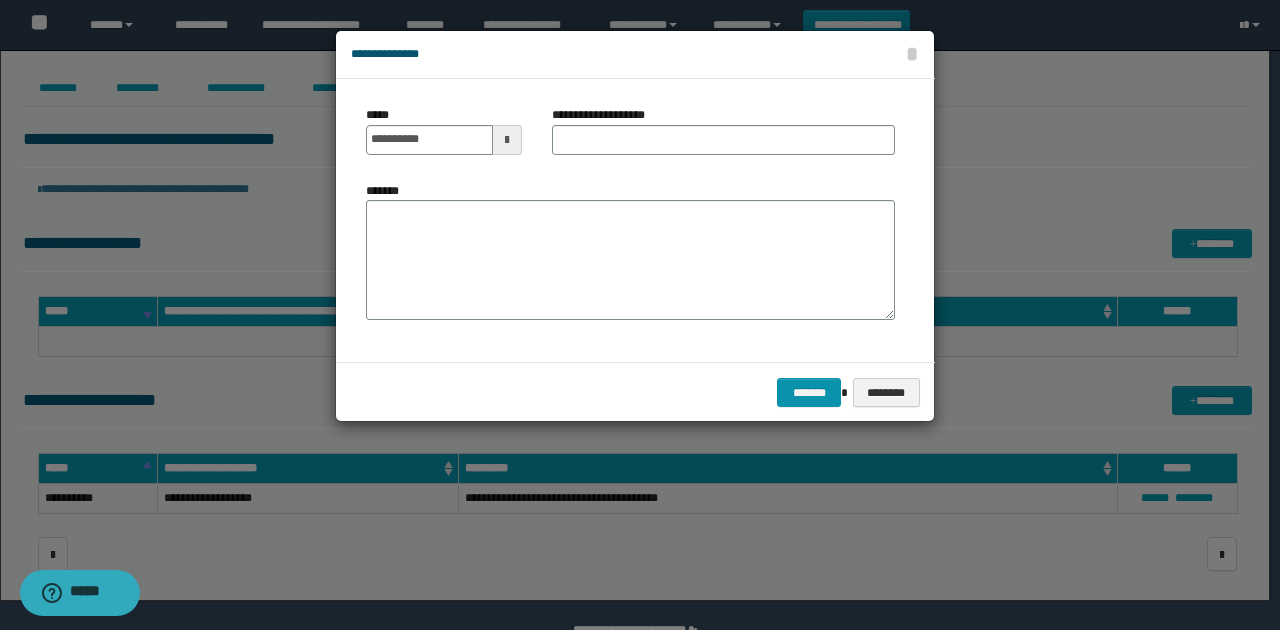 drag, startPoint x: 594, startPoint y: 113, endPoint x: 594, endPoint y: 124, distance: 11 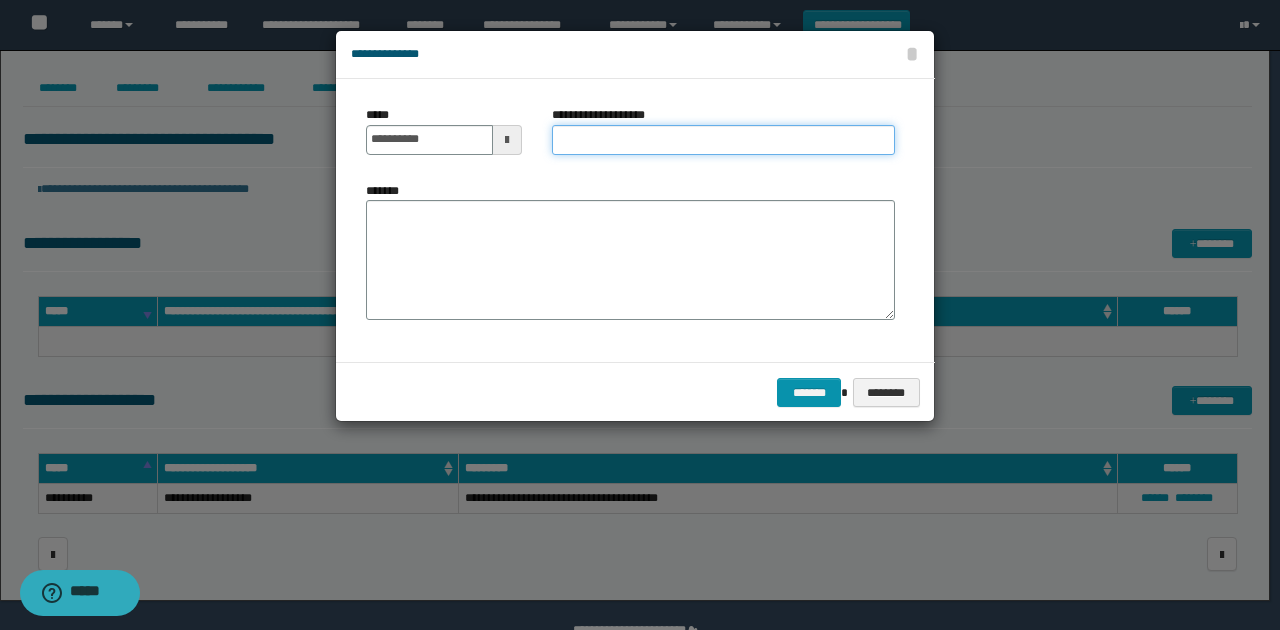 click on "**********" at bounding box center [723, 140] 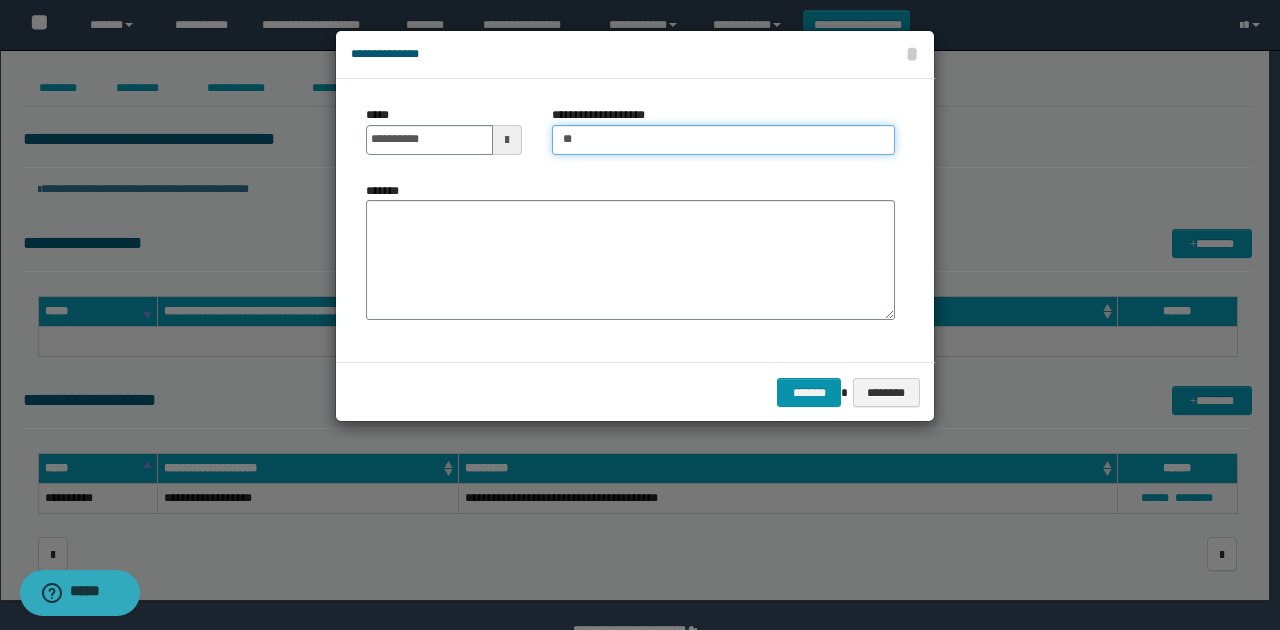 type on "**********" 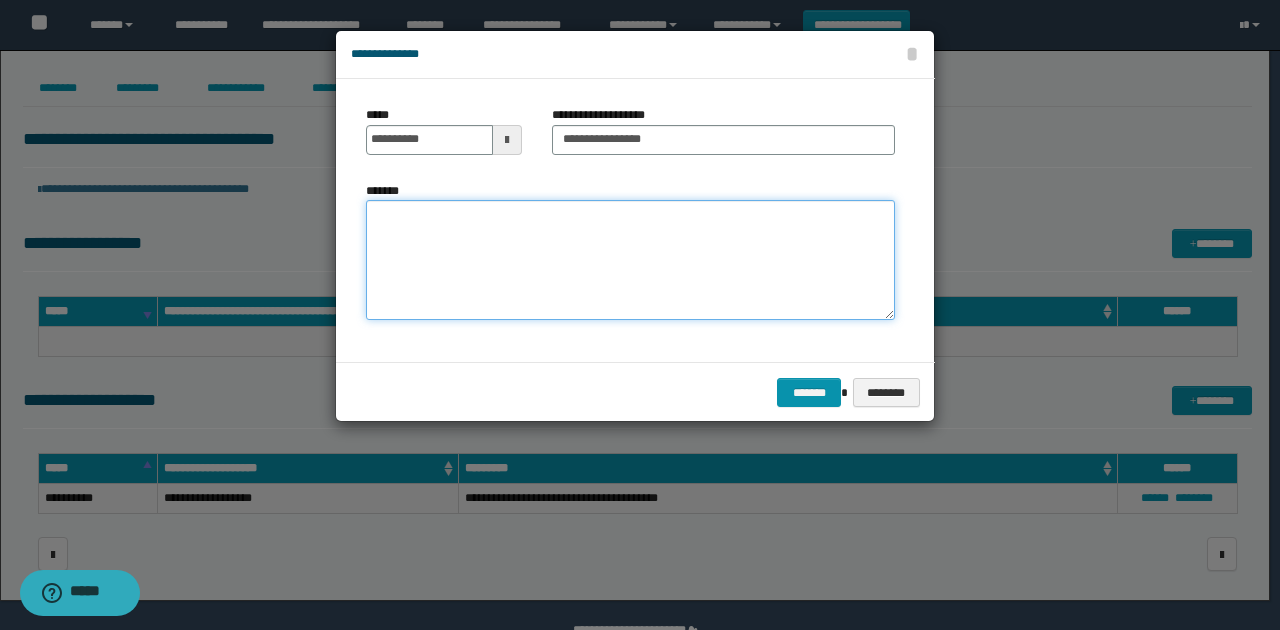 click on "*******" at bounding box center (630, 260) 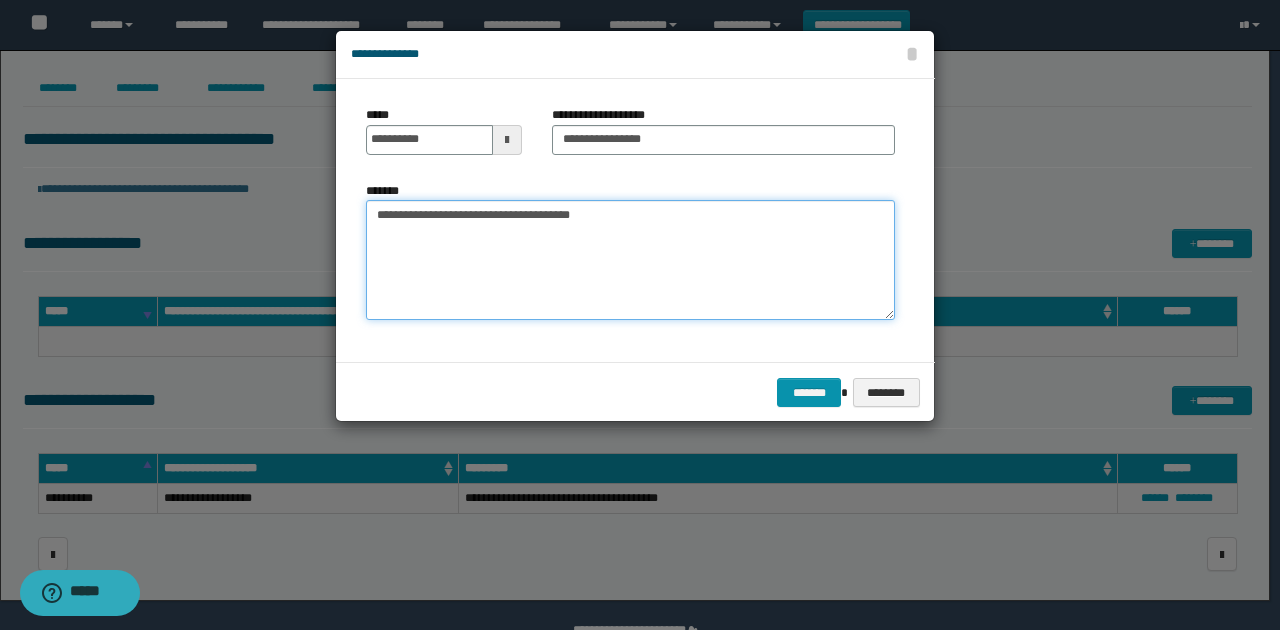 type on "**********" 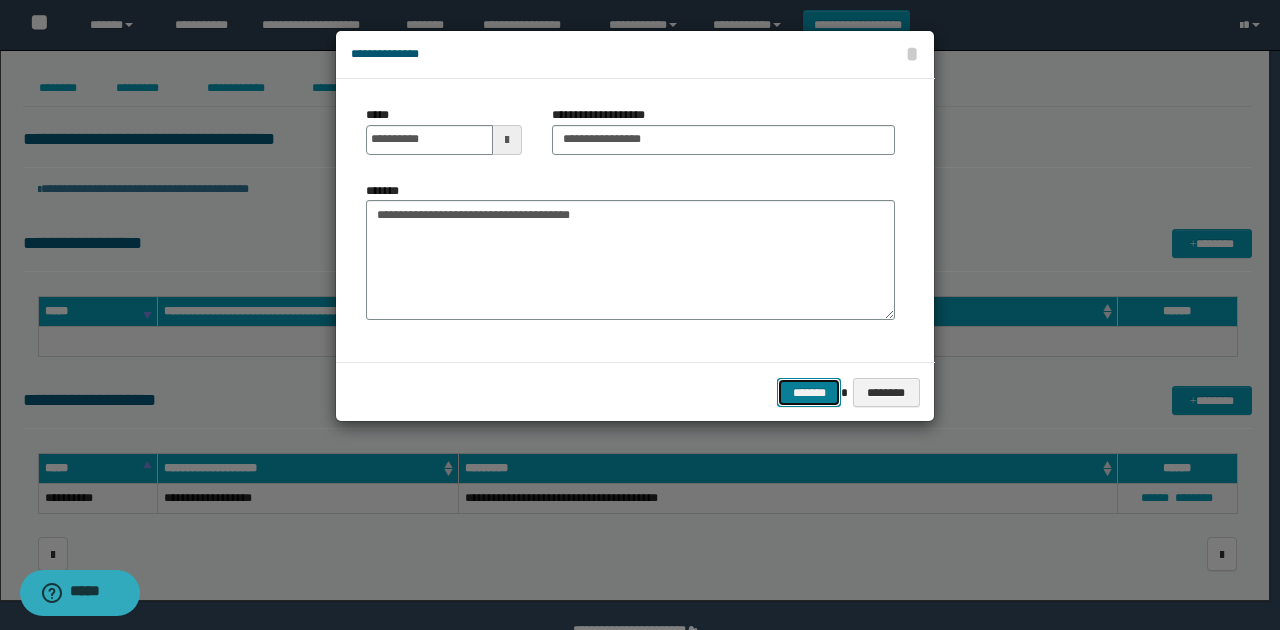 click on "*******" at bounding box center [809, 392] 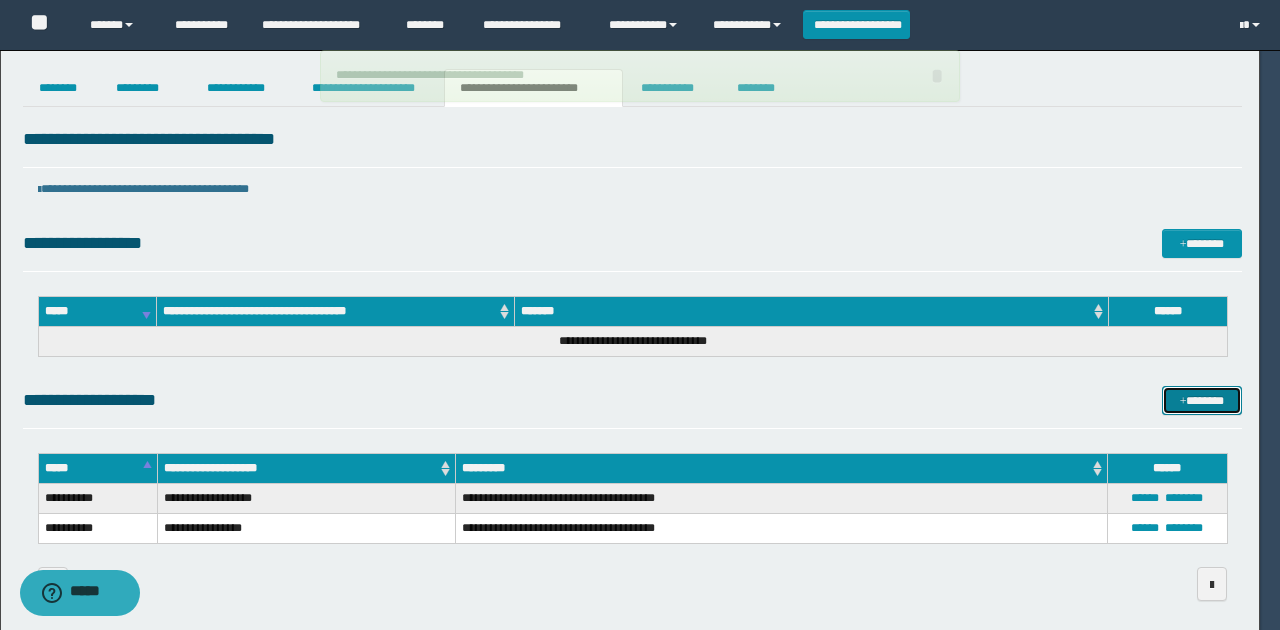 type 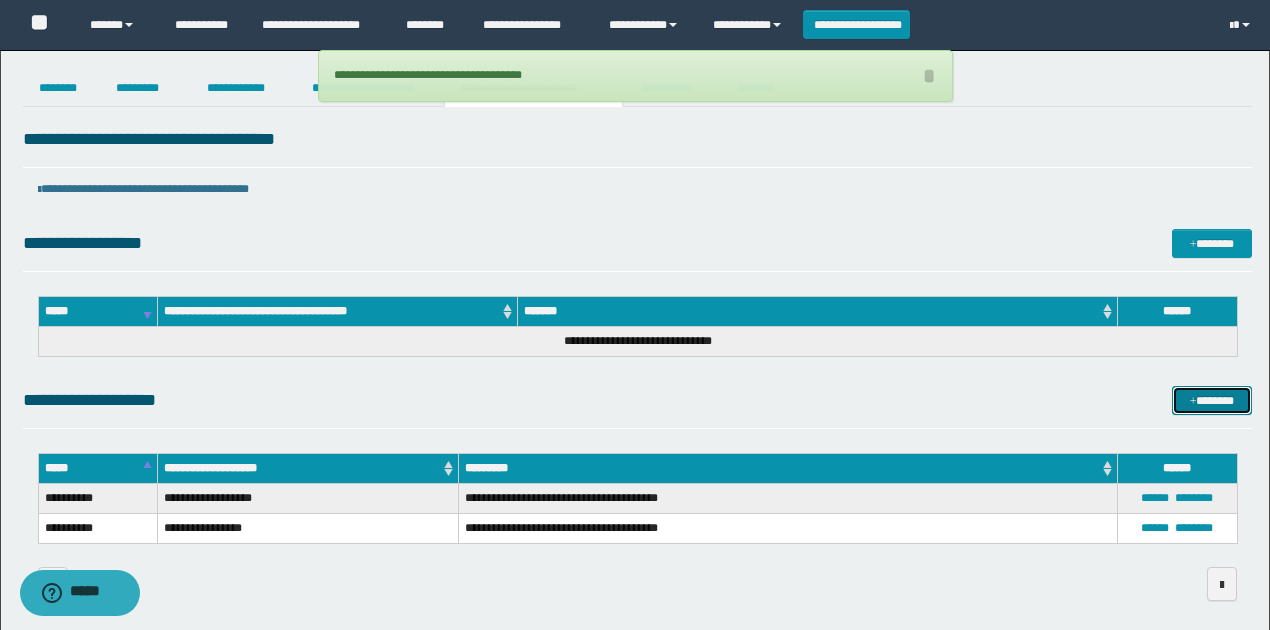 click on "*******" at bounding box center (1211, 400) 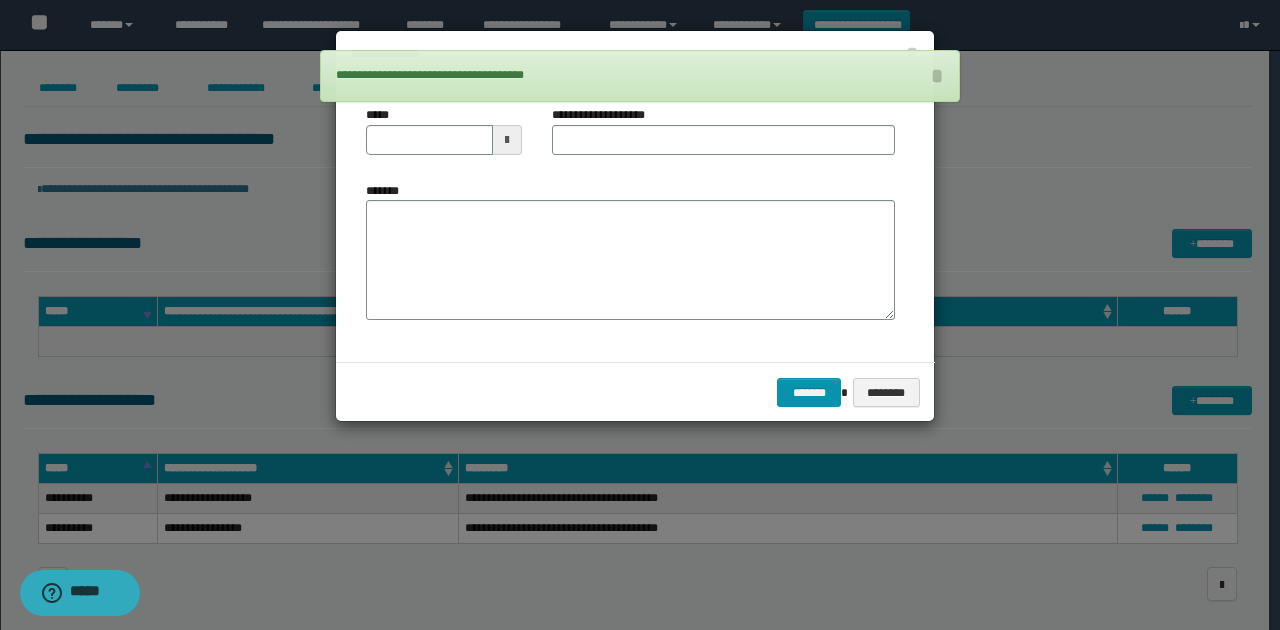 click at bounding box center (507, 140) 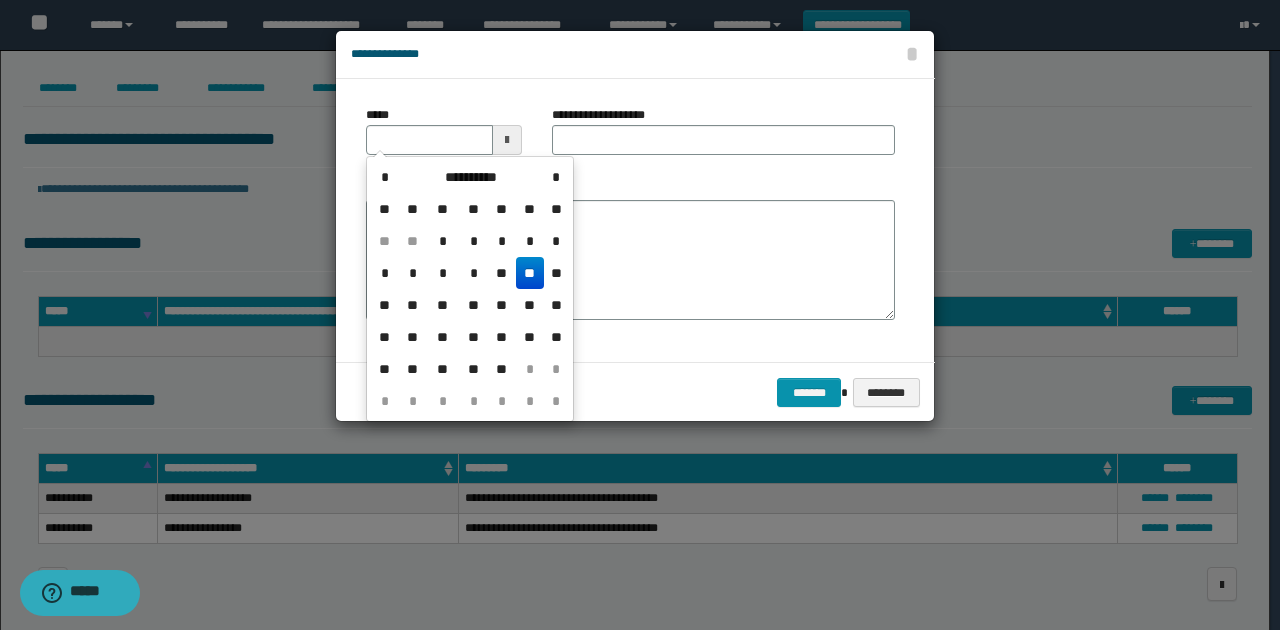 click on "**" at bounding box center [530, 273] 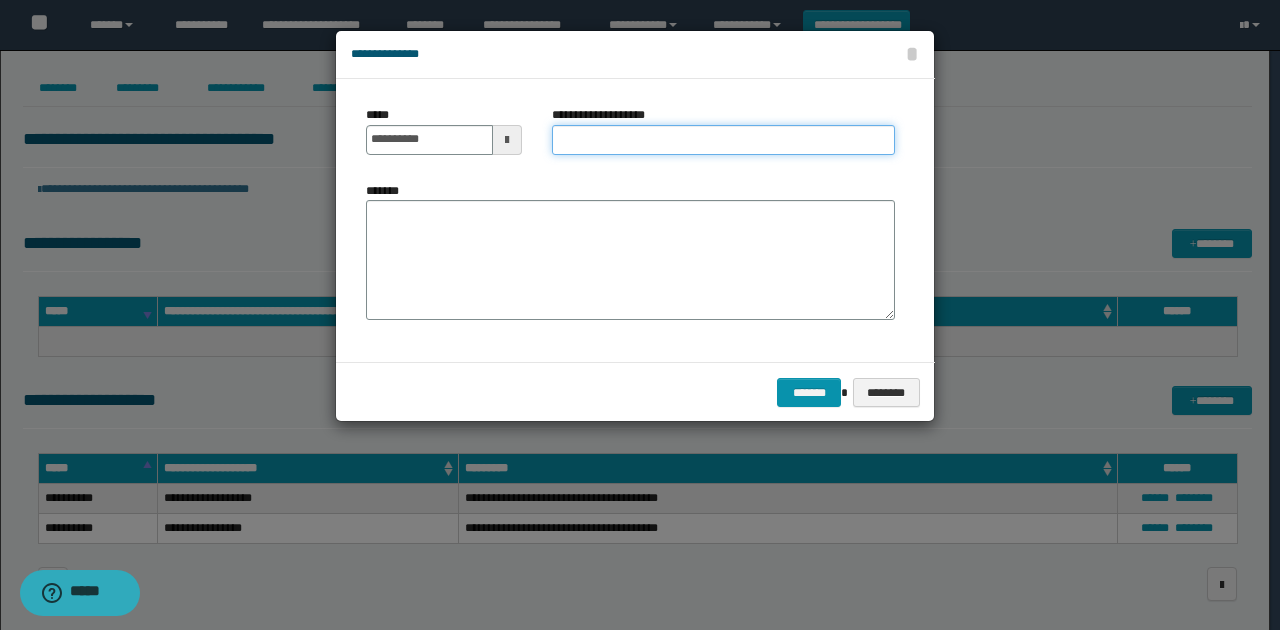 click on "**********" at bounding box center (723, 140) 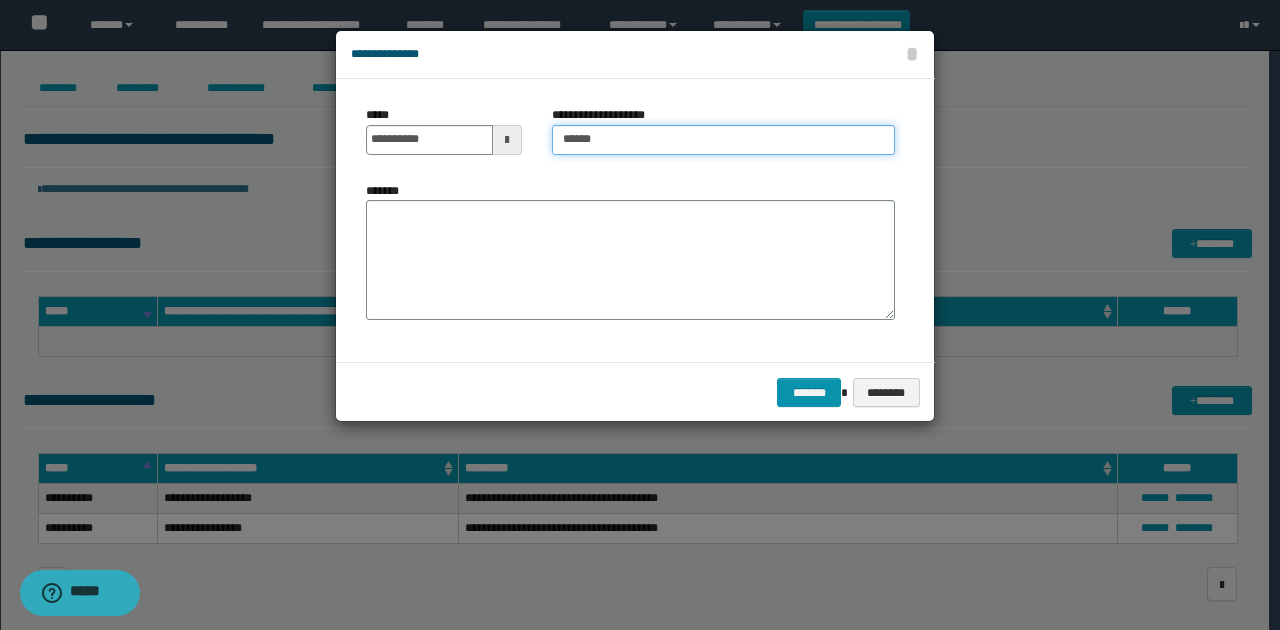 type on "**********" 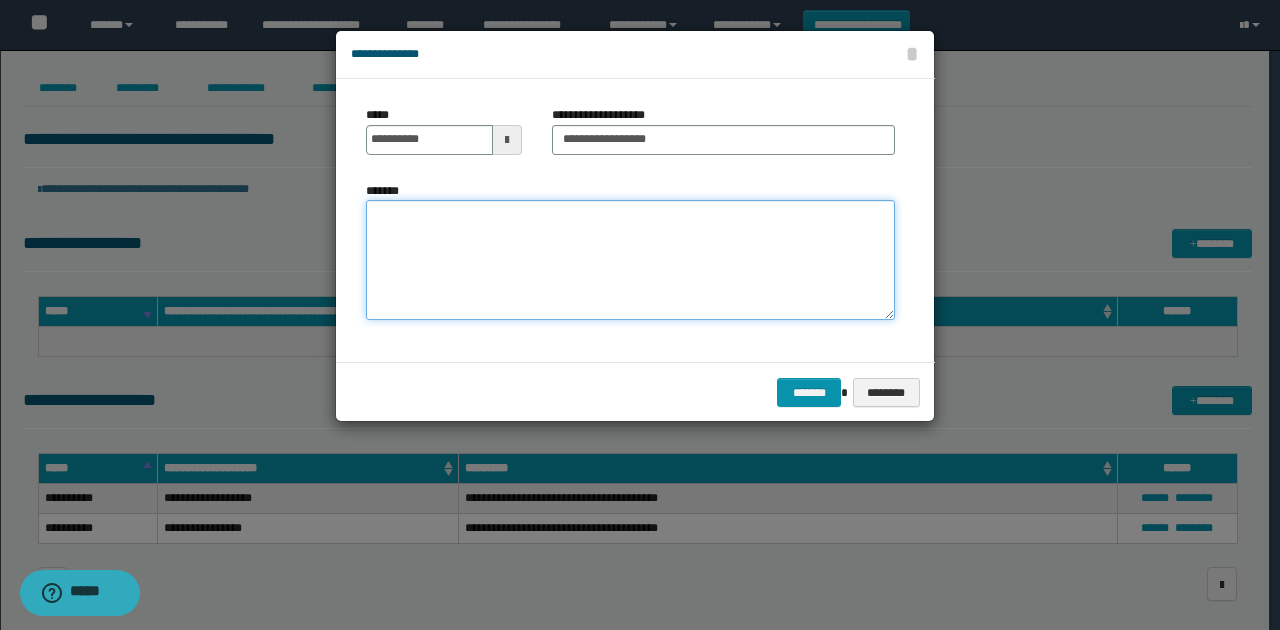 click on "*******" at bounding box center (630, 260) 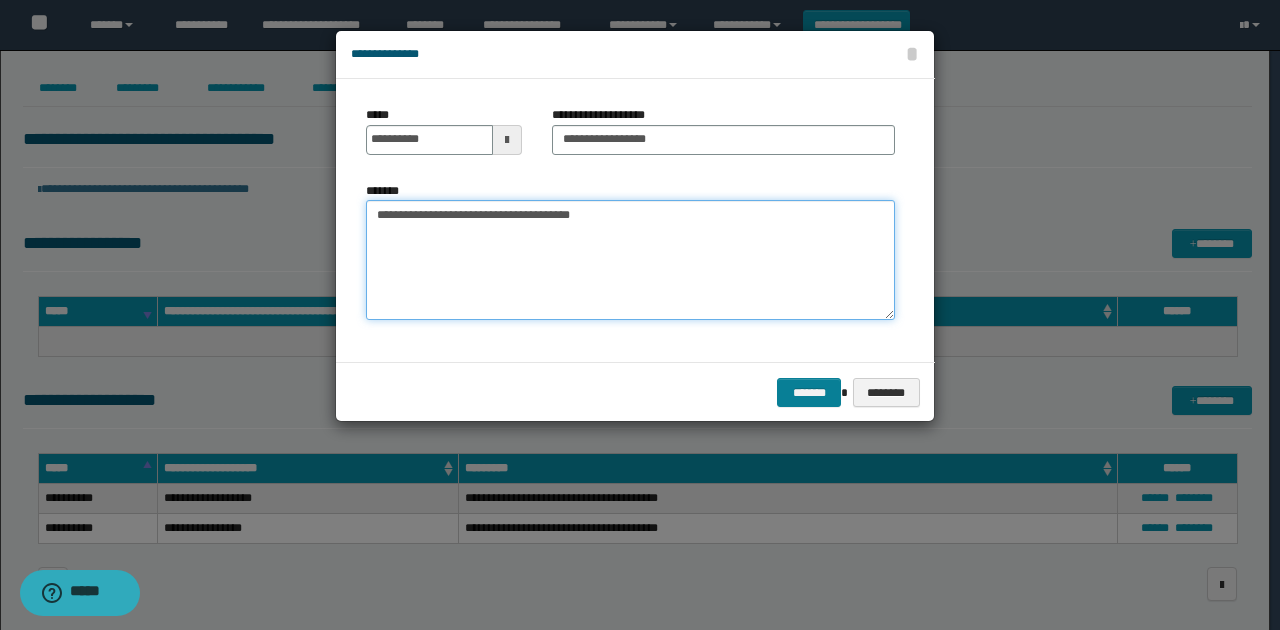 type on "**********" 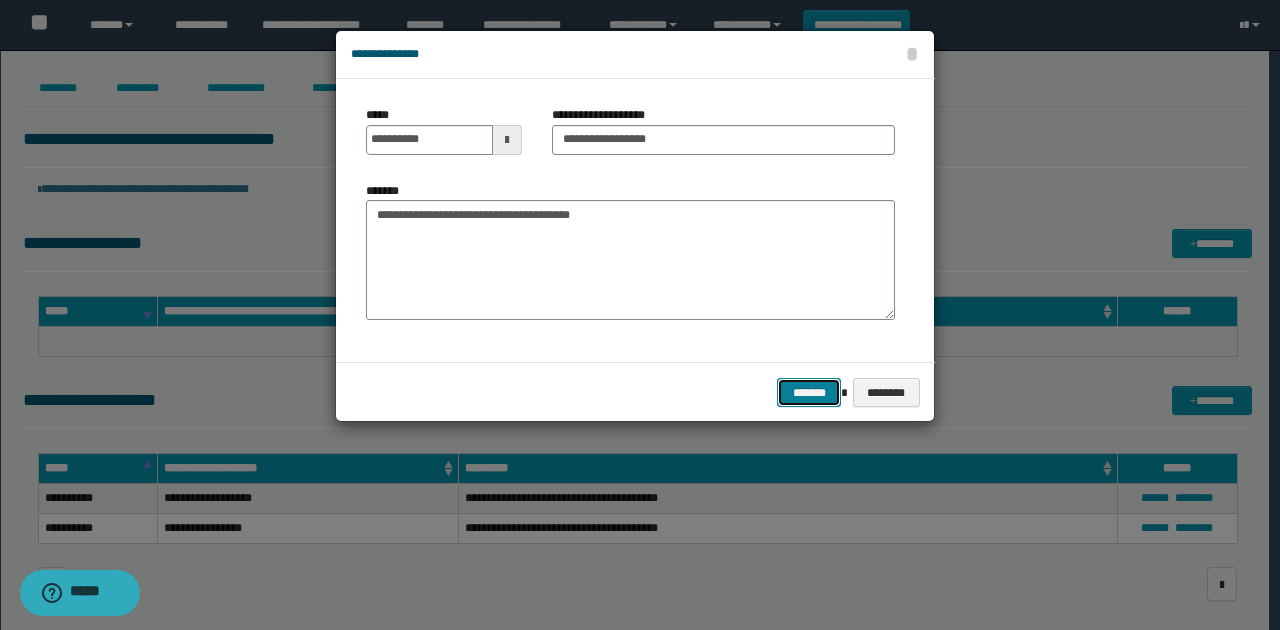 click on "*******" at bounding box center [809, 392] 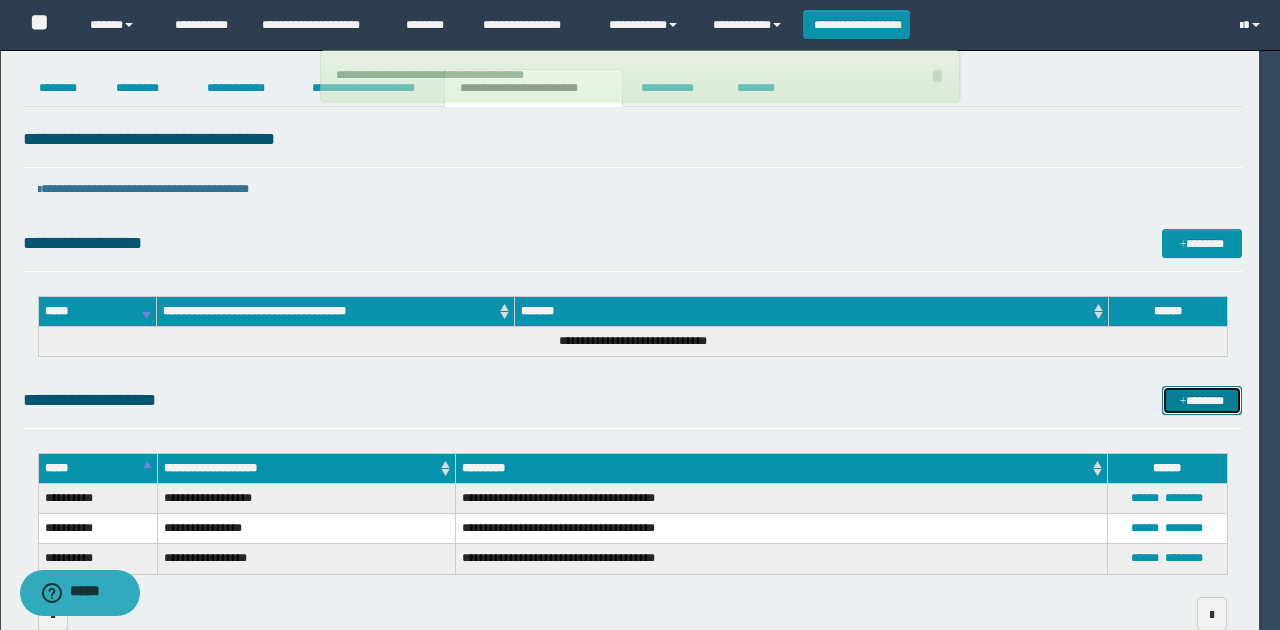 type 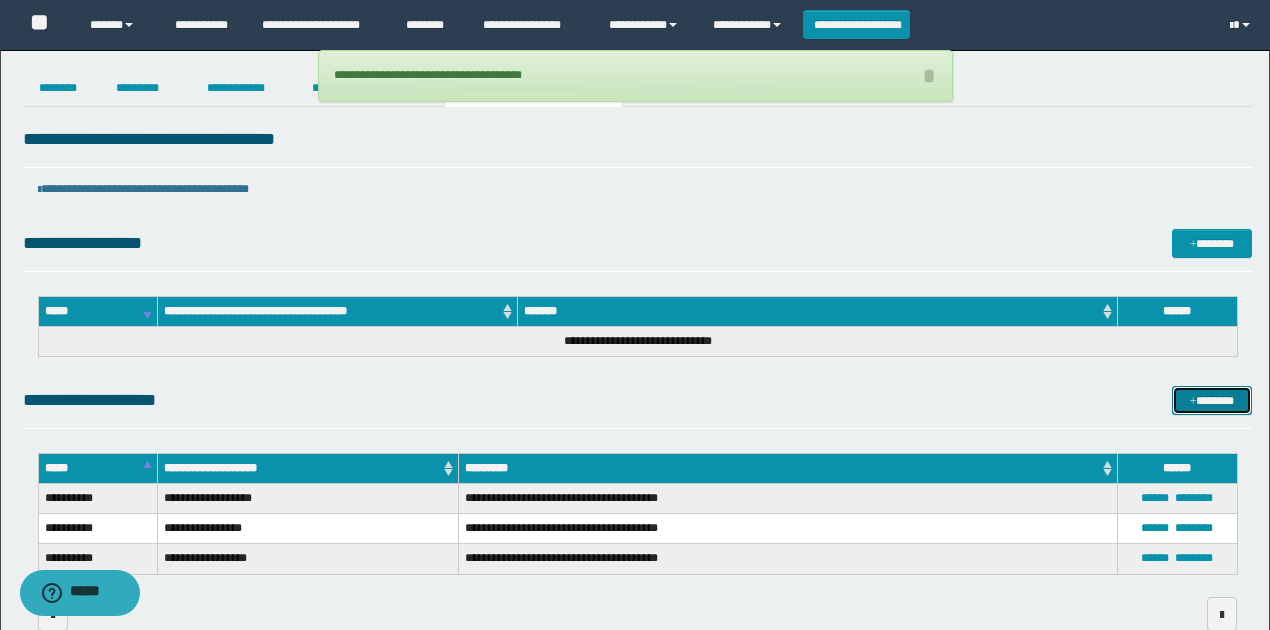 click on "*******" at bounding box center (1211, 400) 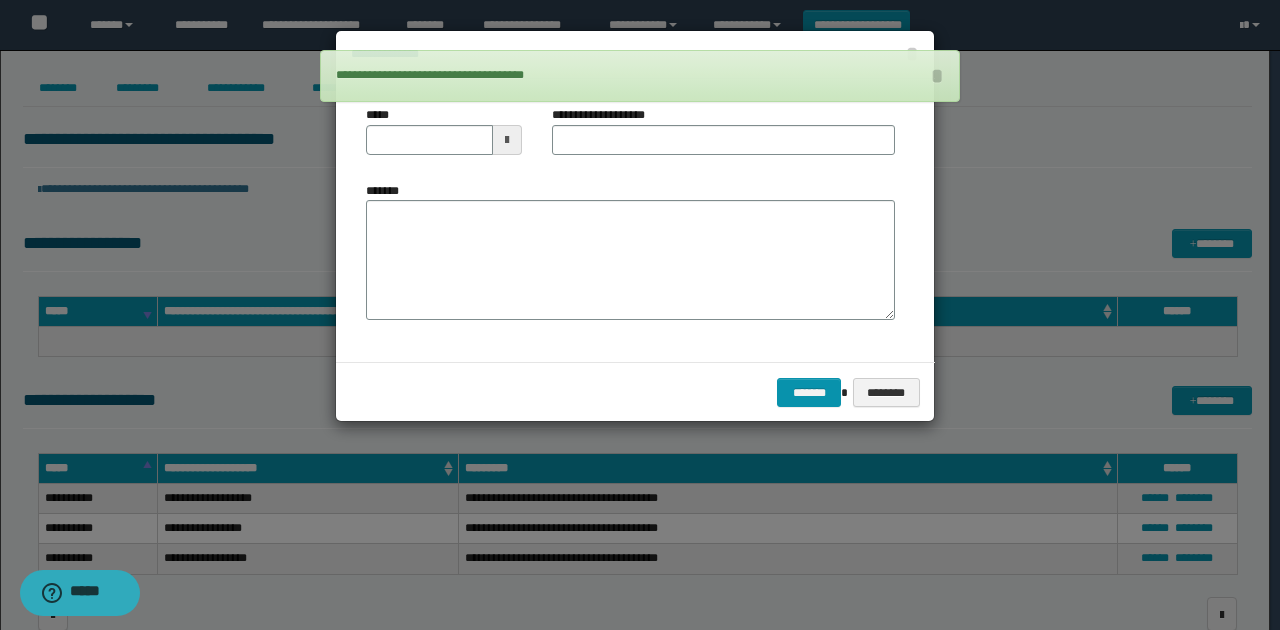 click at bounding box center (507, 140) 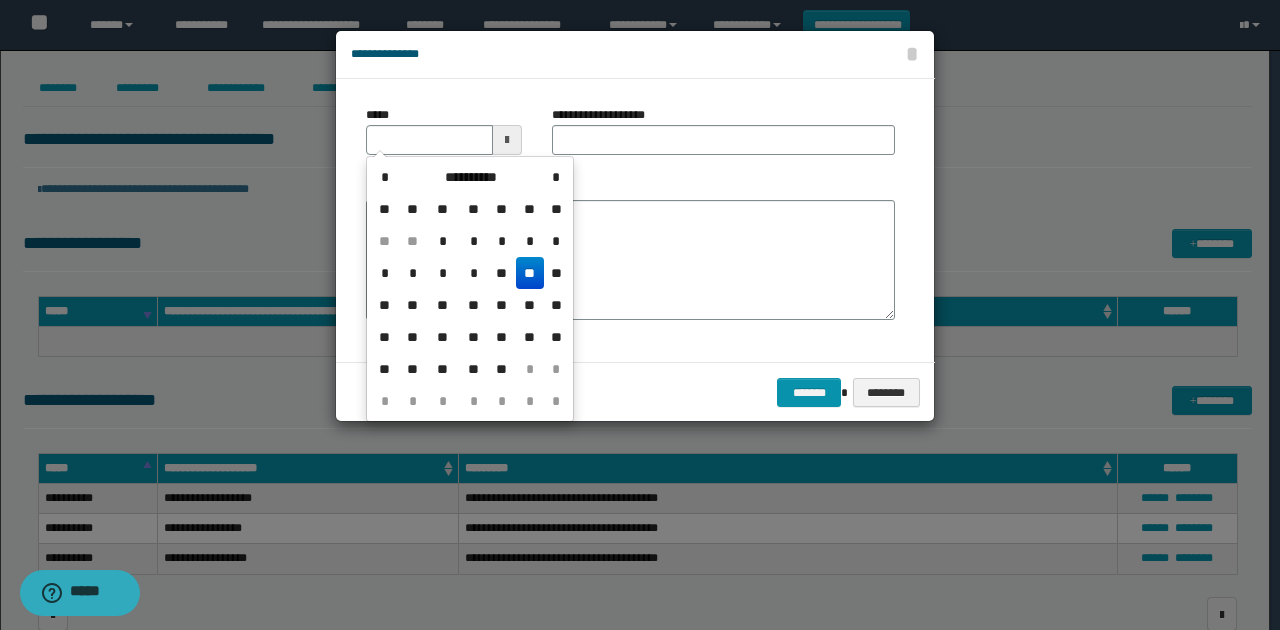 click on "**" at bounding box center [530, 273] 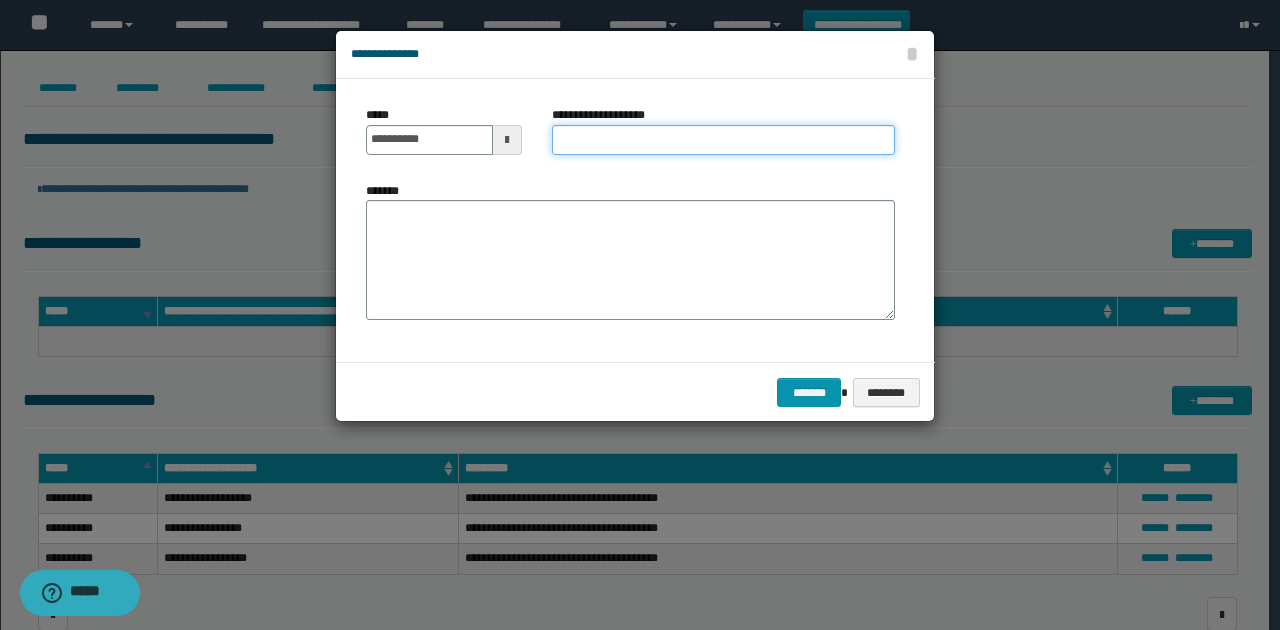 drag, startPoint x: 570, startPoint y: 141, endPoint x: 550, endPoint y: 146, distance: 20.615528 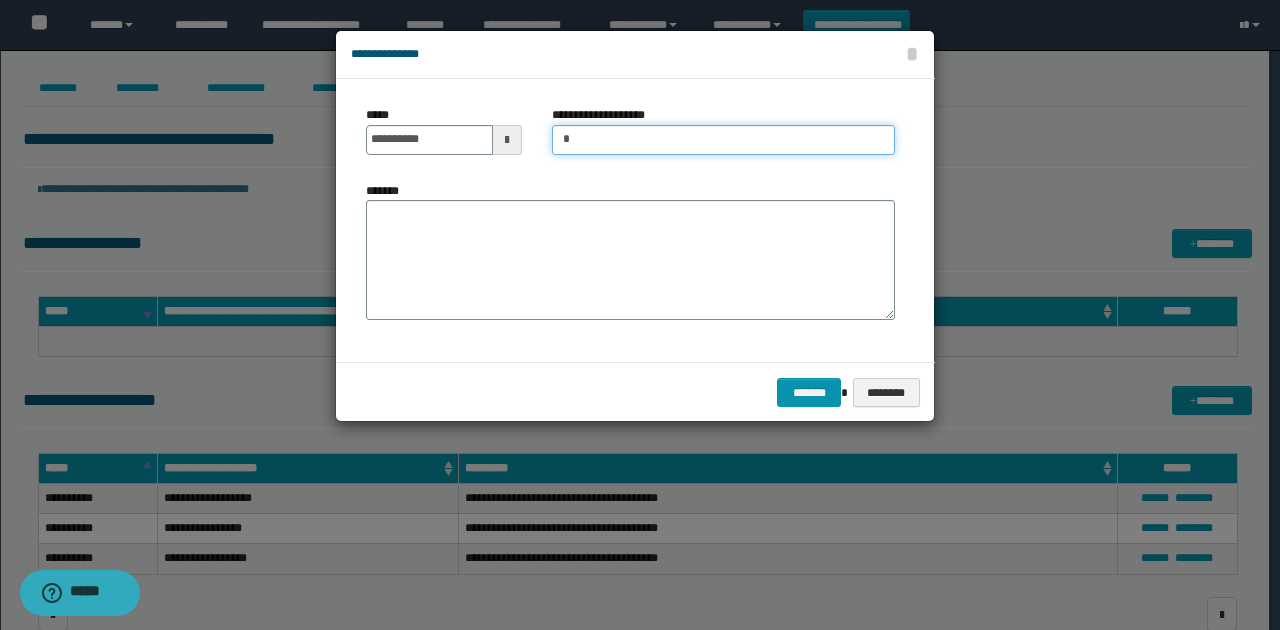 type on "**********" 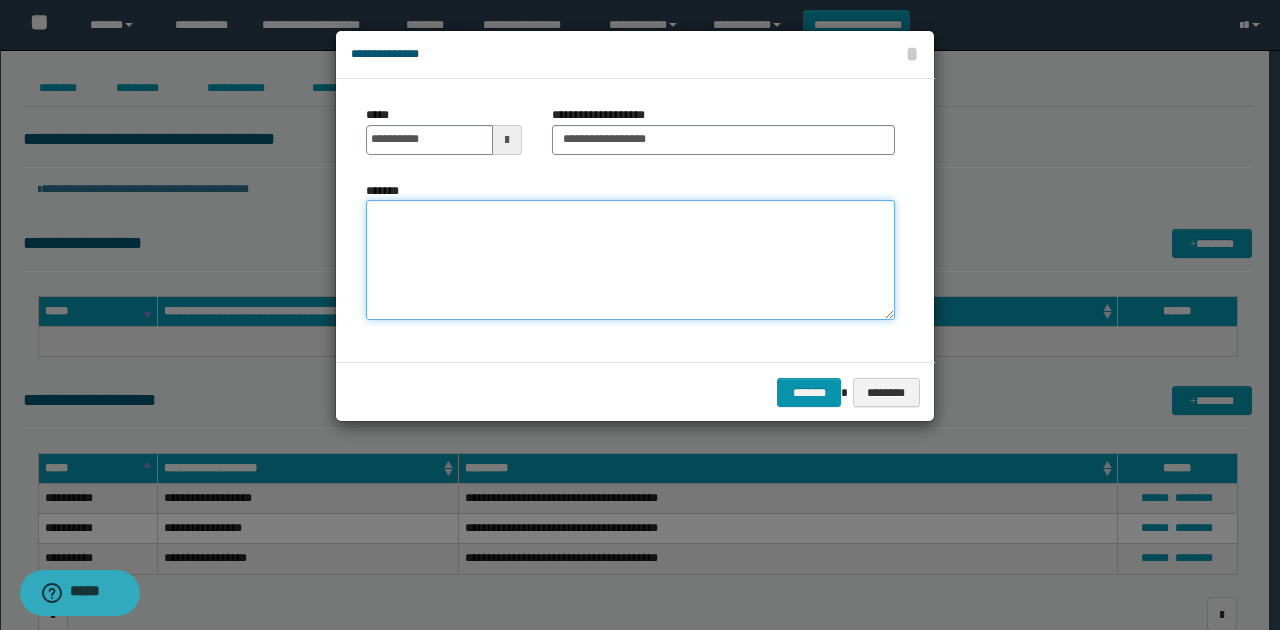 click on "*******" at bounding box center [630, 260] 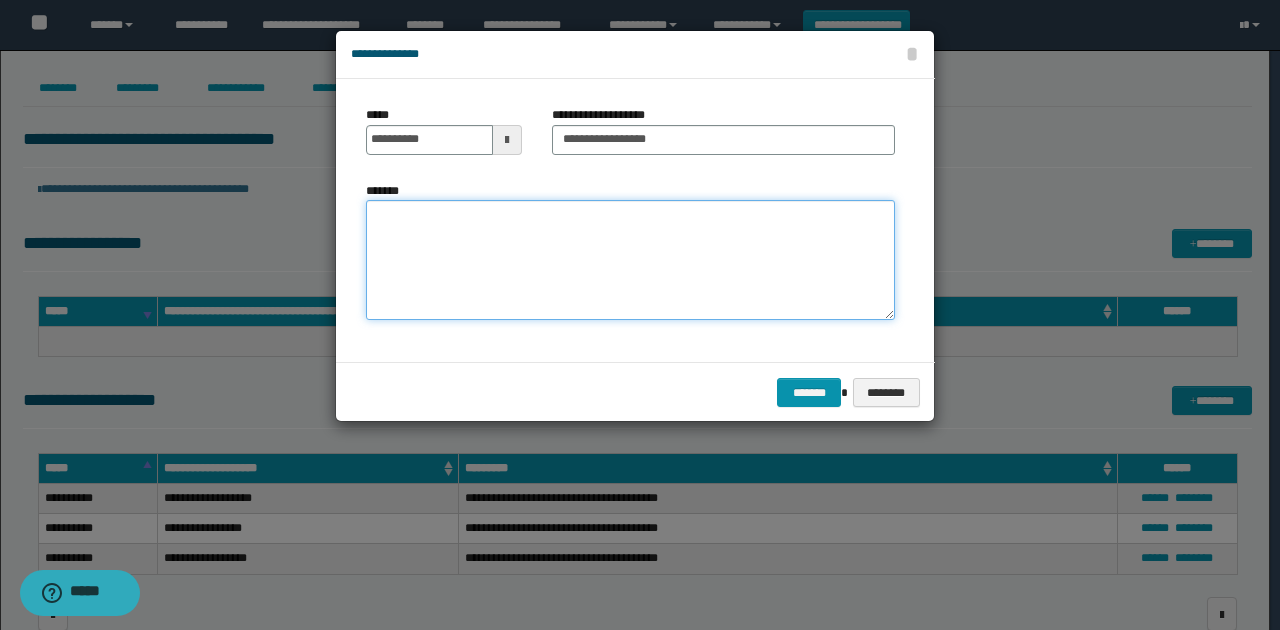click on "*******" at bounding box center [630, 260] 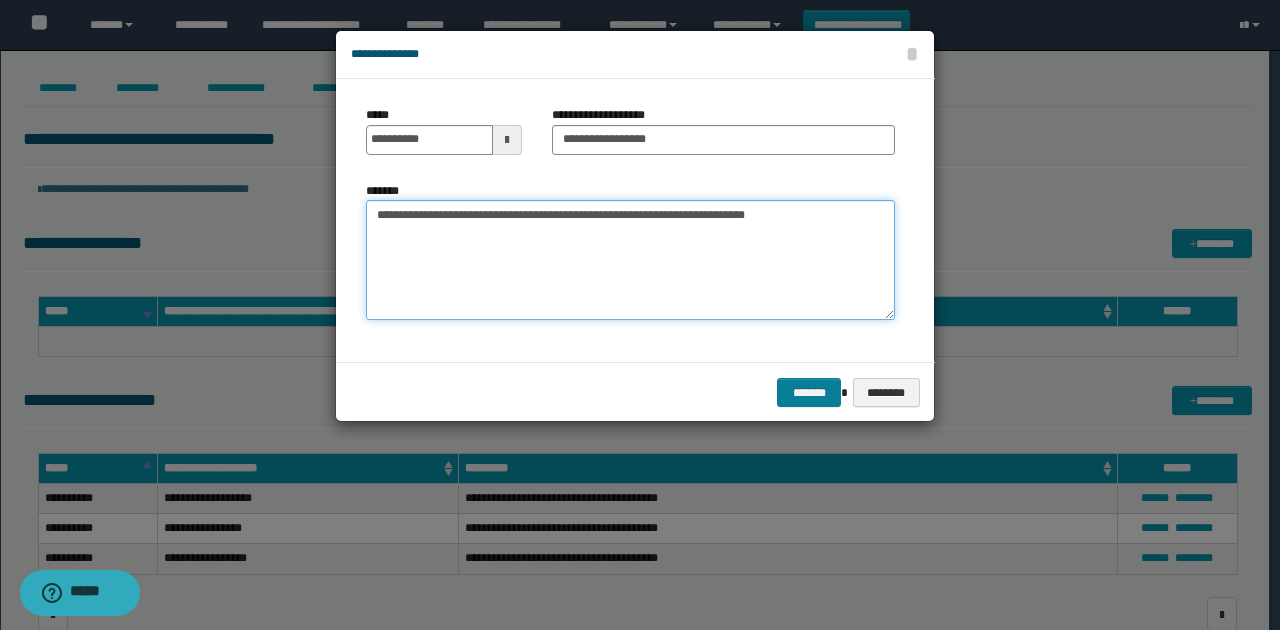 type on "**********" 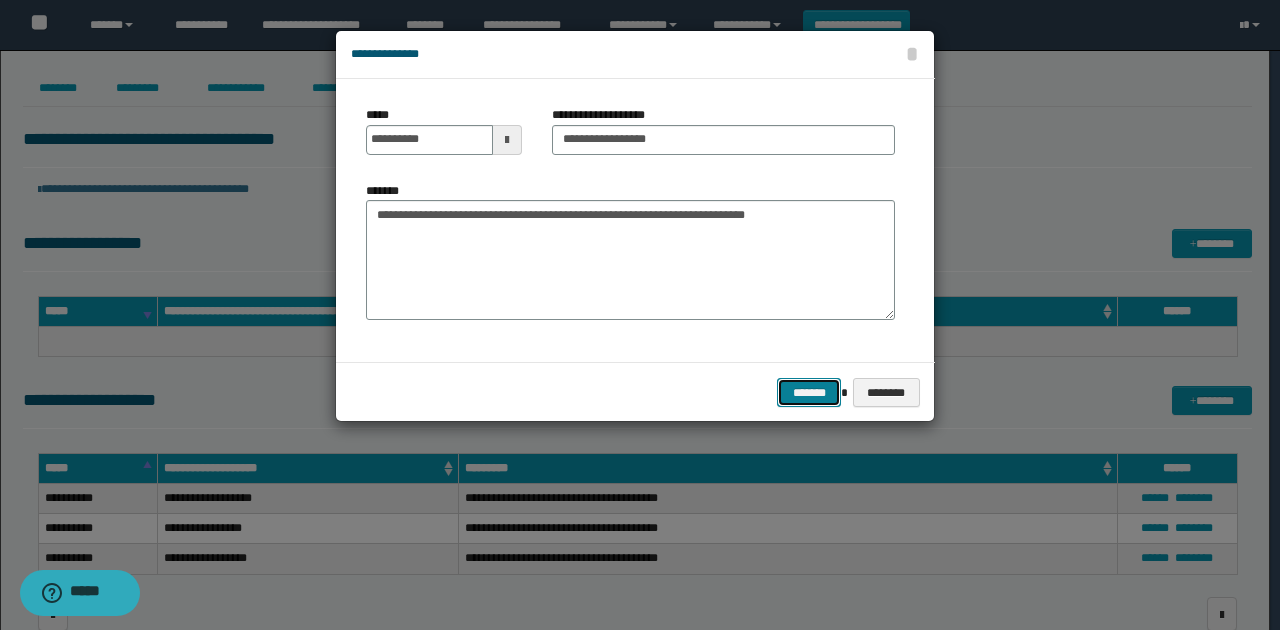 click on "*******" at bounding box center [809, 392] 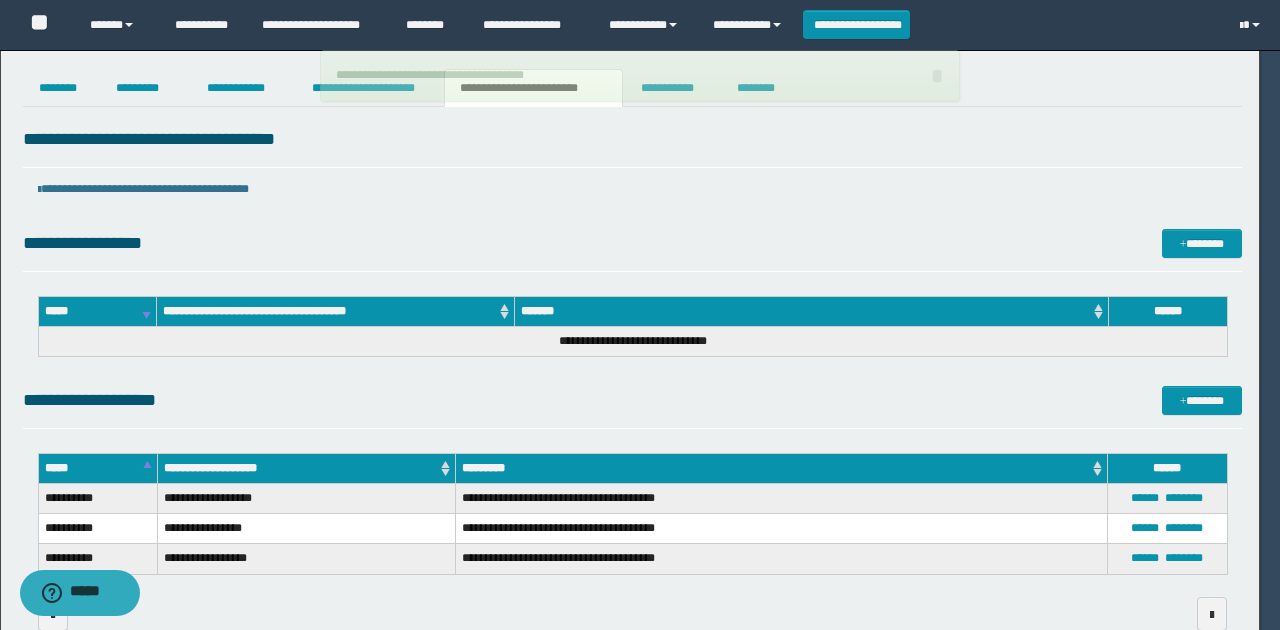 type 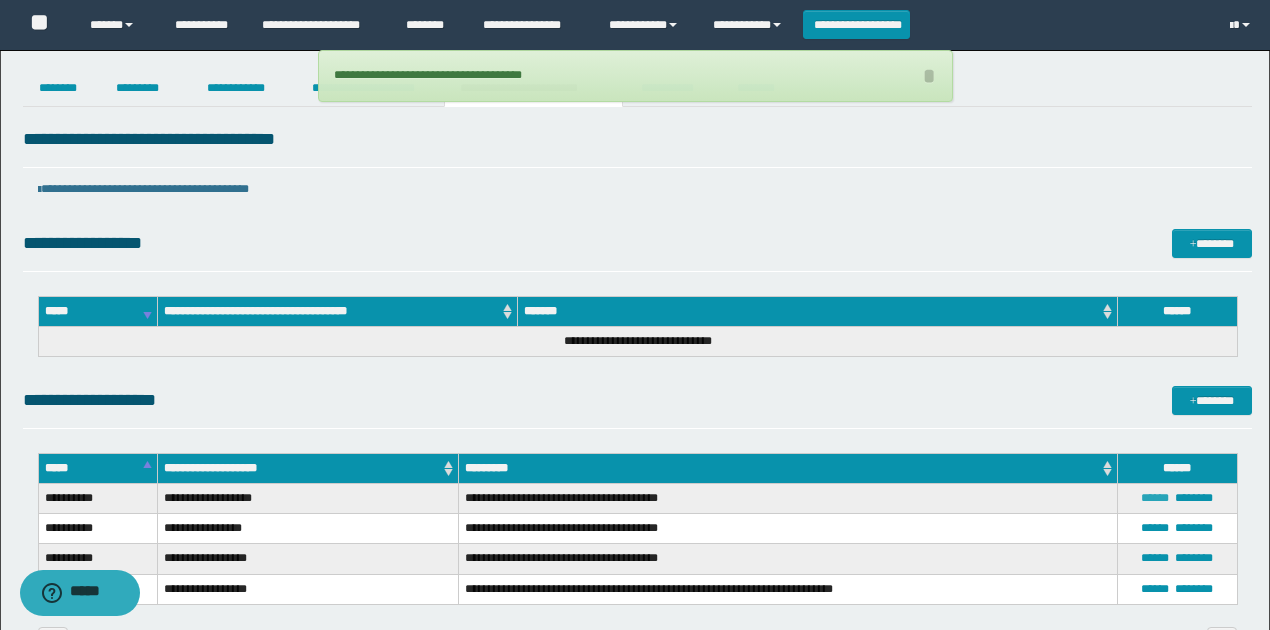 click on "******" at bounding box center [1155, 498] 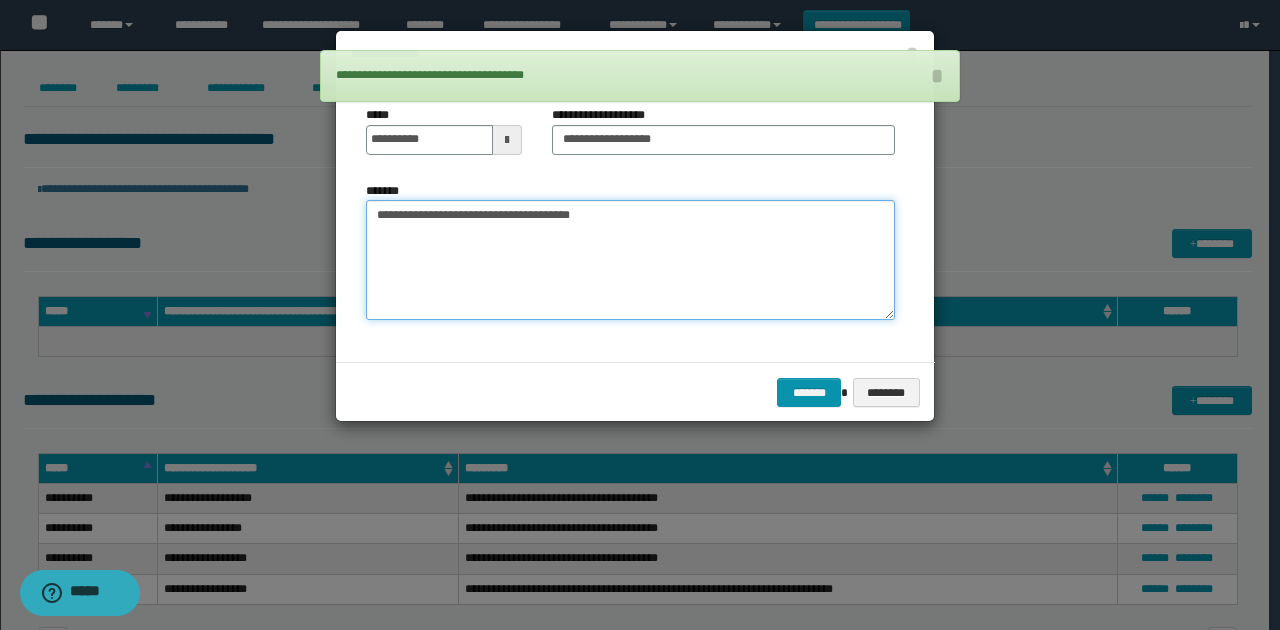 drag, startPoint x: 617, startPoint y: 224, endPoint x: 358, endPoint y: 242, distance: 259.62473 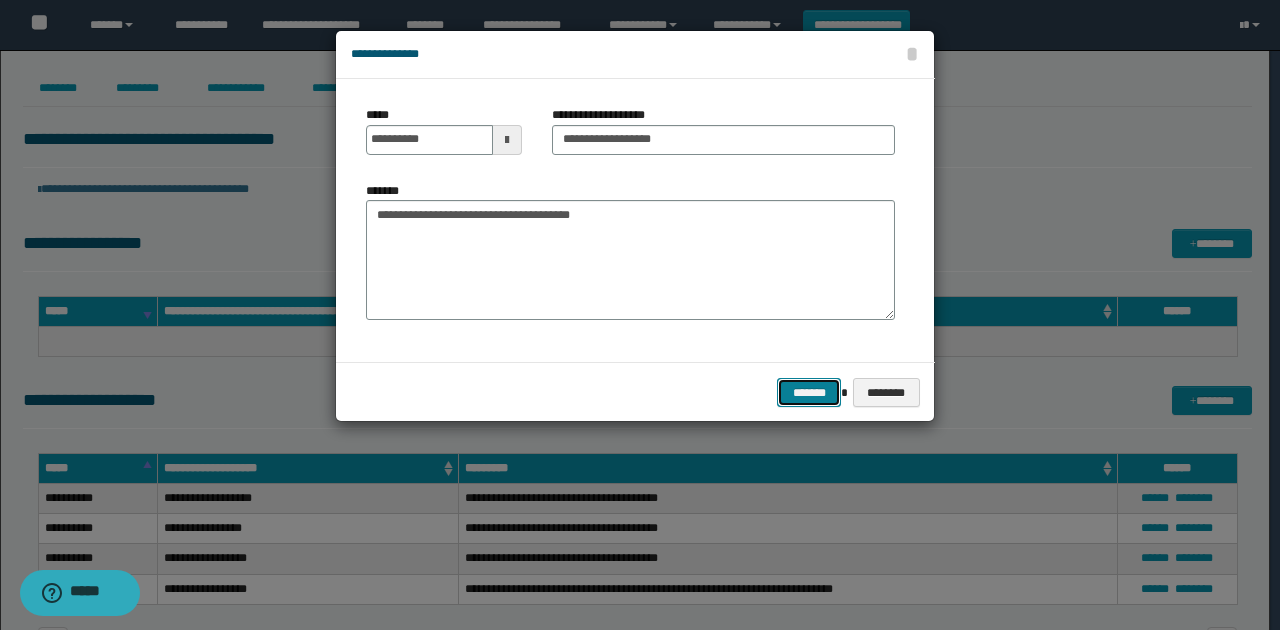 click on "*******" at bounding box center (809, 392) 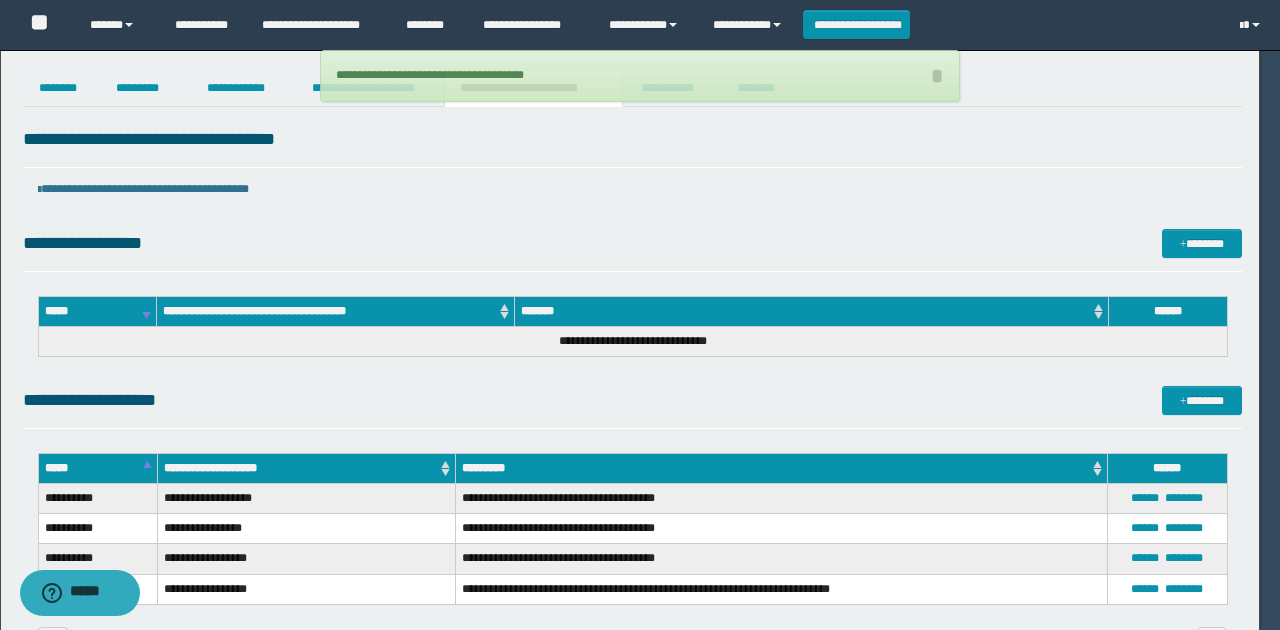 type 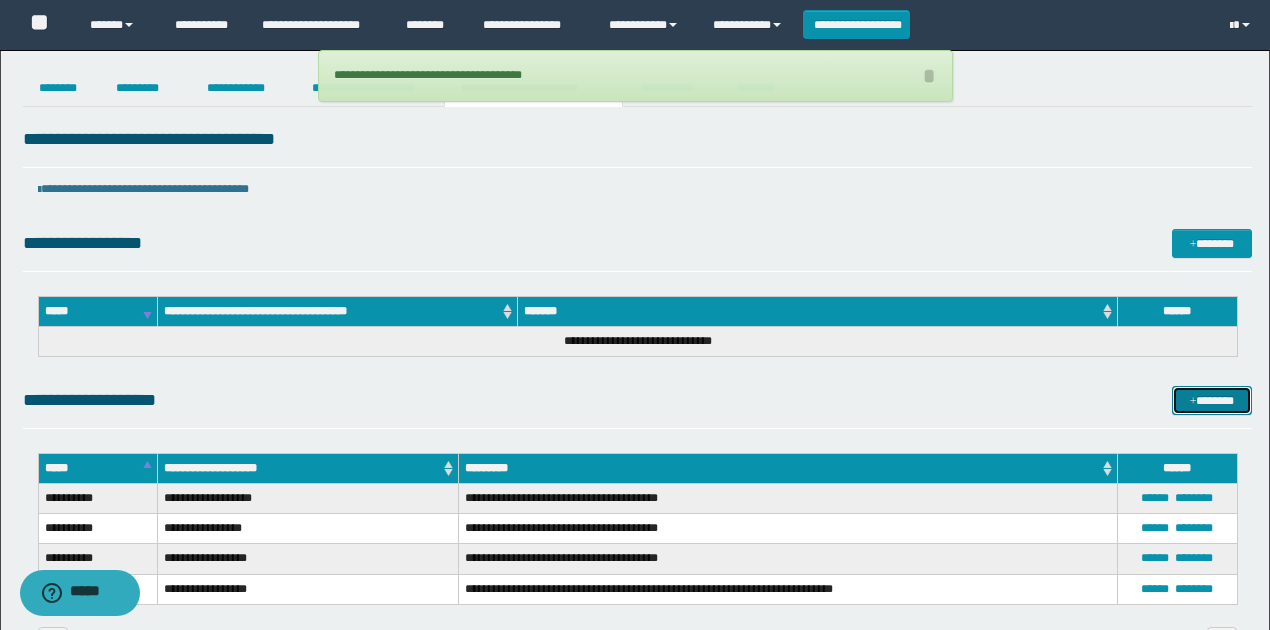 click on "*******" at bounding box center (1211, 400) 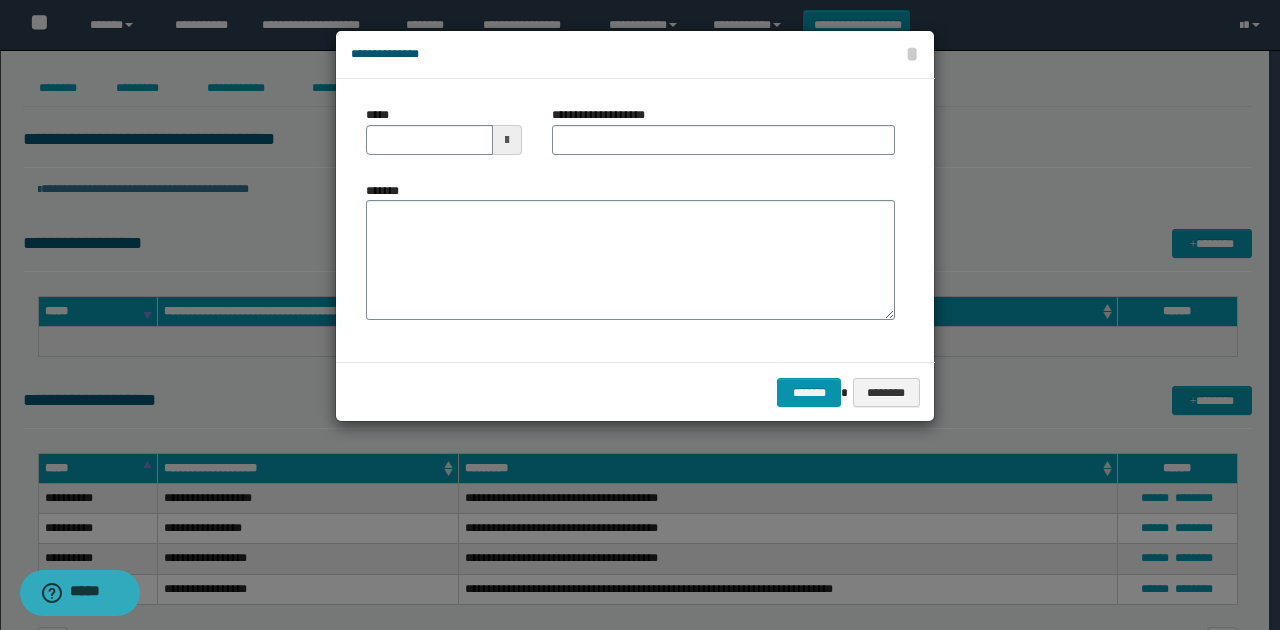 click at bounding box center [507, 140] 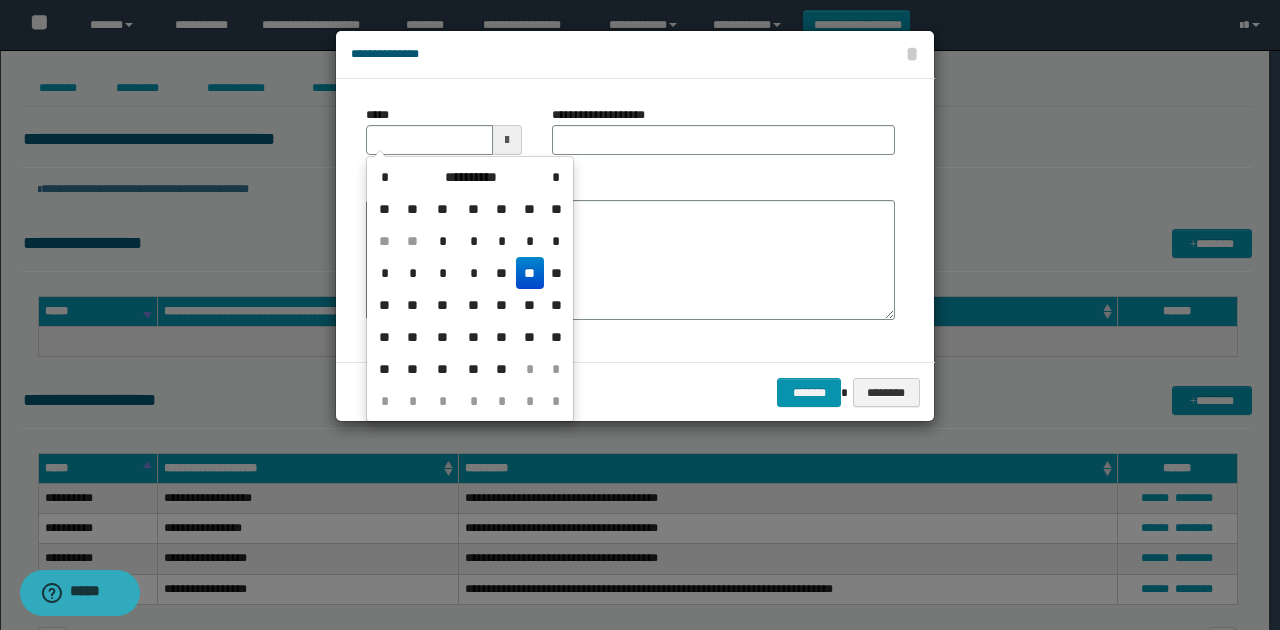 click on "**" at bounding box center [530, 273] 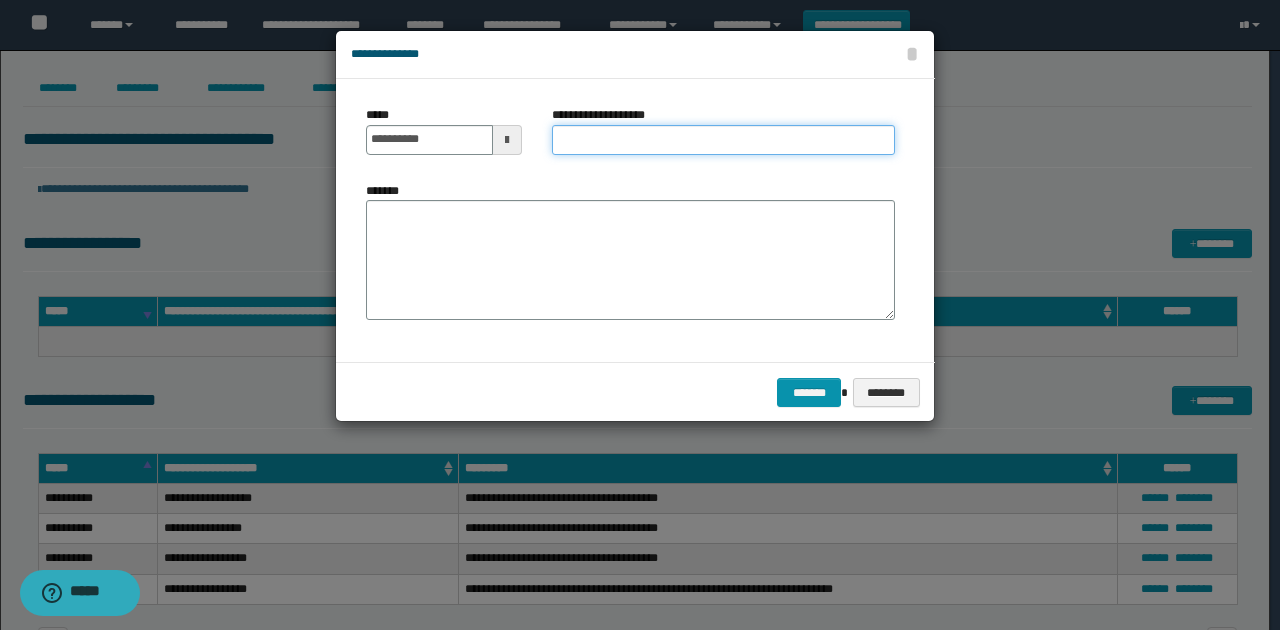 click on "**********" at bounding box center (723, 140) 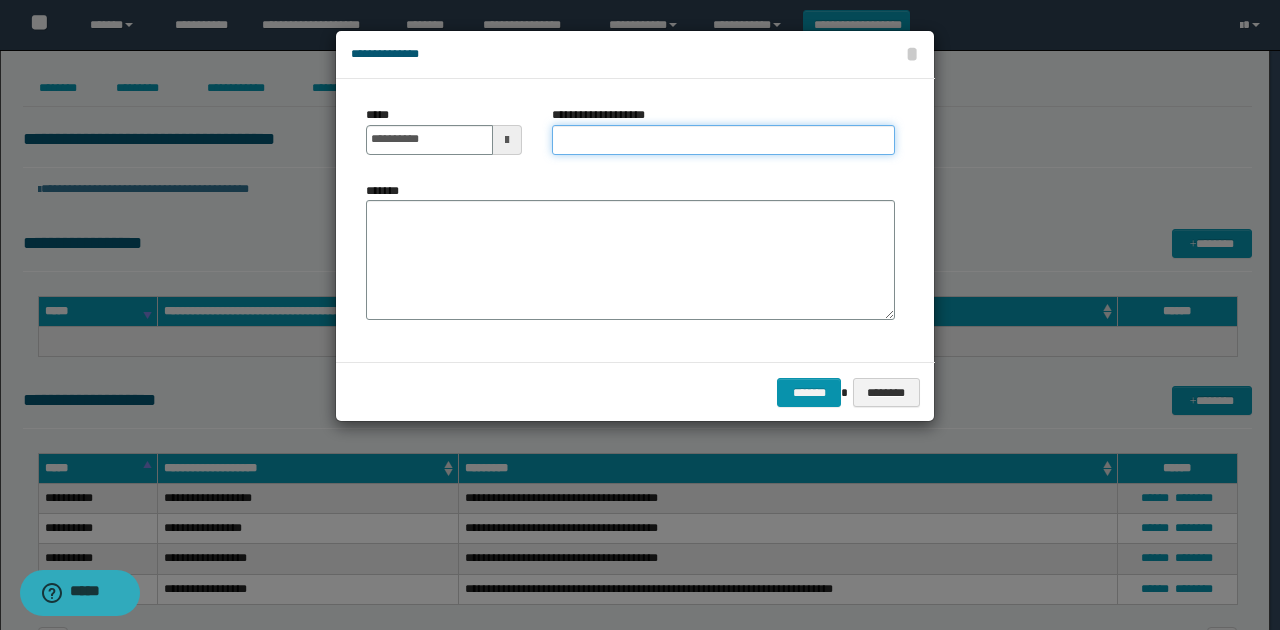 click on "**********" at bounding box center [723, 140] 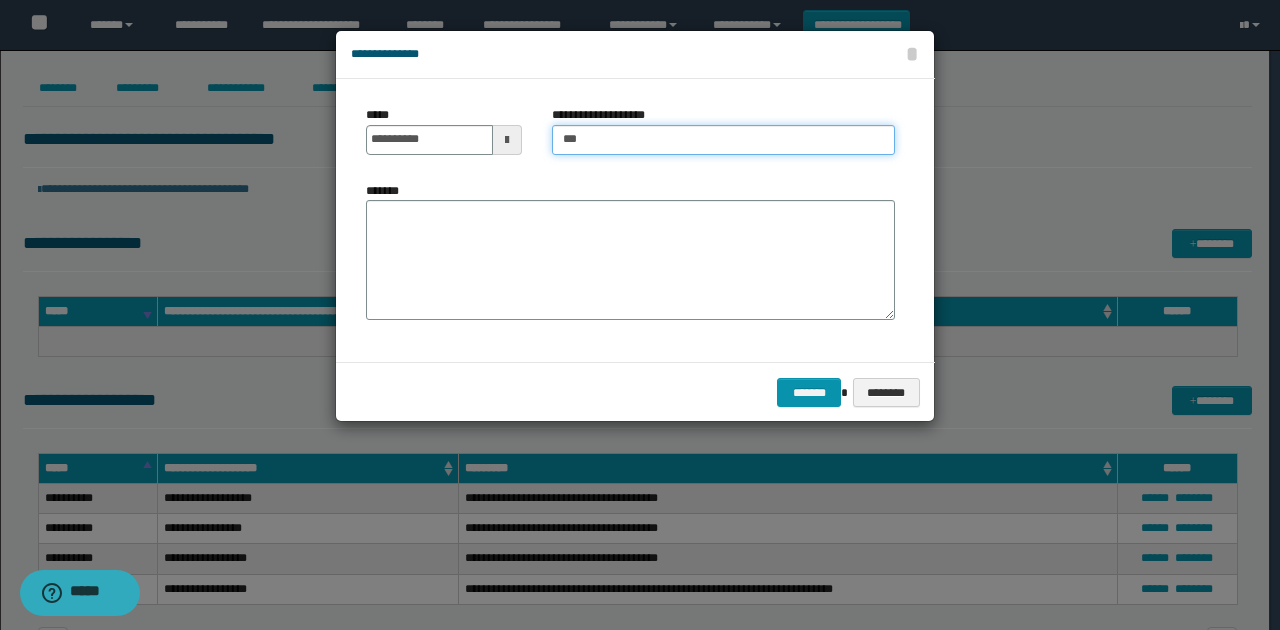 type on "**********" 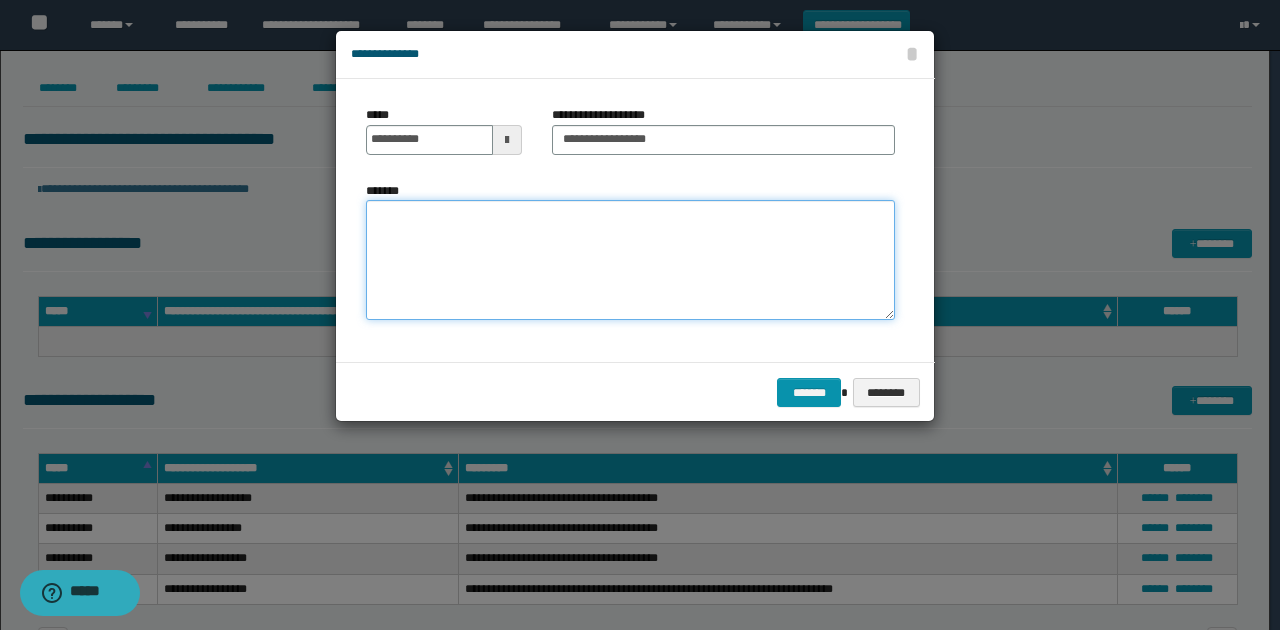 click on "*******" at bounding box center (630, 260) 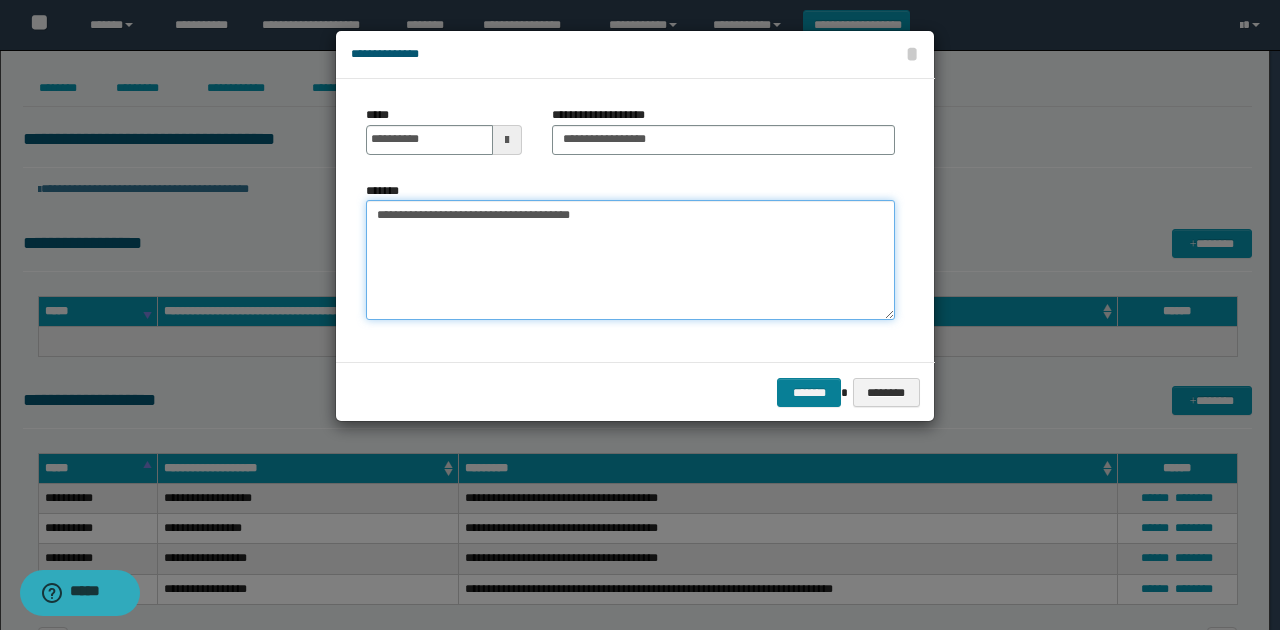 type on "**********" 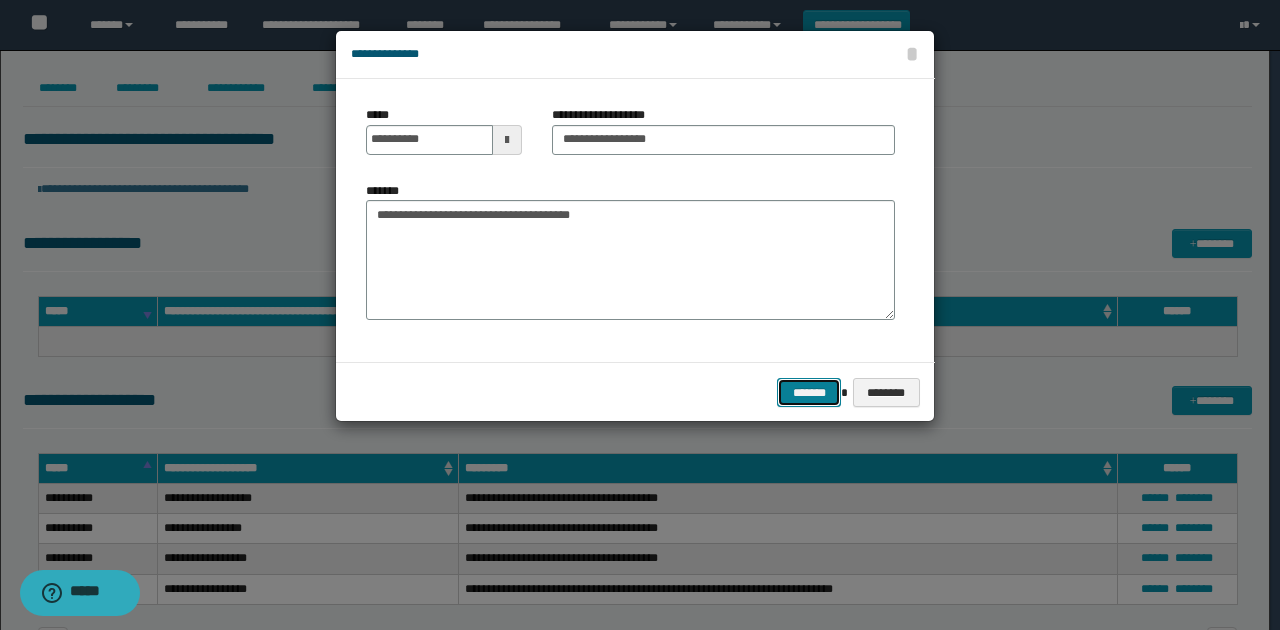 click on "*******" at bounding box center [809, 392] 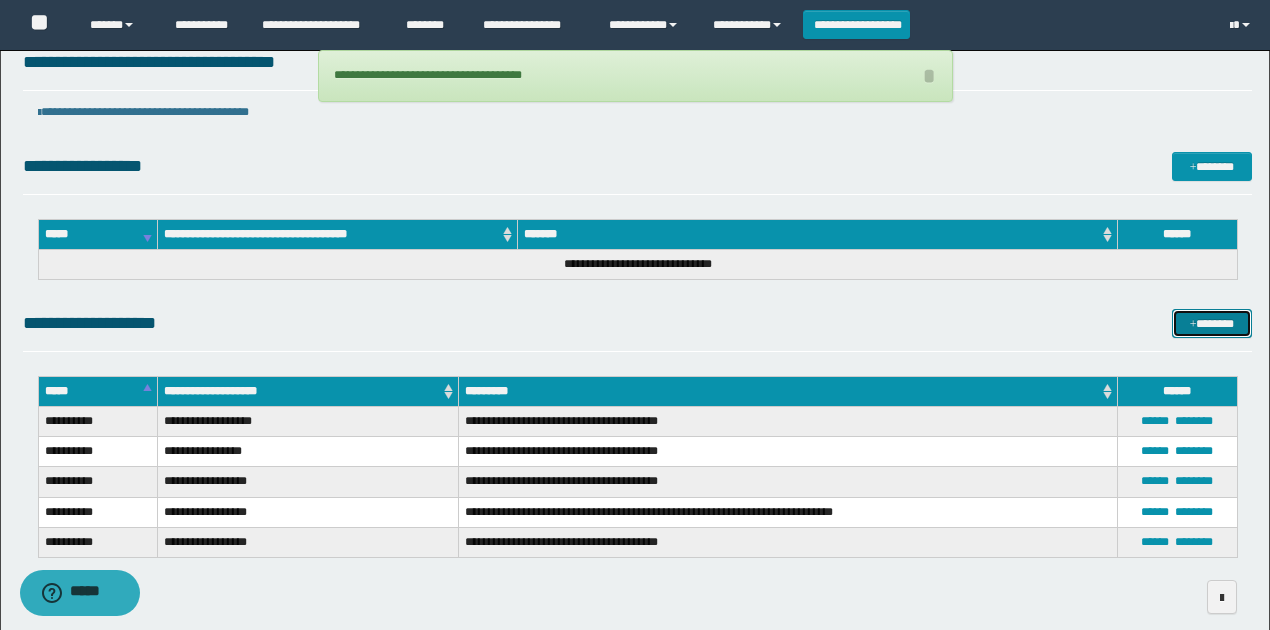 scroll, scrollTop: 168, scrollLeft: 0, axis: vertical 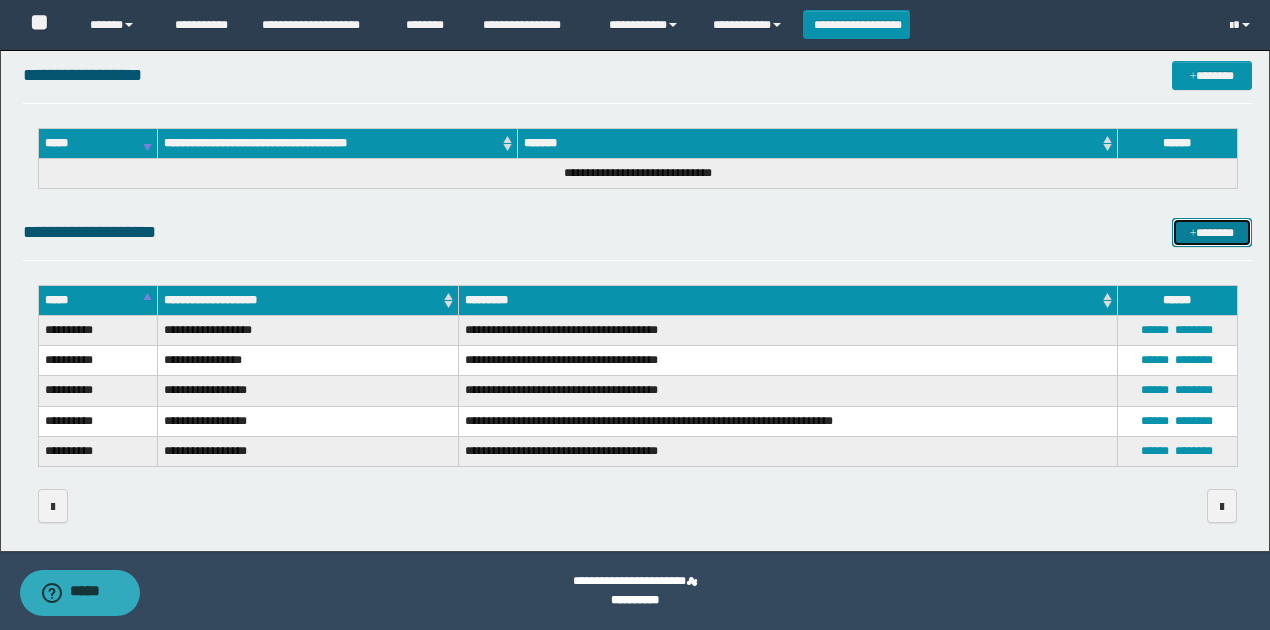 click on "*******" at bounding box center [1211, 232] 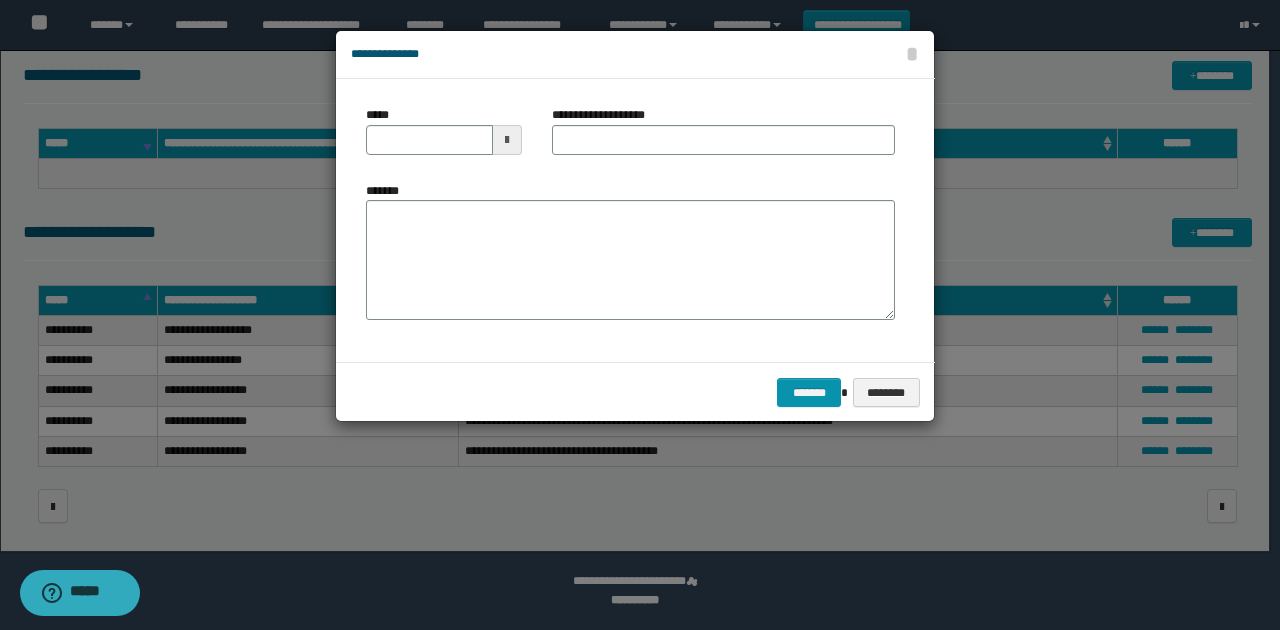 click at bounding box center [507, 140] 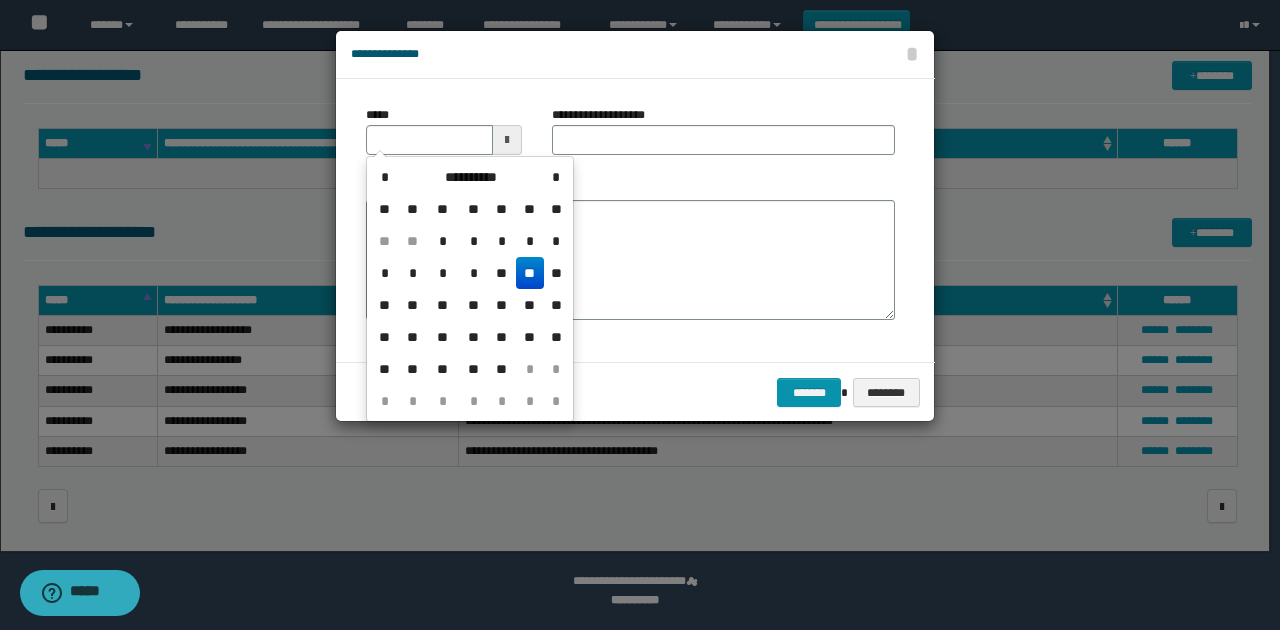 drag, startPoint x: 530, startPoint y: 272, endPoint x: 586, endPoint y: 147, distance: 136.9708 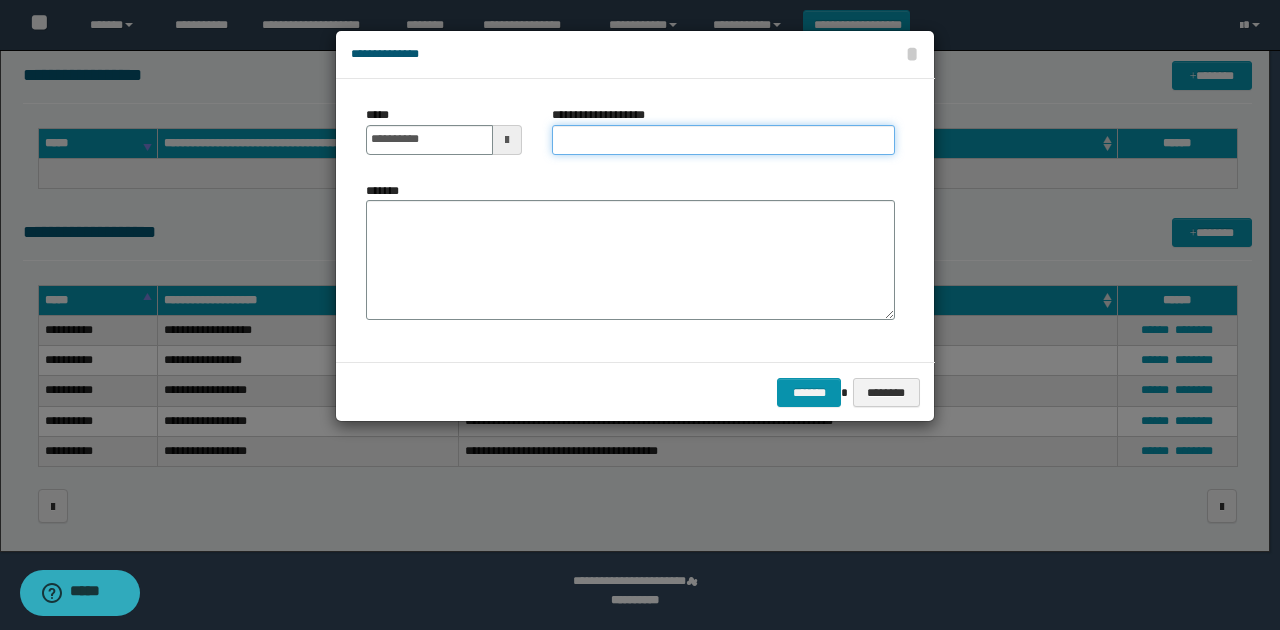 click on "**********" at bounding box center (723, 140) 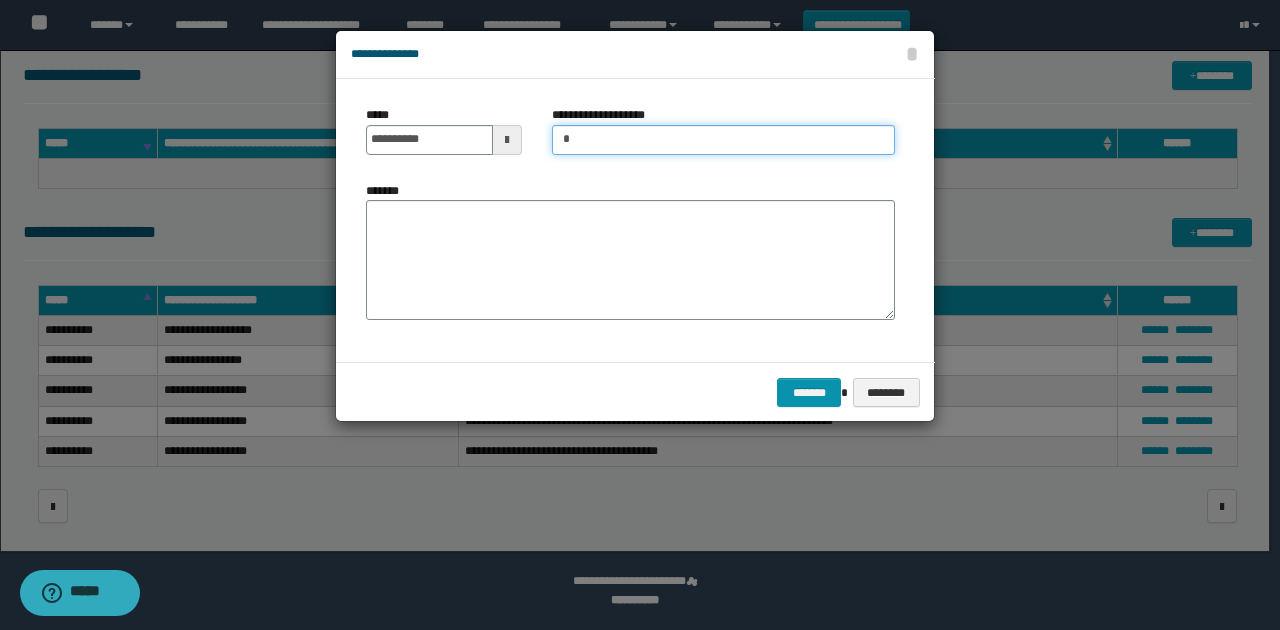 type on "**********" 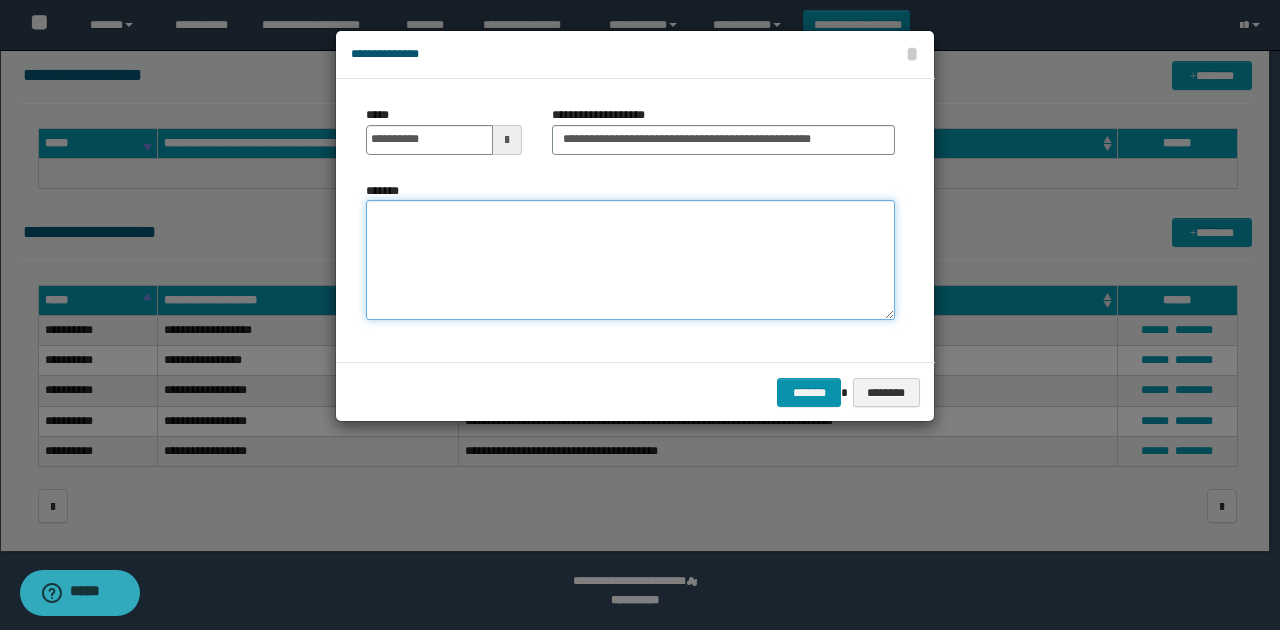 click on "*******" at bounding box center [630, 260] 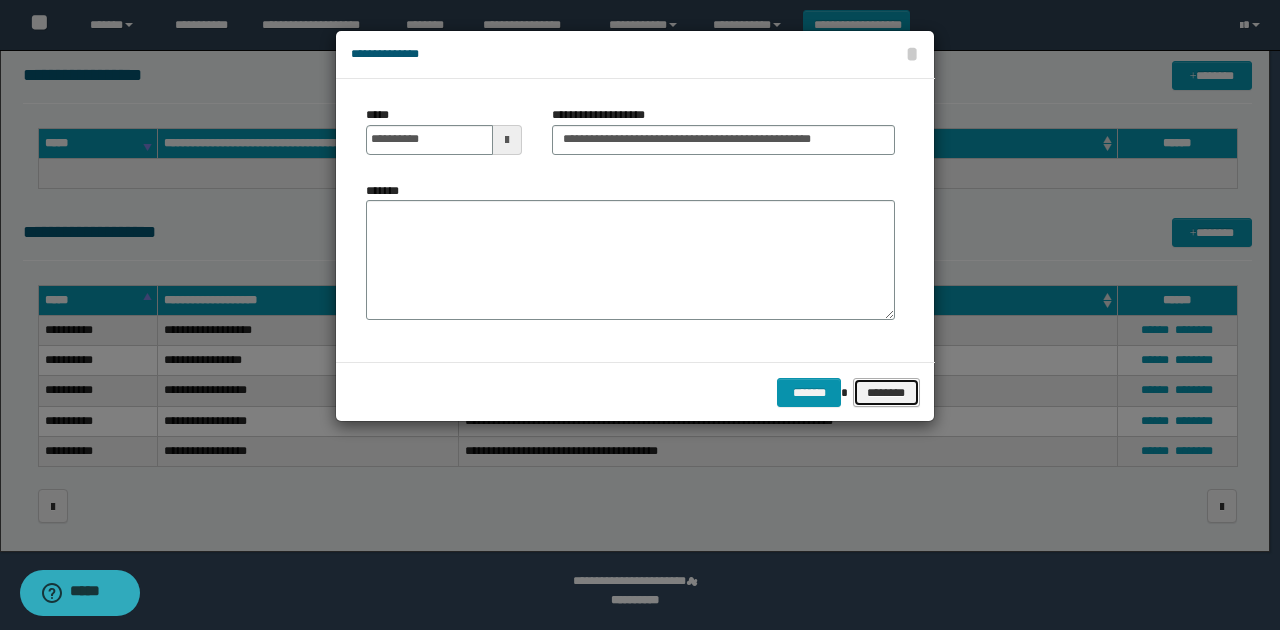 click on "********" at bounding box center [886, 392] 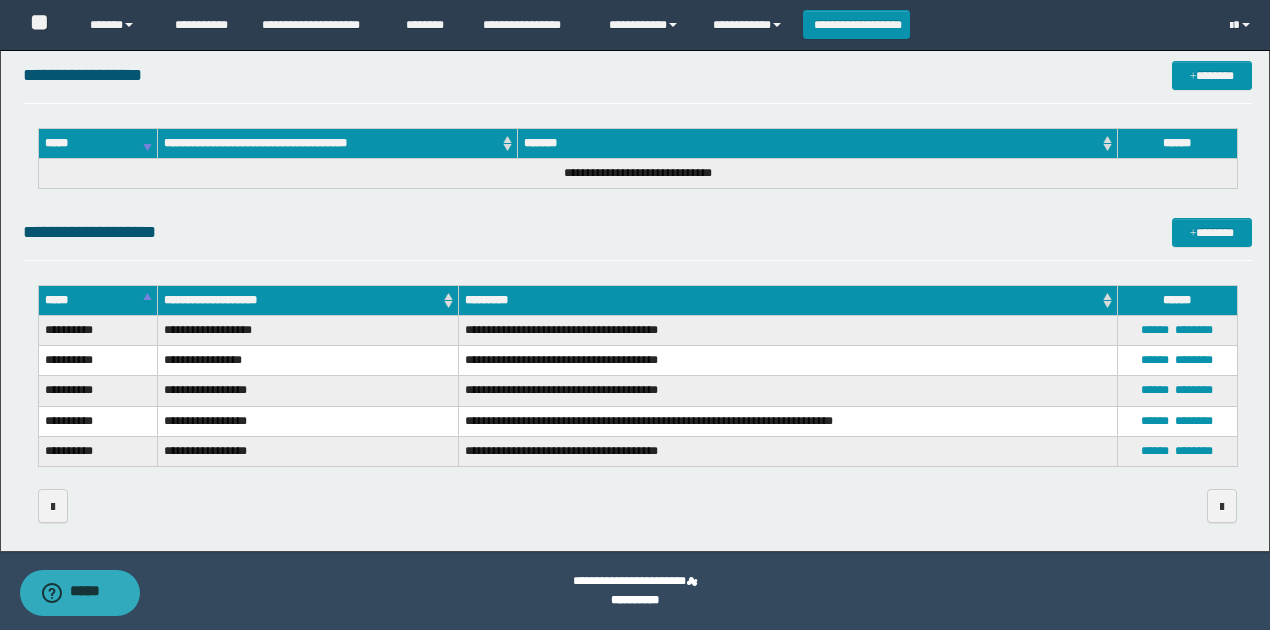 click on "**********" at bounding box center [637, 239] 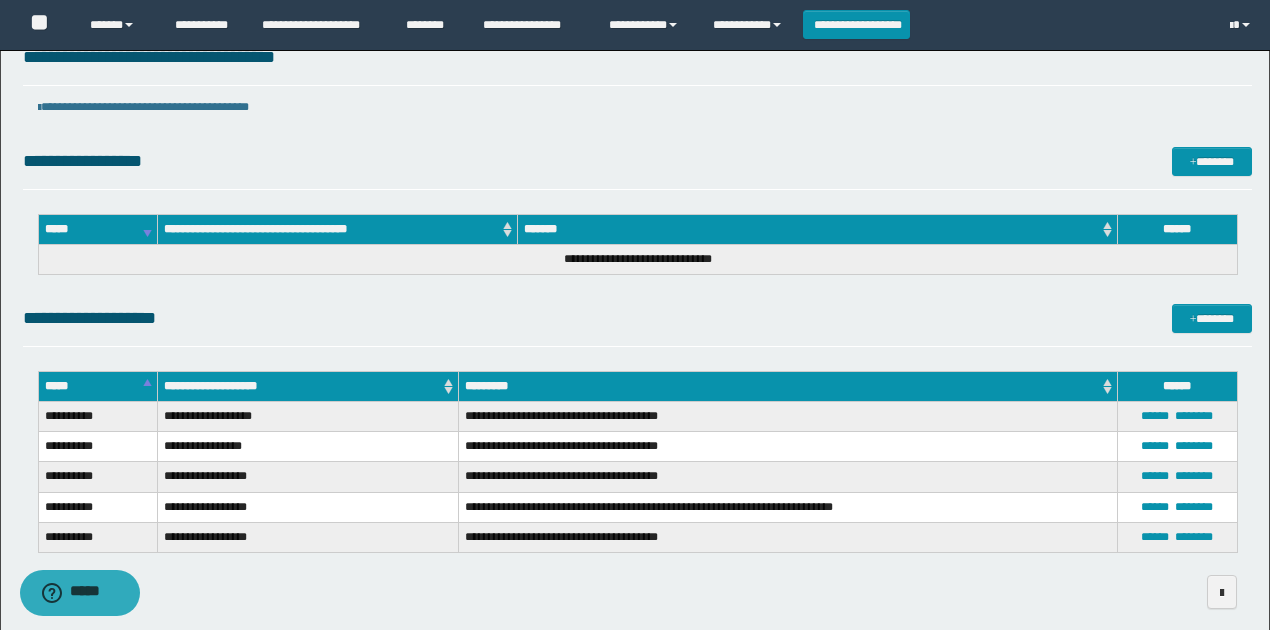 scroll, scrollTop: 0, scrollLeft: 0, axis: both 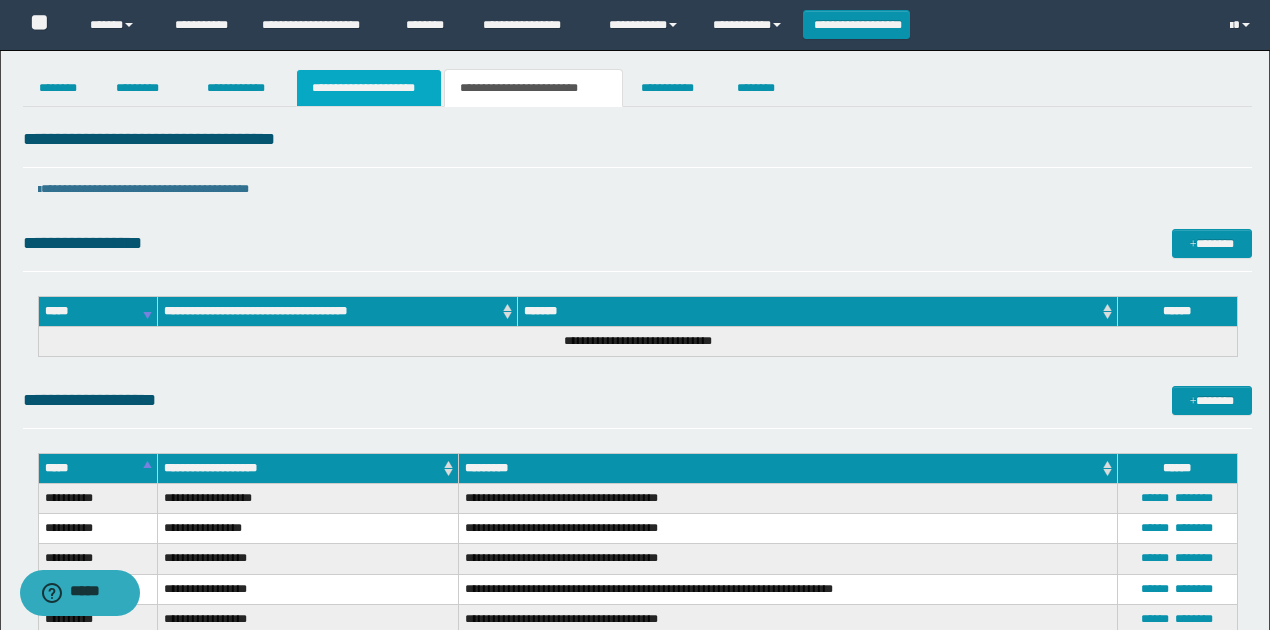 click on "**********" at bounding box center (369, 88) 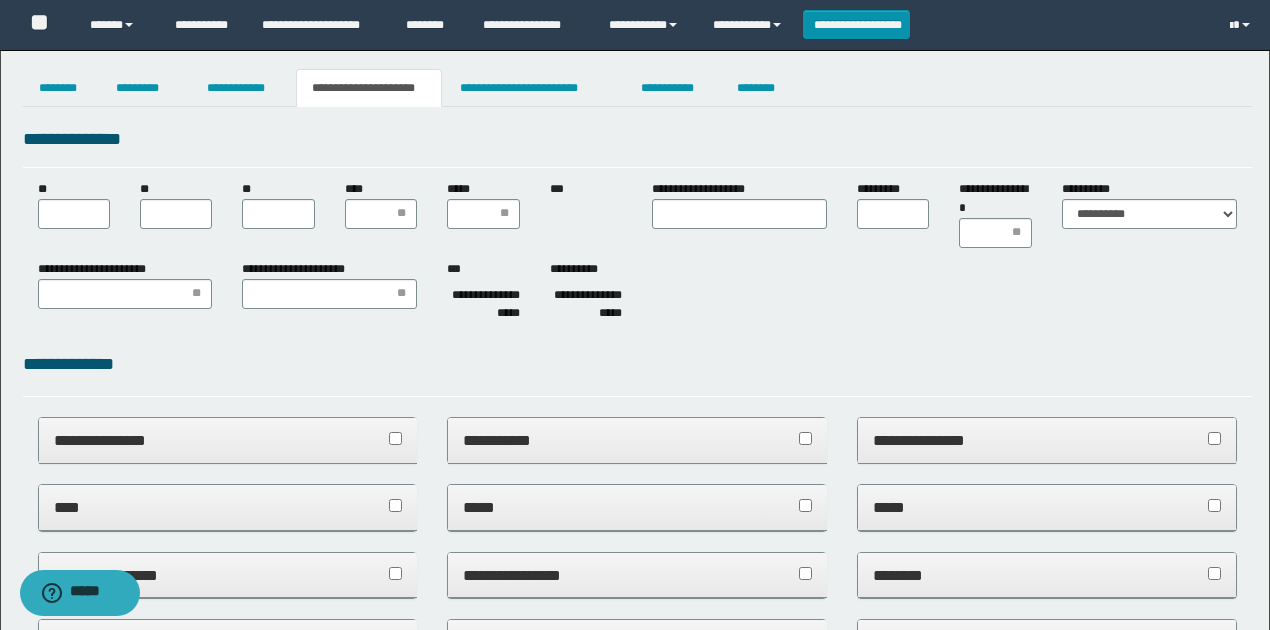 type 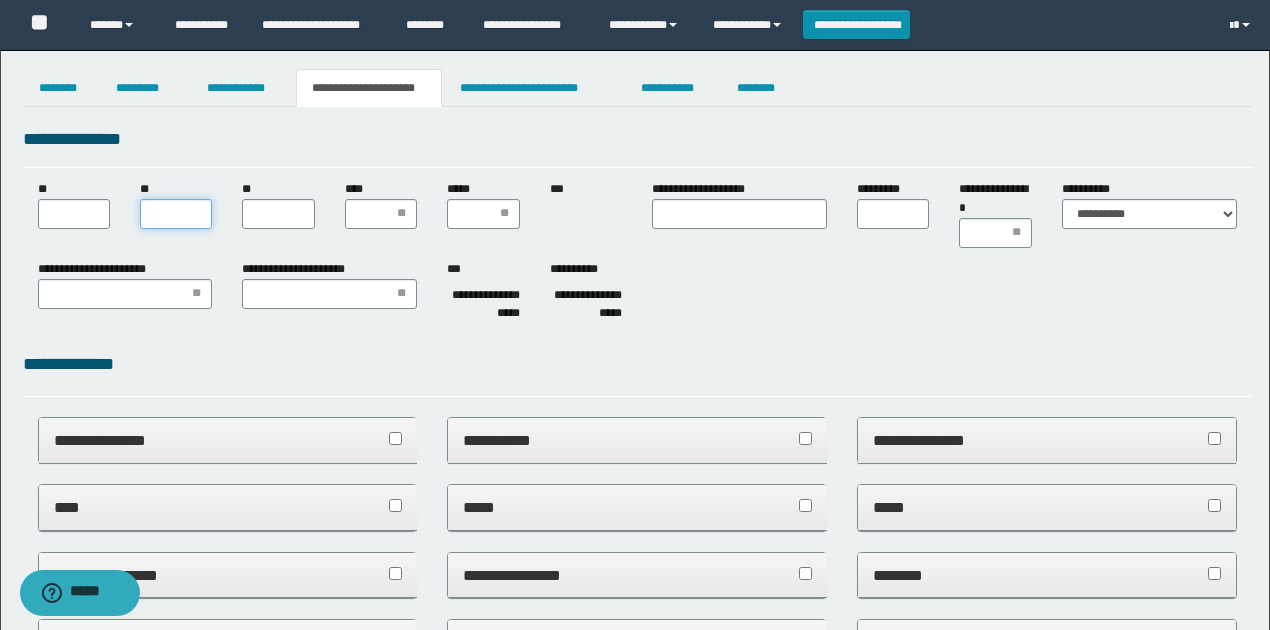 click on "**" at bounding box center (176, 214) 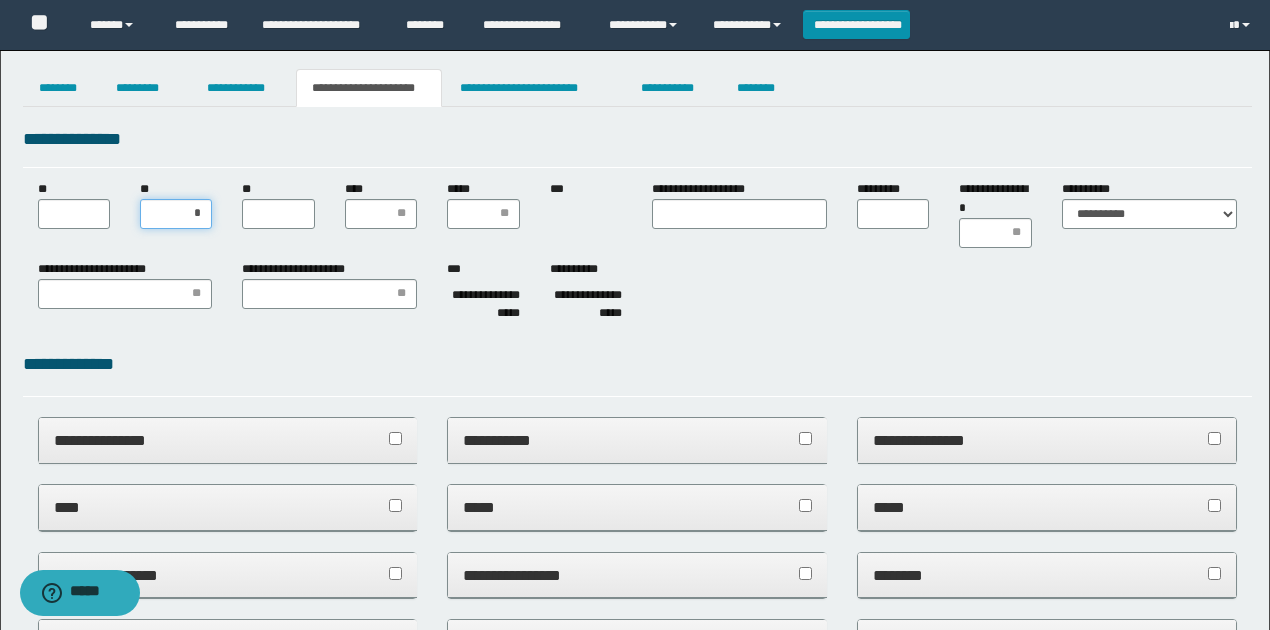 type on "**" 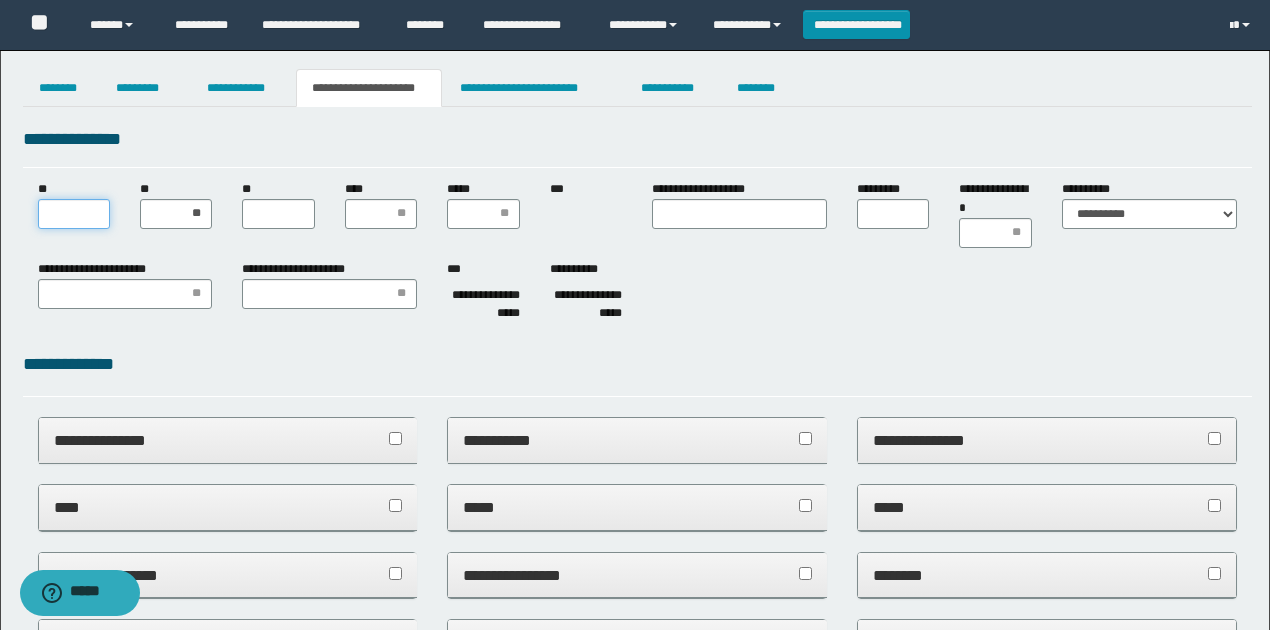 click on "**" at bounding box center (74, 214) 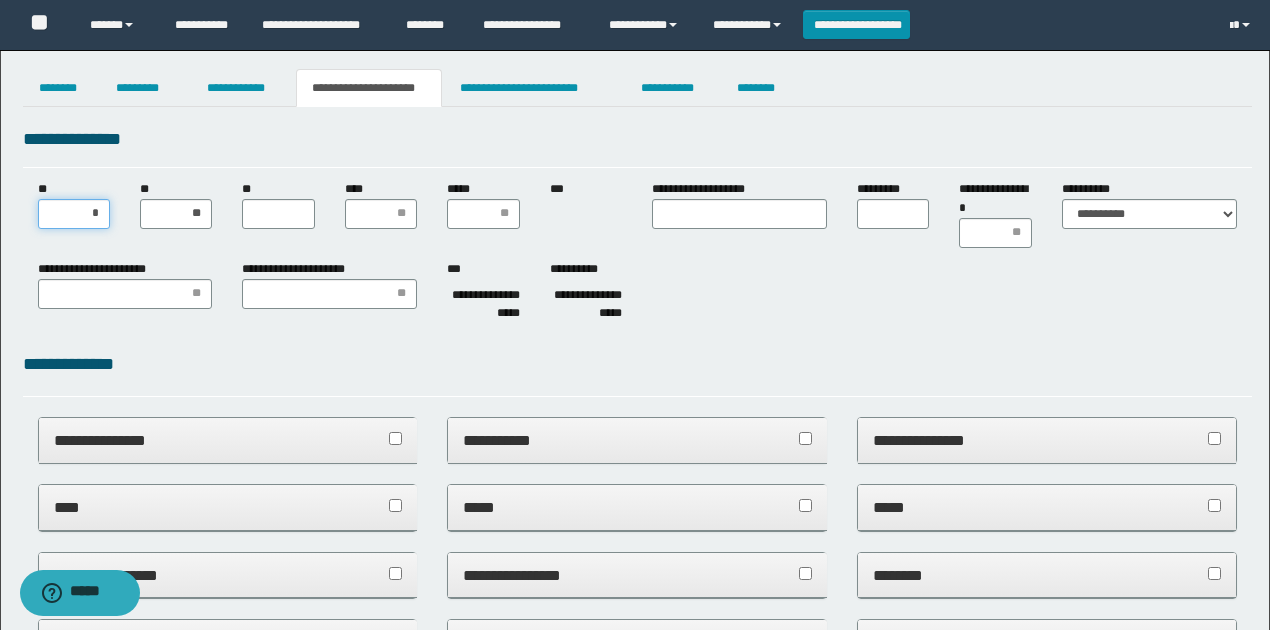 type on "**" 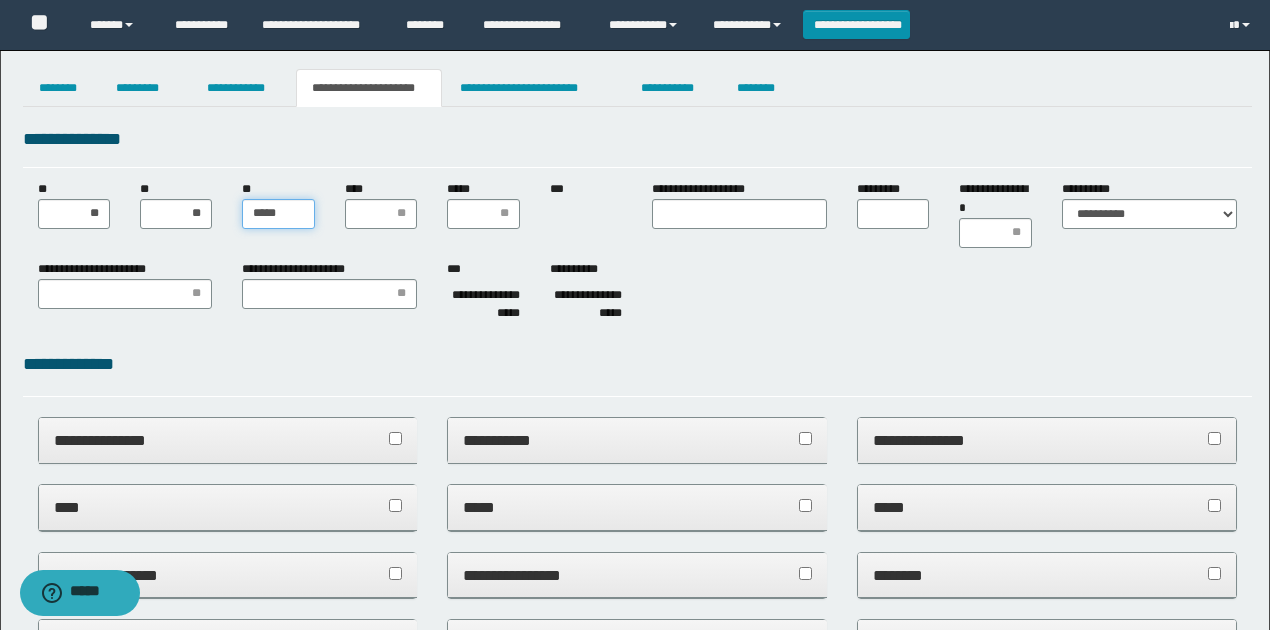 type on "******" 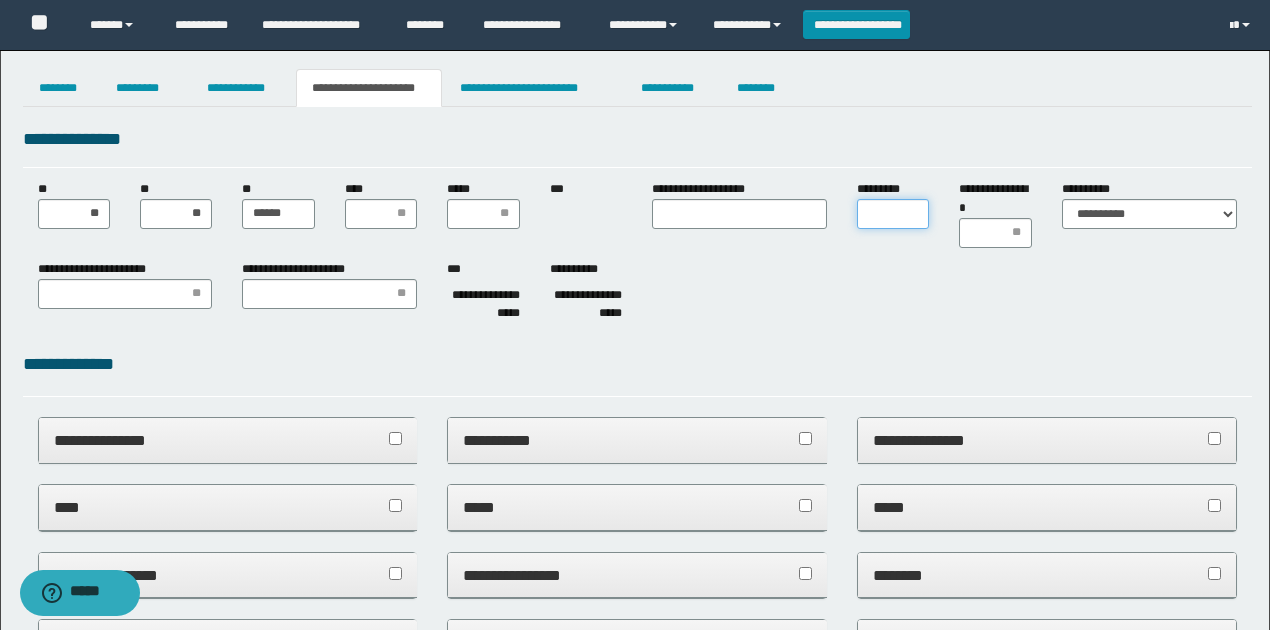 click on "*********" at bounding box center (893, 214) 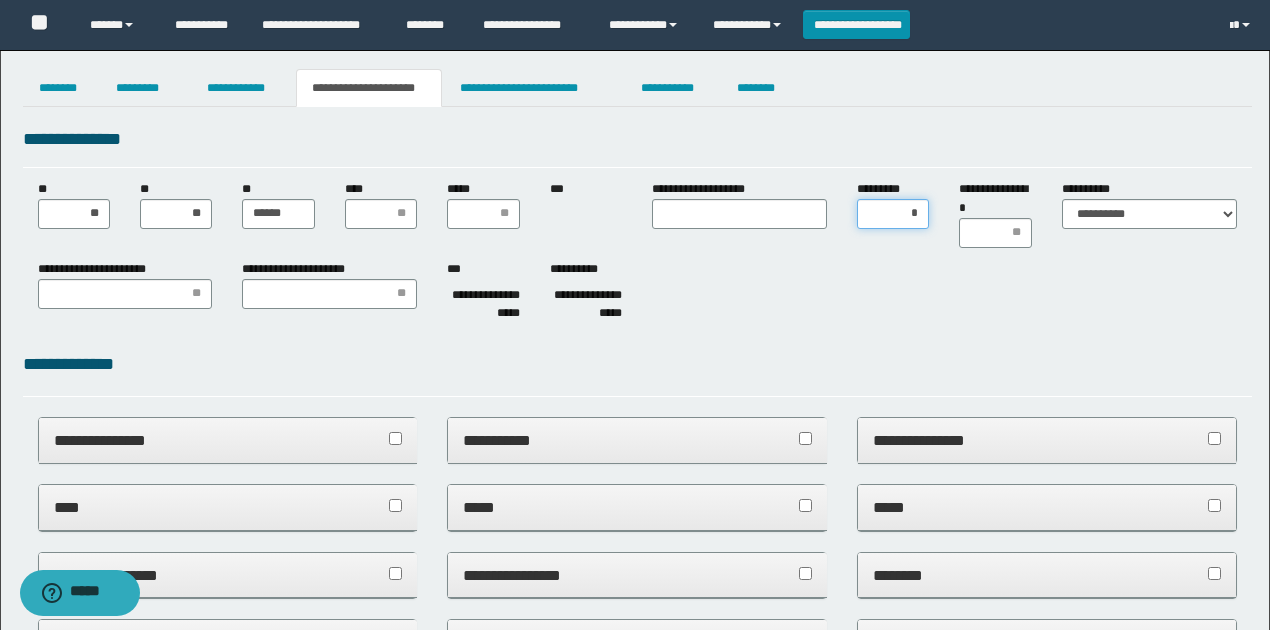 type on "**" 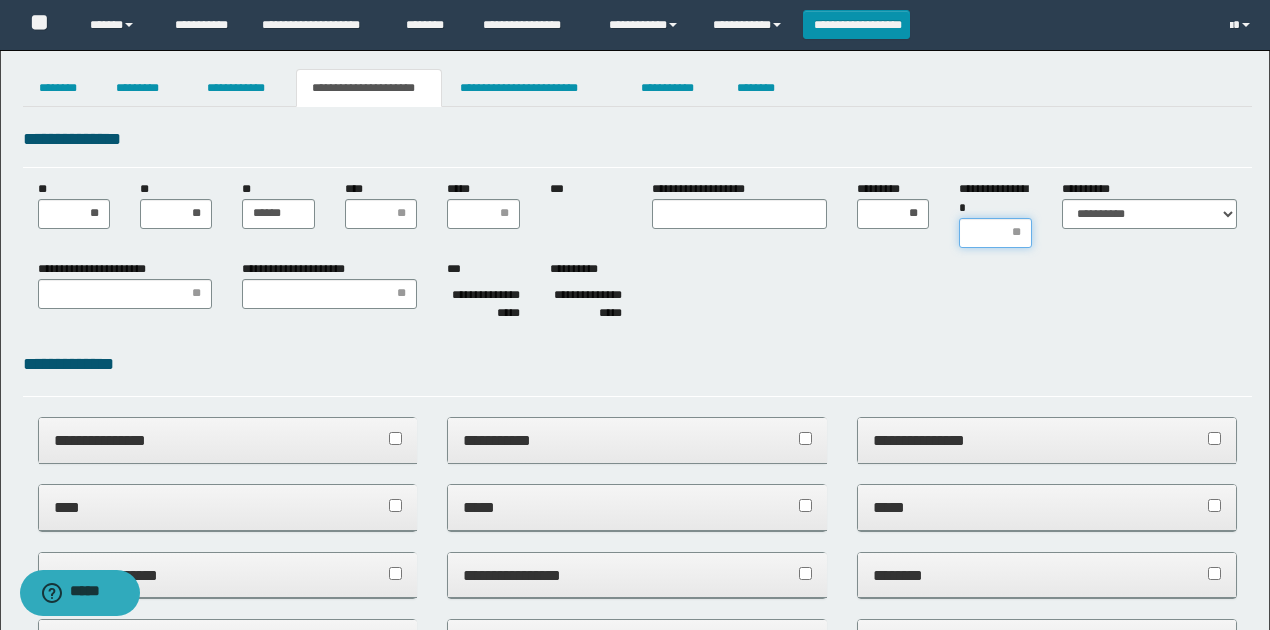 click on "**********" at bounding box center (995, 233) 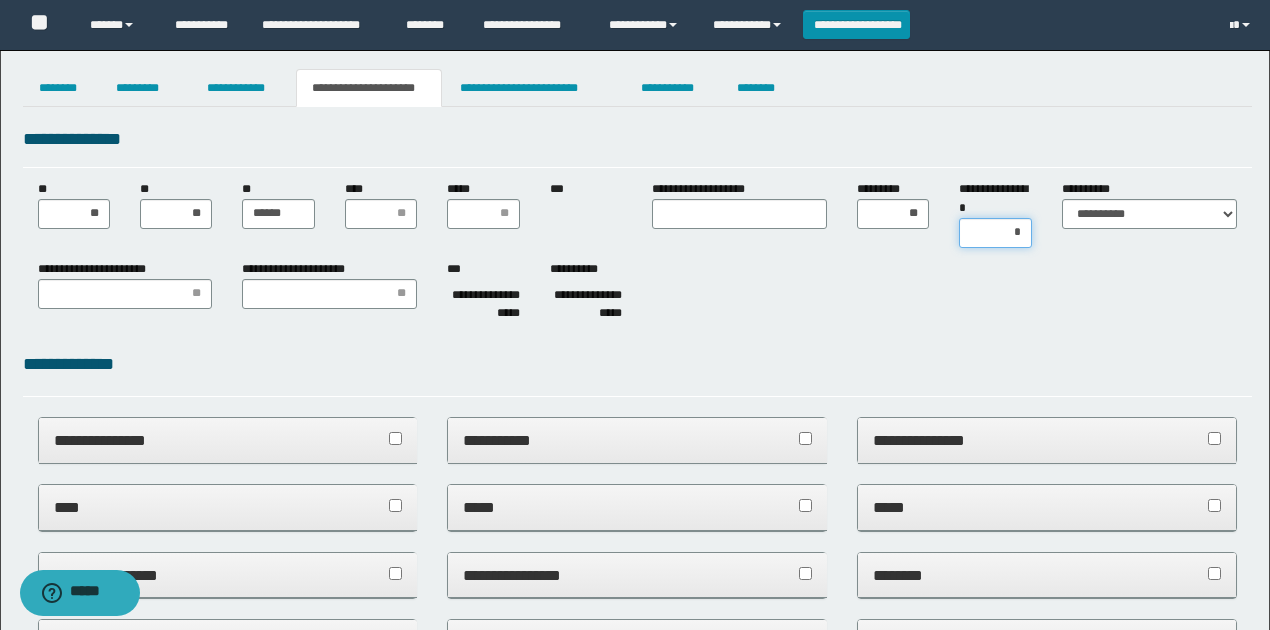type on "**" 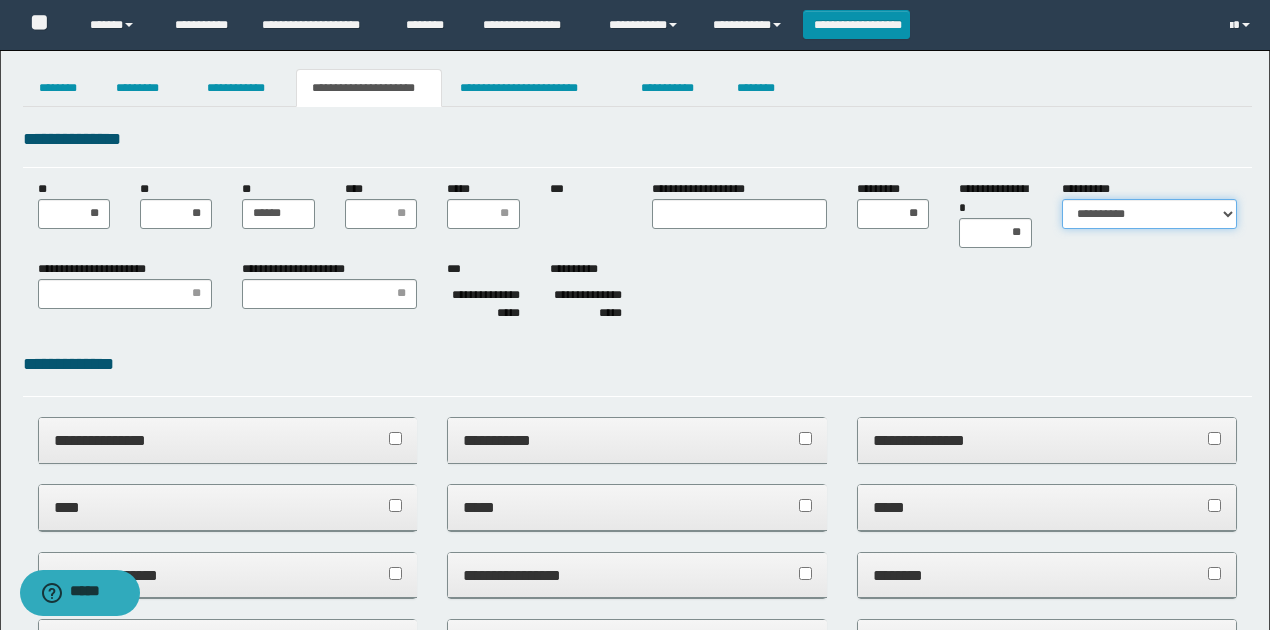 drag, startPoint x: 1093, startPoint y: 210, endPoint x: 1094, endPoint y: 224, distance: 14.035668 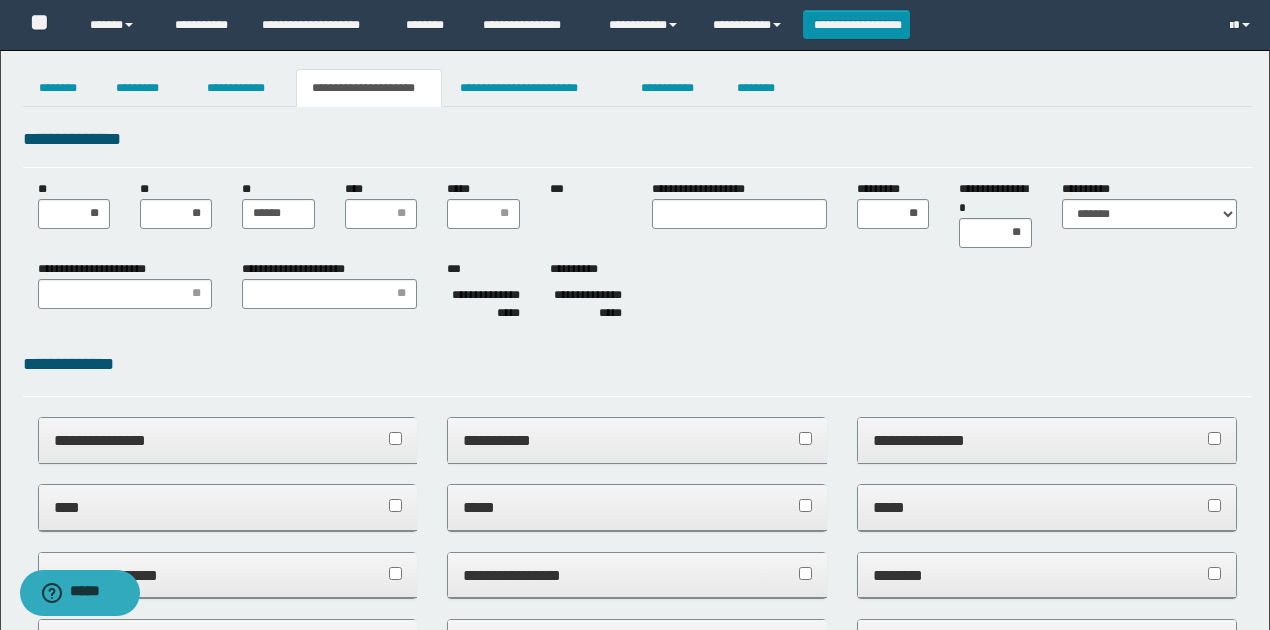 drag, startPoint x: 1018, startPoint y: 260, endPoint x: 697, endPoint y: 205, distance: 325.67776 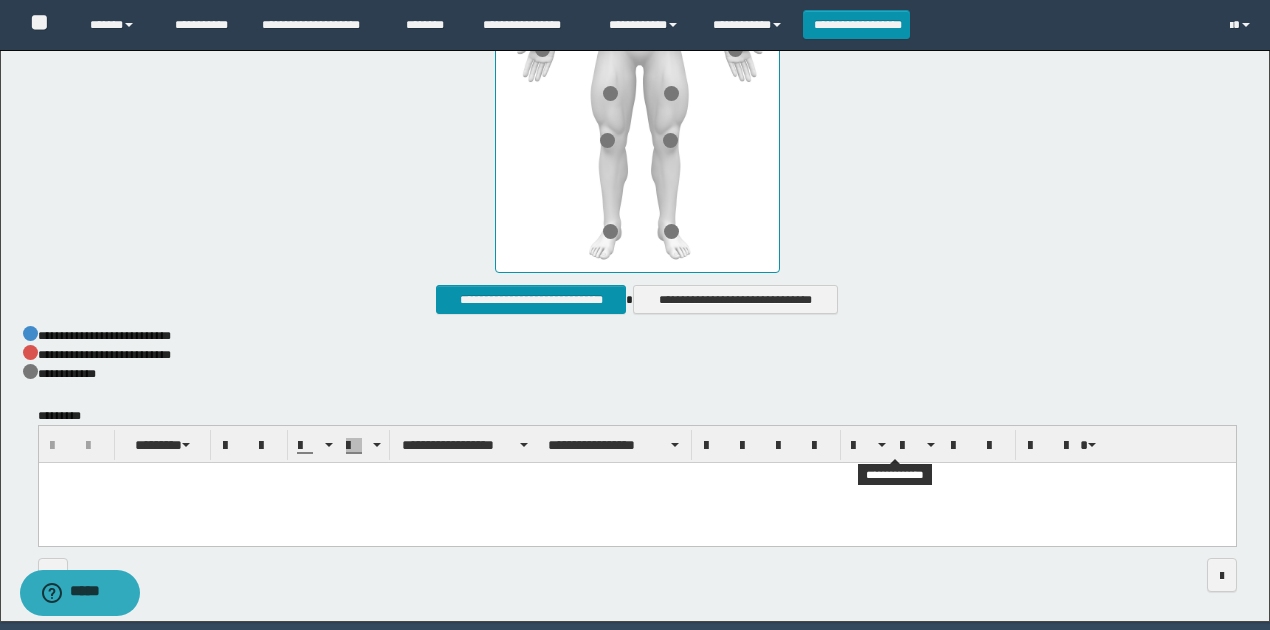 scroll, scrollTop: 1088, scrollLeft: 0, axis: vertical 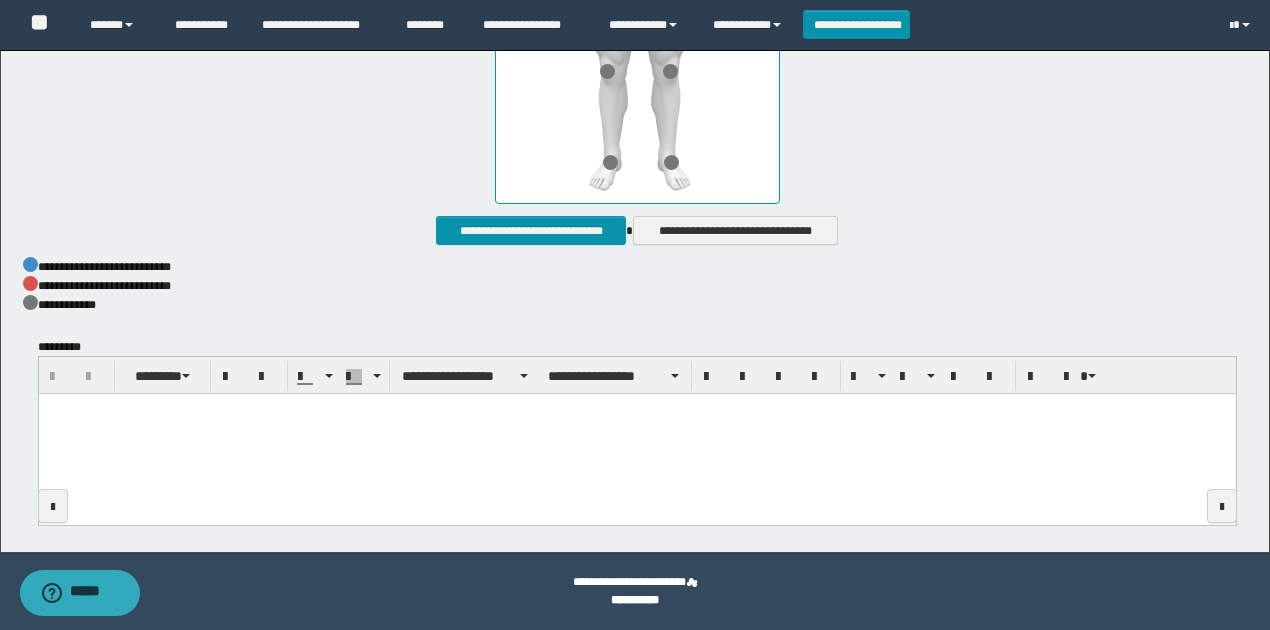 click at bounding box center (636, 435) 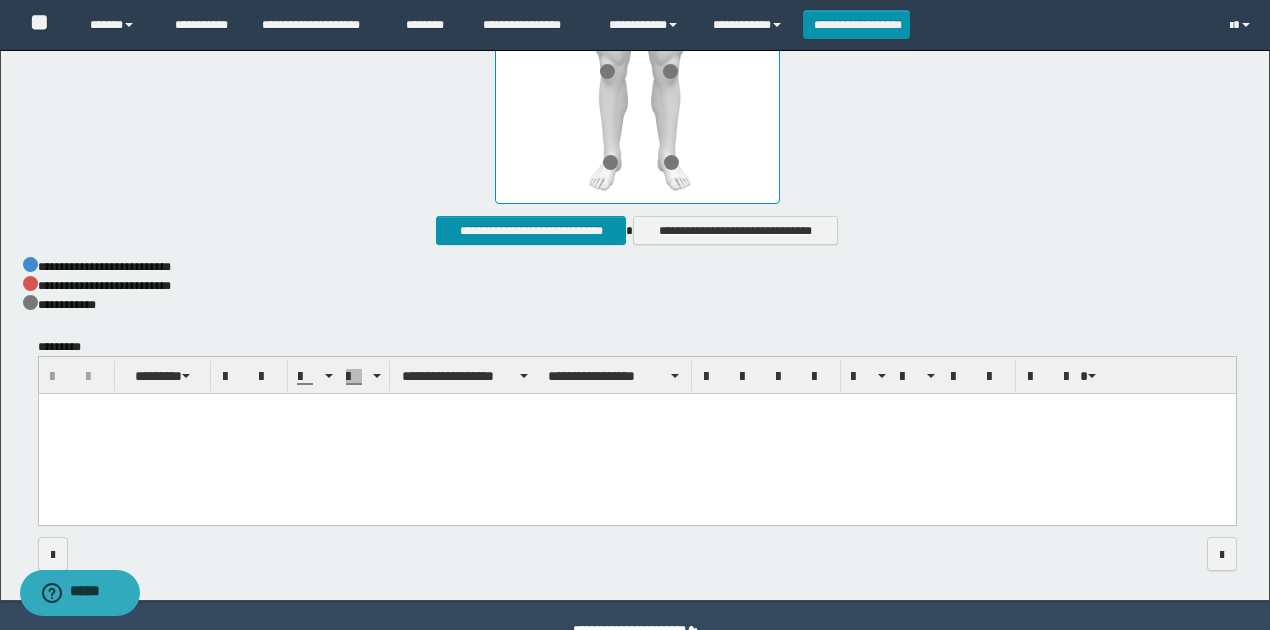 click at bounding box center [636, 435] 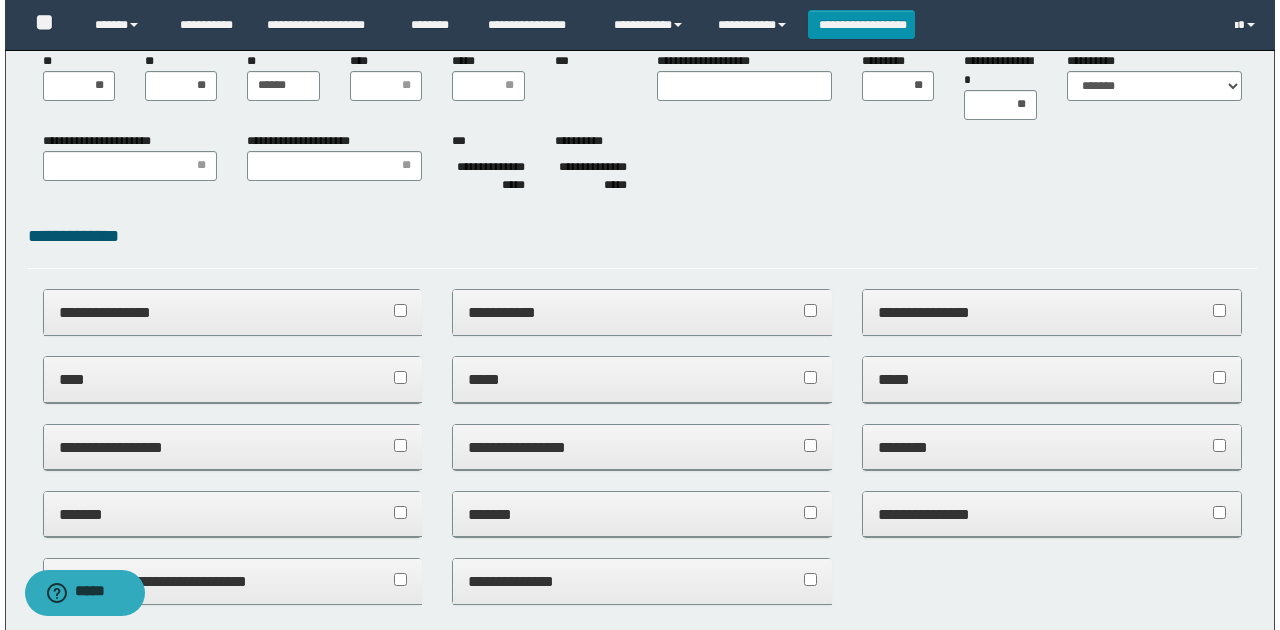 scroll, scrollTop: 0, scrollLeft: 0, axis: both 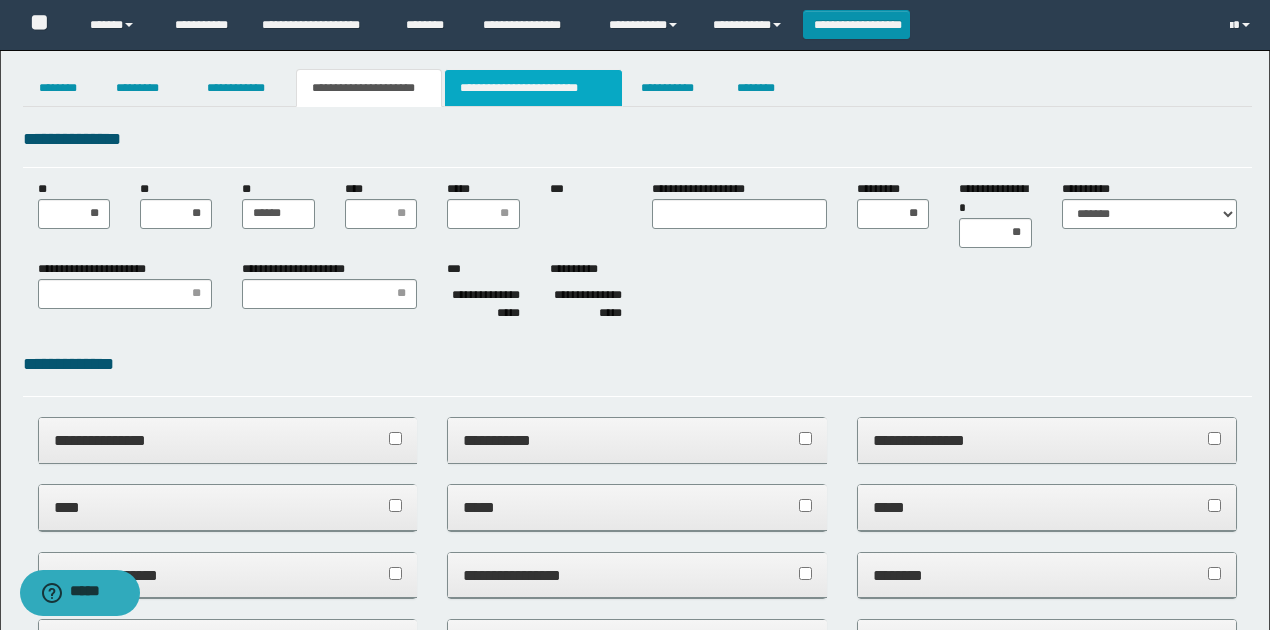 click on "**********" at bounding box center [533, 88] 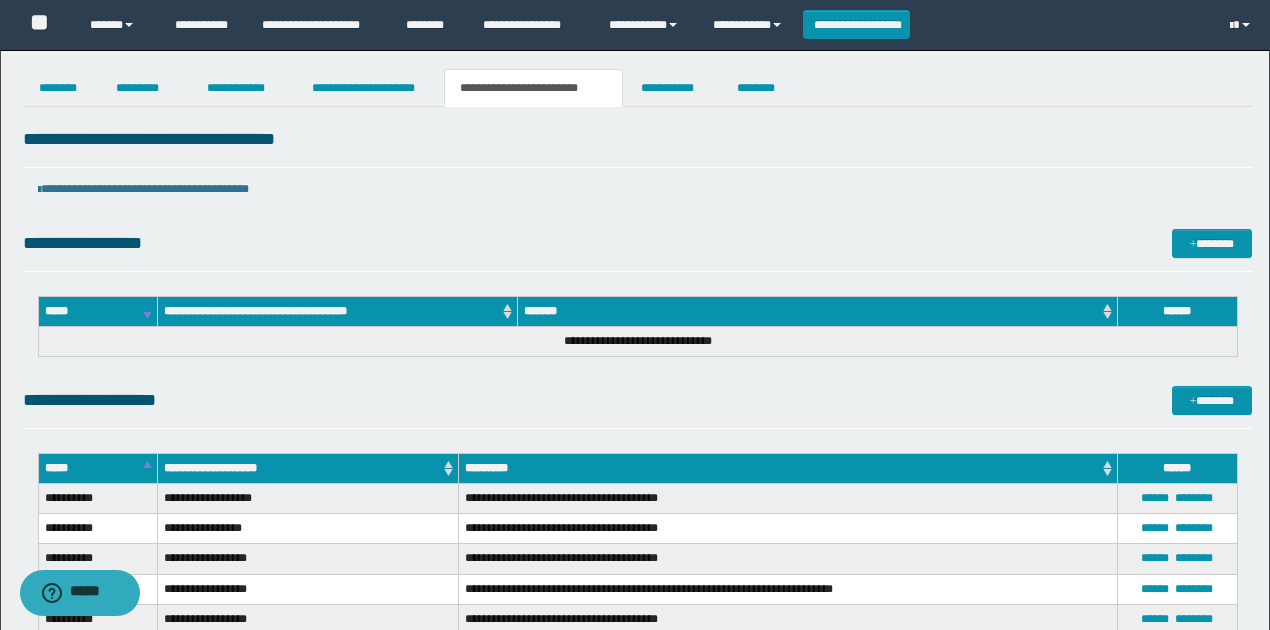 click on "**********" at bounding box center [637, 243] 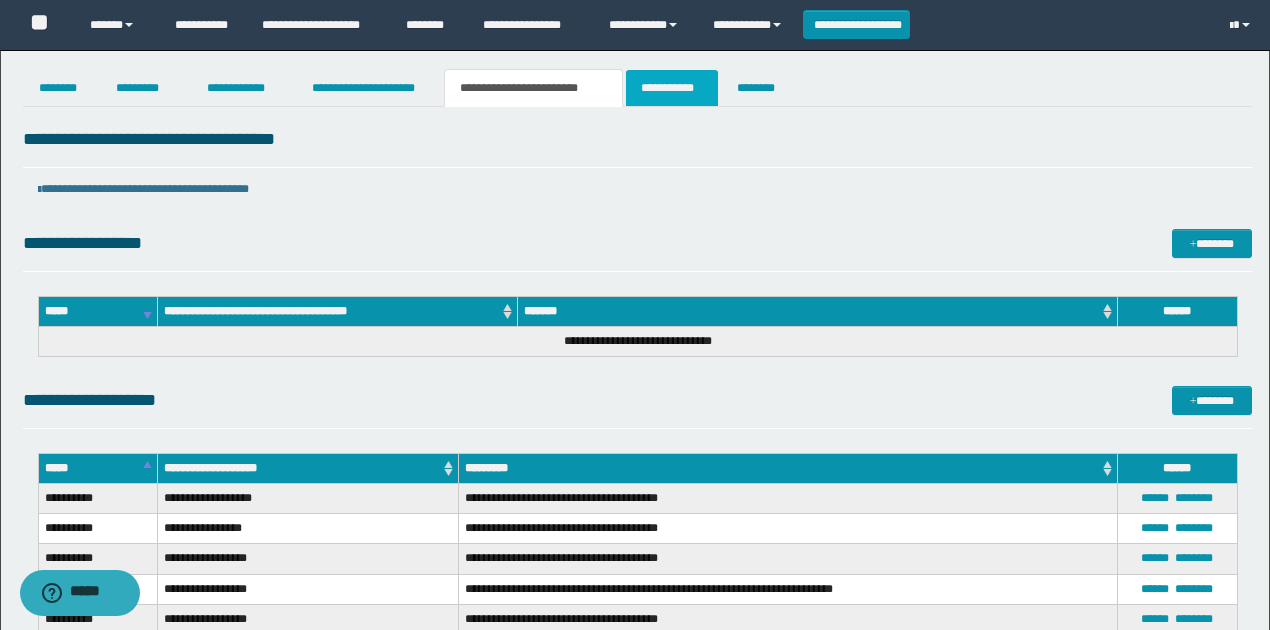 click on "**********" at bounding box center (672, 88) 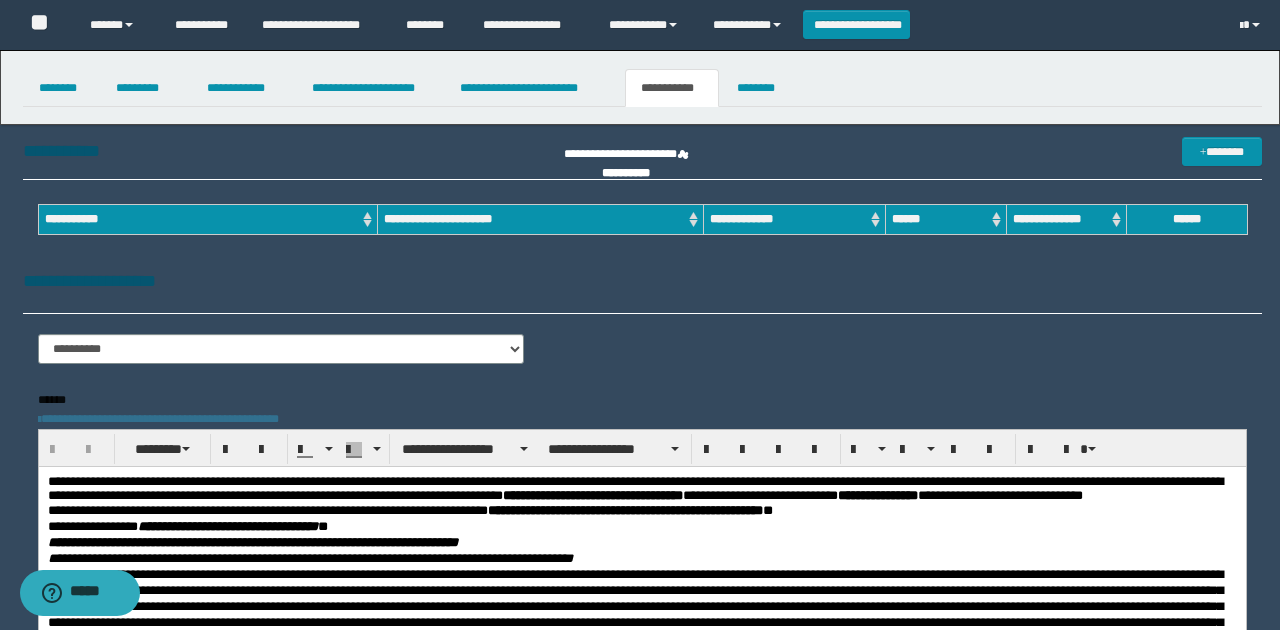 scroll, scrollTop: 0, scrollLeft: 0, axis: both 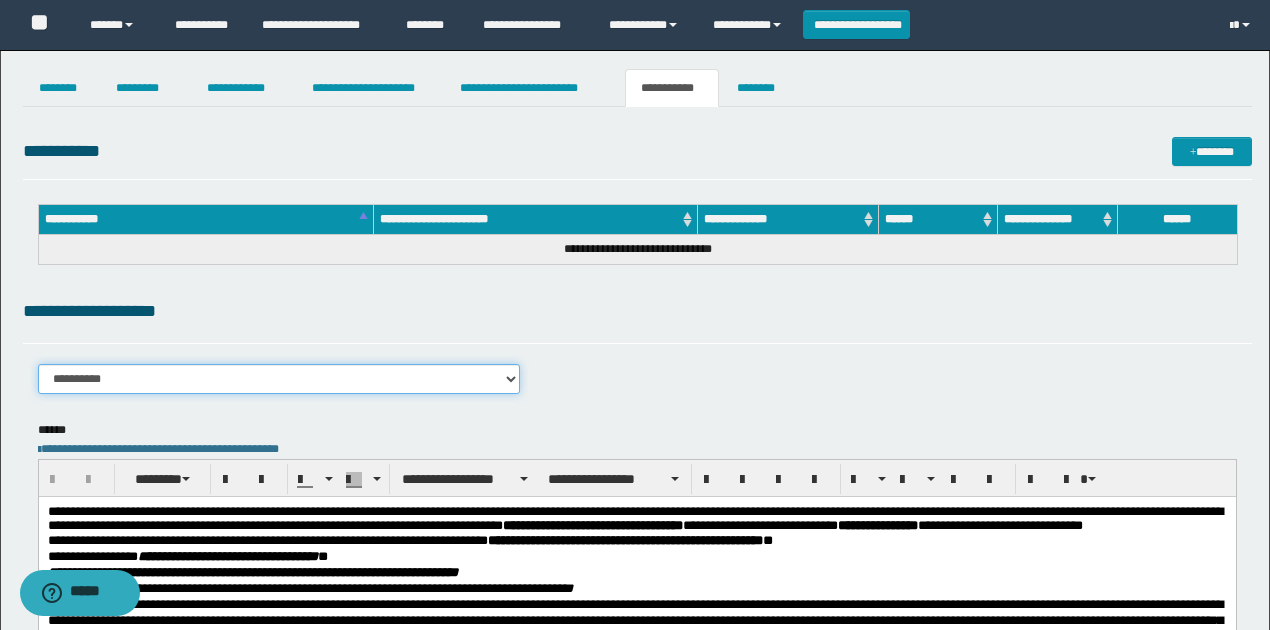 click on "**********" at bounding box center [279, 379] 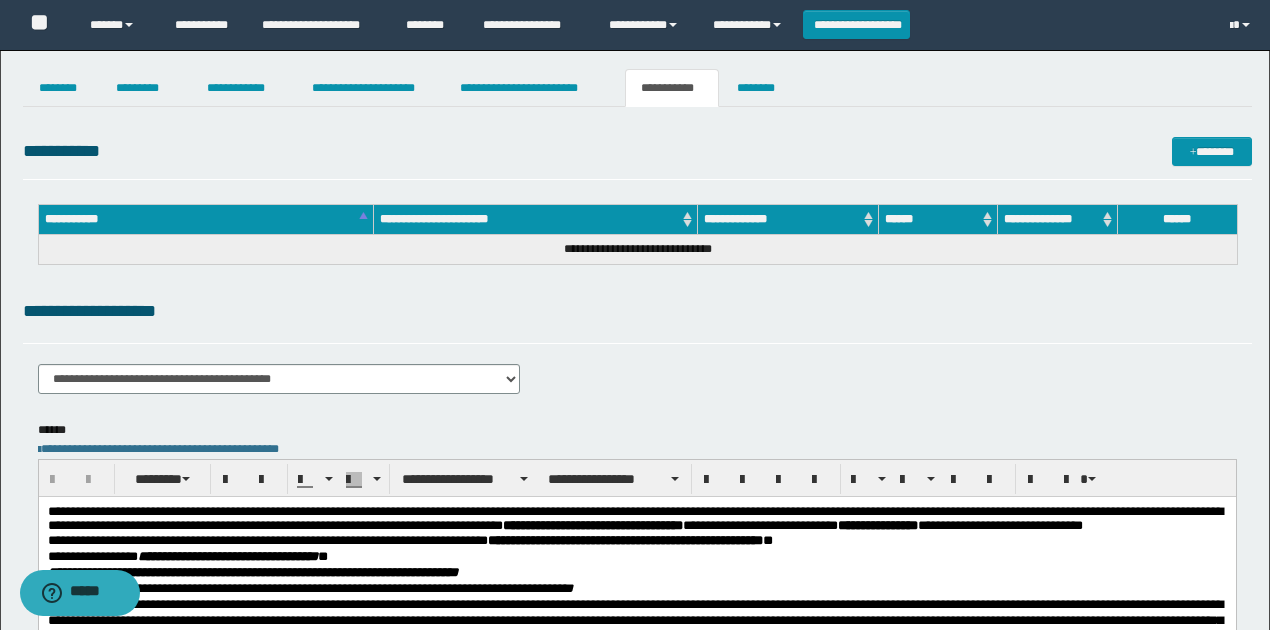 click on "**********" at bounding box center [637, 531] 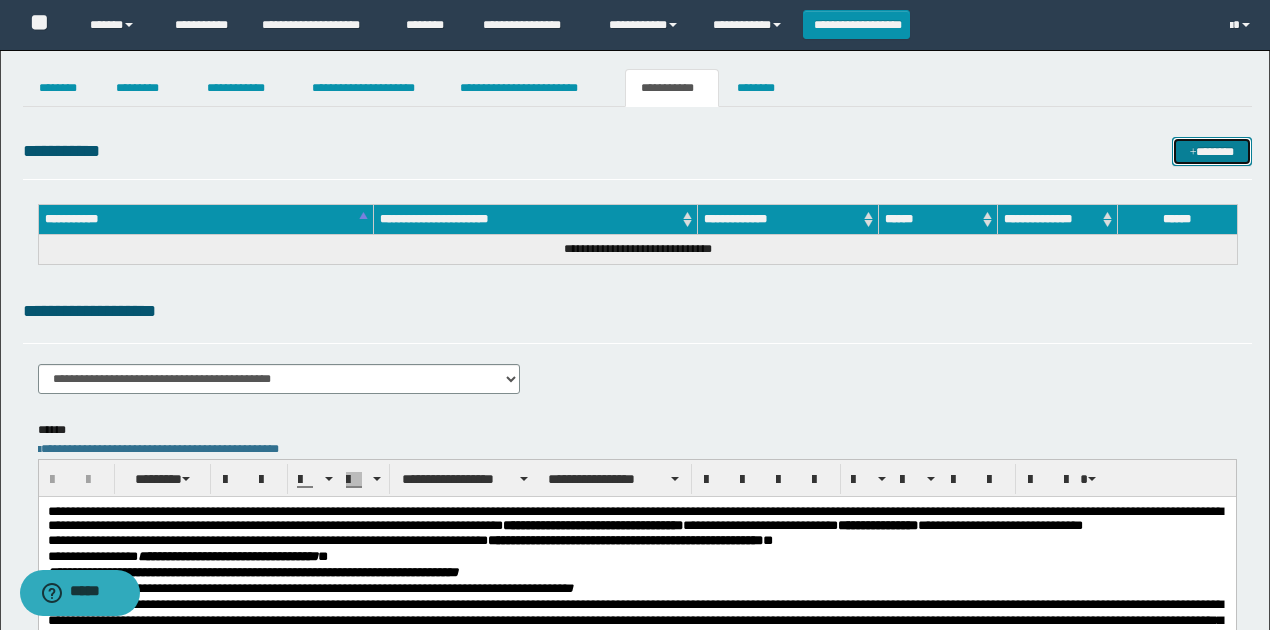 click at bounding box center [1193, 153] 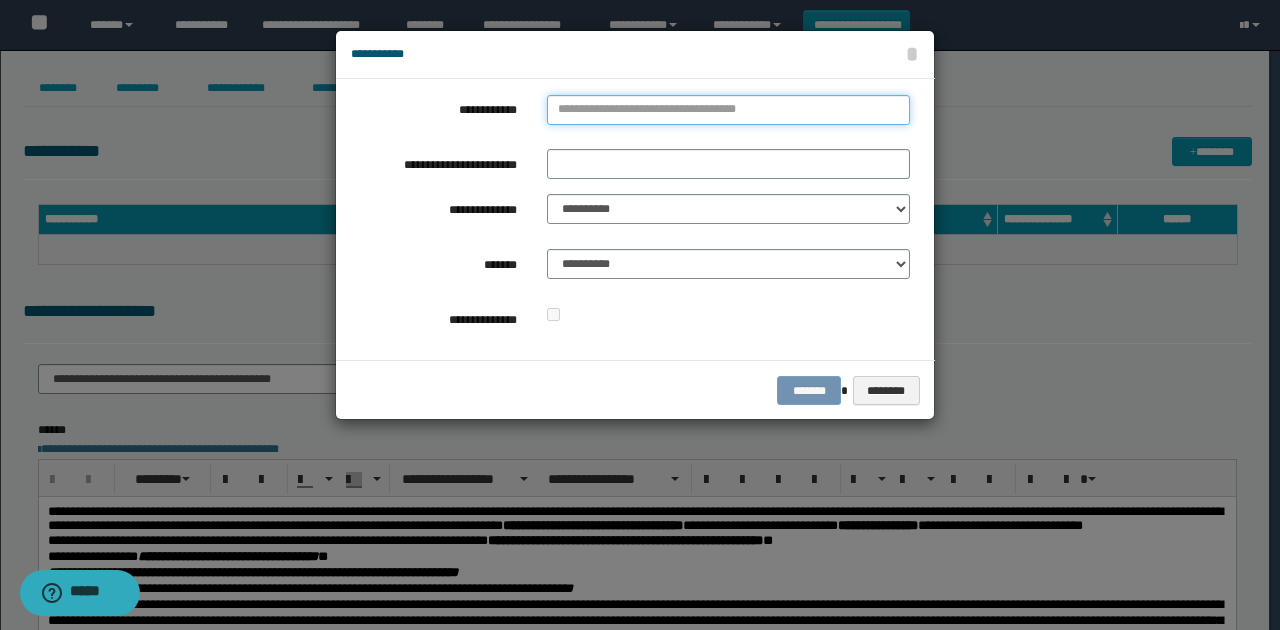 click on "**********" at bounding box center [728, 110] 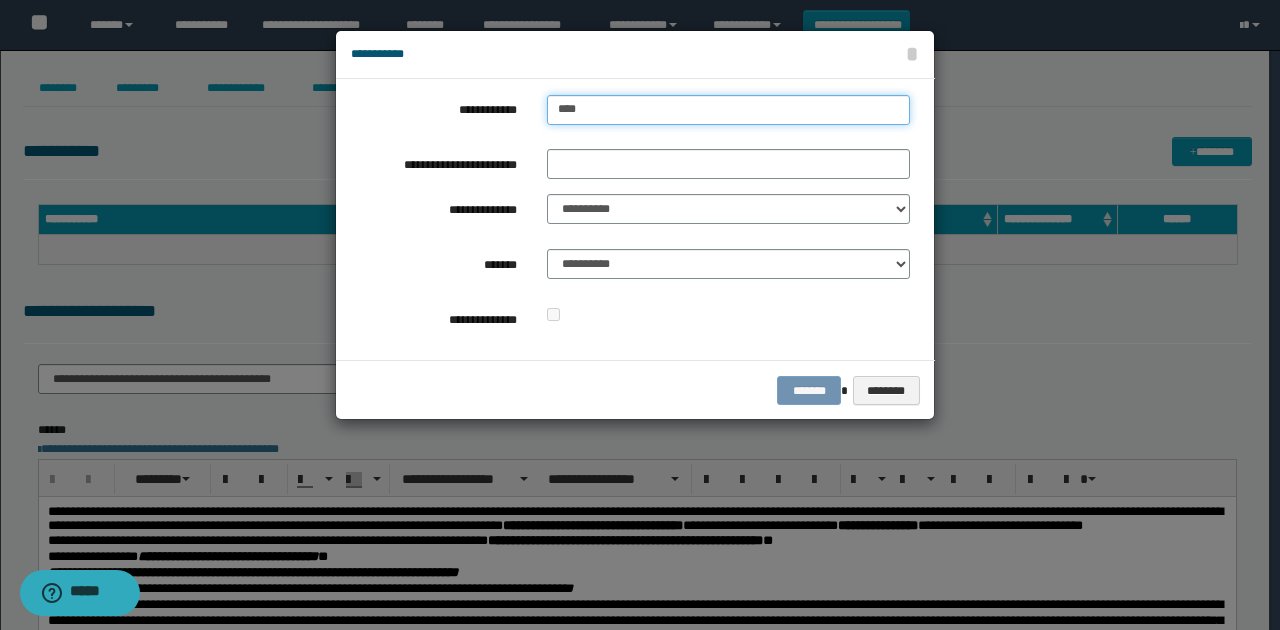 type on "****" 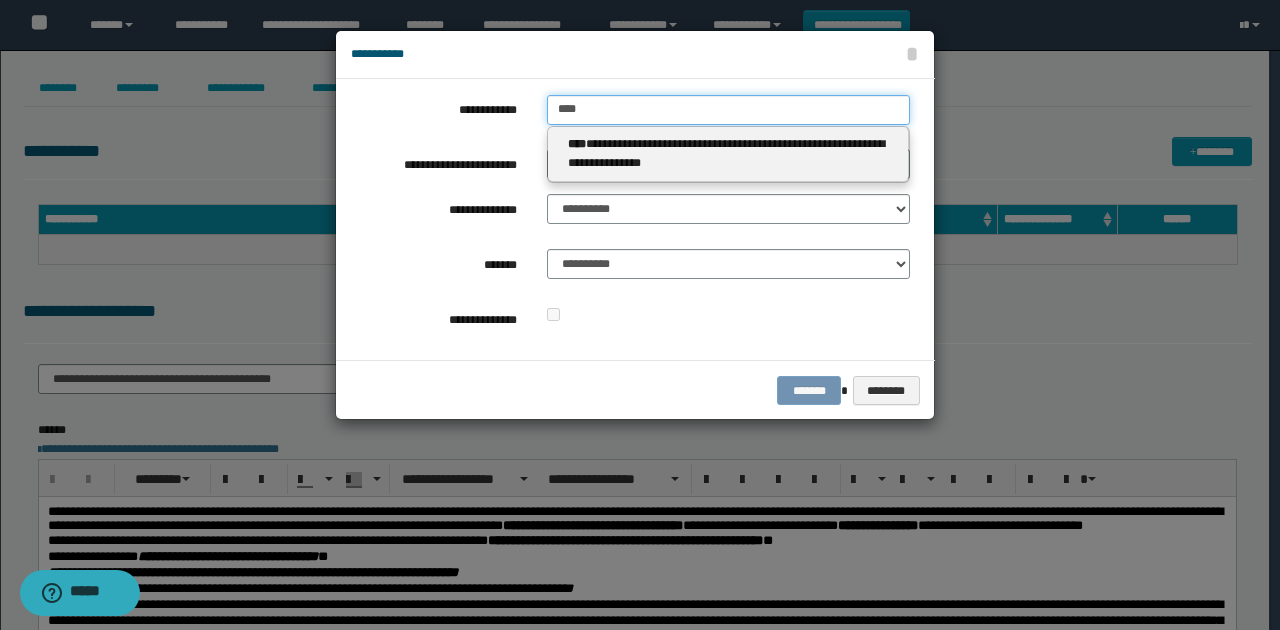 type on "****" 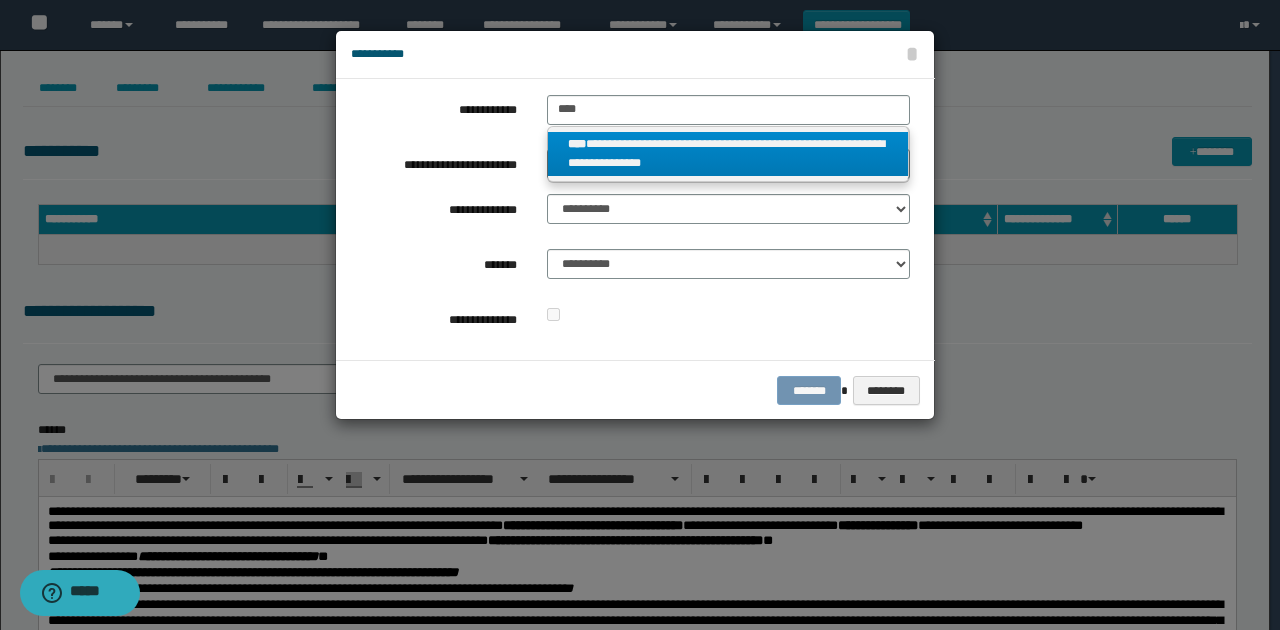 click on "**********" at bounding box center (728, 154) 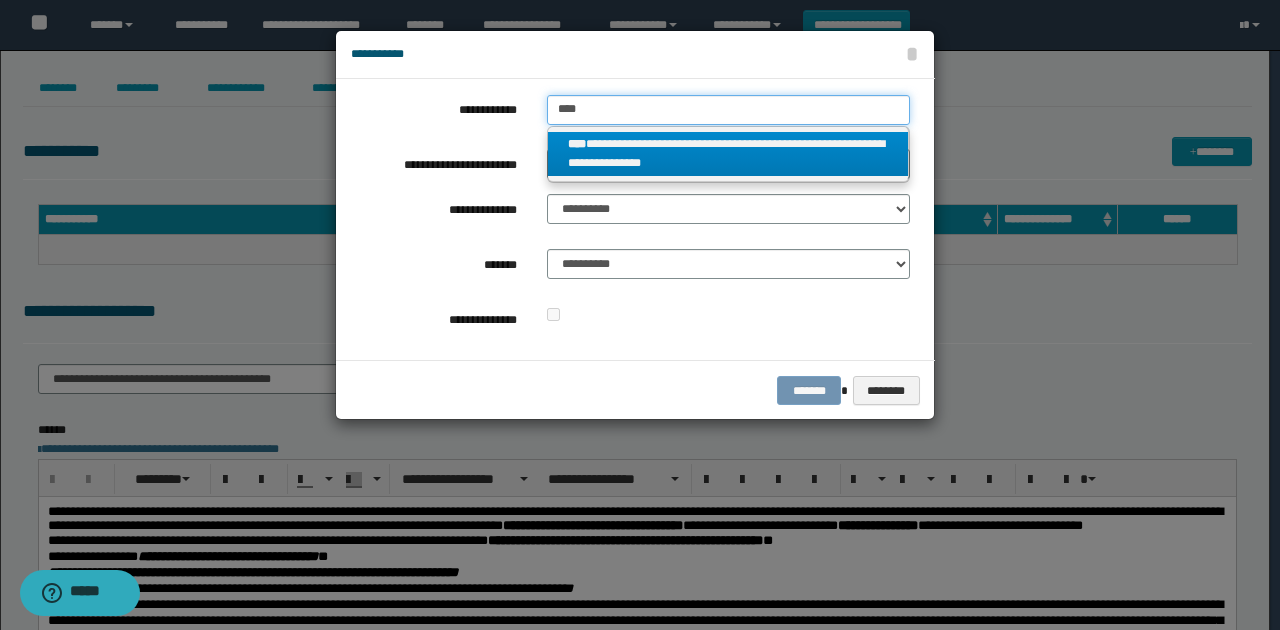 type 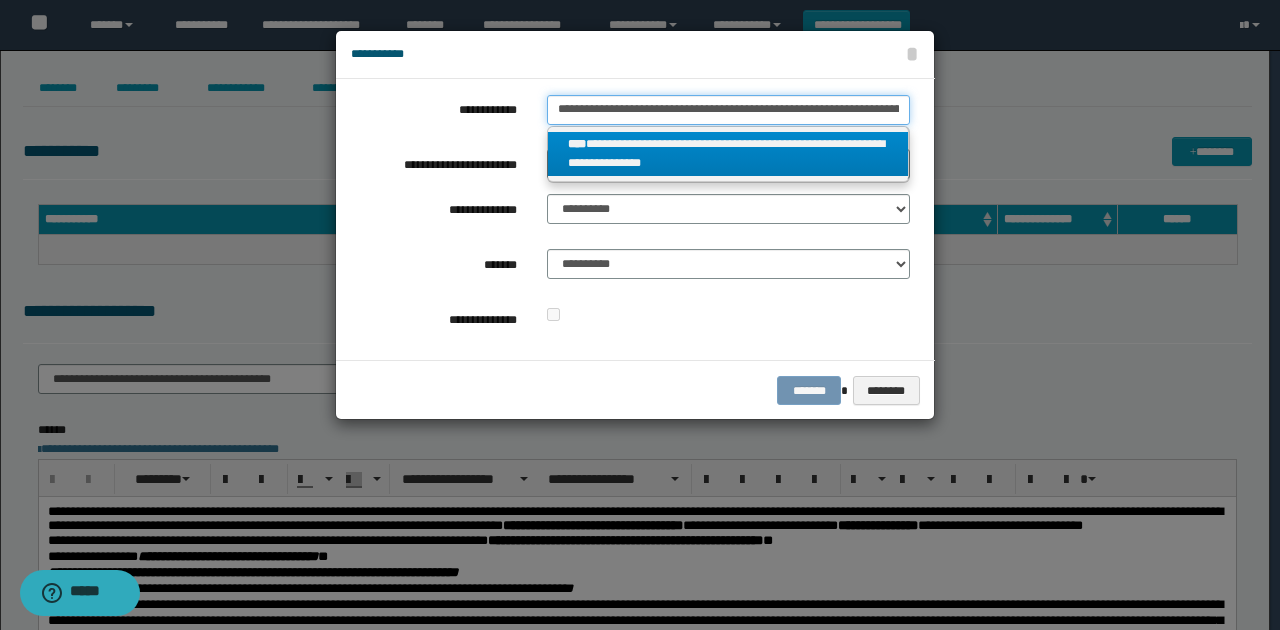 scroll, scrollTop: 0, scrollLeft: 44, axis: horizontal 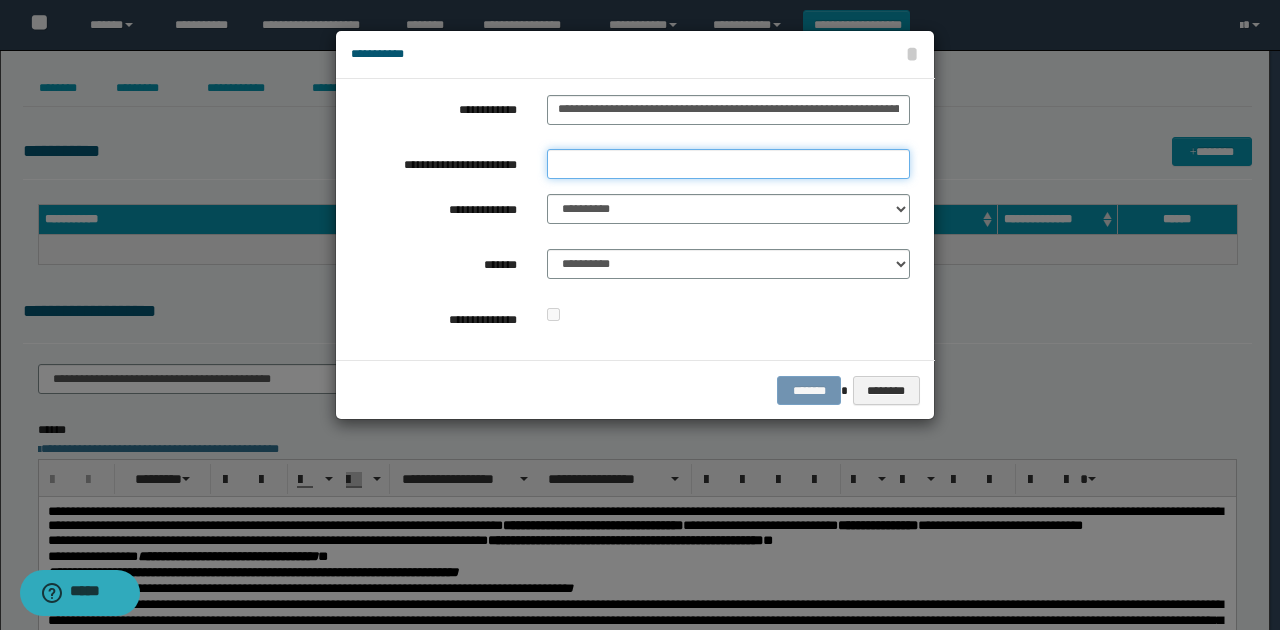 click on "**********" at bounding box center [728, 164] 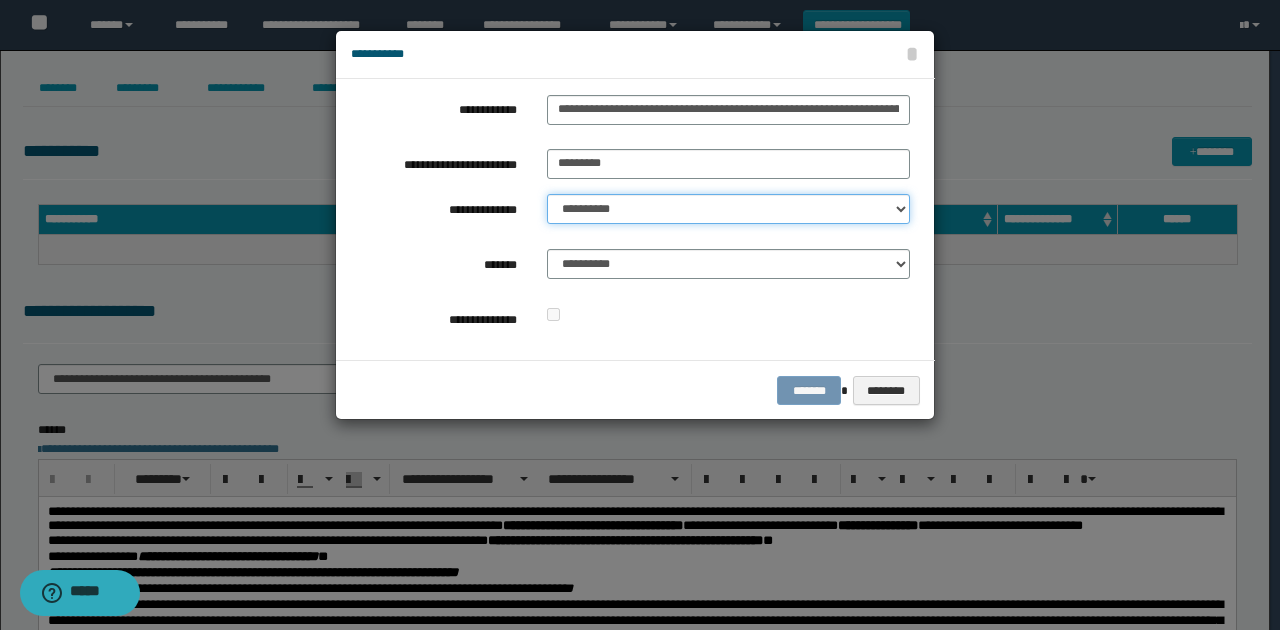 click on "**********" at bounding box center [728, 209] 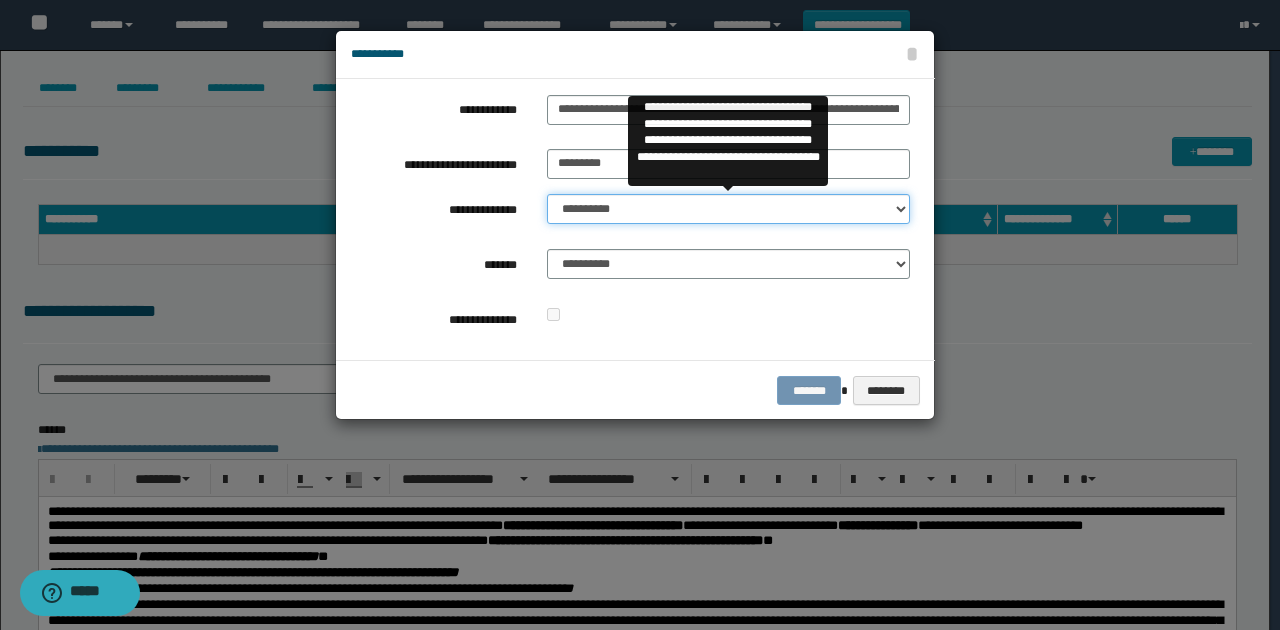 select on "**" 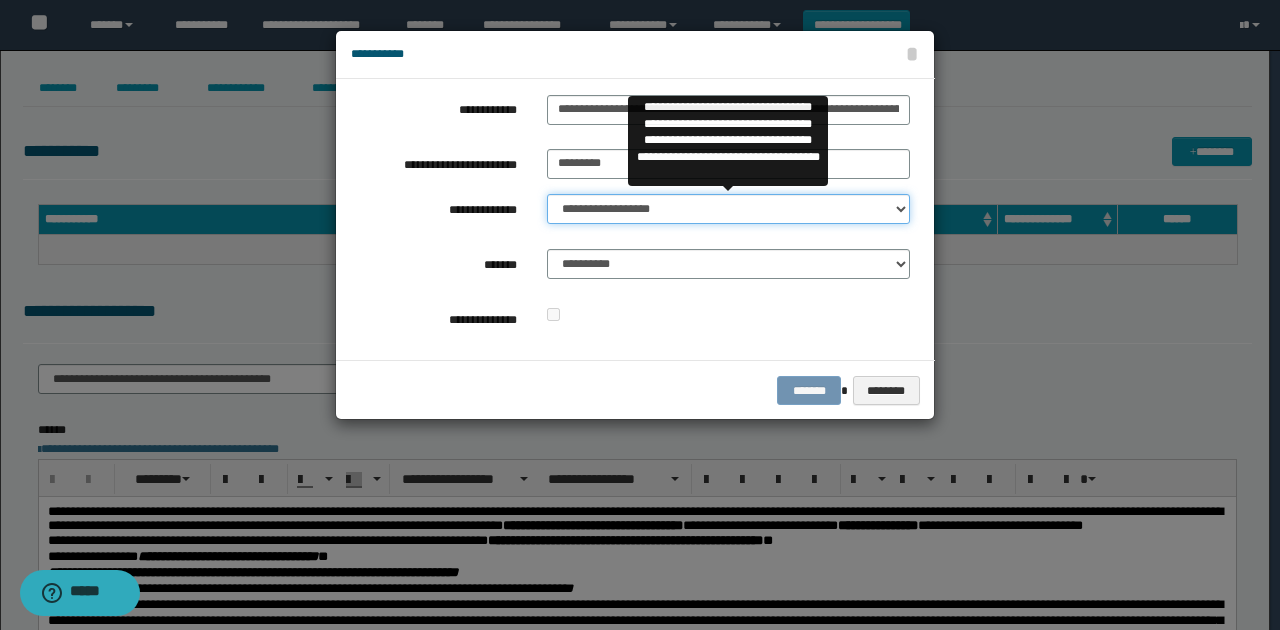 click on "**********" at bounding box center (728, 209) 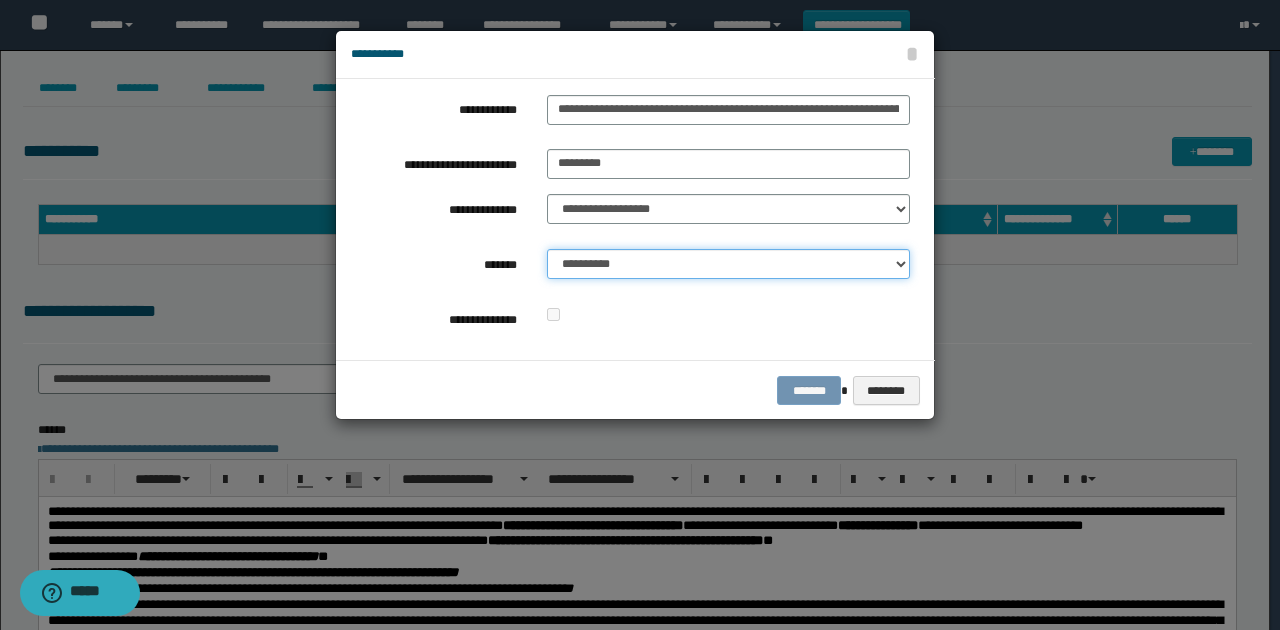 click on "**********" at bounding box center [728, 264] 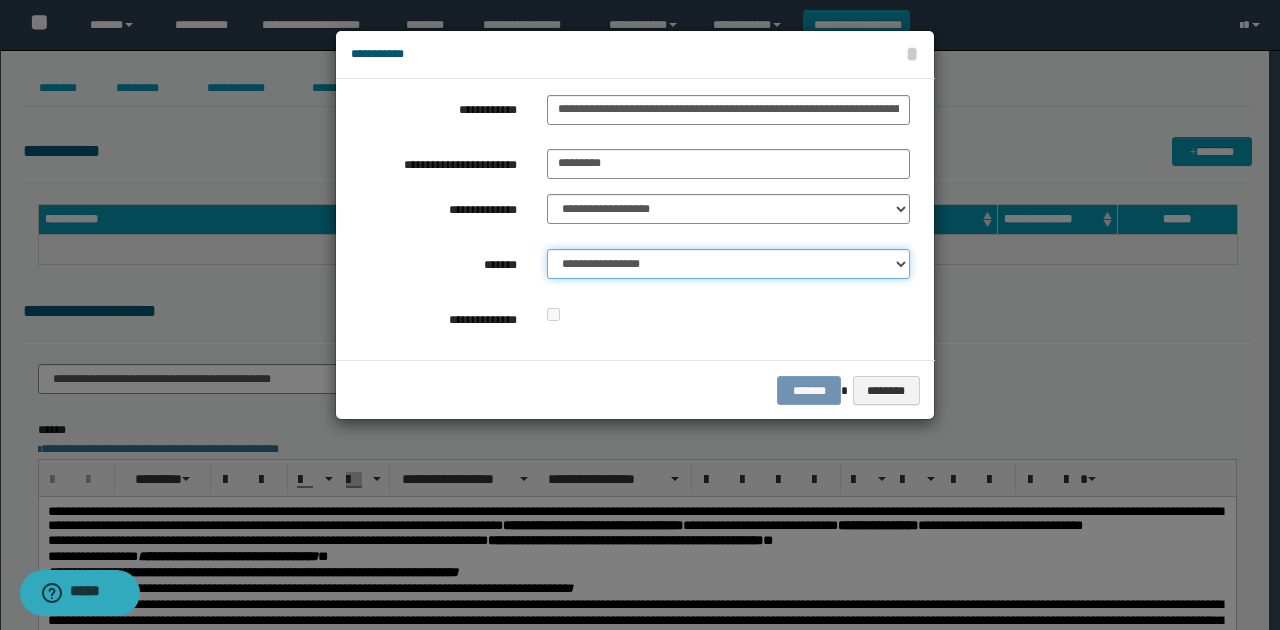 click on "**********" at bounding box center (728, 264) 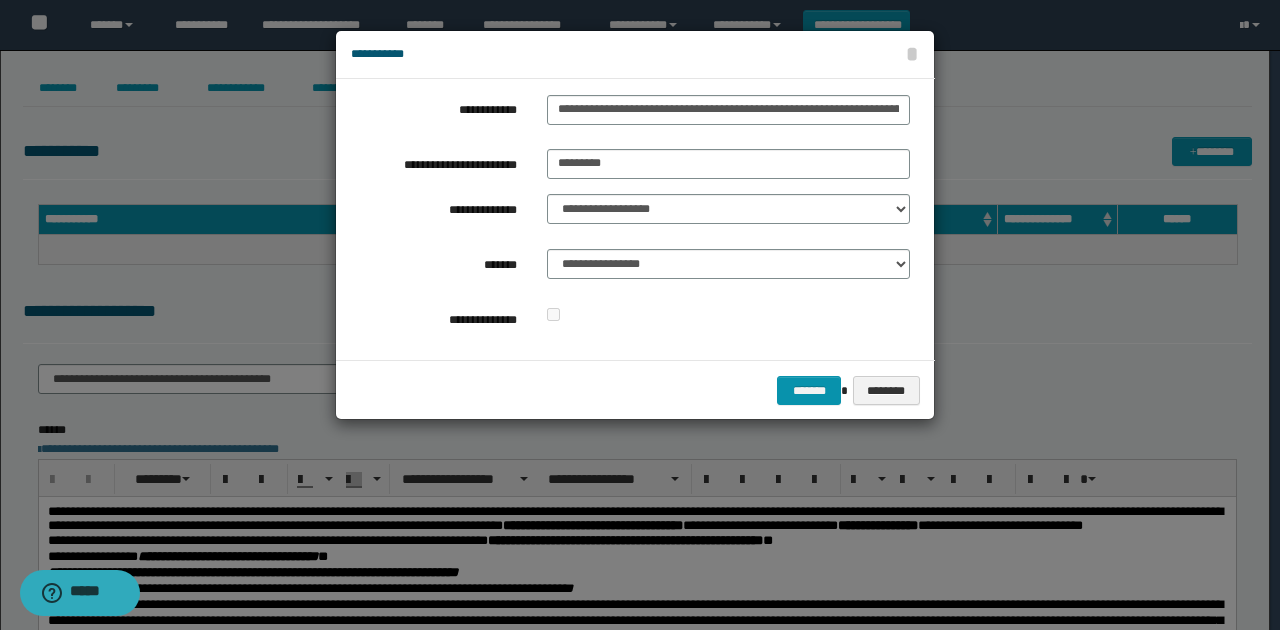 drag, startPoint x: 731, startPoint y: 322, endPoint x: 812, endPoint y: 368, distance: 93.15041 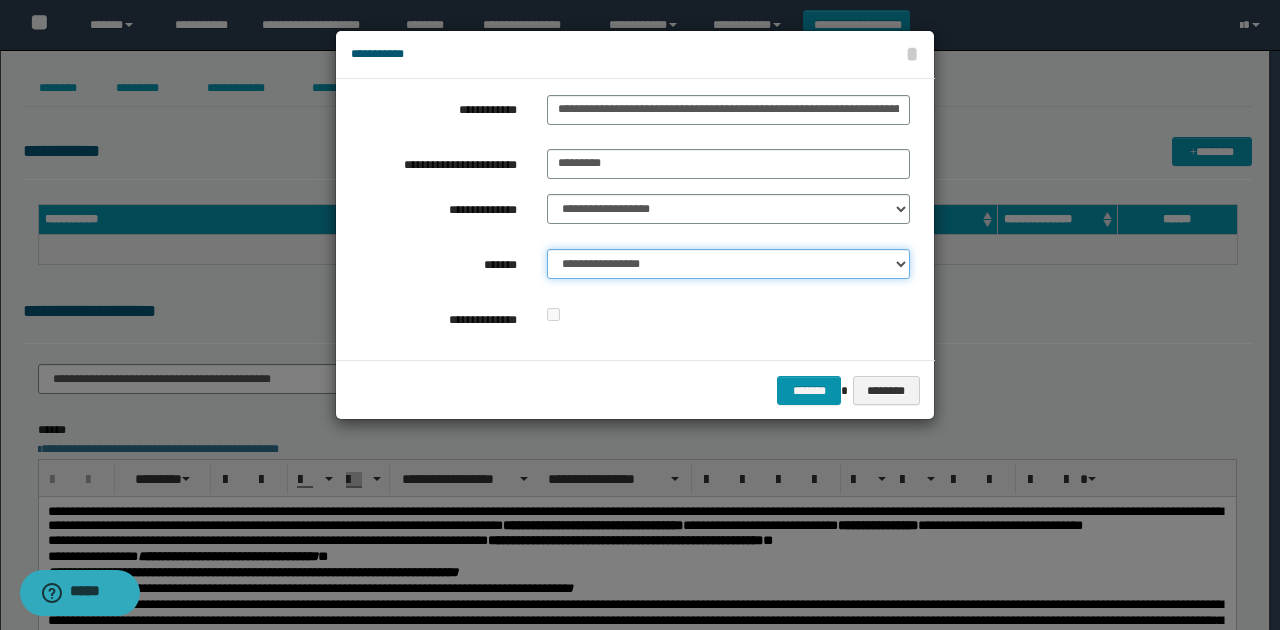 drag, startPoint x: 650, startPoint y: 266, endPoint x: 649, endPoint y: 278, distance: 12.0415945 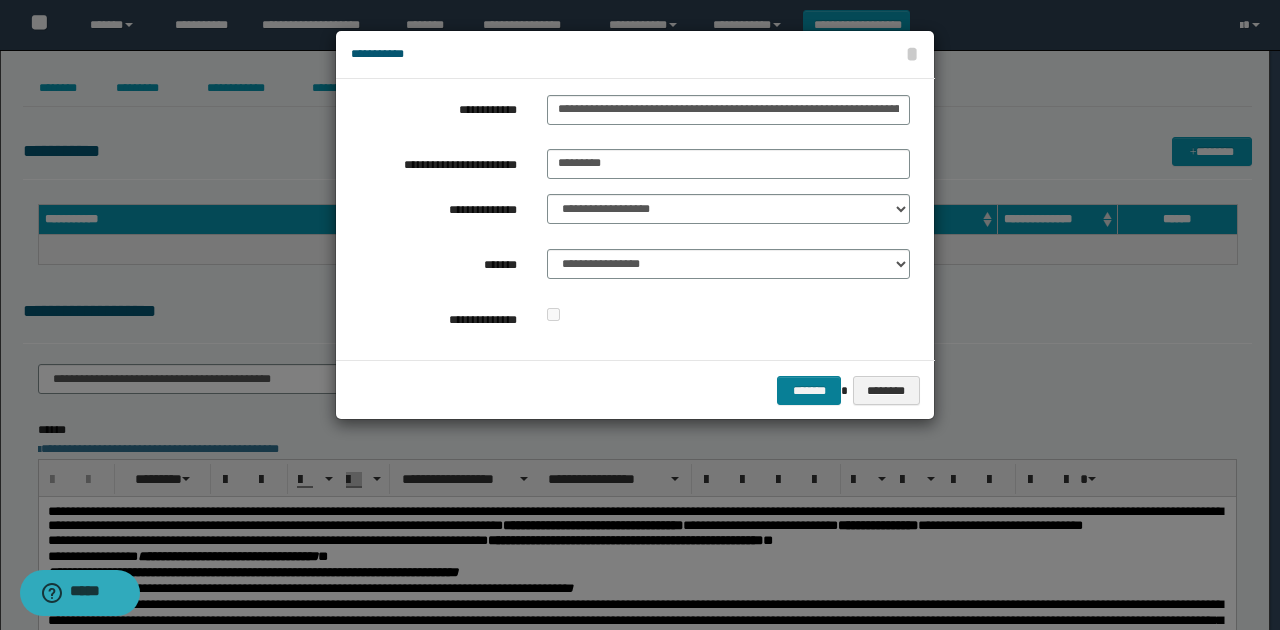 drag, startPoint x: 767, startPoint y: 342, endPoint x: 839, endPoint y: 392, distance: 87.658424 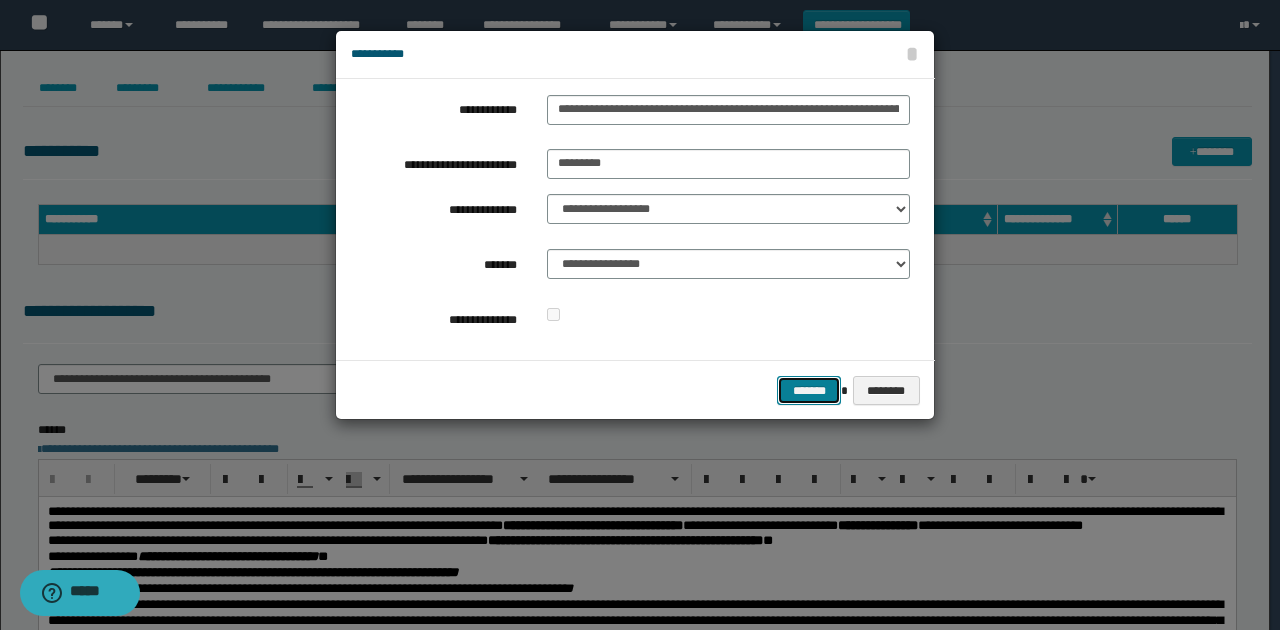 click on "*******" at bounding box center [809, 390] 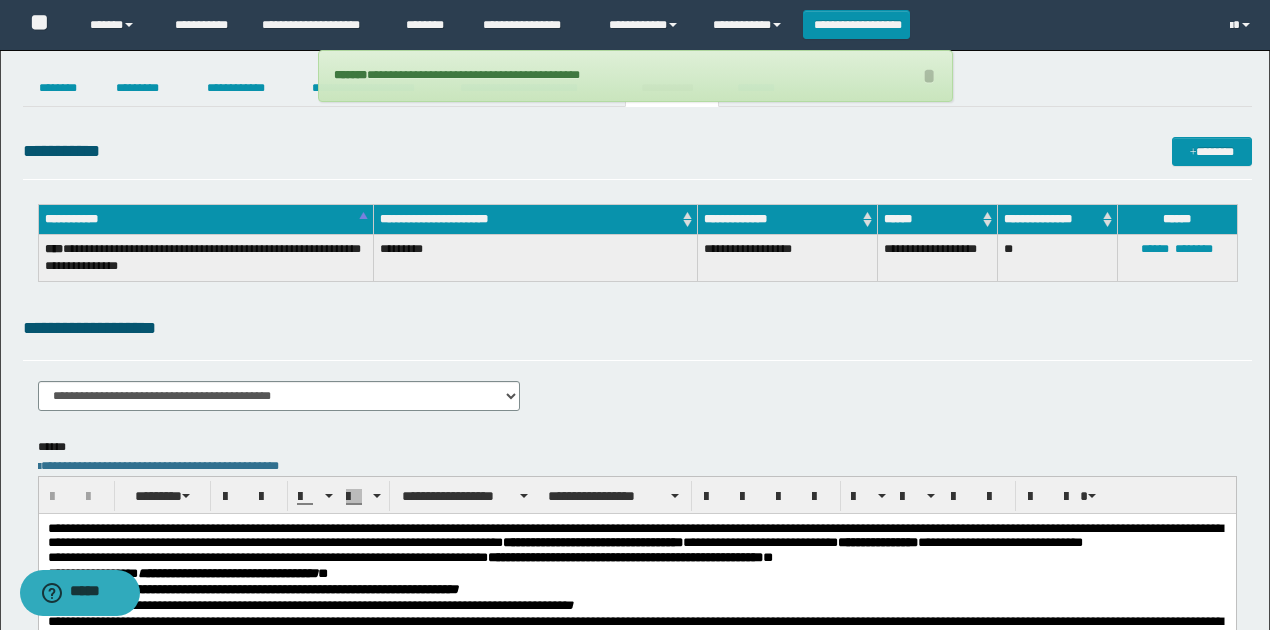 click on "**********" at bounding box center [635, 76] 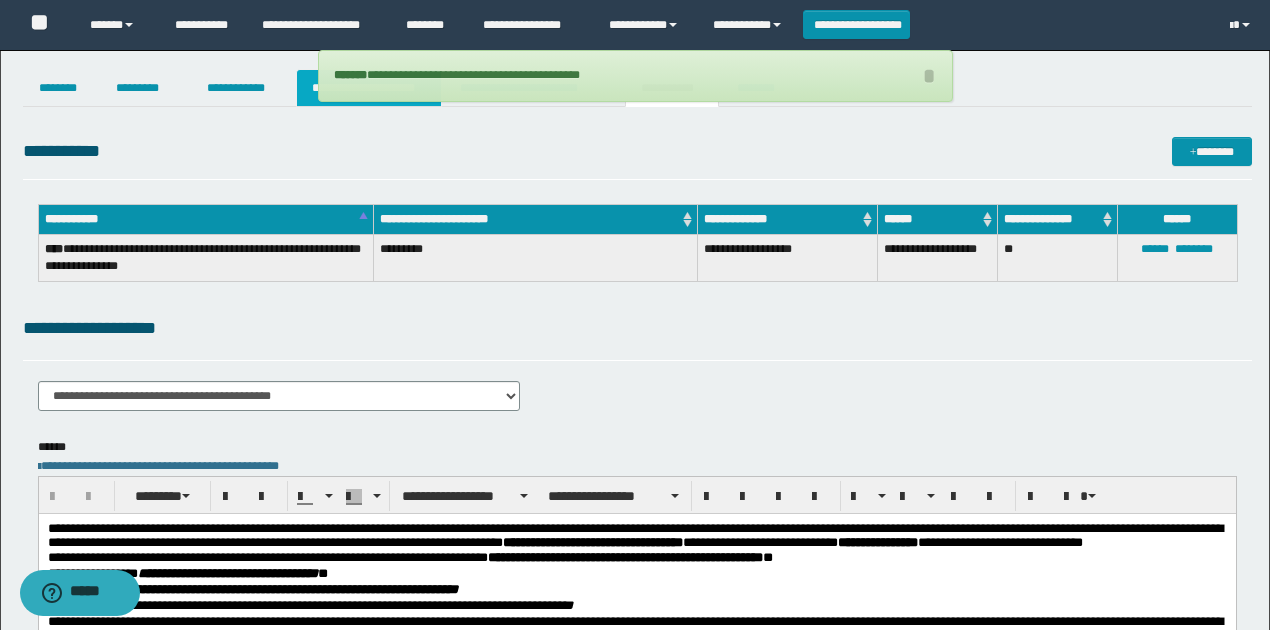 click on "**********" at bounding box center [369, 88] 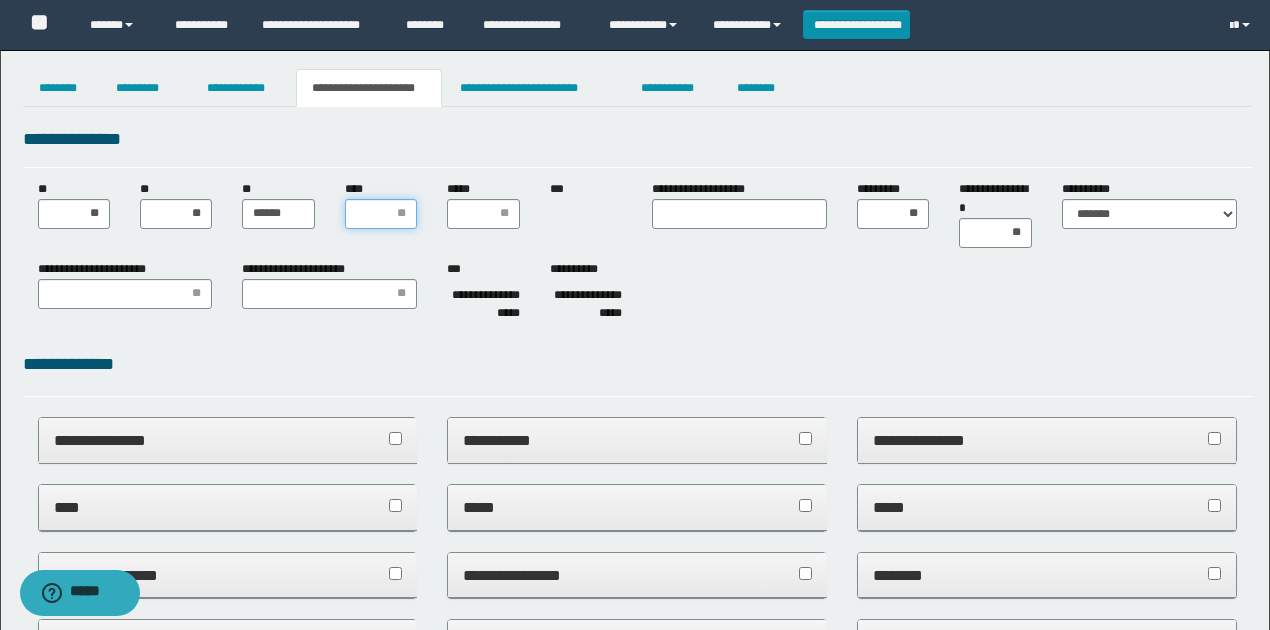 click on "****" at bounding box center [381, 214] 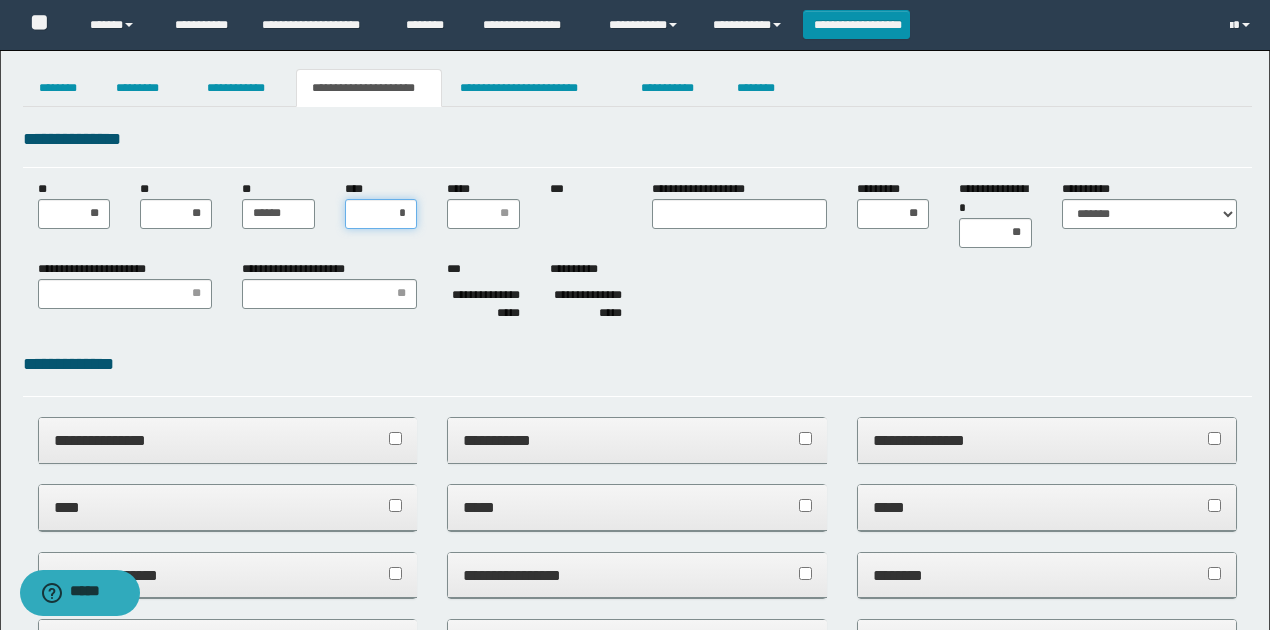 type on "**" 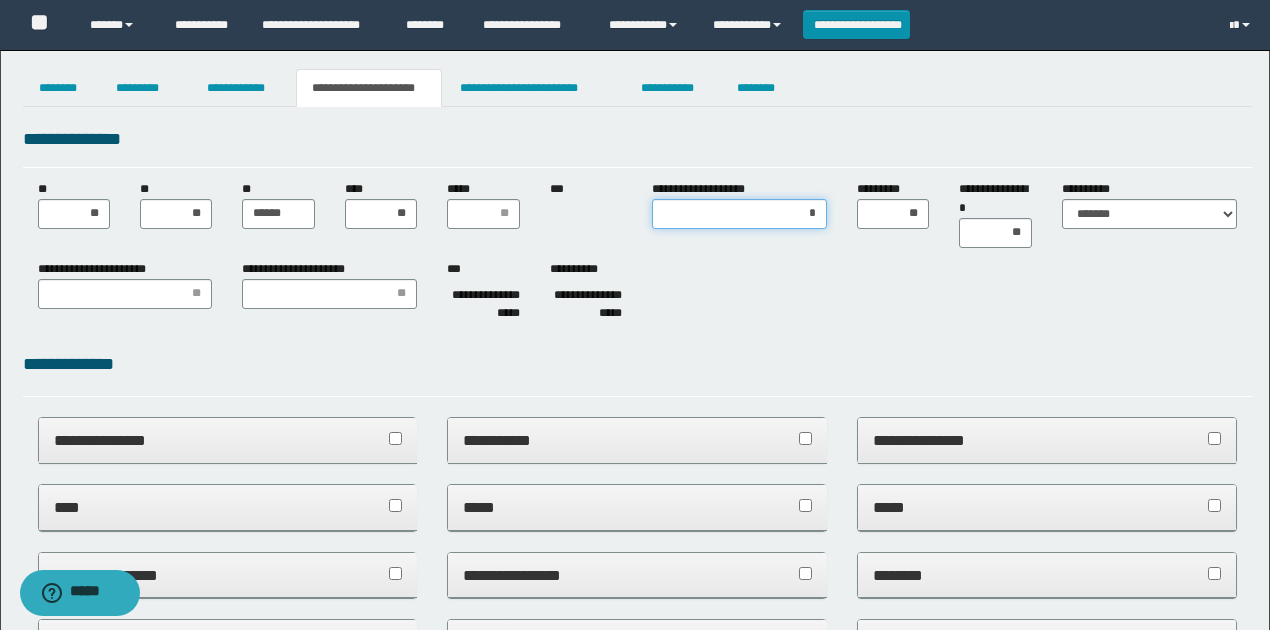 type on "**" 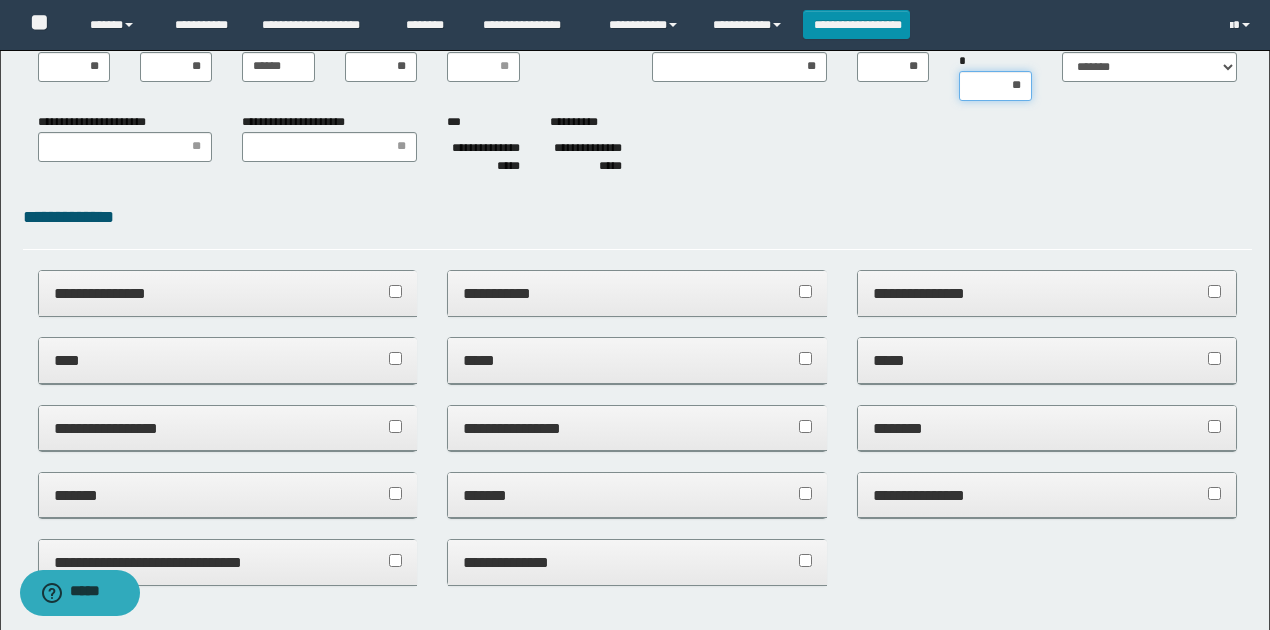 scroll, scrollTop: 0, scrollLeft: 0, axis: both 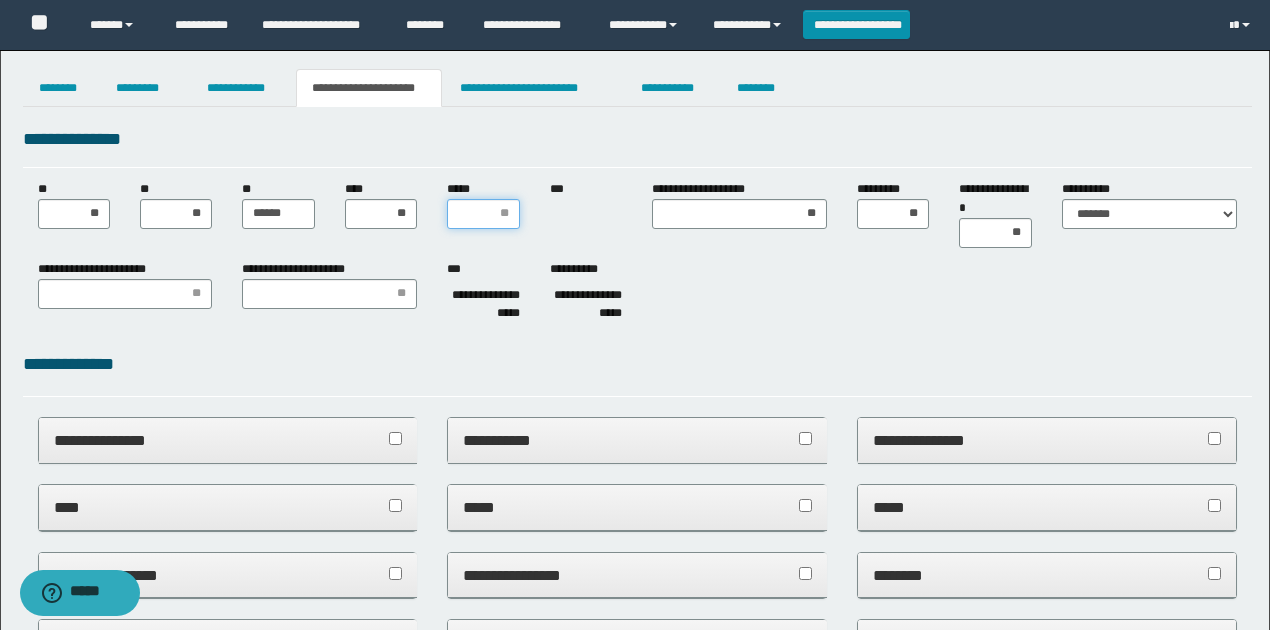 click on "*****" at bounding box center (483, 214) 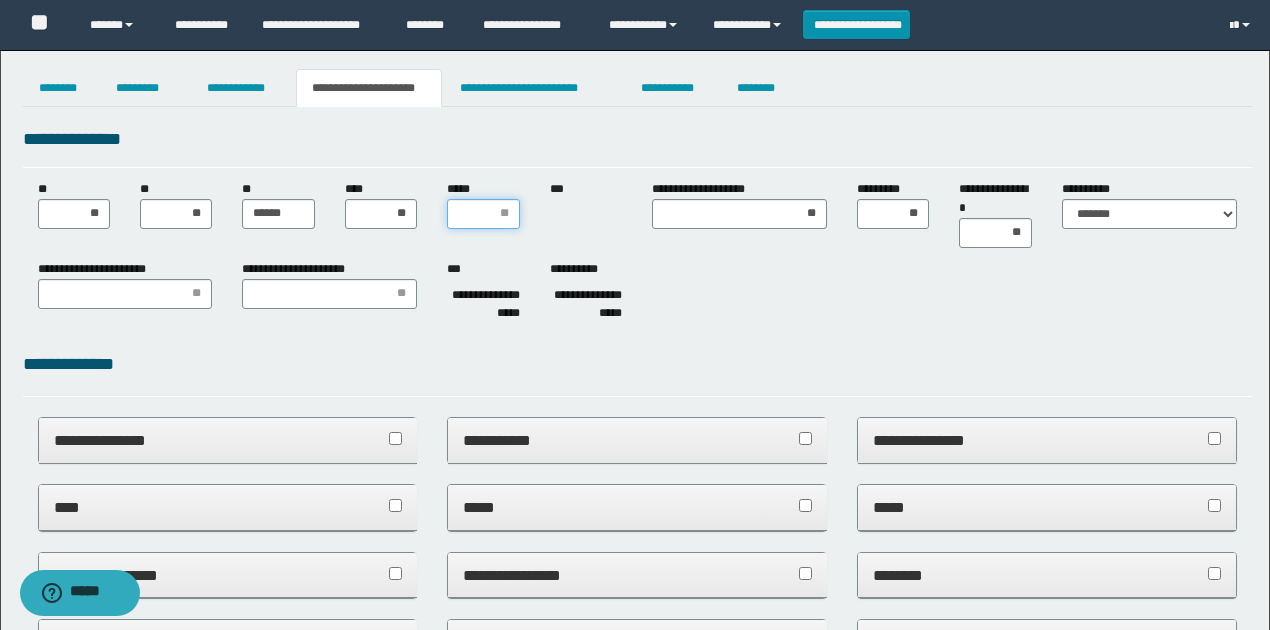 scroll, scrollTop: 266, scrollLeft: 0, axis: vertical 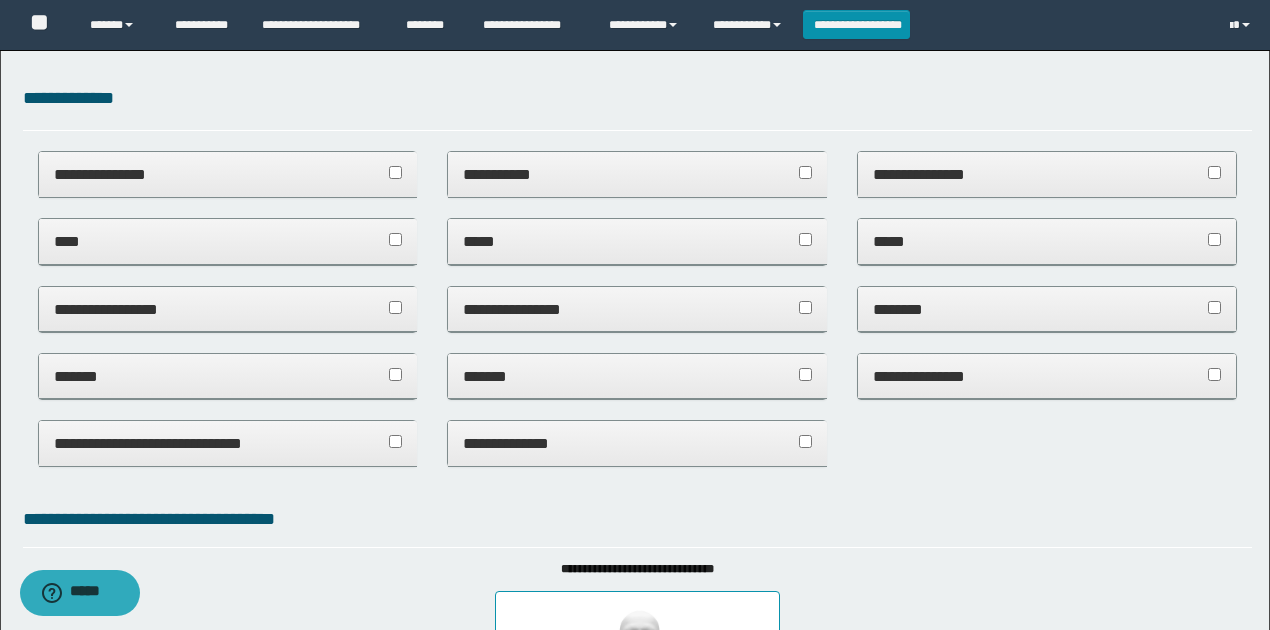 click on "**********" at bounding box center [637, 443] 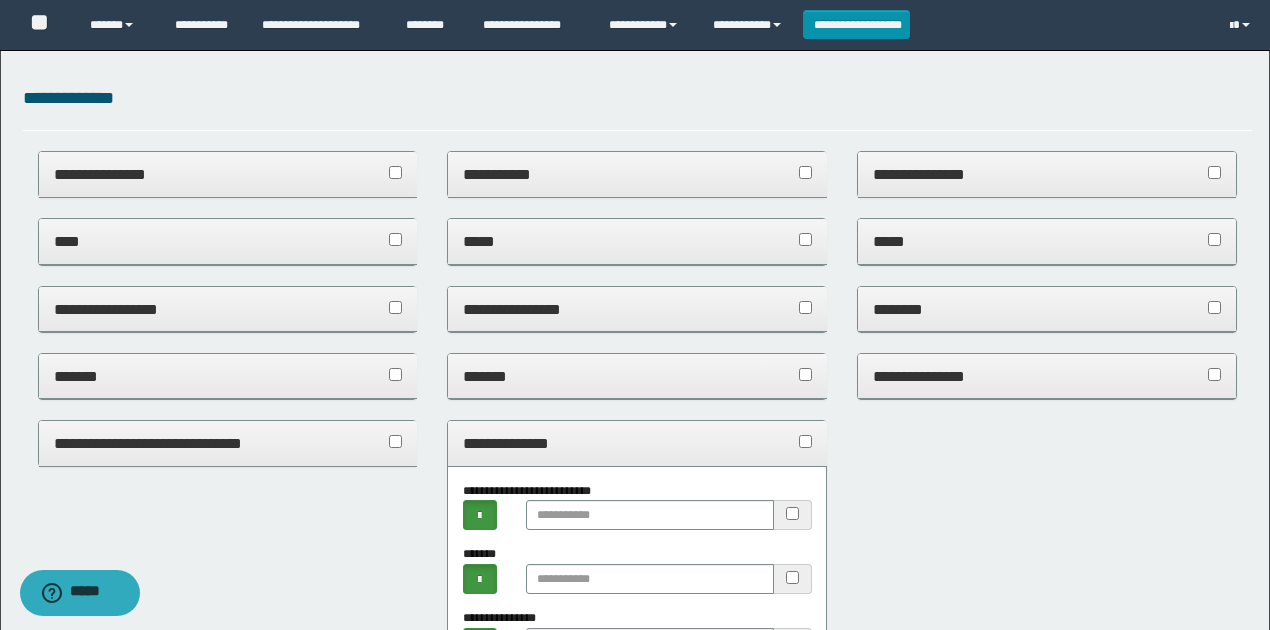 click on "**********" at bounding box center (637, 443) 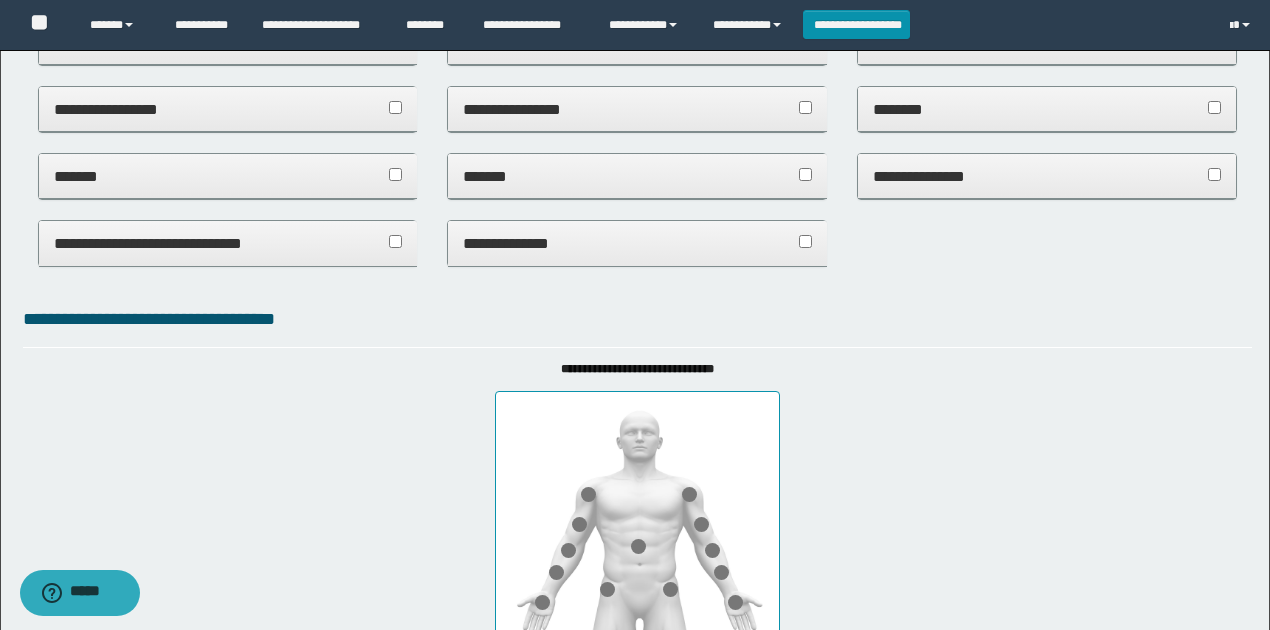 scroll, scrollTop: 466, scrollLeft: 0, axis: vertical 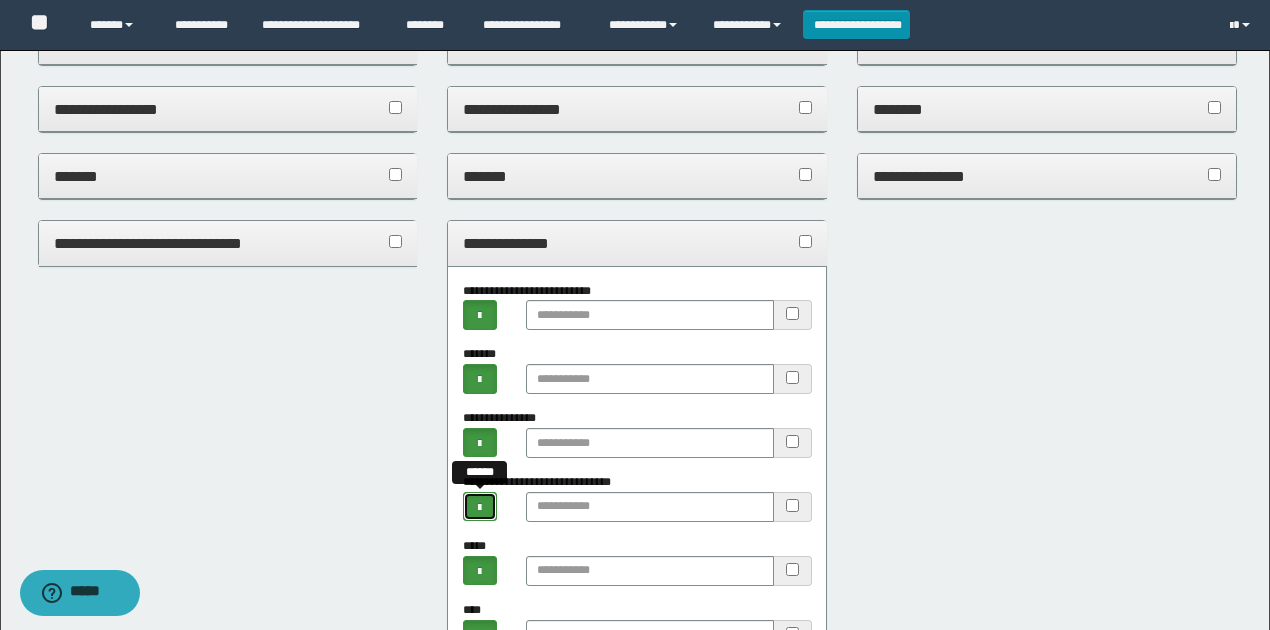 click at bounding box center (479, 508) 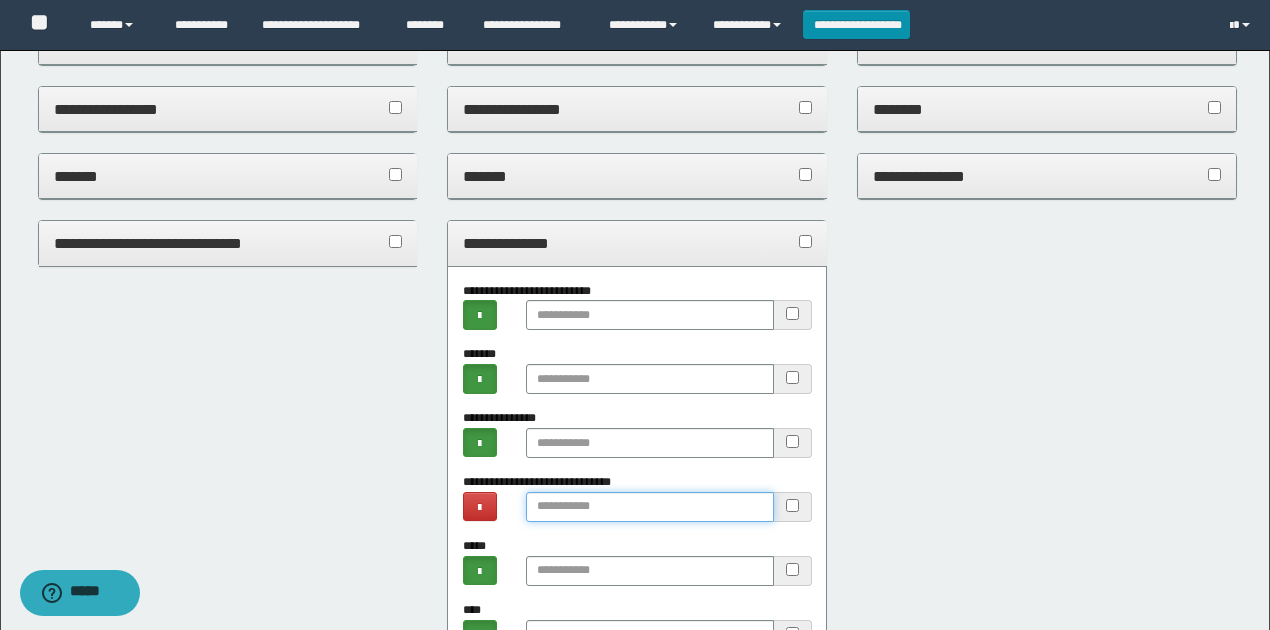 click at bounding box center (650, 507) 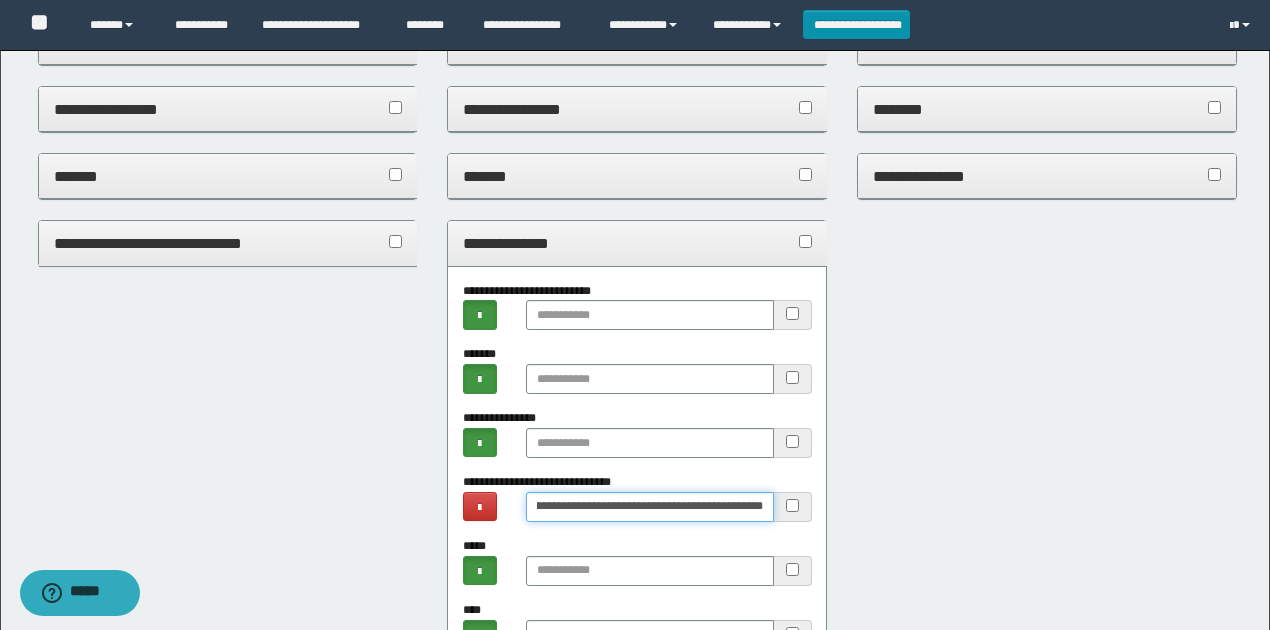 scroll, scrollTop: 0, scrollLeft: 66, axis: horizontal 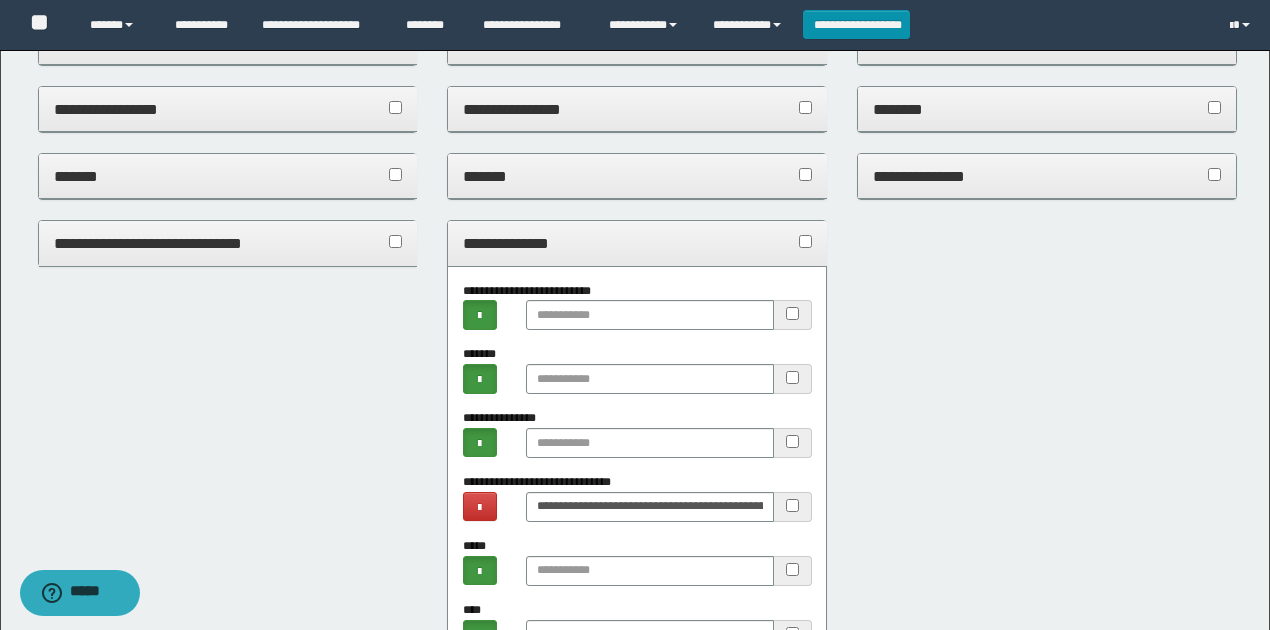 click on "**********" at bounding box center [637, 243] 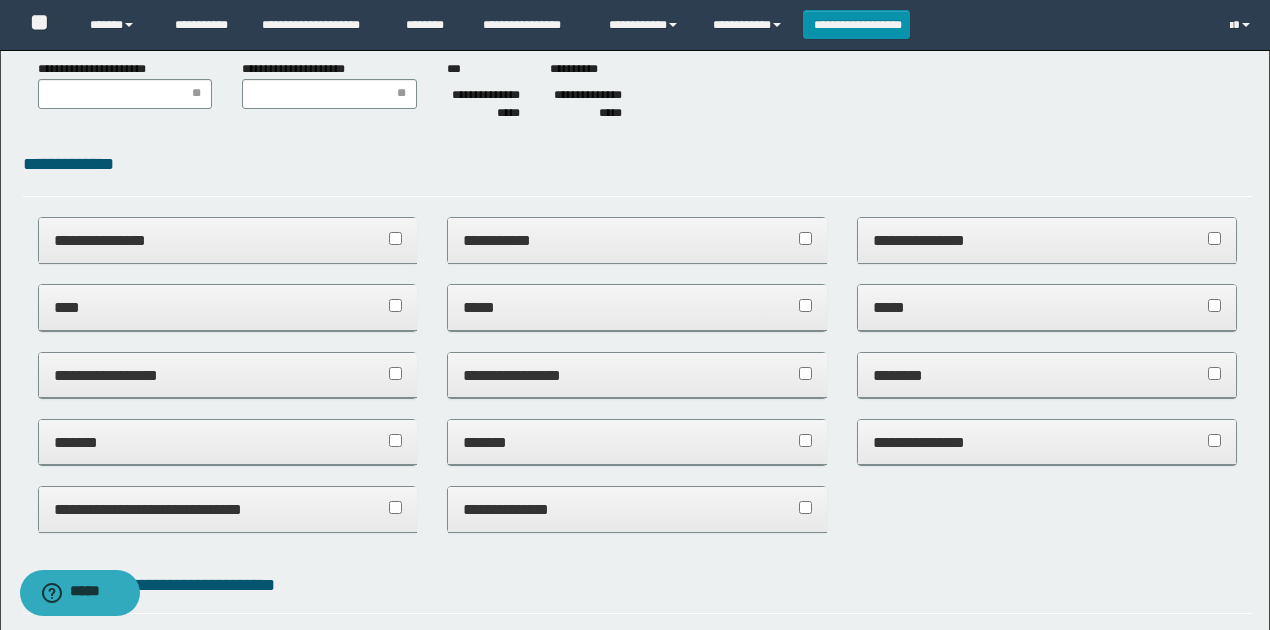 scroll, scrollTop: 0, scrollLeft: 0, axis: both 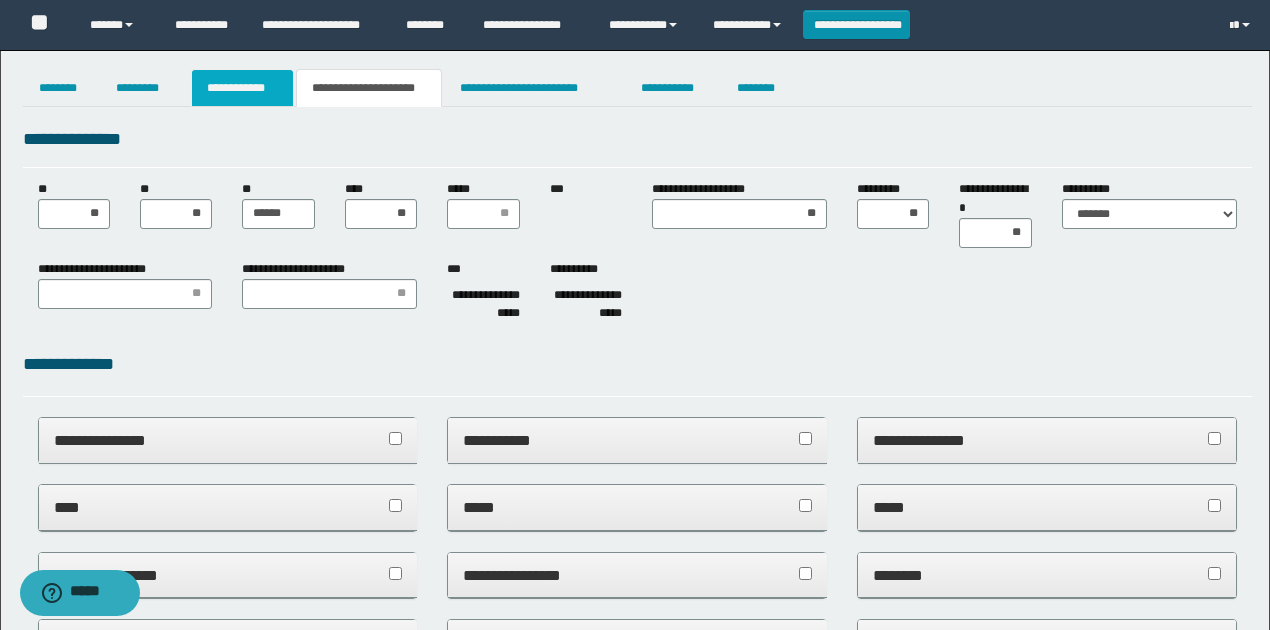 click on "**********" at bounding box center (243, 88) 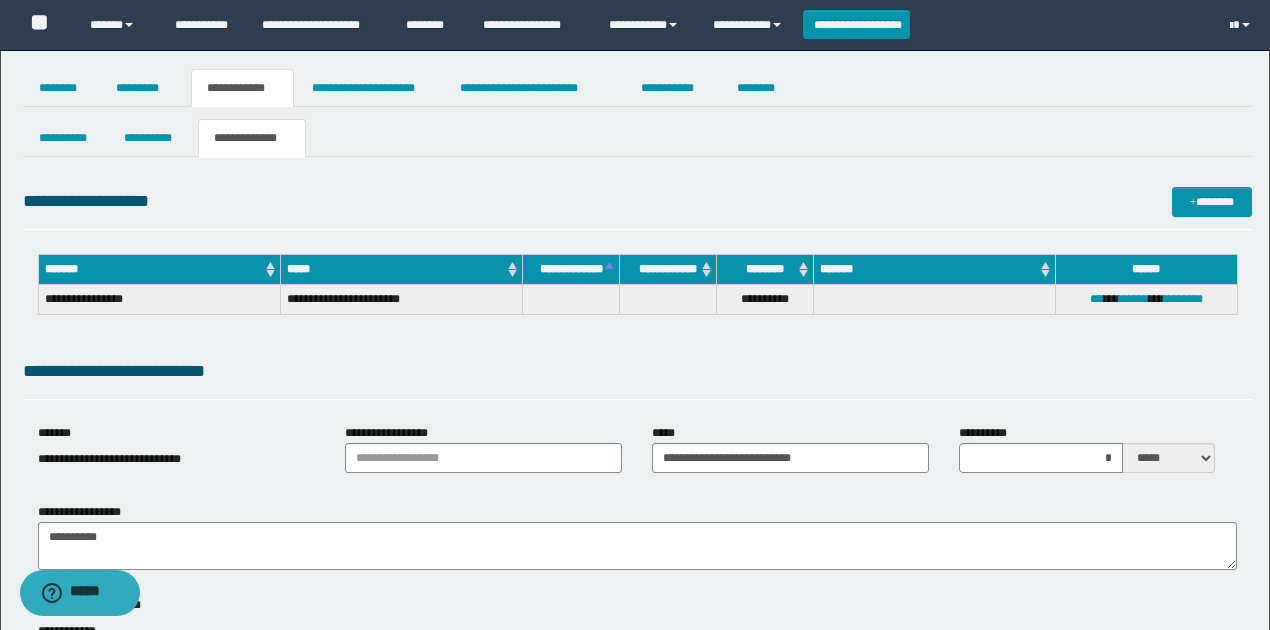 scroll, scrollTop: 200, scrollLeft: 0, axis: vertical 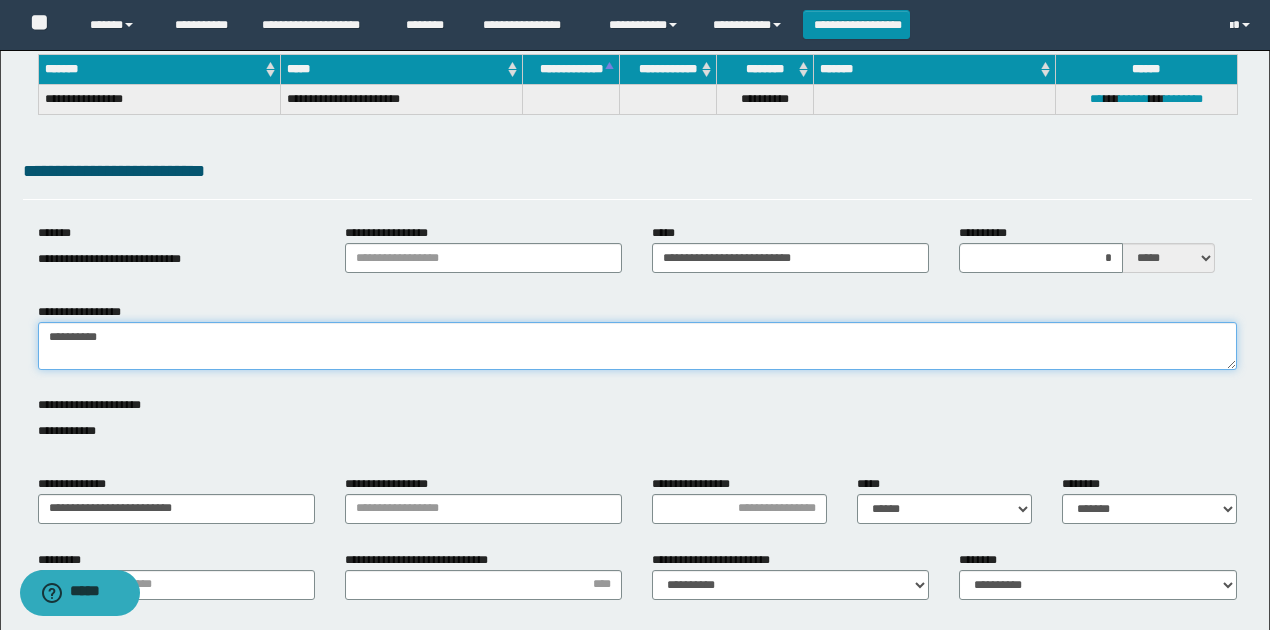 click on "**********" at bounding box center [637, 346] 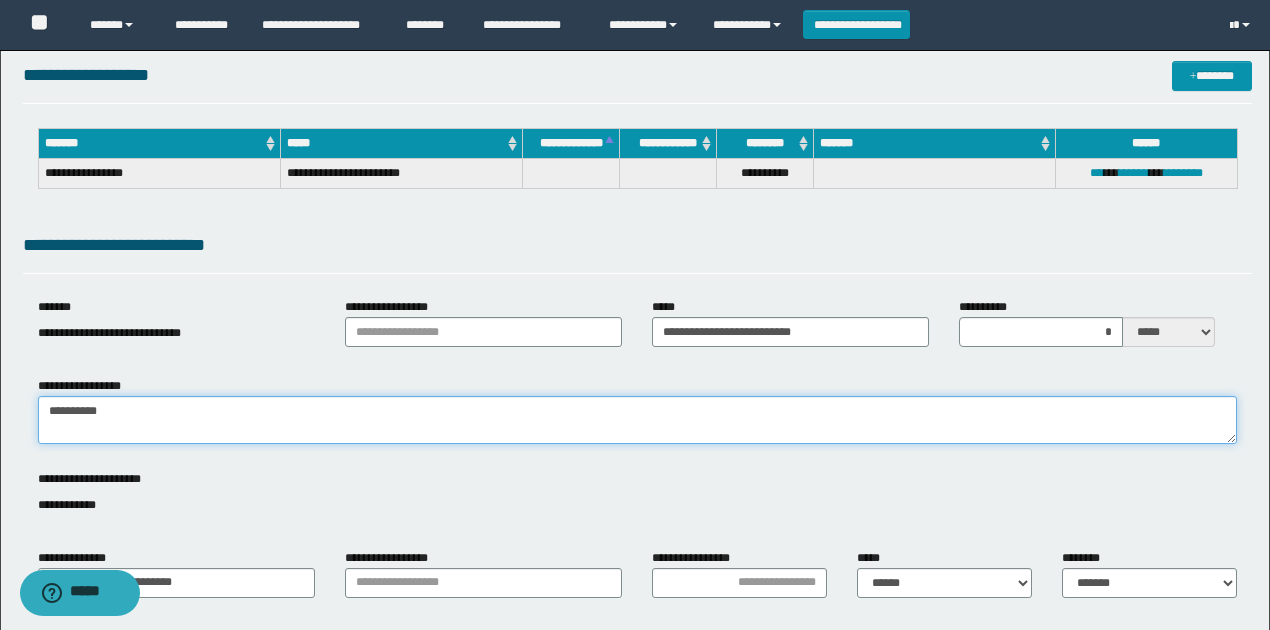 scroll, scrollTop: 0, scrollLeft: 0, axis: both 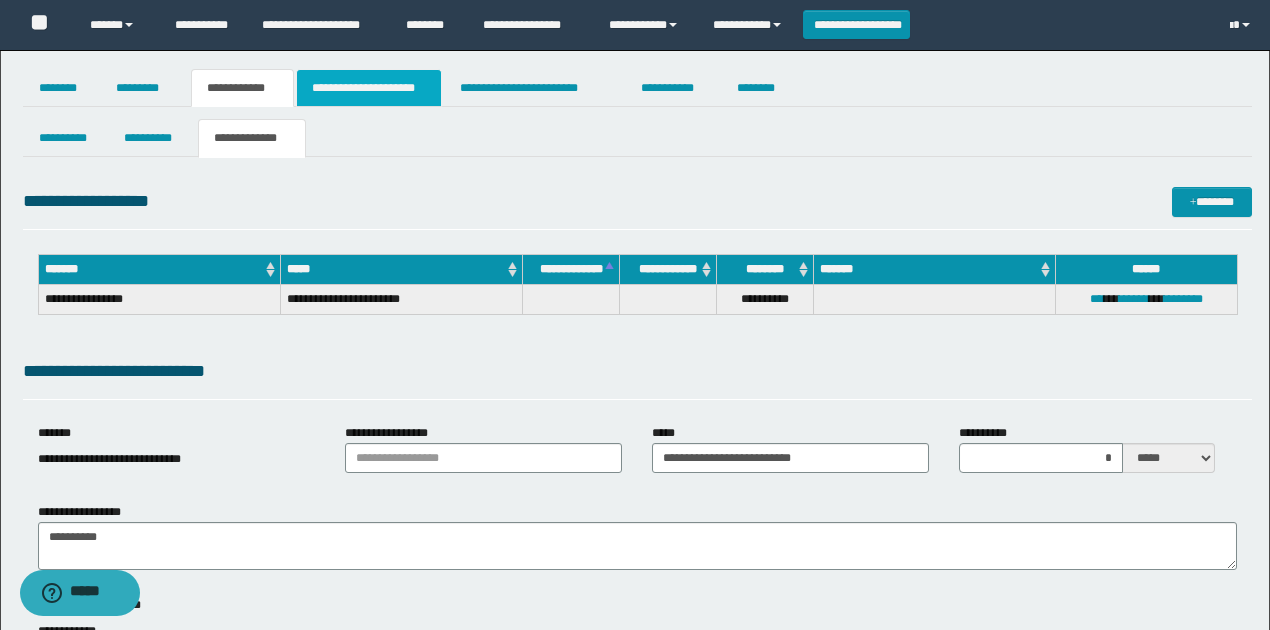 click on "**********" at bounding box center [369, 88] 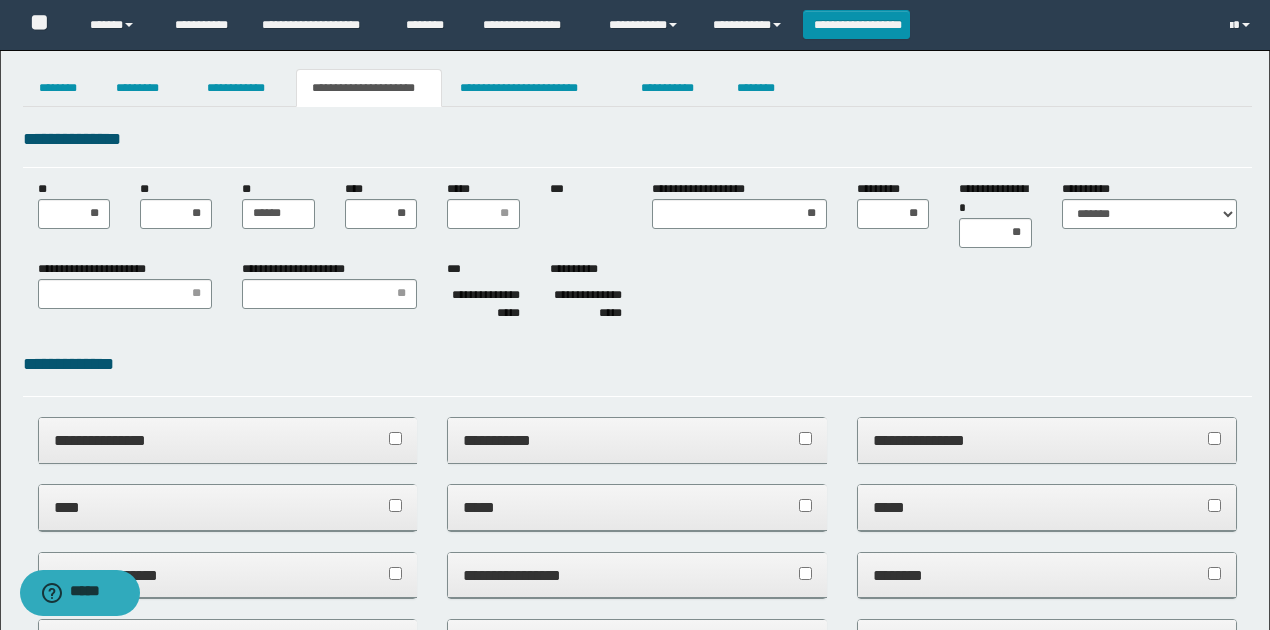 click on "**********" at bounding box center [637, 295] 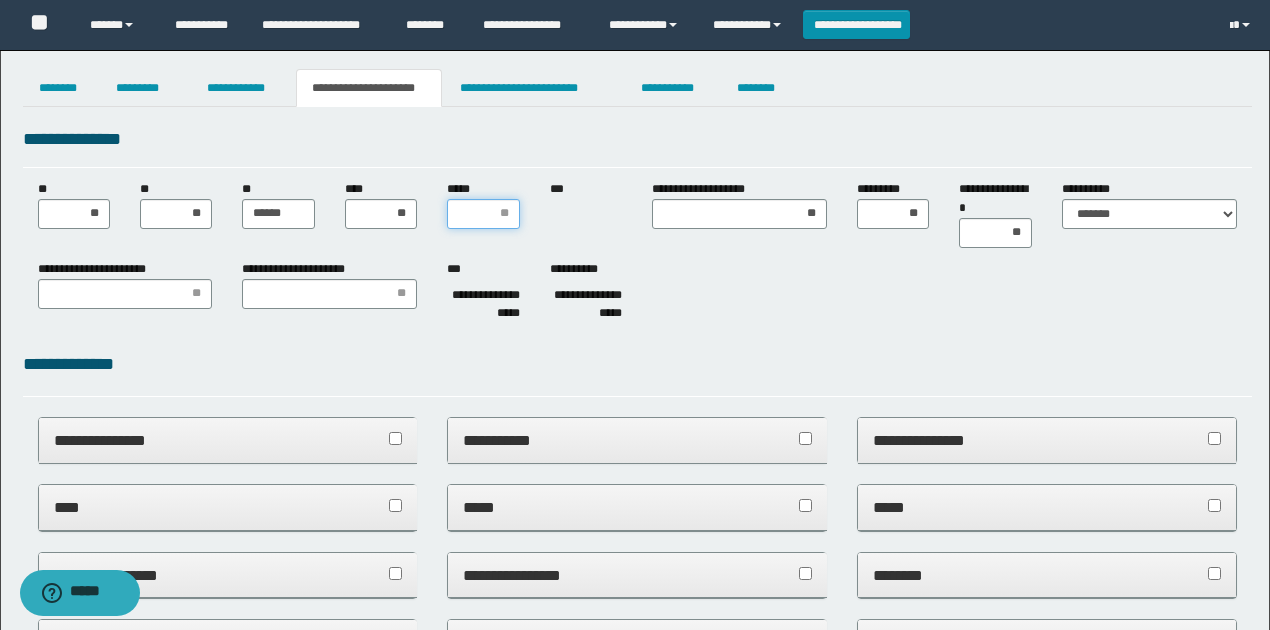 click on "*****" at bounding box center (483, 214) 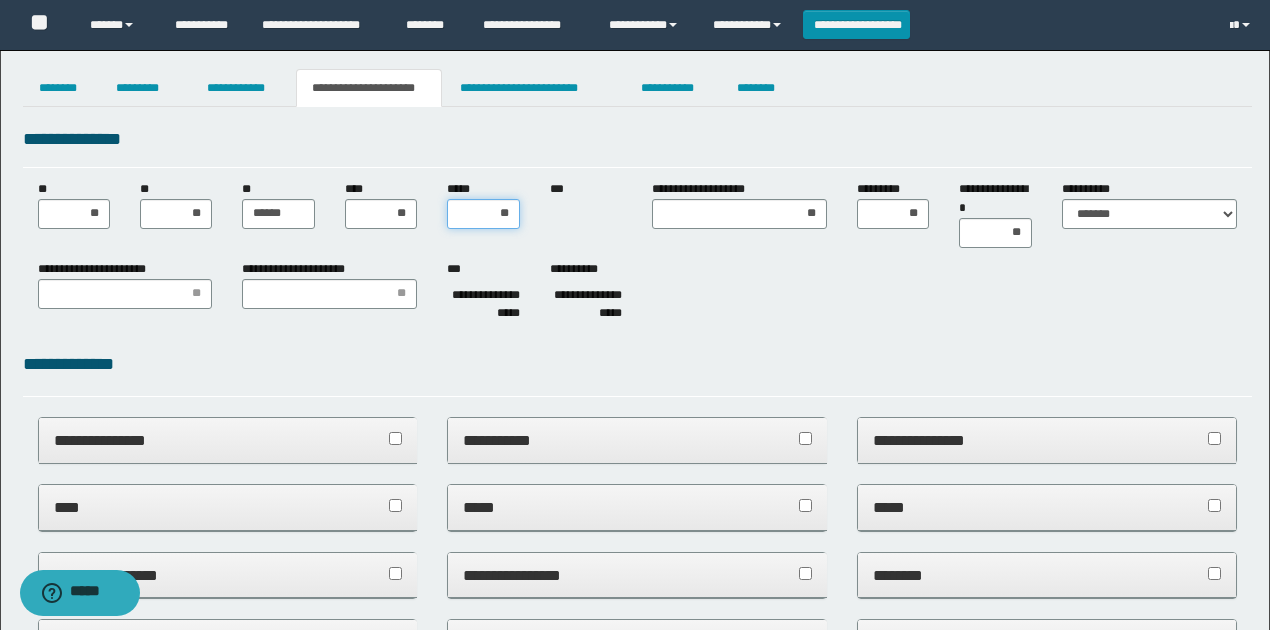 type on "***" 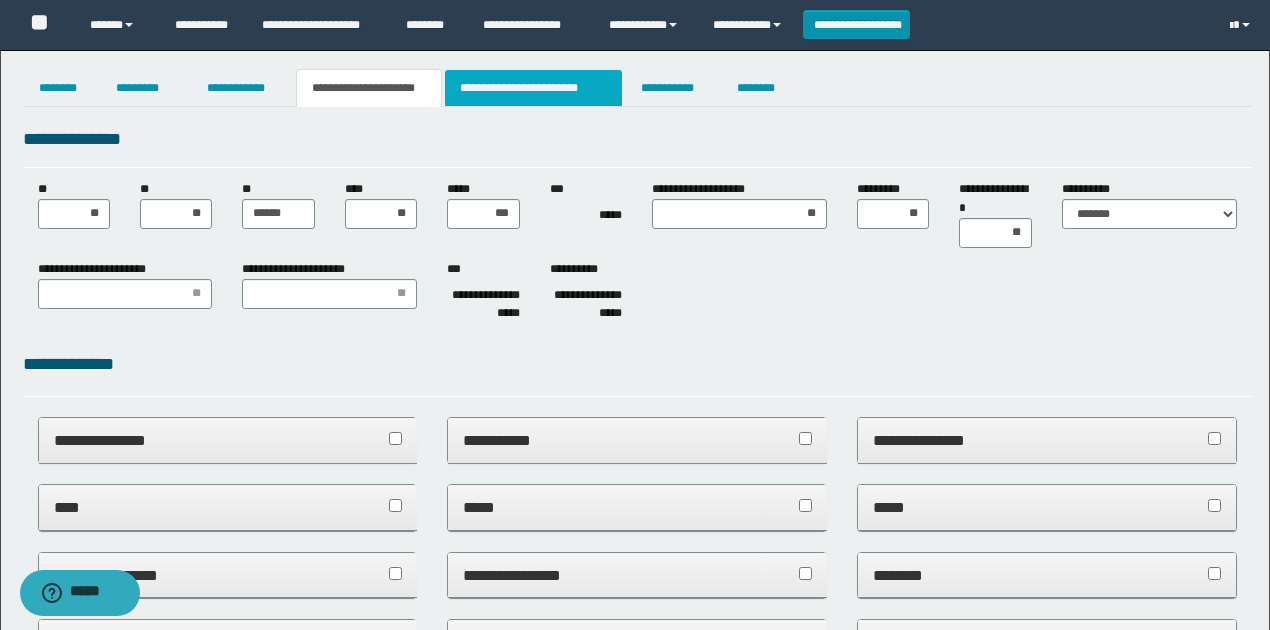 click on "**********" at bounding box center [533, 88] 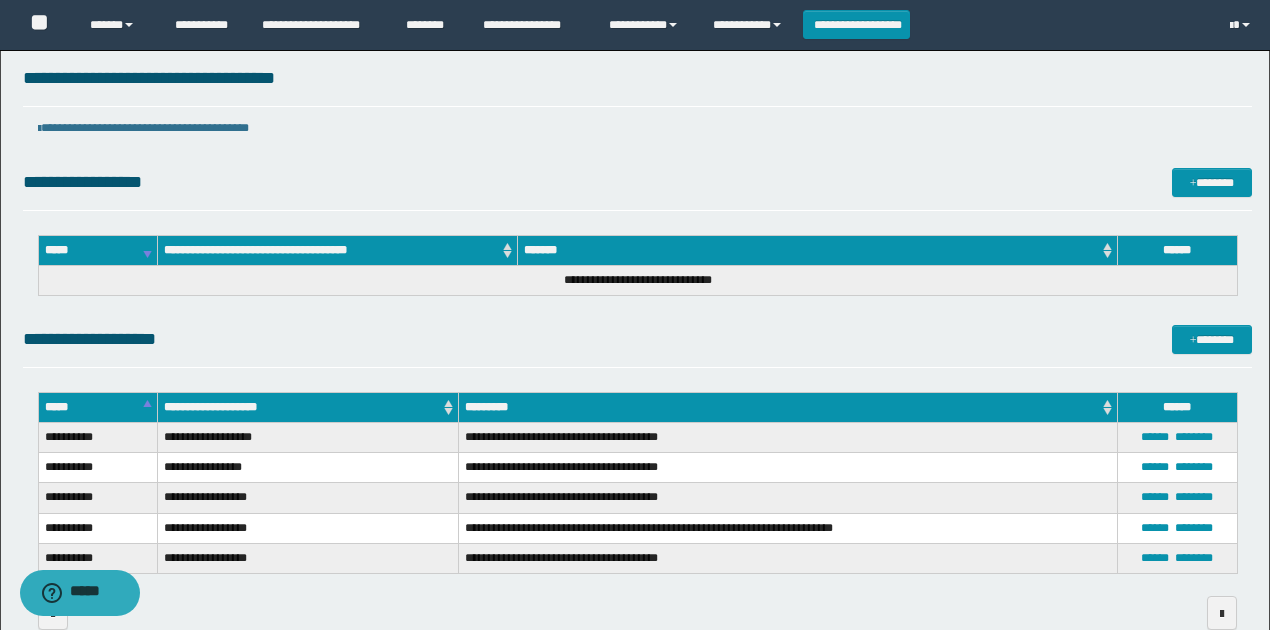 scroll, scrollTop: 0, scrollLeft: 0, axis: both 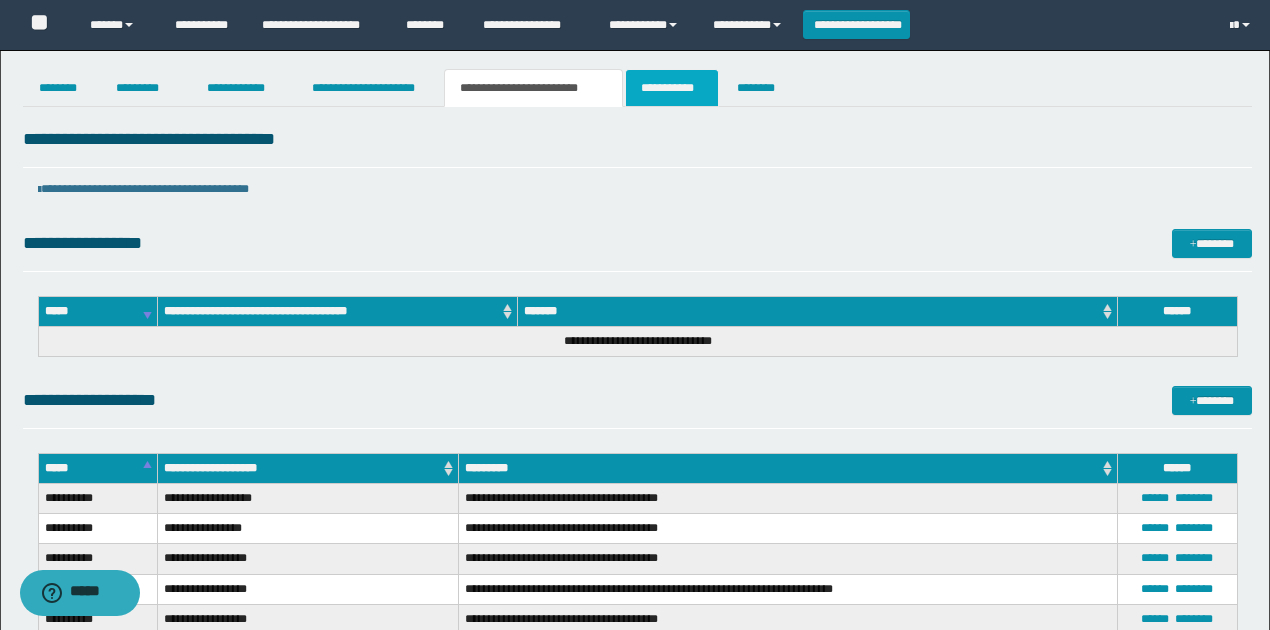 click on "**********" at bounding box center (672, 88) 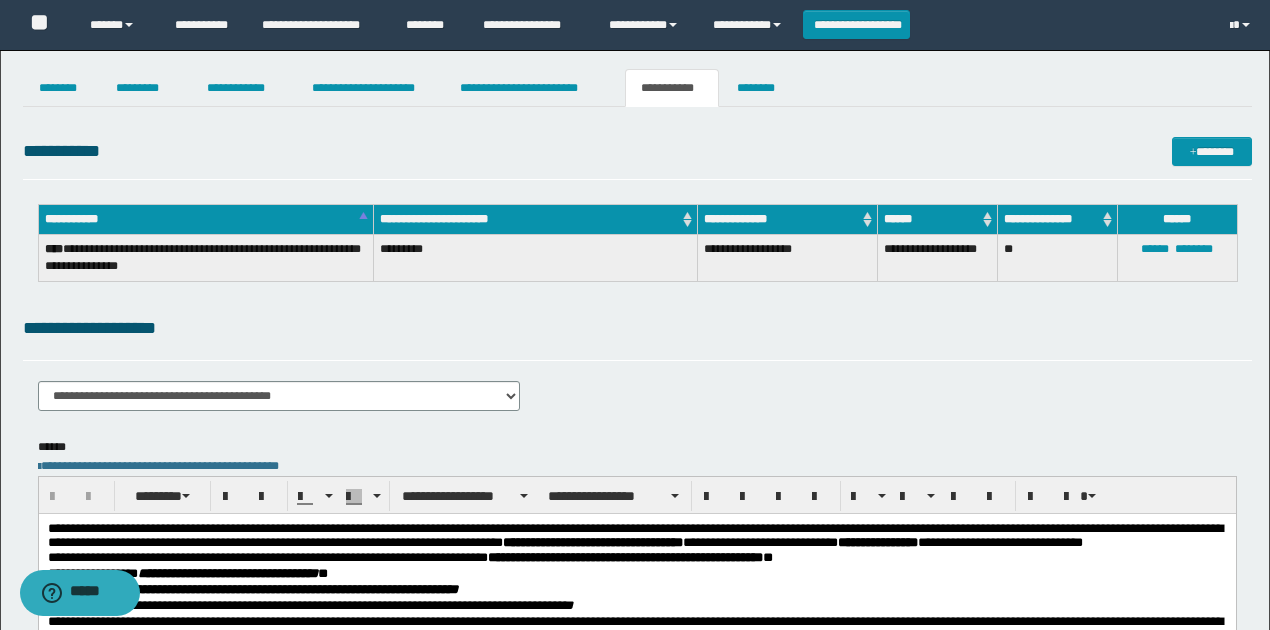click on "**********" at bounding box center [637, 328] 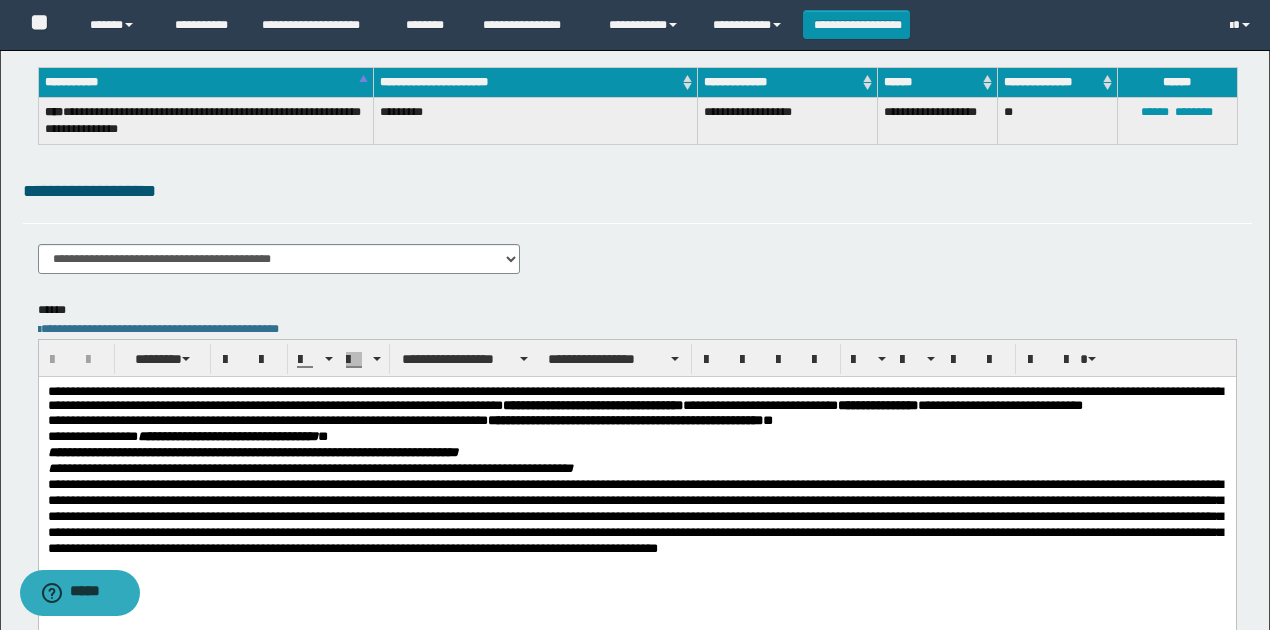 scroll, scrollTop: 266, scrollLeft: 0, axis: vertical 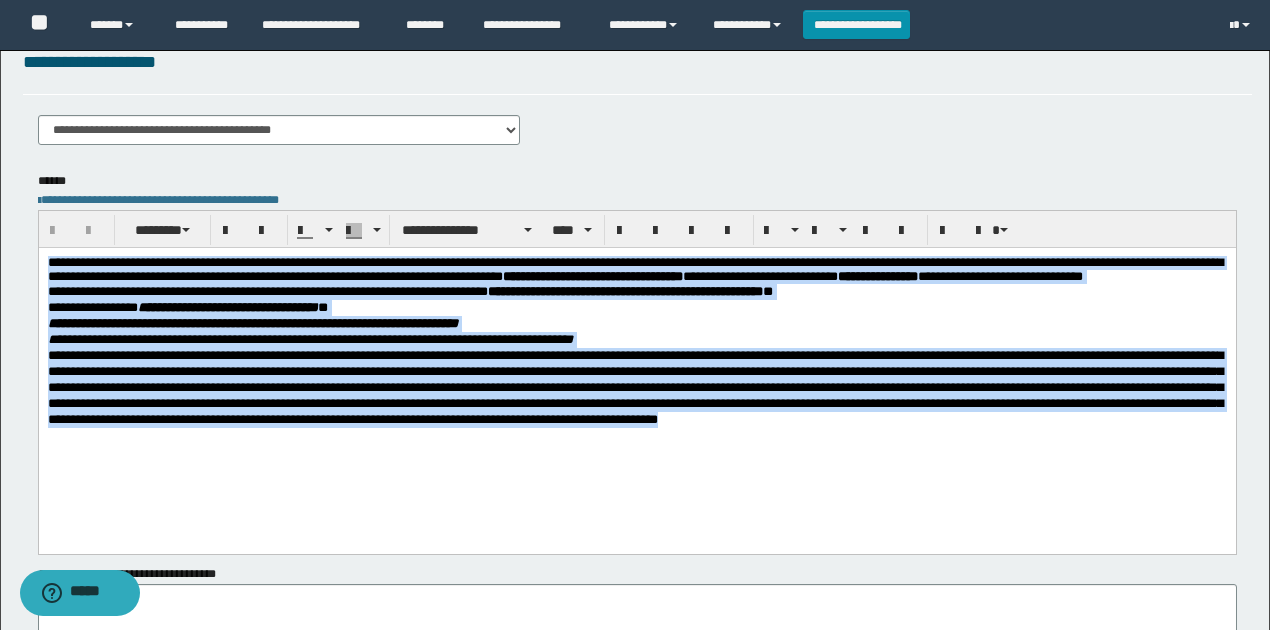 drag, startPoint x: 47, startPoint y: 261, endPoint x: 1160, endPoint y: 448, distance: 1128.6 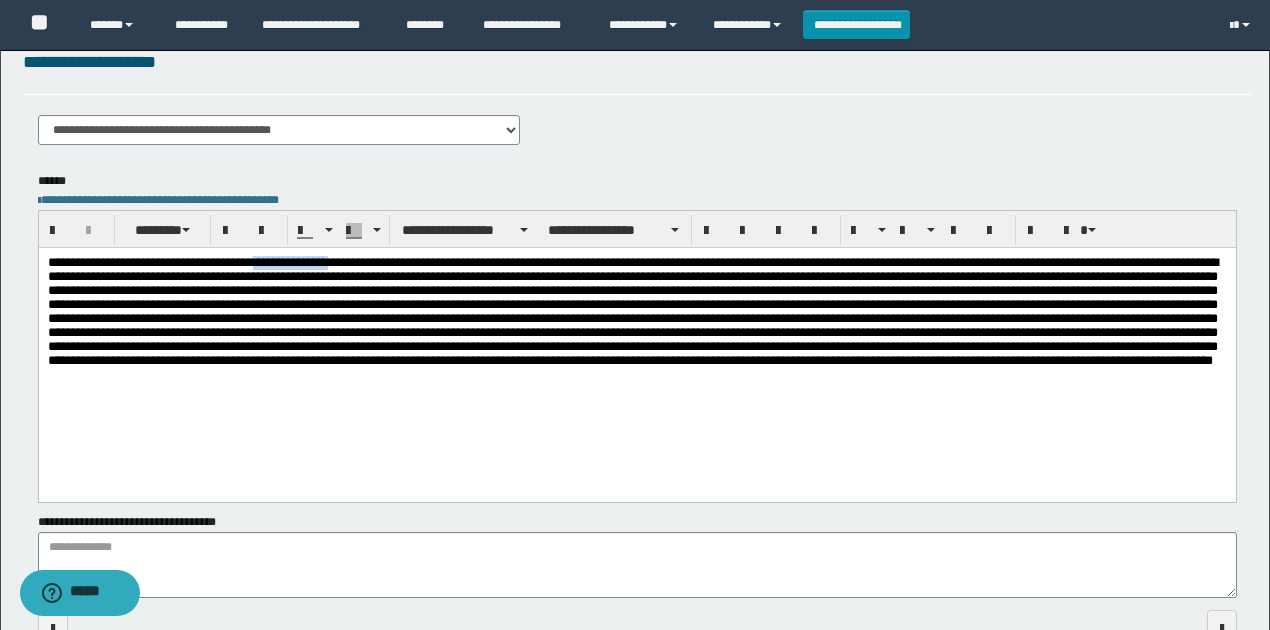 drag, startPoint x: 394, startPoint y: 259, endPoint x: 273, endPoint y: 261, distance: 121.016525 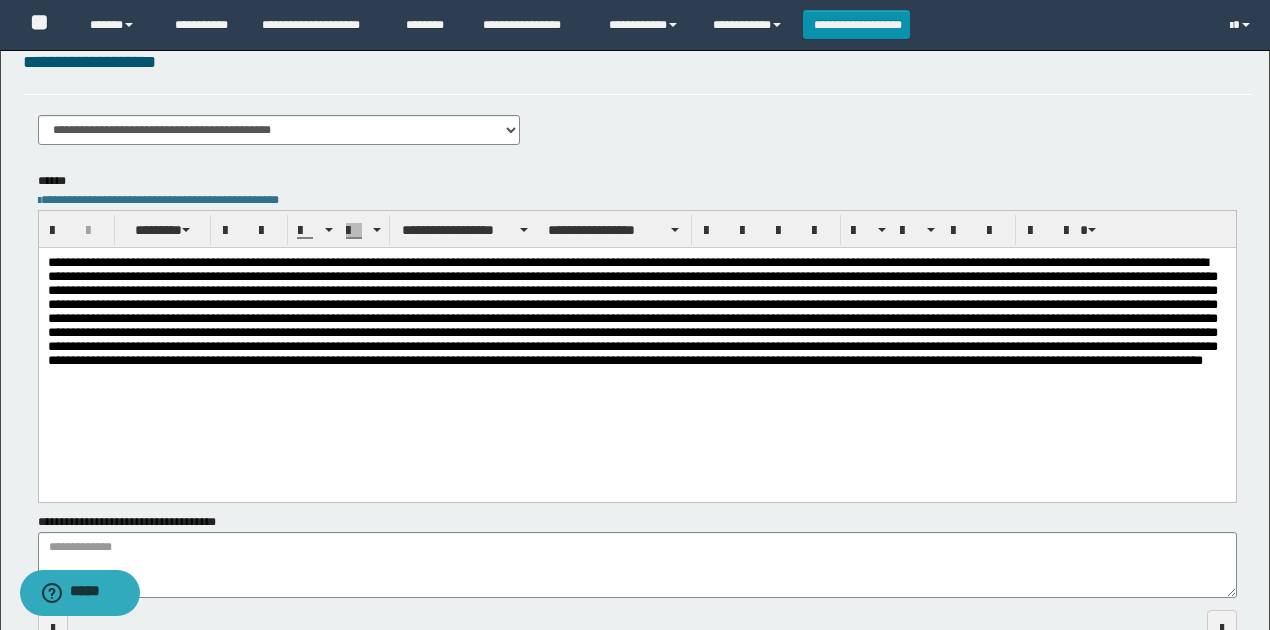 click on "**********" at bounding box center [637, 325] 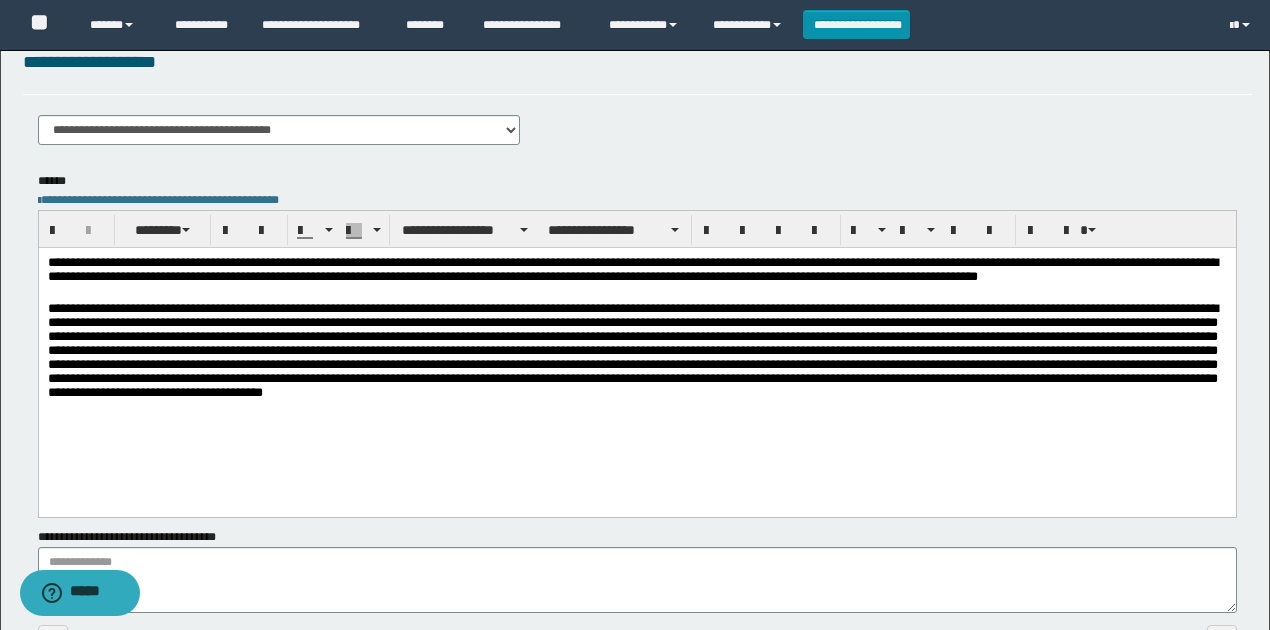 click at bounding box center (637, 355) 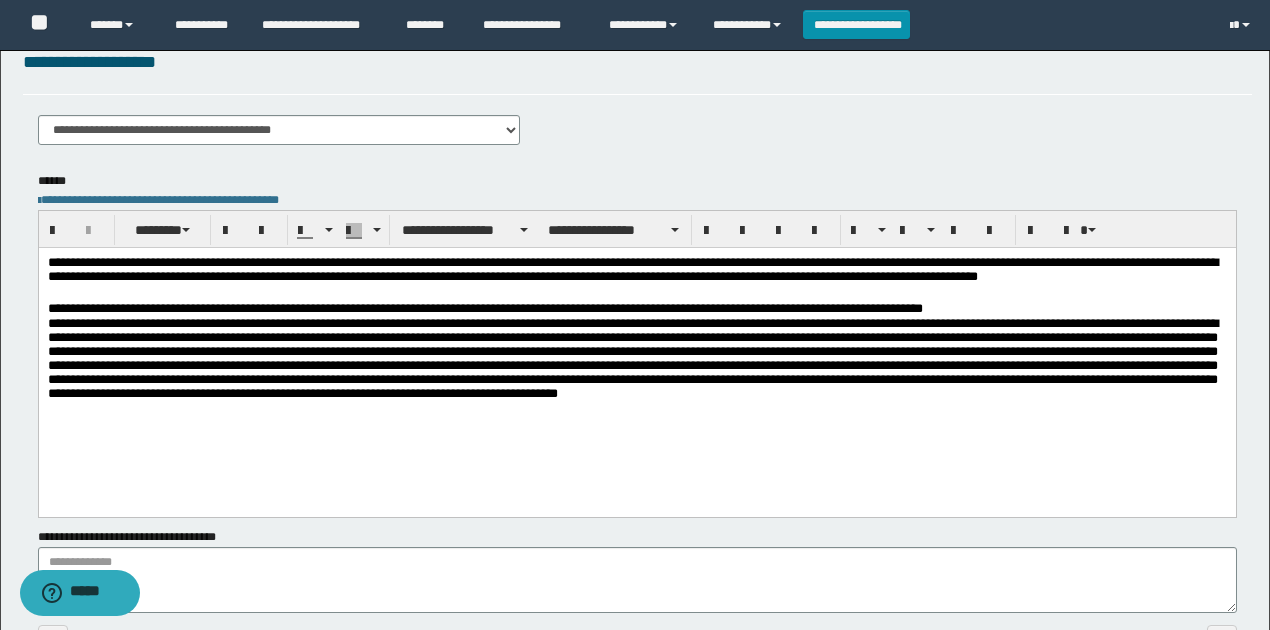 click at bounding box center [637, 363] 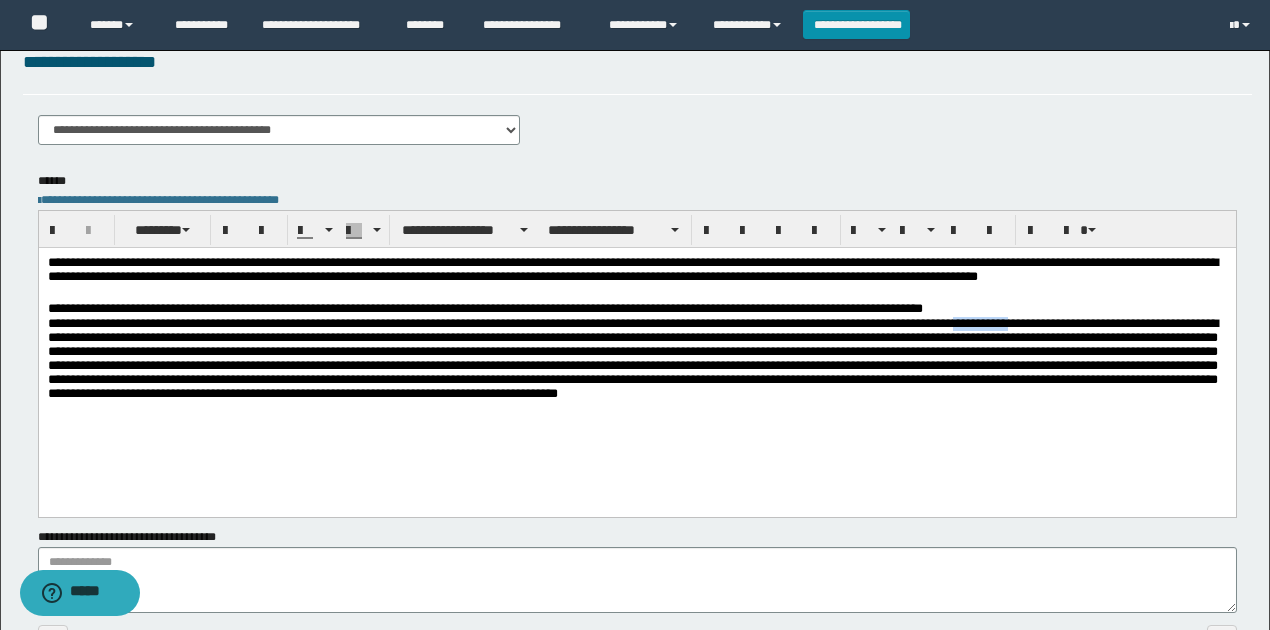 drag, startPoint x: 1036, startPoint y: 322, endPoint x: 1098, endPoint y: 322, distance: 62 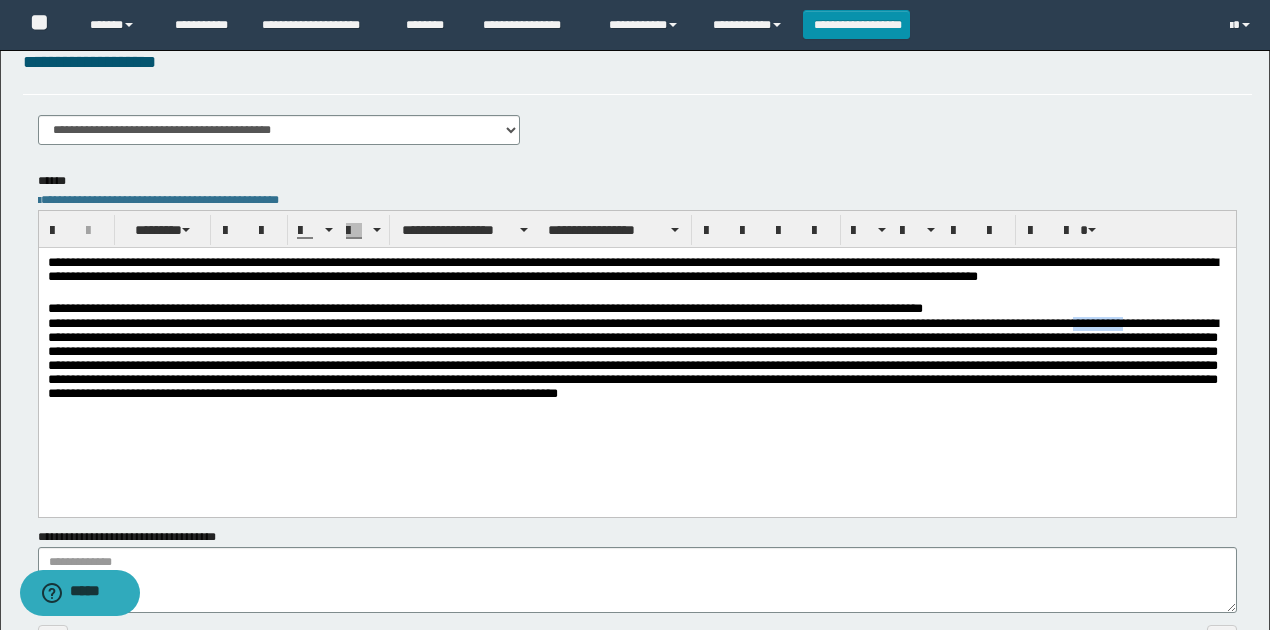 drag, startPoint x: 109, startPoint y: 337, endPoint x: 48, endPoint y: 341, distance: 61.13101 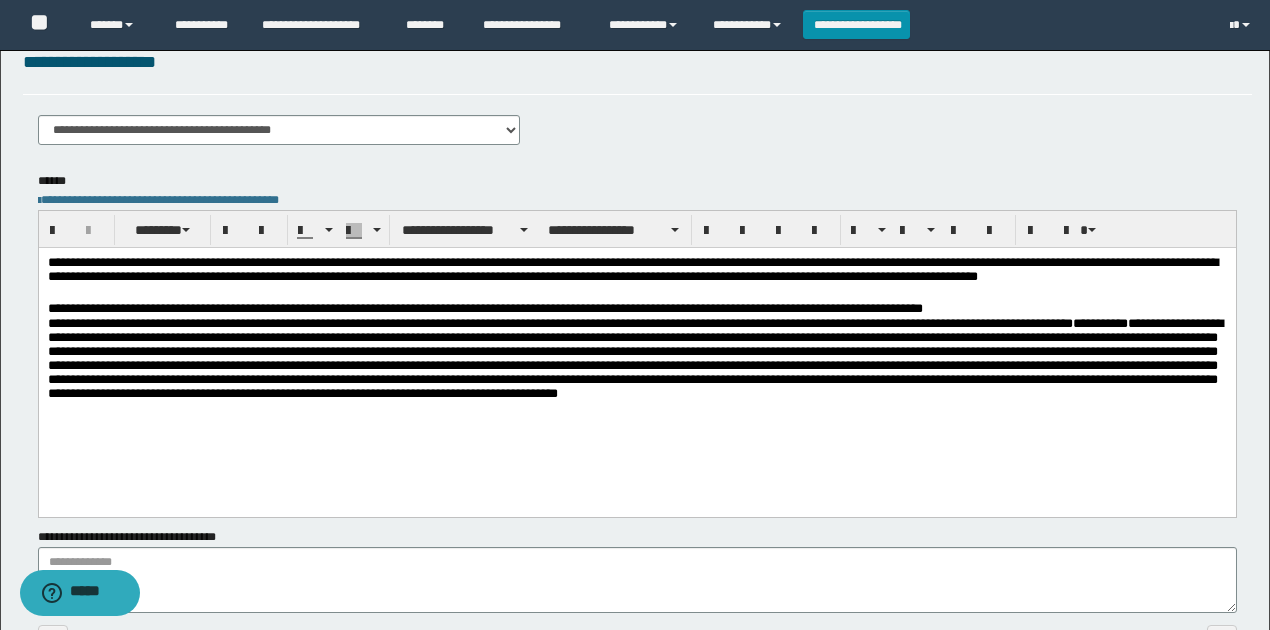 click on "**********" at bounding box center (637, 363) 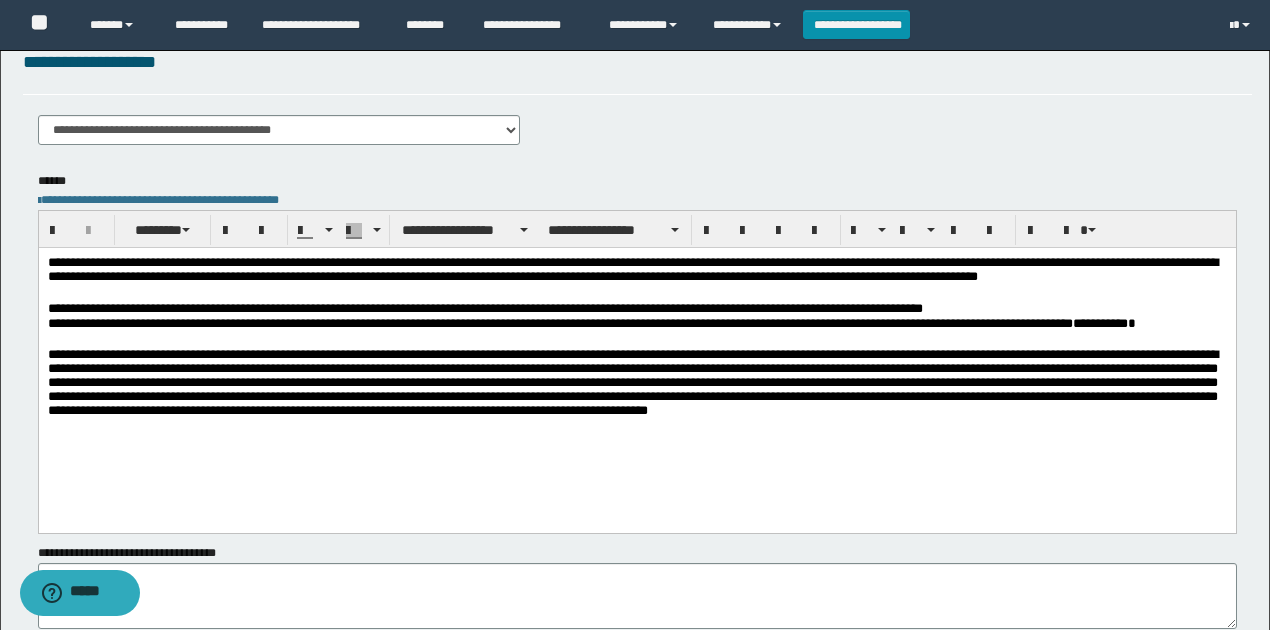 click on "**********" at bounding box center (637, 332) 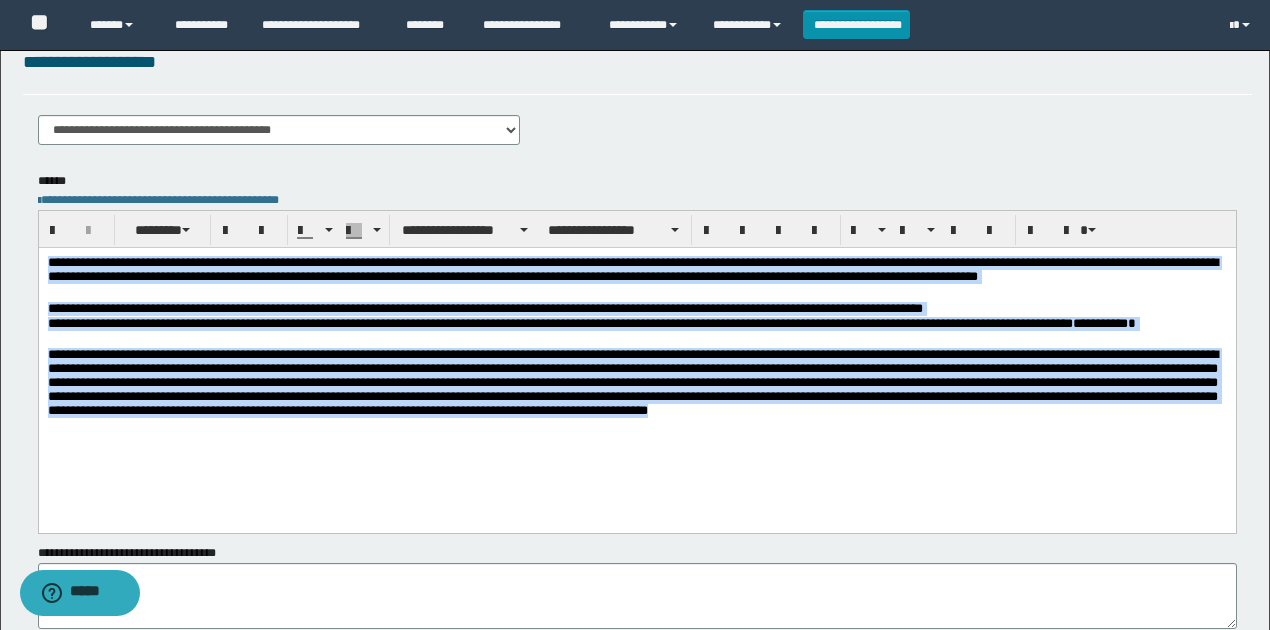 drag, startPoint x: 986, startPoint y: 409, endPoint x: 40, endPoint y: 257, distance: 958.1336 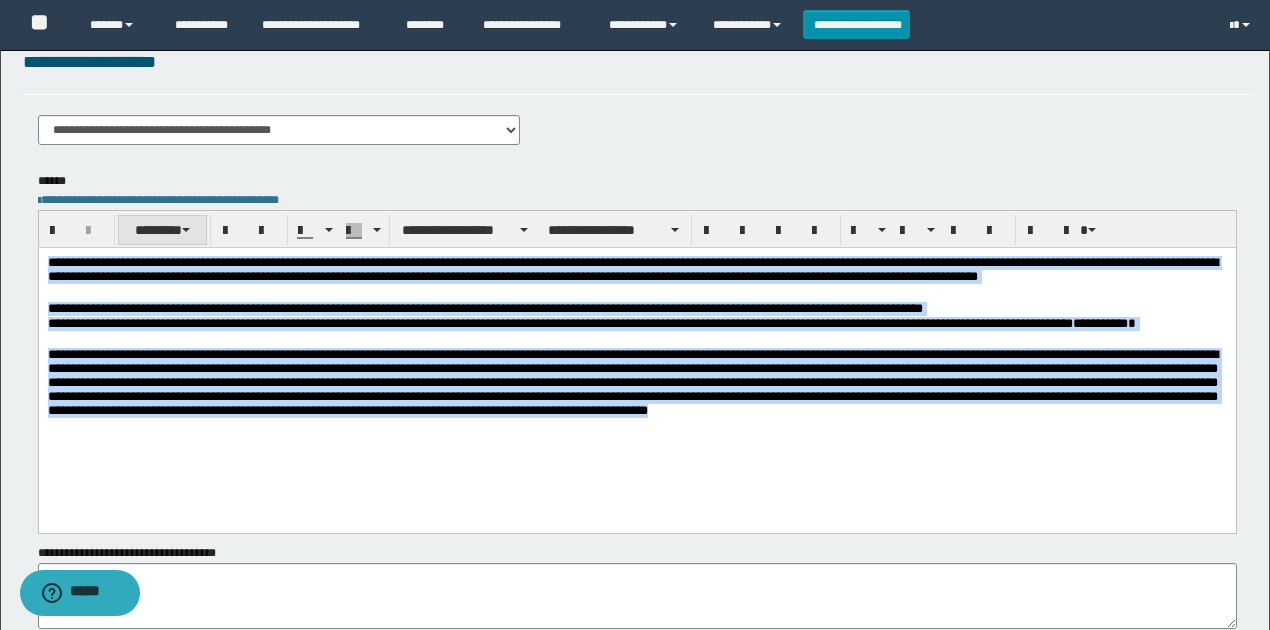 click at bounding box center (186, 230) 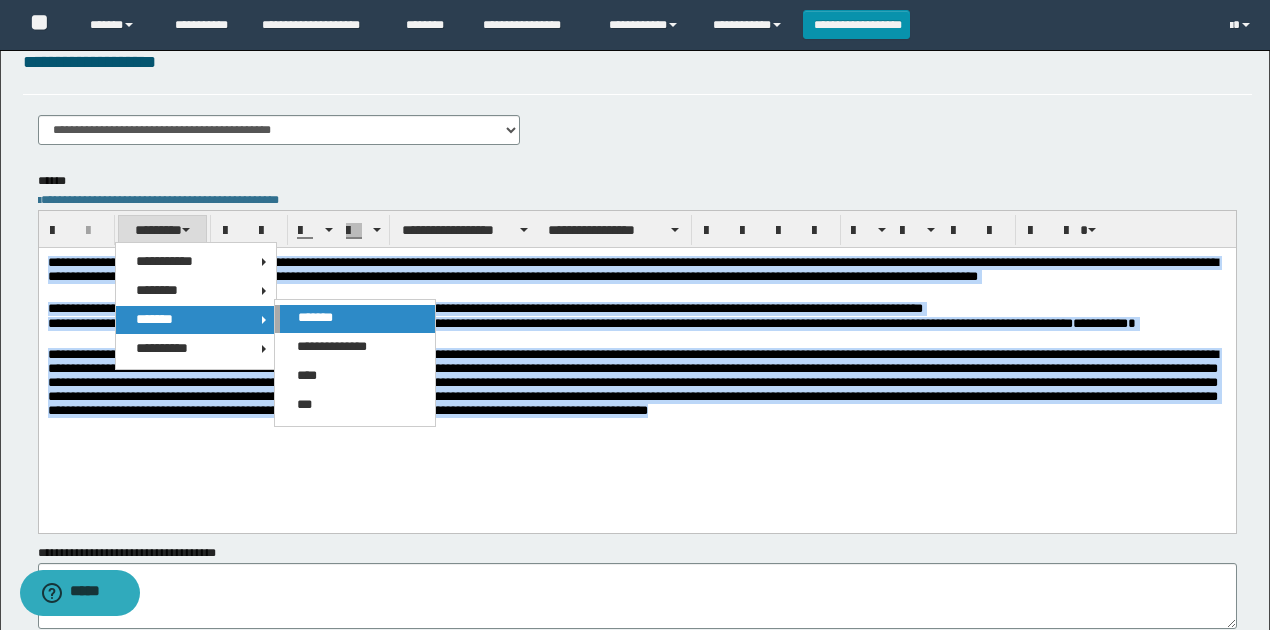 click on "*******" at bounding box center (315, 317) 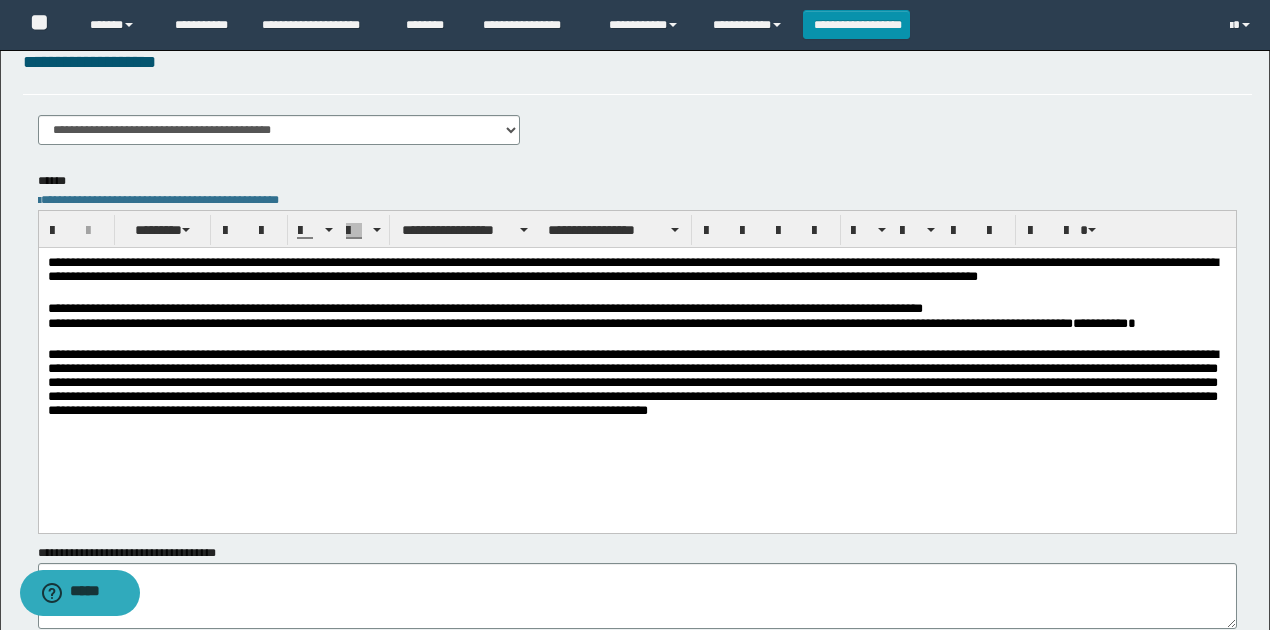 click at bounding box center (637, 386) 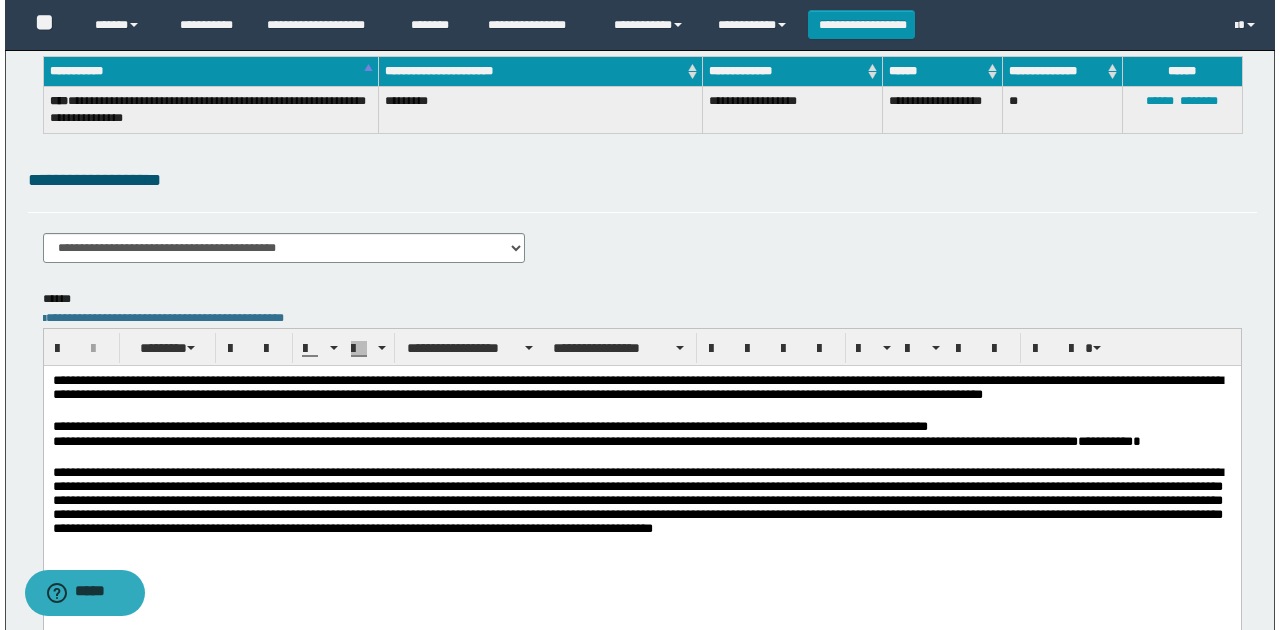 scroll, scrollTop: 0, scrollLeft: 0, axis: both 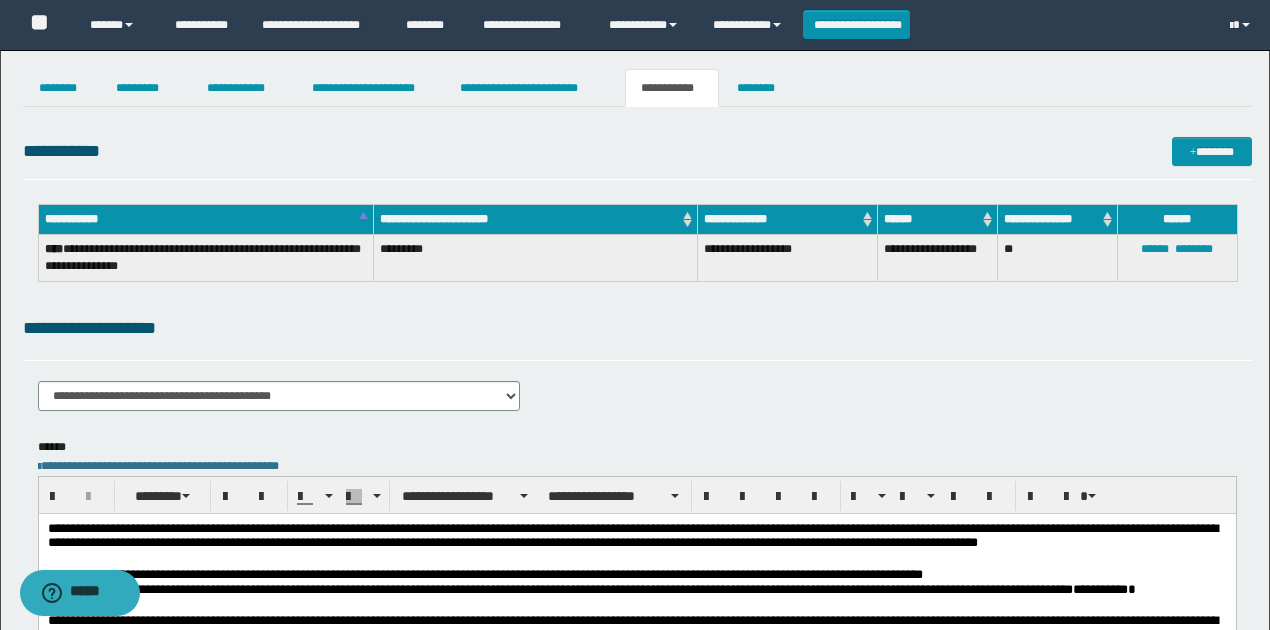 click on "**********" at bounding box center (637, 529) 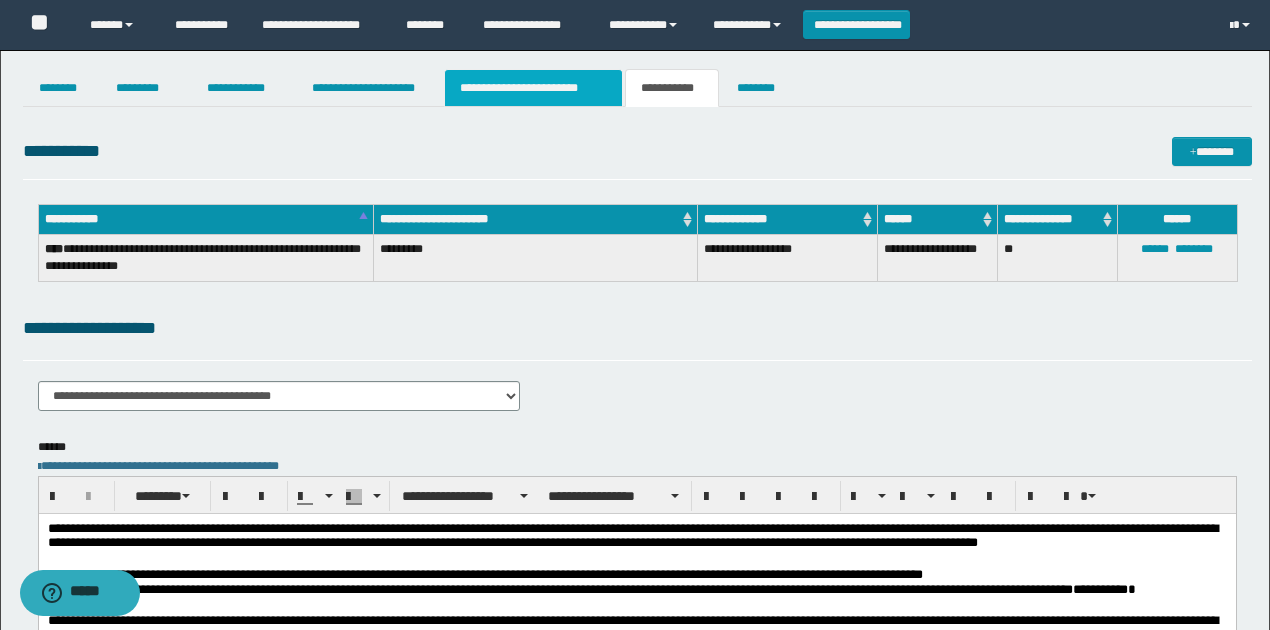 click on "**********" at bounding box center [533, 88] 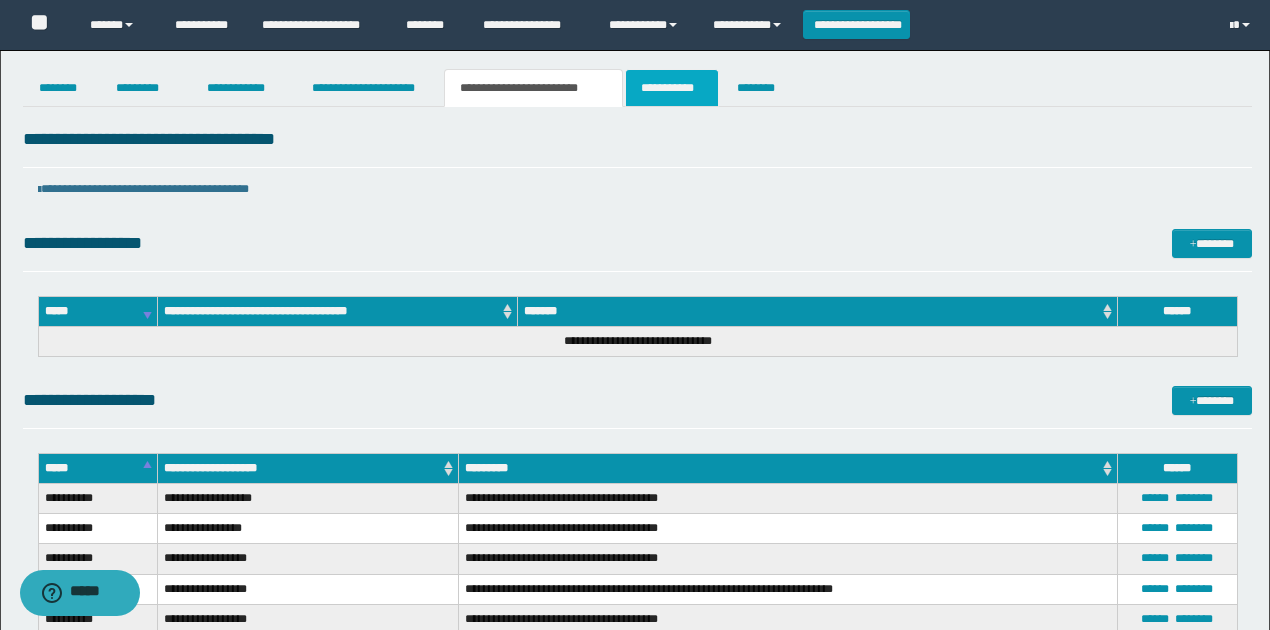 click on "**********" at bounding box center [672, 88] 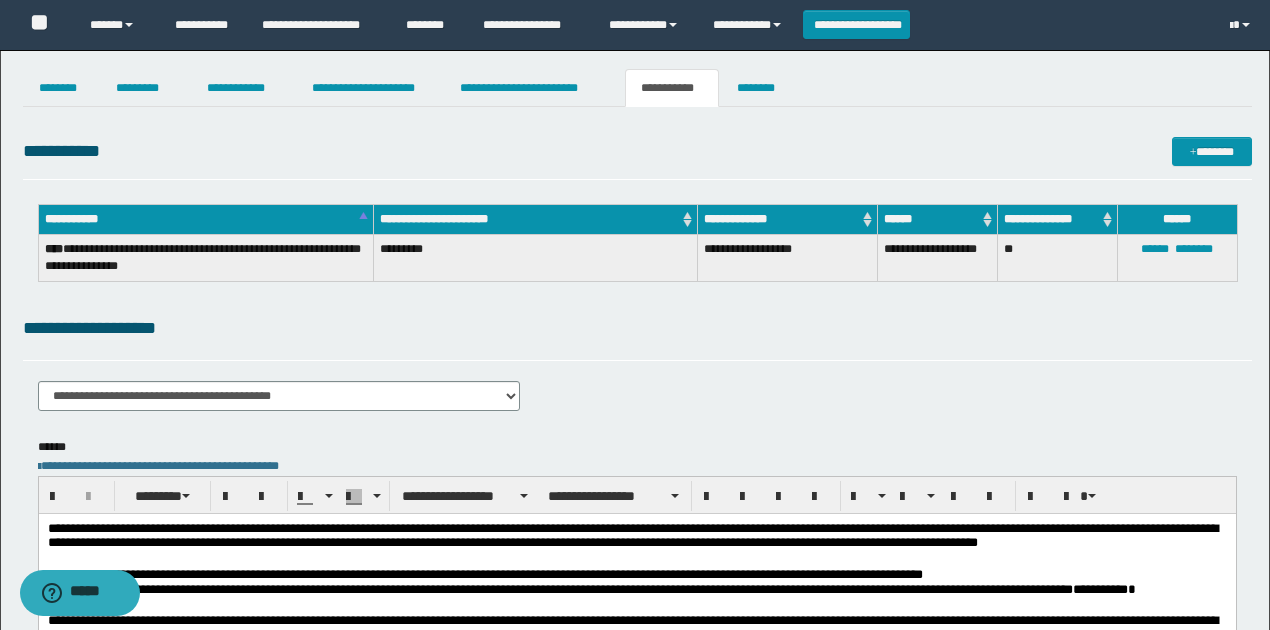click on "**********" at bounding box center (637, 155) 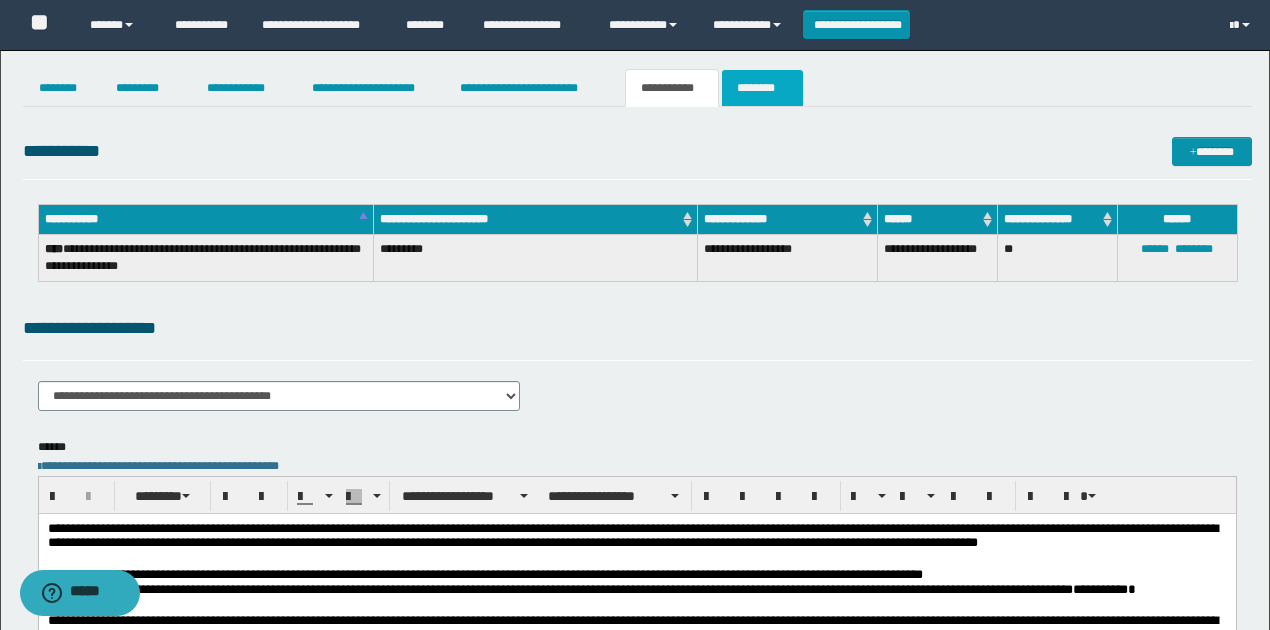 click on "********" at bounding box center (762, 88) 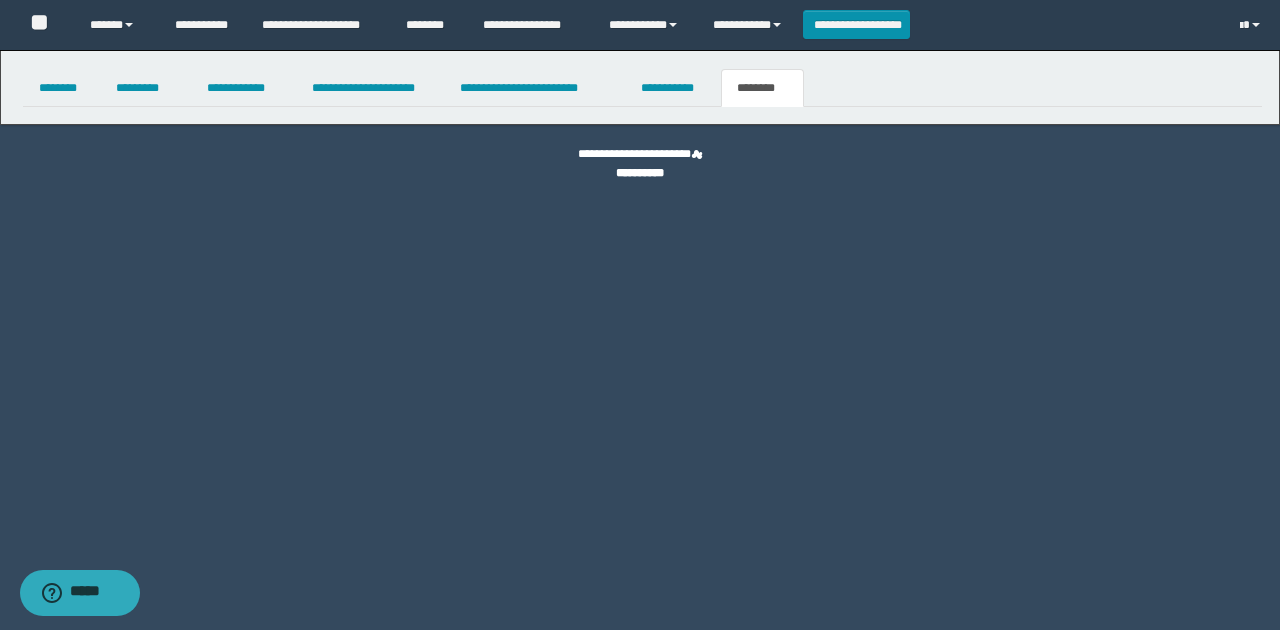 select 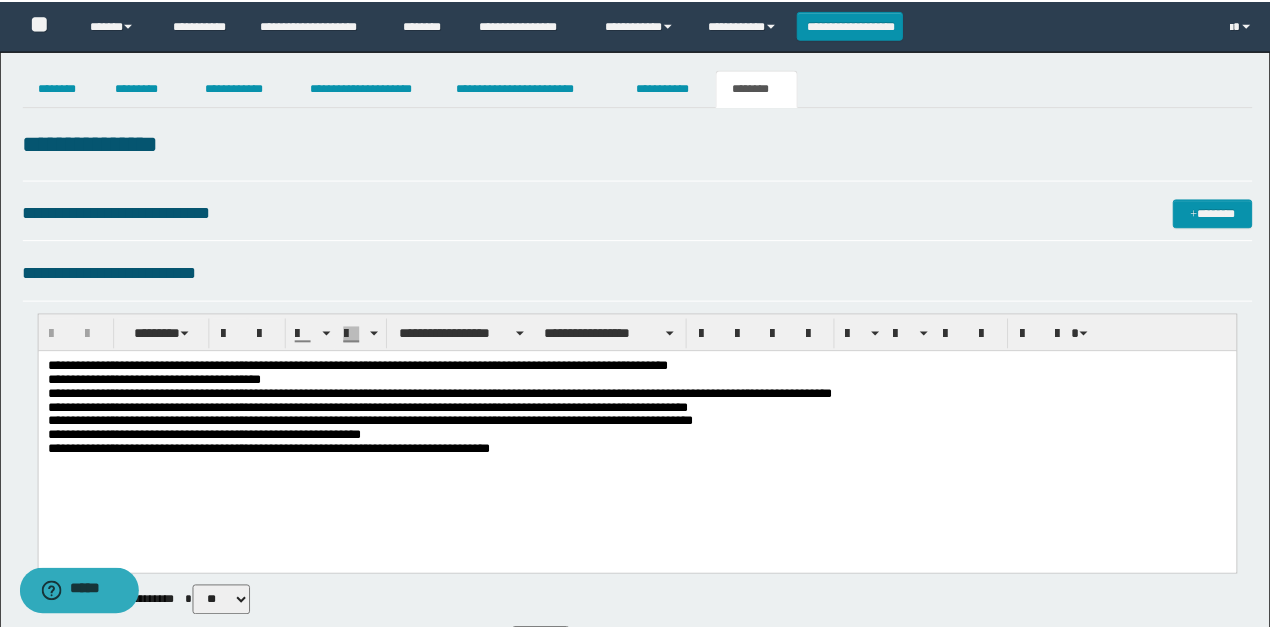 scroll, scrollTop: 0, scrollLeft: 0, axis: both 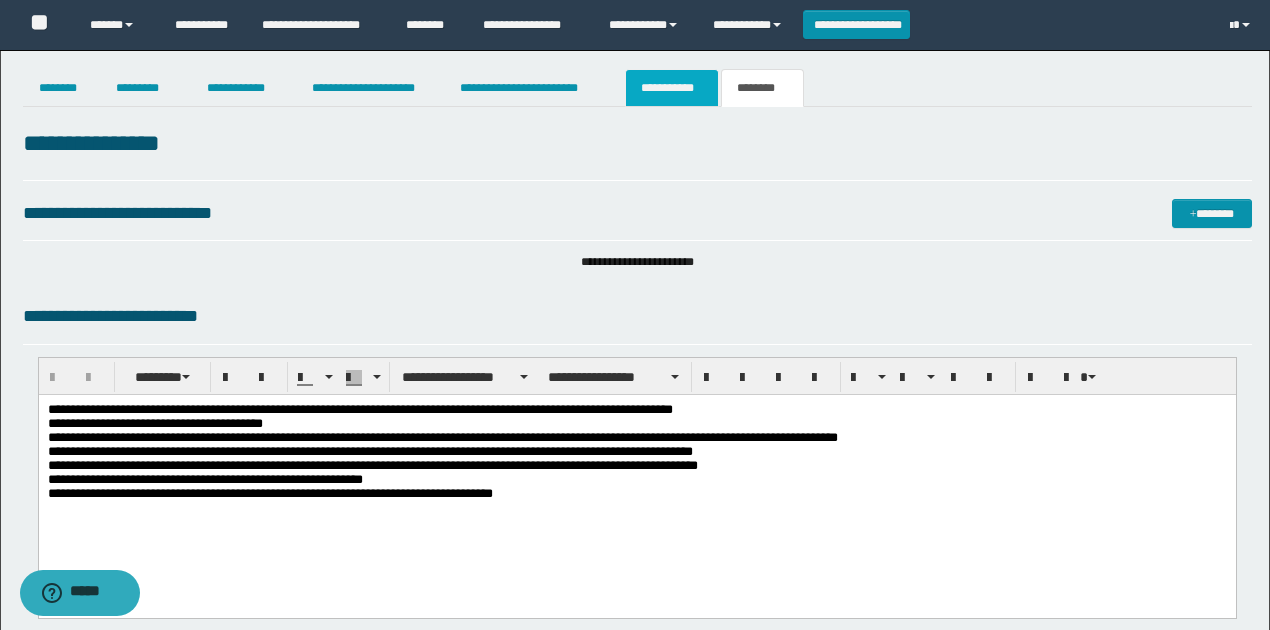 click on "**********" at bounding box center (672, 88) 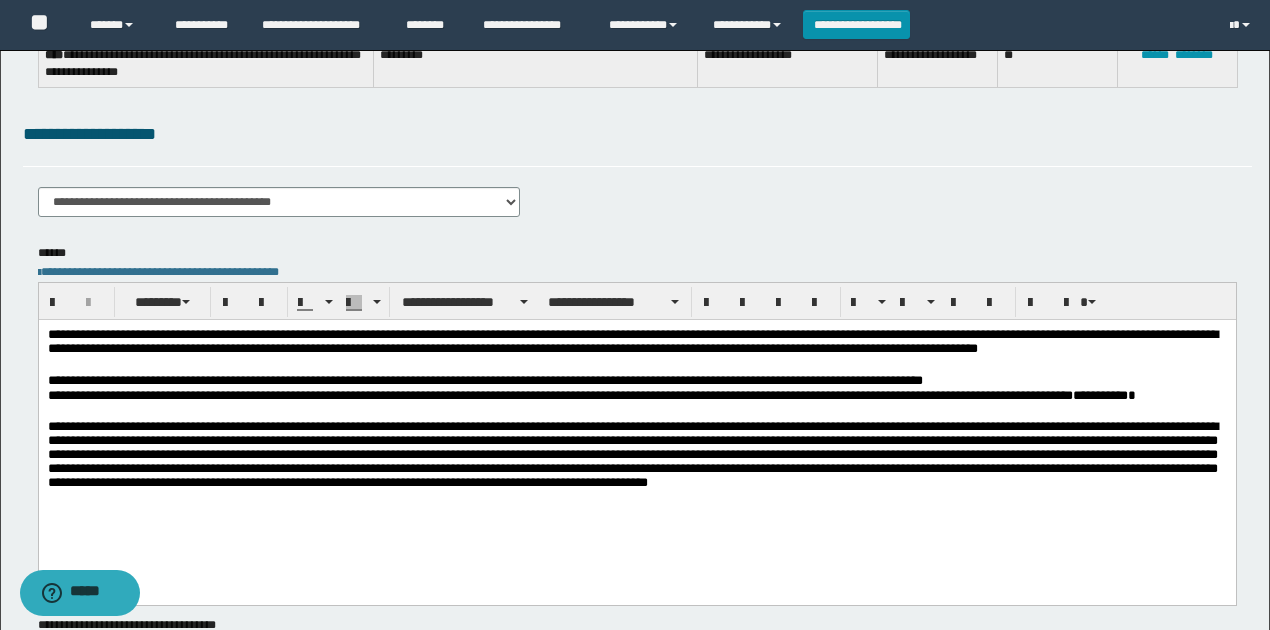 scroll, scrollTop: 200, scrollLeft: 0, axis: vertical 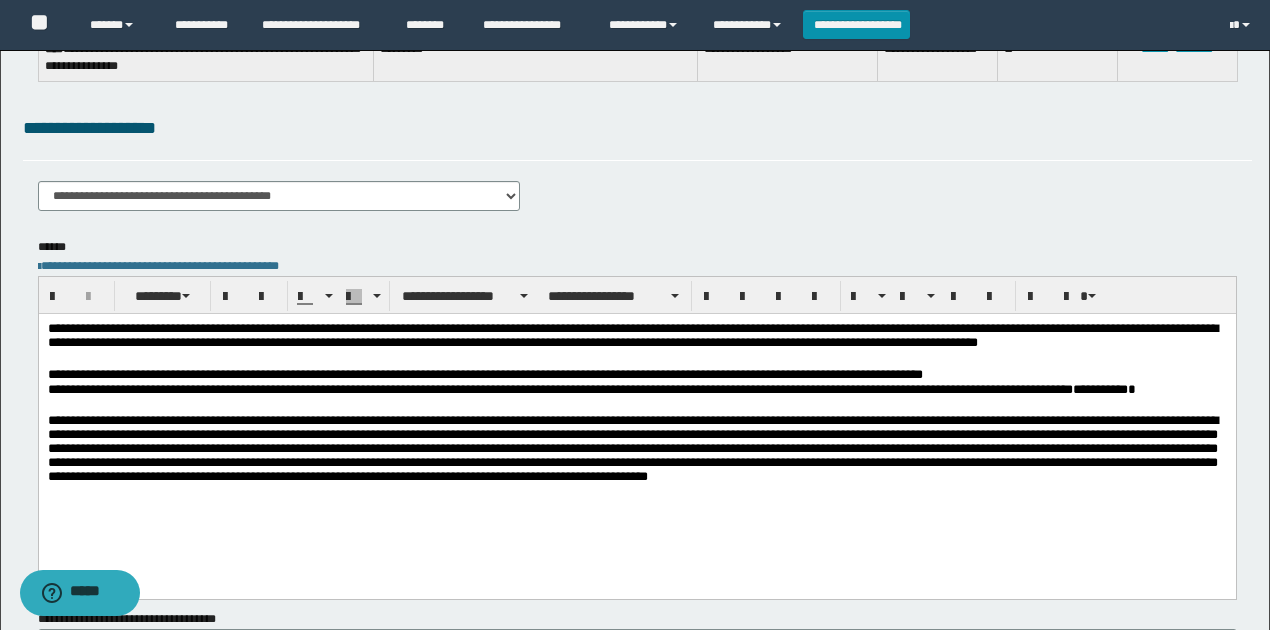 click on "**********" at bounding box center [637, 345] 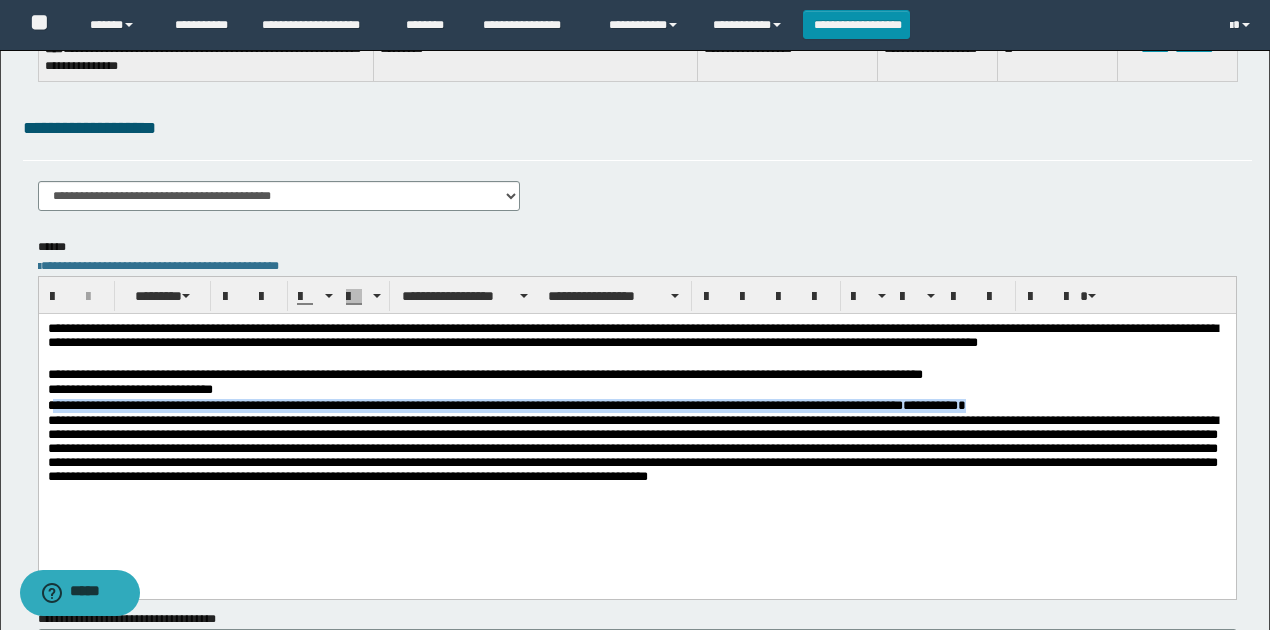 drag, startPoint x: 1042, startPoint y: 403, endPoint x: 50, endPoint y: 403, distance: 992 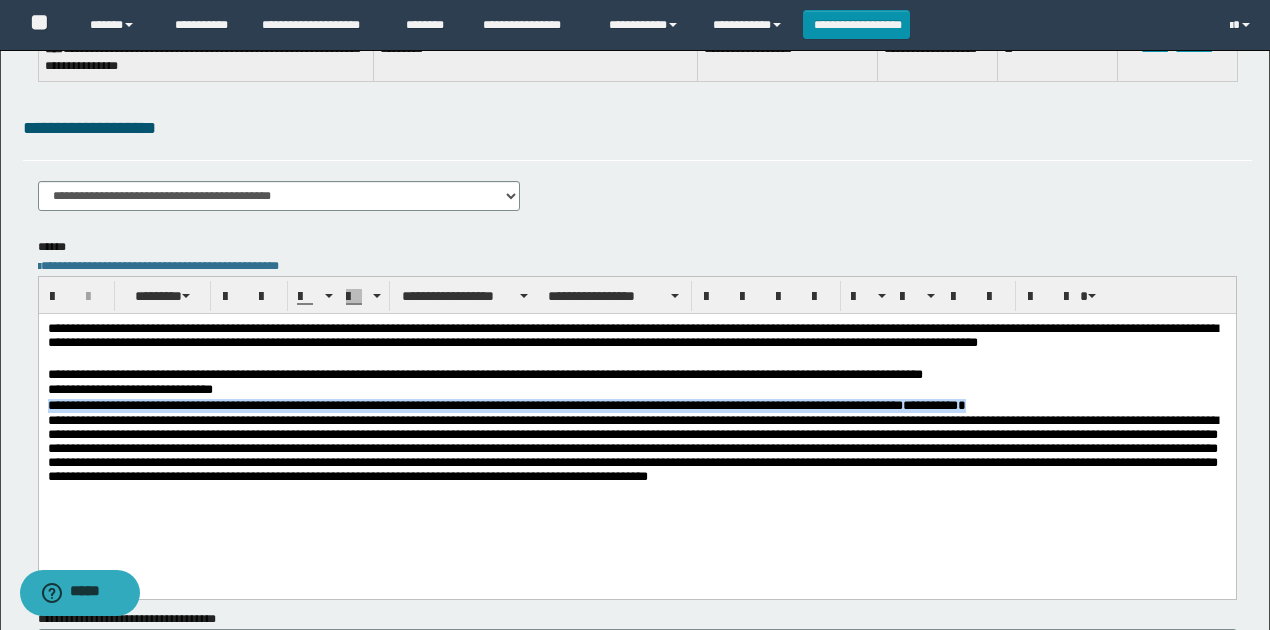 copy on "**********" 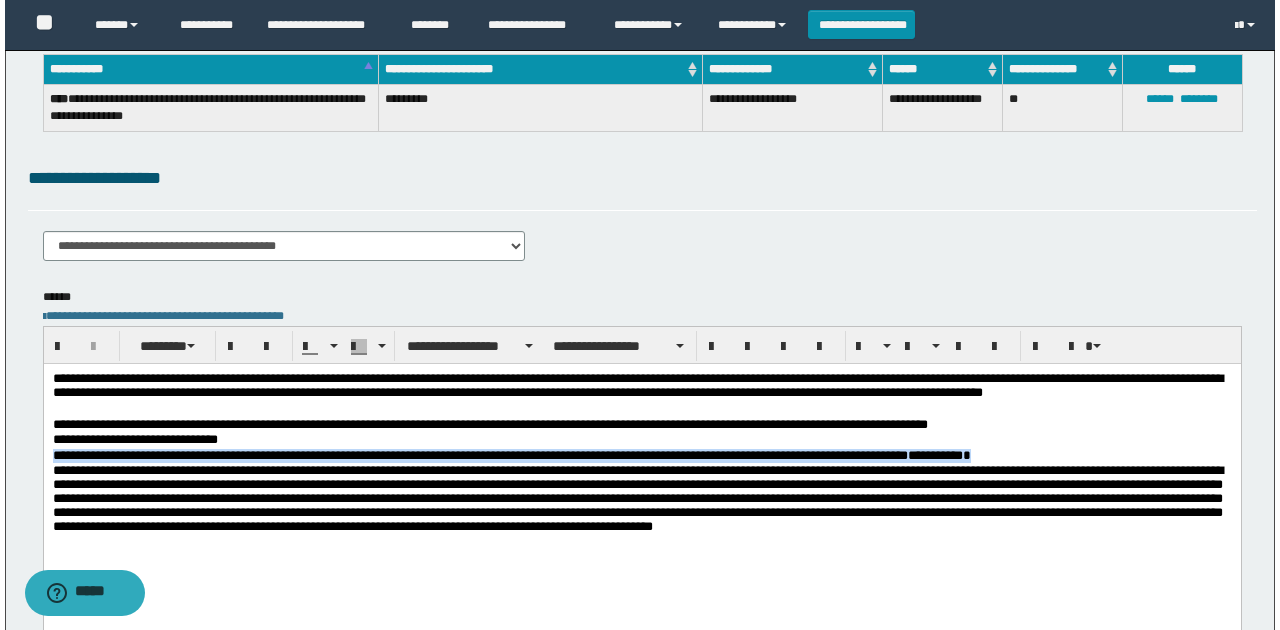 scroll, scrollTop: 0, scrollLeft: 0, axis: both 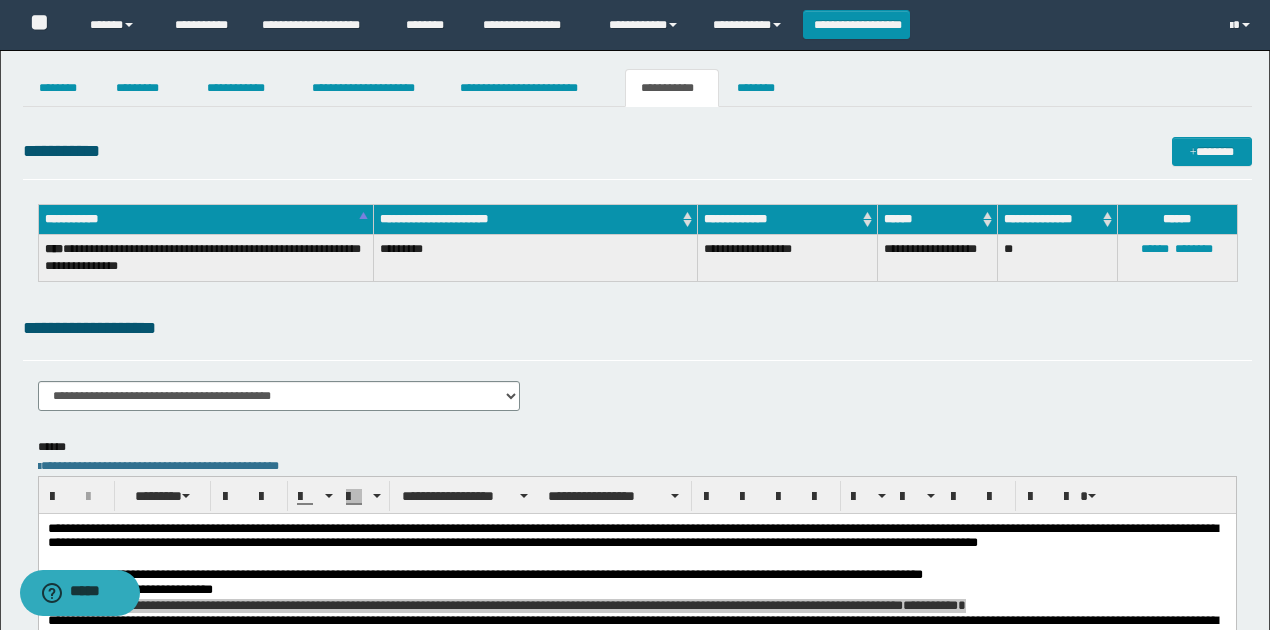 click on "**********" at bounding box center (672, 88) 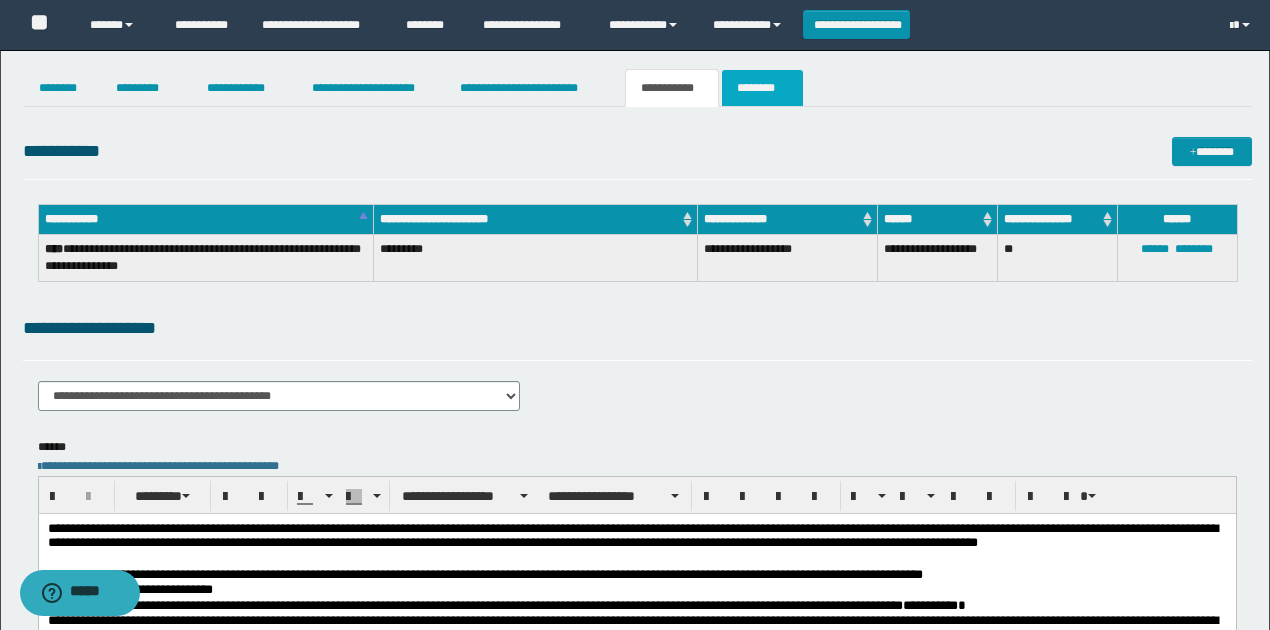 click on "********" at bounding box center (762, 88) 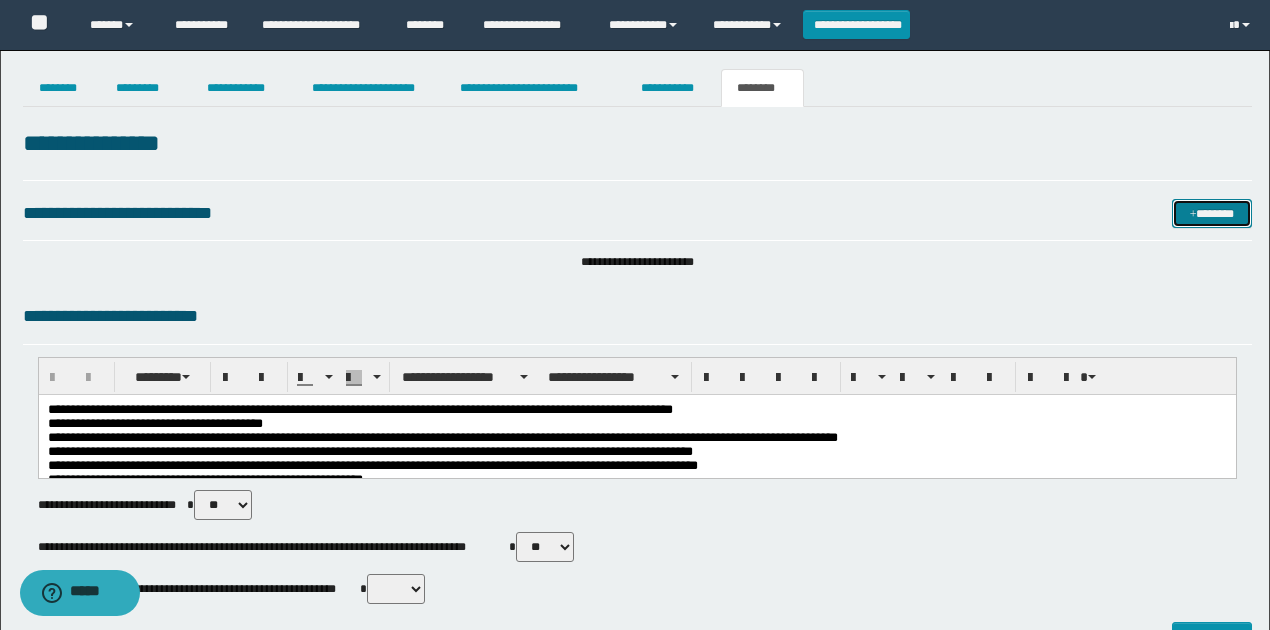 click on "*******" at bounding box center [1211, 213] 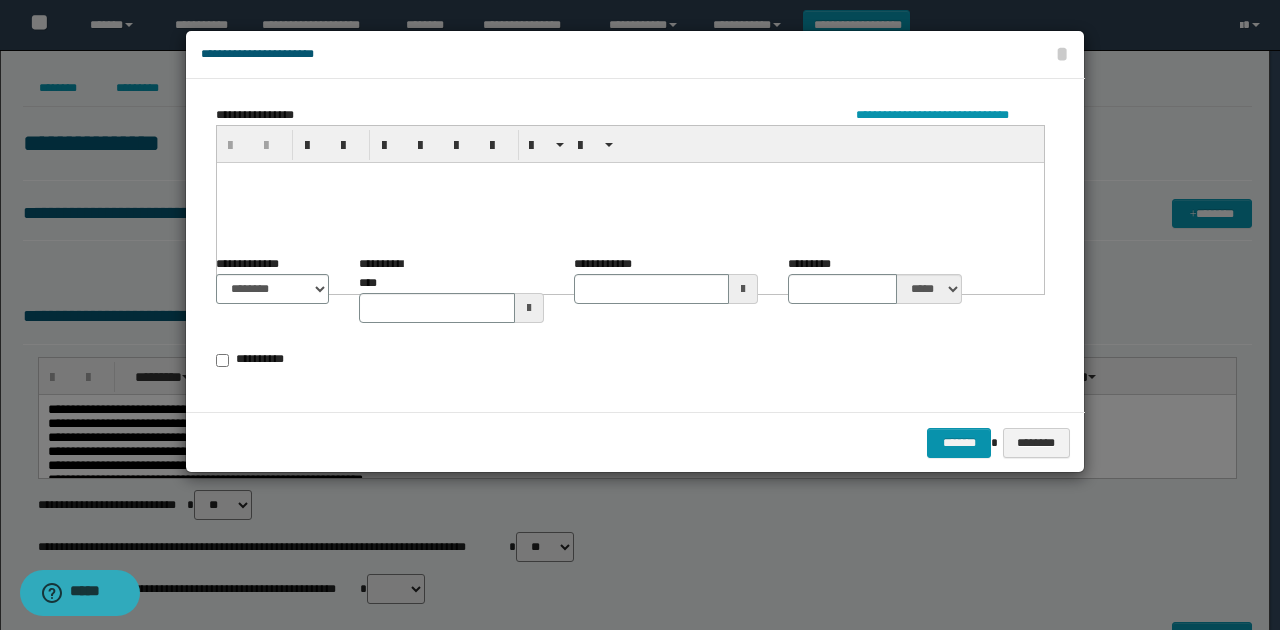 click at bounding box center (630, 202) 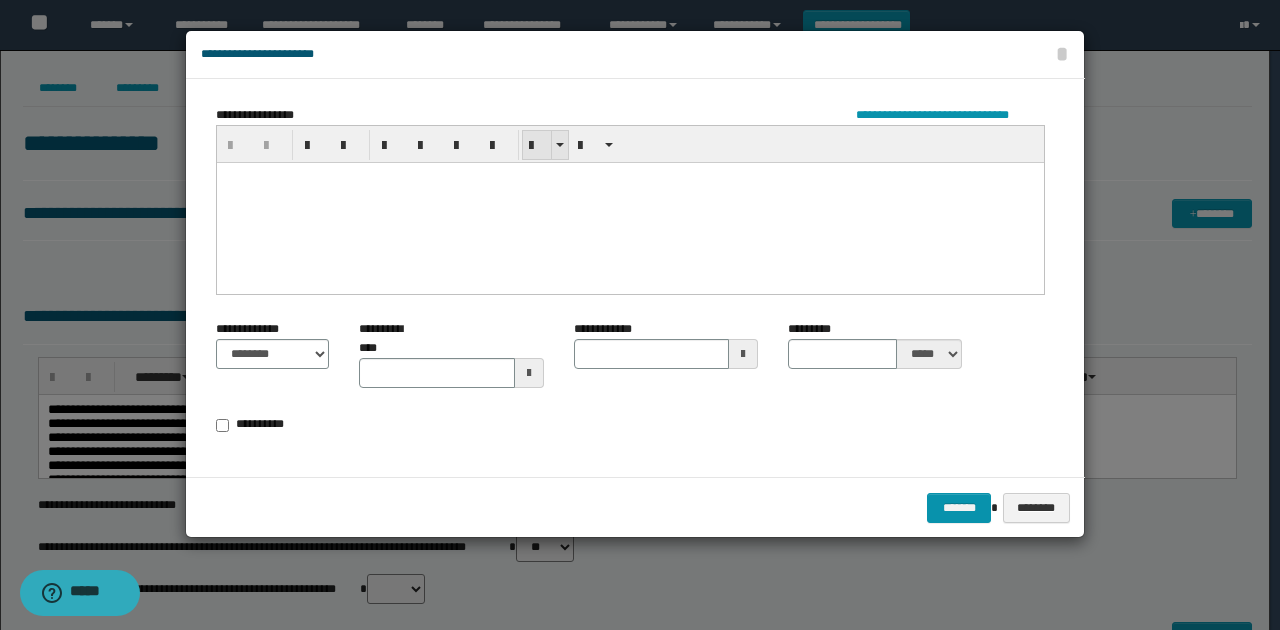 click at bounding box center (537, 145) 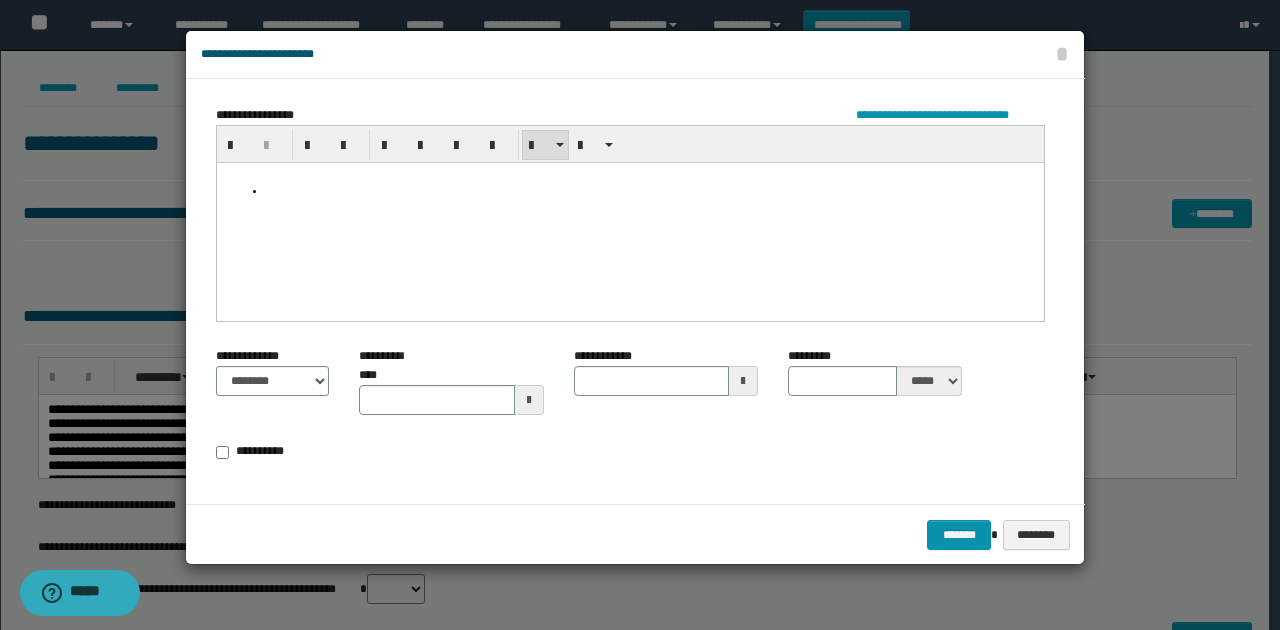paste 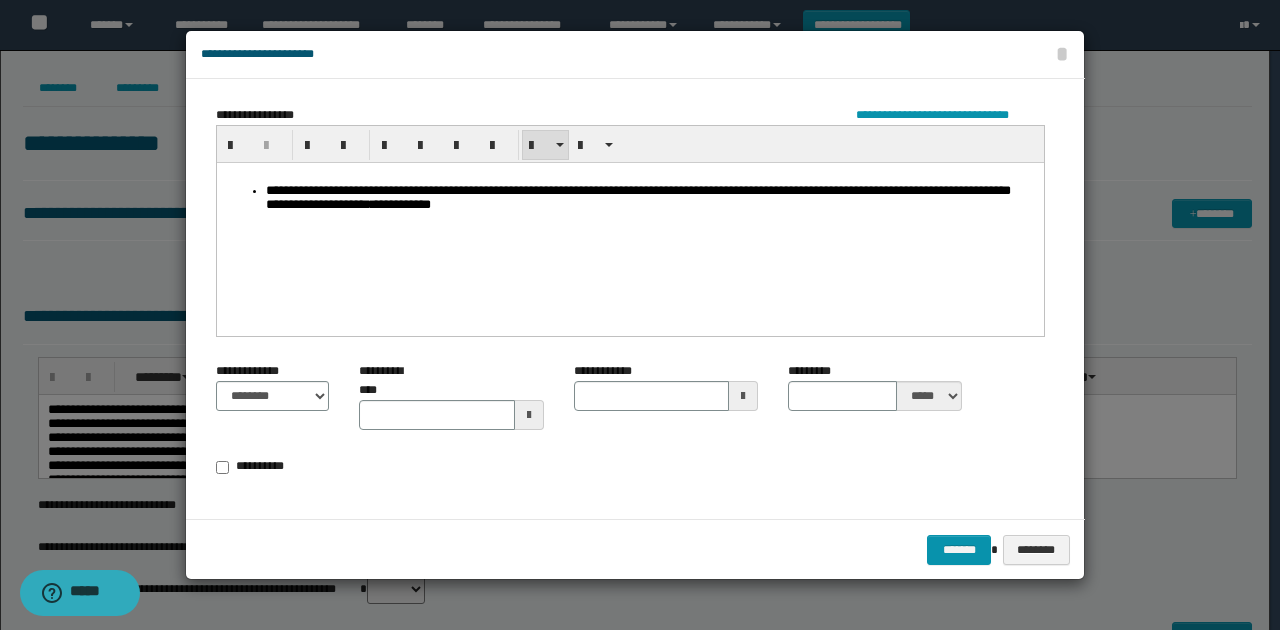 click on "**********" at bounding box center [638, 196] 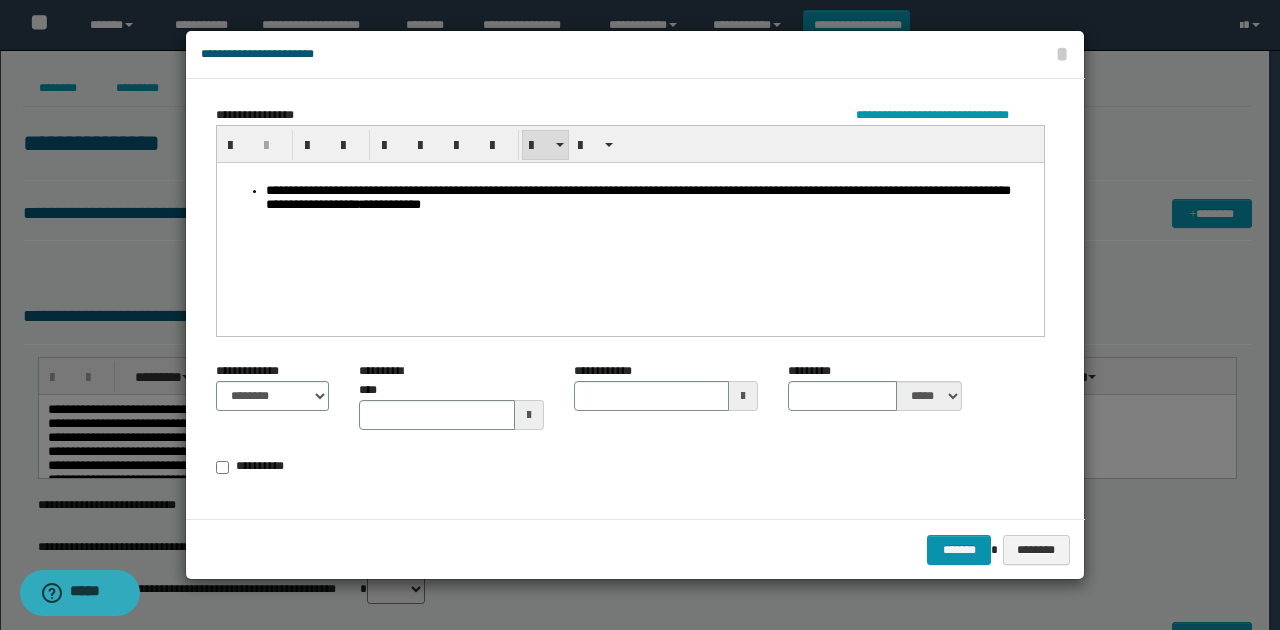 click on "**********" at bounding box center (650, 197) 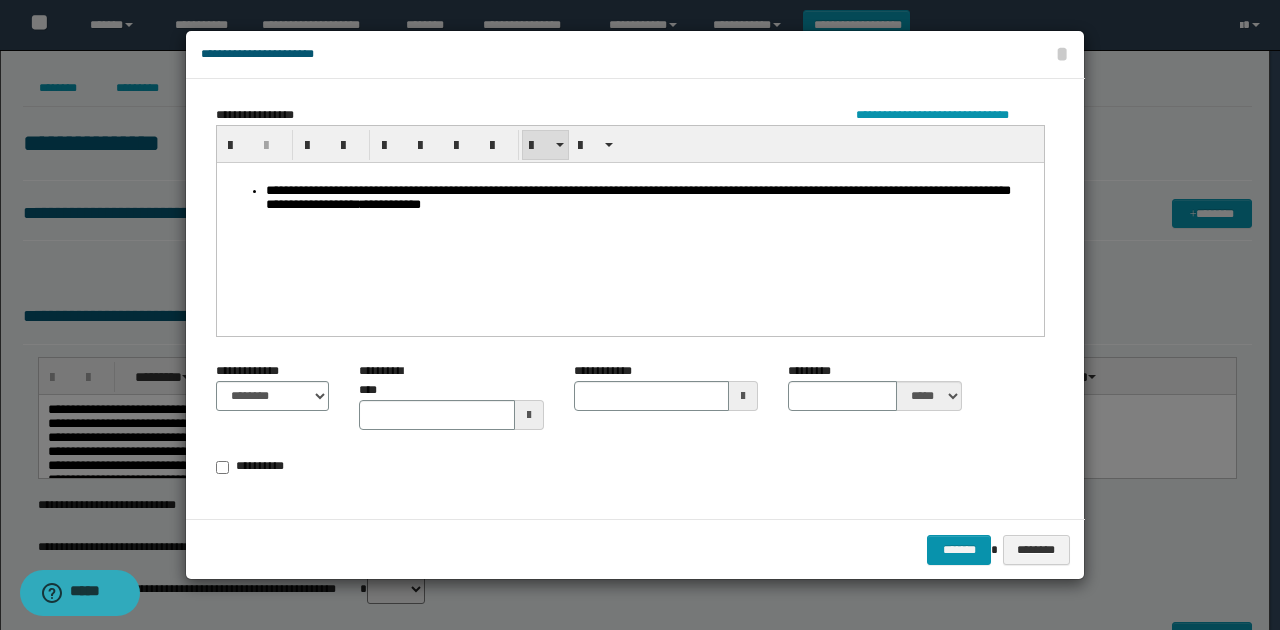 click at bounding box center (529, 415) 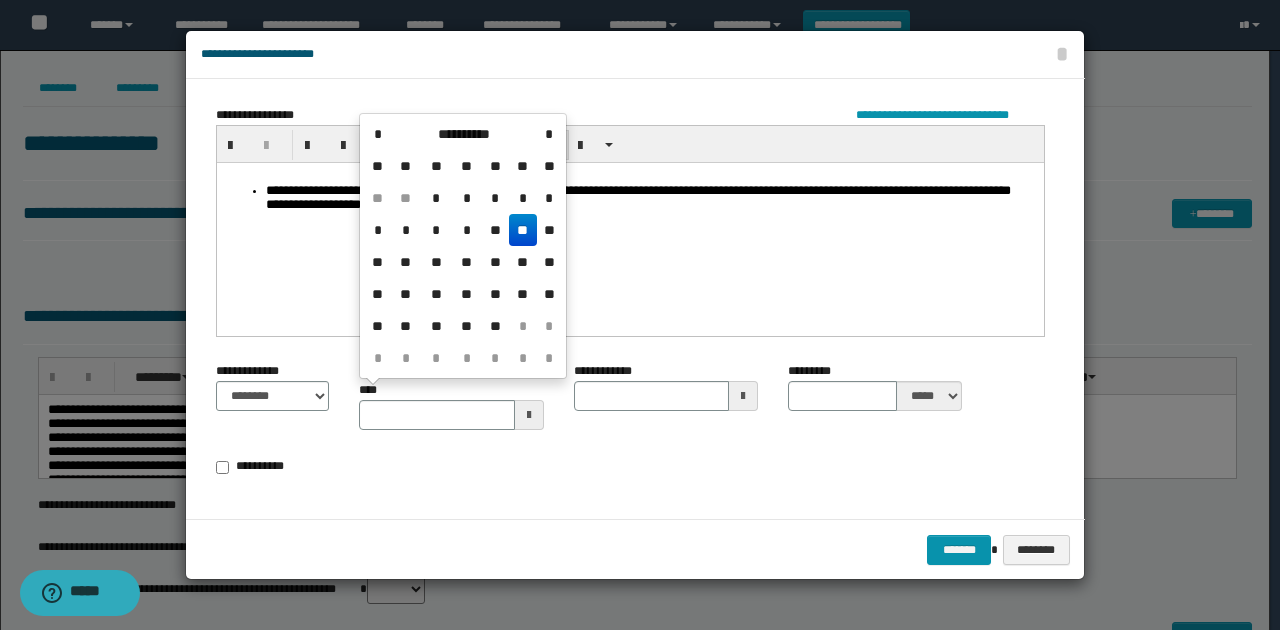 click on "**" at bounding box center [523, 230] 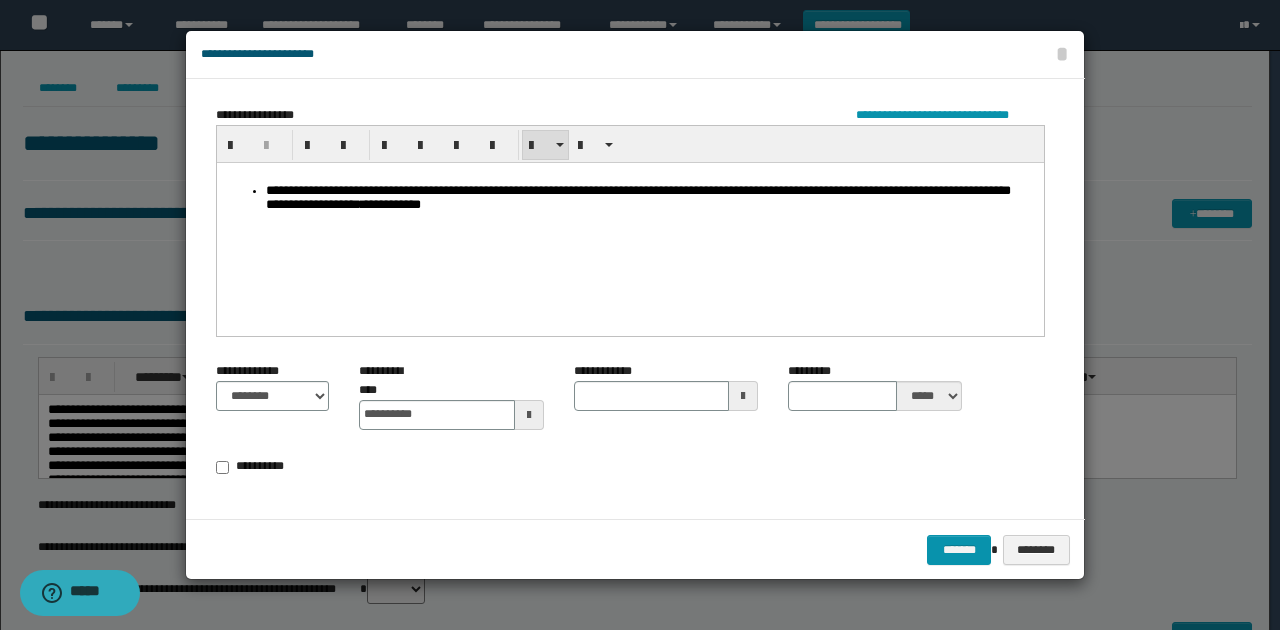 click at bounding box center (743, 396) 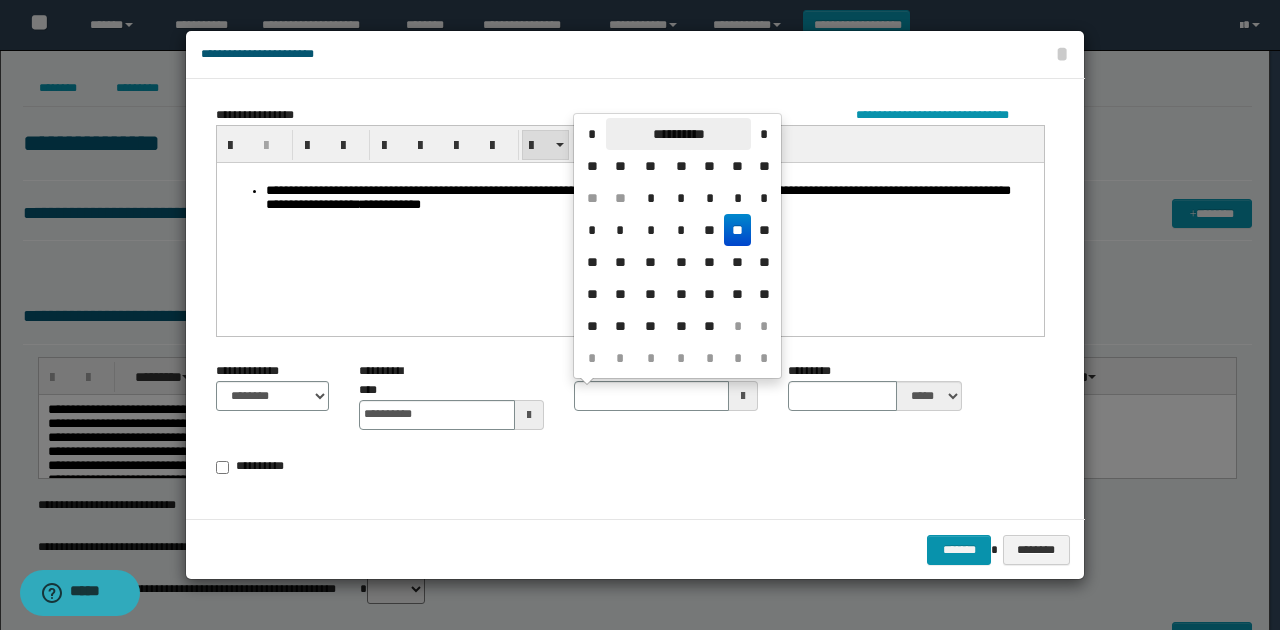 click on "**********" at bounding box center (678, 134) 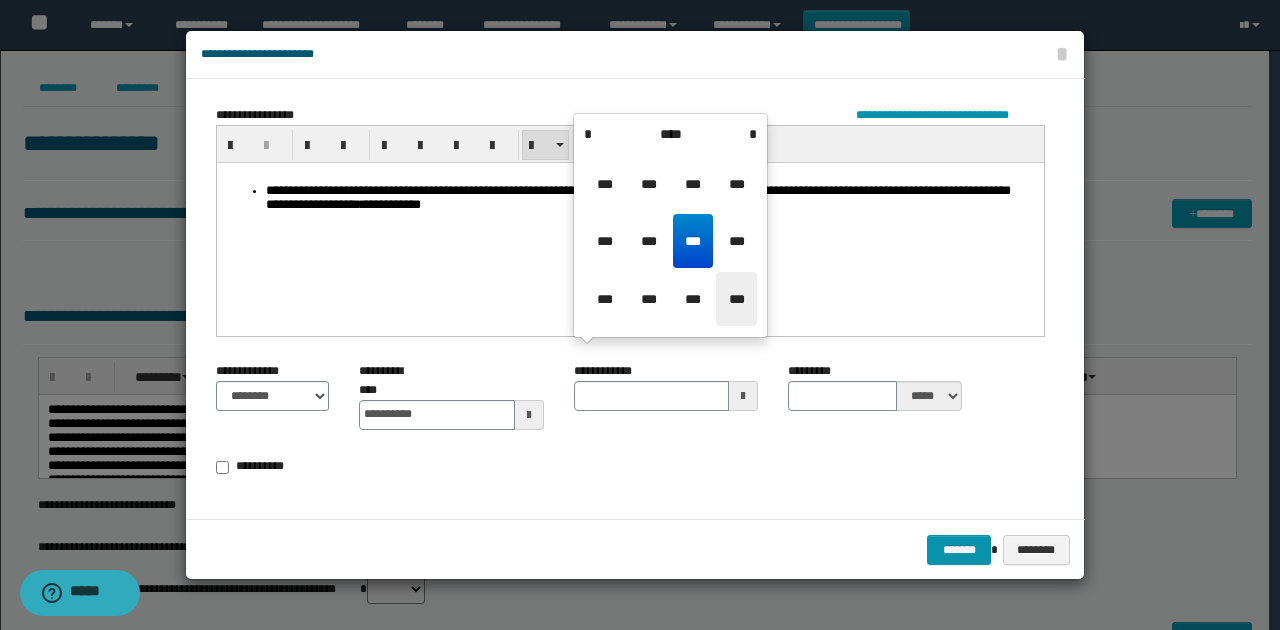 click on "***" at bounding box center (736, 299) 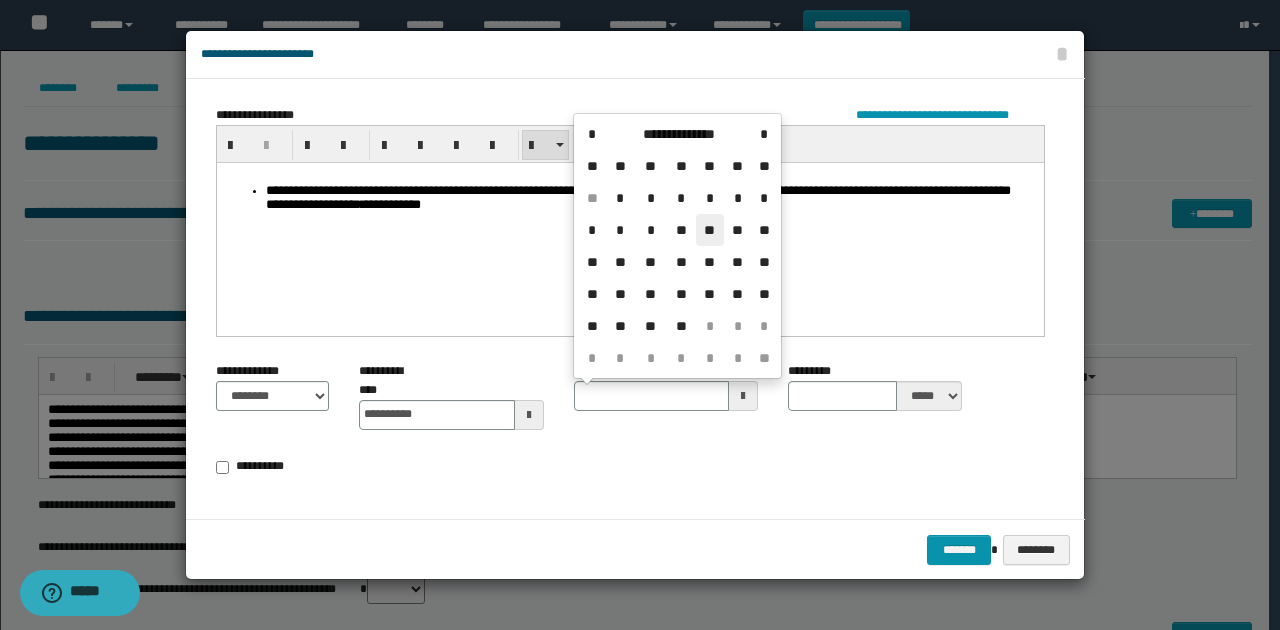 click on "**" at bounding box center [710, 230] 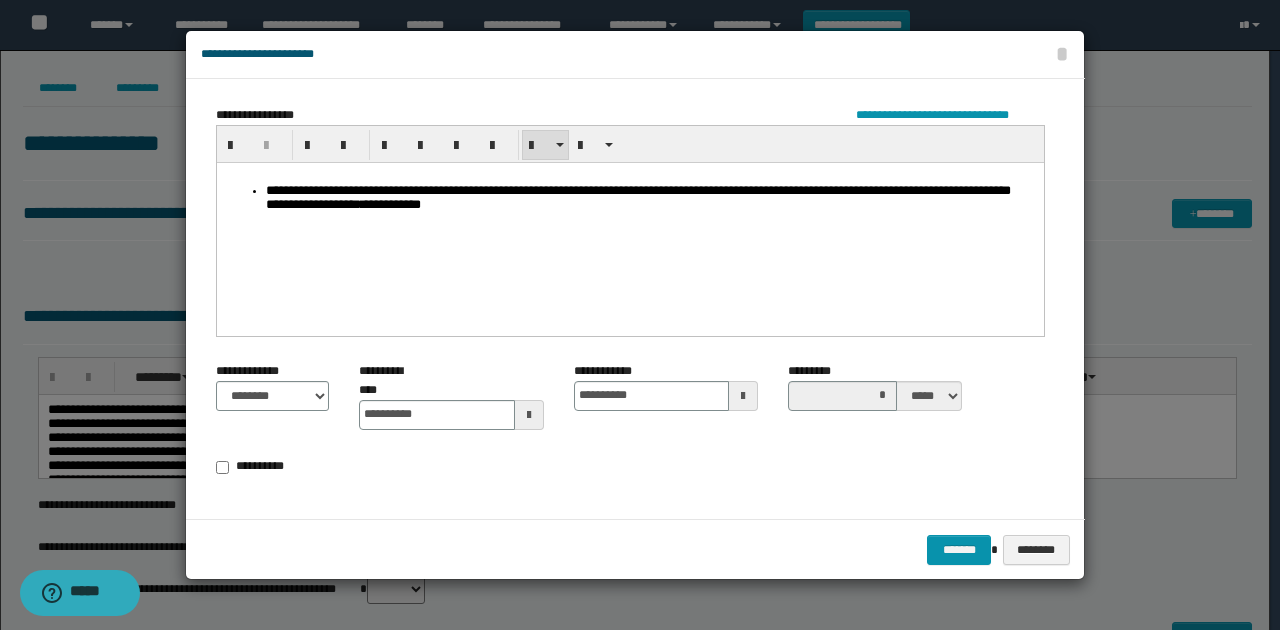 click on "**********" at bounding box center (630, 299) 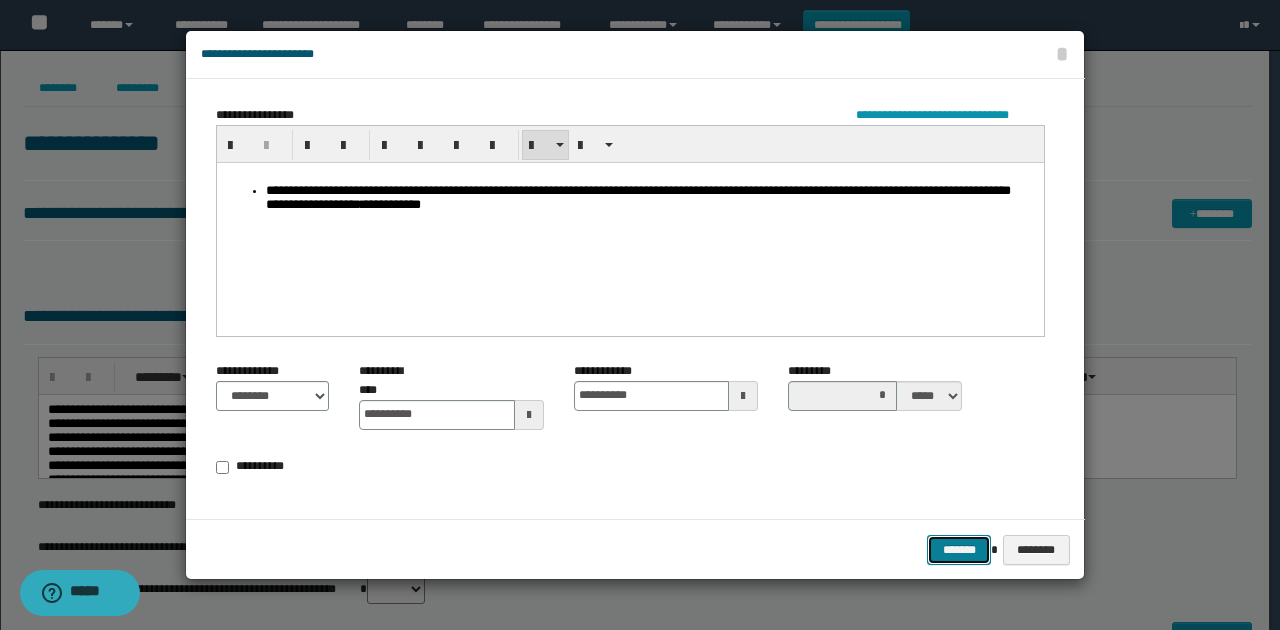 click on "*******" at bounding box center [959, 549] 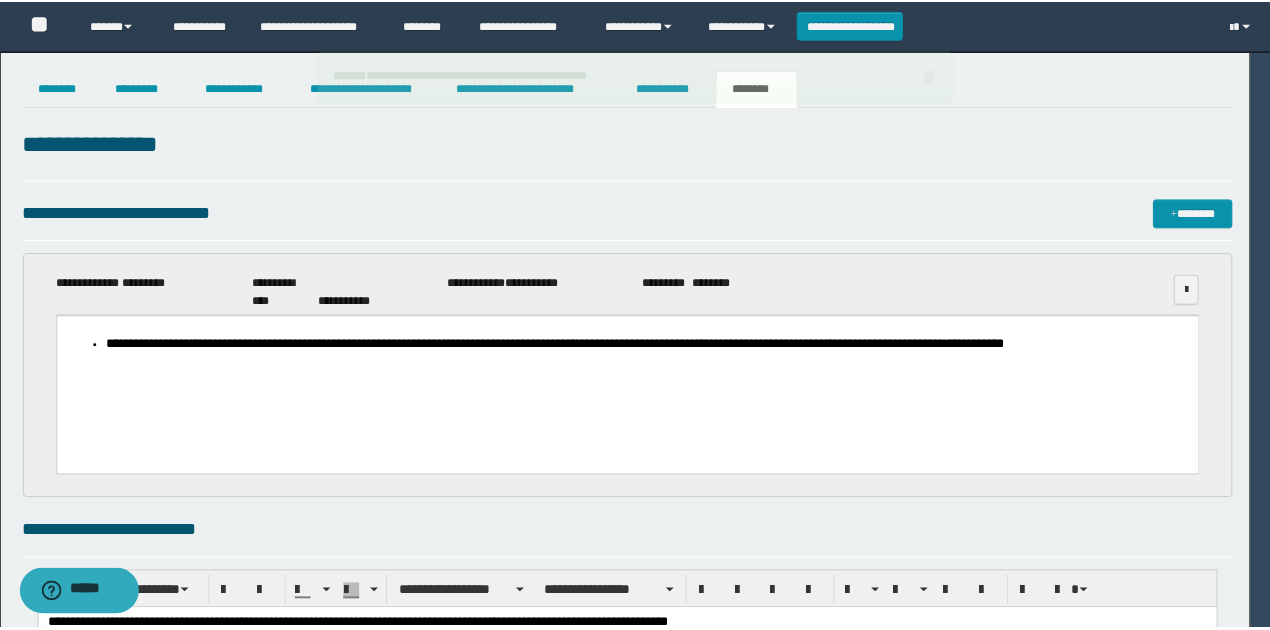 scroll, scrollTop: 0, scrollLeft: 0, axis: both 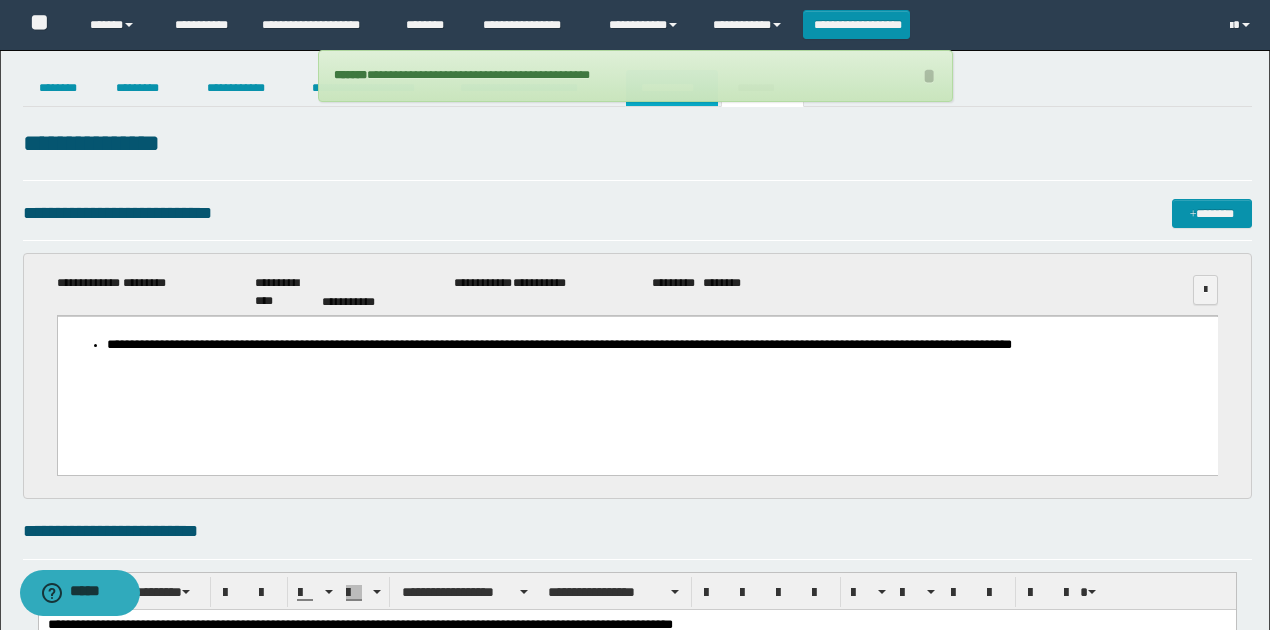 click on "**********" at bounding box center [672, 88] 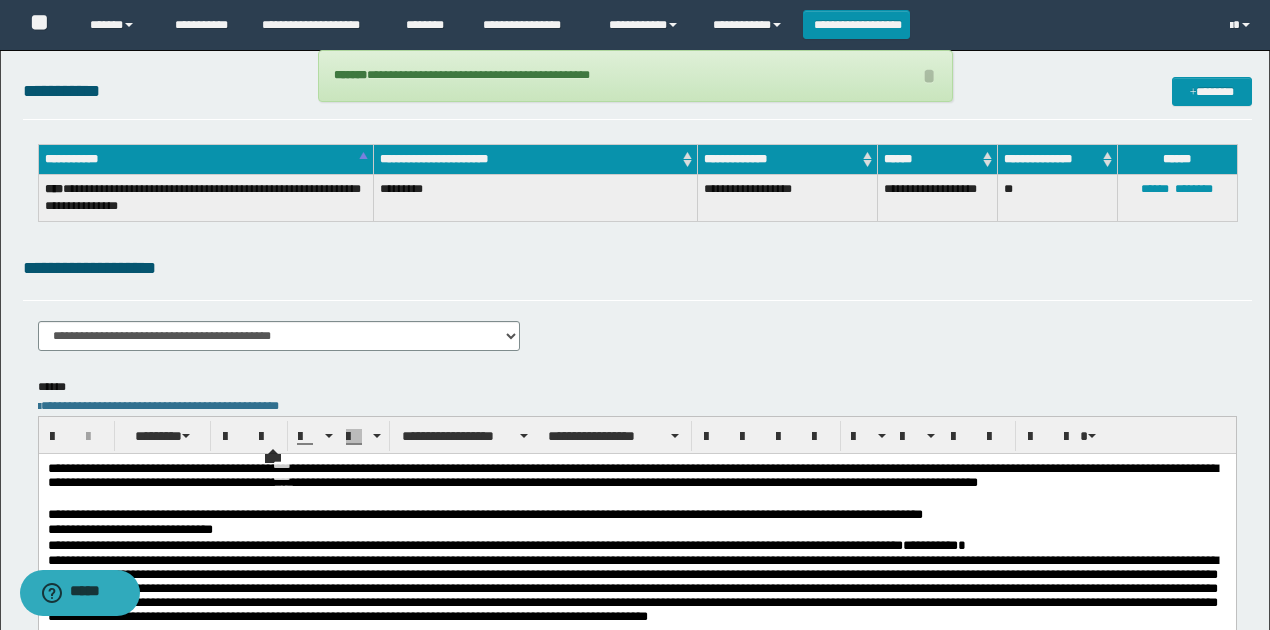scroll, scrollTop: 266, scrollLeft: 0, axis: vertical 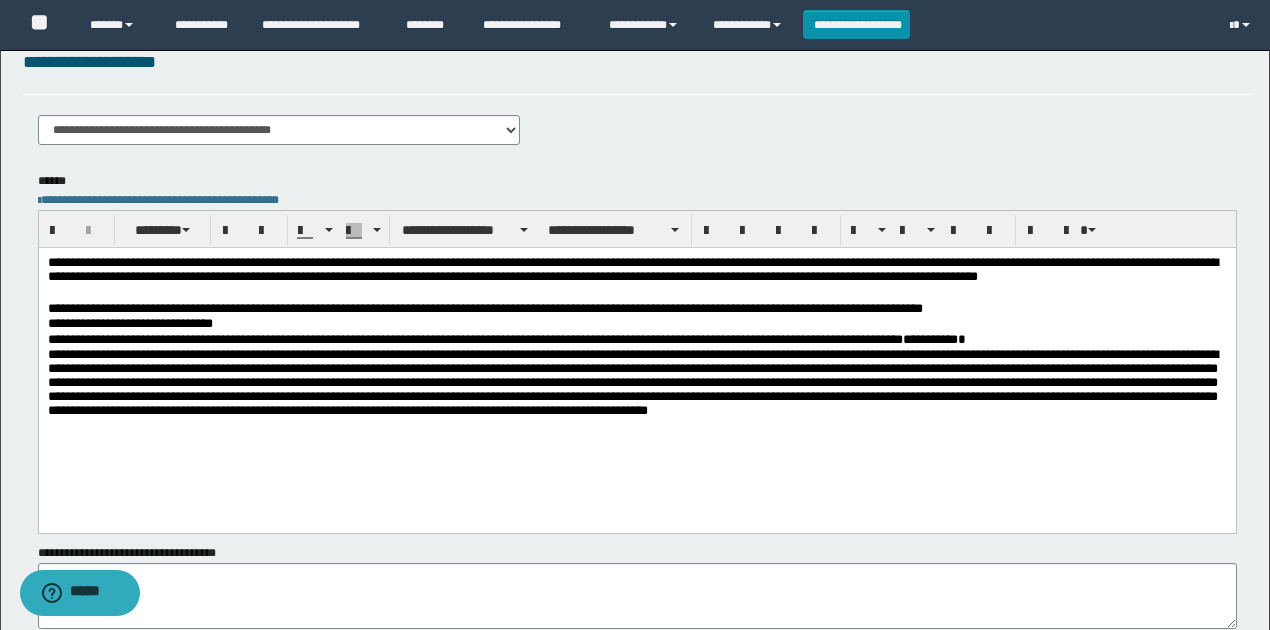 click on "**********" at bounding box center [637, 340] 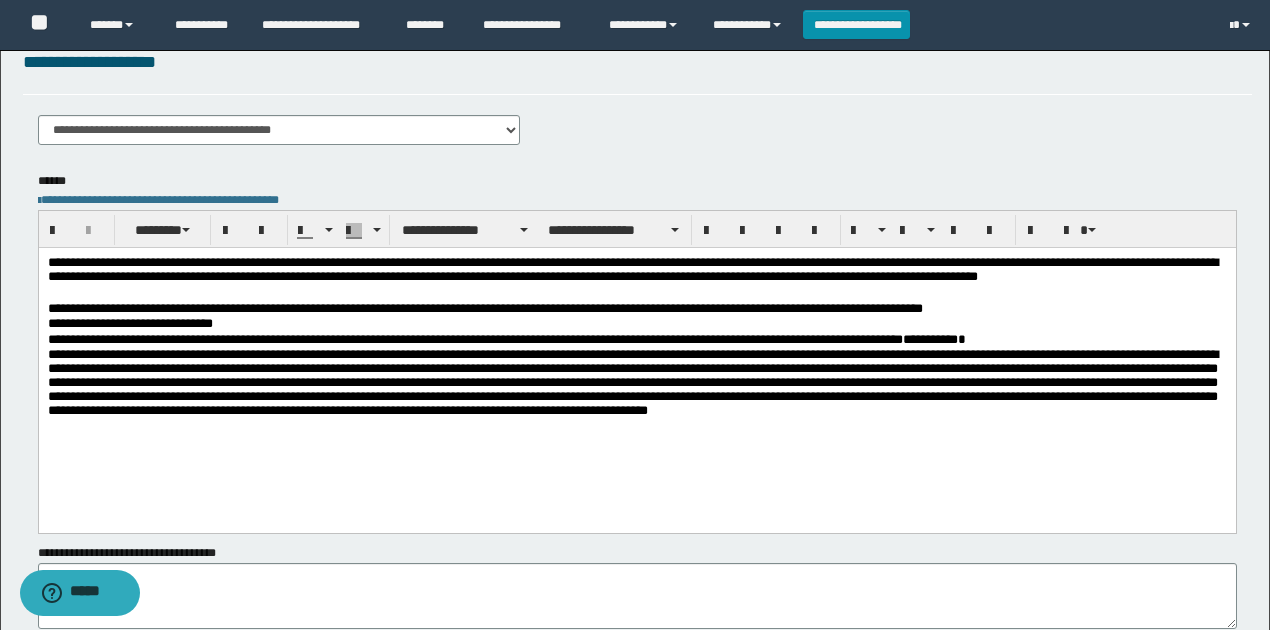 click on "**********" at bounding box center (929, 339) 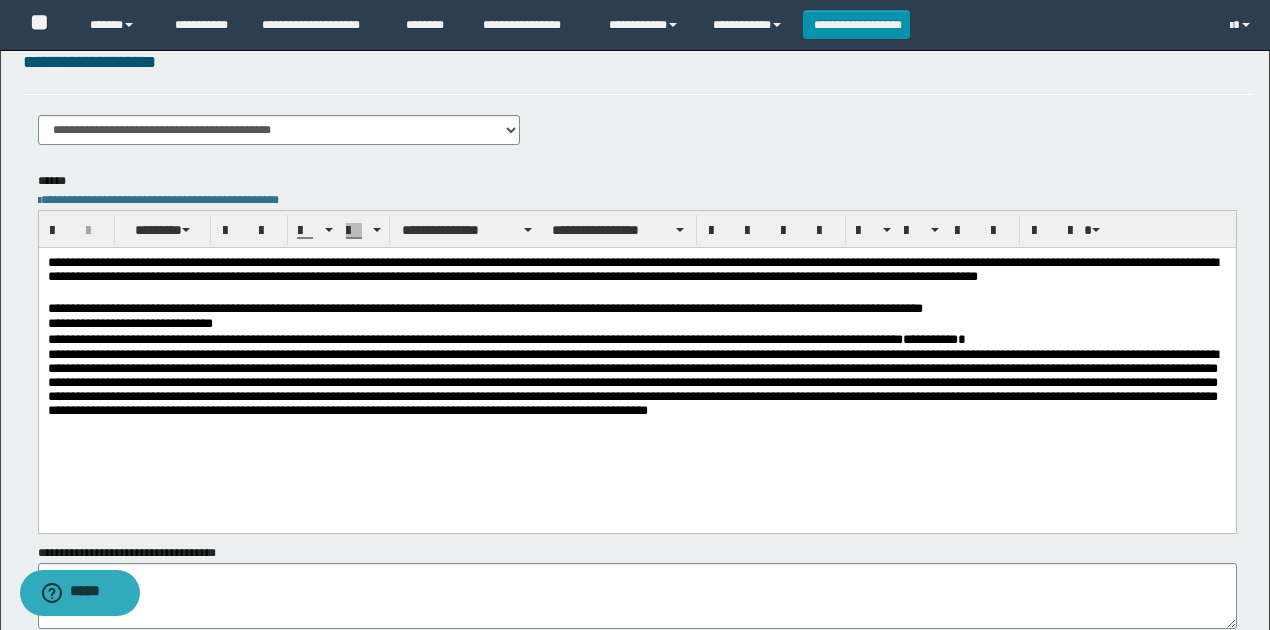 click on "**********" at bounding box center (637, 324) 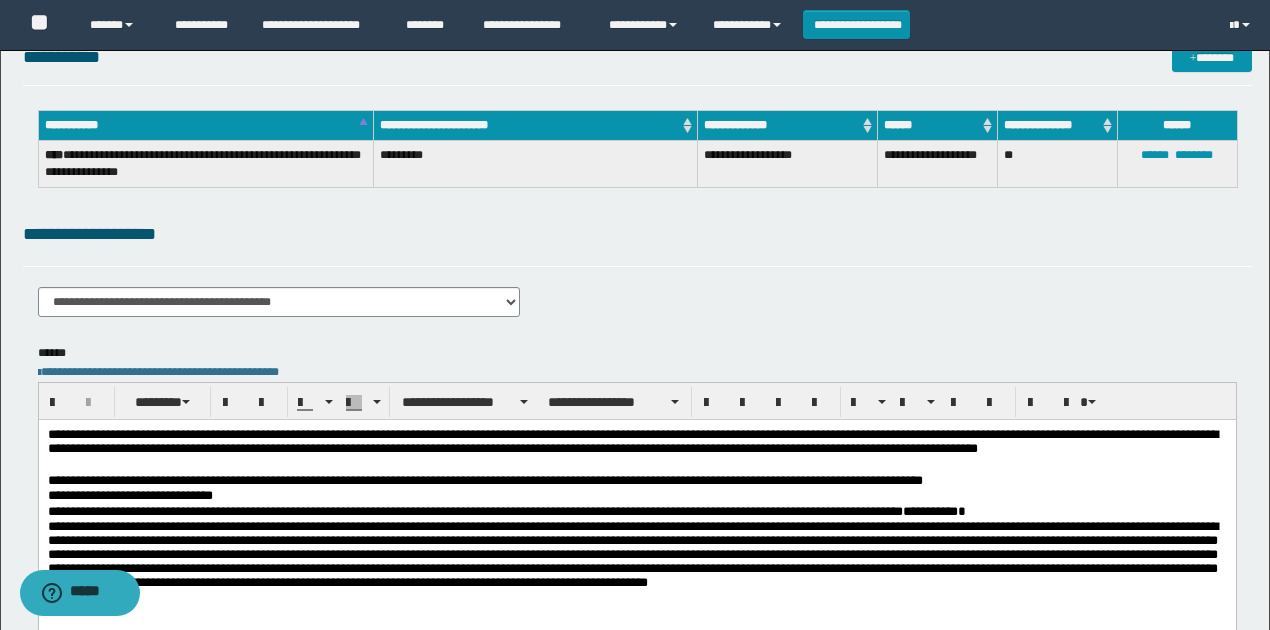 scroll, scrollTop: 0, scrollLeft: 0, axis: both 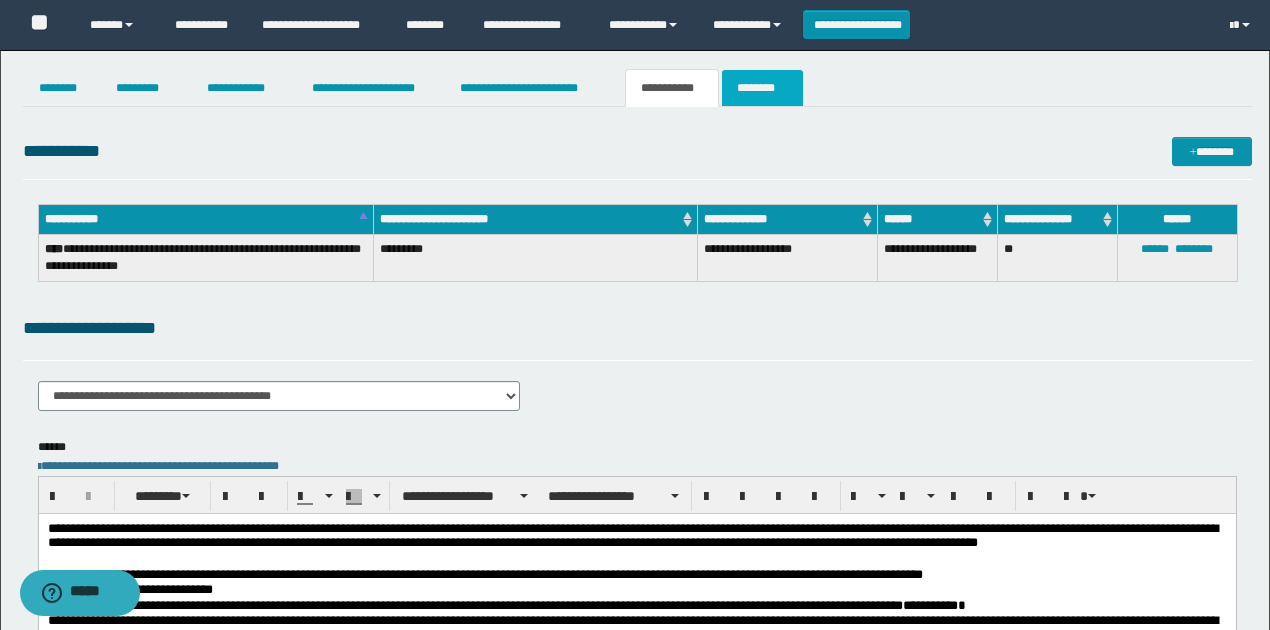 click on "********" at bounding box center (762, 88) 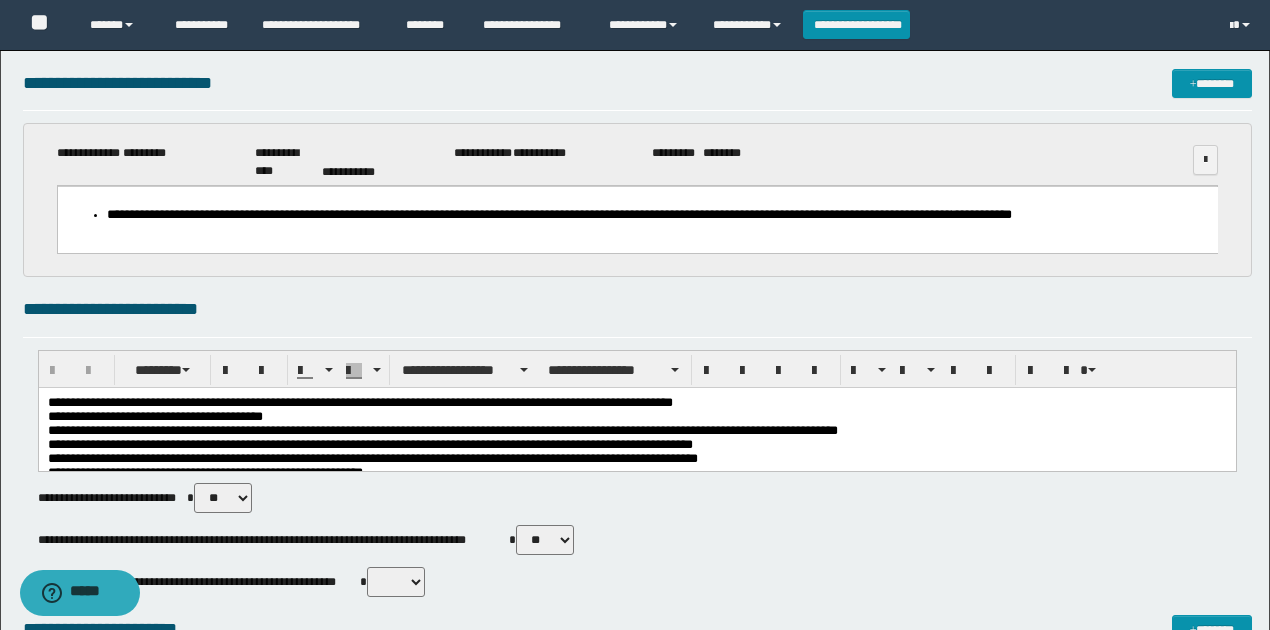 scroll, scrollTop: 266, scrollLeft: 0, axis: vertical 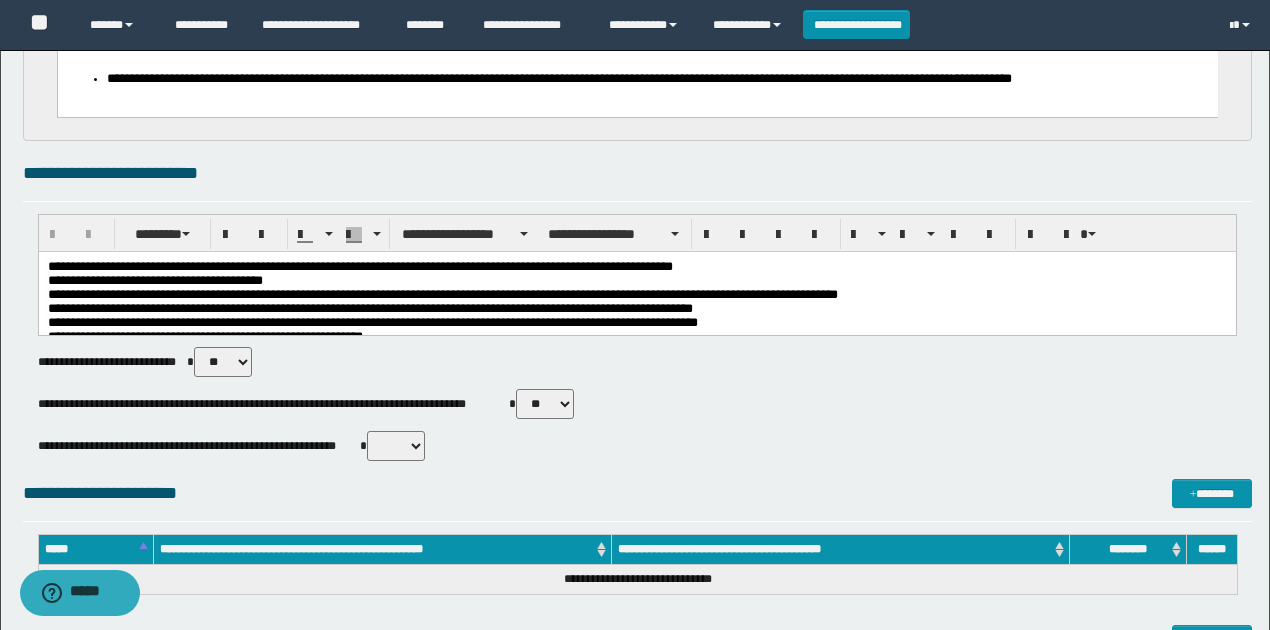 drag, startPoint x: 418, startPoint y: 436, endPoint x: 414, endPoint y: 454, distance: 18.439089 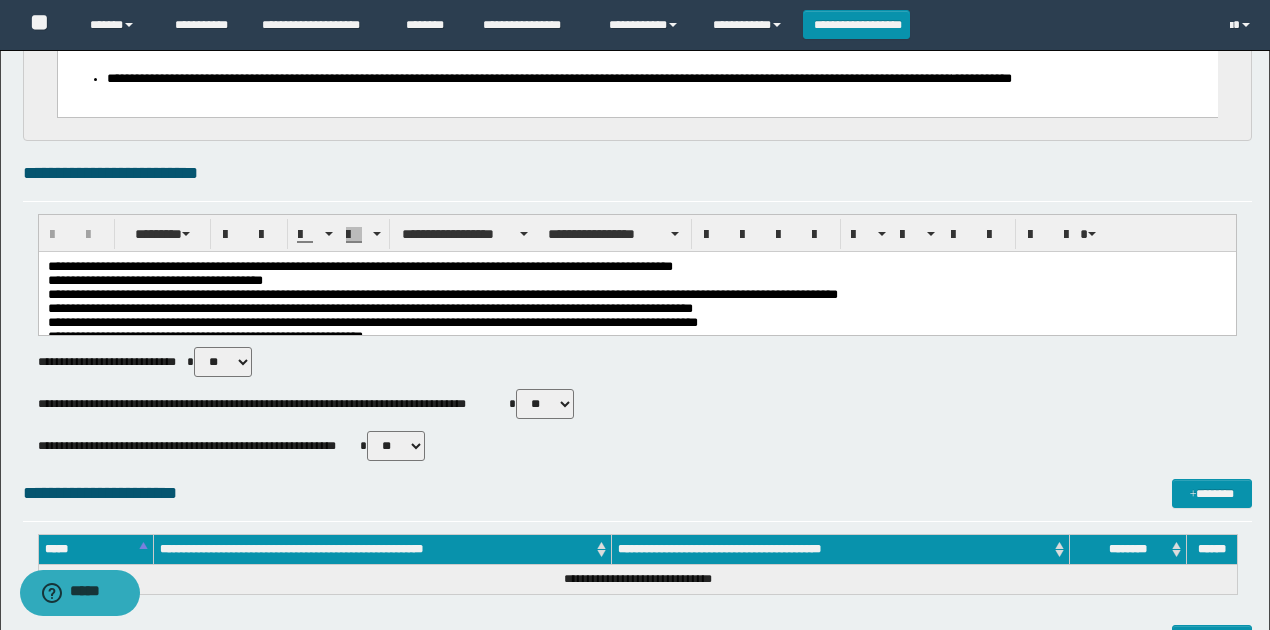 click on "**
**" at bounding box center [396, 446] 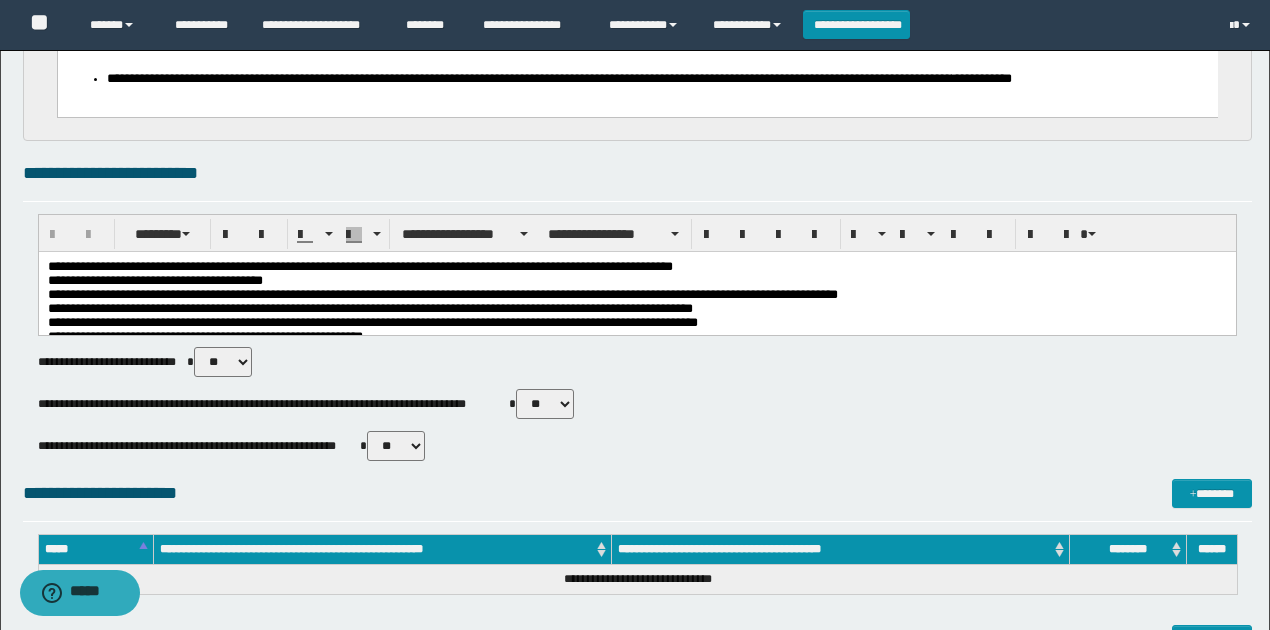 drag, startPoint x: 529, startPoint y: 402, endPoint x: 530, endPoint y: 414, distance: 12.0415945 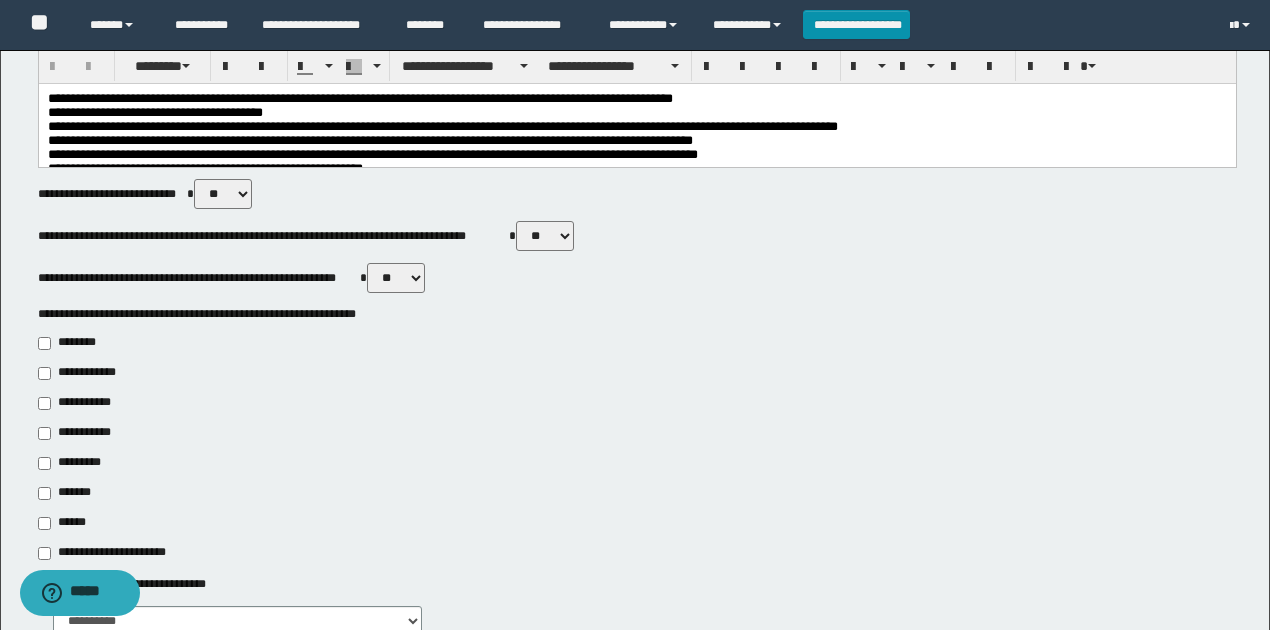 scroll, scrollTop: 533, scrollLeft: 0, axis: vertical 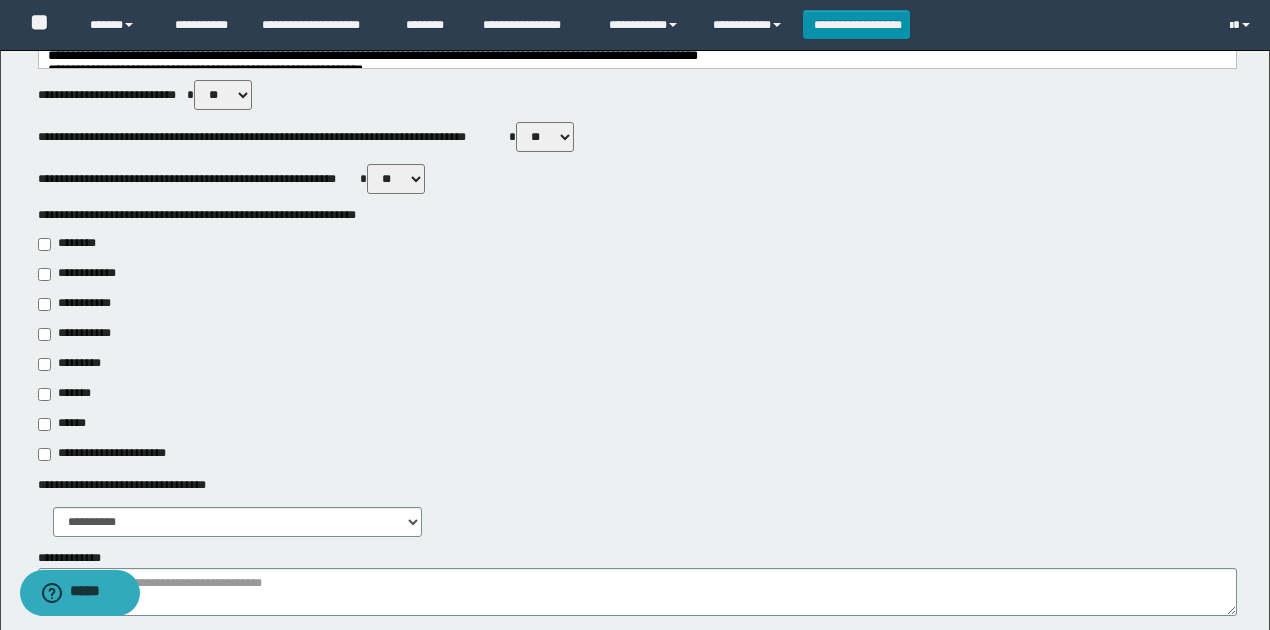 click on "**********" at bounding box center [81, 304] 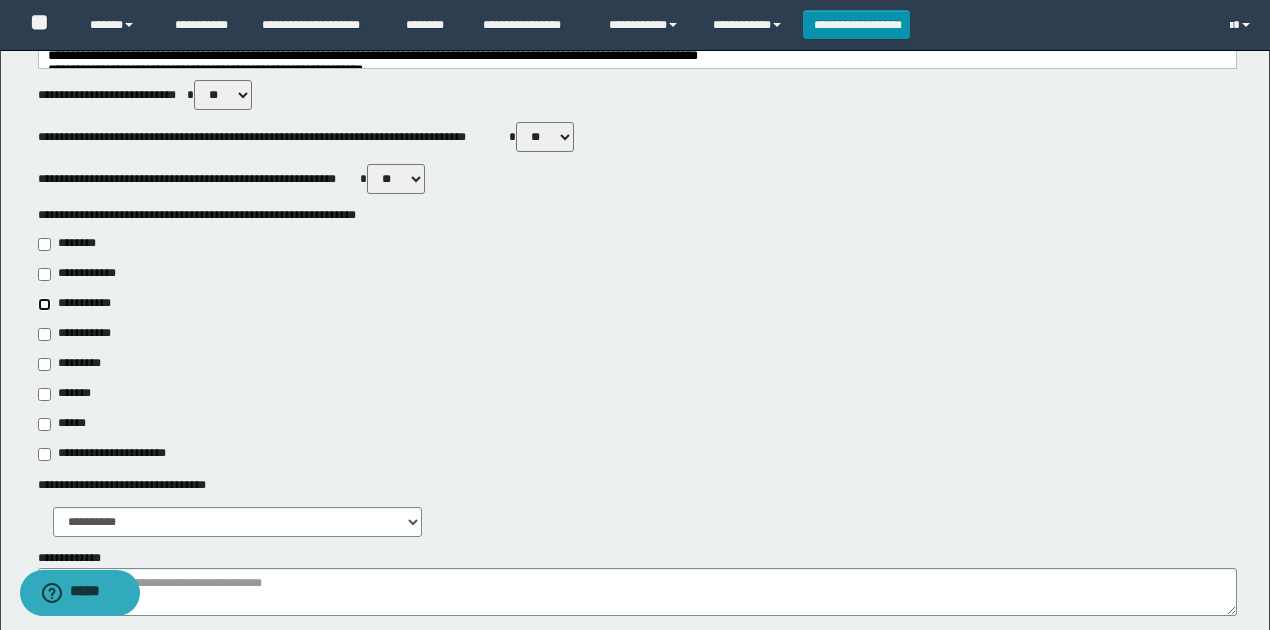 type on "**********" 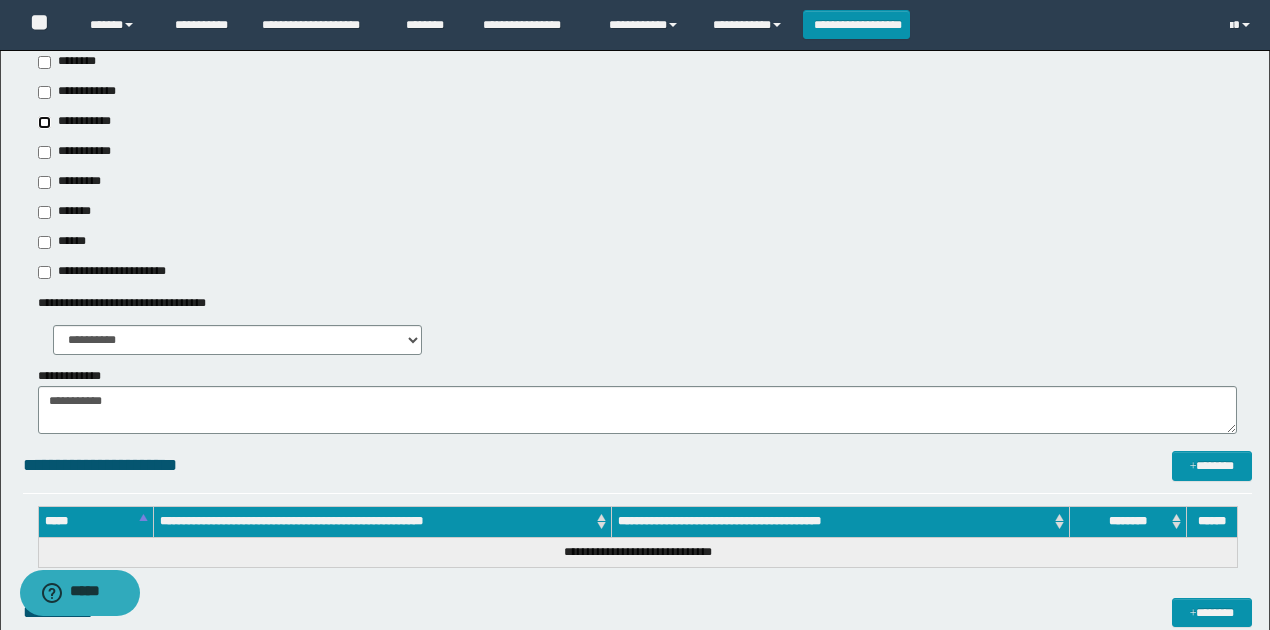 scroll, scrollTop: 733, scrollLeft: 0, axis: vertical 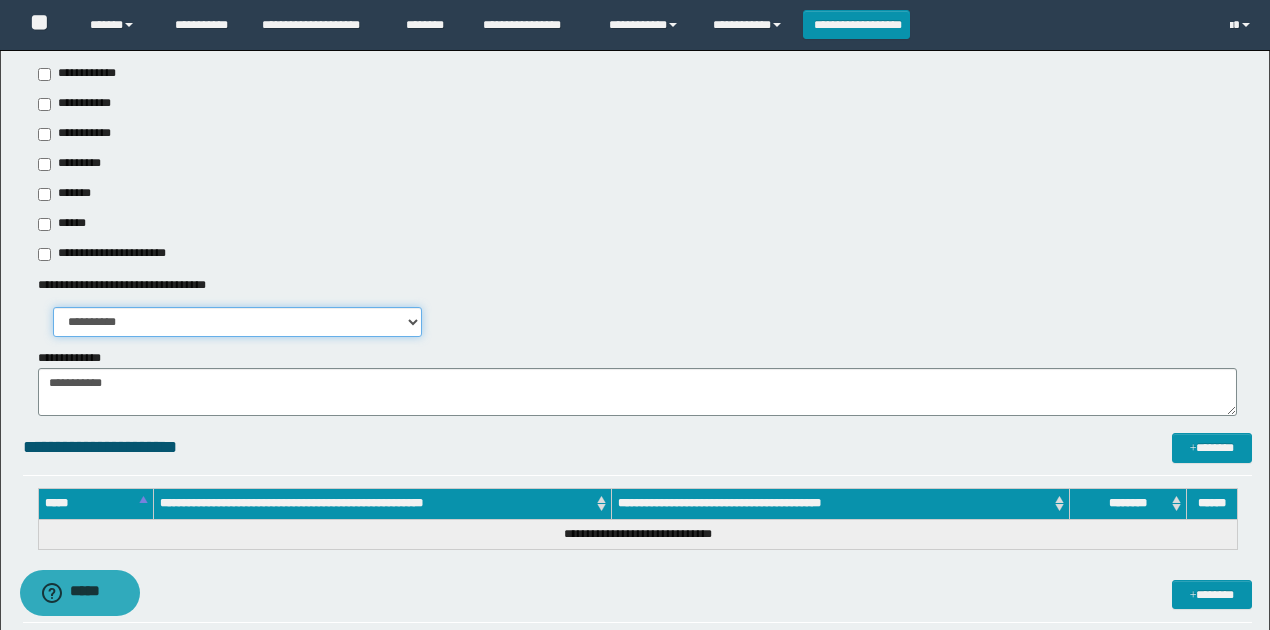click on "**********" at bounding box center (238, 322) 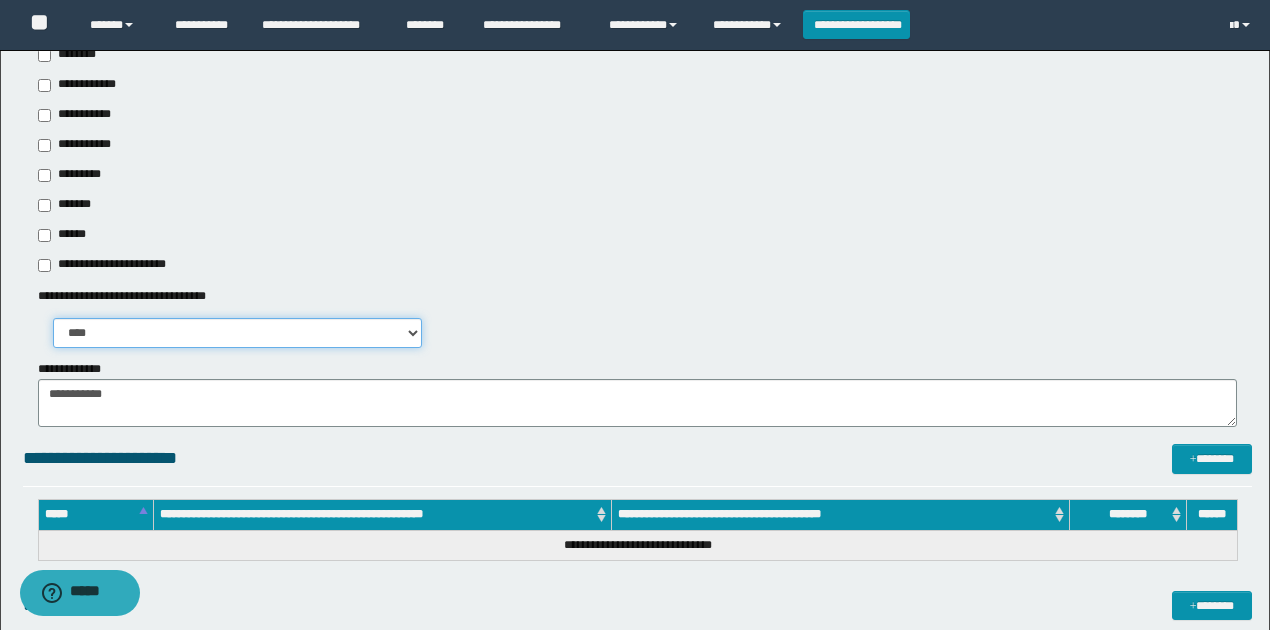 scroll, scrollTop: 533, scrollLeft: 0, axis: vertical 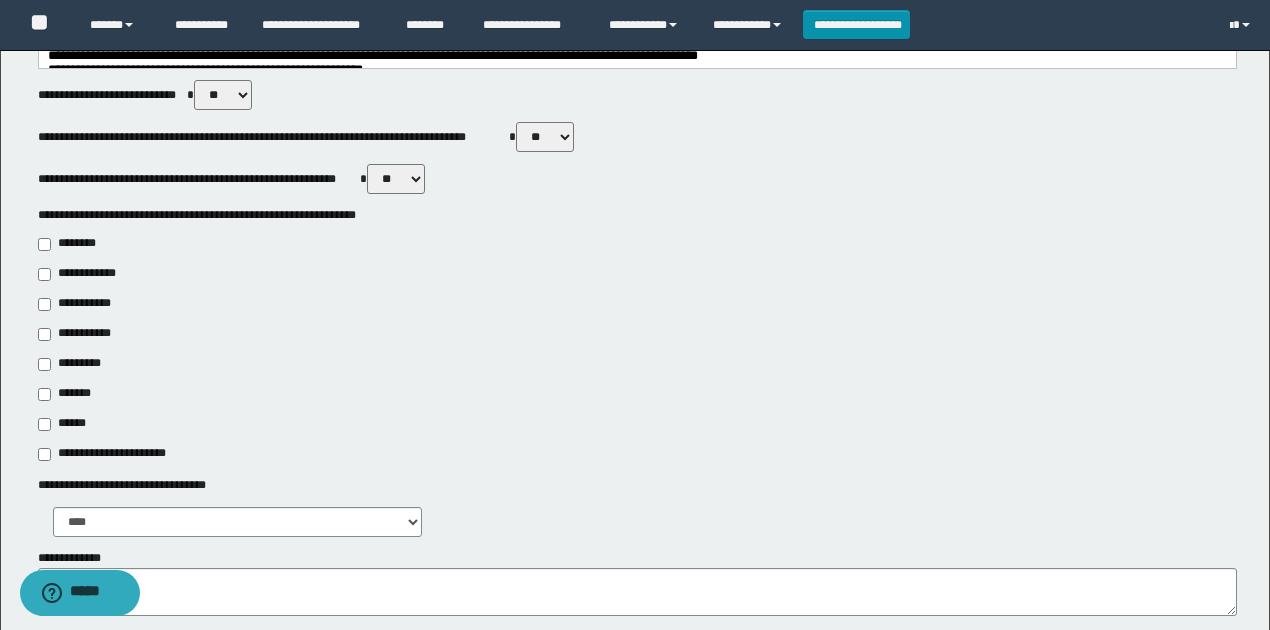 click on "*******" at bounding box center [70, 394] 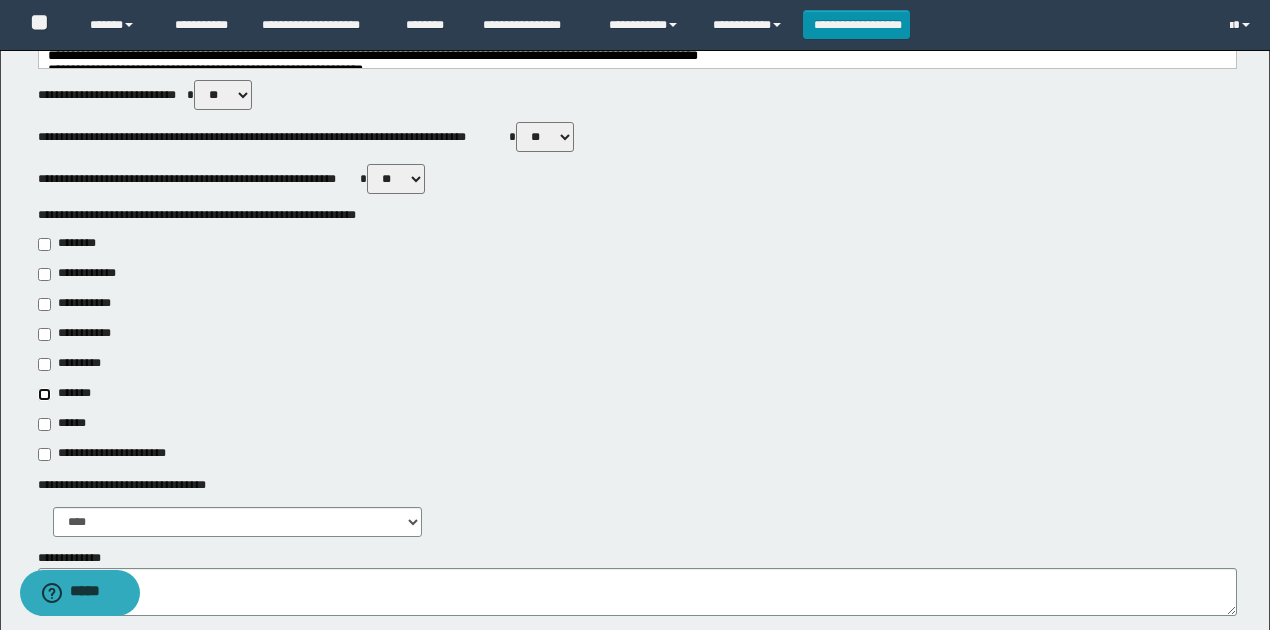 type on "**********" 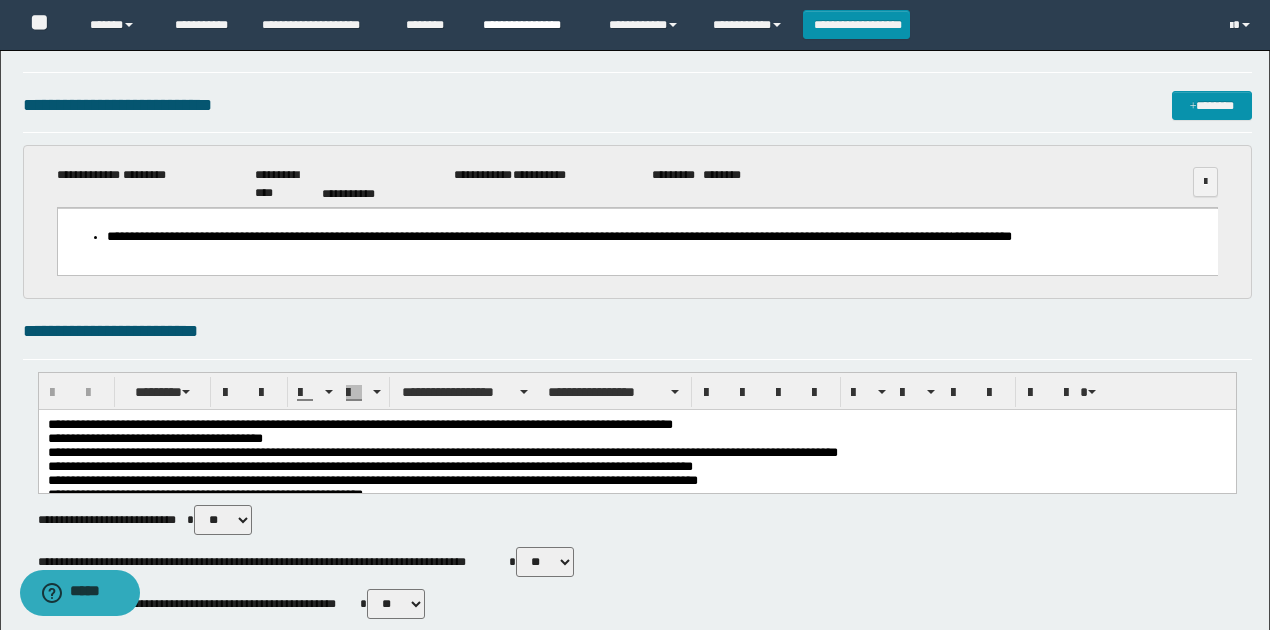 scroll, scrollTop: 0, scrollLeft: 0, axis: both 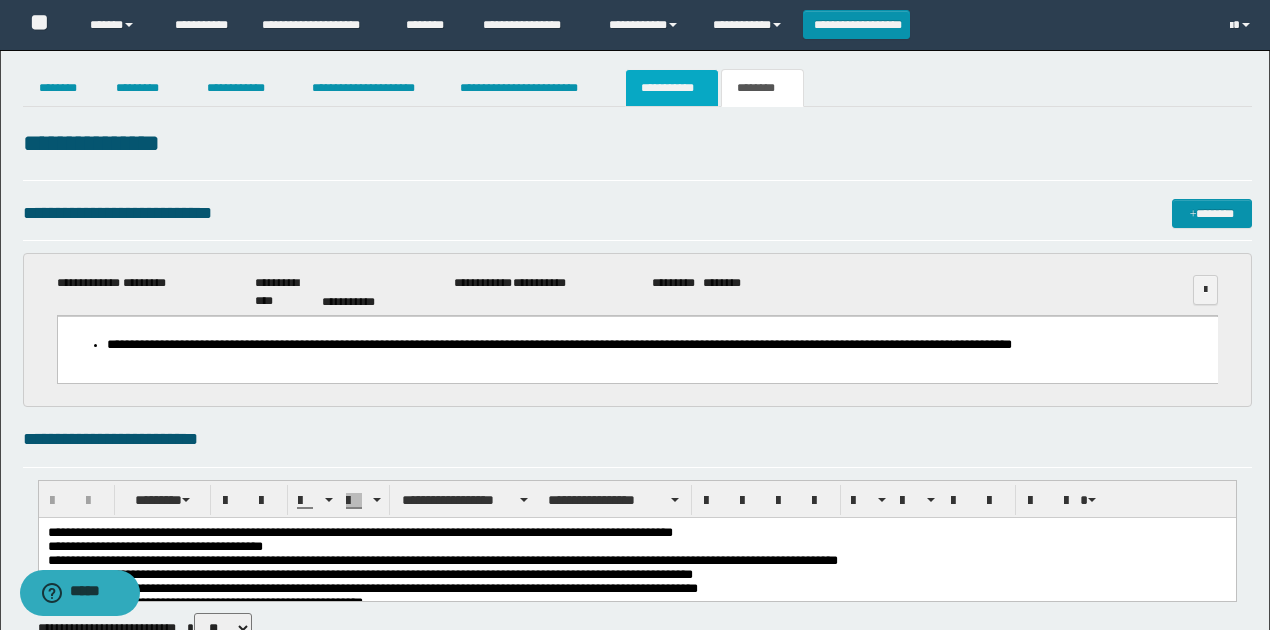 click on "**********" at bounding box center [672, 88] 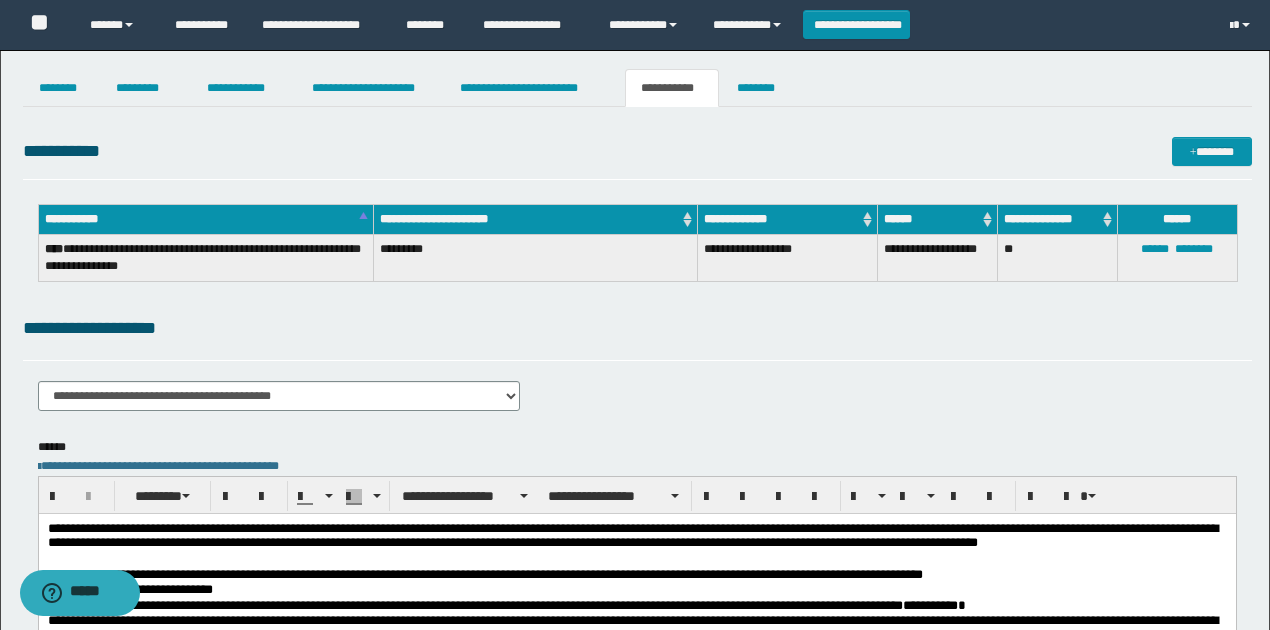 scroll, scrollTop: 333, scrollLeft: 0, axis: vertical 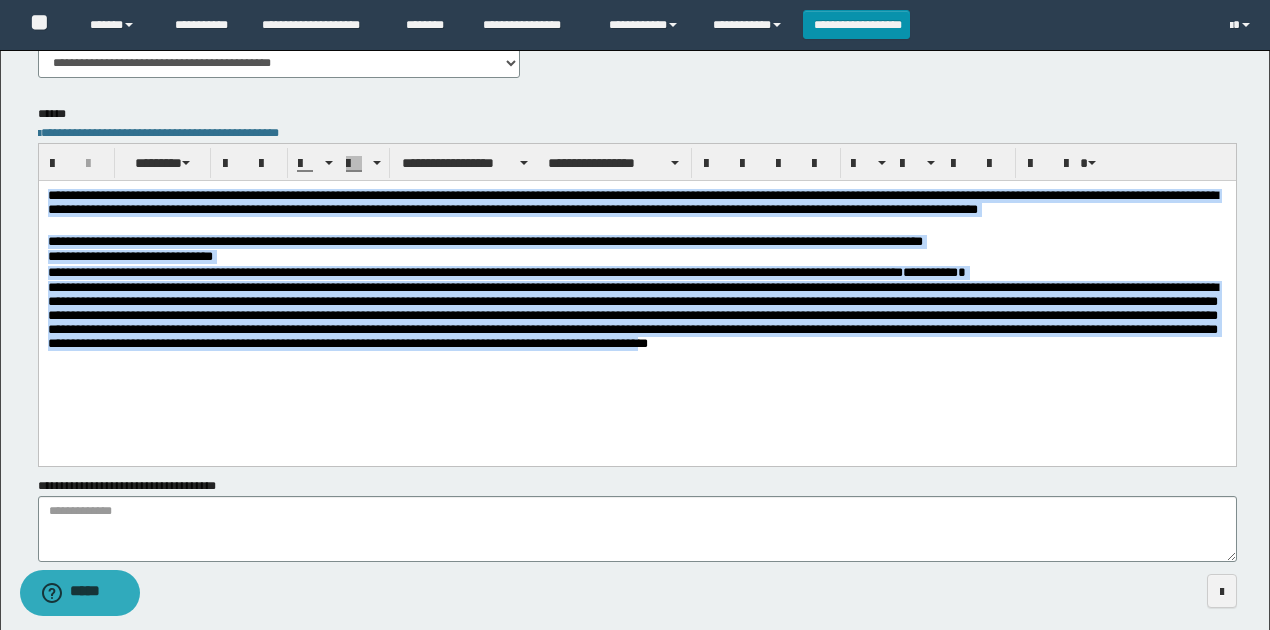 drag, startPoint x: 47, startPoint y: 196, endPoint x: 1102, endPoint y: 379, distance: 1070.7539 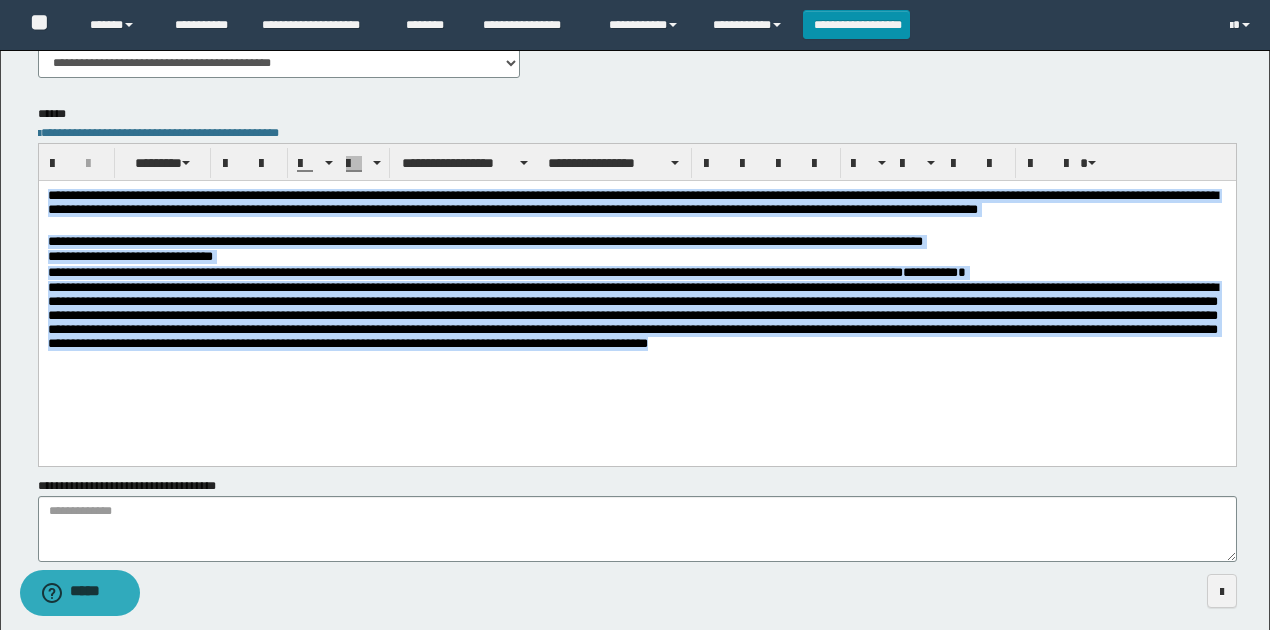 drag, startPoint x: 1124, startPoint y: 352, endPoint x: 30, endPoint y: 197, distance: 1104.9258 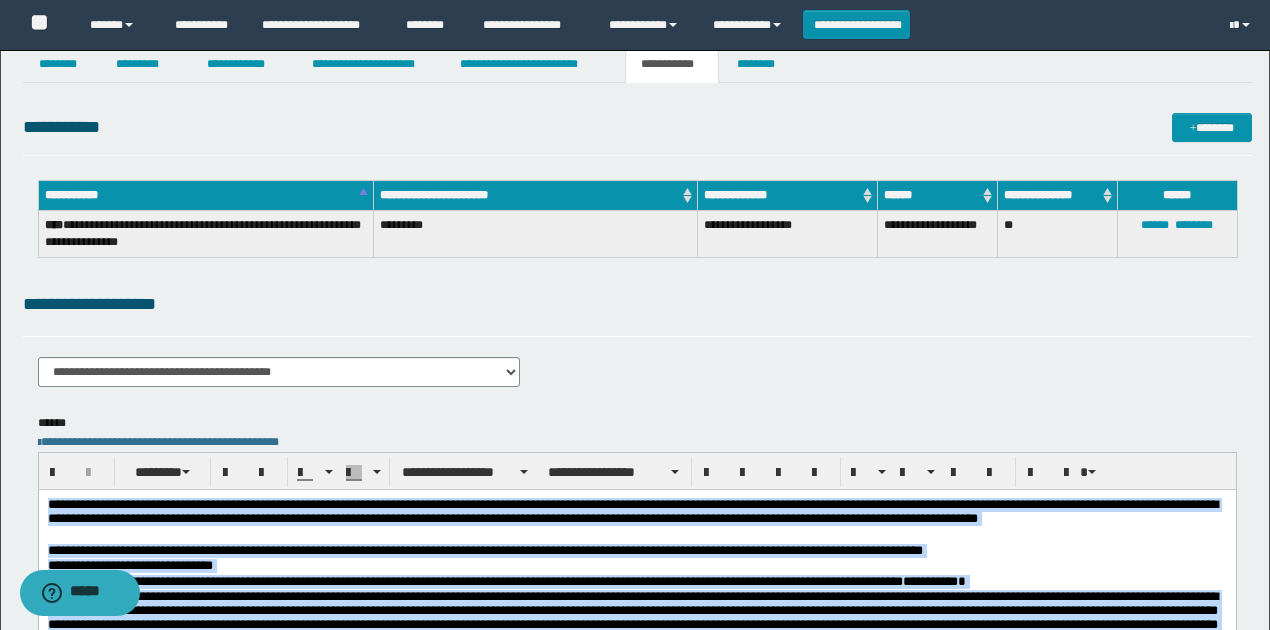 scroll, scrollTop: 0, scrollLeft: 0, axis: both 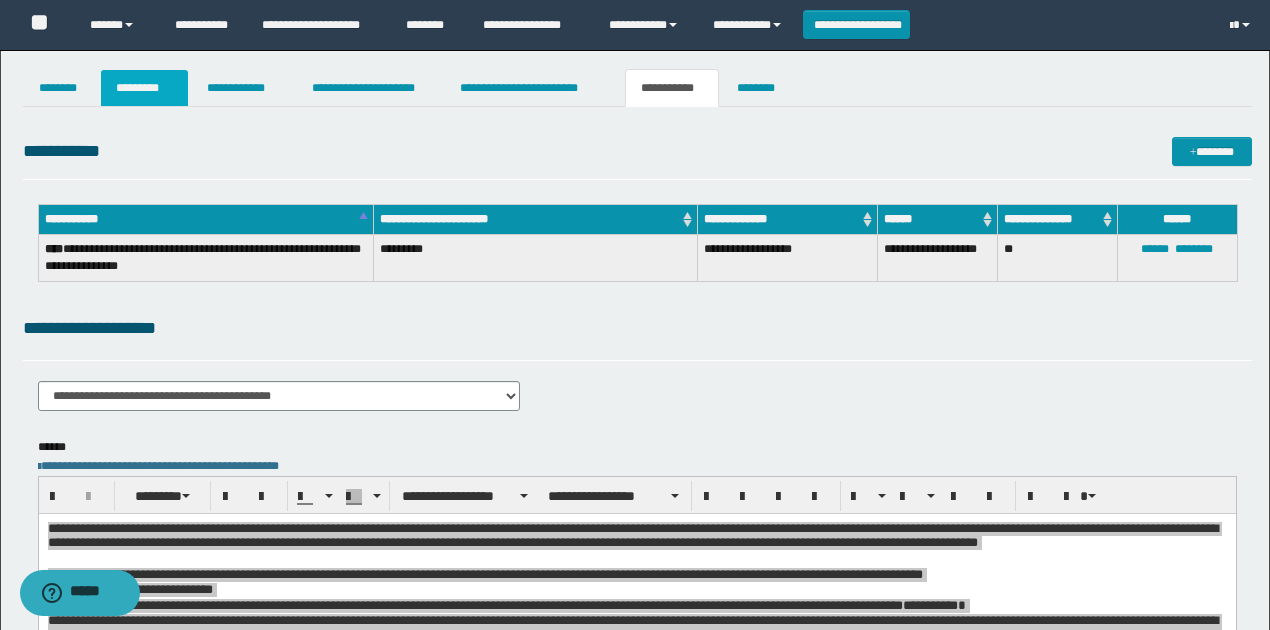 click on "*********" at bounding box center [144, 88] 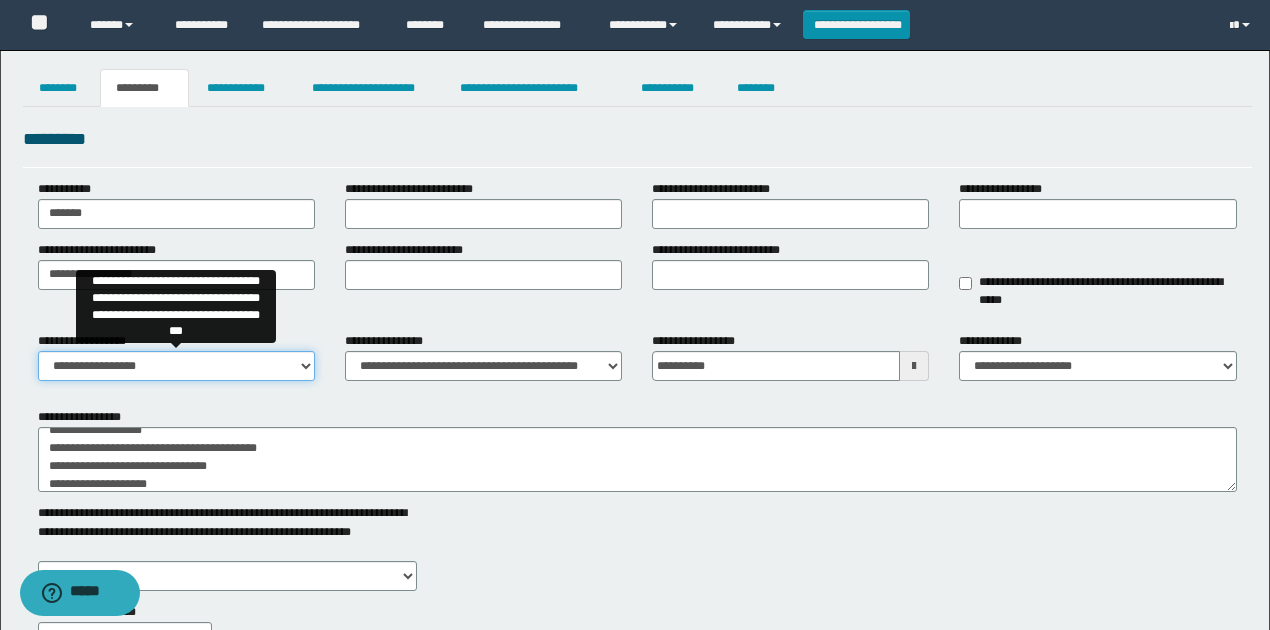 click on "**********" at bounding box center (176, 366) 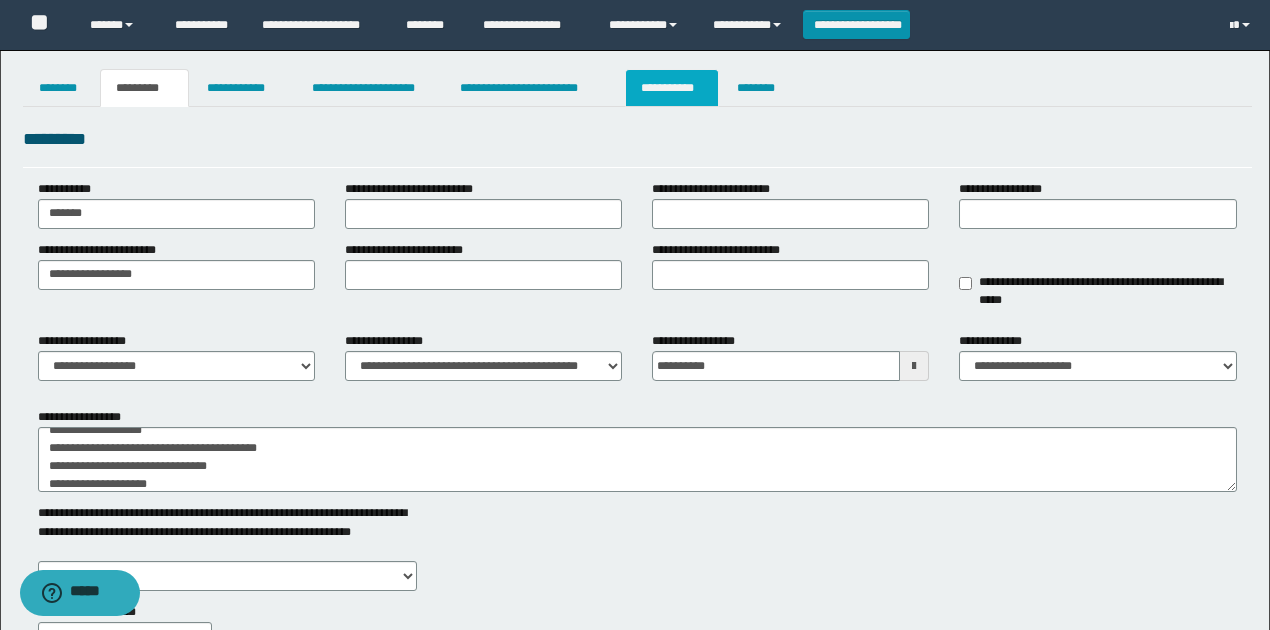 click on "**********" at bounding box center (672, 88) 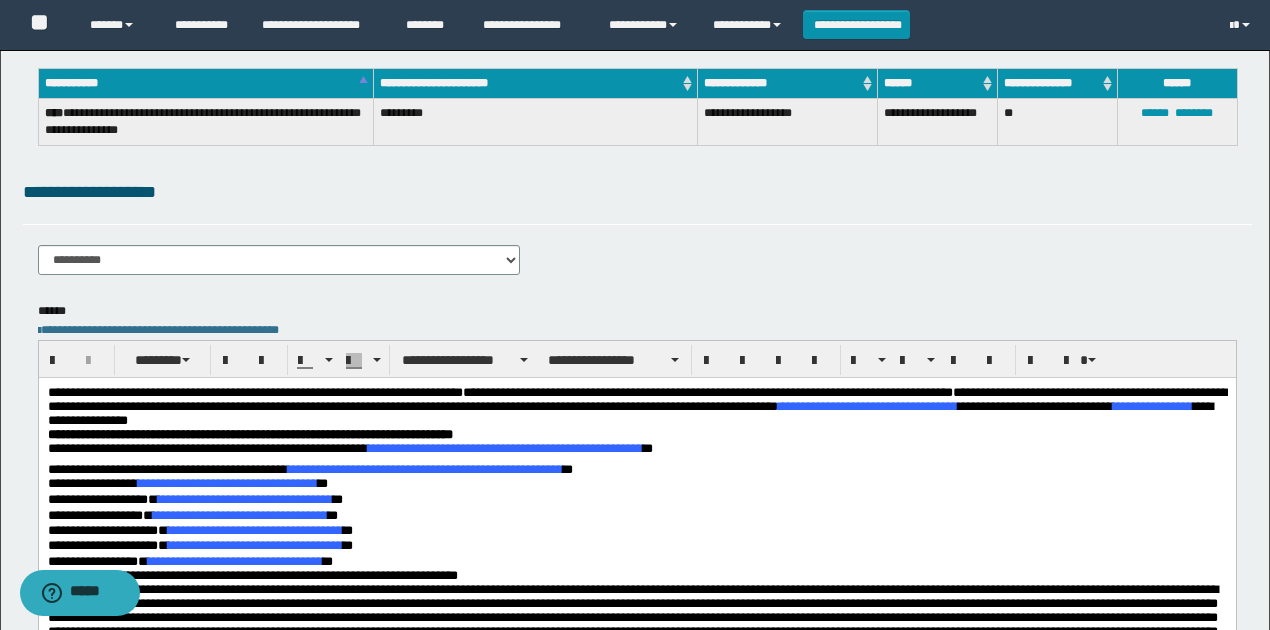 scroll, scrollTop: 266, scrollLeft: 0, axis: vertical 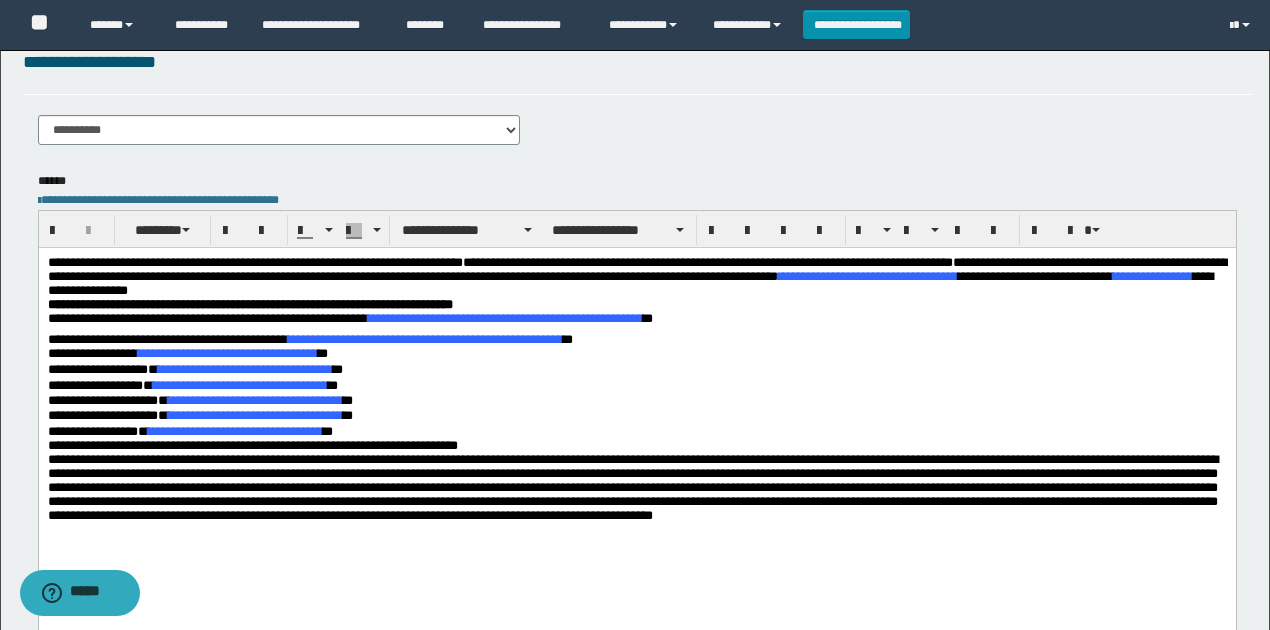 click on "**********" at bounding box center [244, 369] 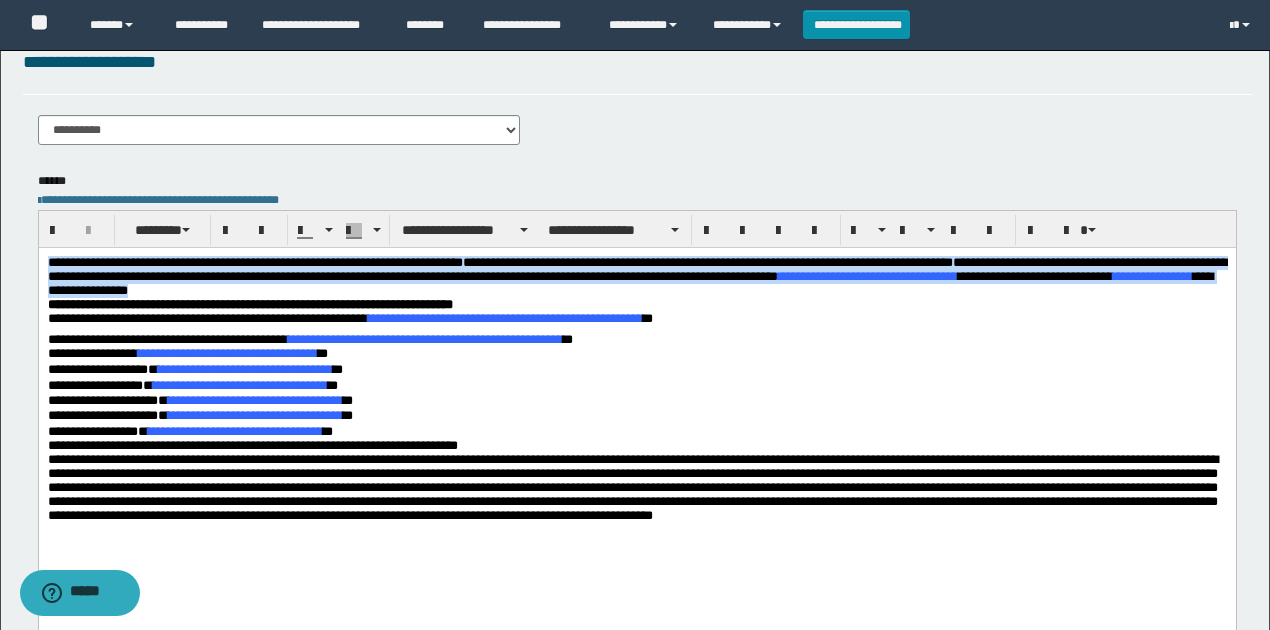 drag, startPoint x: 426, startPoint y: 293, endPoint x: 42, endPoint y: 271, distance: 384.6297 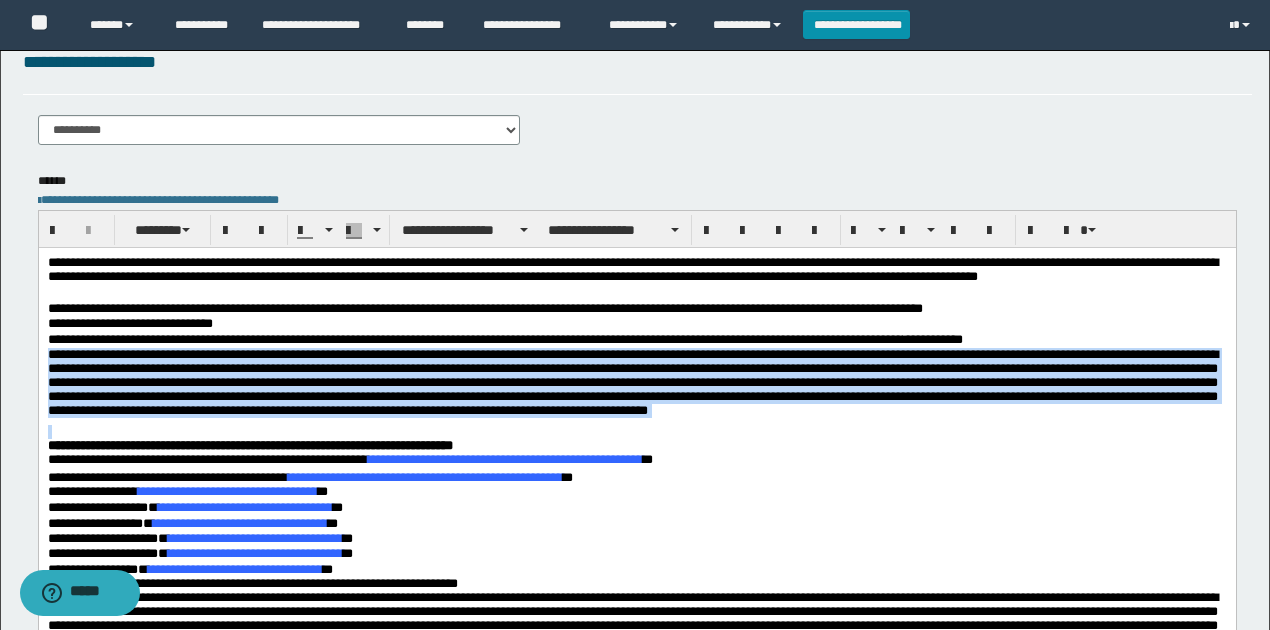 drag, startPoint x: 48, startPoint y: 353, endPoint x: 1128, endPoint y: 429, distance: 1082.6708 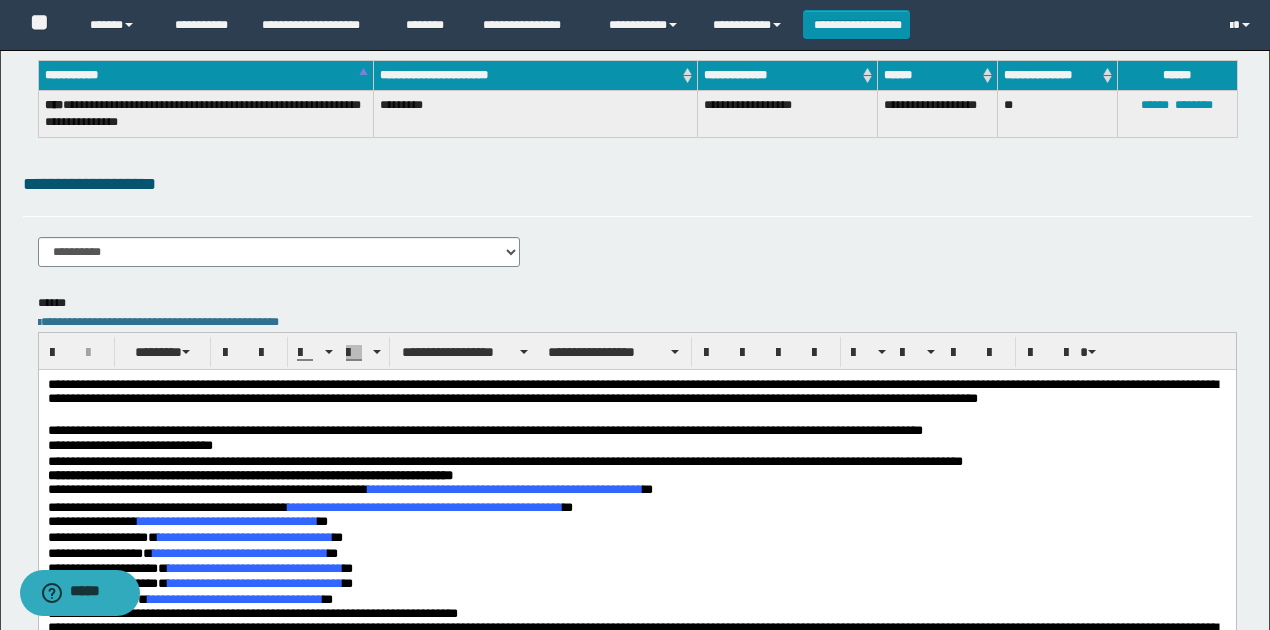 scroll, scrollTop: 0, scrollLeft: 0, axis: both 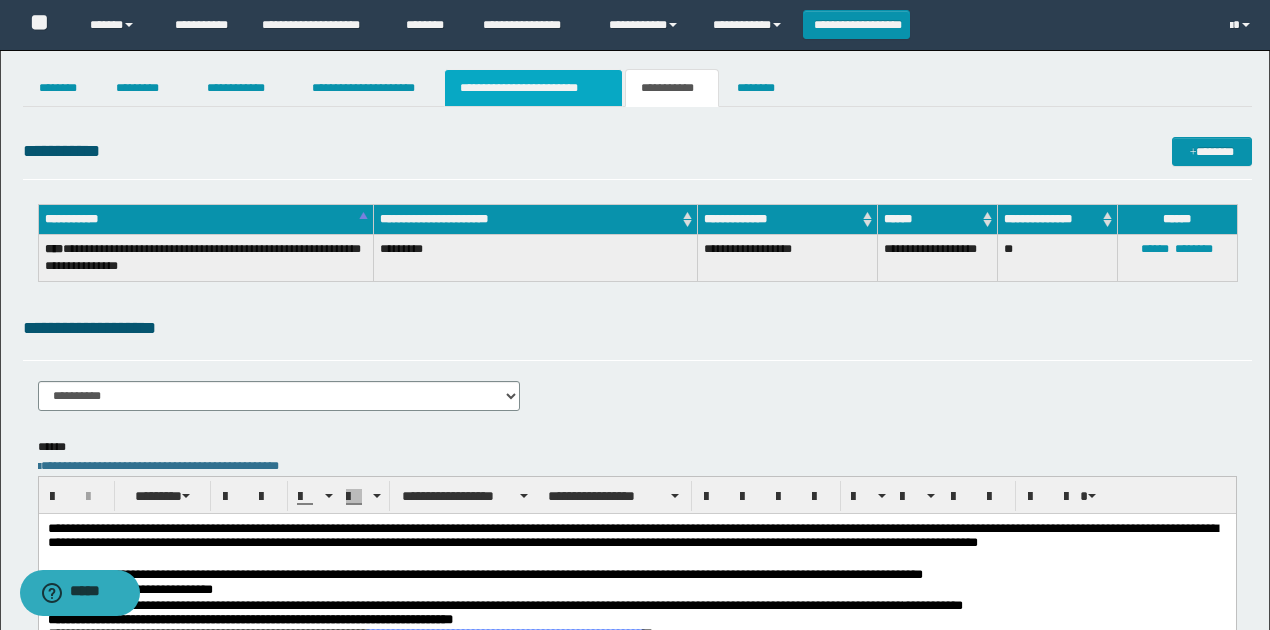 click on "**********" at bounding box center [533, 88] 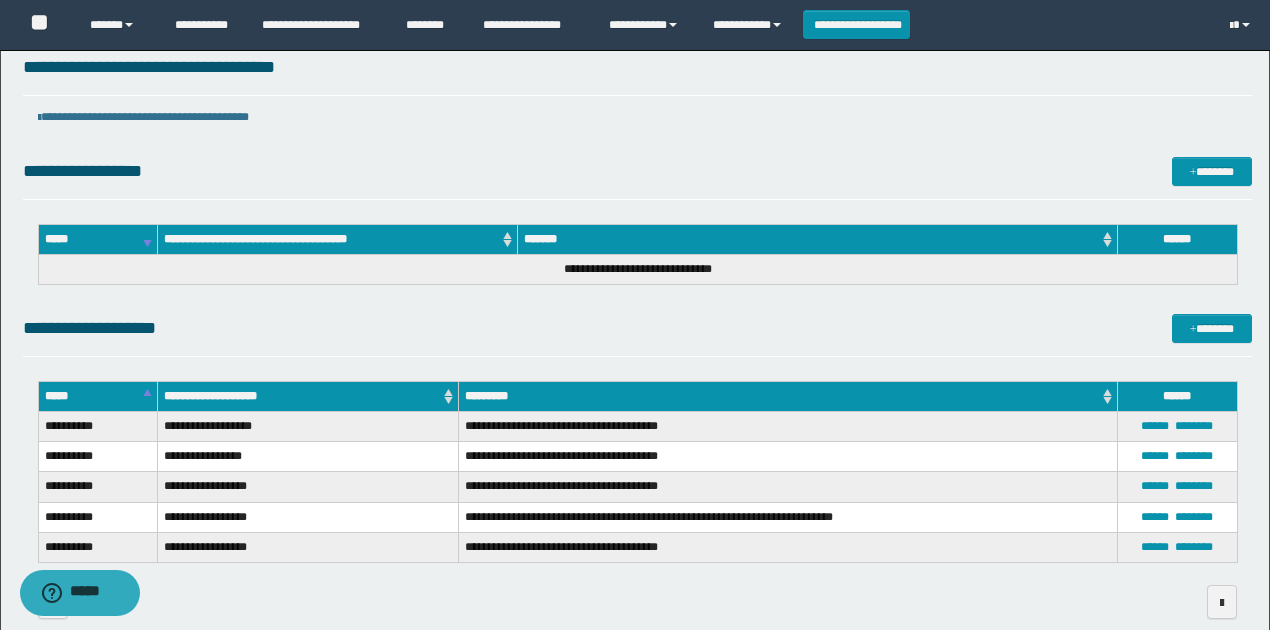 scroll, scrollTop: 0, scrollLeft: 0, axis: both 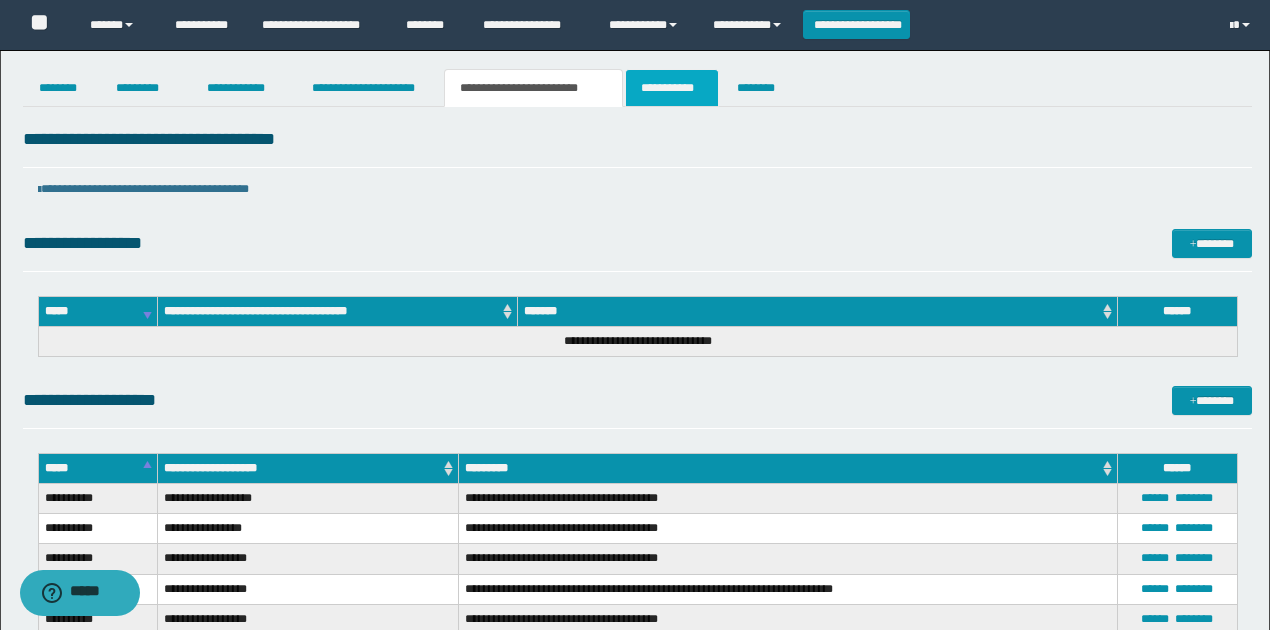 click on "**********" at bounding box center [672, 88] 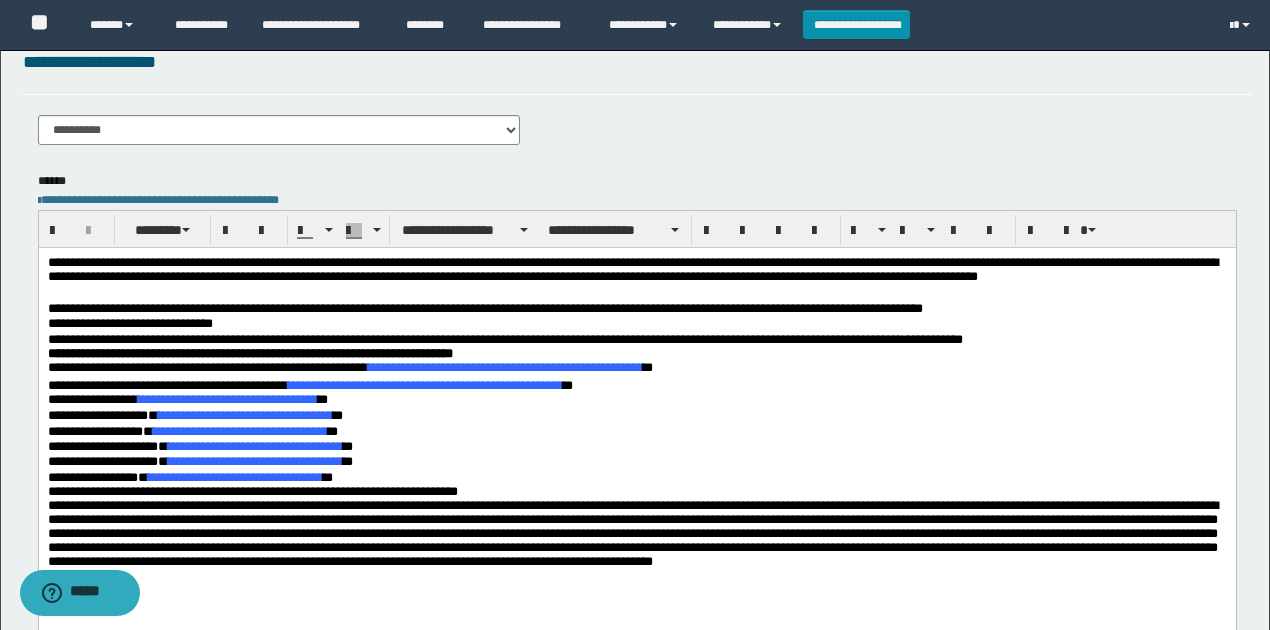 scroll, scrollTop: 570, scrollLeft: 0, axis: vertical 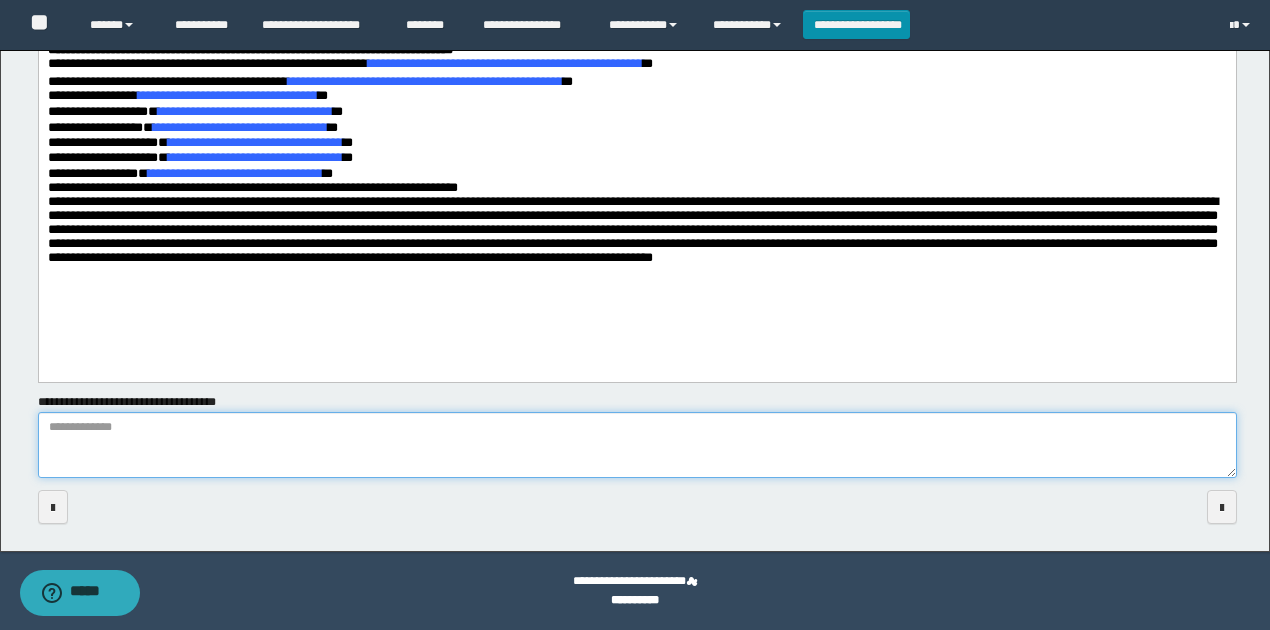 click on "**********" at bounding box center [637, 445] 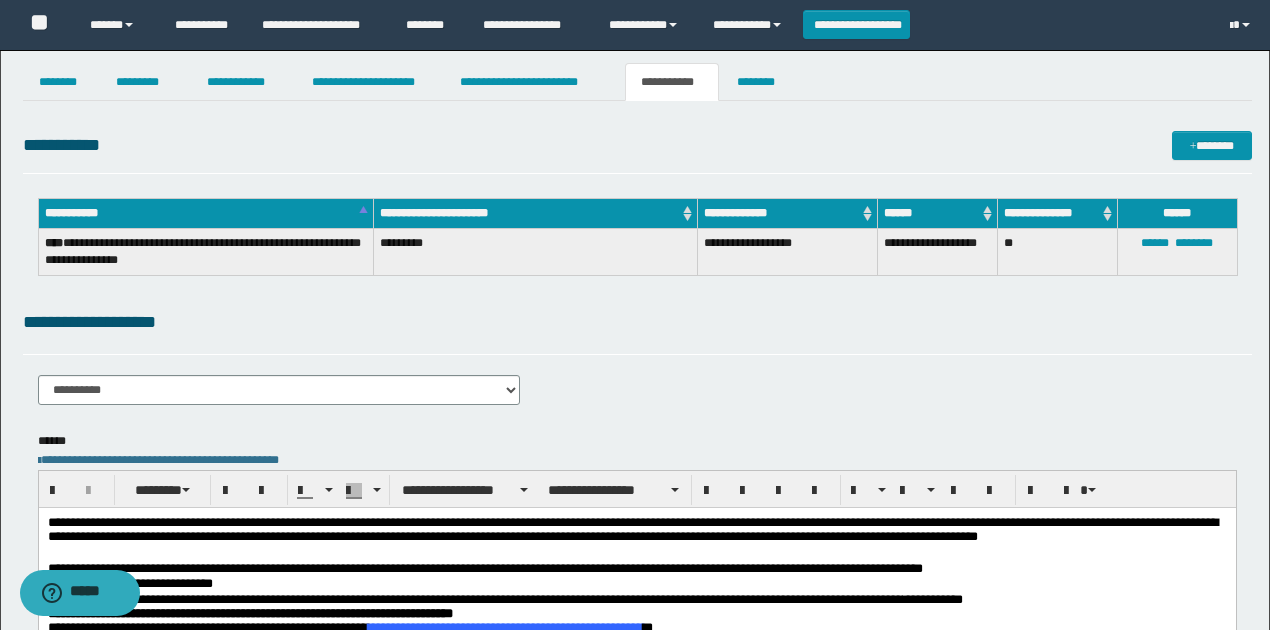 scroll, scrollTop: 0, scrollLeft: 0, axis: both 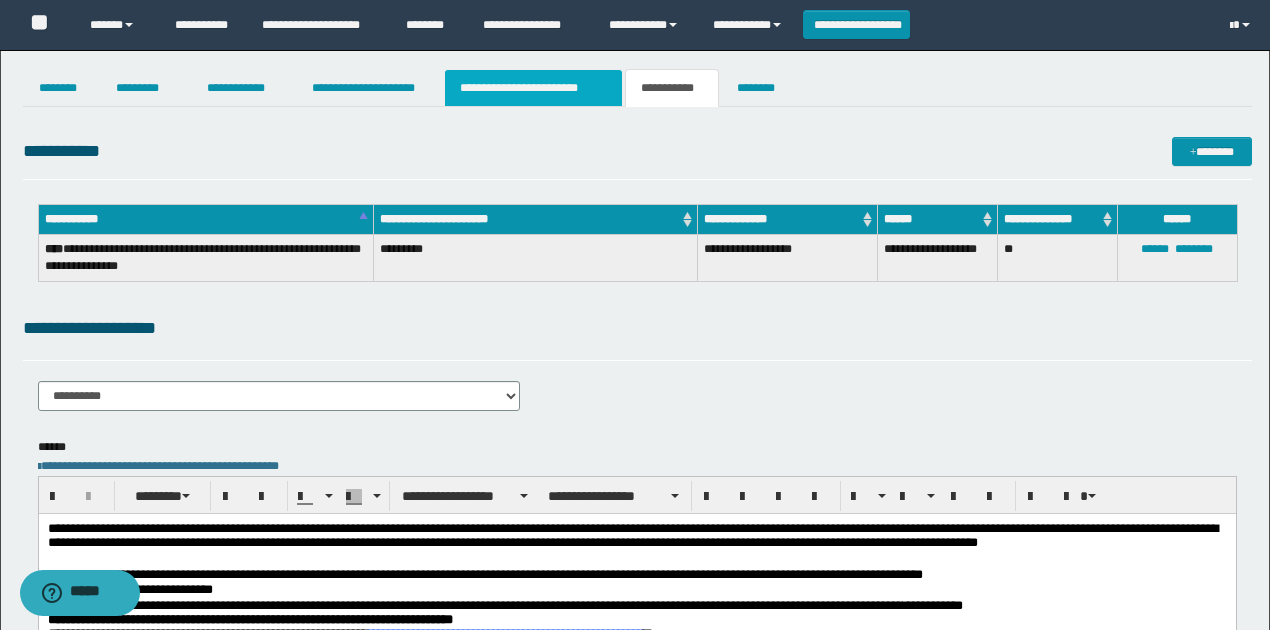 type on "**********" 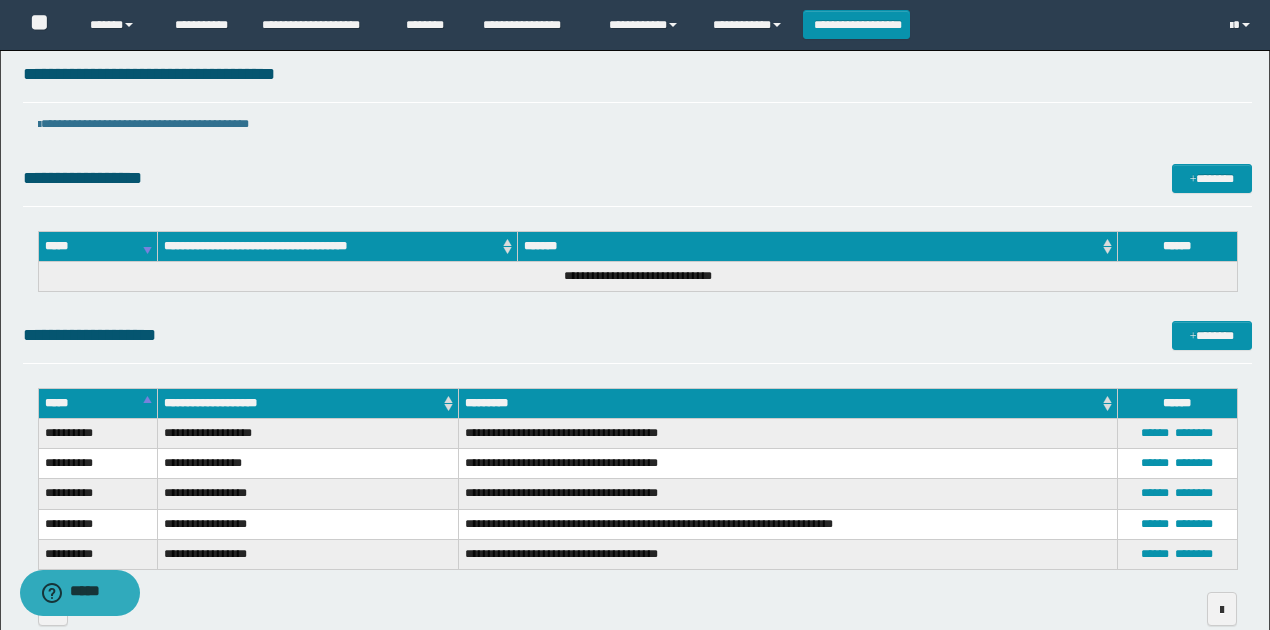scroll, scrollTop: 168, scrollLeft: 0, axis: vertical 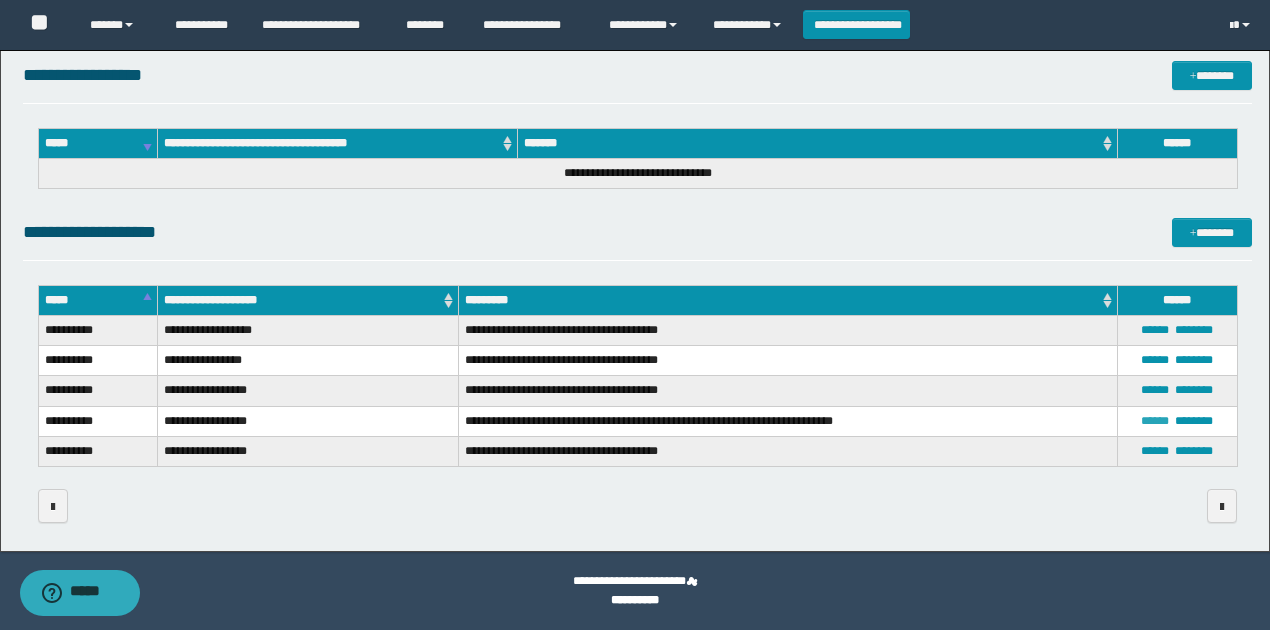 click on "******" at bounding box center [1155, 421] 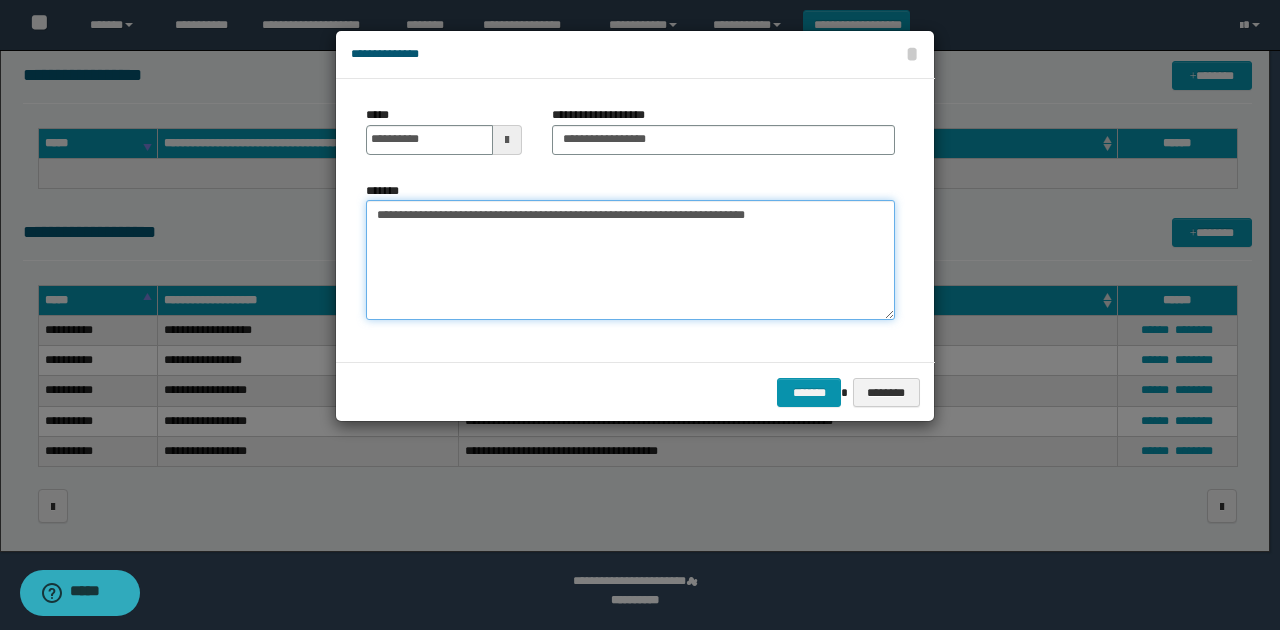 drag, startPoint x: 813, startPoint y: 218, endPoint x: 369, endPoint y: 208, distance: 444.1126 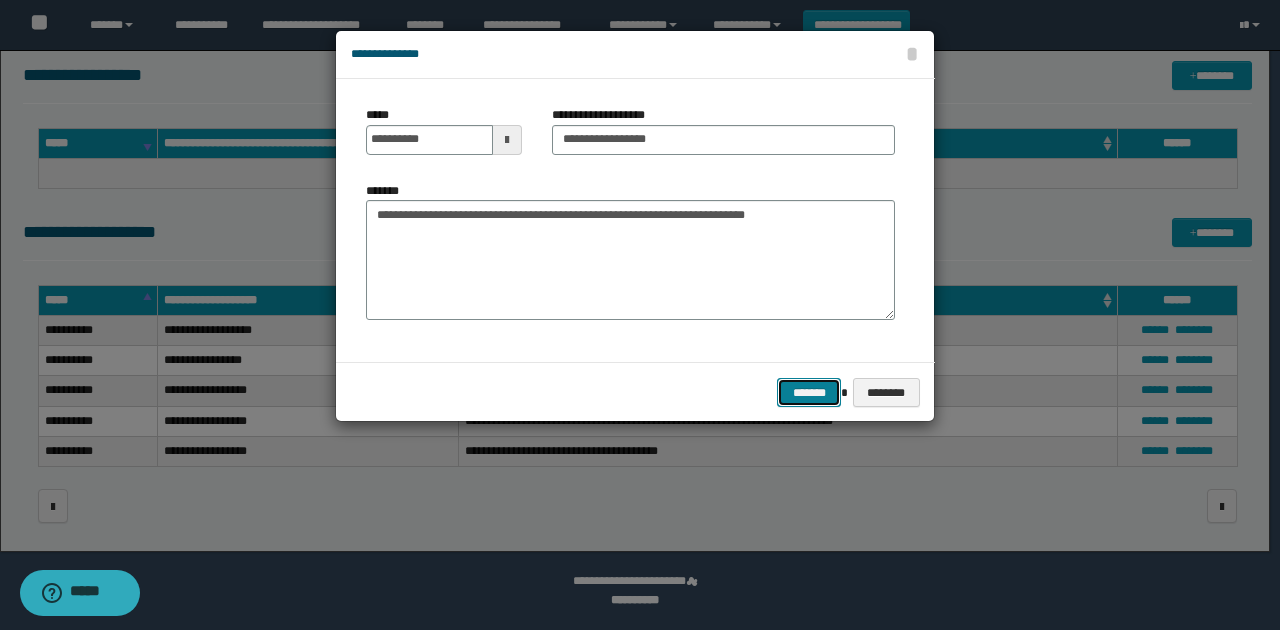 click on "*******" at bounding box center [809, 392] 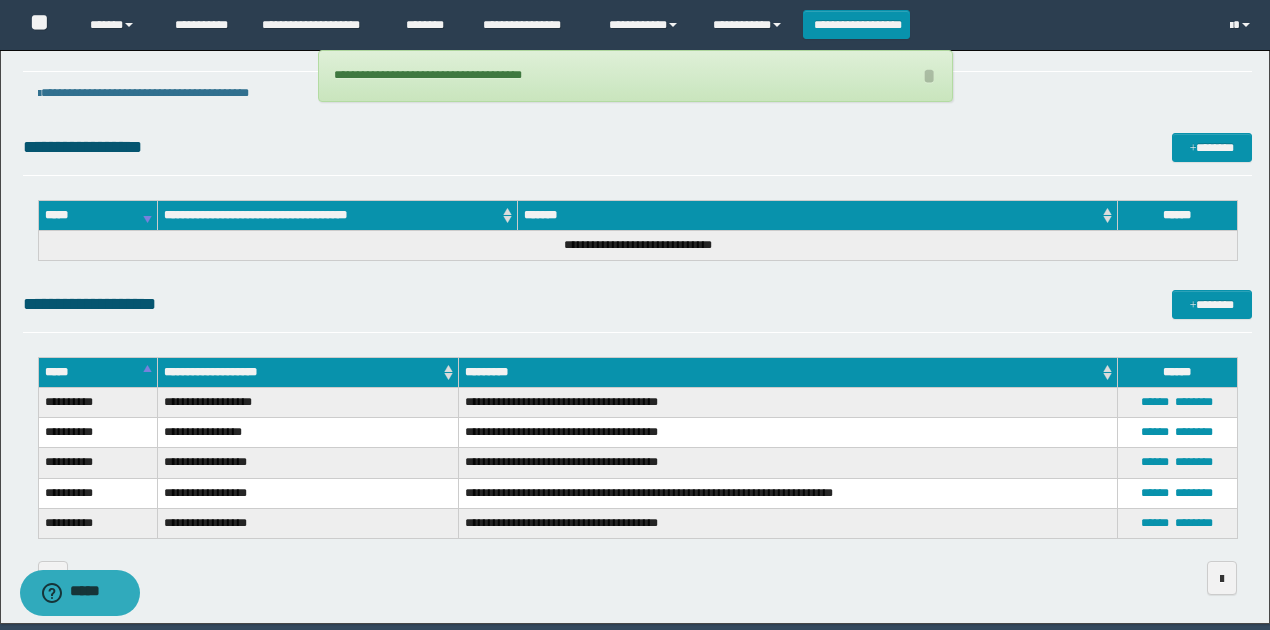 scroll, scrollTop: 0, scrollLeft: 0, axis: both 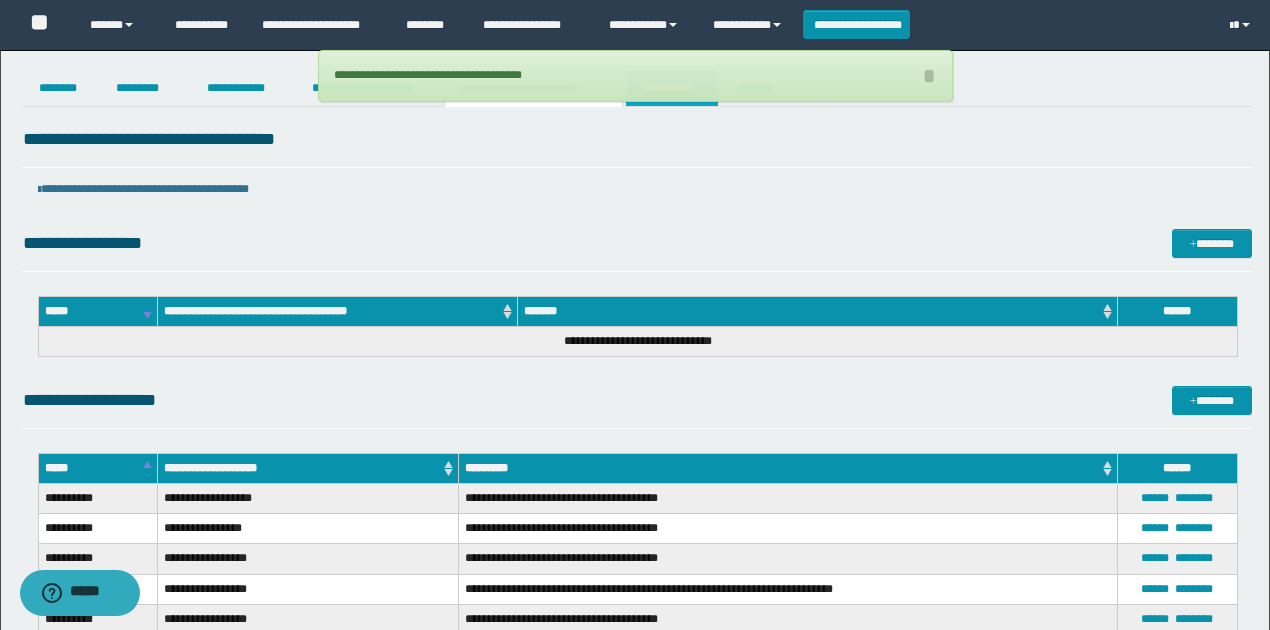 click on "**********" at bounding box center (672, 88) 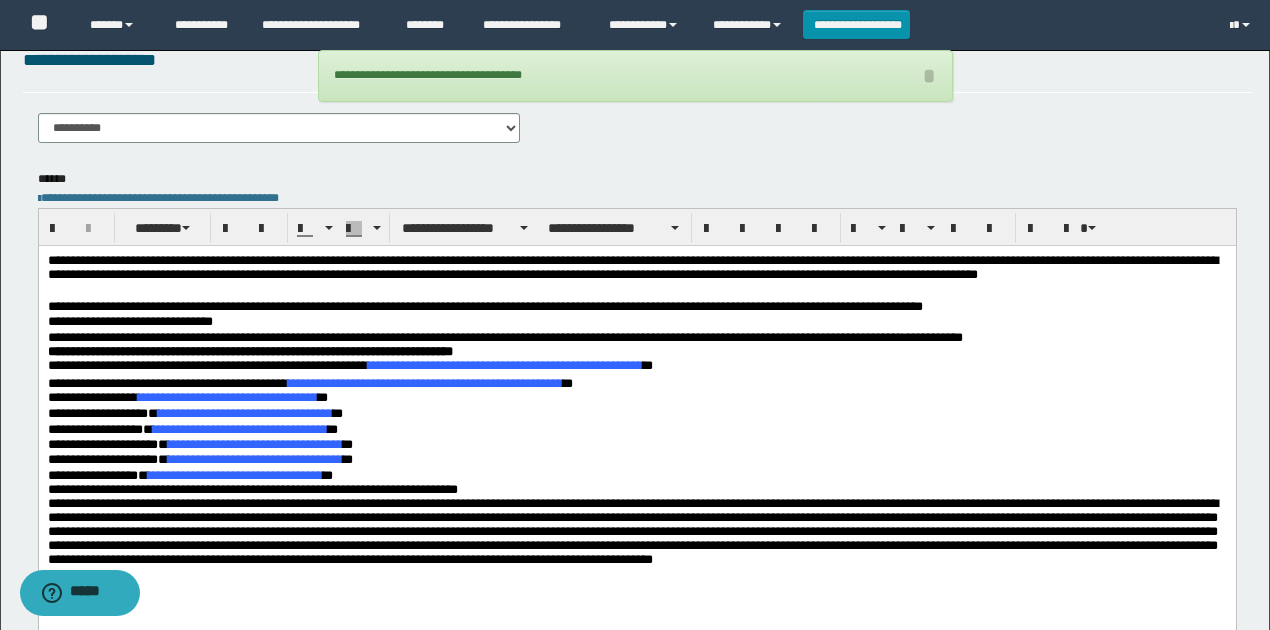 scroll, scrollTop: 333, scrollLeft: 0, axis: vertical 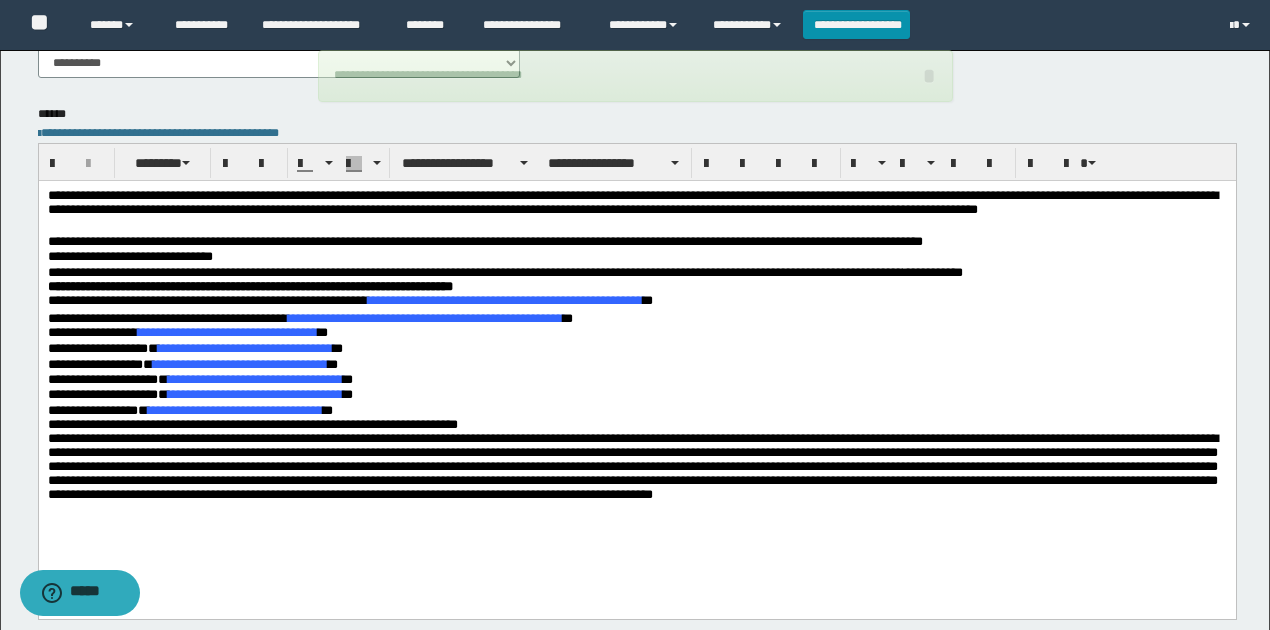 click on "**********" at bounding box center [227, 332] 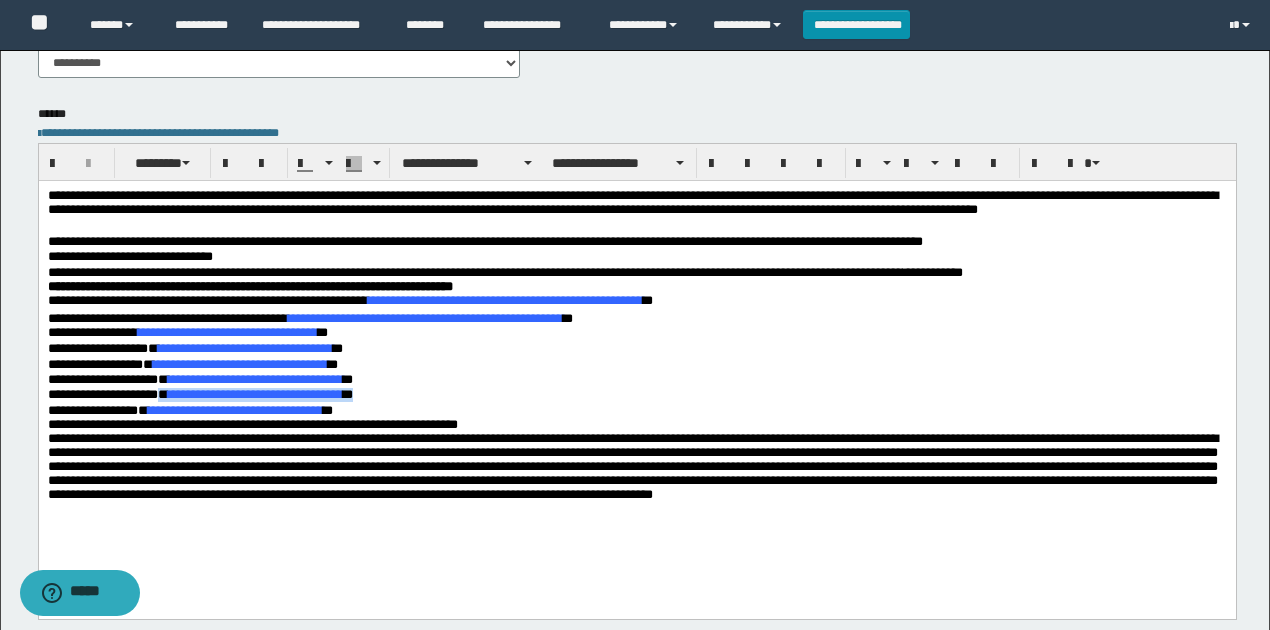 drag, startPoint x: 186, startPoint y: 394, endPoint x: 424, endPoint y: 390, distance: 238.03362 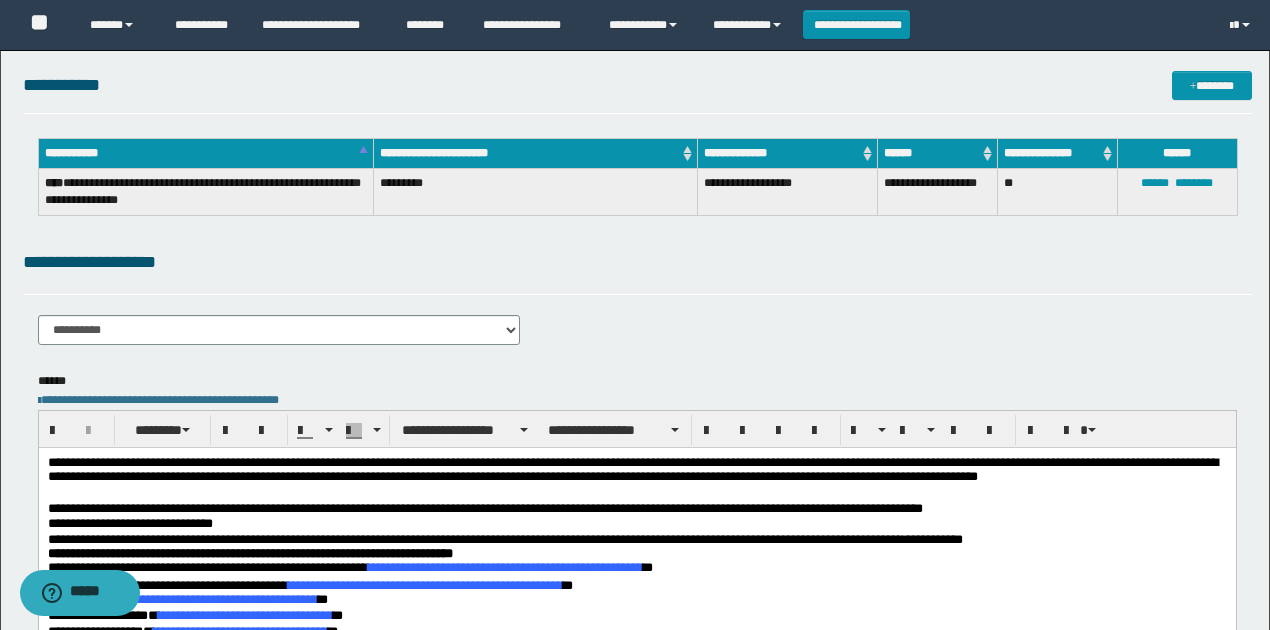 scroll, scrollTop: 0, scrollLeft: 0, axis: both 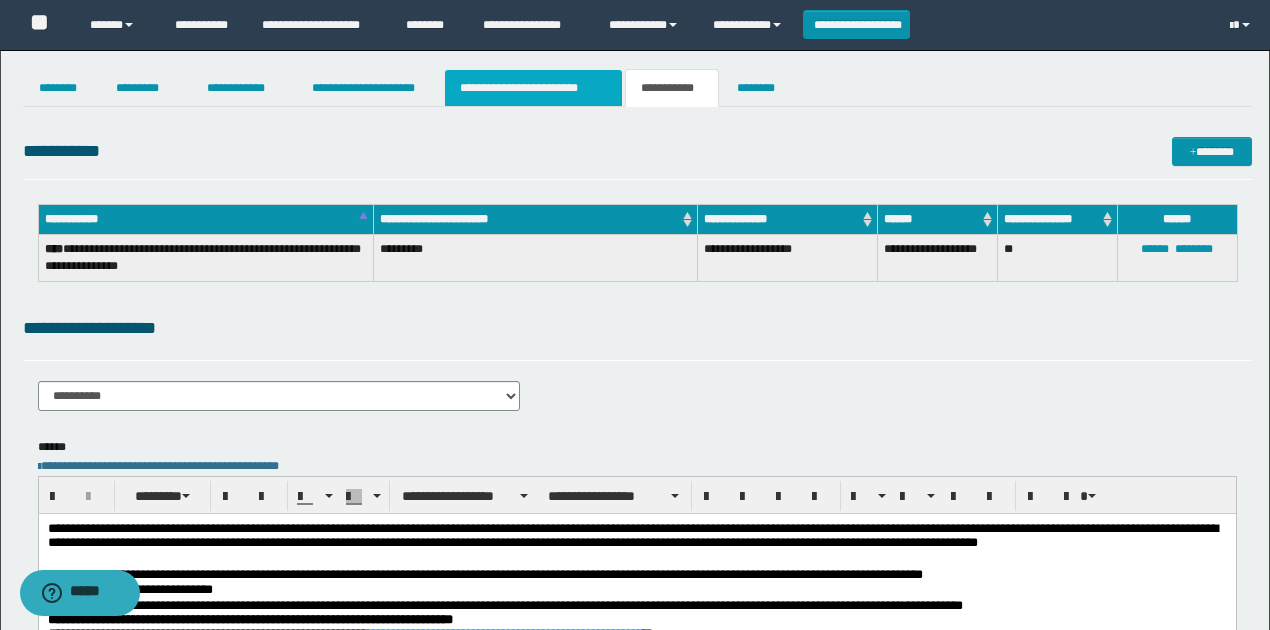 click on "**********" at bounding box center (533, 88) 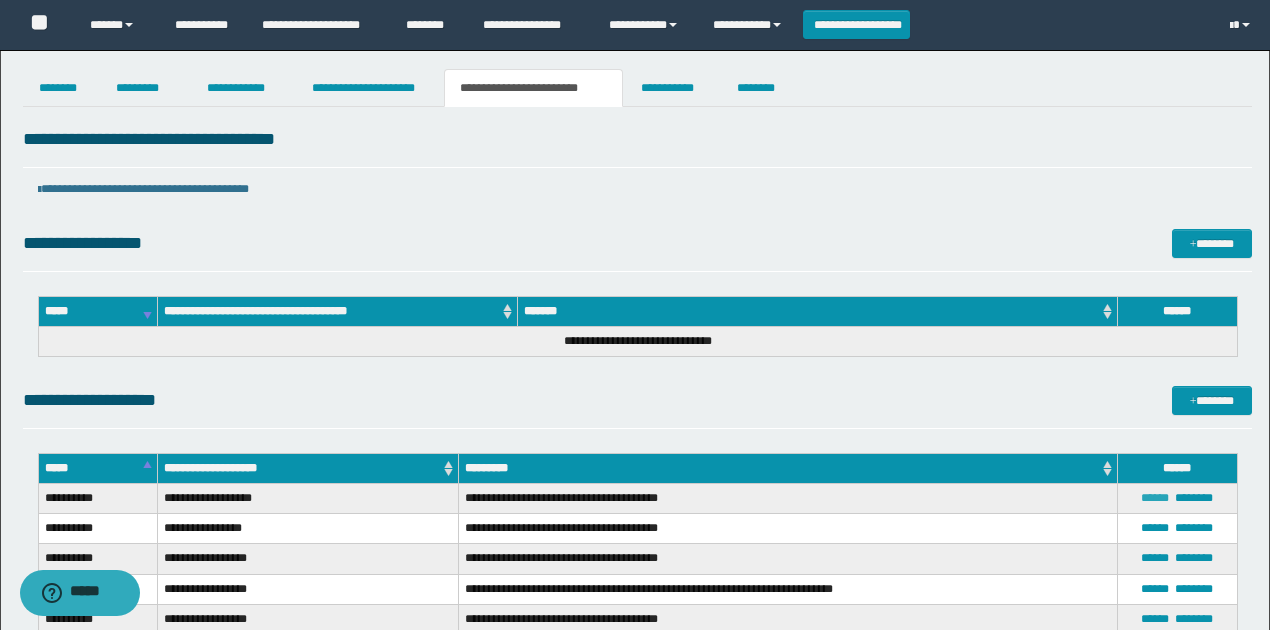 click on "******" at bounding box center (1155, 498) 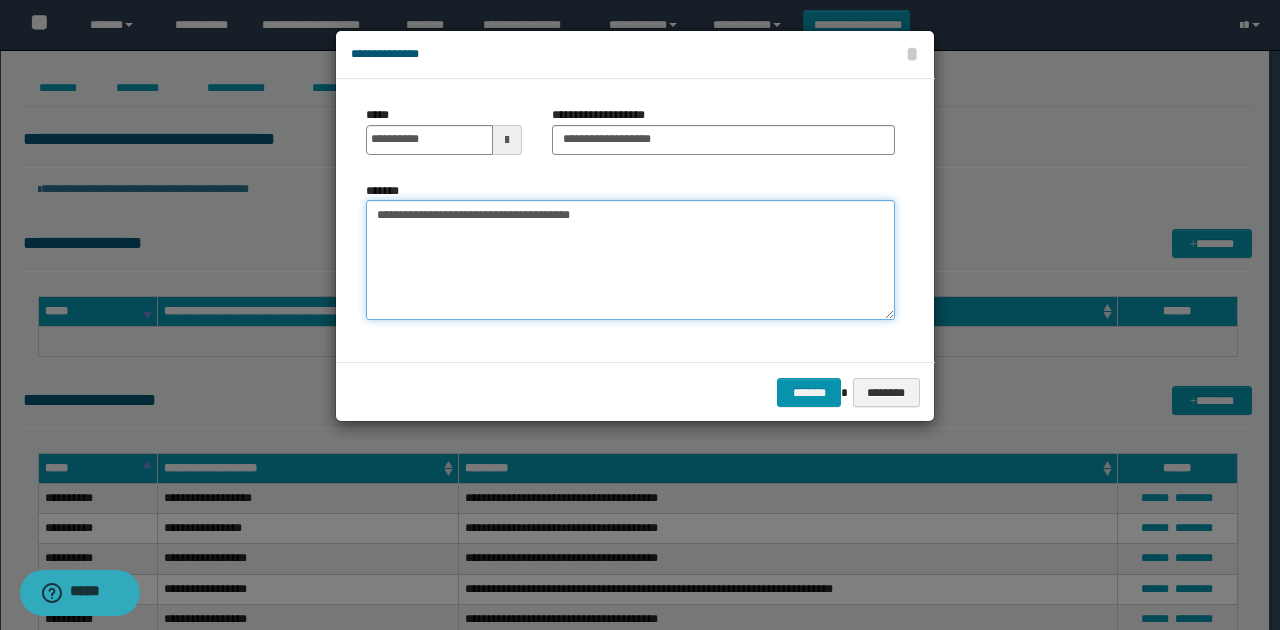drag, startPoint x: 636, startPoint y: 220, endPoint x: 367, endPoint y: 219, distance: 269.00186 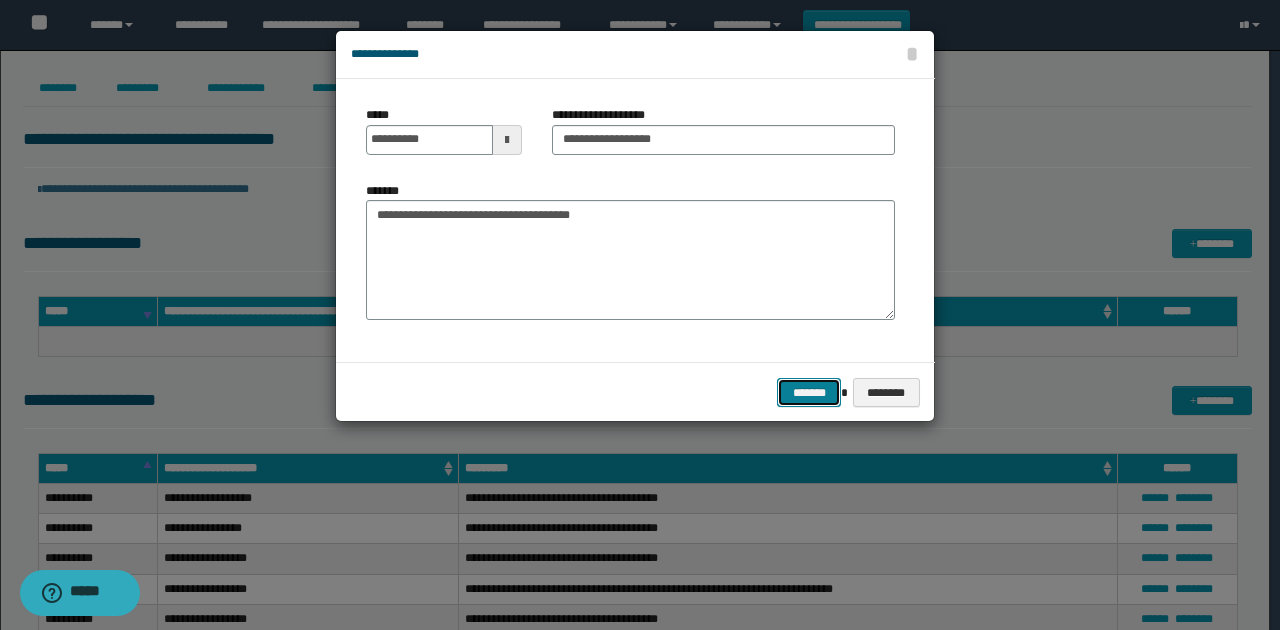 click on "*******" at bounding box center (809, 392) 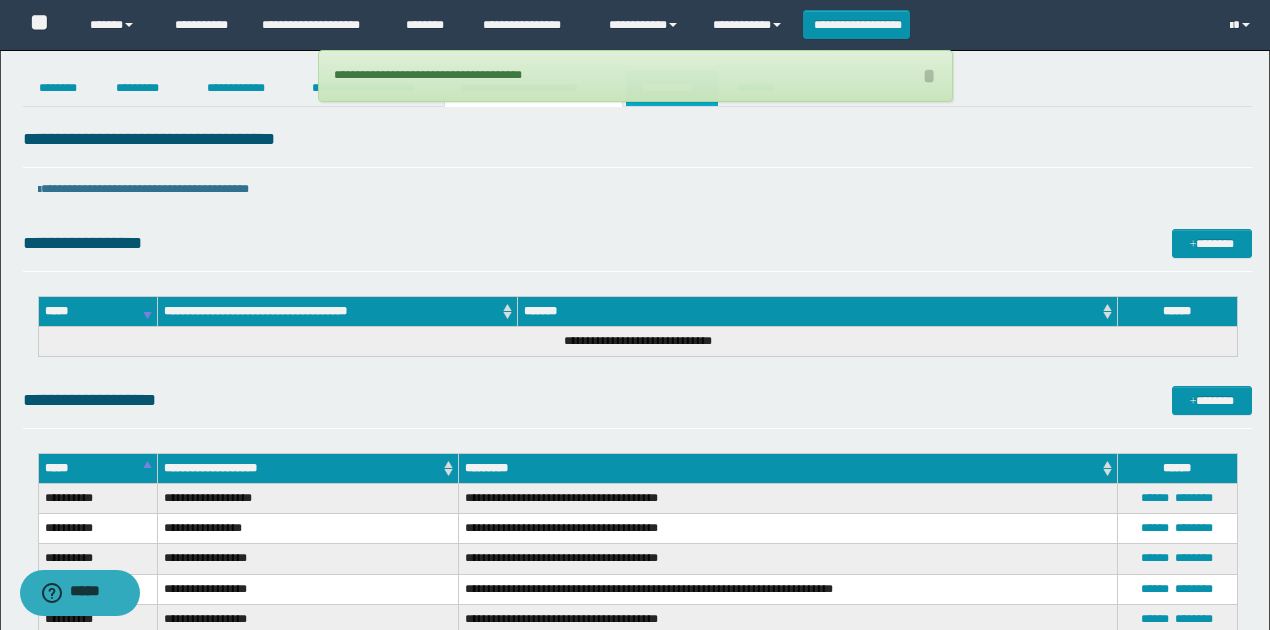 click on "**********" at bounding box center (672, 88) 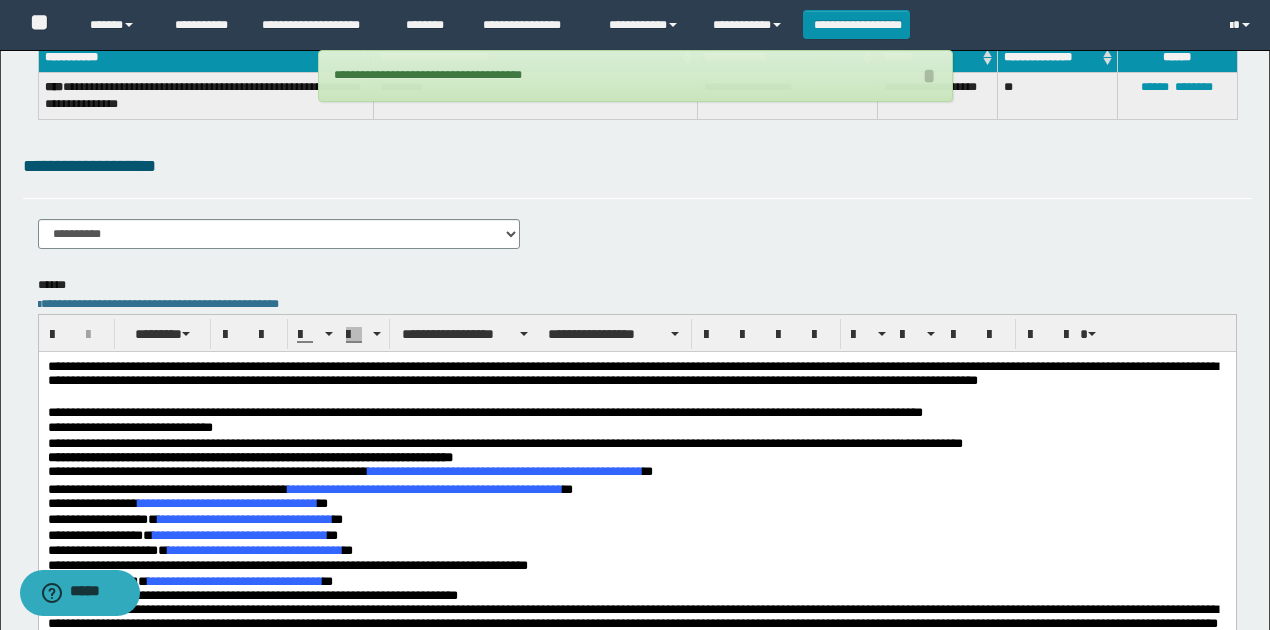 scroll, scrollTop: 266, scrollLeft: 0, axis: vertical 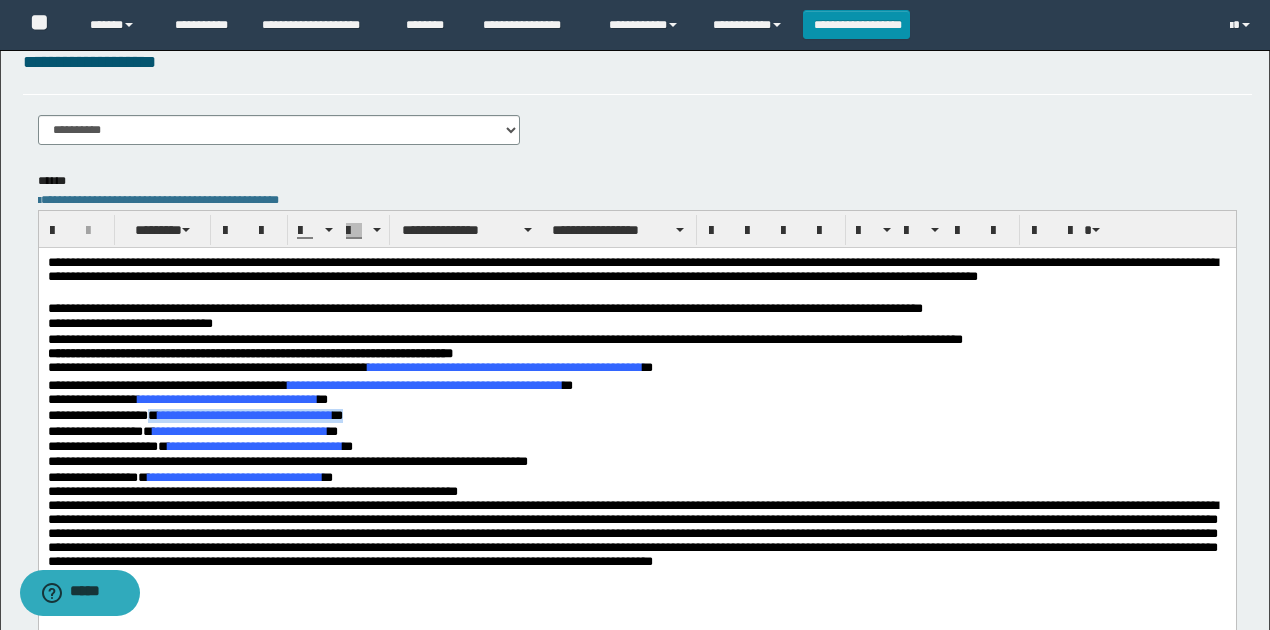 drag, startPoint x: 173, startPoint y: 417, endPoint x: 442, endPoint y: 412, distance: 269.04648 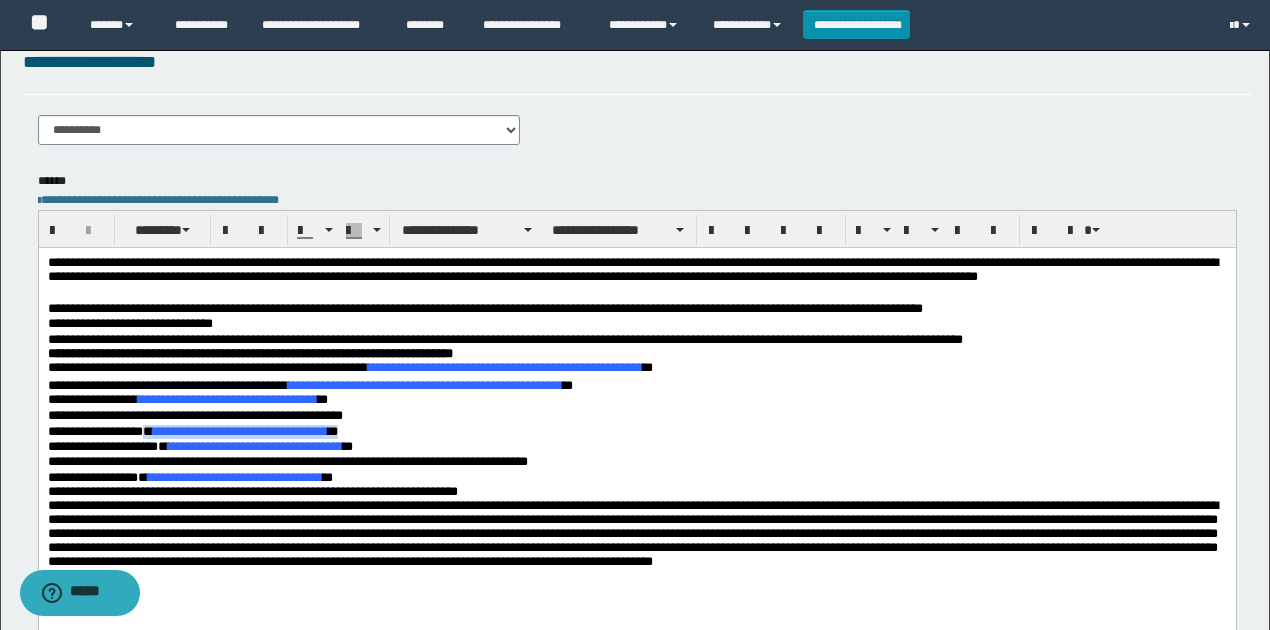 drag, startPoint x: 390, startPoint y: 427, endPoint x: 146, endPoint y: 433, distance: 244.07376 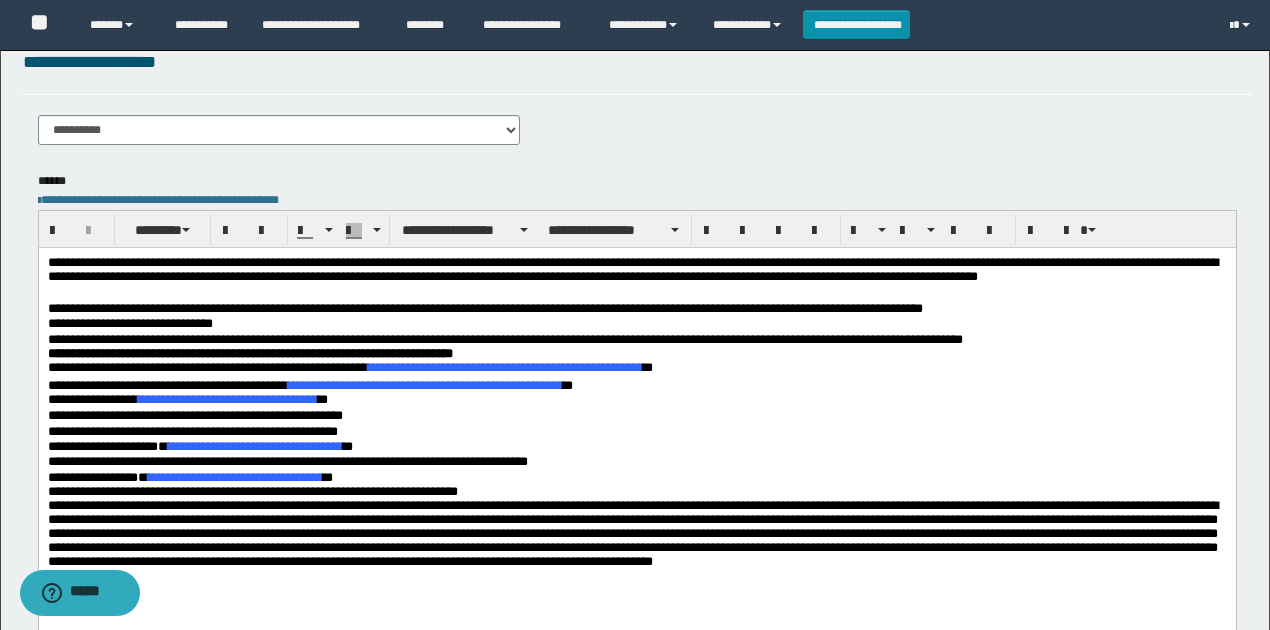 click on "**********" at bounding box center [637, 432] 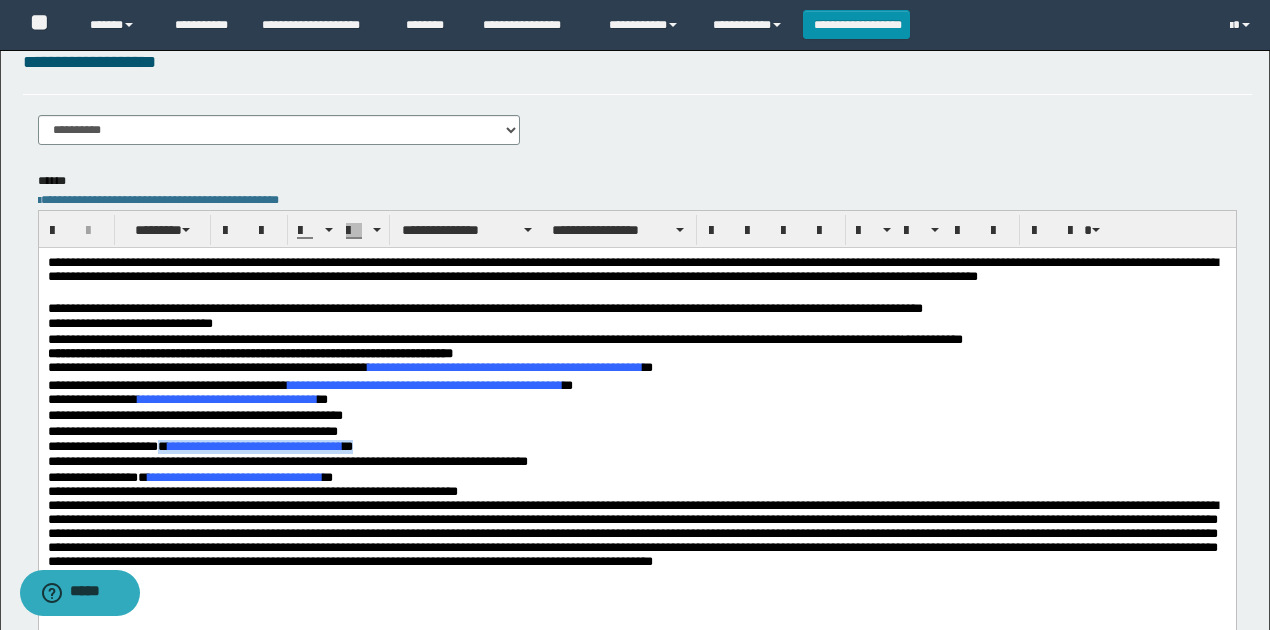 drag, startPoint x: 394, startPoint y: 443, endPoint x: 186, endPoint y: 445, distance: 208.00961 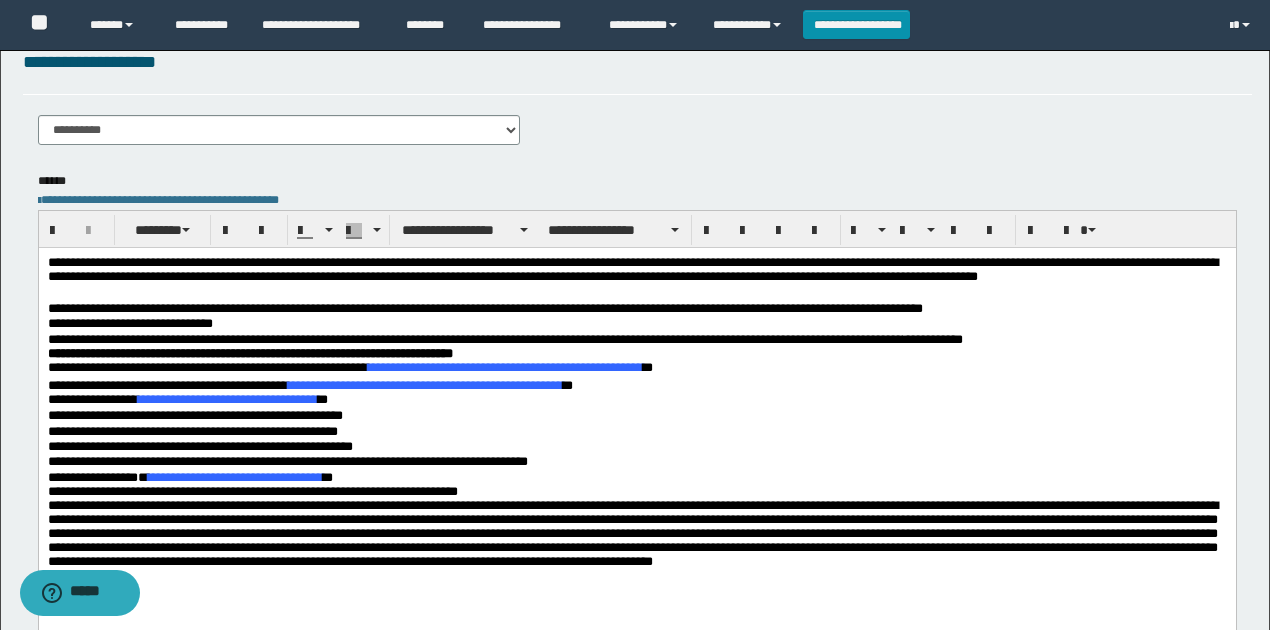 click on "**********" at bounding box center [234, 477] 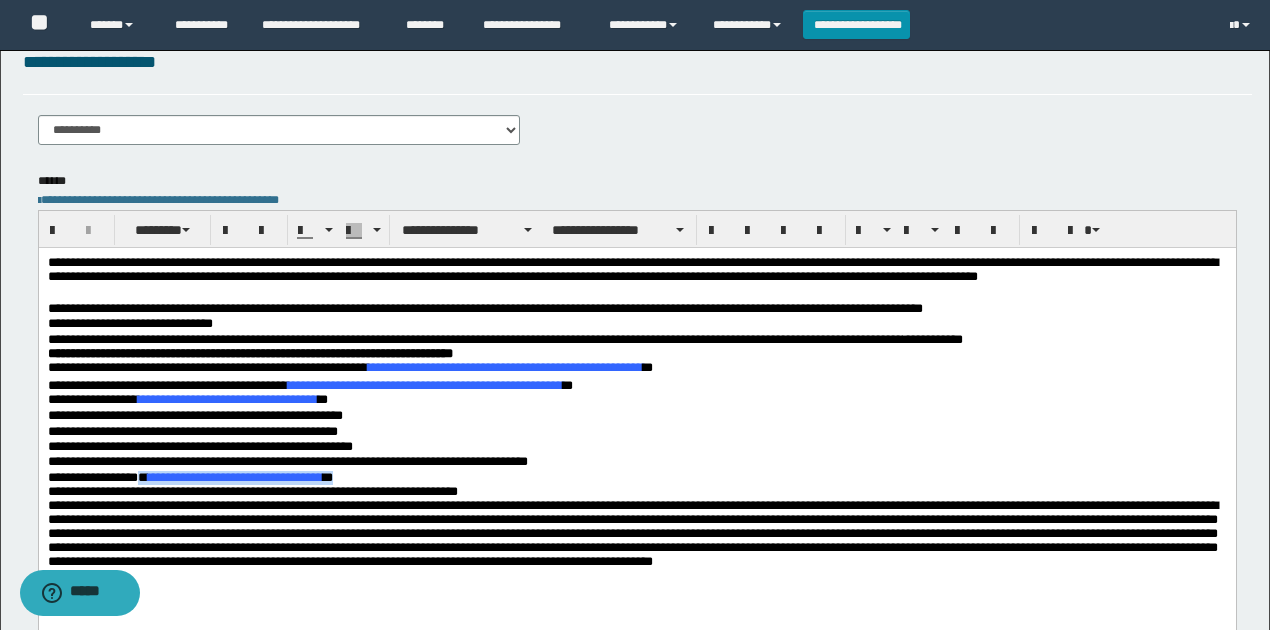 drag, startPoint x: 348, startPoint y: 477, endPoint x: 137, endPoint y: 473, distance: 211.03792 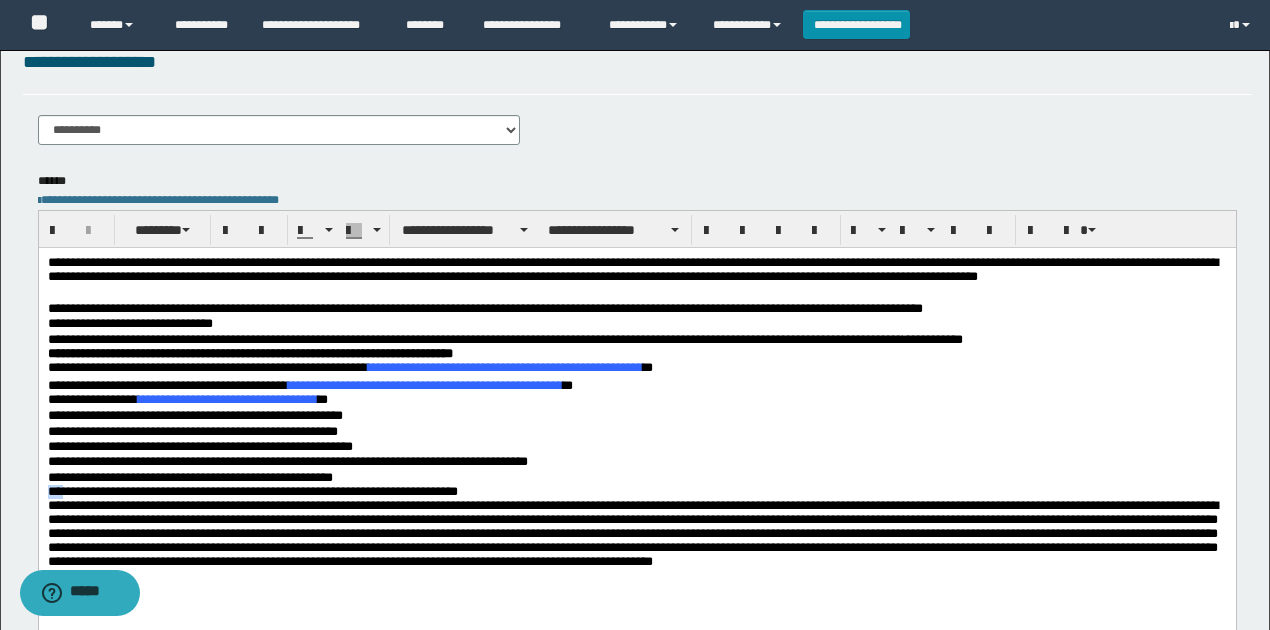 drag, startPoint x: 64, startPoint y: 489, endPoint x: 31, endPoint y: 491, distance: 33.06055 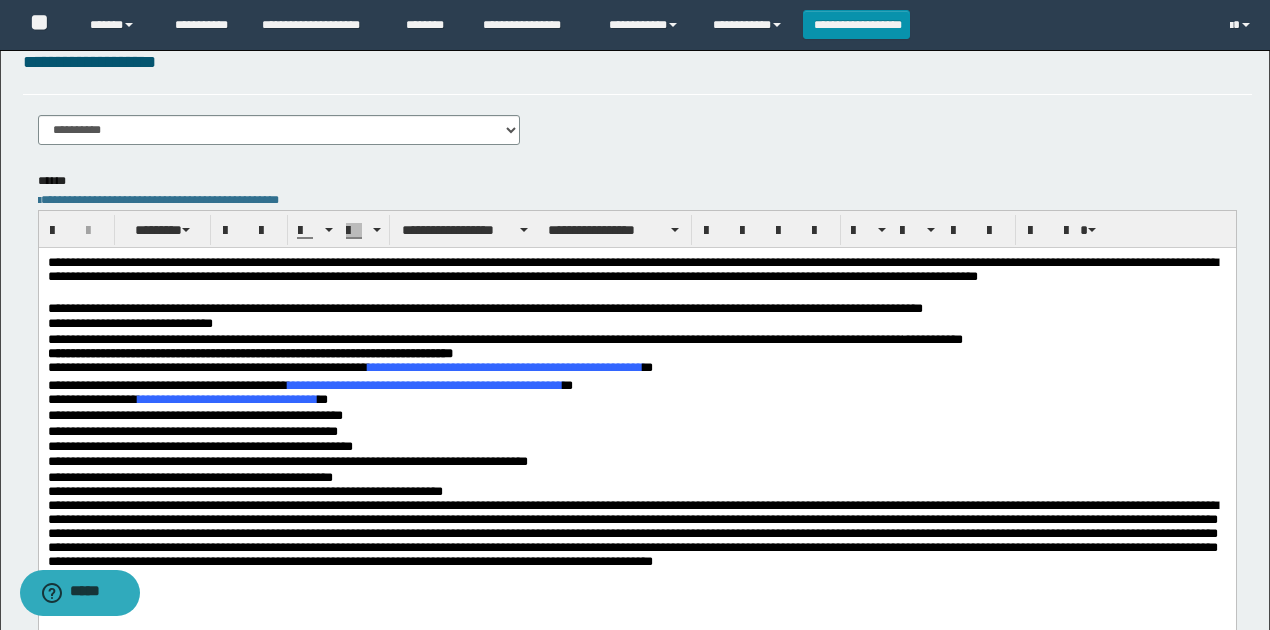 scroll, scrollTop: 400, scrollLeft: 0, axis: vertical 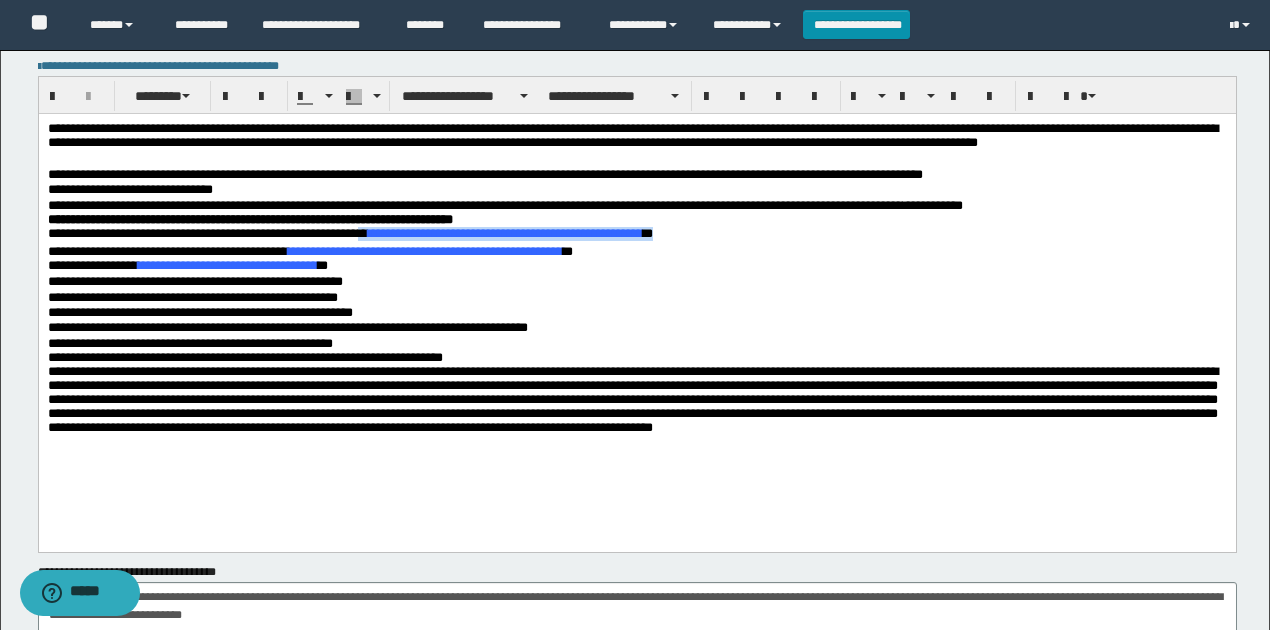 drag, startPoint x: 720, startPoint y: 239, endPoint x: 392, endPoint y: 239, distance: 328 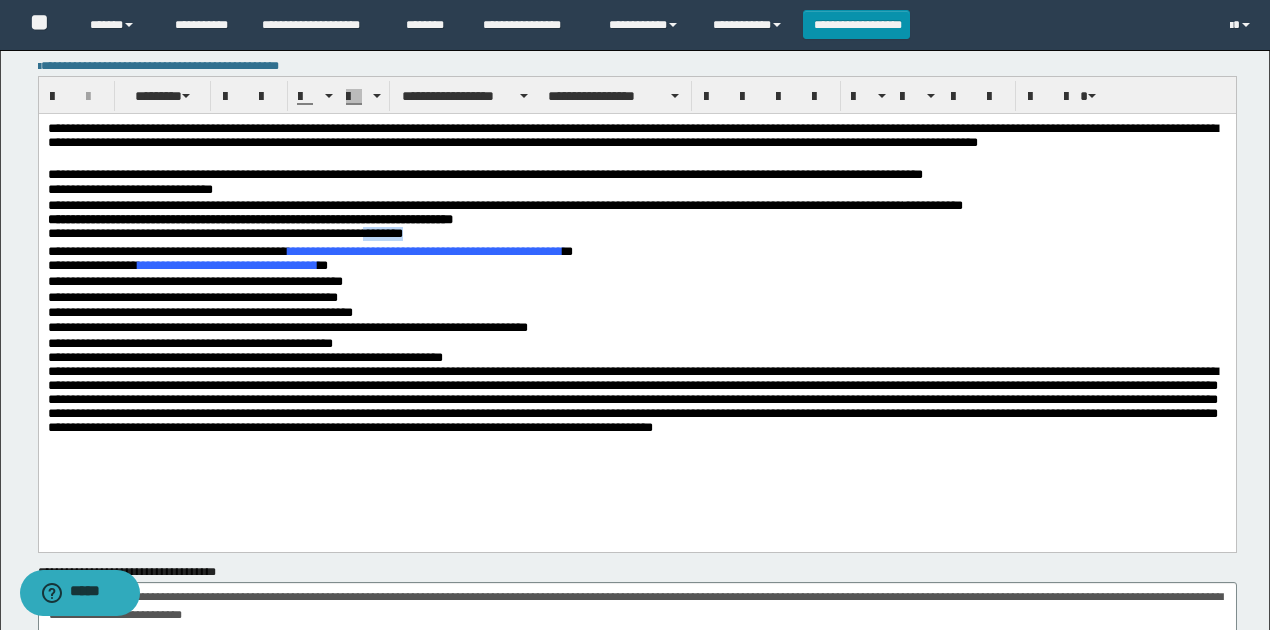 drag, startPoint x: 446, startPoint y: 238, endPoint x: 396, endPoint y: 233, distance: 50.24938 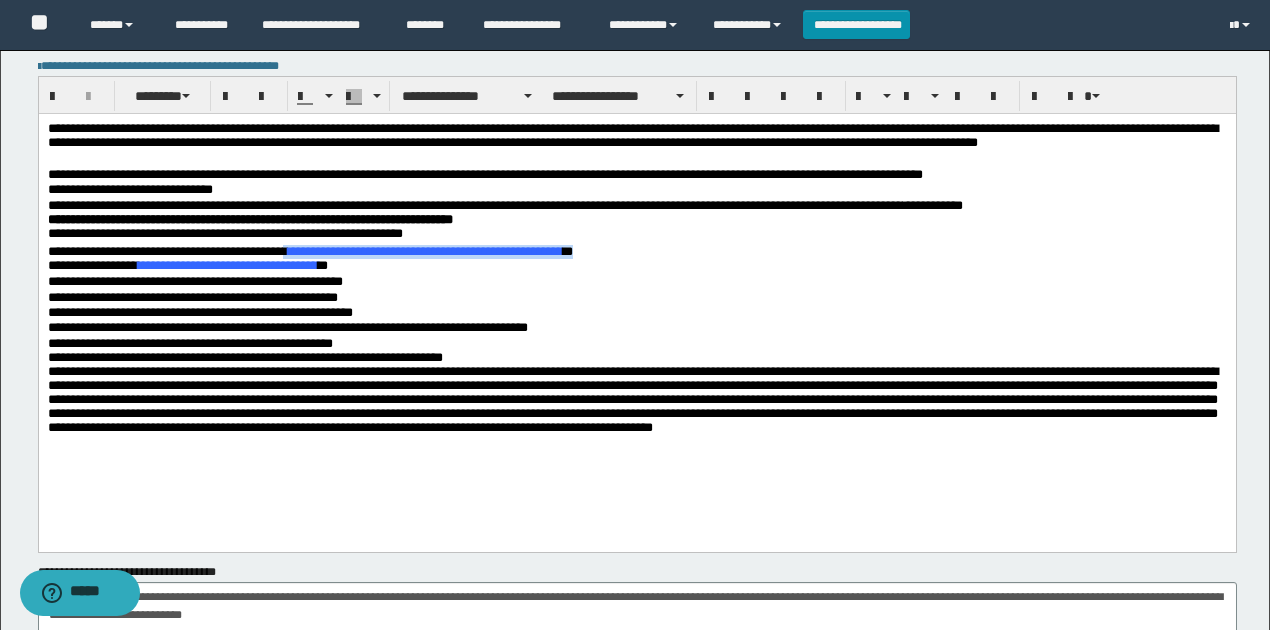 drag, startPoint x: 302, startPoint y: 250, endPoint x: 408, endPoint y: 275, distance: 108.90822 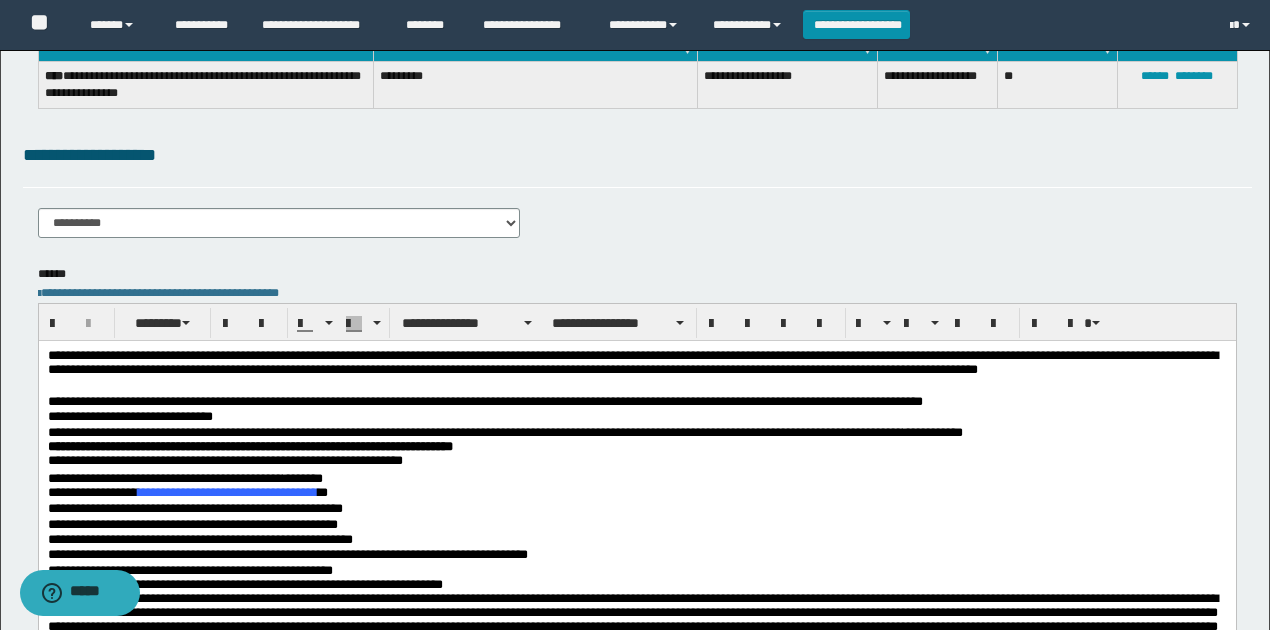 scroll, scrollTop: 0, scrollLeft: 0, axis: both 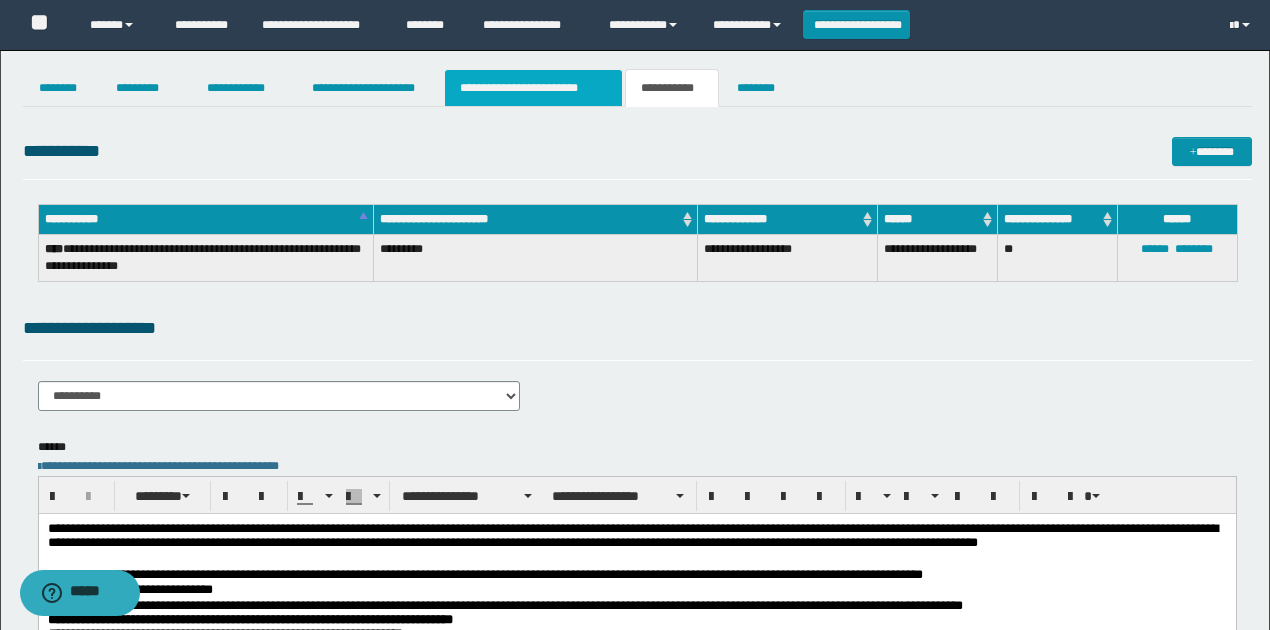 click on "**********" at bounding box center [533, 88] 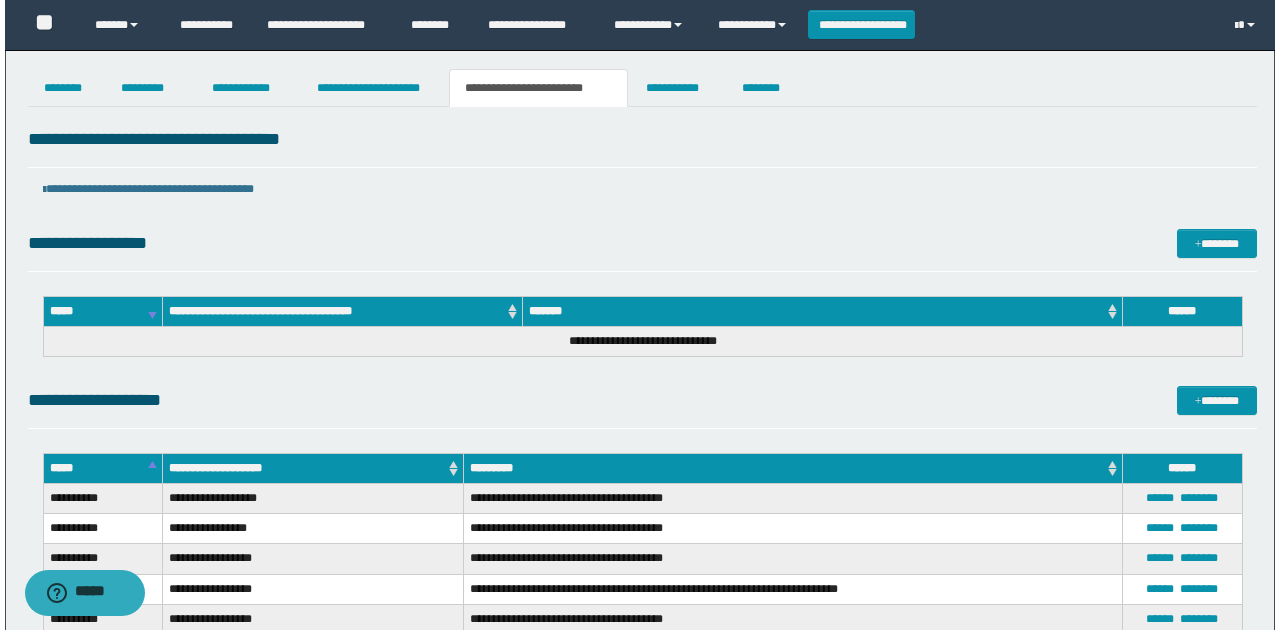 scroll, scrollTop: 168, scrollLeft: 0, axis: vertical 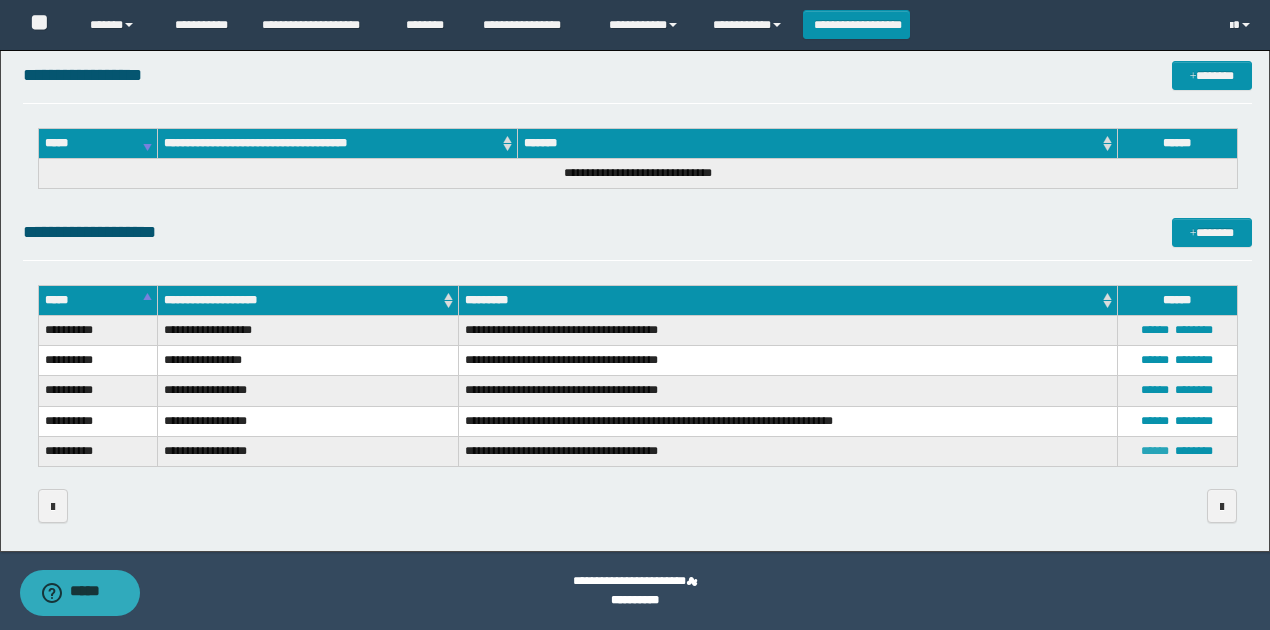 click on "******" at bounding box center (1155, 451) 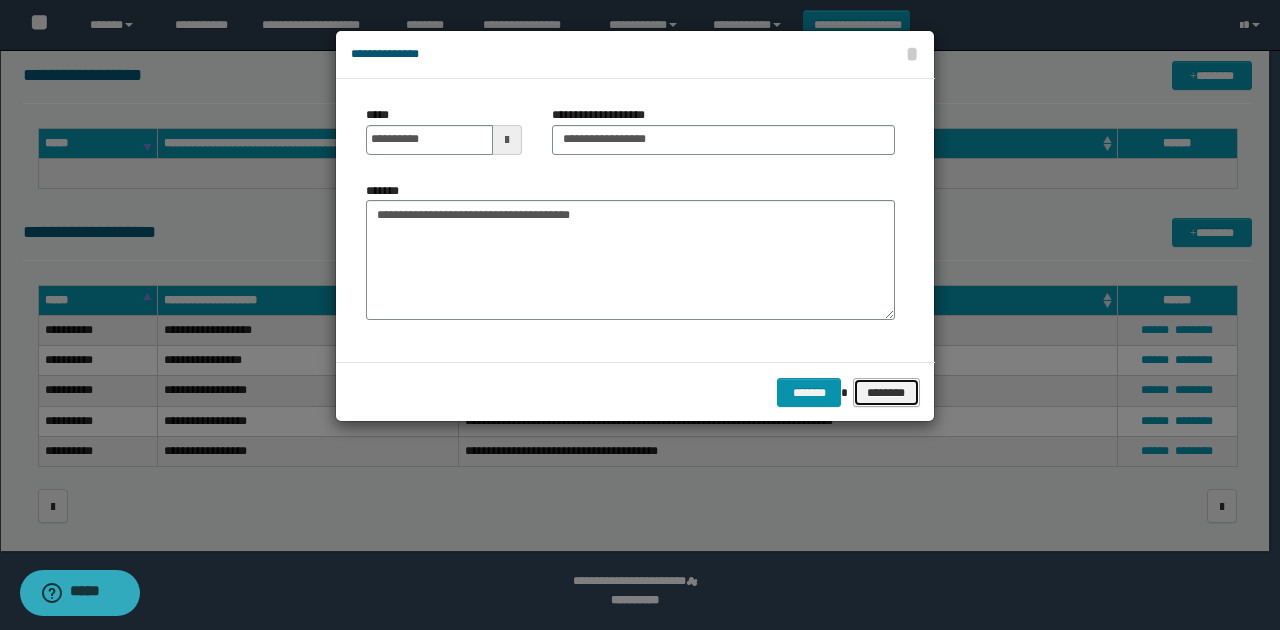 click on "********" at bounding box center [886, 392] 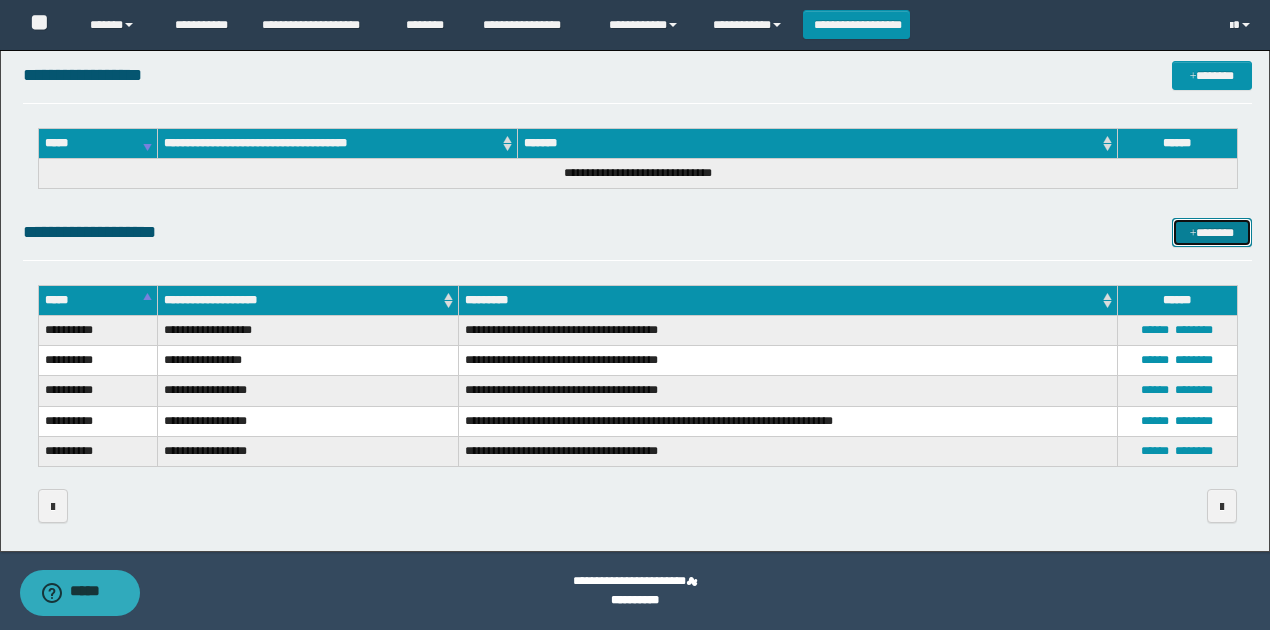 click on "*******" at bounding box center (1211, 232) 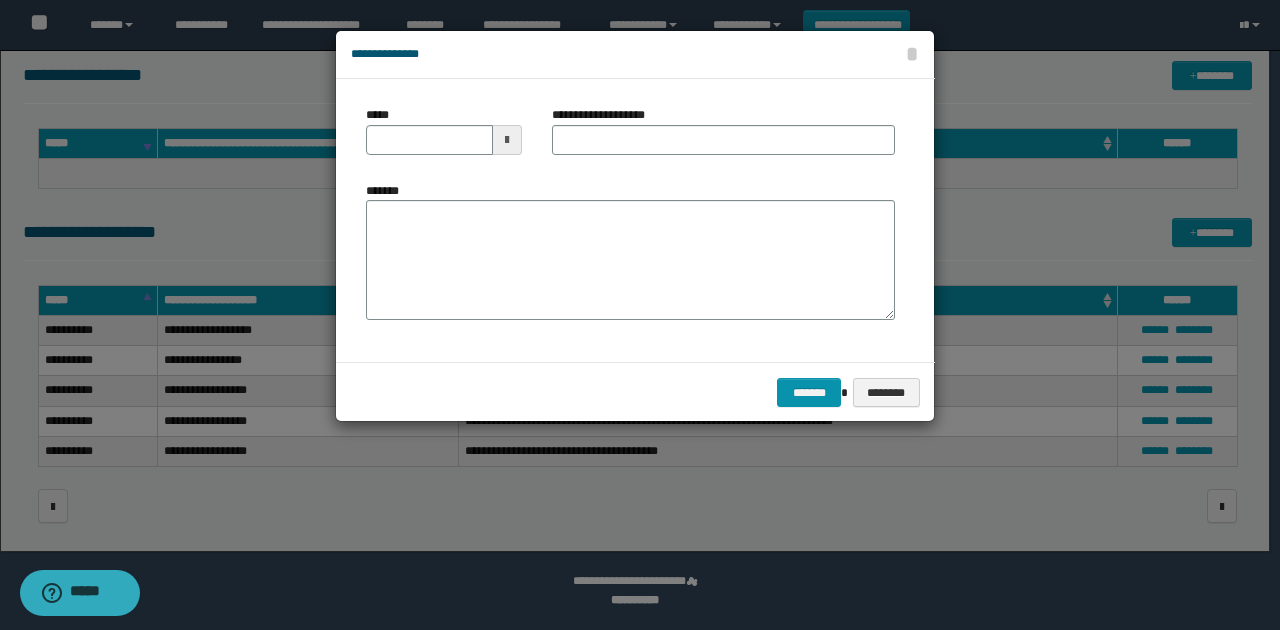 drag, startPoint x: 506, startPoint y: 135, endPoint x: 501, endPoint y: 144, distance: 10.29563 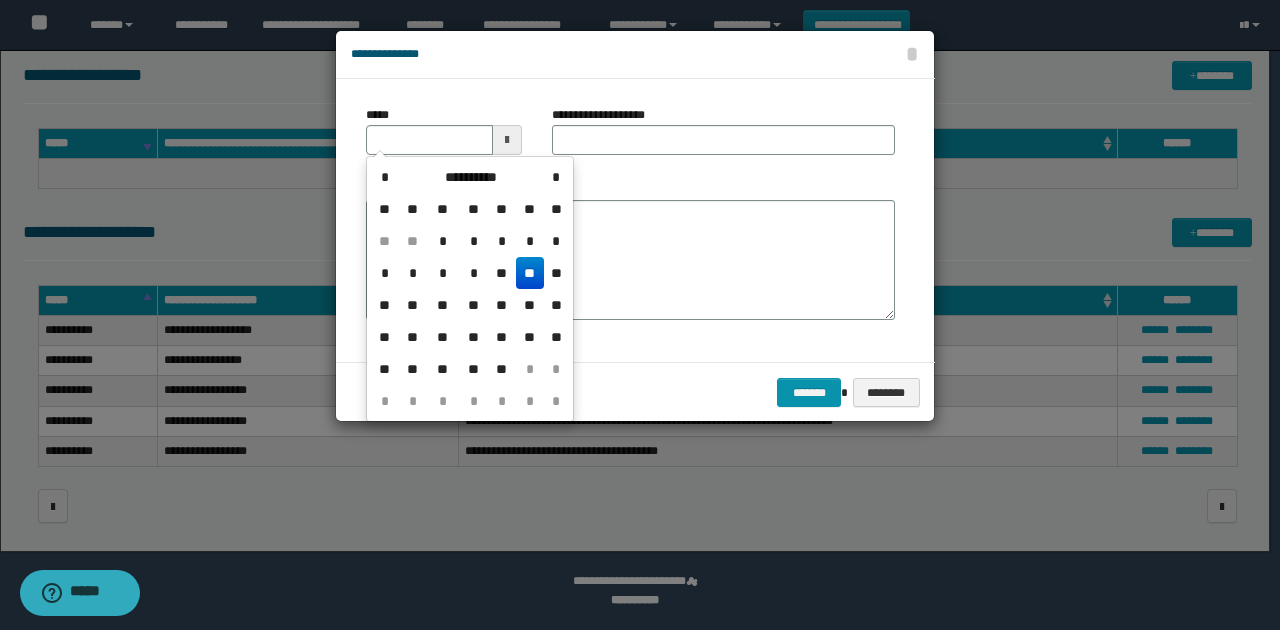 click on "**" at bounding box center (530, 273) 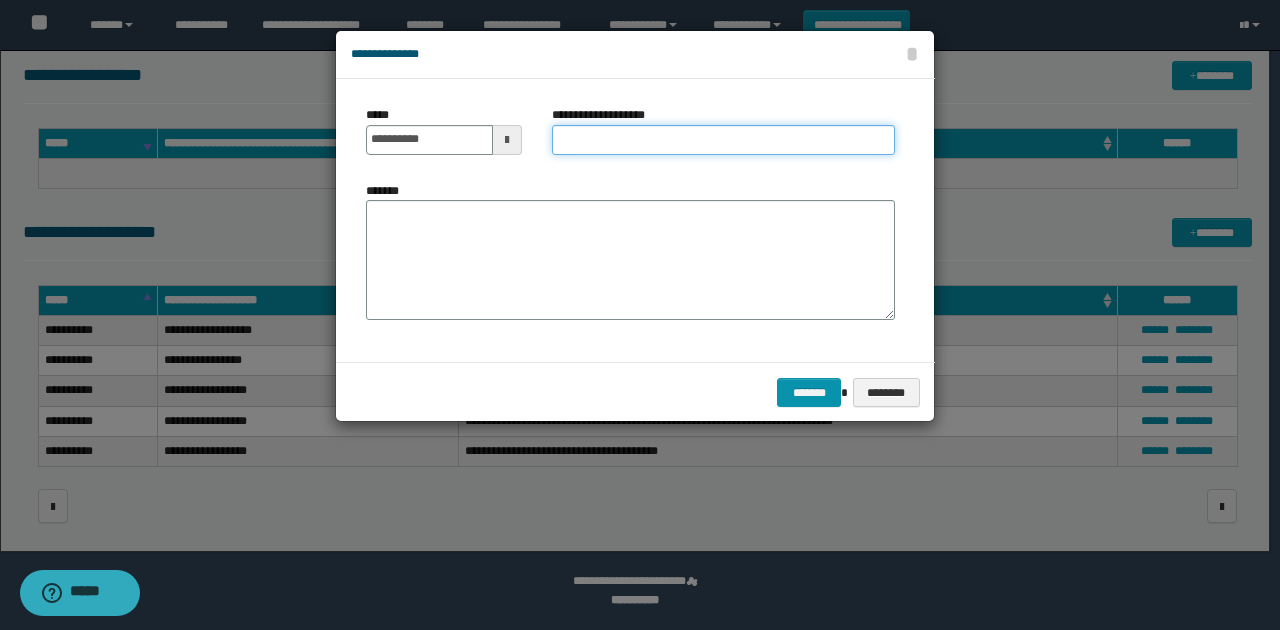 click on "**********" at bounding box center (723, 140) 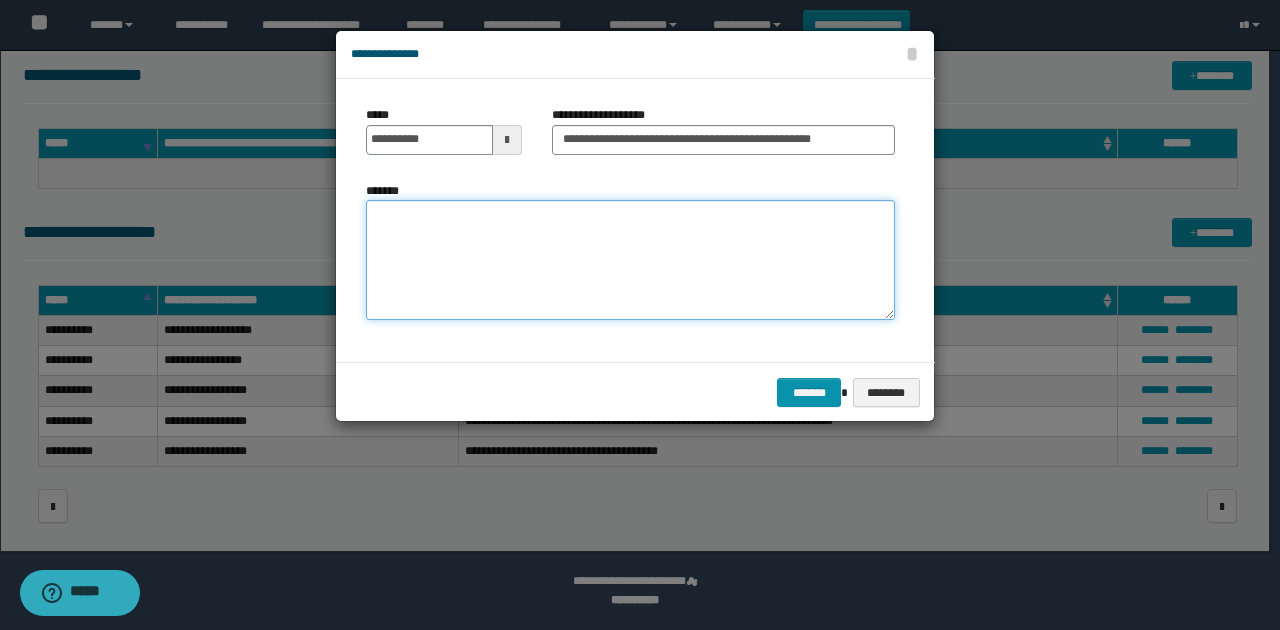 click on "*******" at bounding box center (630, 260) 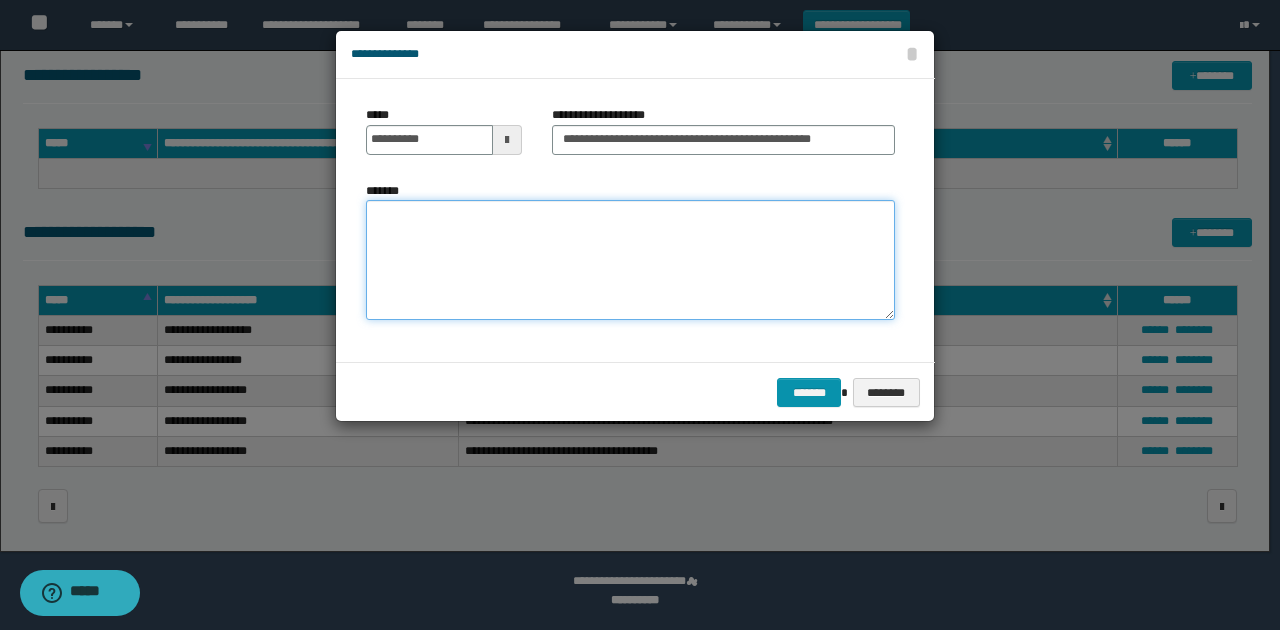 click on "*******" at bounding box center (630, 260) 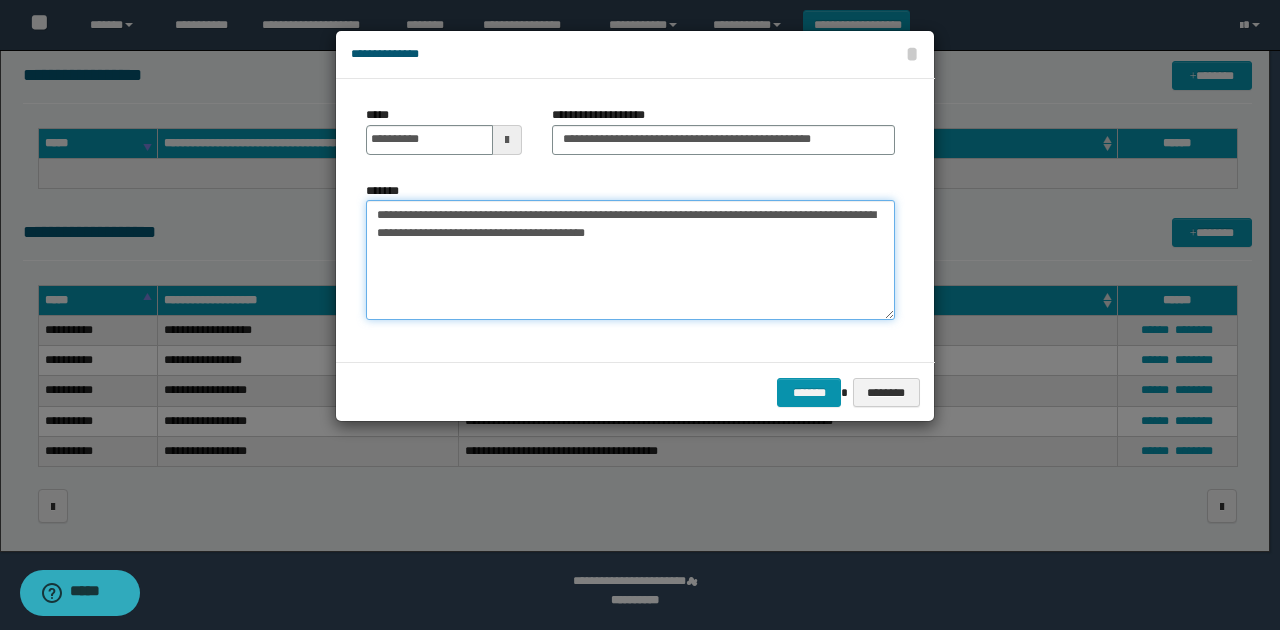 click on "**********" at bounding box center [630, 260] 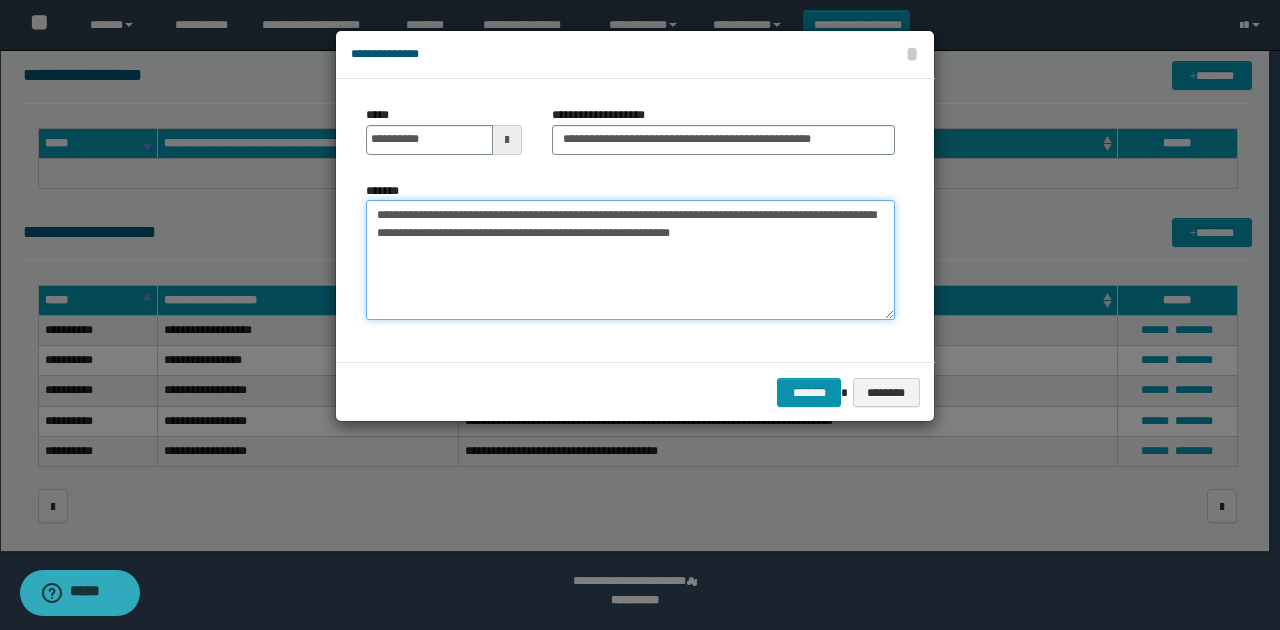 drag, startPoint x: 736, startPoint y: 234, endPoint x: 336, endPoint y: 213, distance: 400.55087 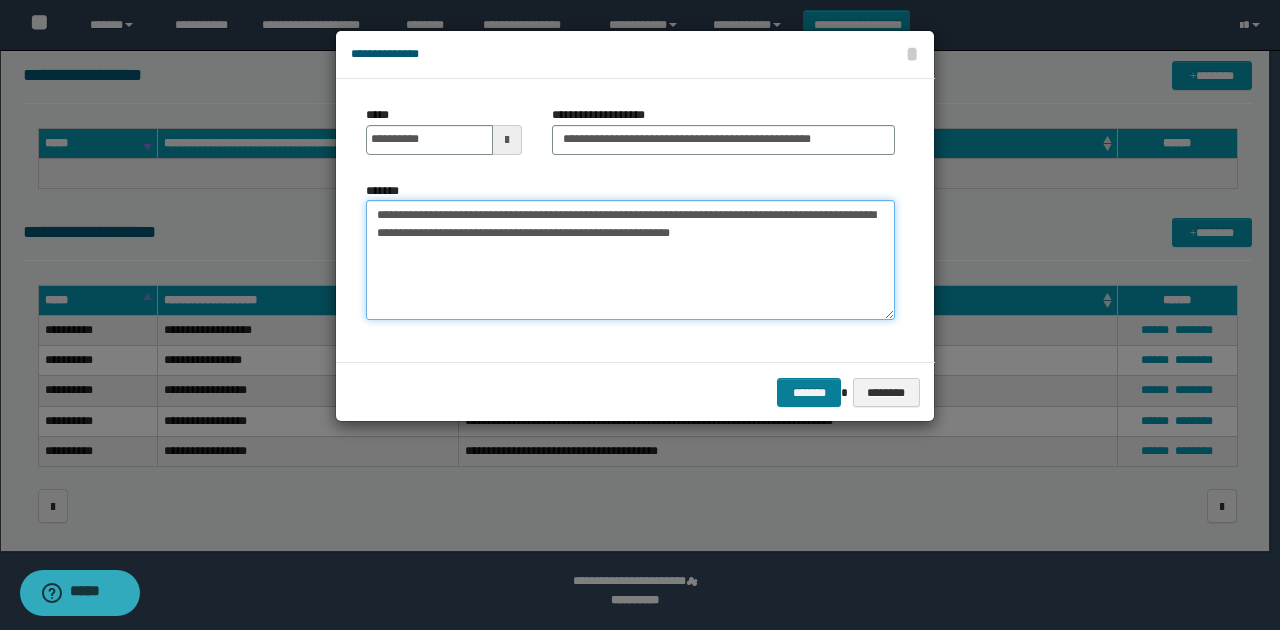 type on "**********" 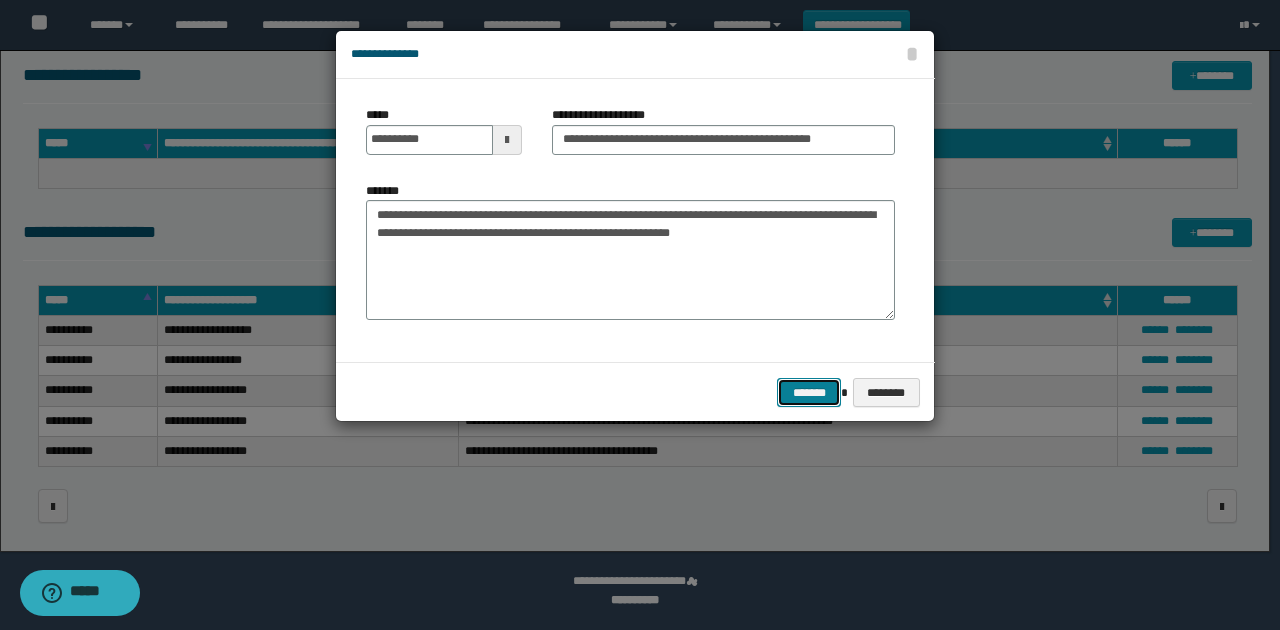 click on "*******" at bounding box center [809, 392] 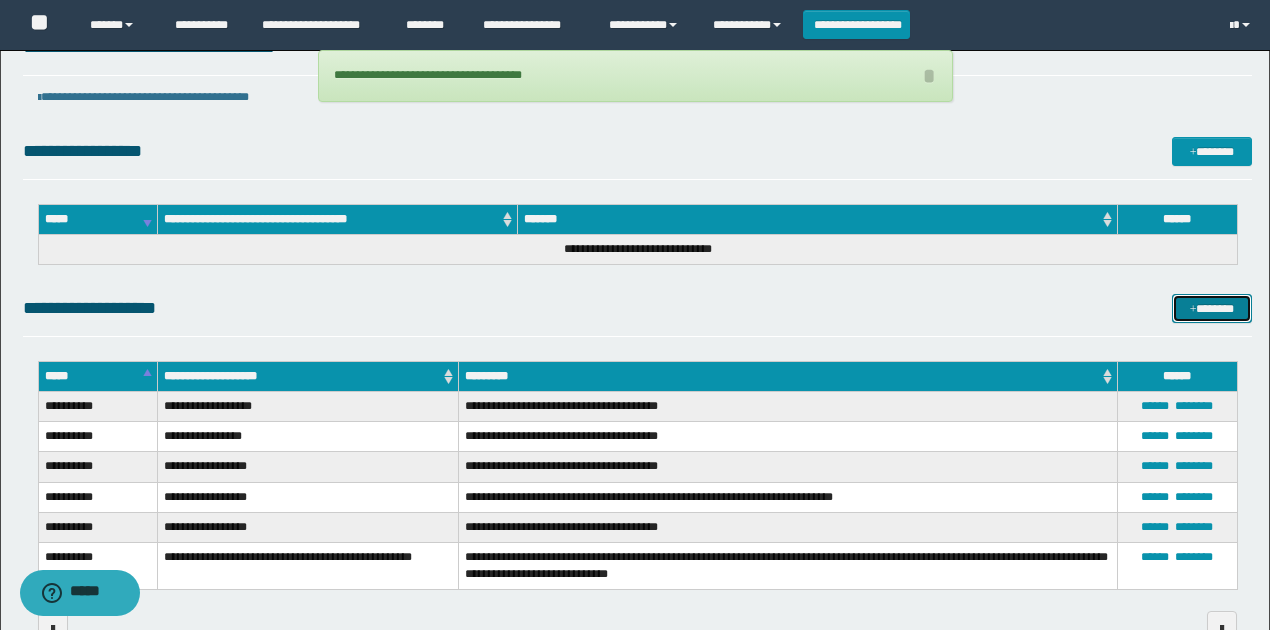 scroll, scrollTop: 0, scrollLeft: 0, axis: both 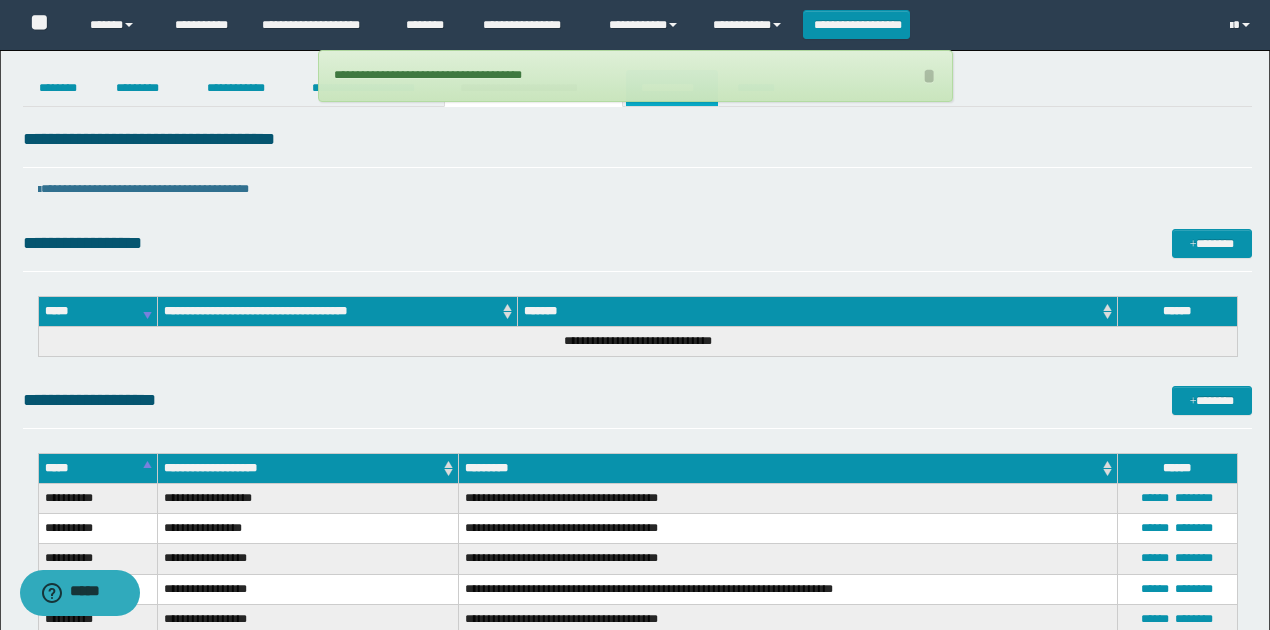 click on "**********" at bounding box center (635, 408) 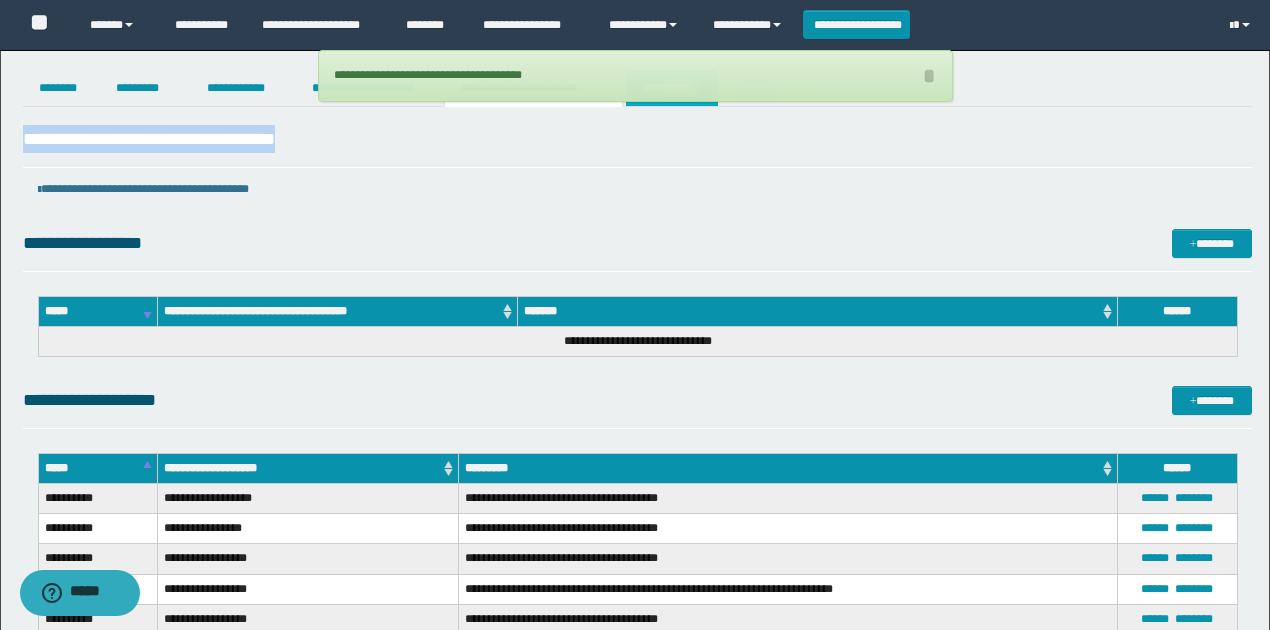 click on "**********" at bounding box center (672, 88) 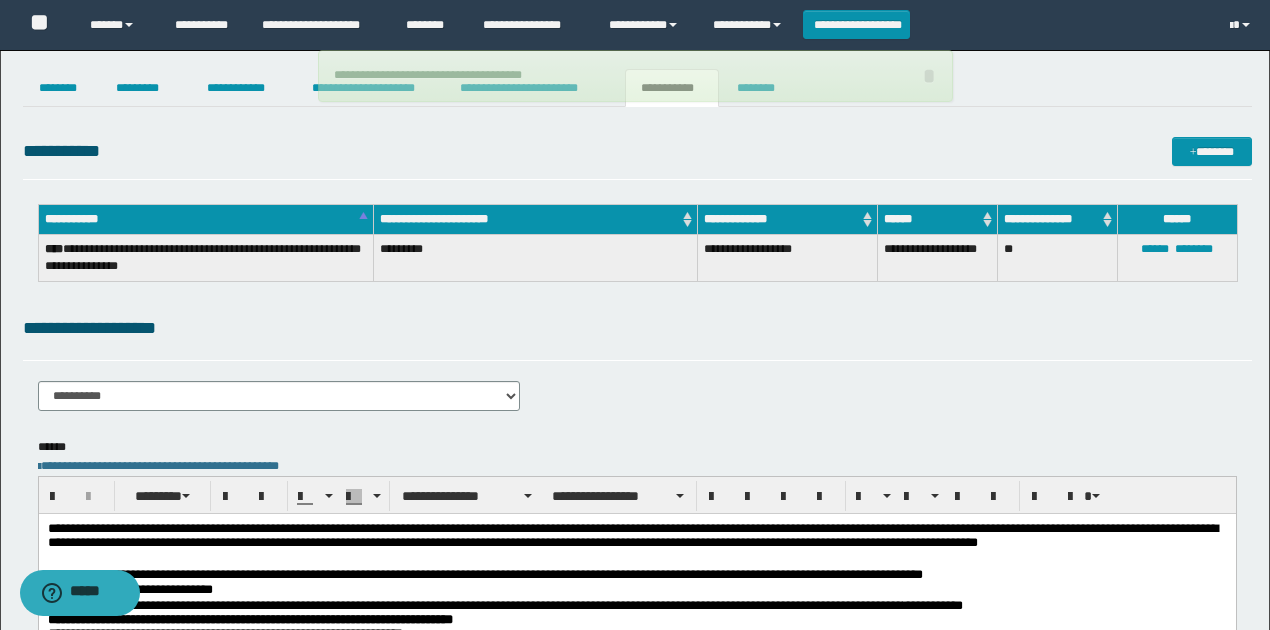 drag, startPoint x: 618, startPoint y: 156, endPoint x: 486, endPoint y: 214, distance: 144.18044 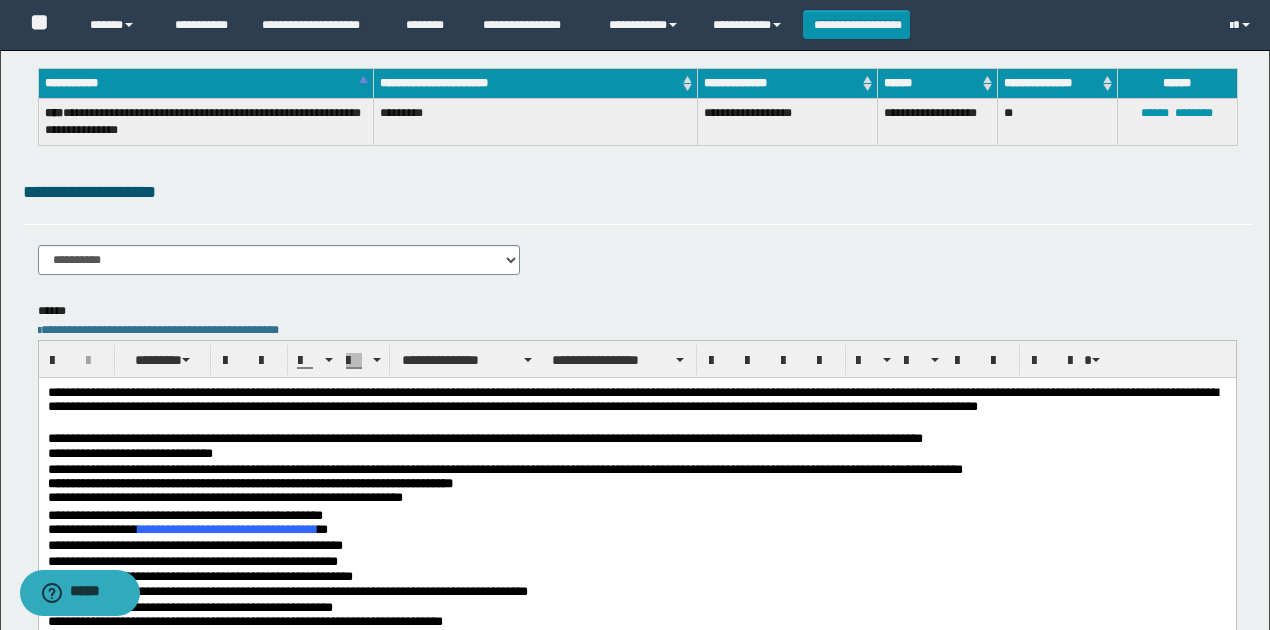 scroll, scrollTop: 133, scrollLeft: 0, axis: vertical 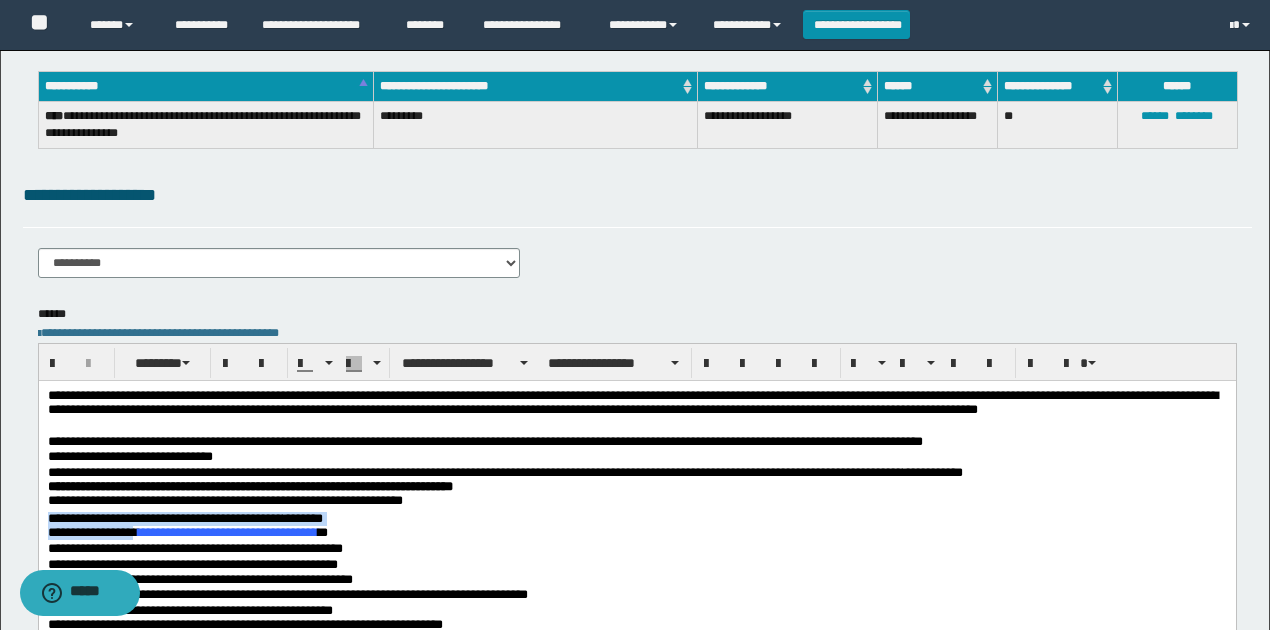 drag, startPoint x: 136, startPoint y: 536, endPoint x: 388, endPoint y: 526, distance: 252.19833 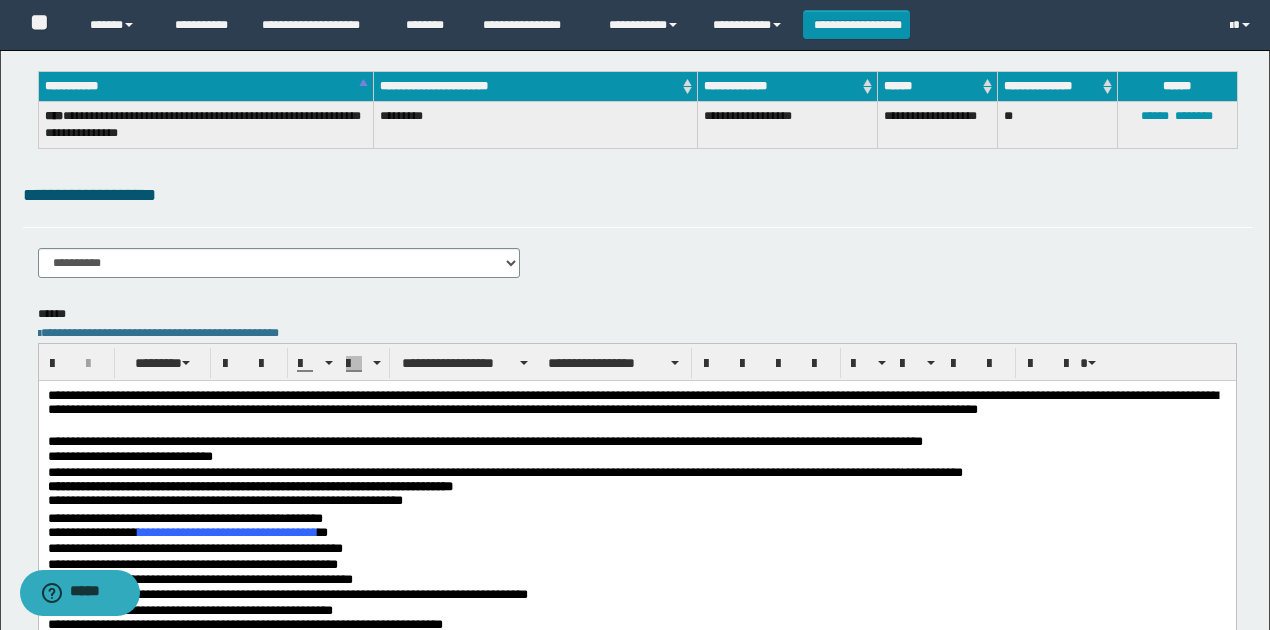 click on "**********" at bounding box center [637, 527] 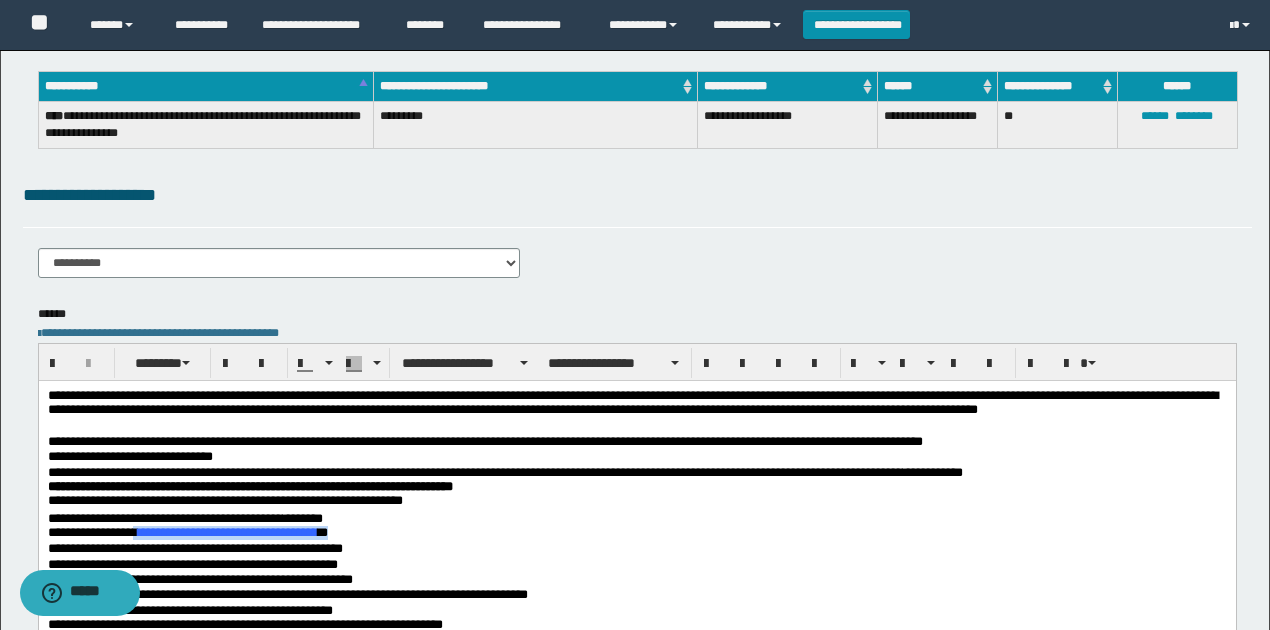 drag, startPoint x: 296, startPoint y: 536, endPoint x: 137, endPoint y: 535, distance: 159.00314 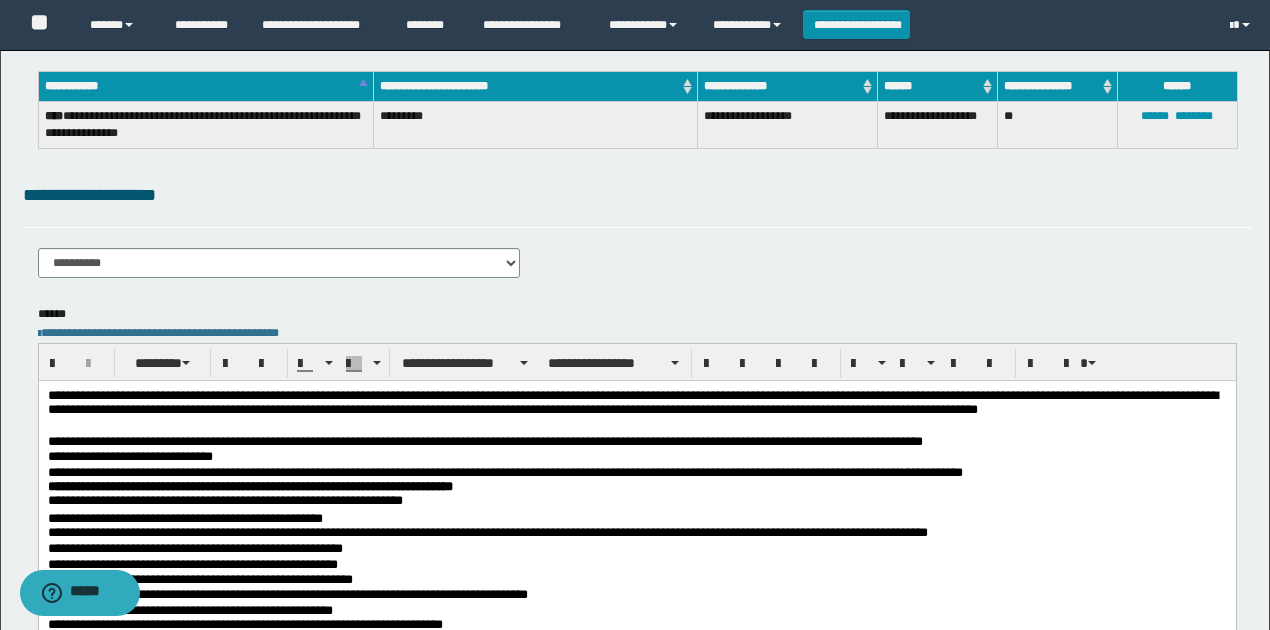 click on "**********" at bounding box center [637, 527] 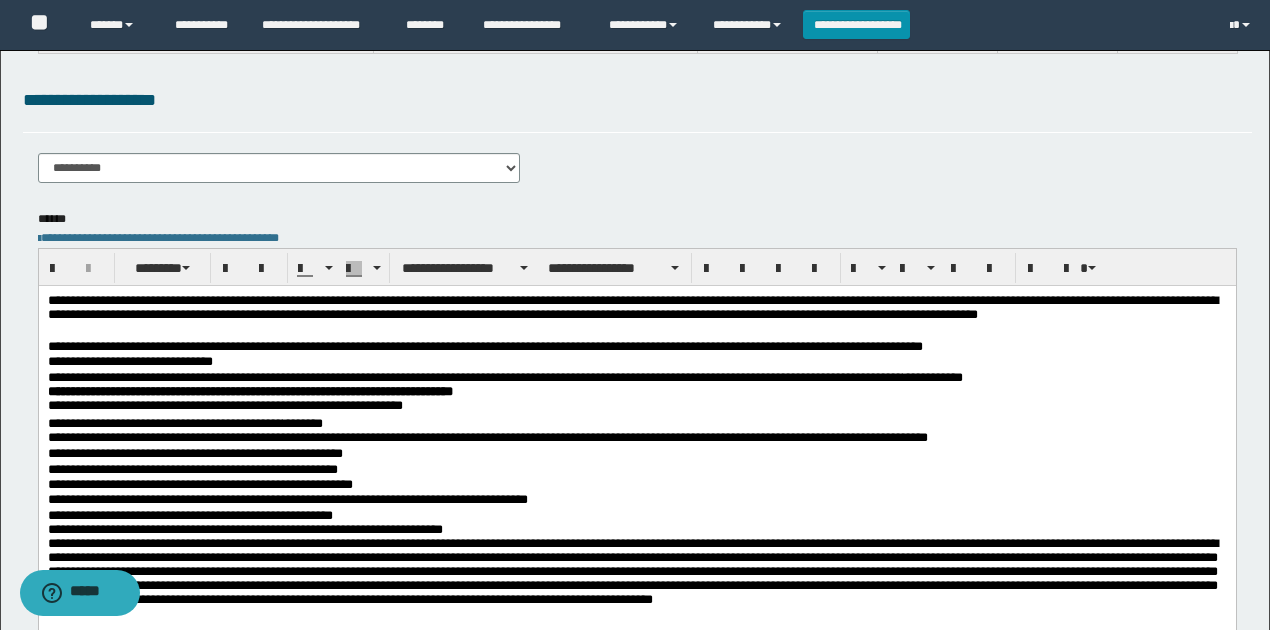 scroll, scrollTop: 333, scrollLeft: 0, axis: vertical 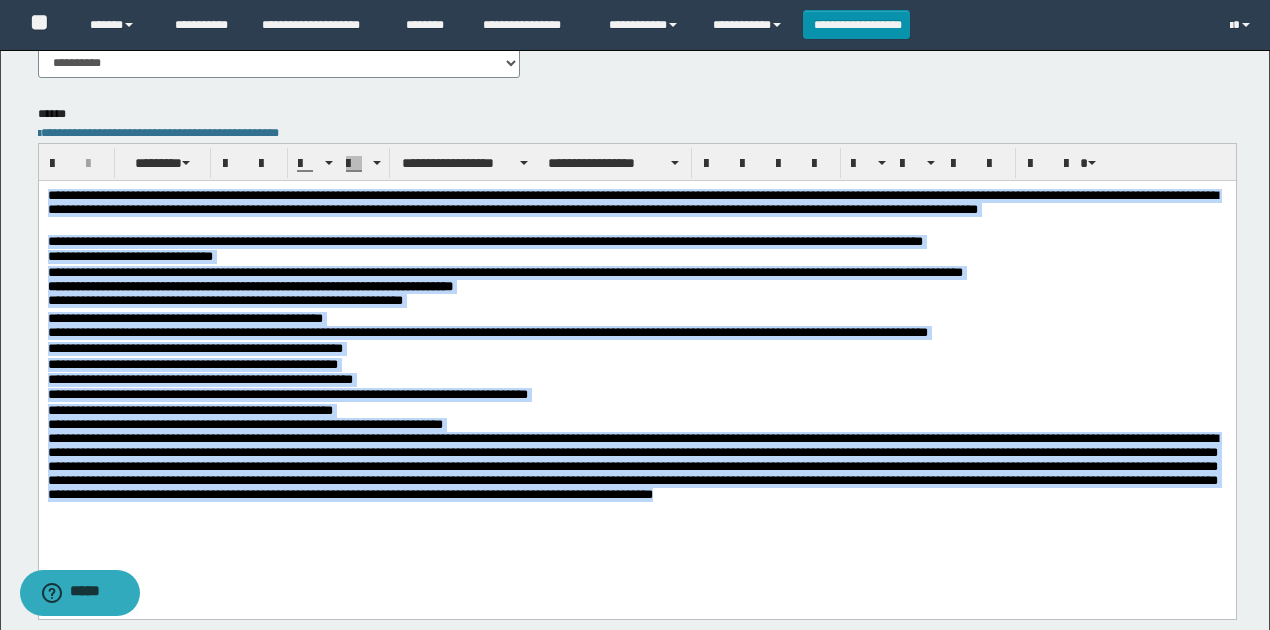 drag, startPoint x: 46, startPoint y: 197, endPoint x: 1306, endPoint y: 680, distance: 1349.4032 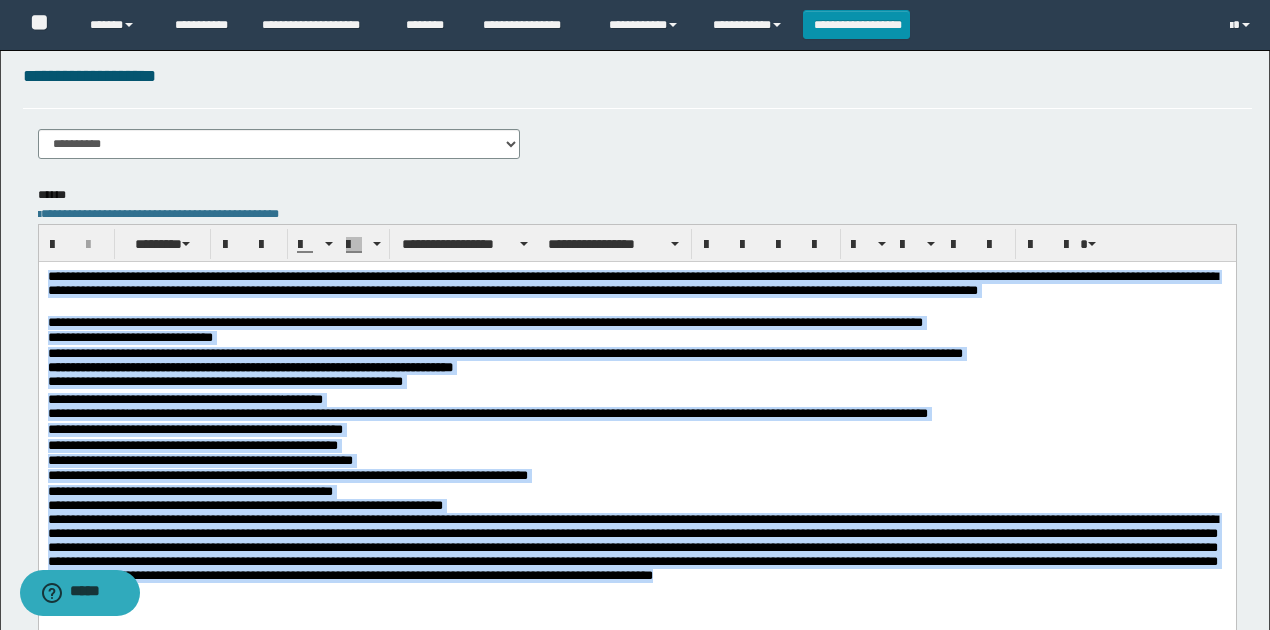 scroll, scrollTop: 66, scrollLeft: 0, axis: vertical 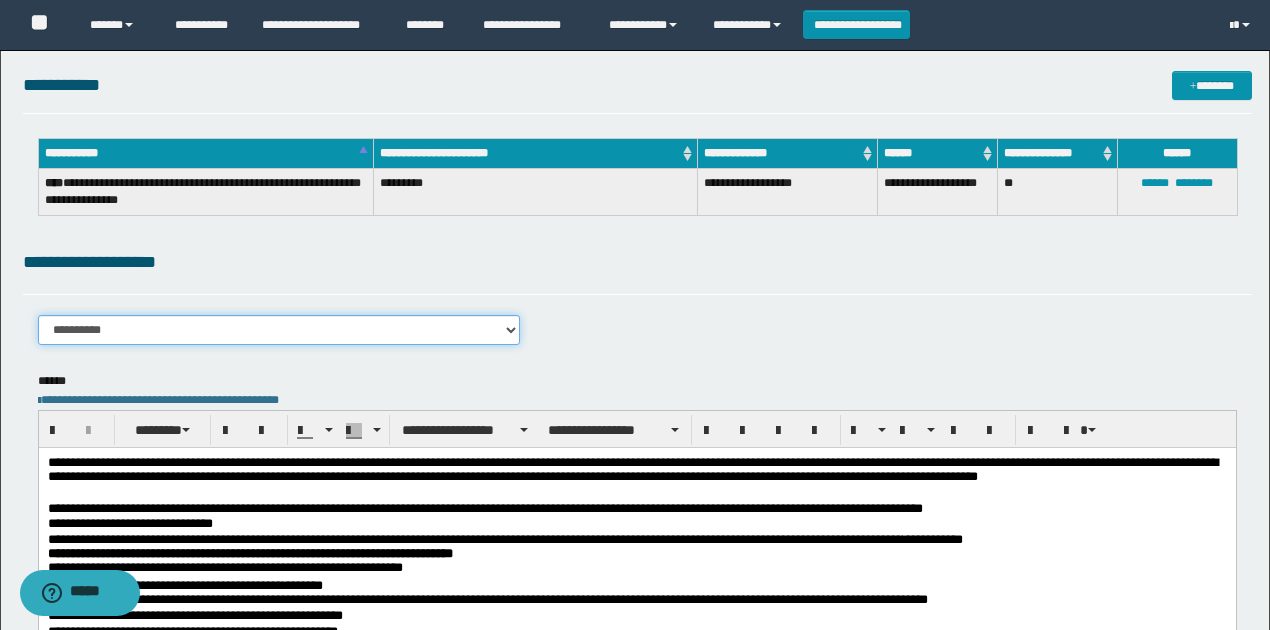 click on "**********" at bounding box center [279, 330] 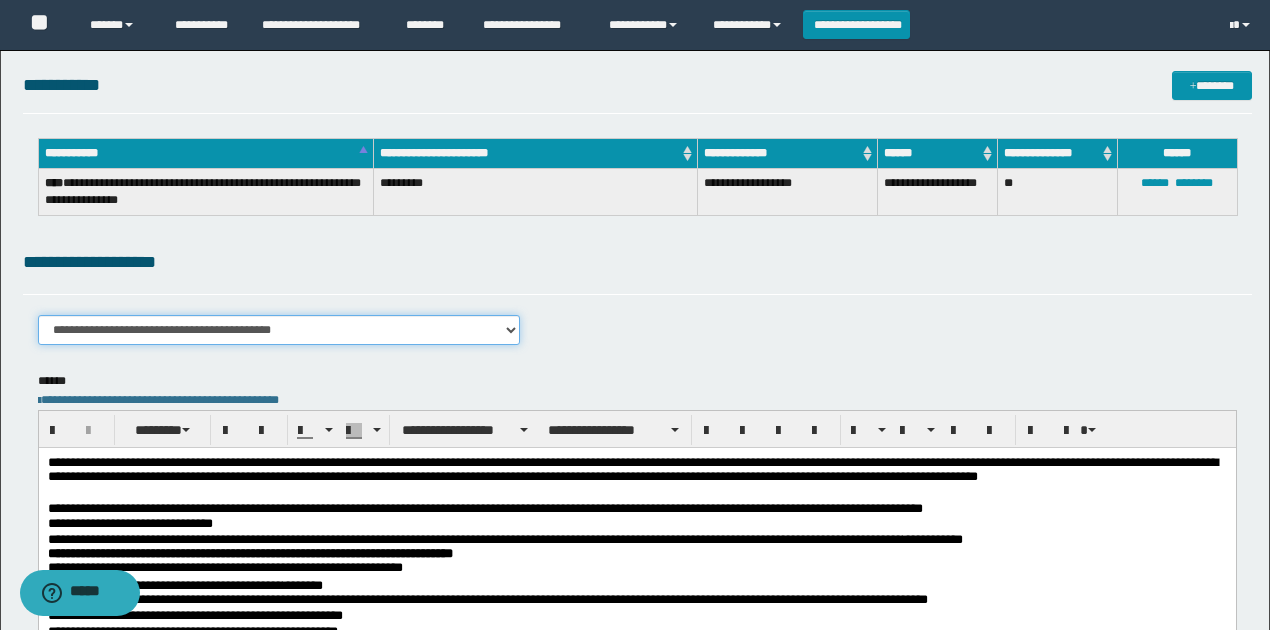 click on "**********" at bounding box center [279, 330] 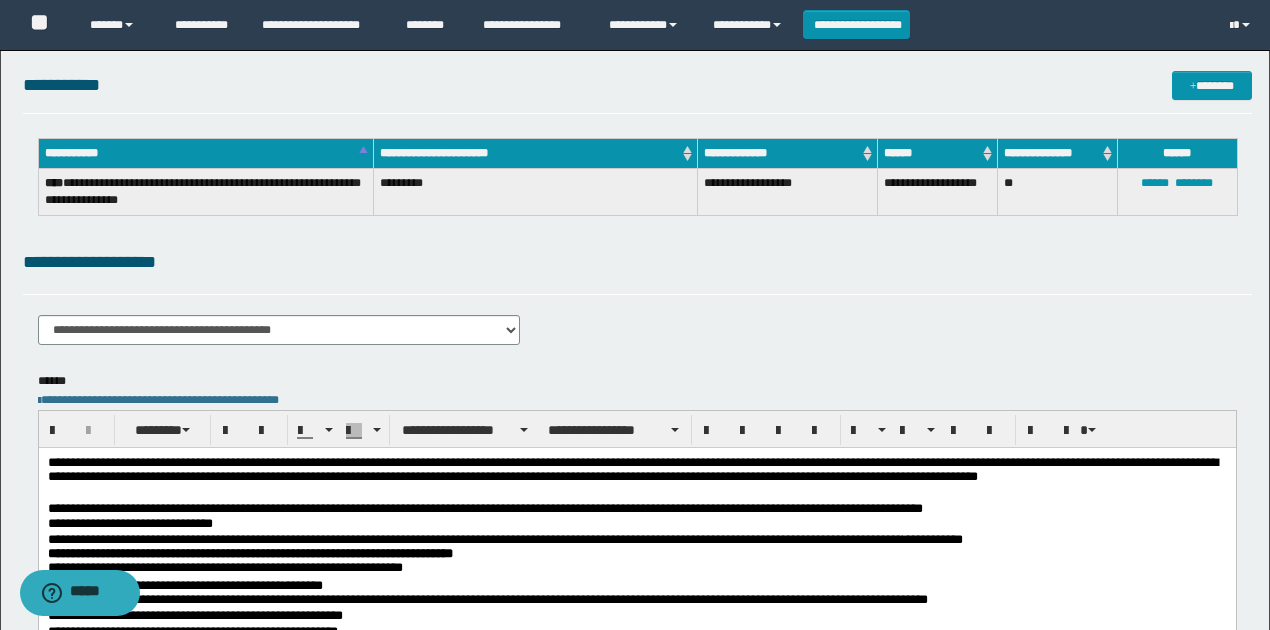 click on "**********" at bounding box center (637, 271) 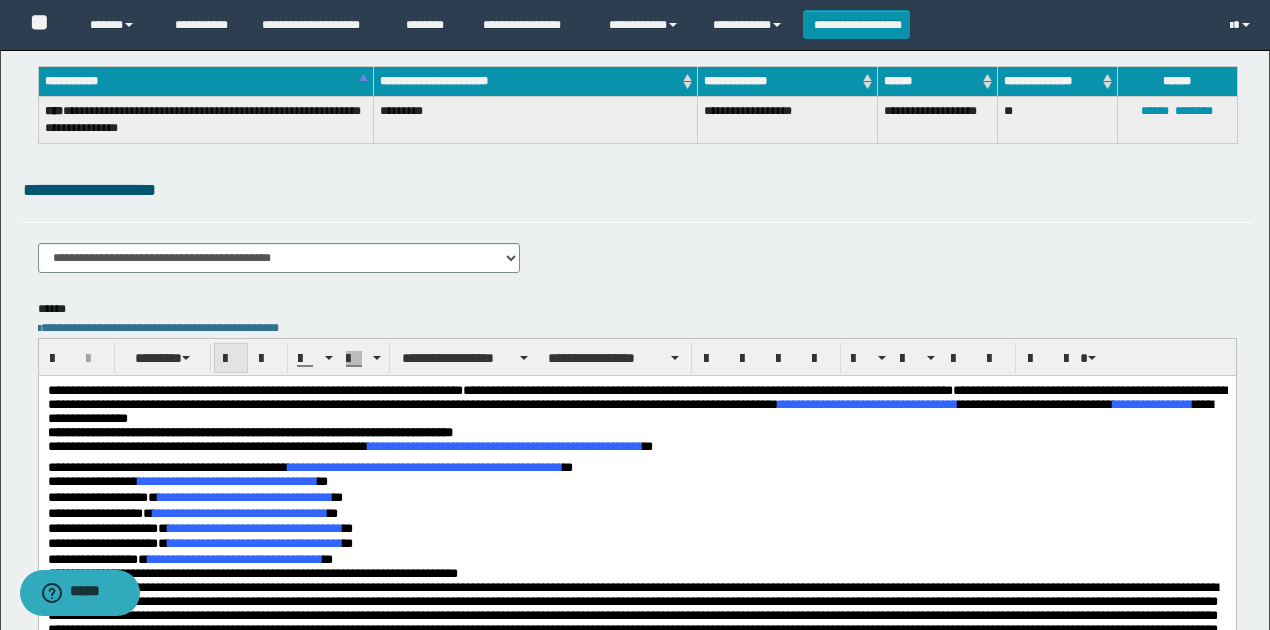 scroll, scrollTop: 266, scrollLeft: 0, axis: vertical 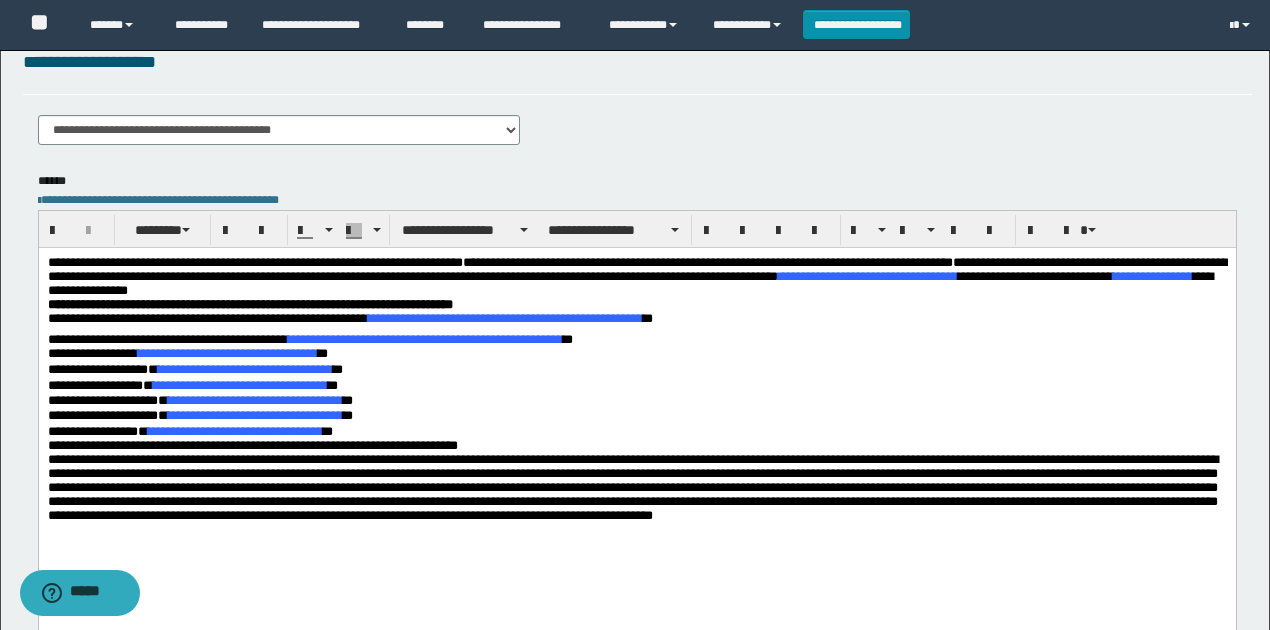 click on "**********" at bounding box center [637, 348] 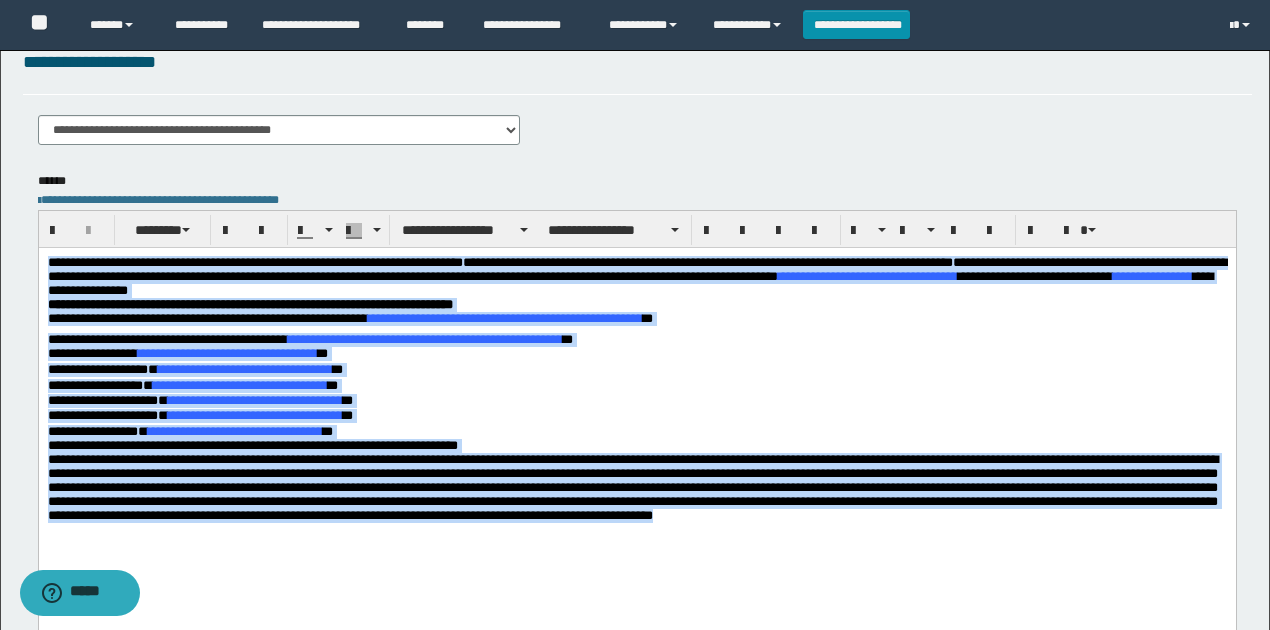 drag, startPoint x: 49, startPoint y: 263, endPoint x: 1242, endPoint y: 532, distance: 1222.9513 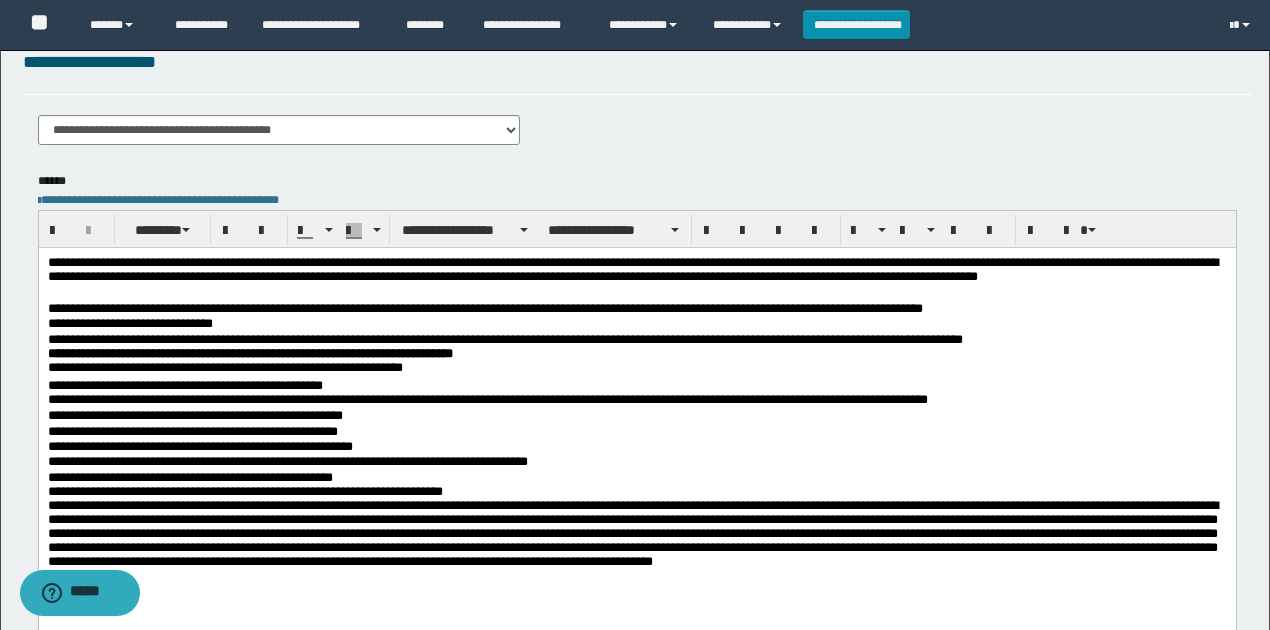 click on "**********" at bounding box center [637, 416] 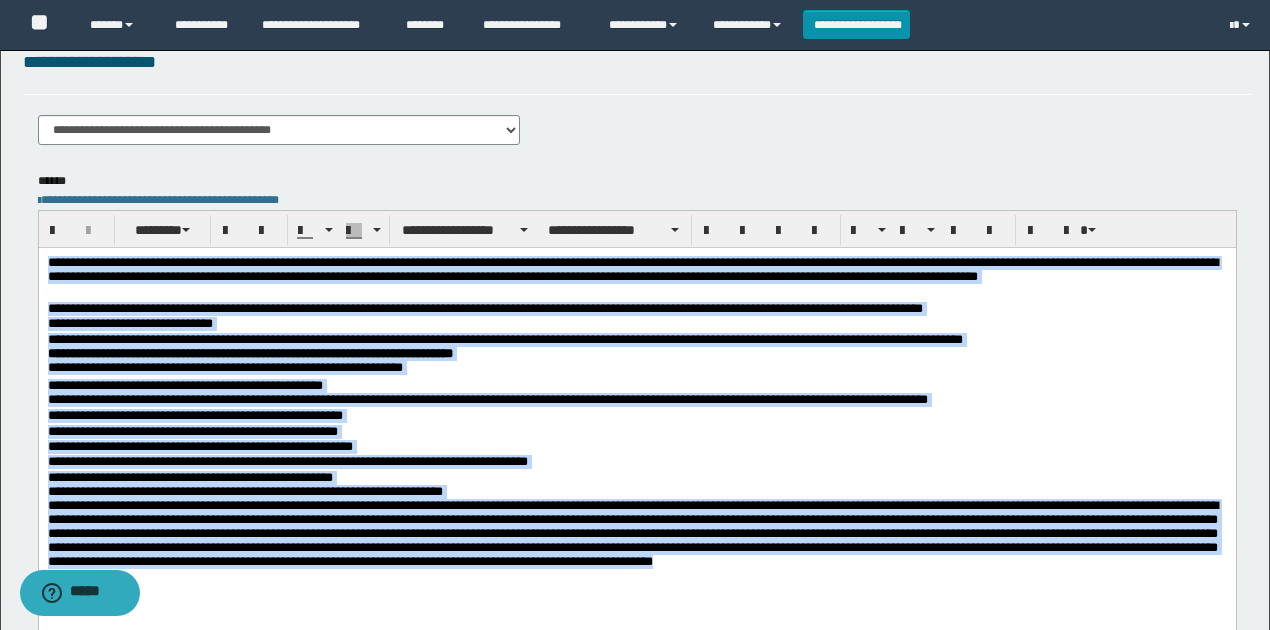 drag, startPoint x: 48, startPoint y: 261, endPoint x: 1122, endPoint y: 567, distance: 1116.7417 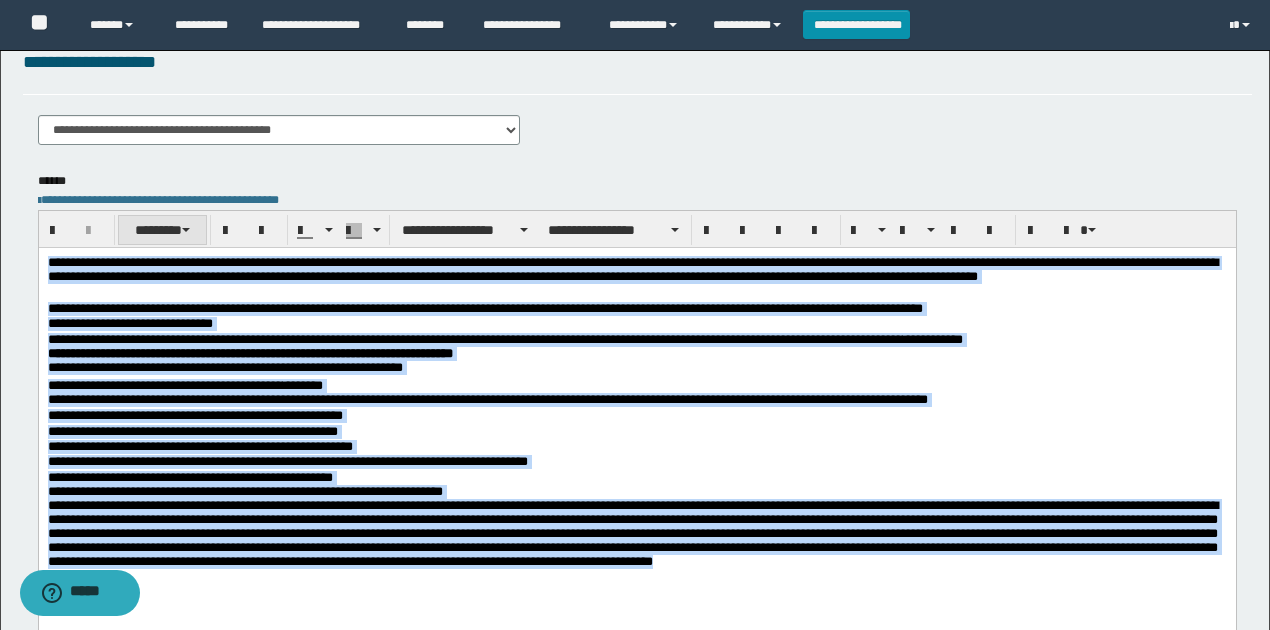 click on "********" at bounding box center [162, 230] 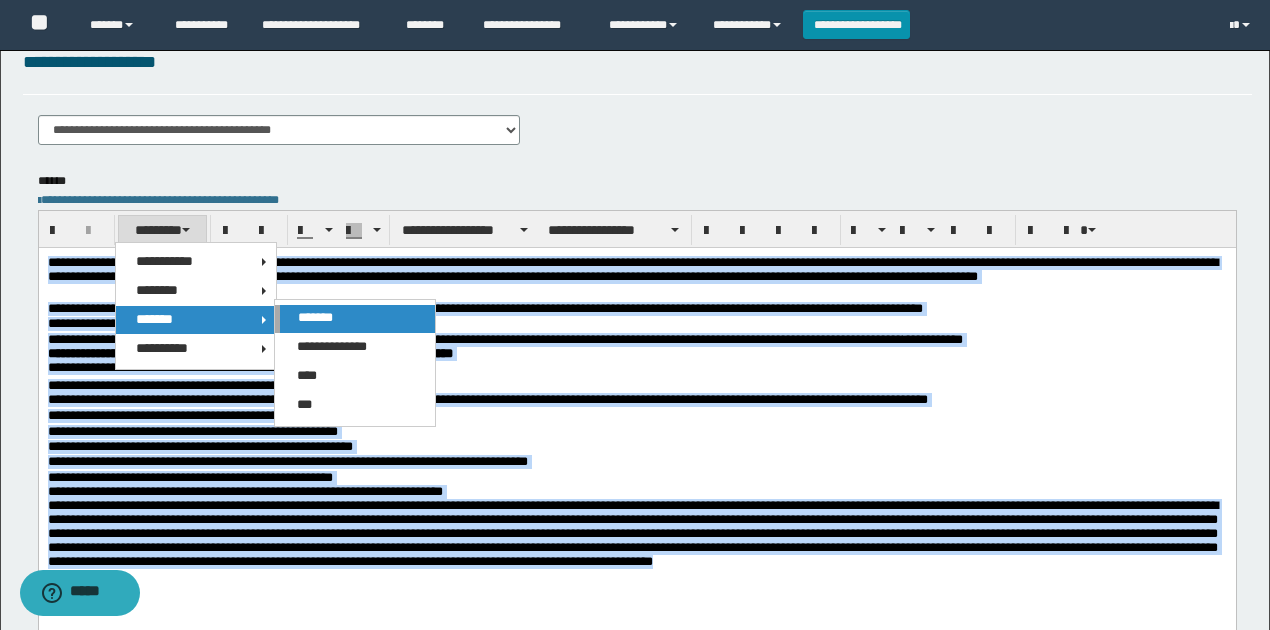 click on "*******" at bounding box center (354, 319) 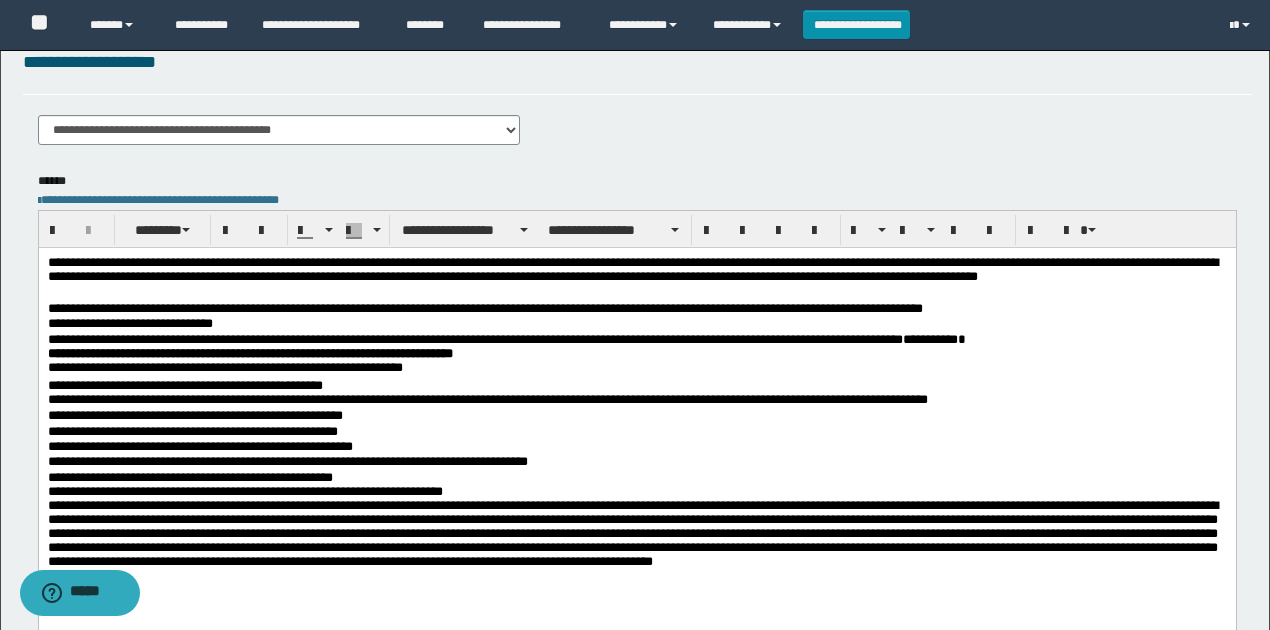 click on "**********" at bounding box center (637, 356) 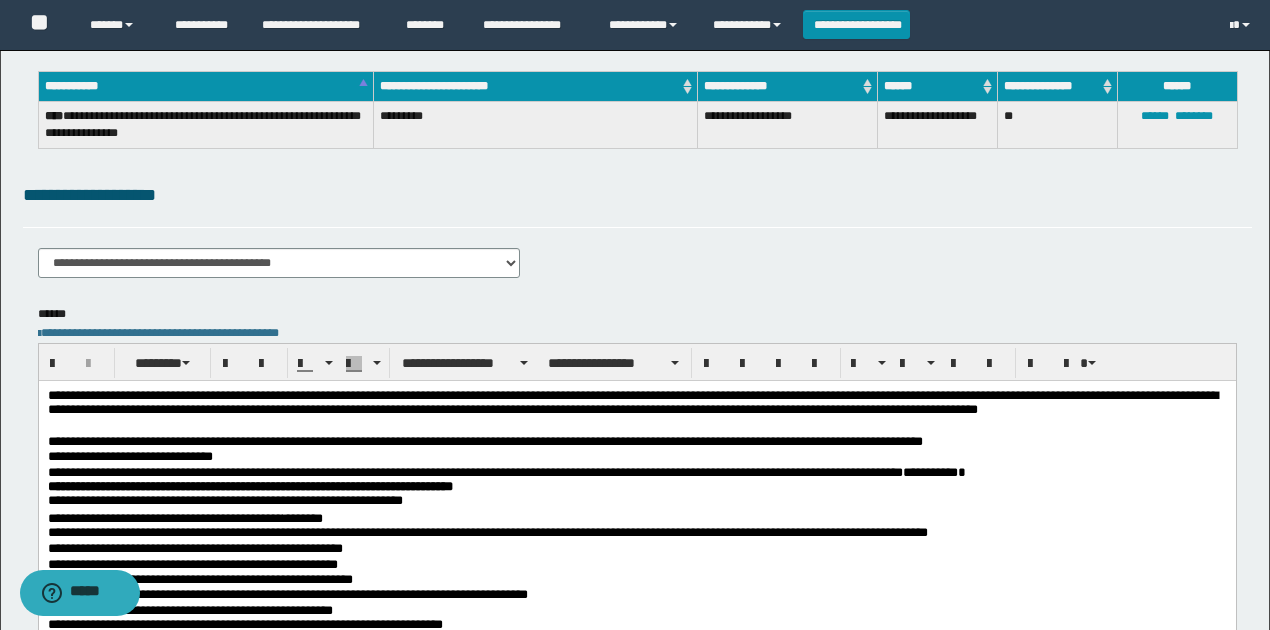 scroll, scrollTop: 333, scrollLeft: 0, axis: vertical 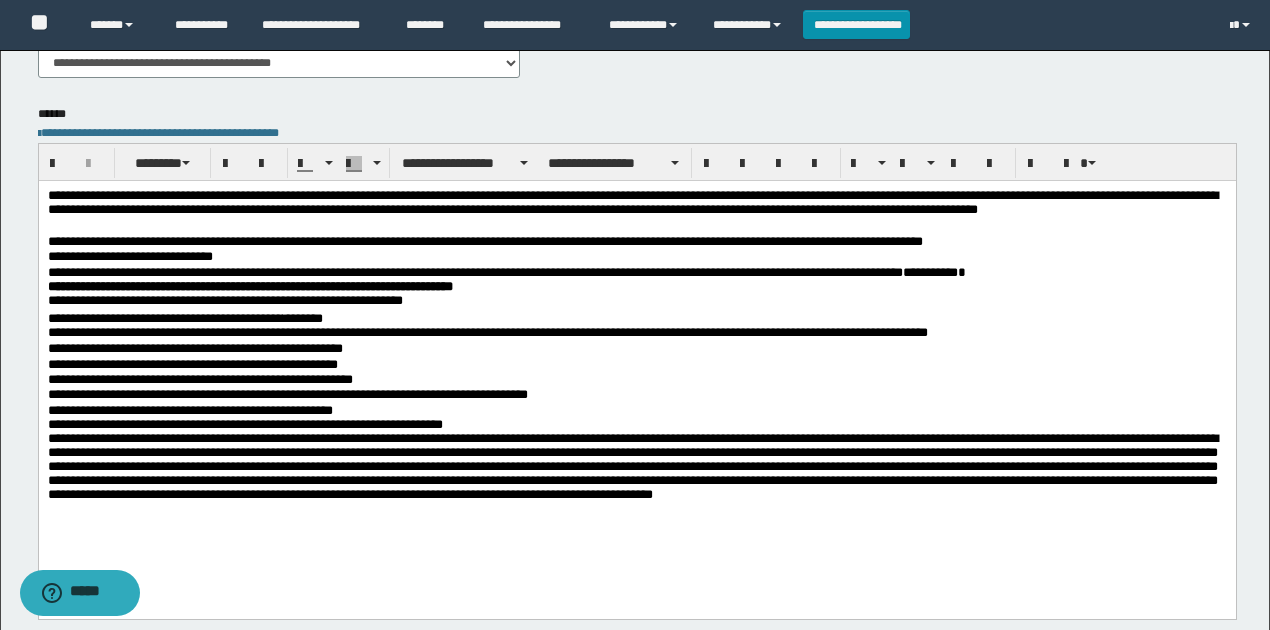 click on "**********" at bounding box center (637, 380) 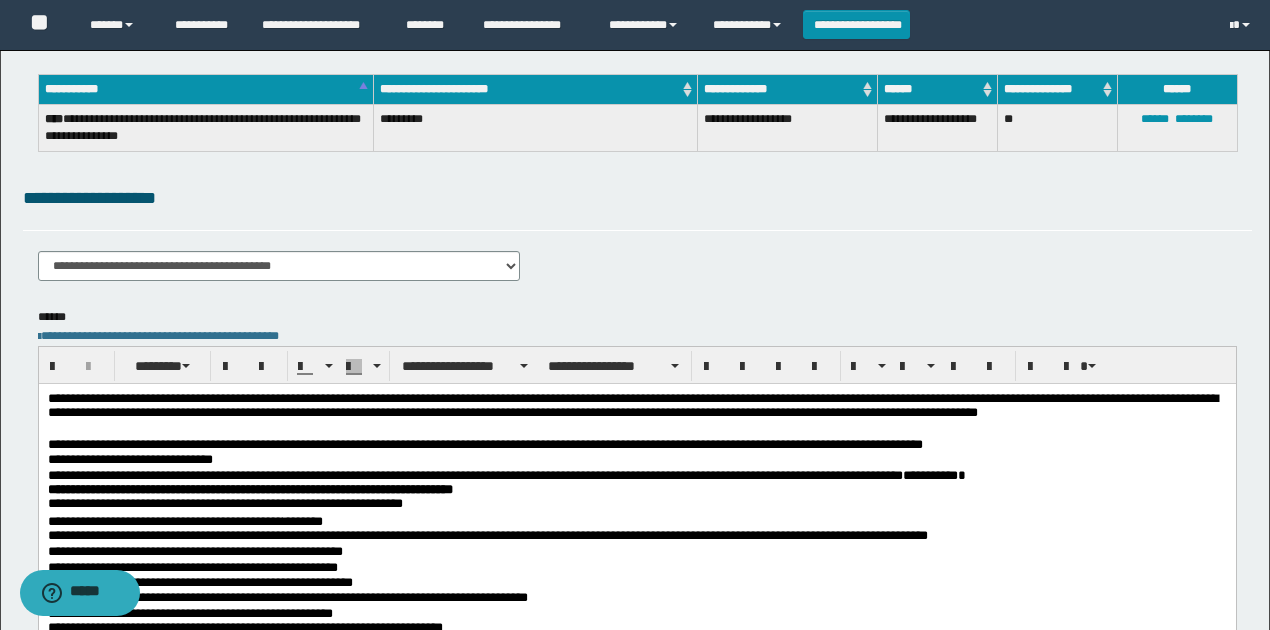 scroll, scrollTop: 0, scrollLeft: 0, axis: both 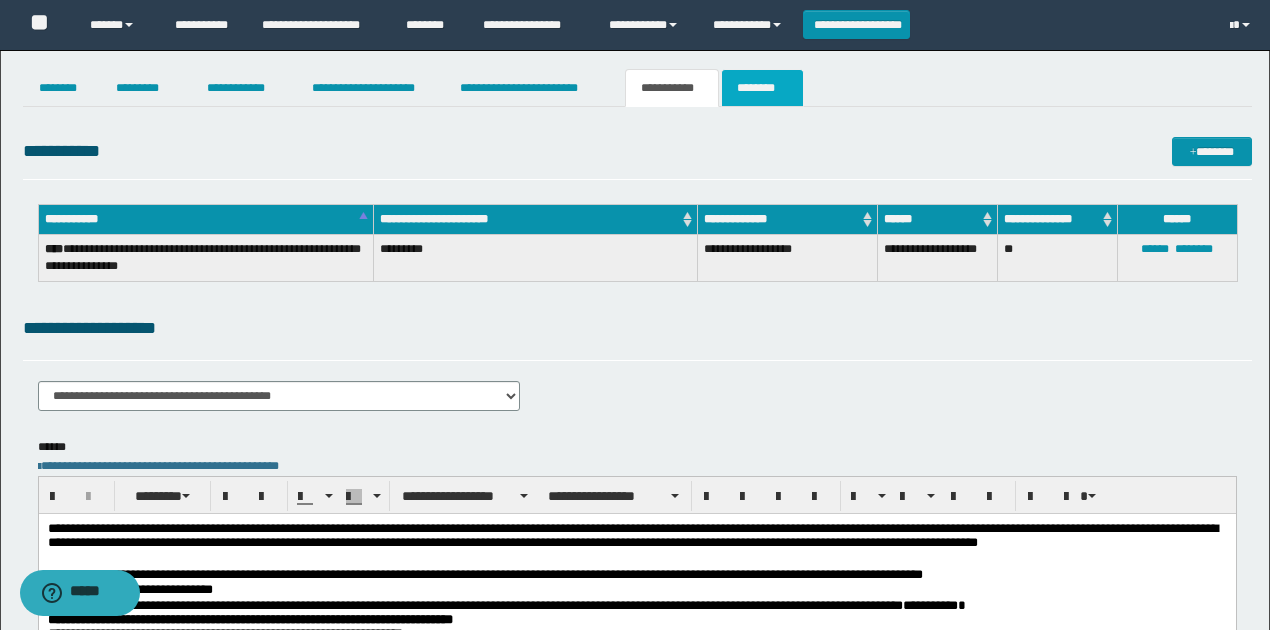 click on "********" at bounding box center (762, 88) 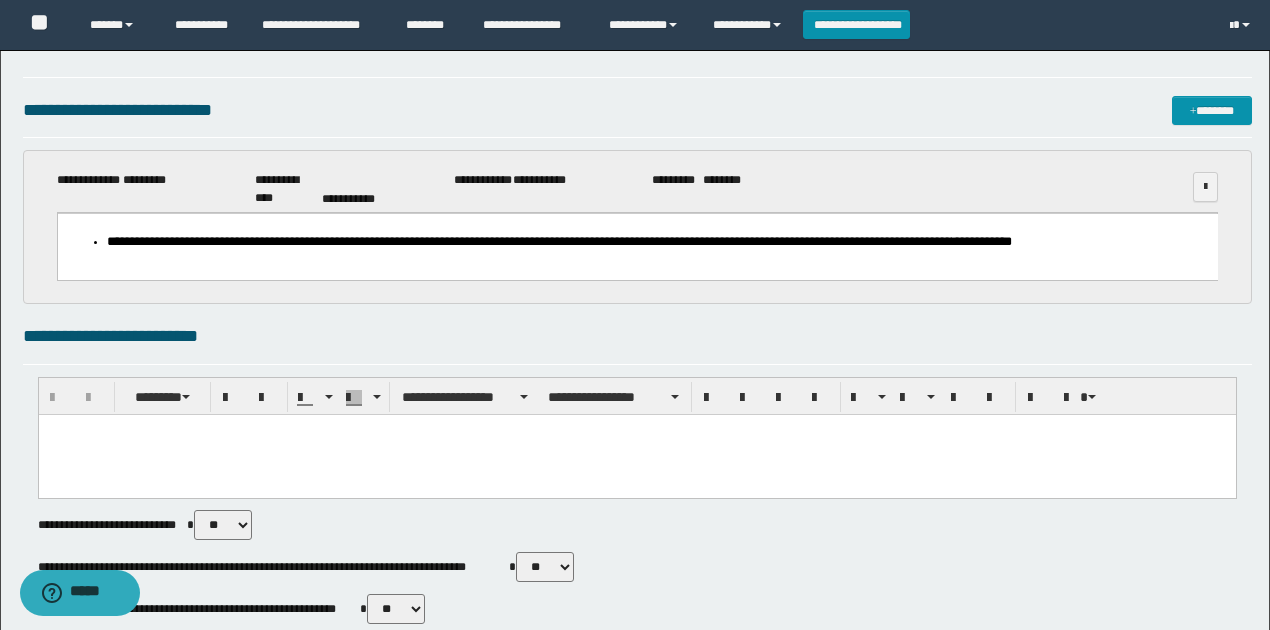 scroll, scrollTop: 200, scrollLeft: 0, axis: vertical 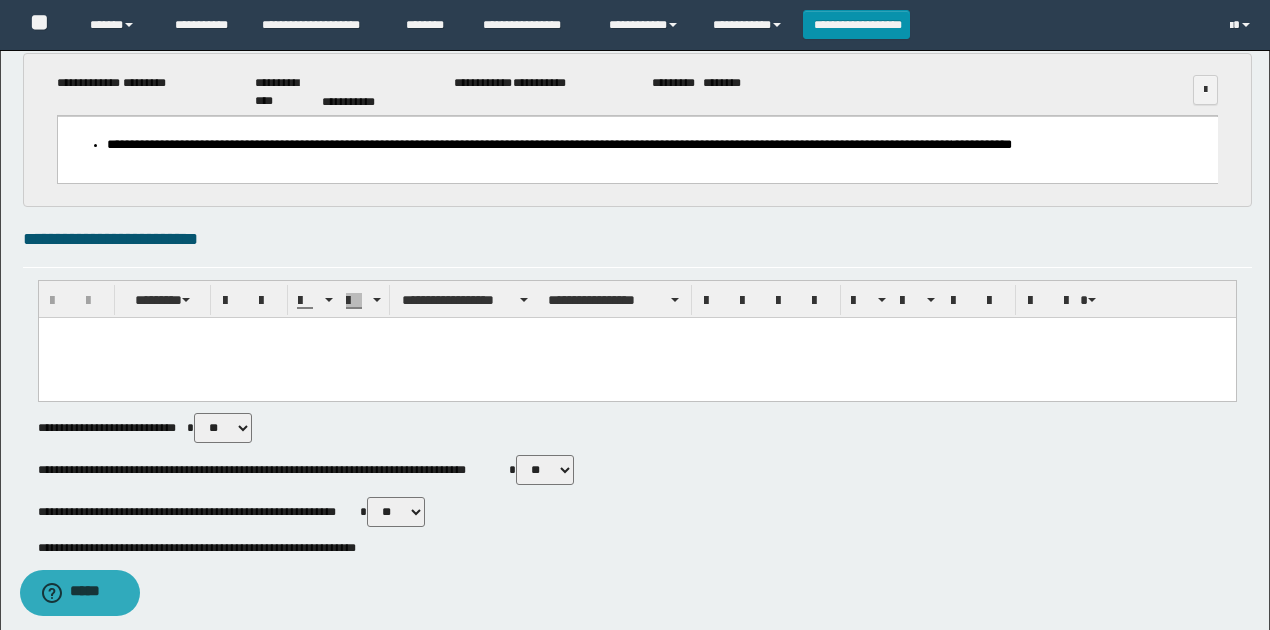 click at bounding box center [636, 358] 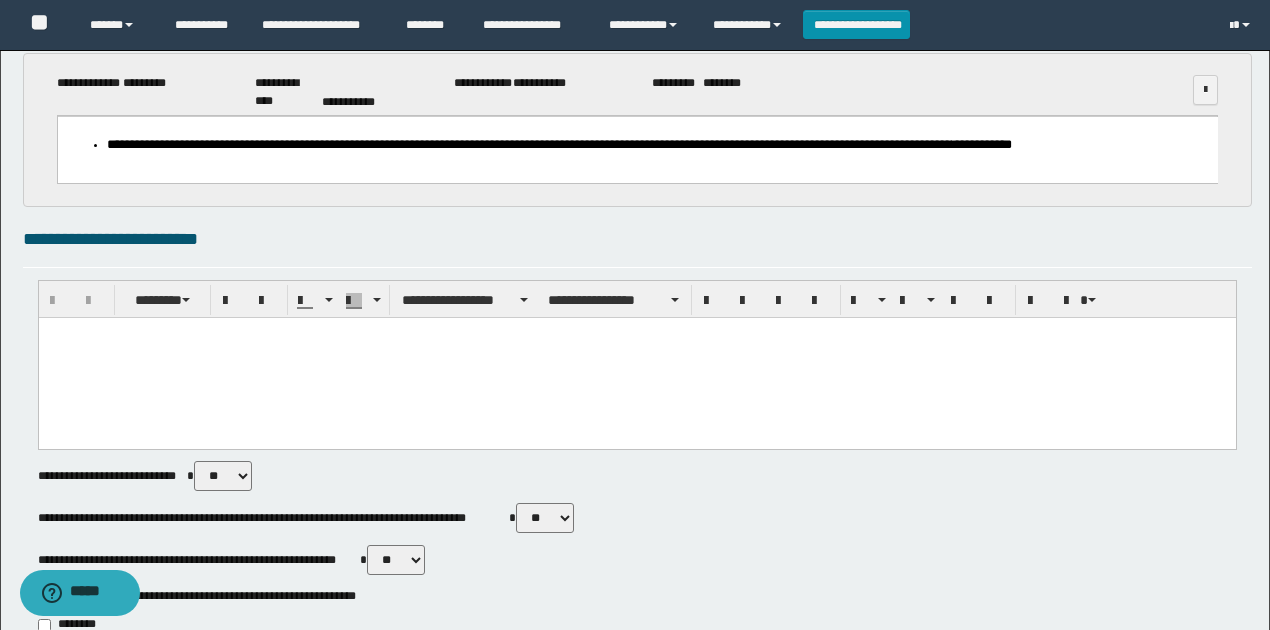 click at bounding box center (636, 358) 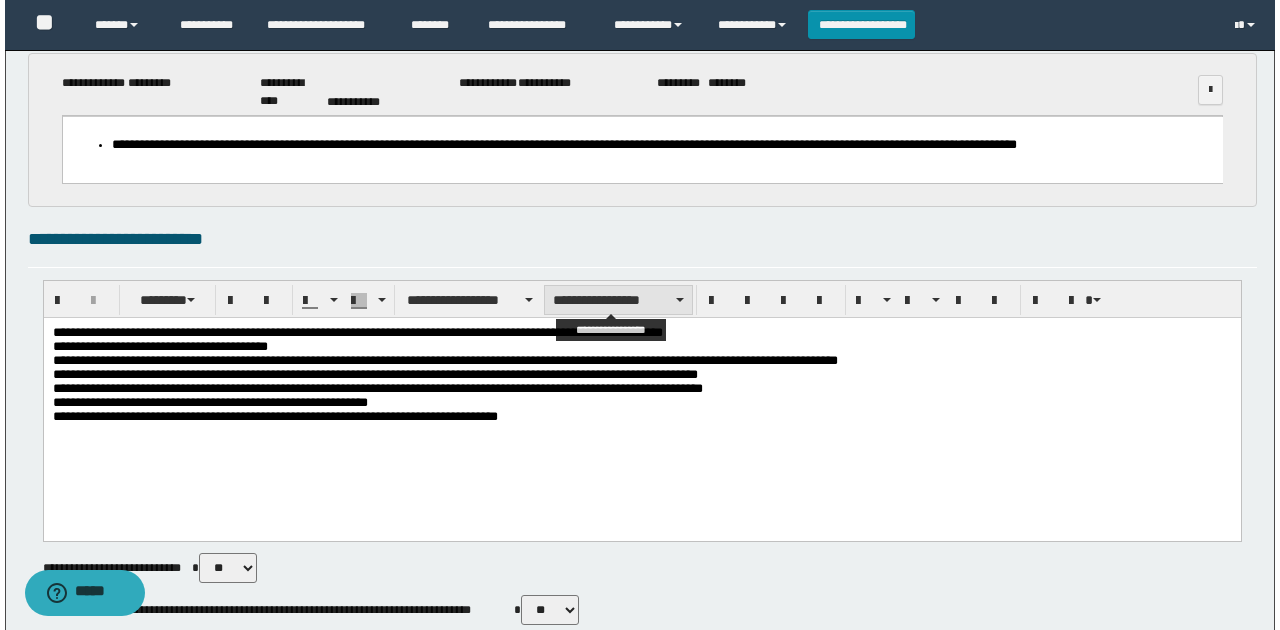 scroll, scrollTop: 0, scrollLeft: 0, axis: both 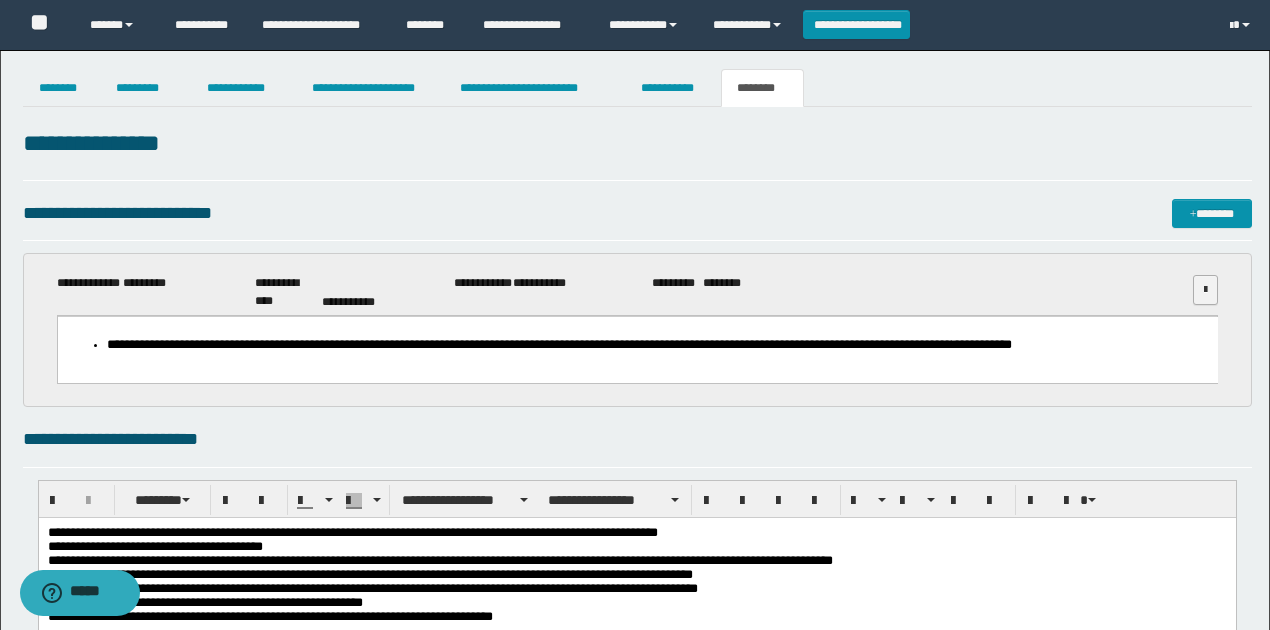 click at bounding box center [1205, 290] 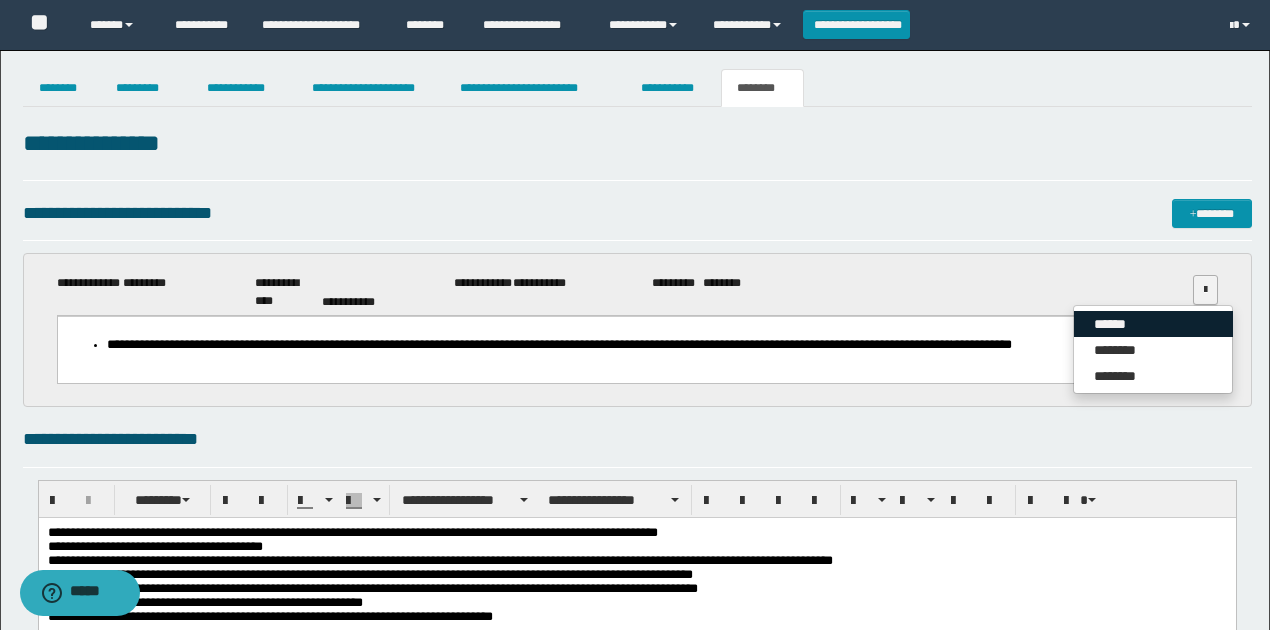 click on "******" at bounding box center (1153, 324) 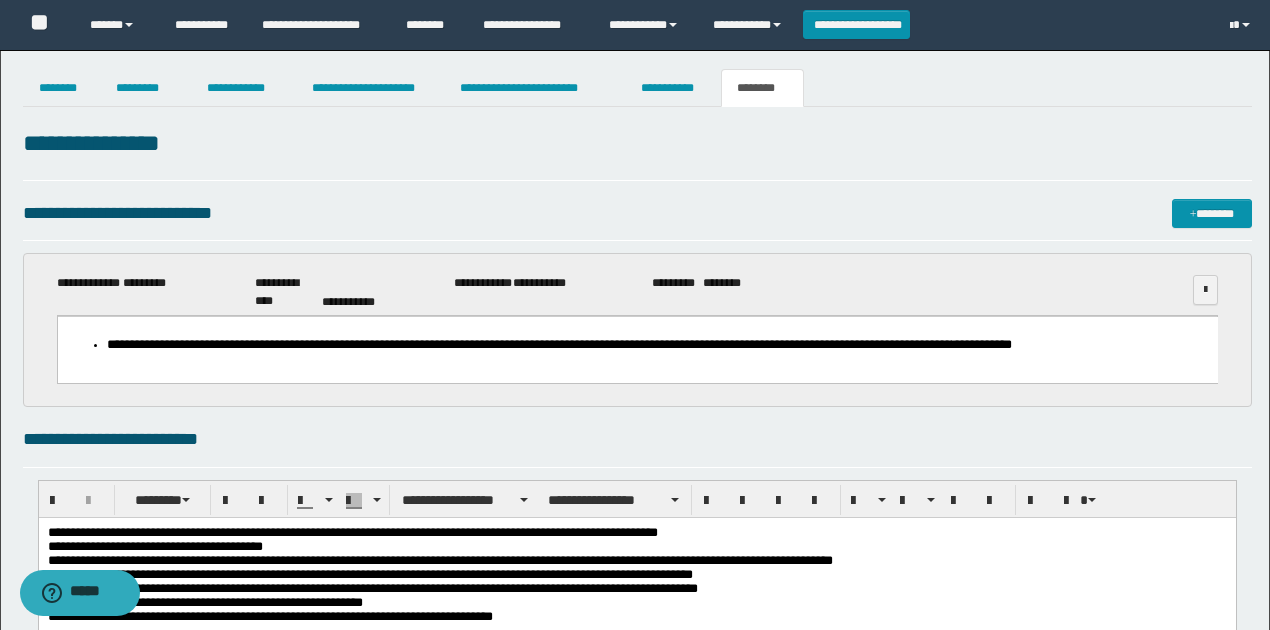type on "**********" 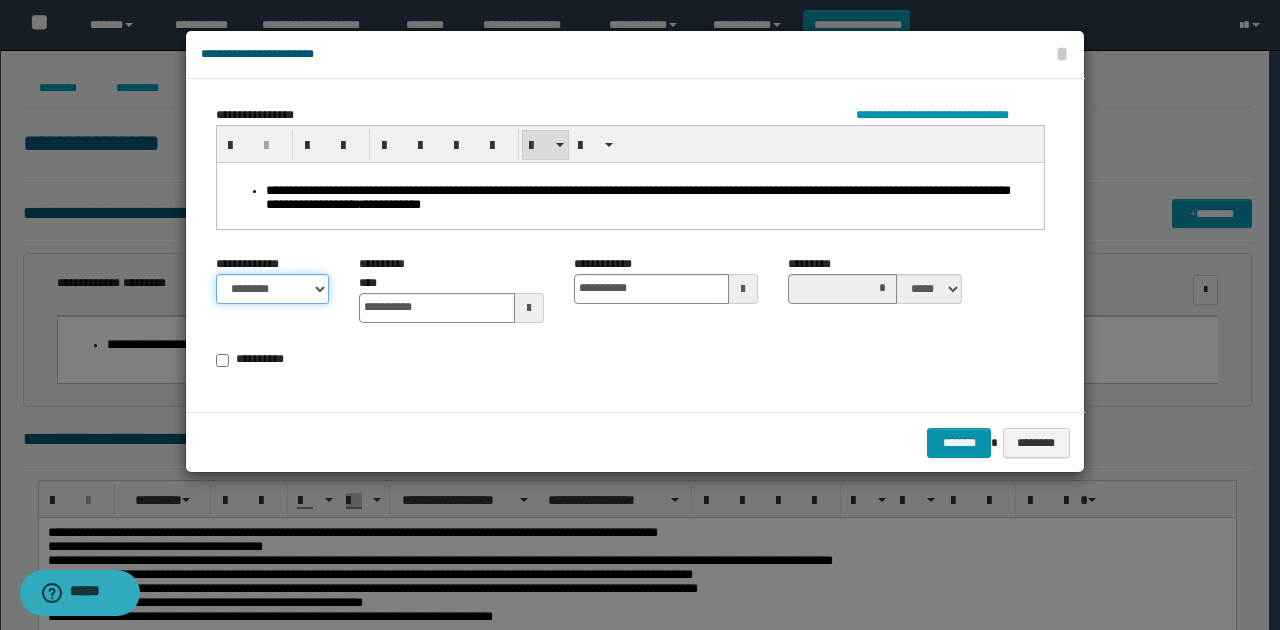 drag, startPoint x: 324, startPoint y: 286, endPoint x: 321, endPoint y: 300, distance: 14.3178215 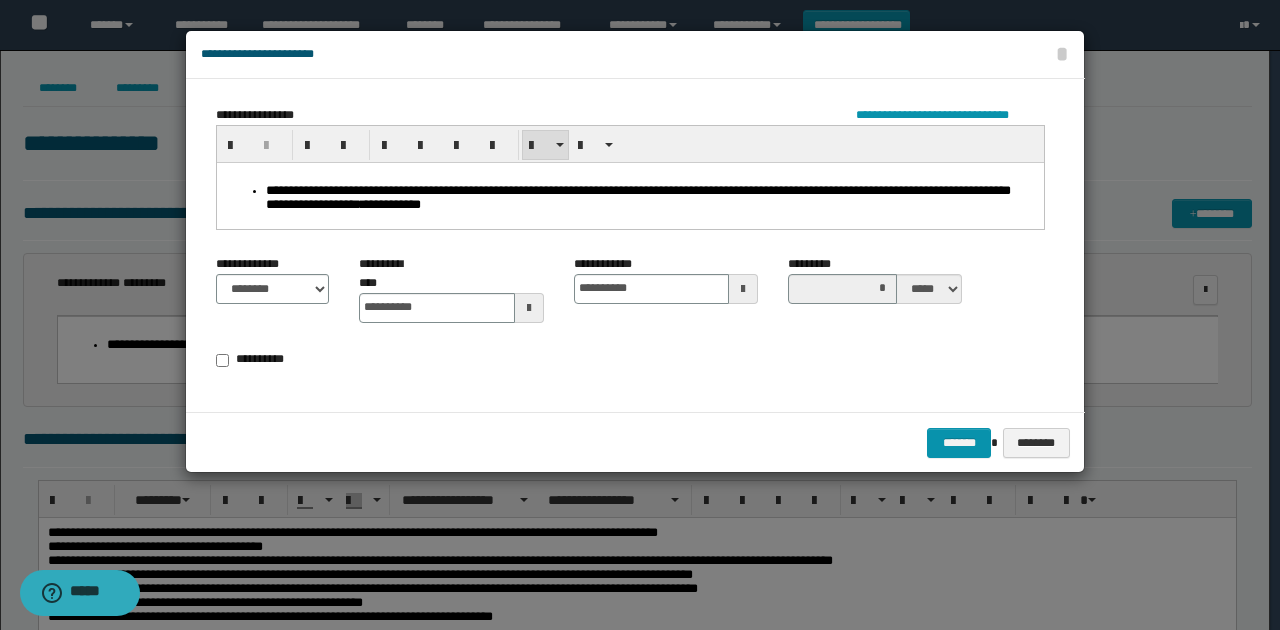 click on "**********" at bounding box center (630, 320) 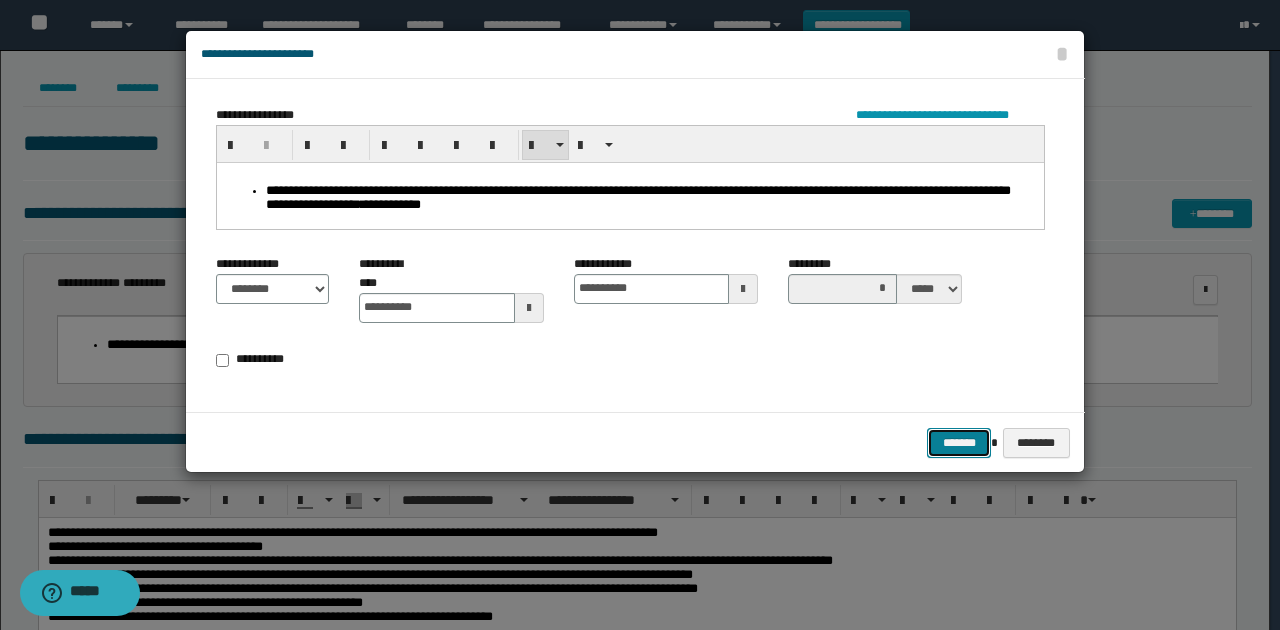 click on "*******" at bounding box center [959, 442] 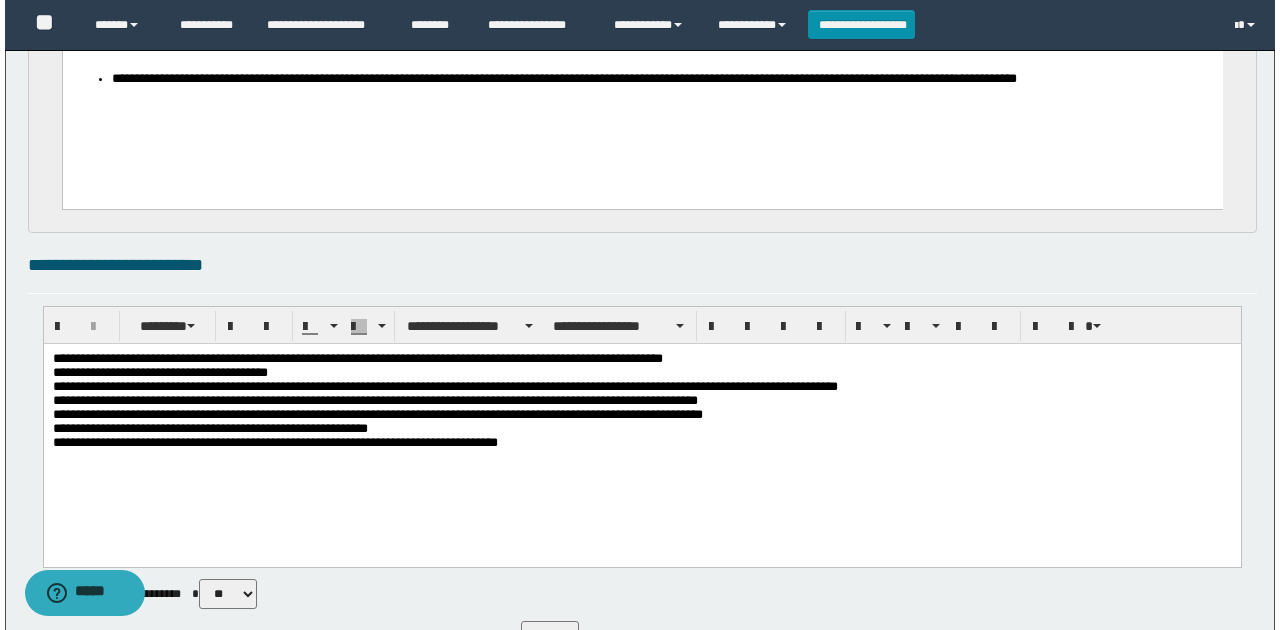 scroll, scrollTop: 0, scrollLeft: 0, axis: both 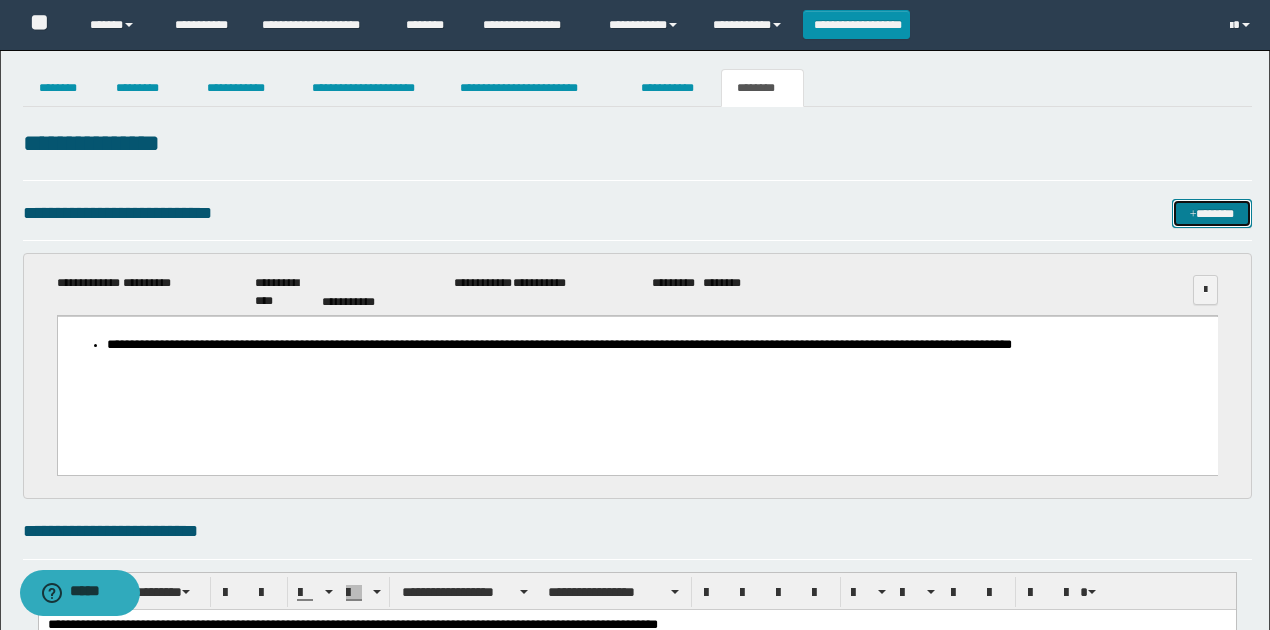 click on "*******" at bounding box center [1211, 213] 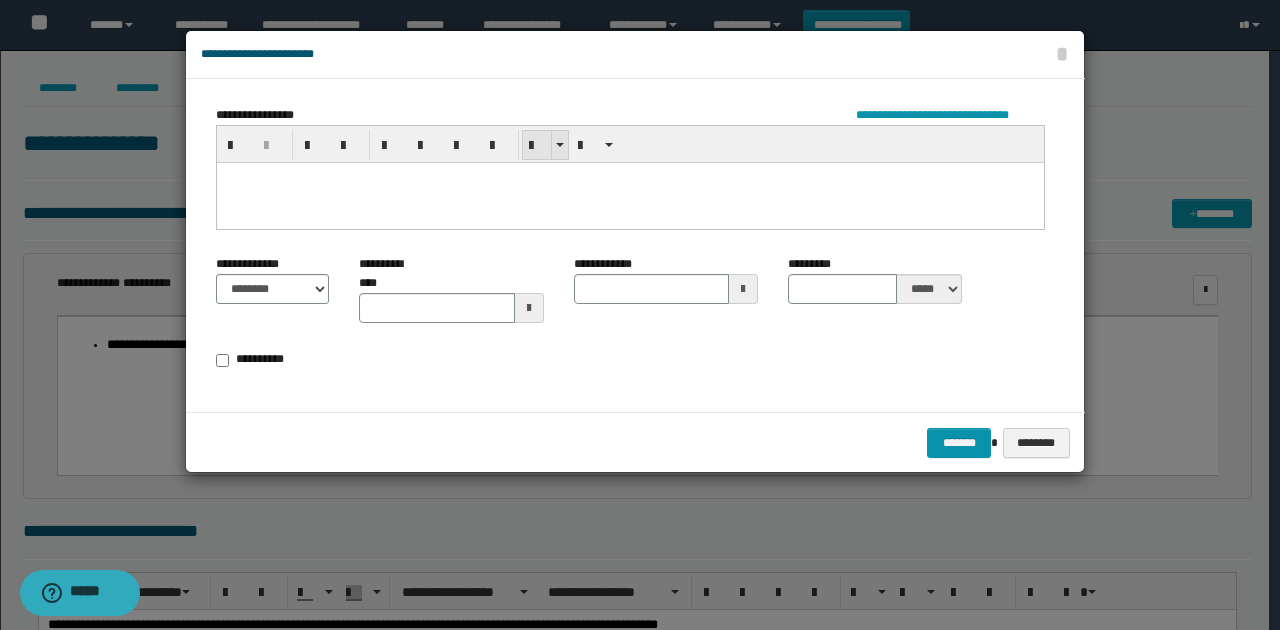 click at bounding box center [537, 146] 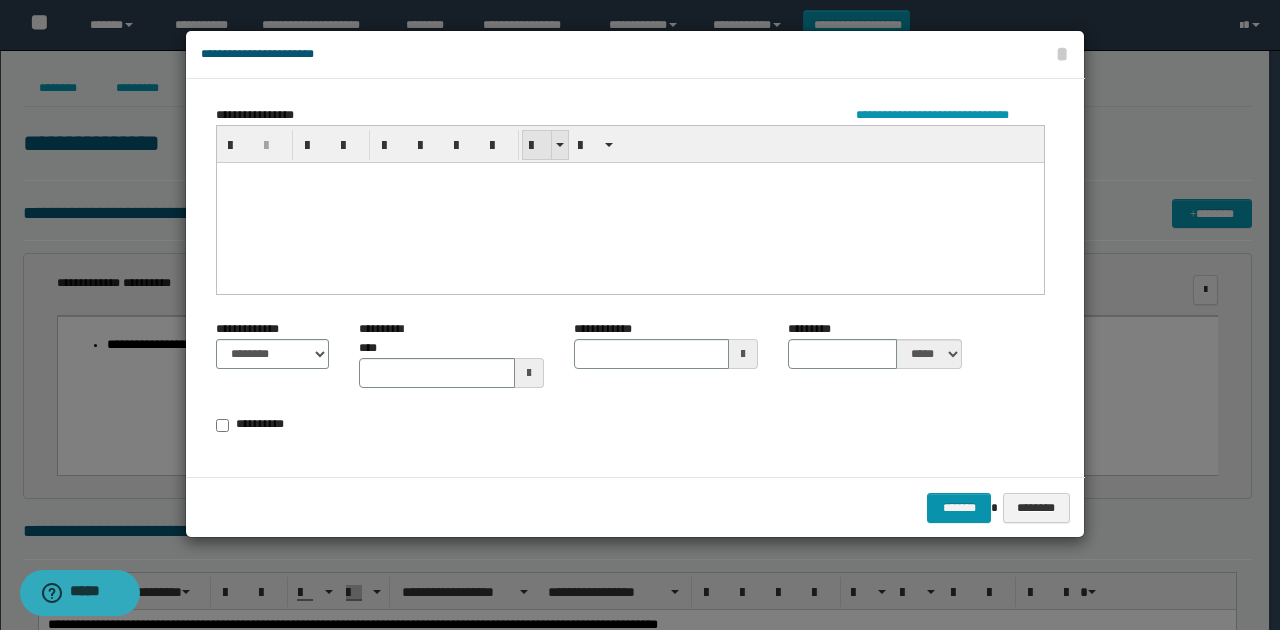 click at bounding box center [537, 146] 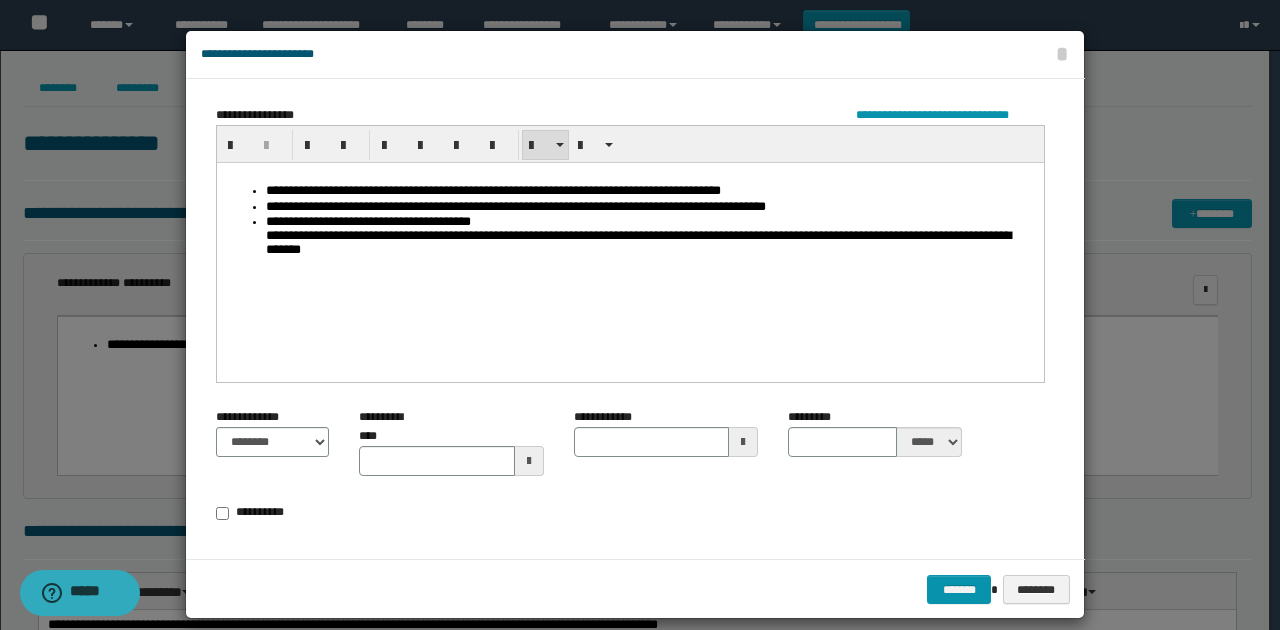 click on "**********" at bounding box center [650, 237] 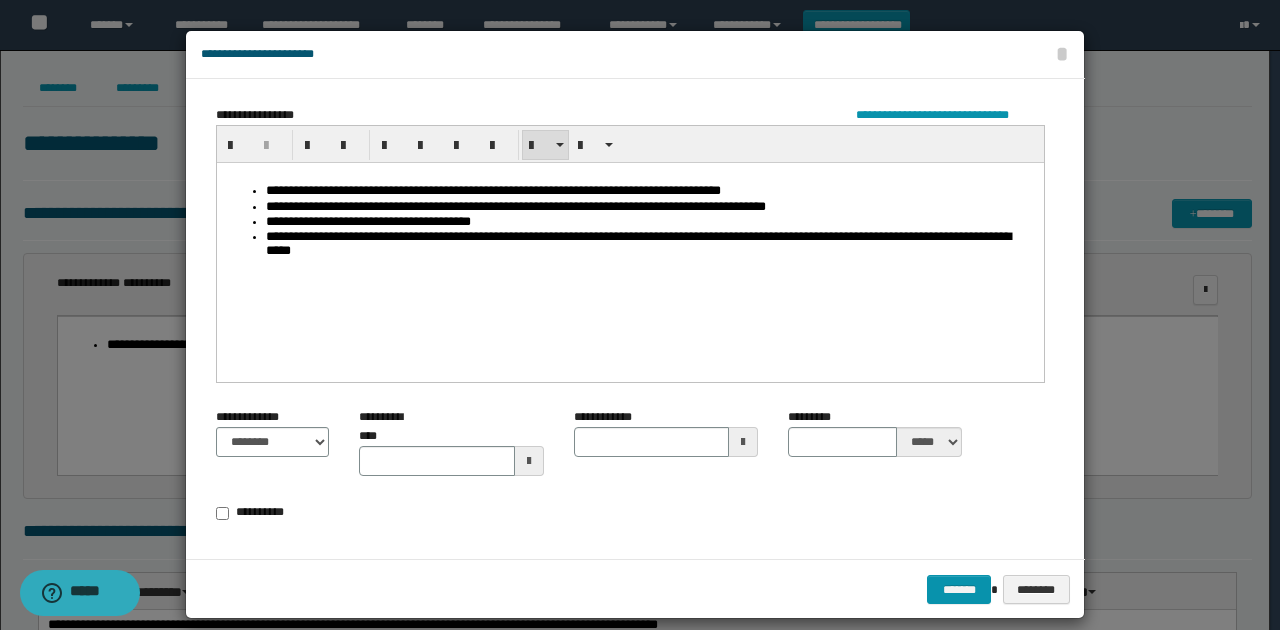 type 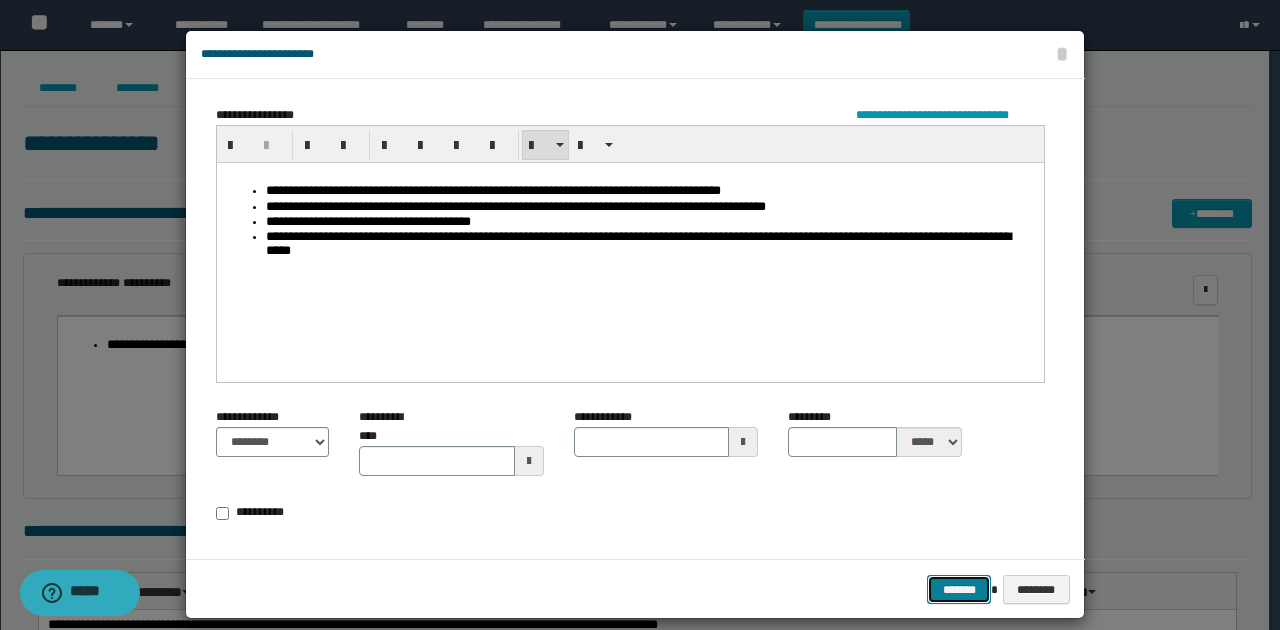 click on "*******" at bounding box center (959, 589) 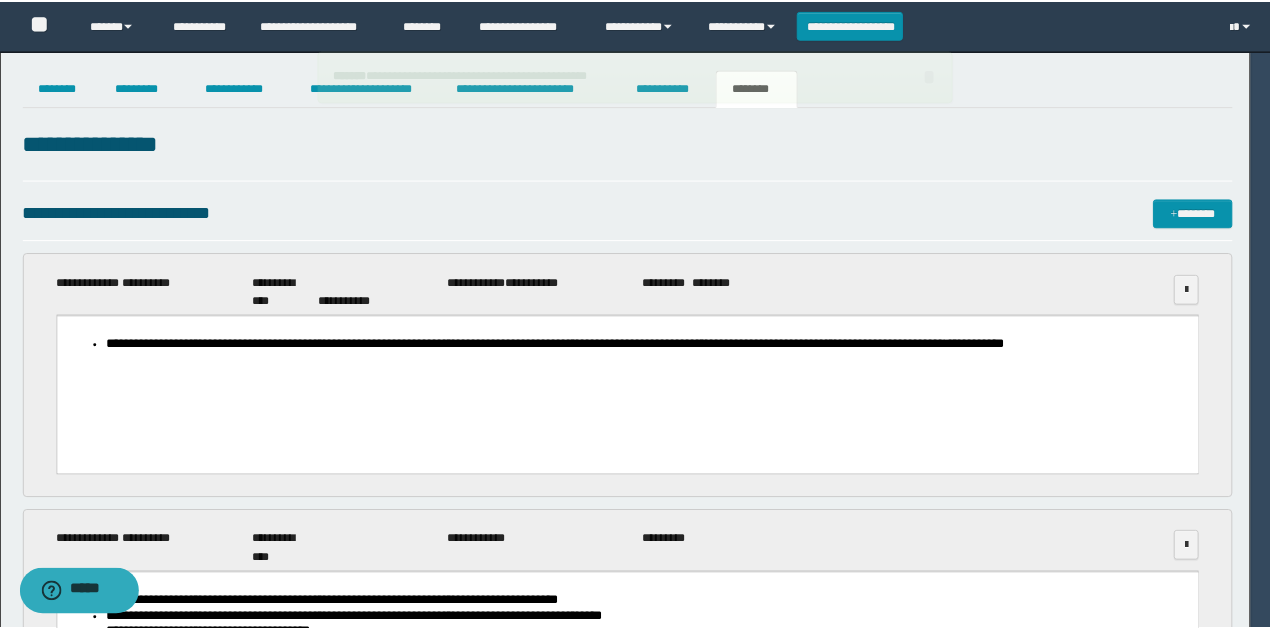 scroll, scrollTop: 0, scrollLeft: 0, axis: both 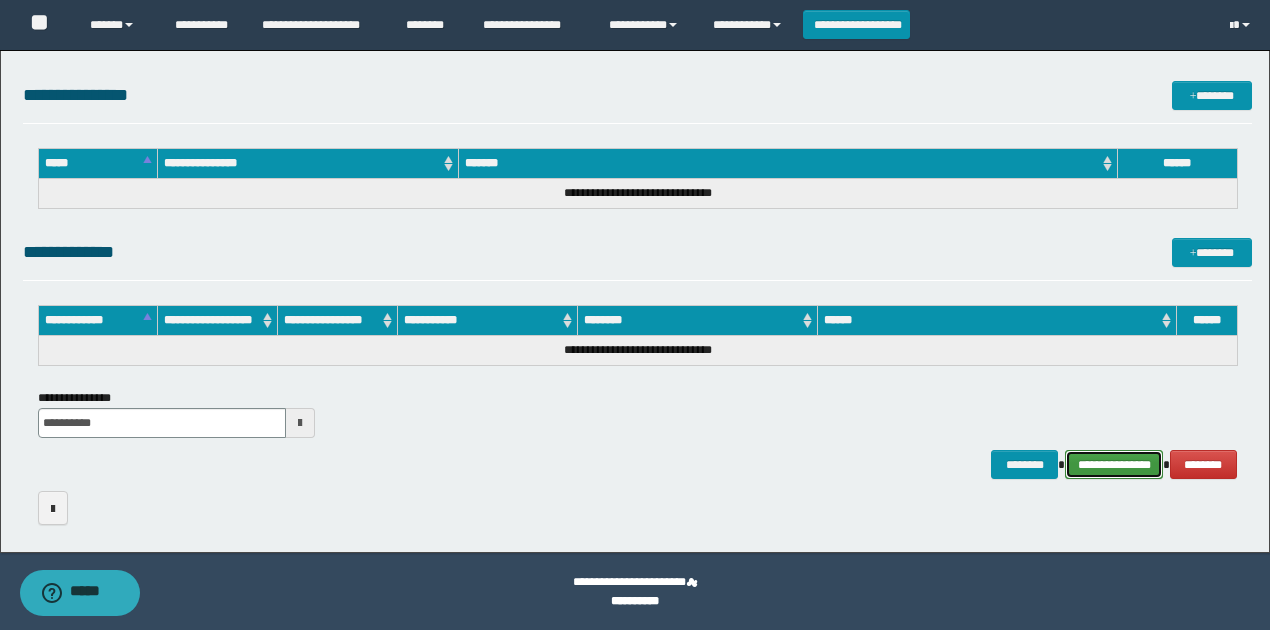 click on "**********" at bounding box center (1114, 464) 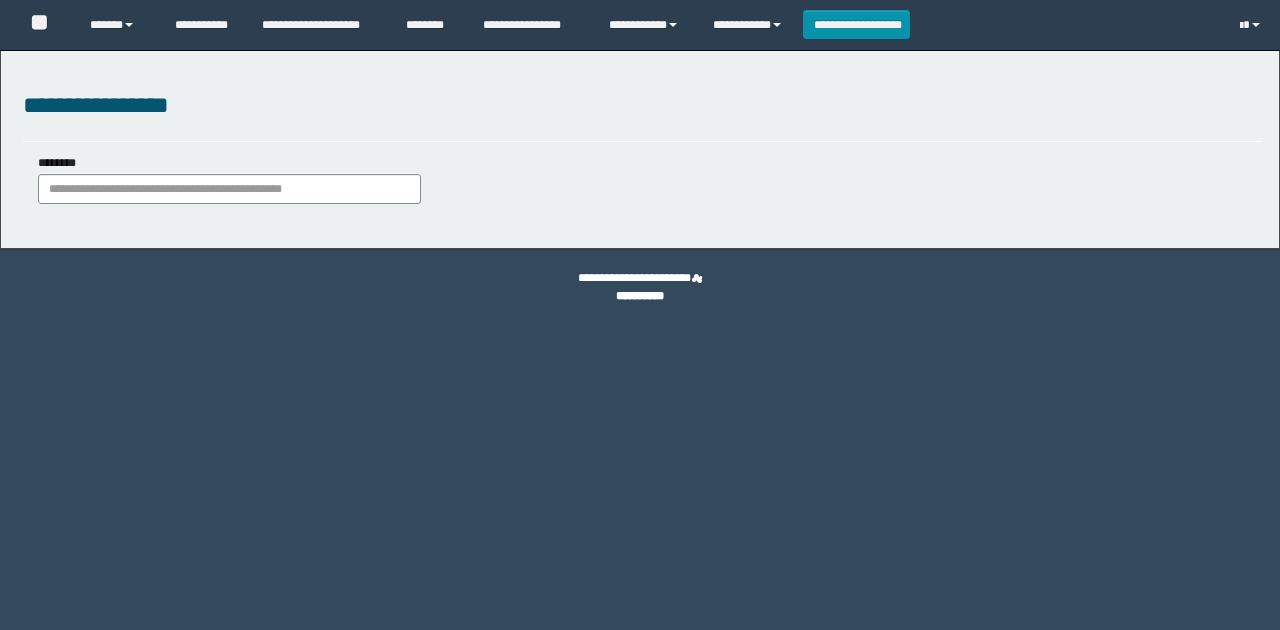 scroll, scrollTop: 0, scrollLeft: 0, axis: both 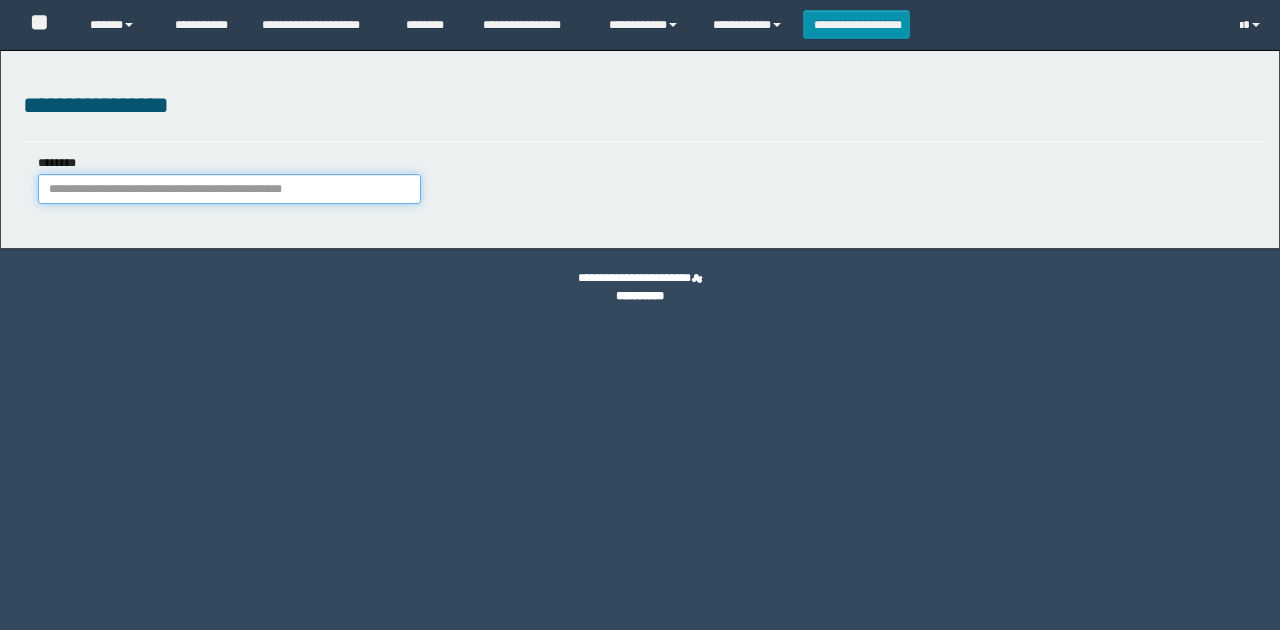 click on "********" at bounding box center [229, 189] 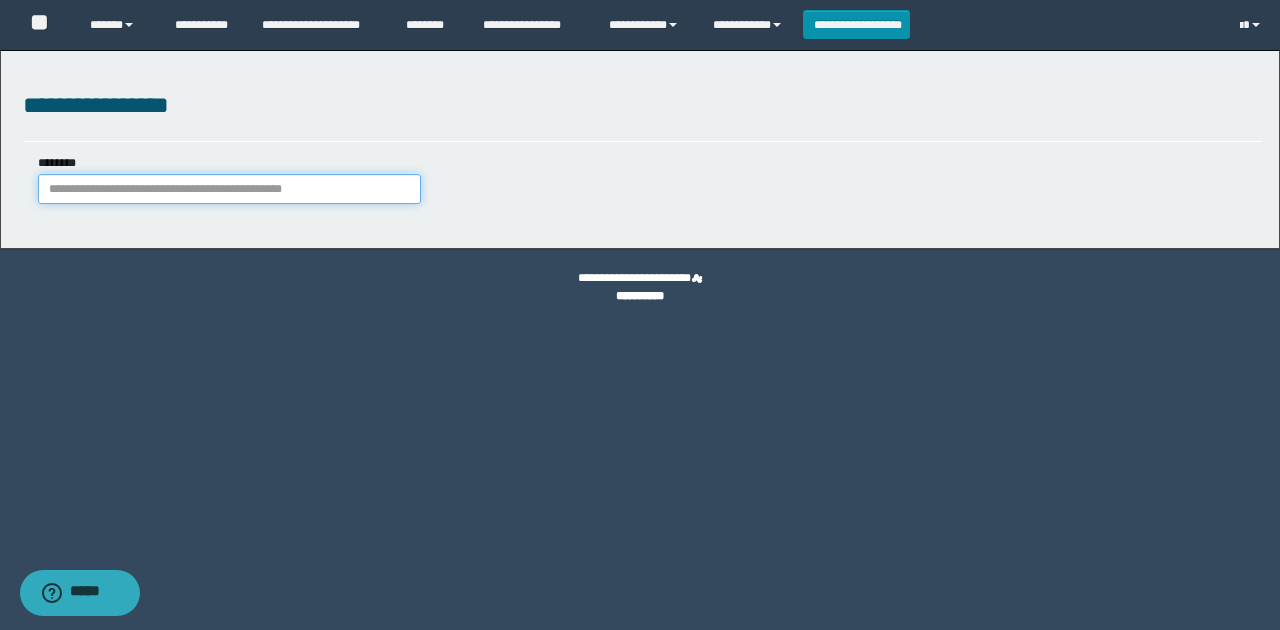 paste on "**********" 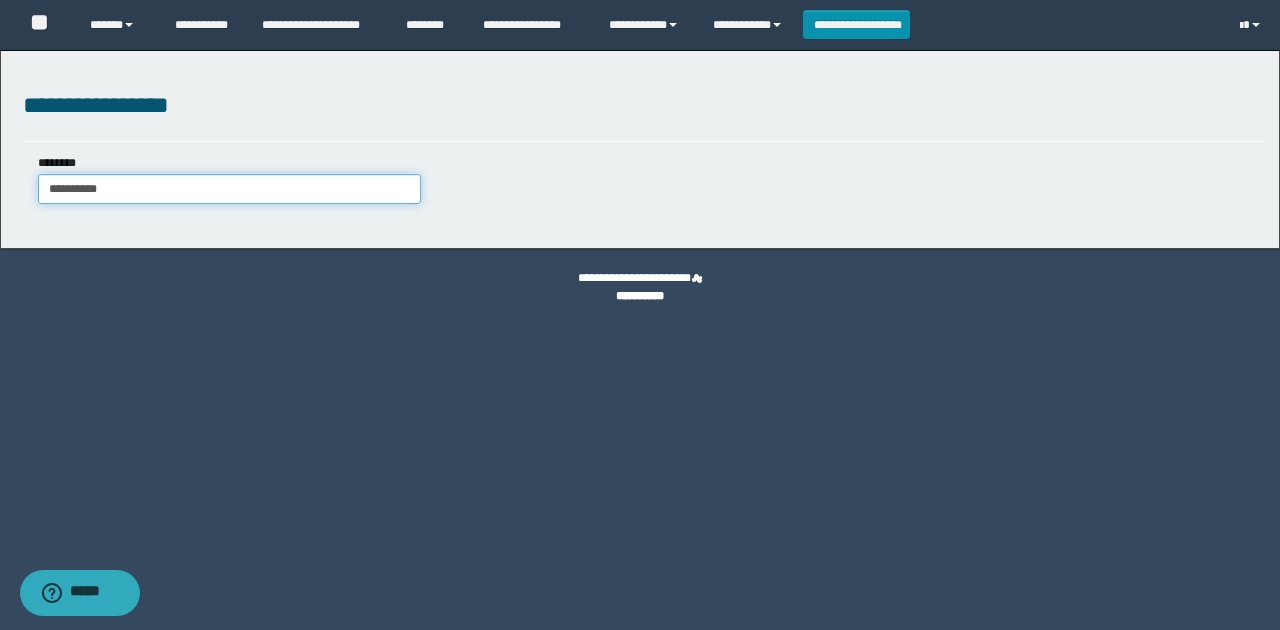type on "**********" 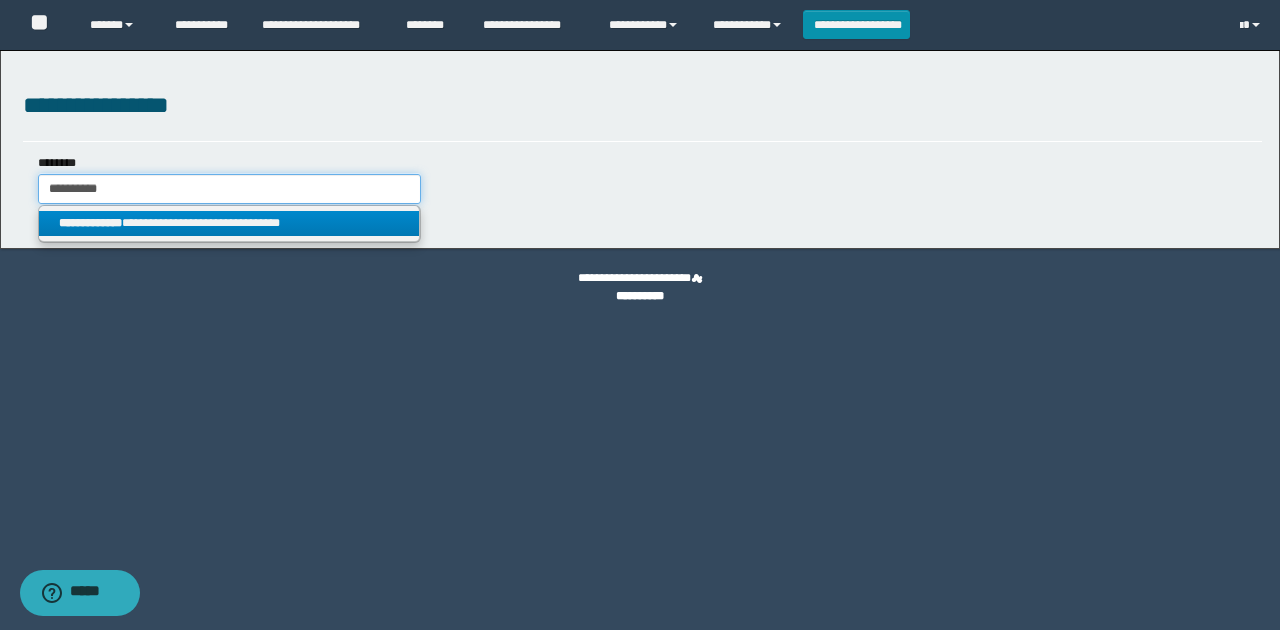 type on "**********" 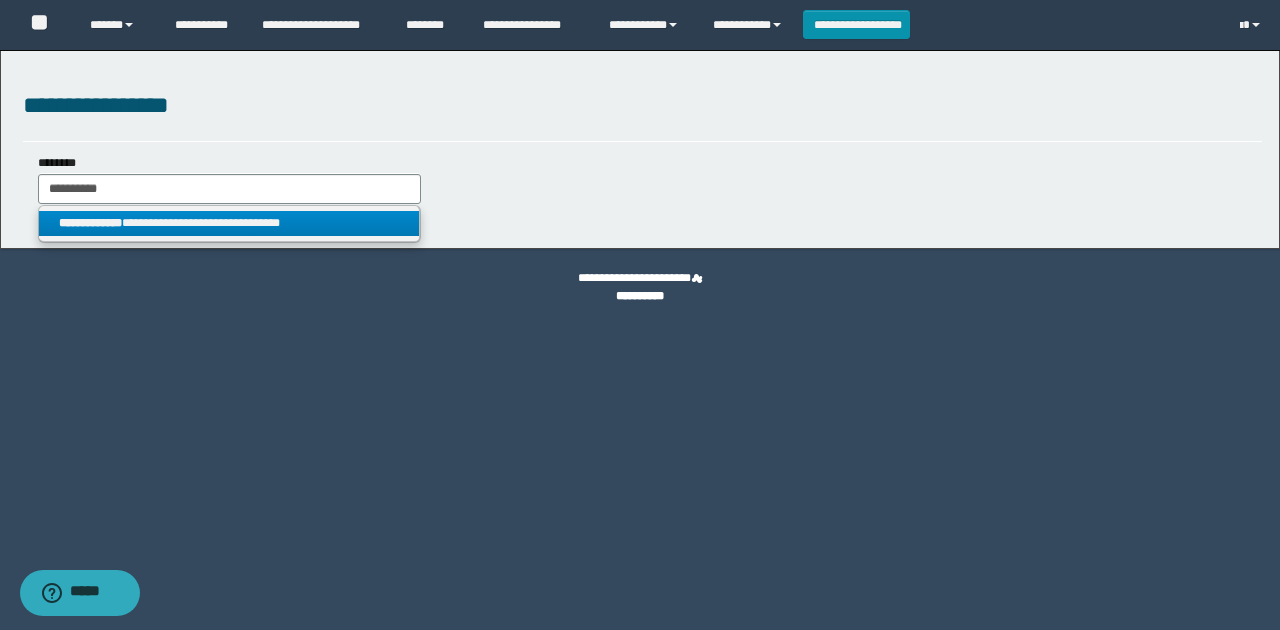 click on "**********" at bounding box center [229, 223] 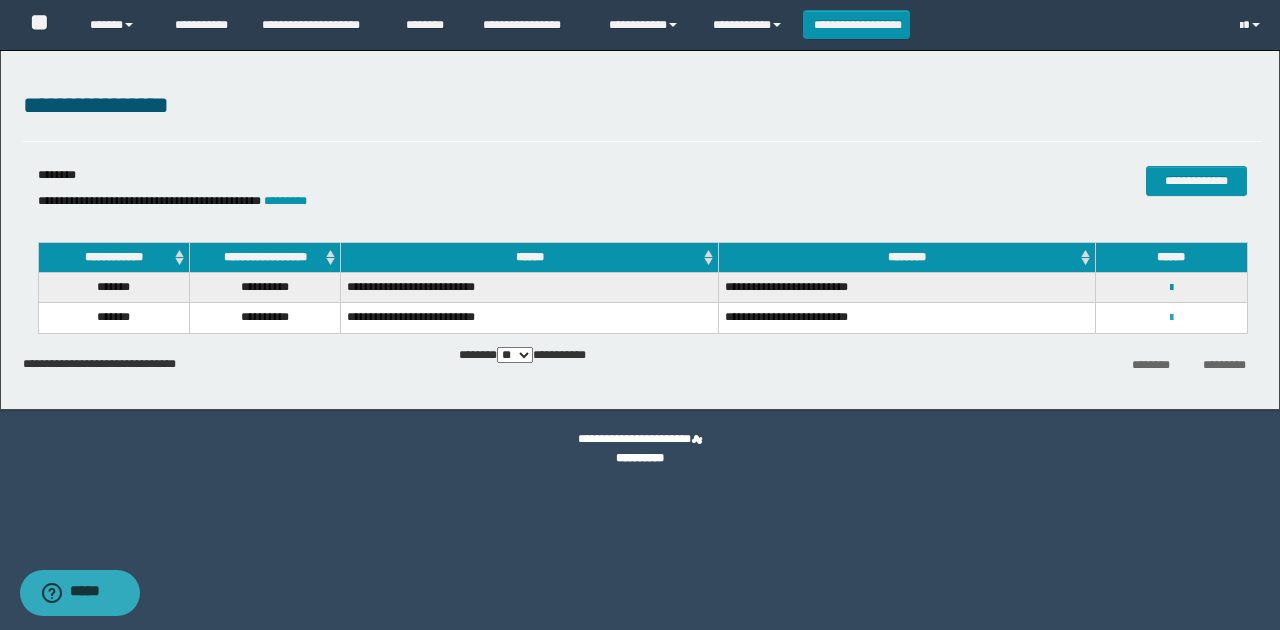 click at bounding box center [1171, 318] 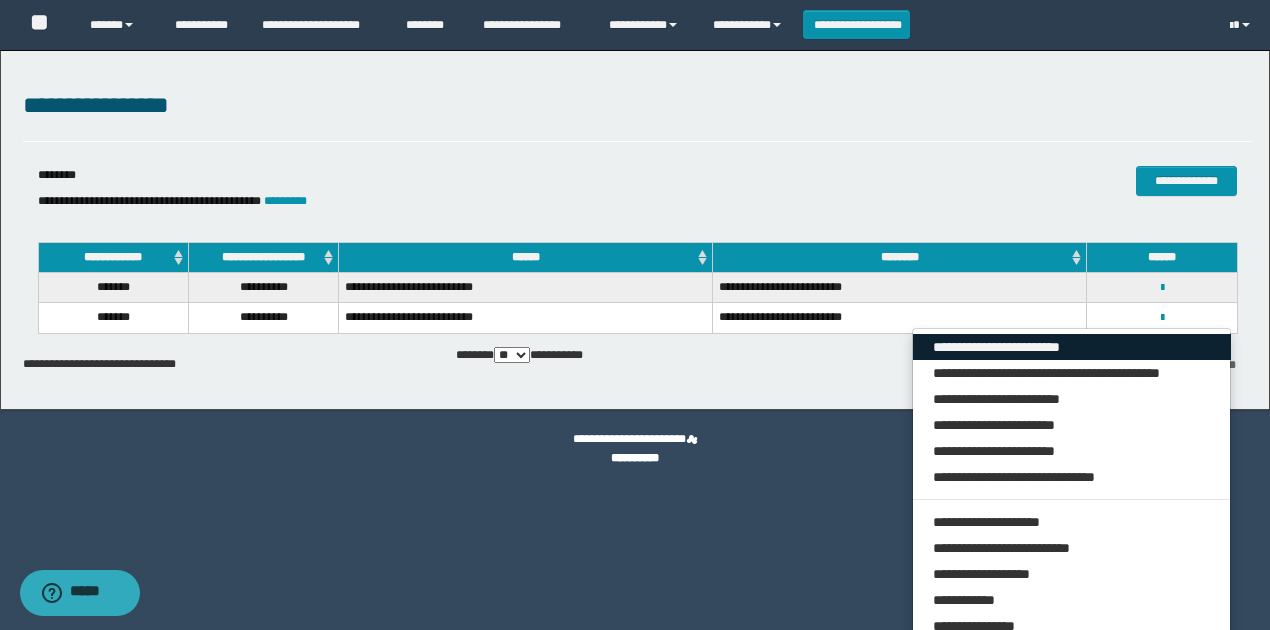 click on "**********" at bounding box center (1072, 347) 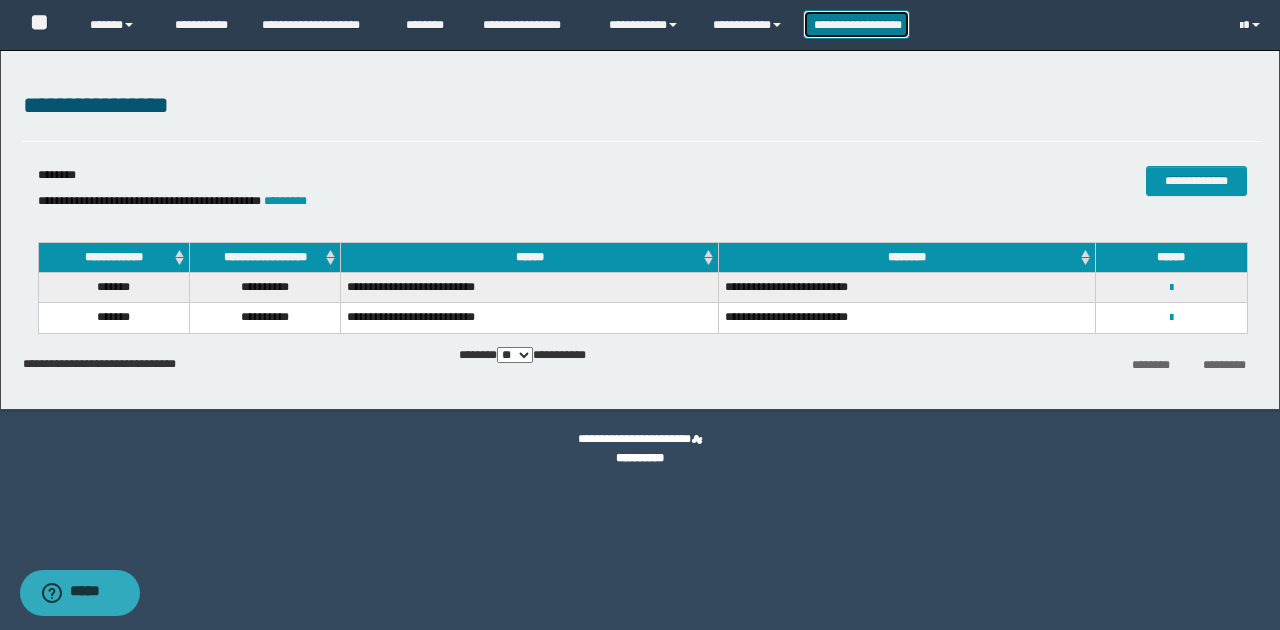 click on "**********" at bounding box center [857, 24] 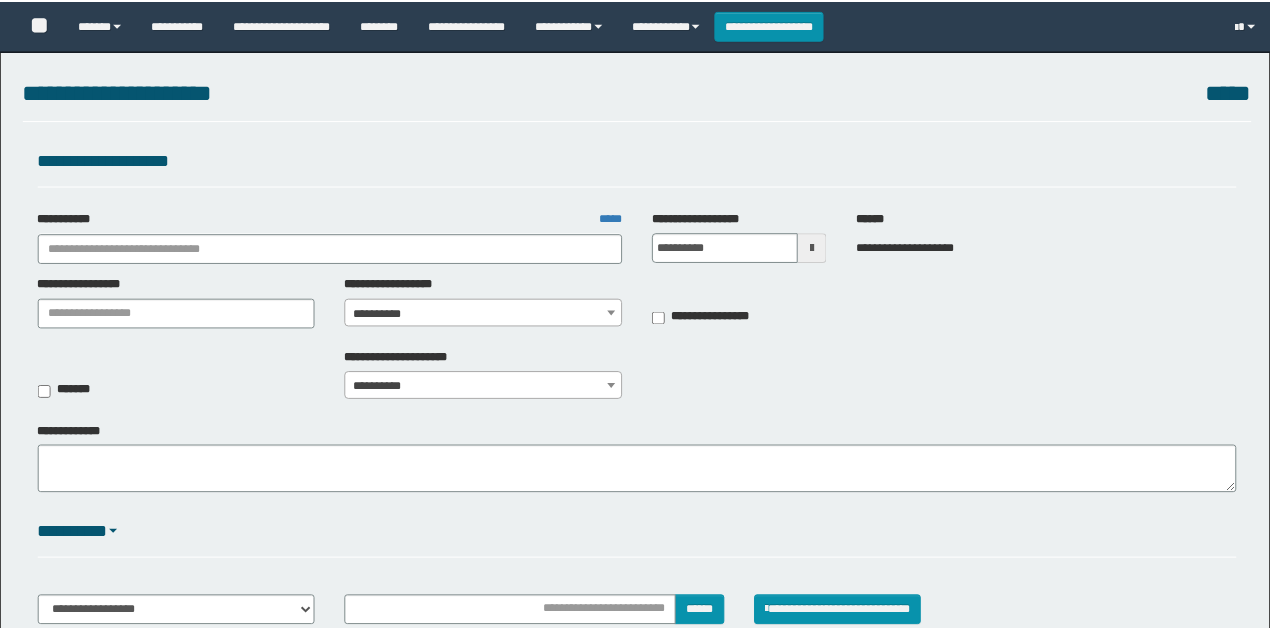 scroll, scrollTop: 0, scrollLeft: 0, axis: both 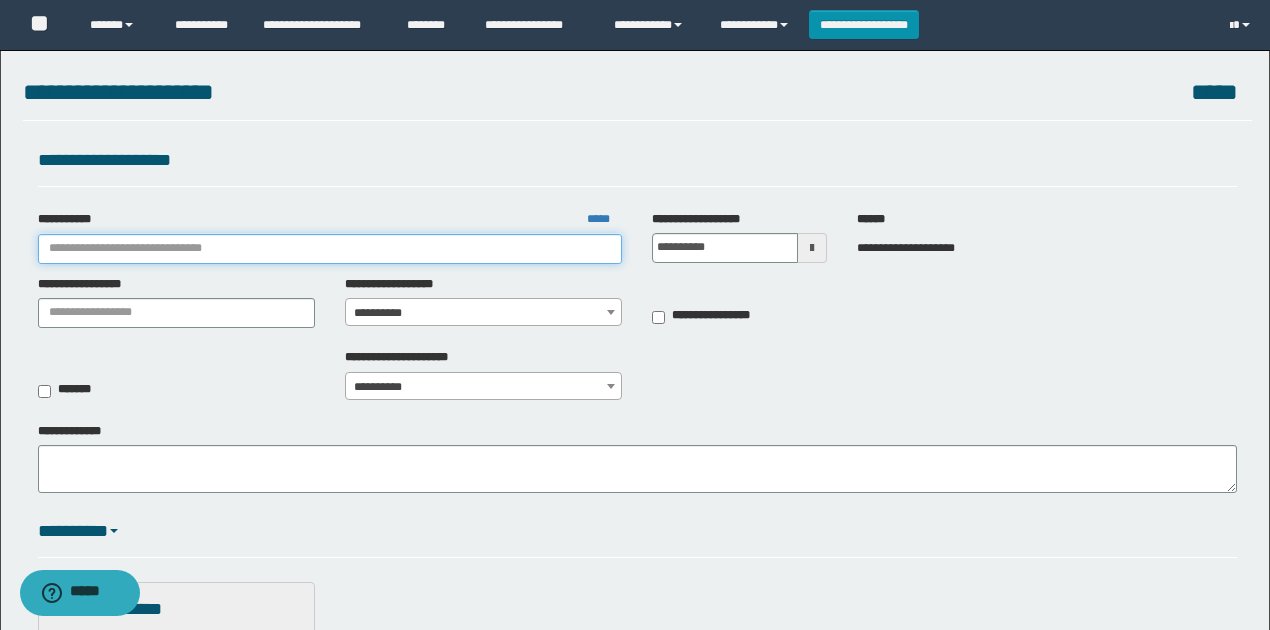 click on "**********" at bounding box center (330, 249) 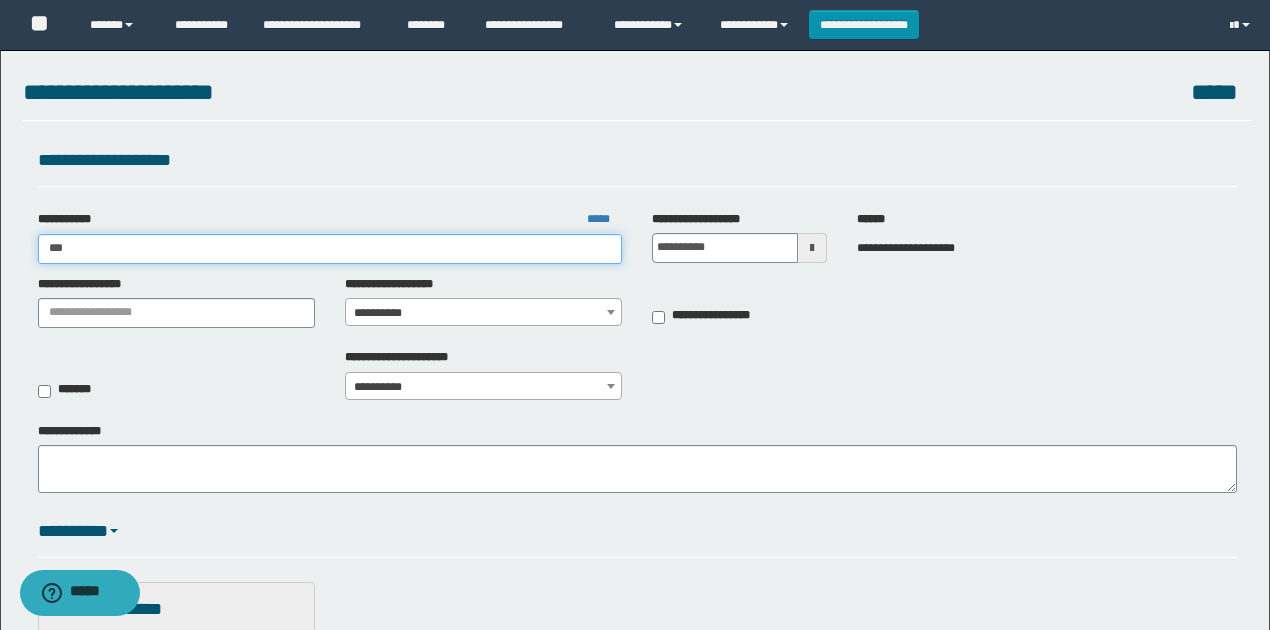 type on "****" 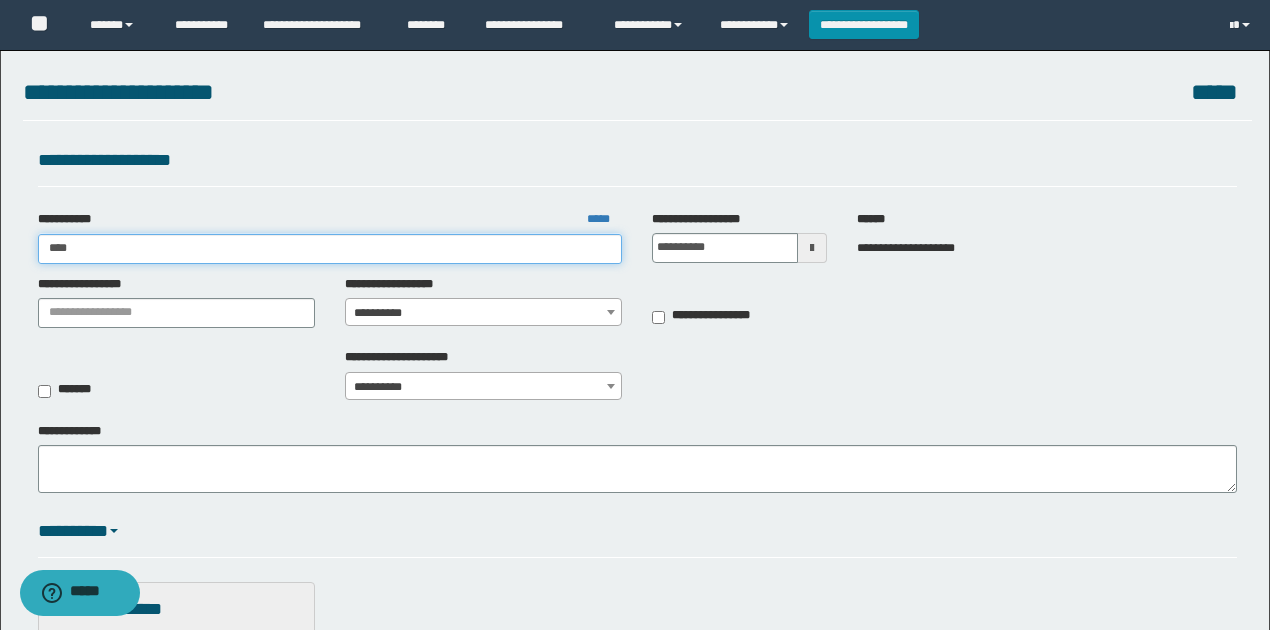 type on "****" 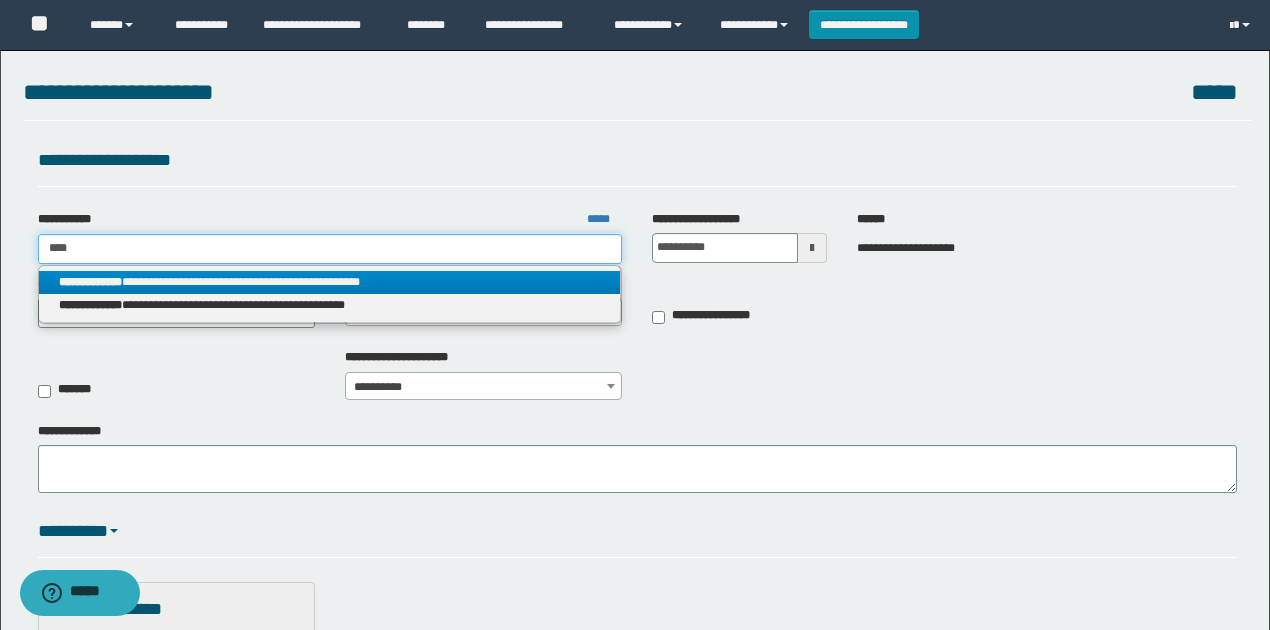 type on "****" 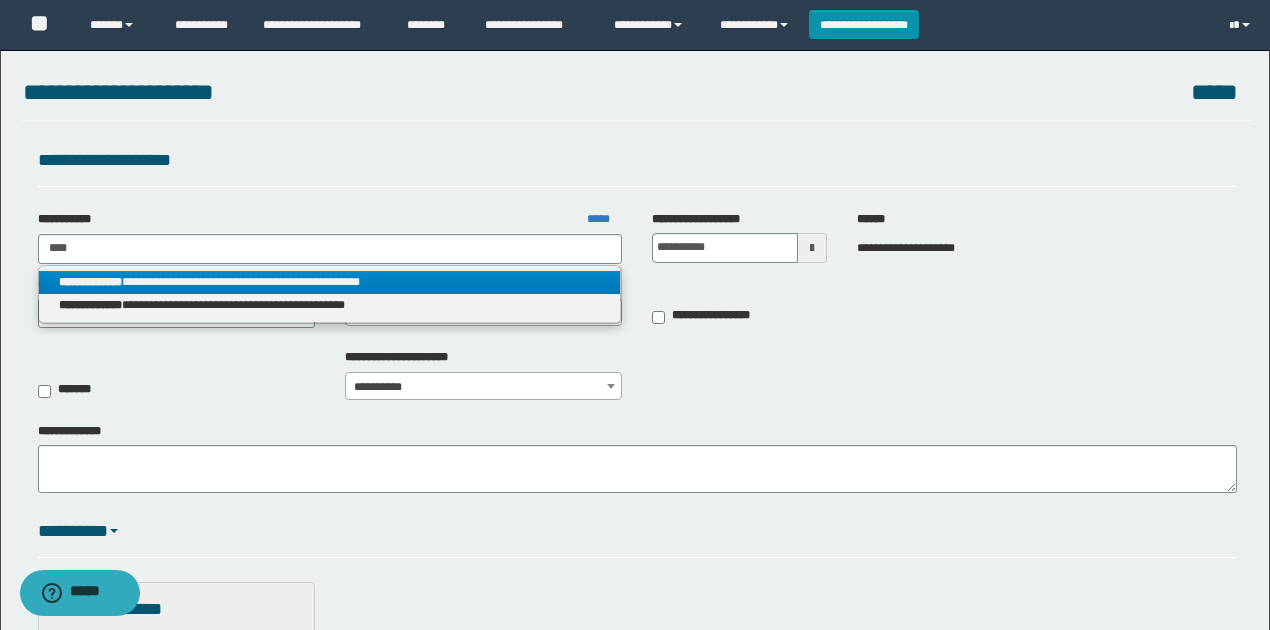 click on "**********" at bounding box center (330, 282) 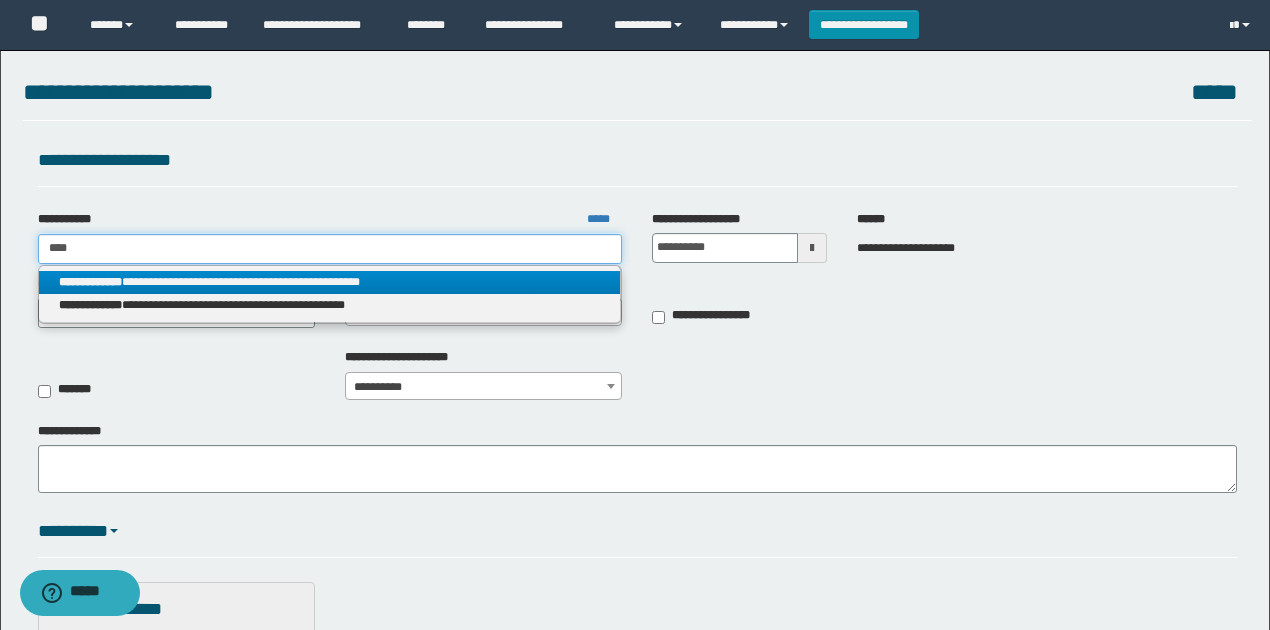 type 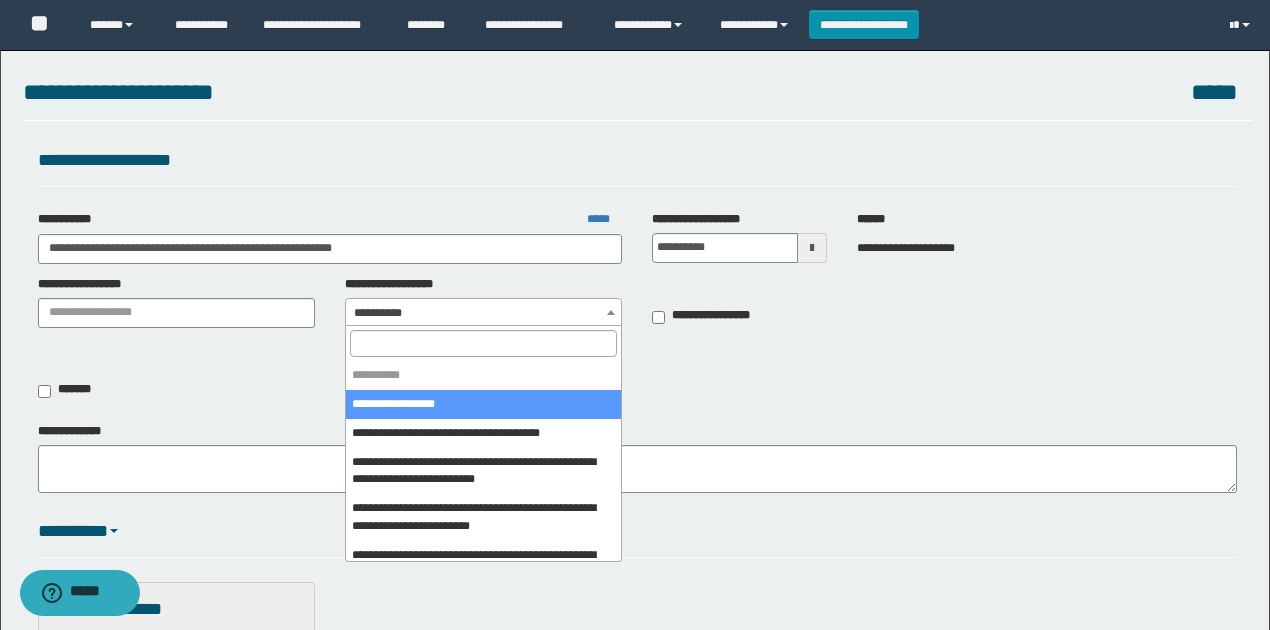 drag, startPoint x: 398, startPoint y: 308, endPoint x: 472, endPoint y: 396, distance: 114.97826 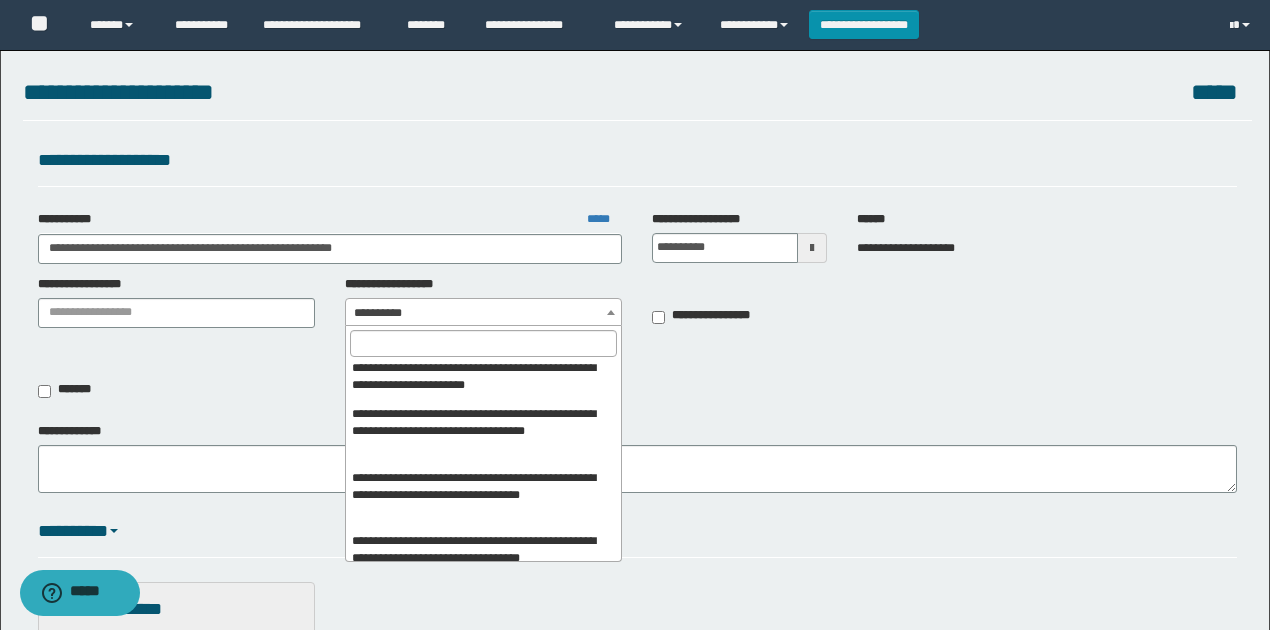 scroll, scrollTop: 536, scrollLeft: 0, axis: vertical 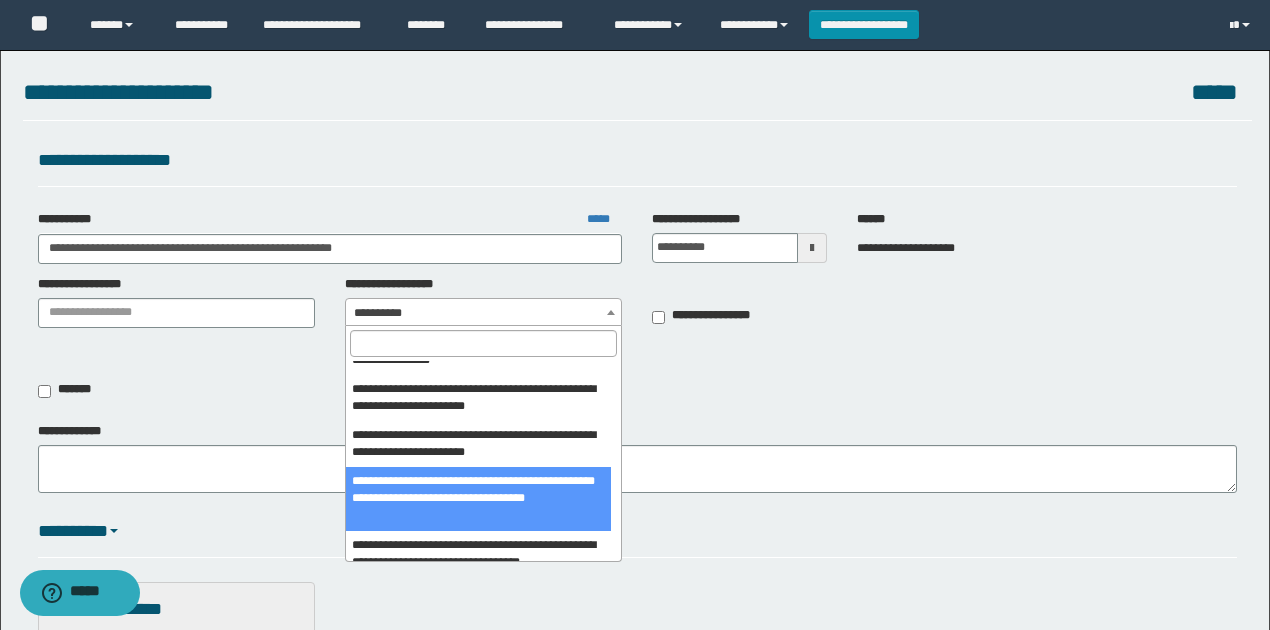 select on "****" 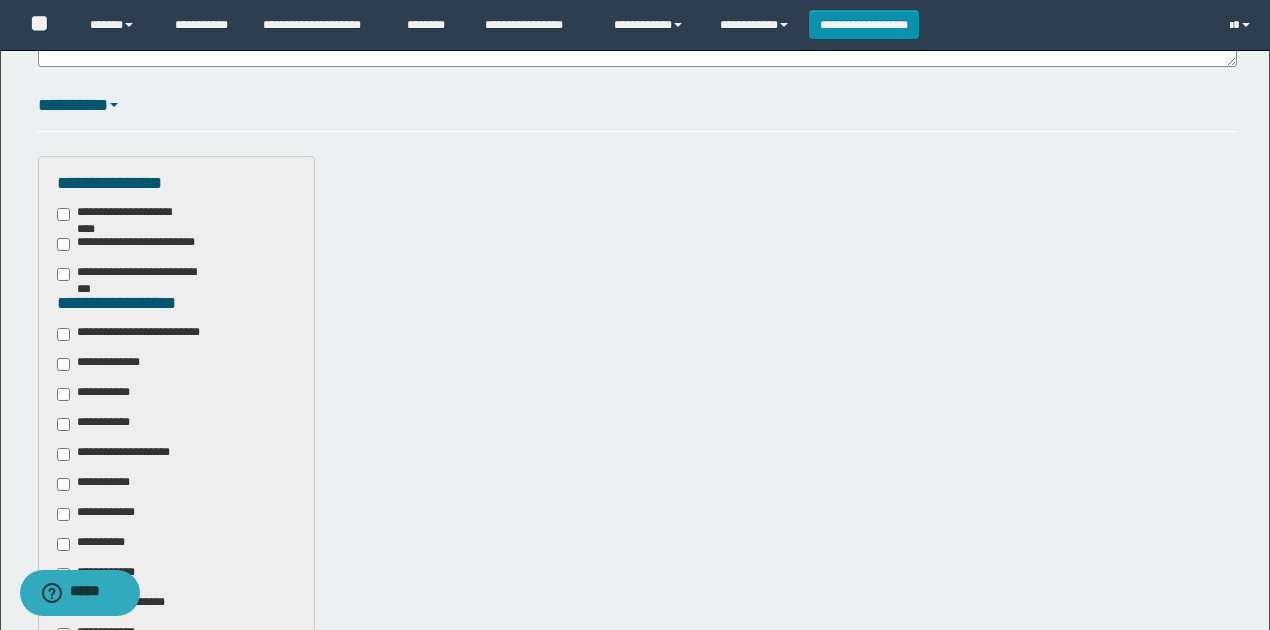 scroll, scrollTop: 533, scrollLeft: 0, axis: vertical 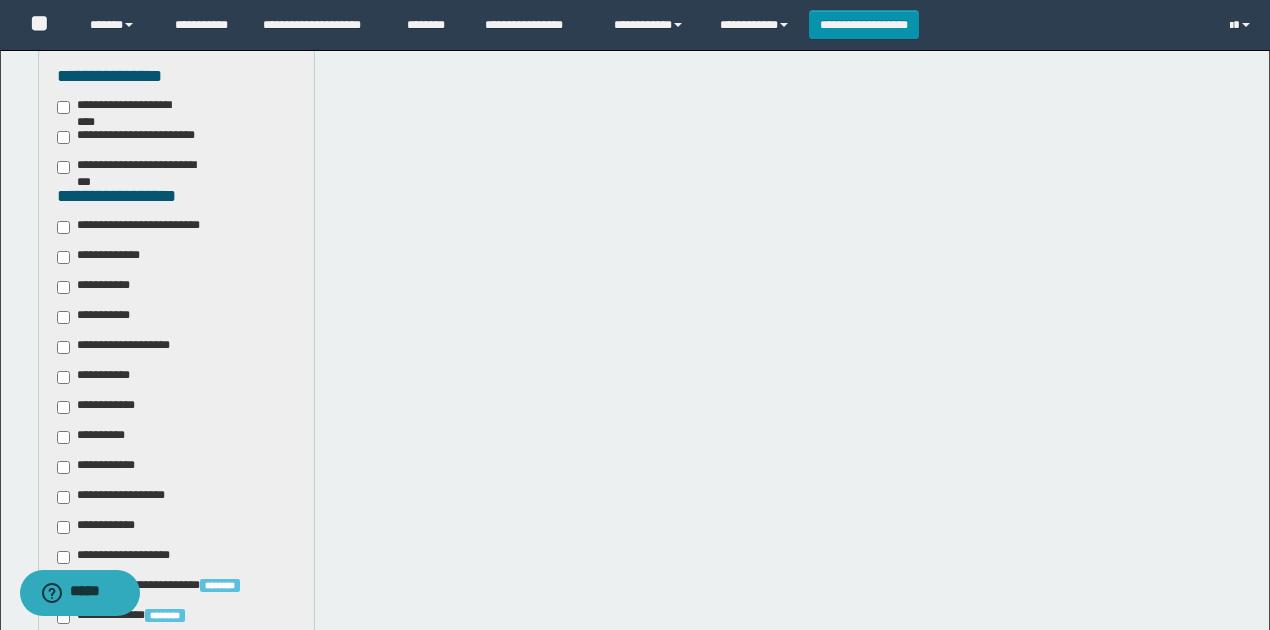 click on "**********" at bounding box center [143, 227] 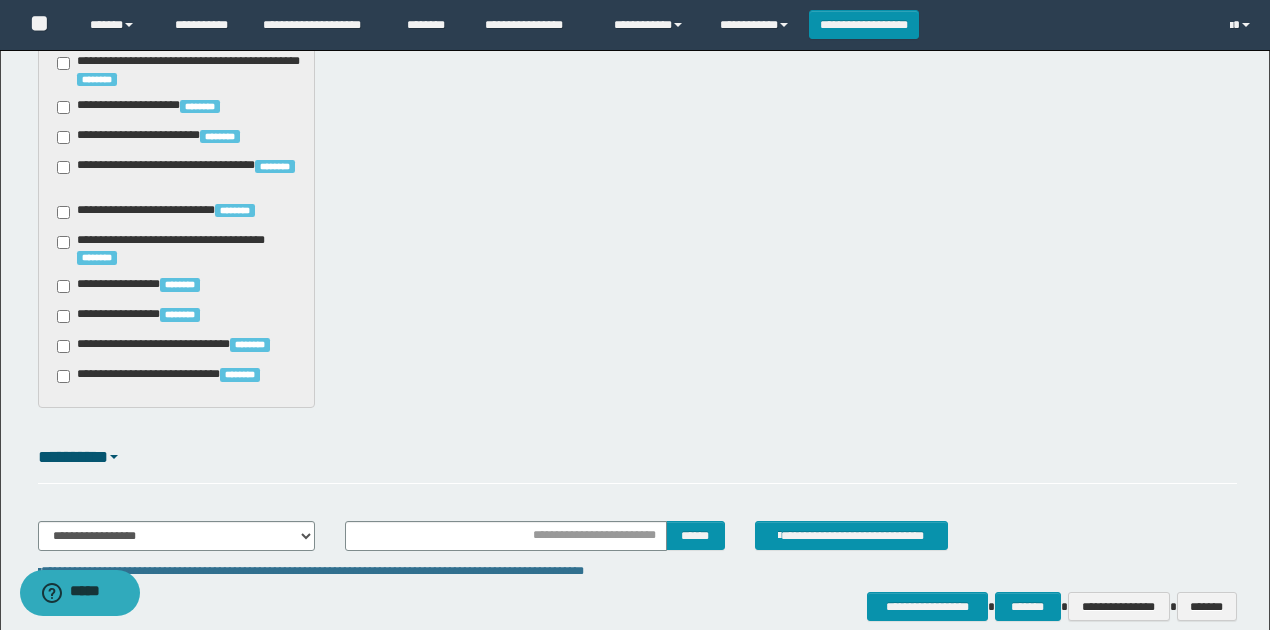 scroll, scrollTop: 1720, scrollLeft: 0, axis: vertical 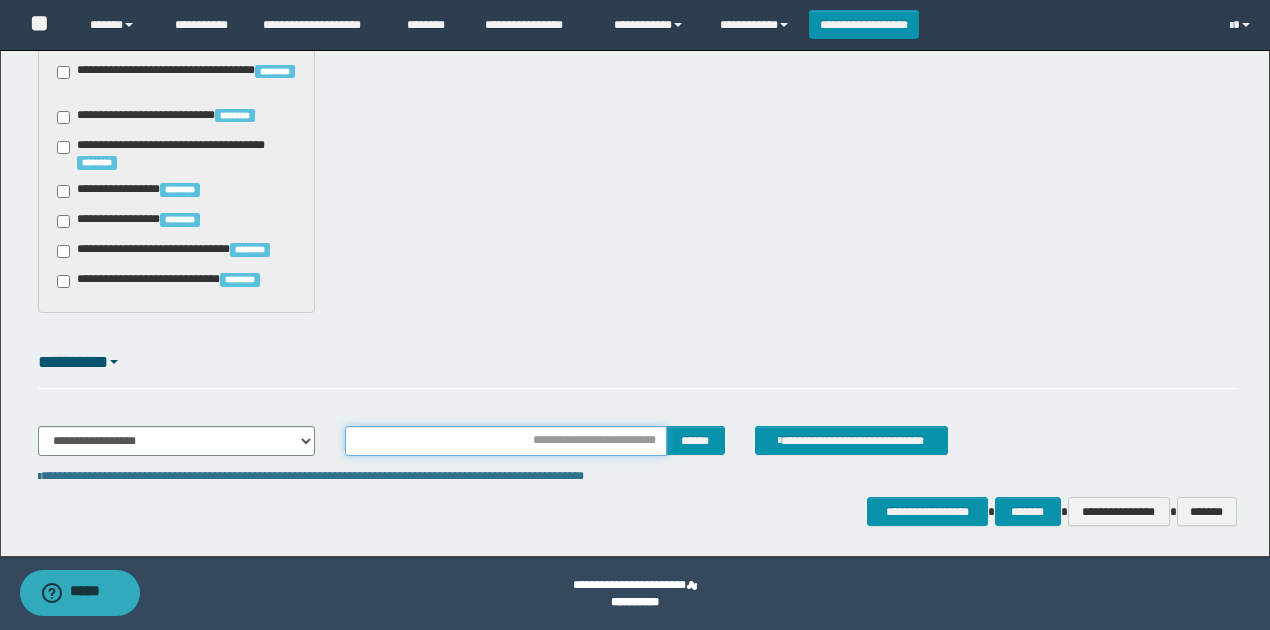 click at bounding box center [506, 441] 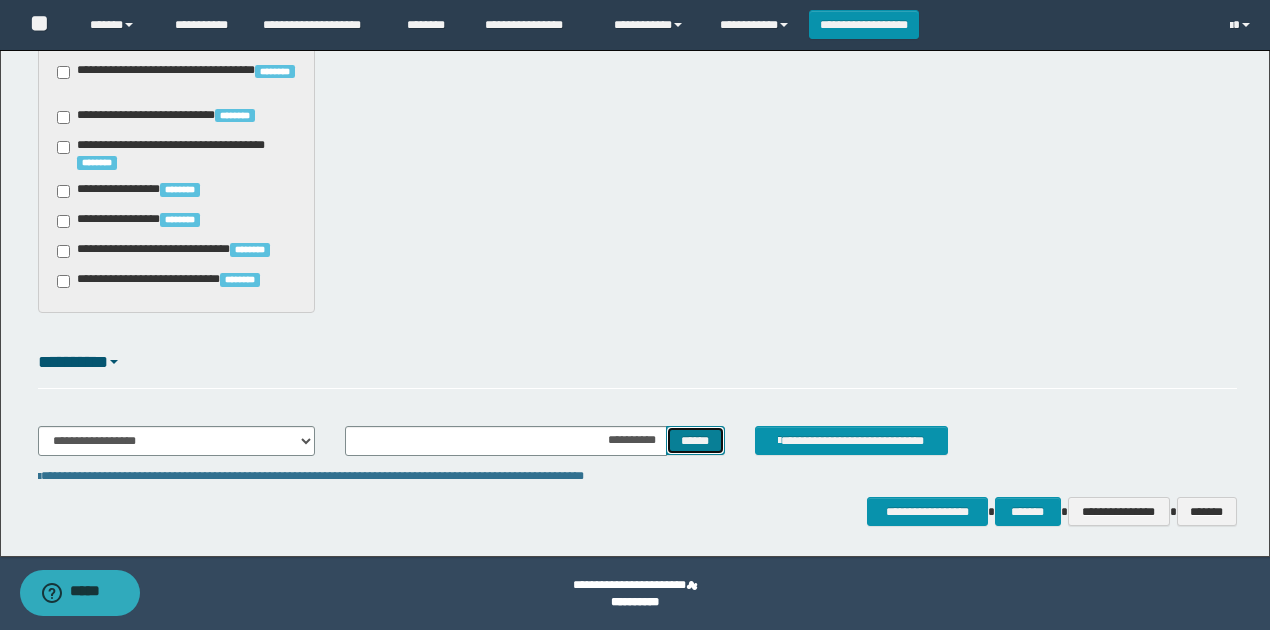 click on "******" at bounding box center [695, 440] 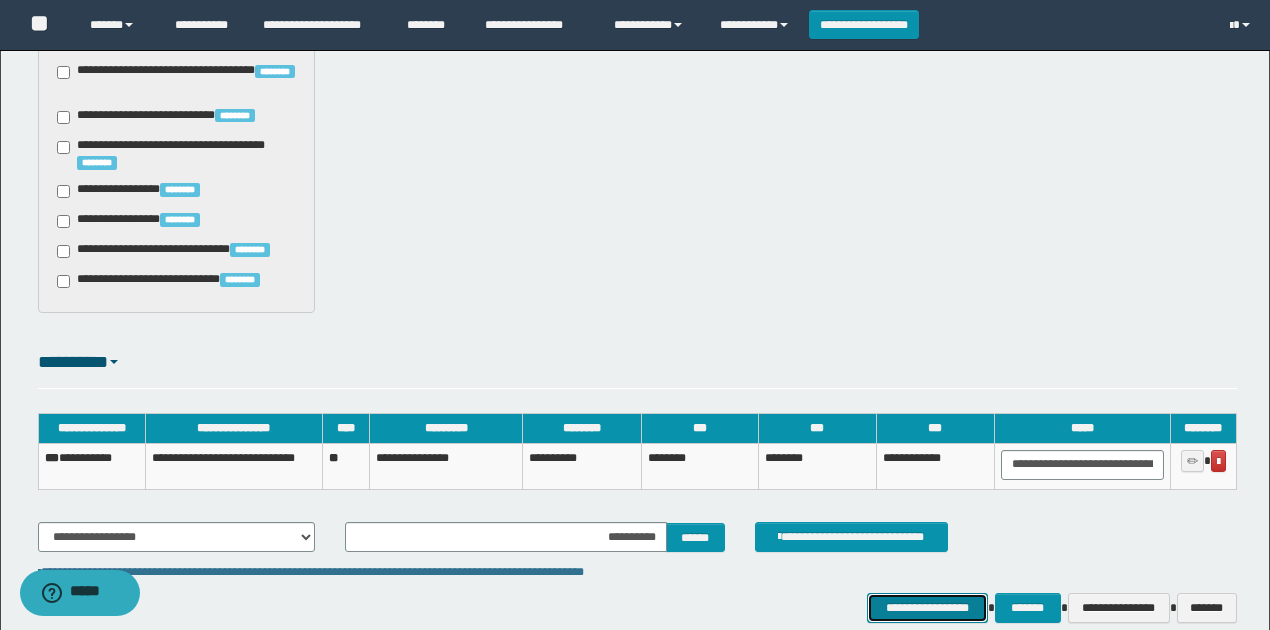 click on "**********" at bounding box center [927, 607] 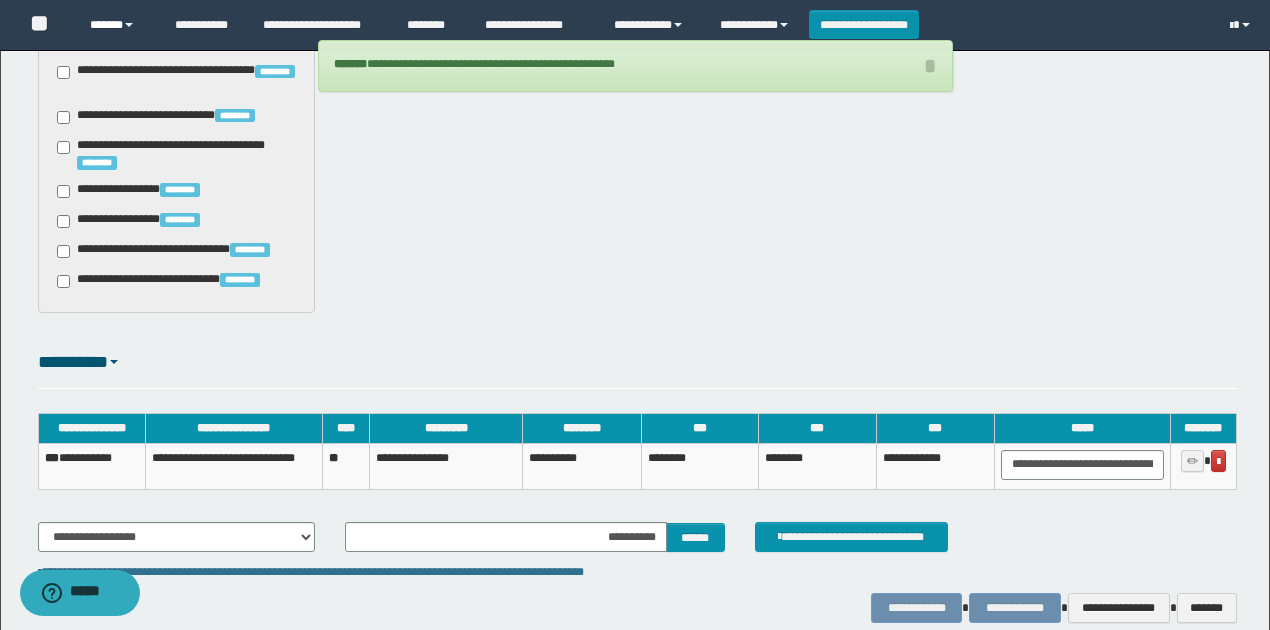 click on "******" at bounding box center (117, 25) 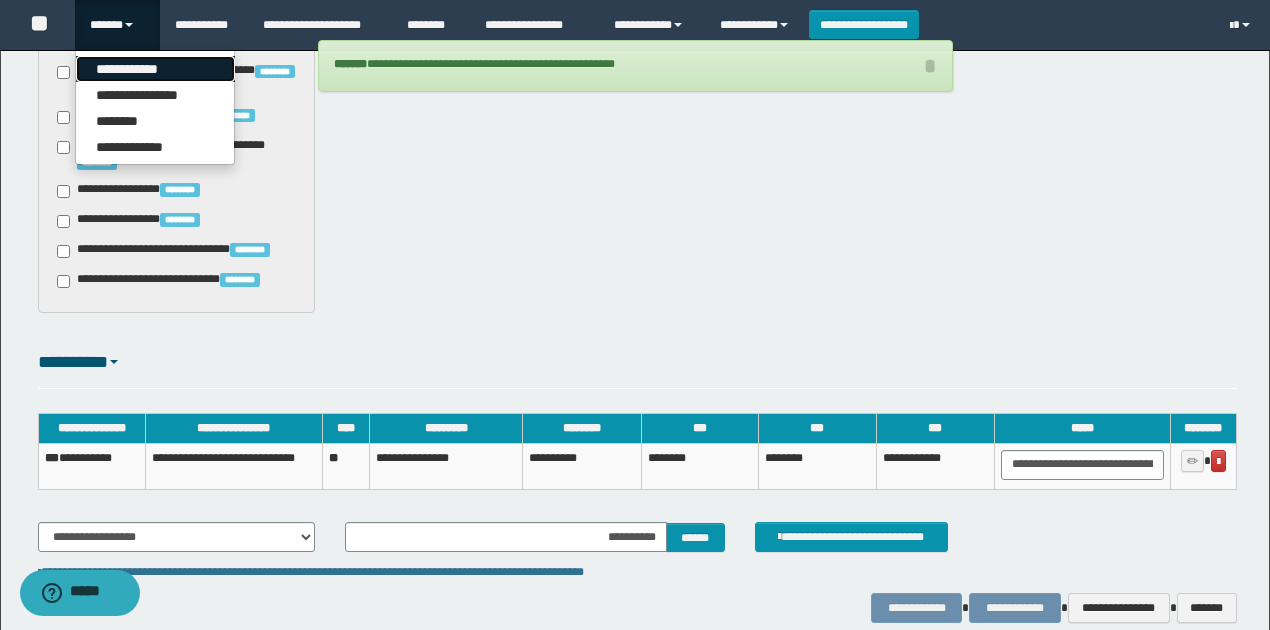 click on "**********" at bounding box center (155, 69) 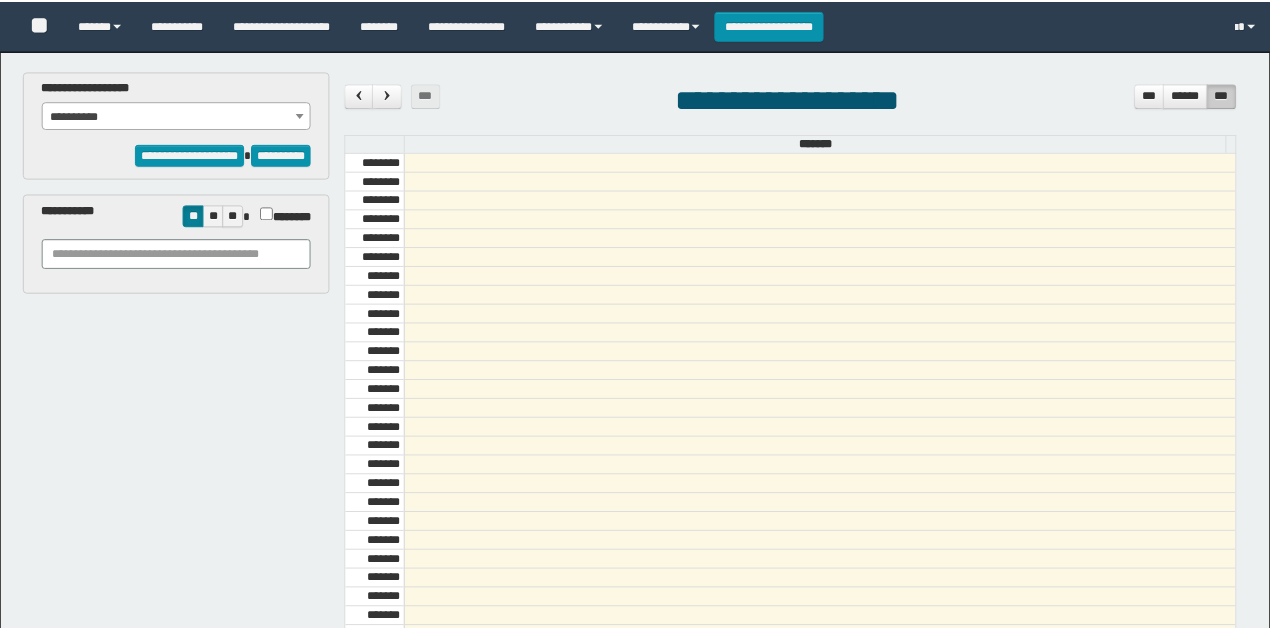 scroll, scrollTop: 0, scrollLeft: 0, axis: both 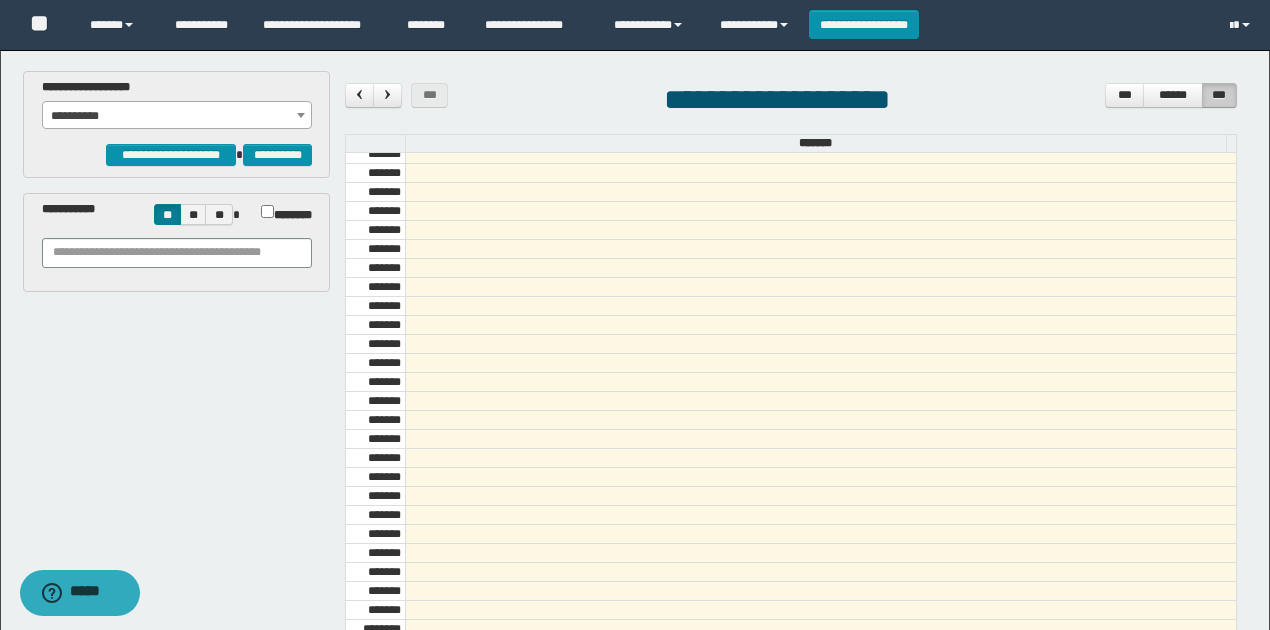 click on "**********" at bounding box center [177, 116] 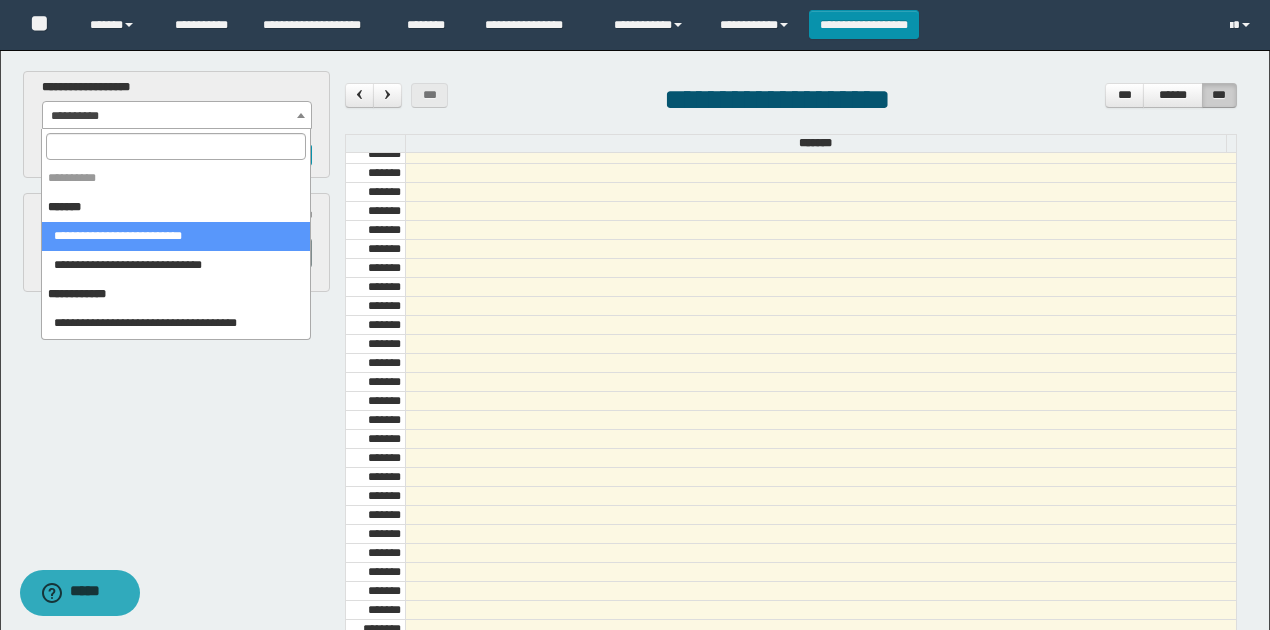select on "******" 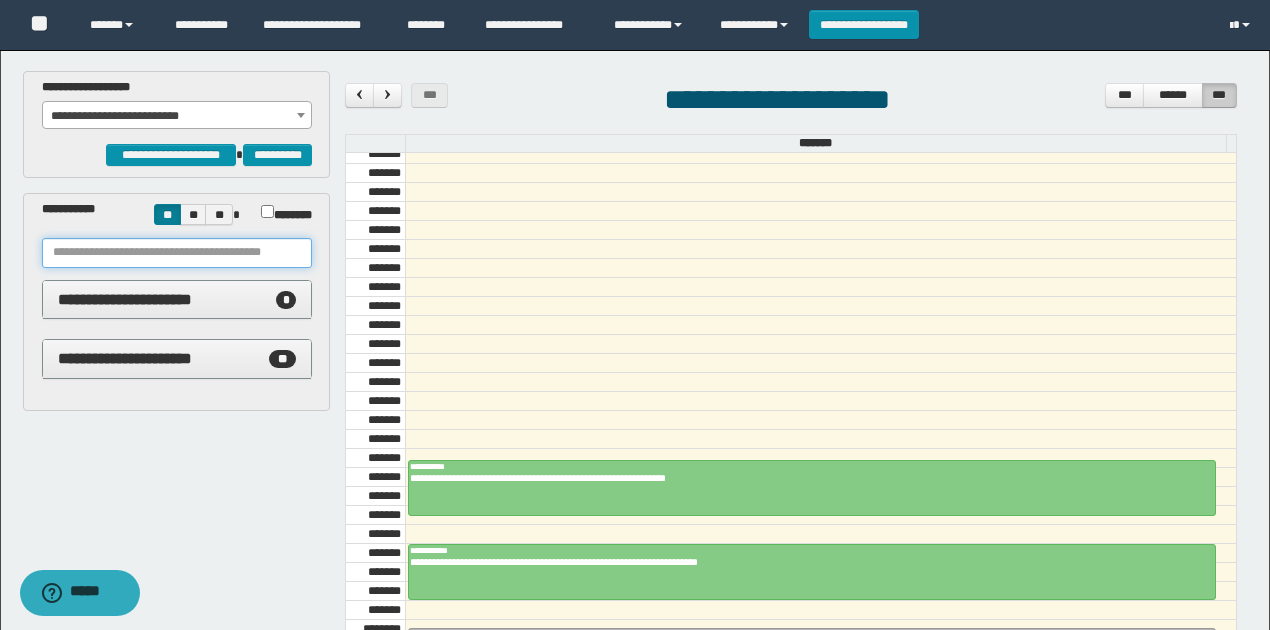 click at bounding box center (177, 253) 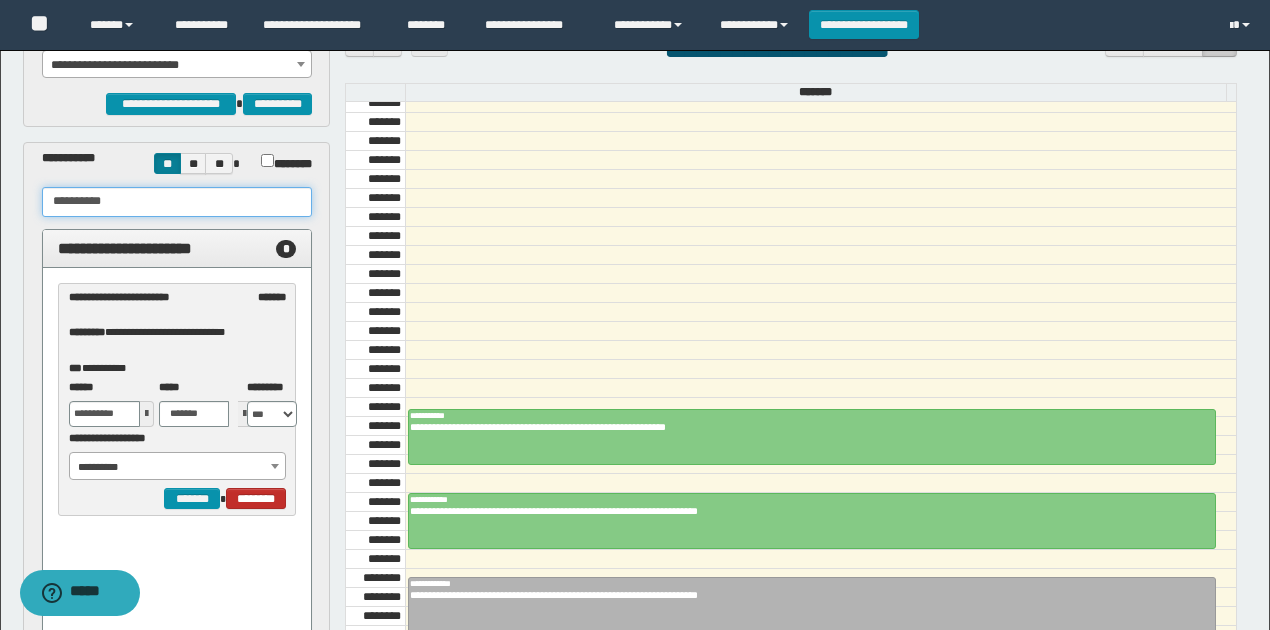 scroll, scrollTop: 133, scrollLeft: 0, axis: vertical 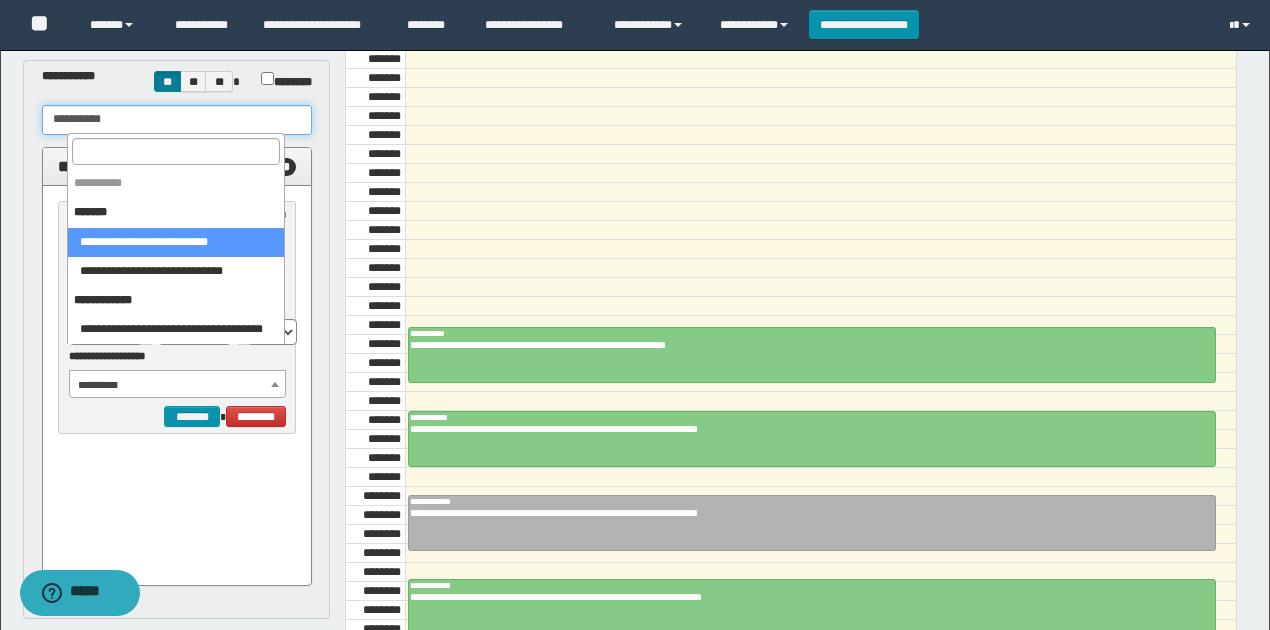 click on "**********" at bounding box center [178, 385] 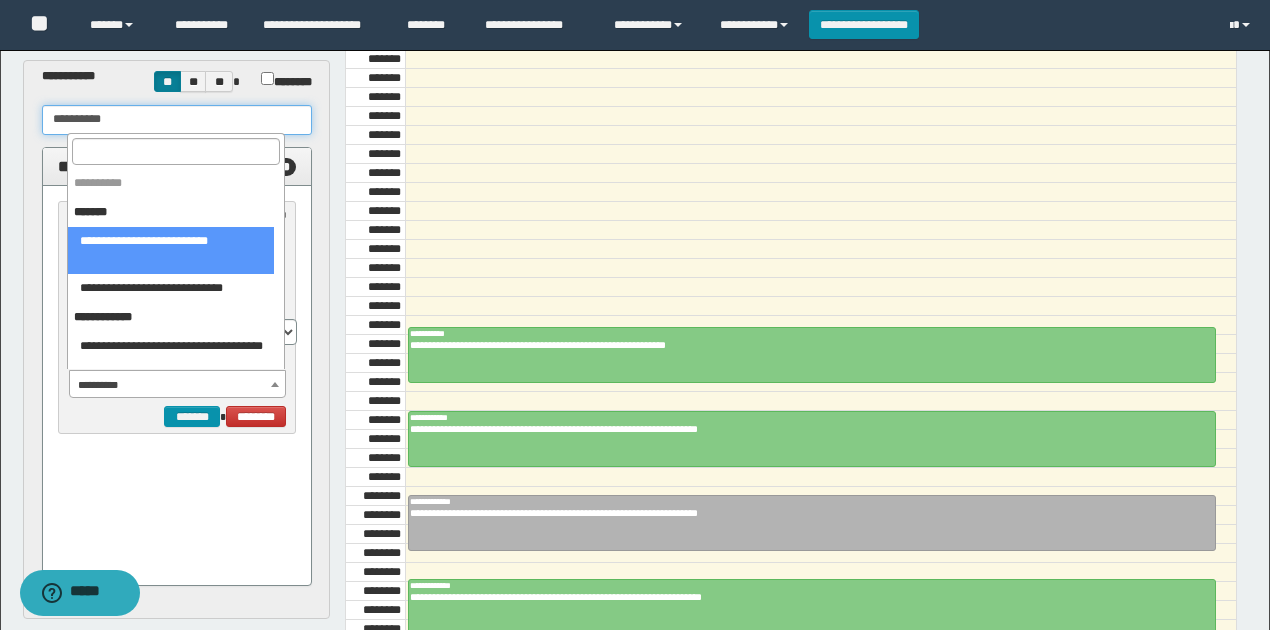 type on "**********" 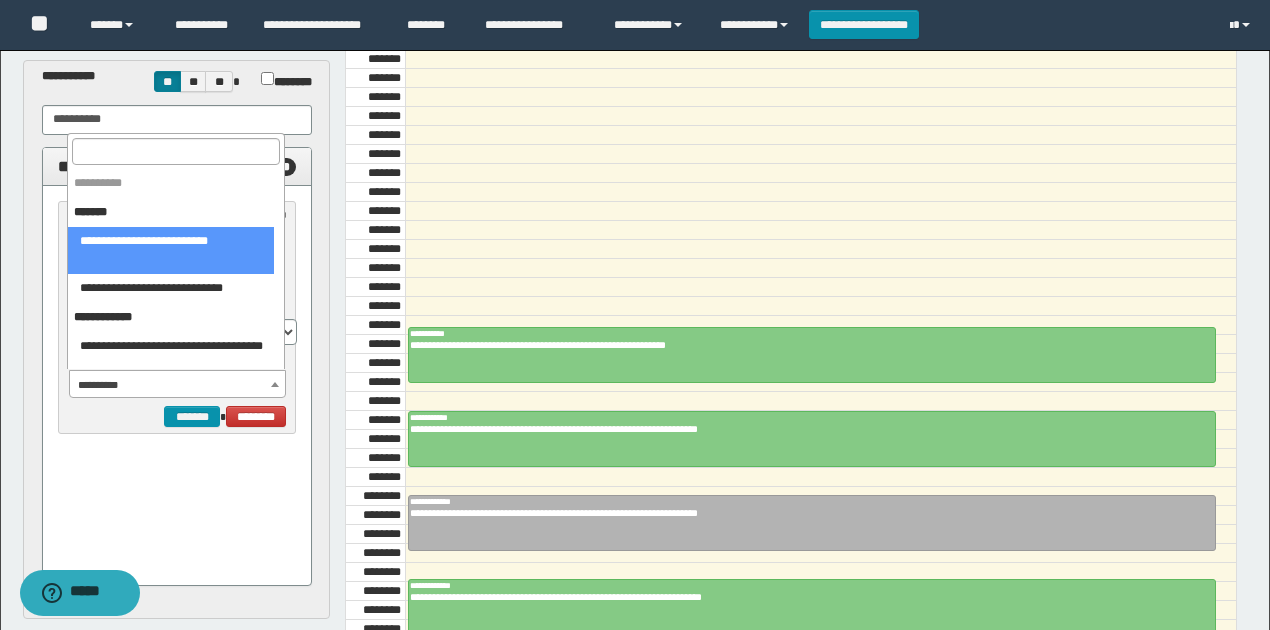 select on "******" 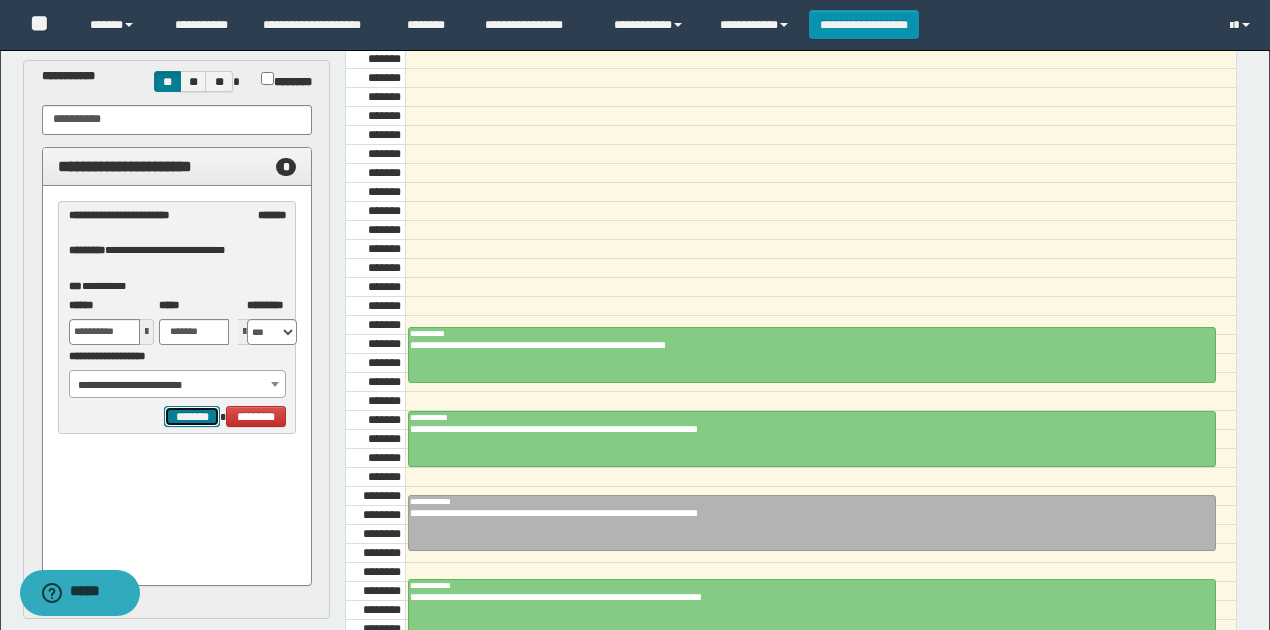 click on "*******" at bounding box center [192, 416] 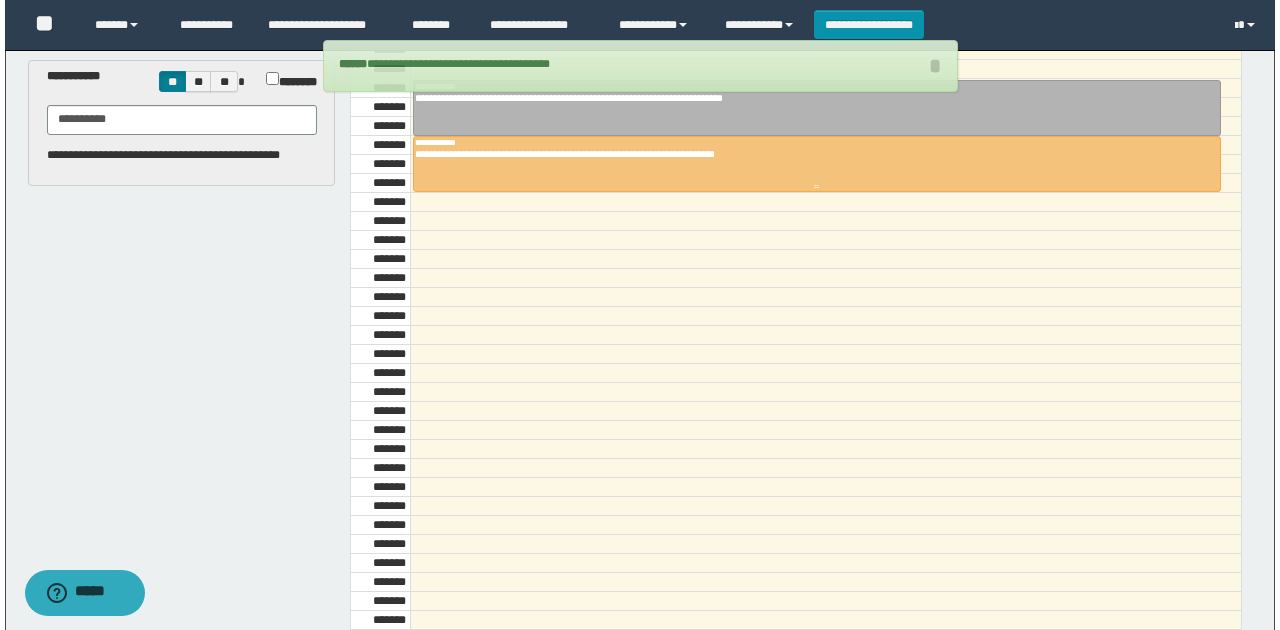 scroll, scrollTop: 1406, scrollLeft: 0, axis: vertical 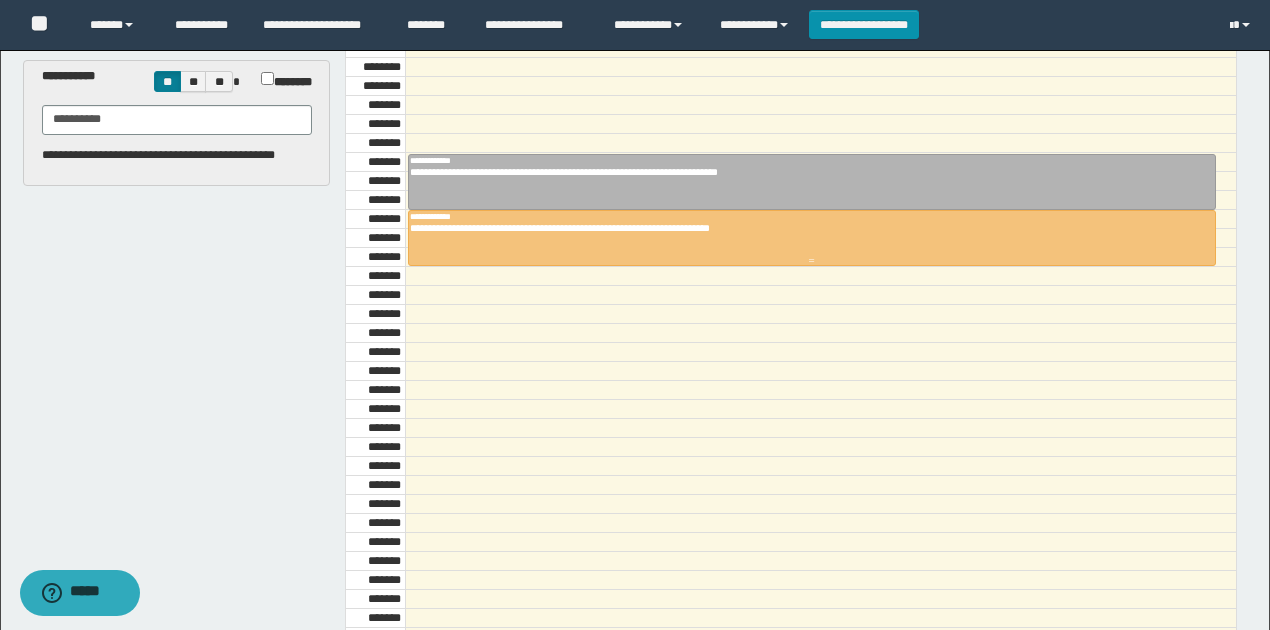click at bounding box center [812, 238] 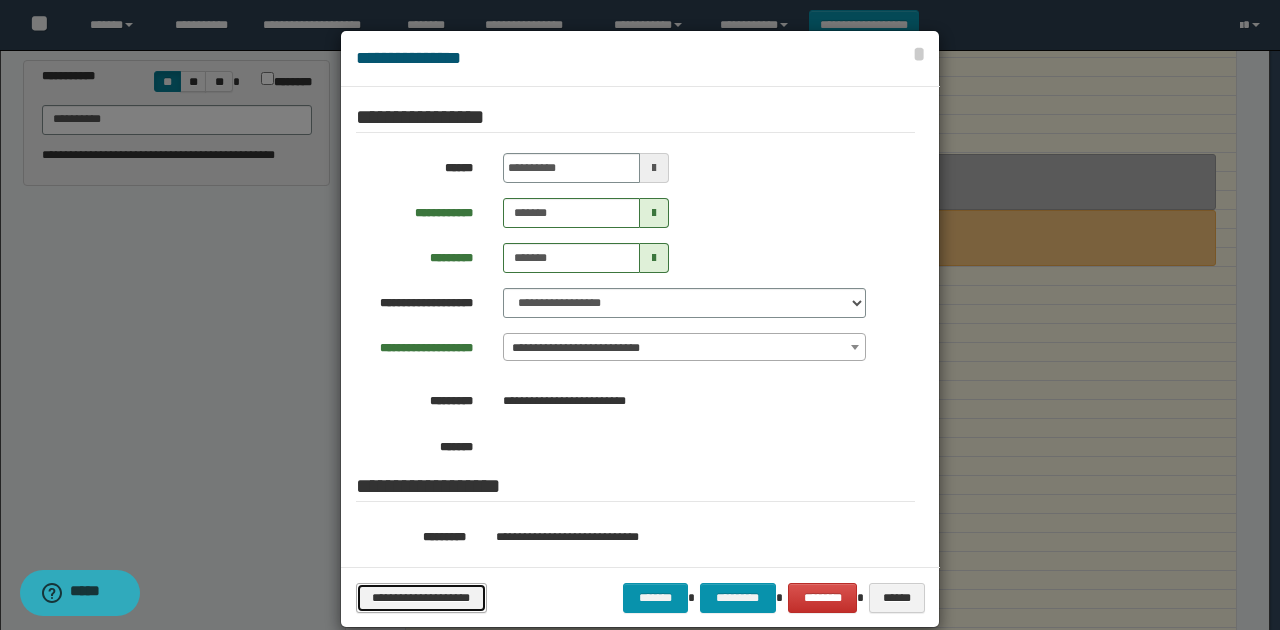 click on "**********" at bounding box center [421, 597] 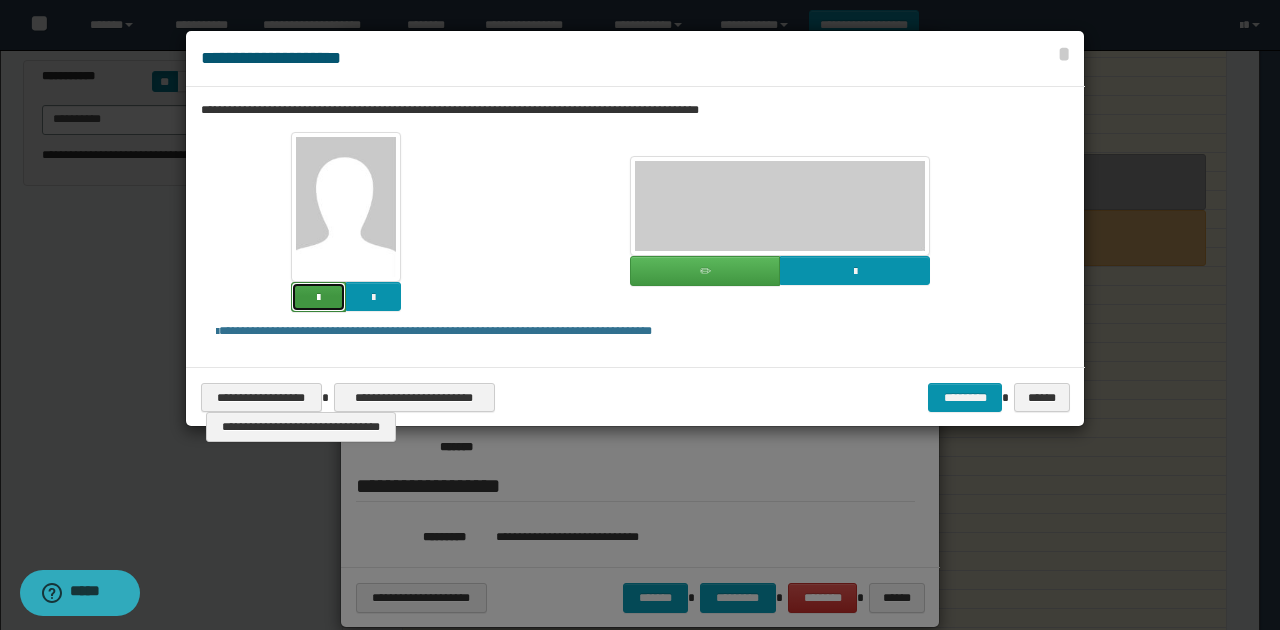 click at bounding box center [318, 297] 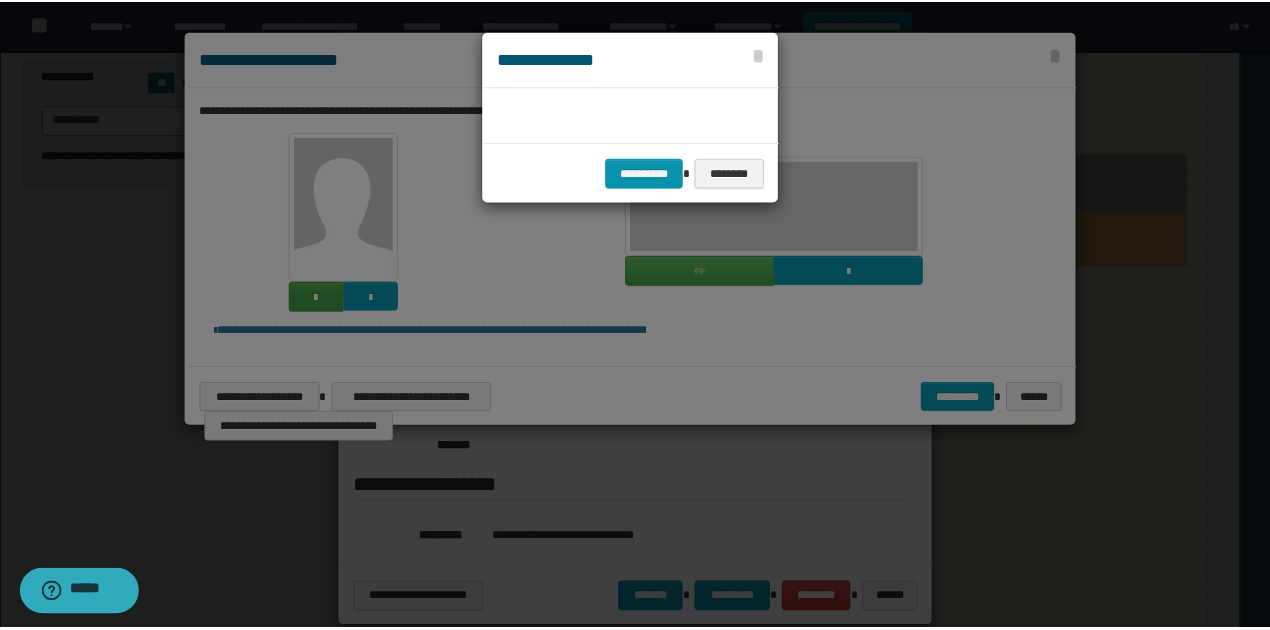 scroll, scrollTop: 45, scrollLeft: 105, axis: both 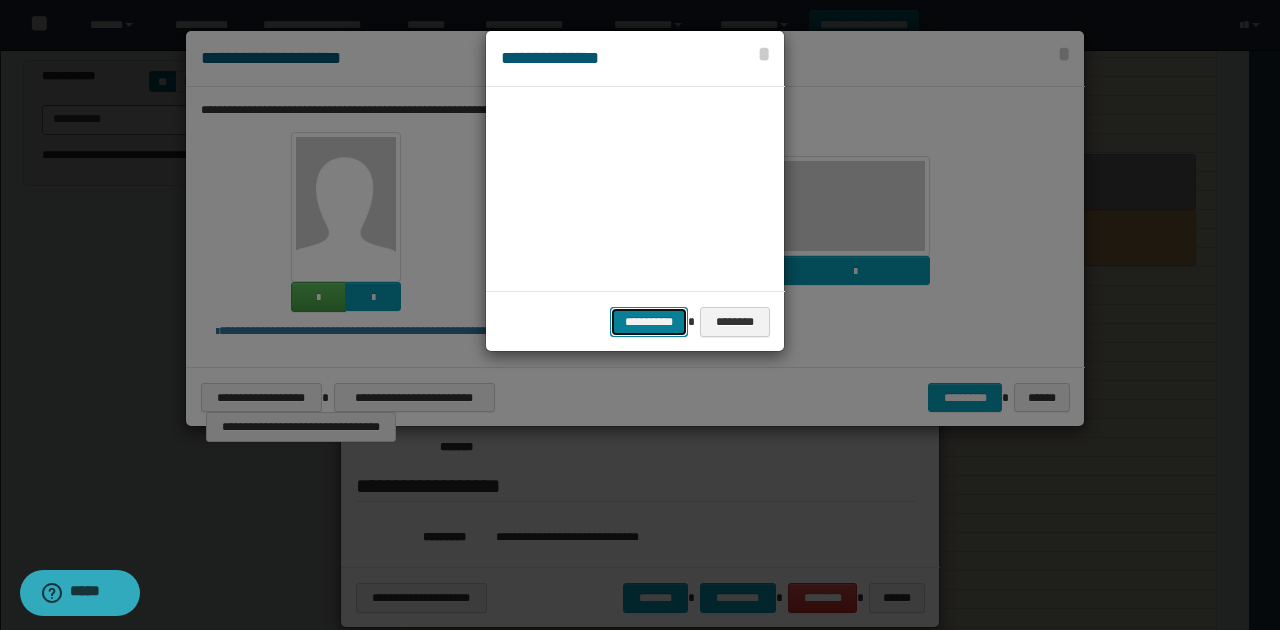 click on "**********" at bounding box center [649, 321] 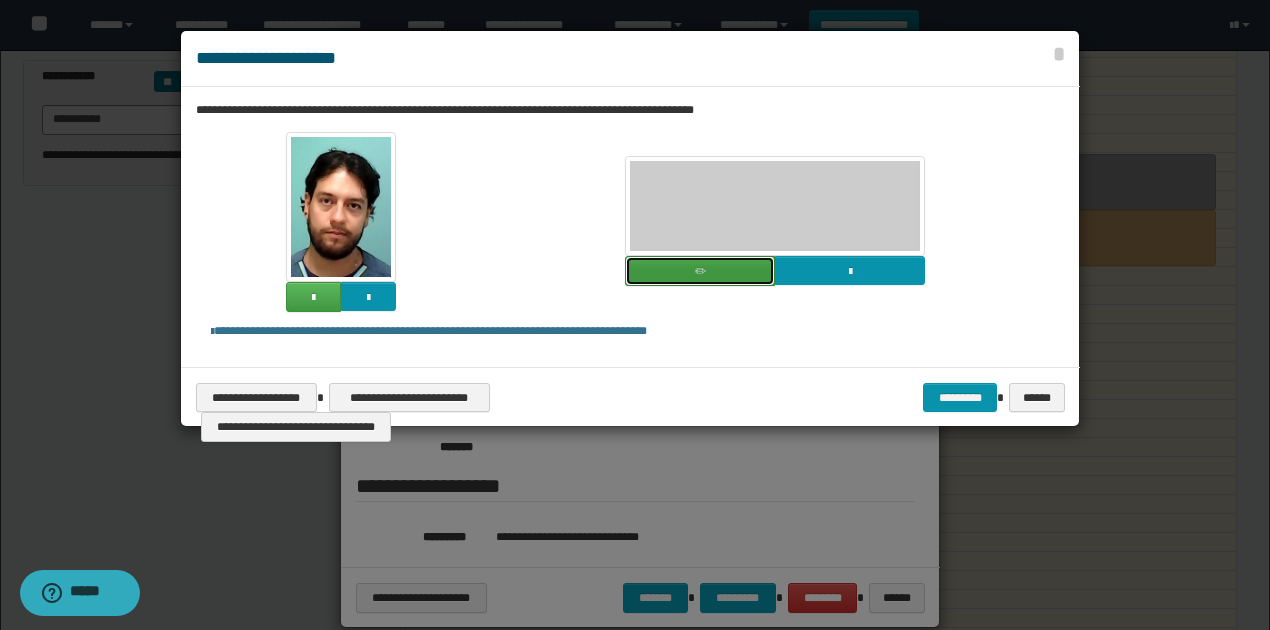click at bounding box center [700, 272] 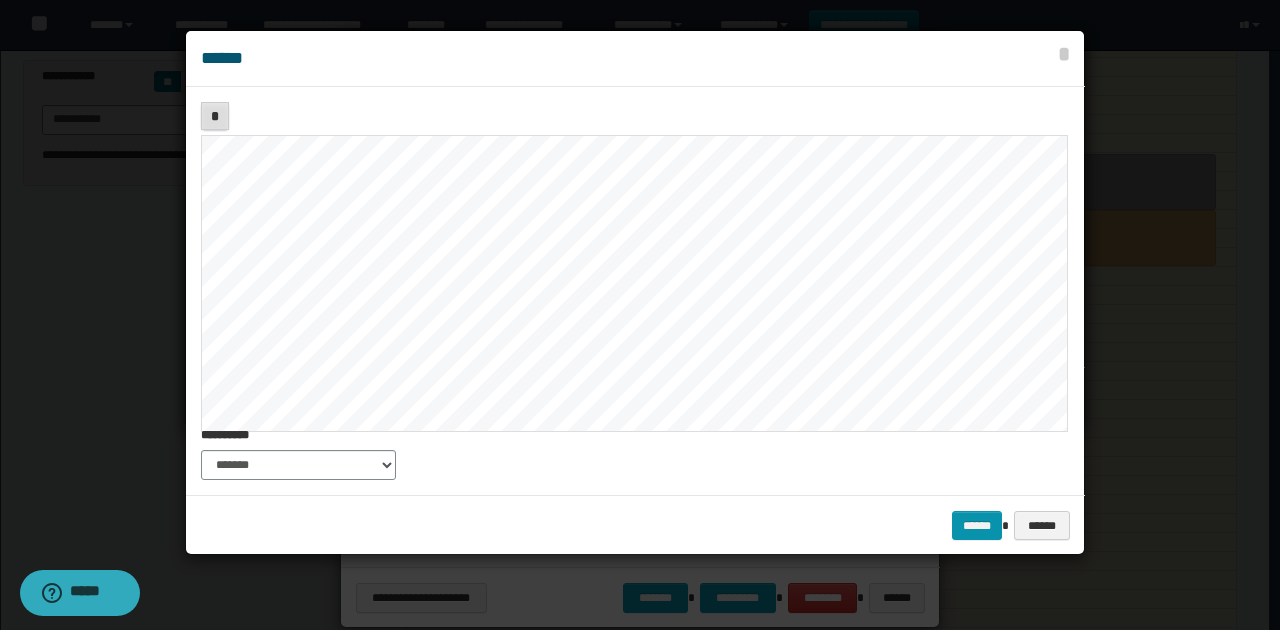 drag, startPoint x: 214, startPoint y: 109, endPoint x: 220, endPoint y: 122, distance: 14.3178215 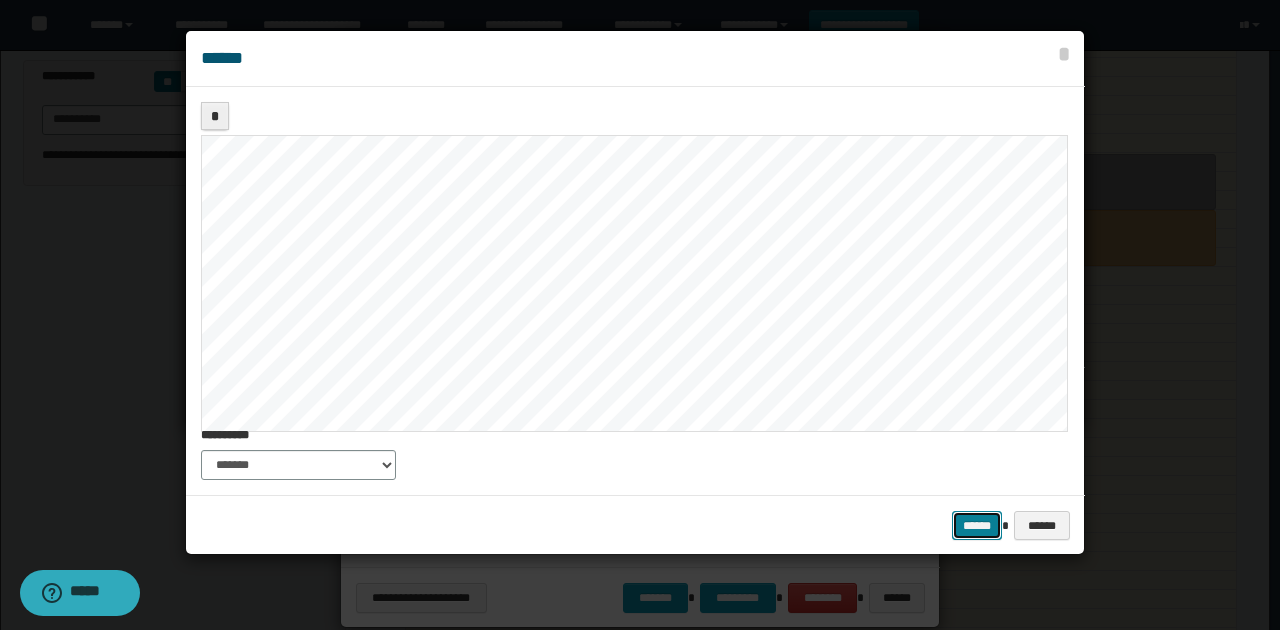 click on "******" at bounding box center (977, 525) 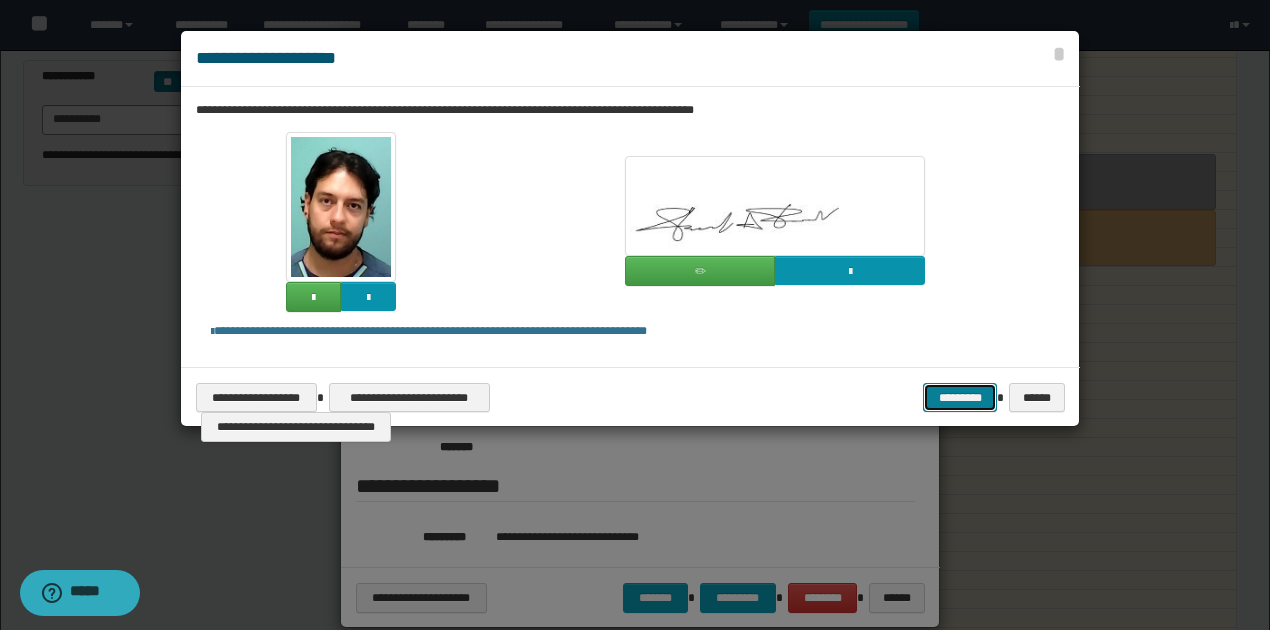 click on "*********" at bounding box center (960, 397) 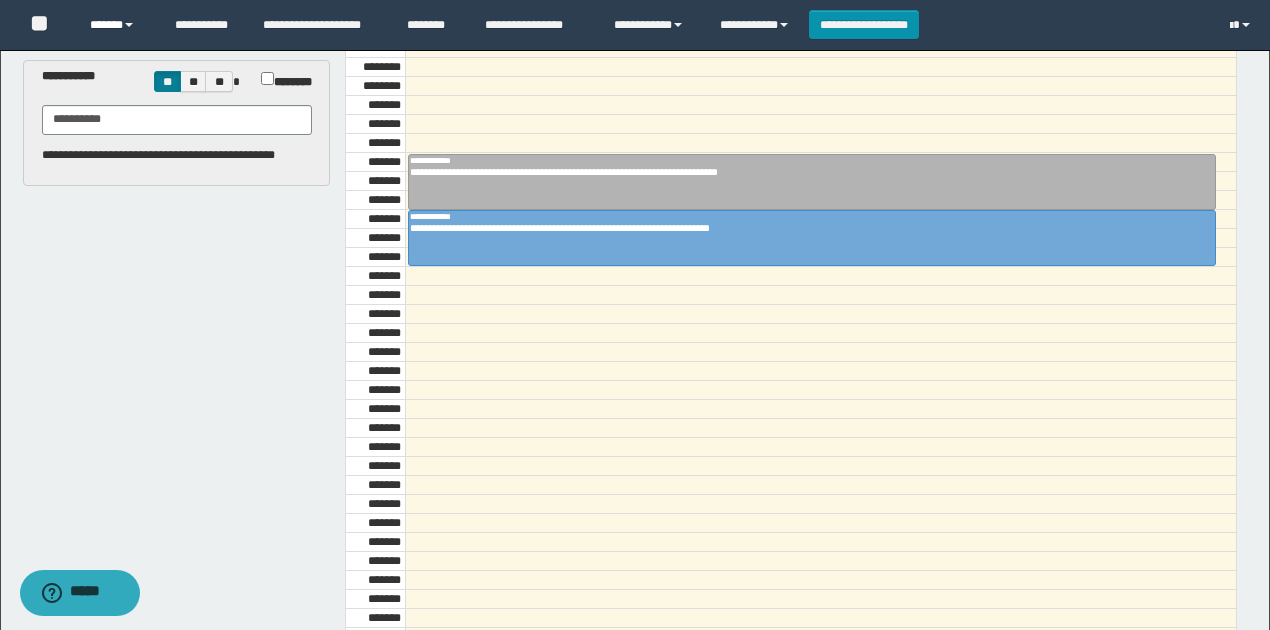 click on "******" at bounding box center [117, 25] 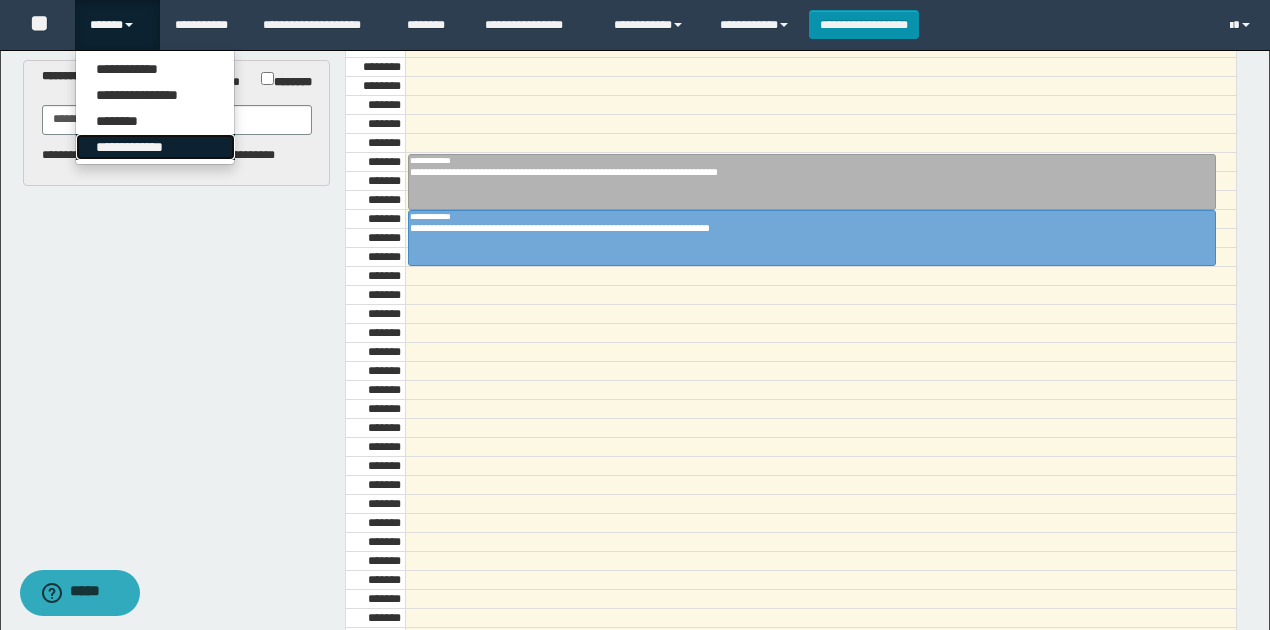 click on "**********" at bounding box center (155, 147) 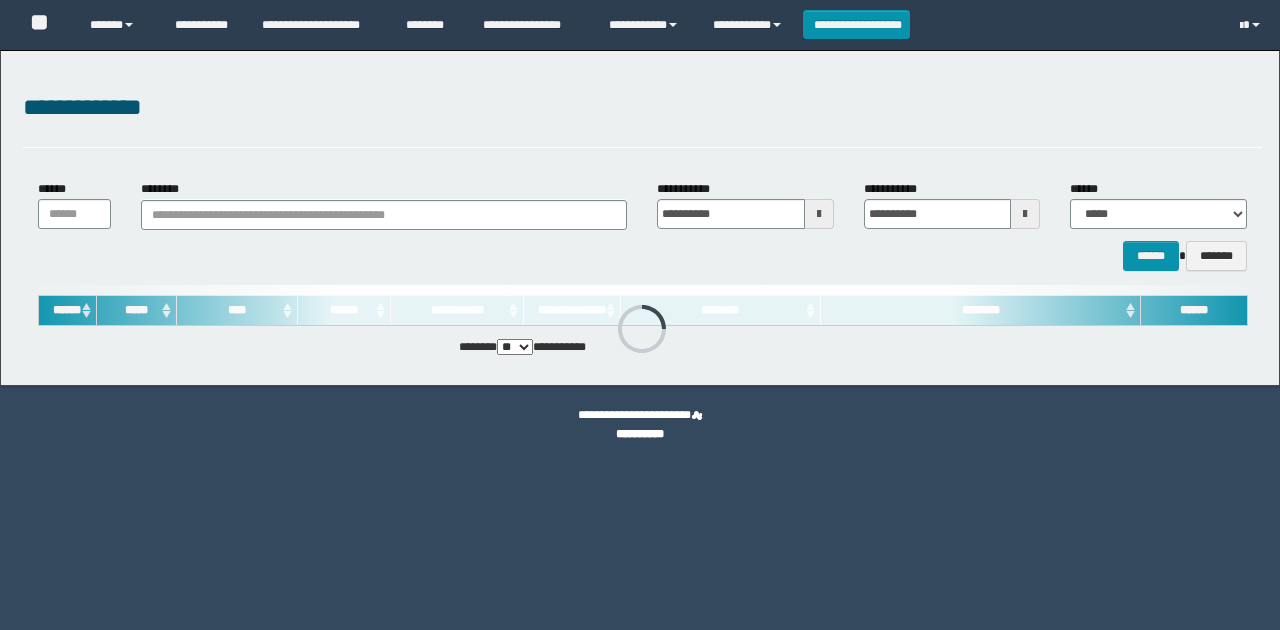 scroll, scrollTop: 0, scrollLeft: 0, axis: both 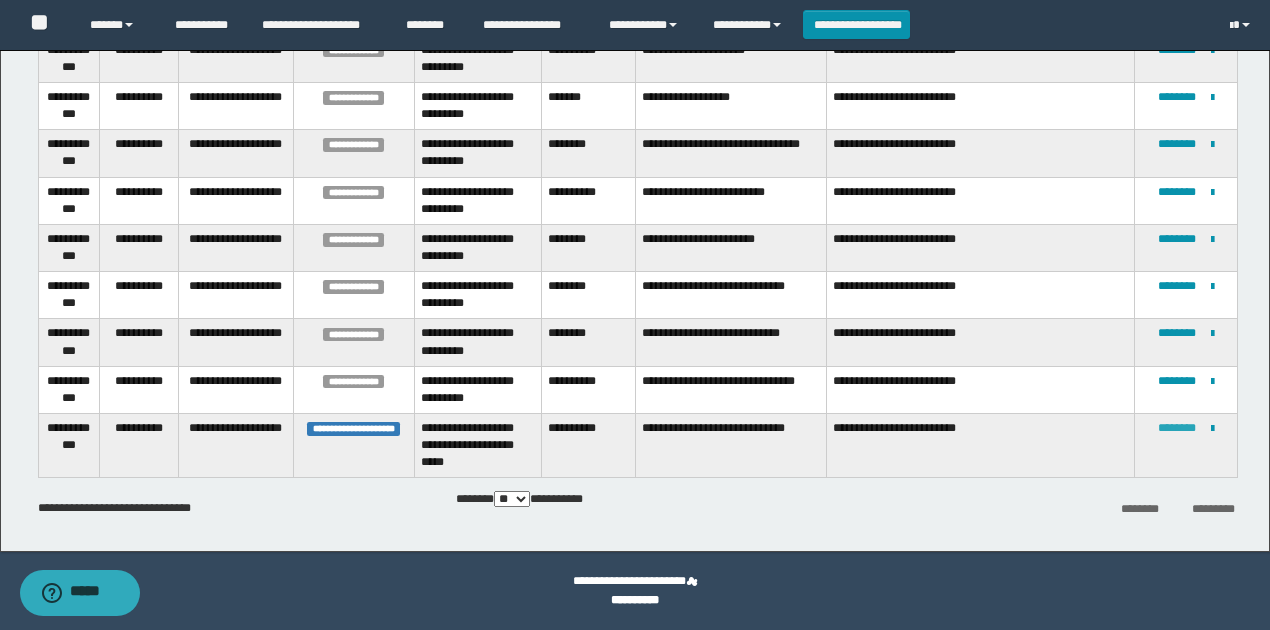 click on "********" at bounding box center (1177, 428) 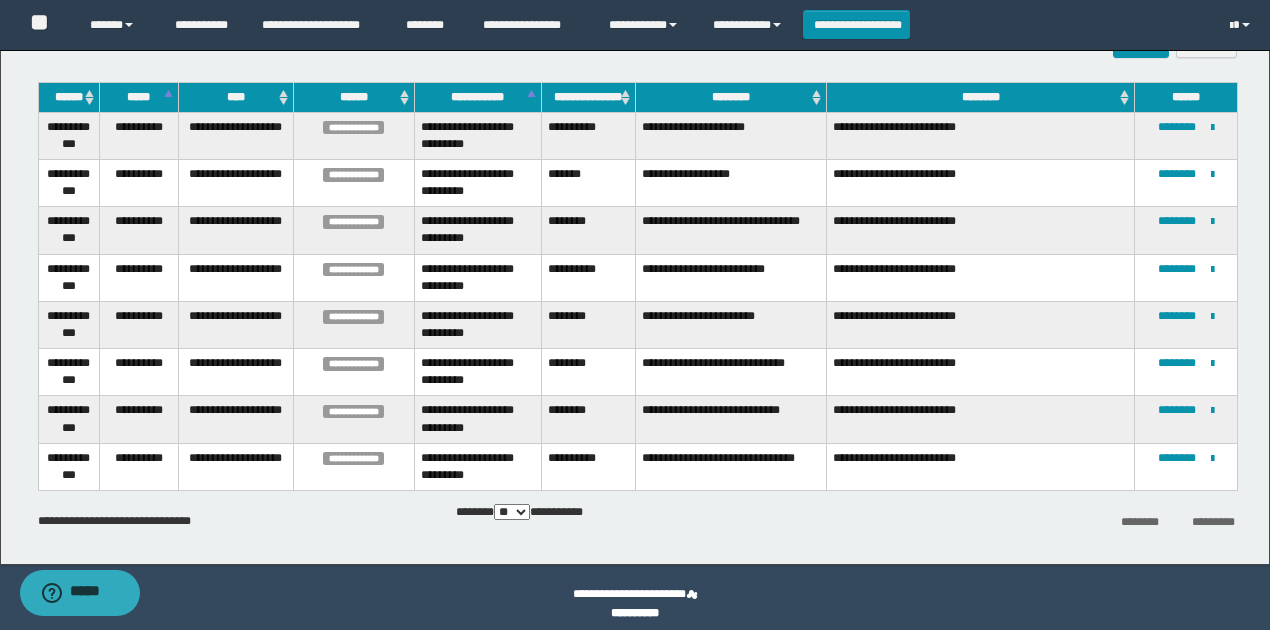 scroll, scrollTop: 226, scrollLeft: 0, axis: vertical 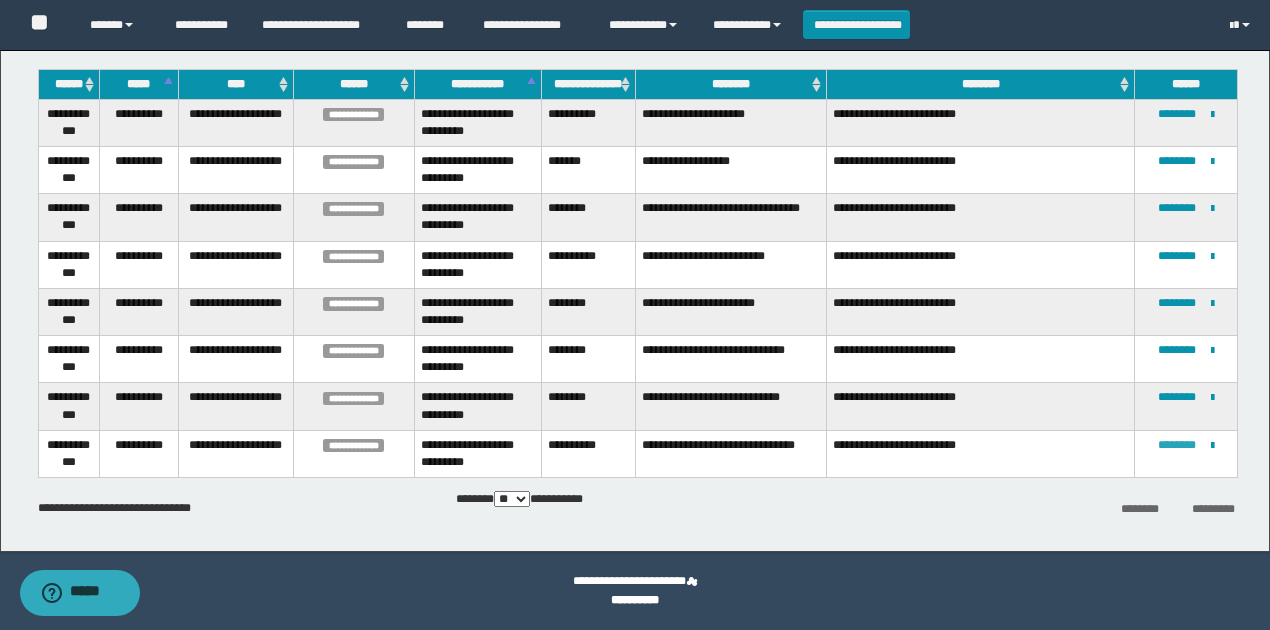 click on "********" at bounding box center (1177, 445) 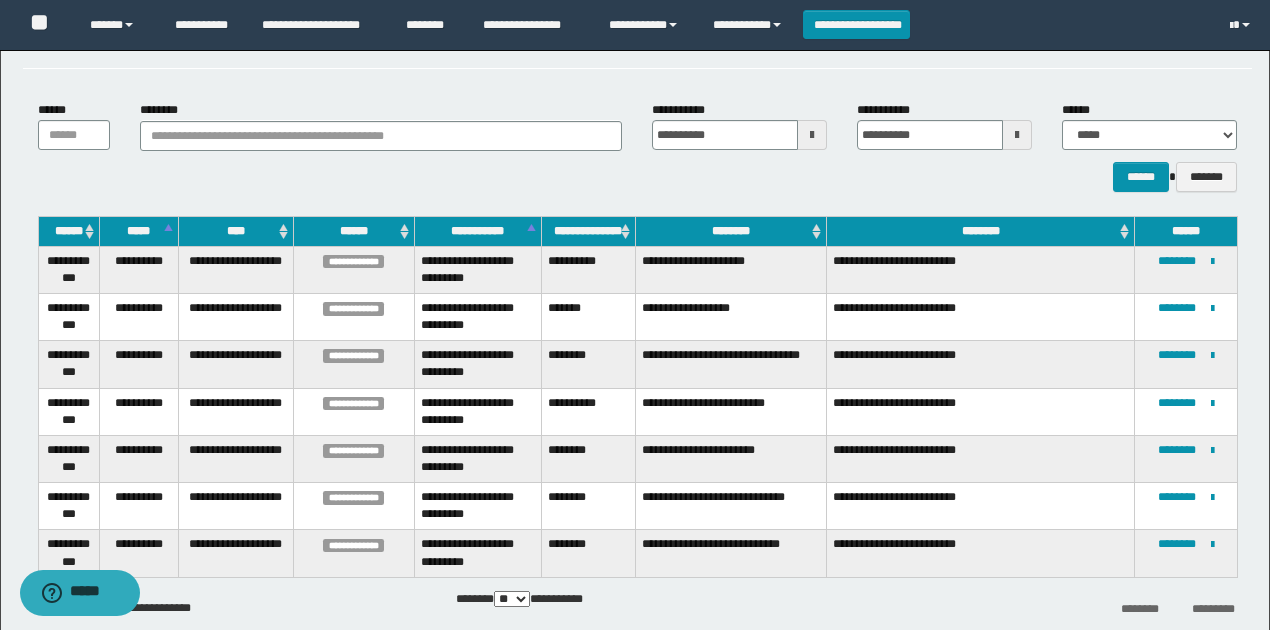 scroll, scrollTop: 178, scrollLeft: 0, axis: vertical 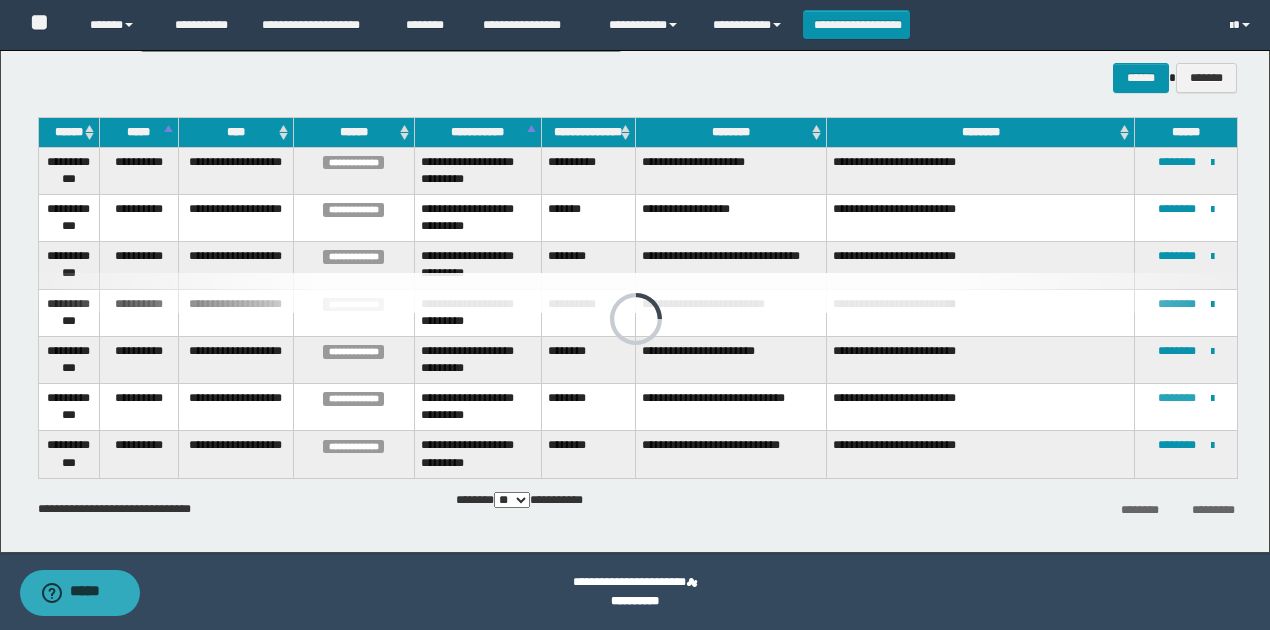 click on "********" at bounding box center [1177, 398] 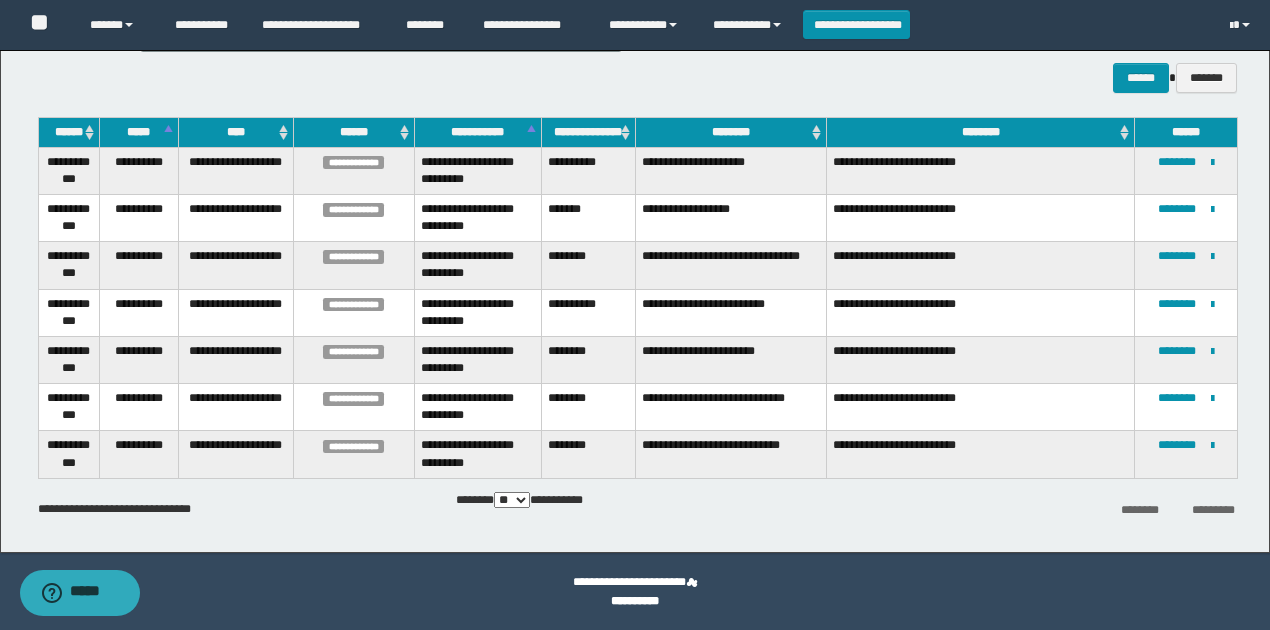 scroll, scrollTop: 0, scrollLeft: 0, axis: both 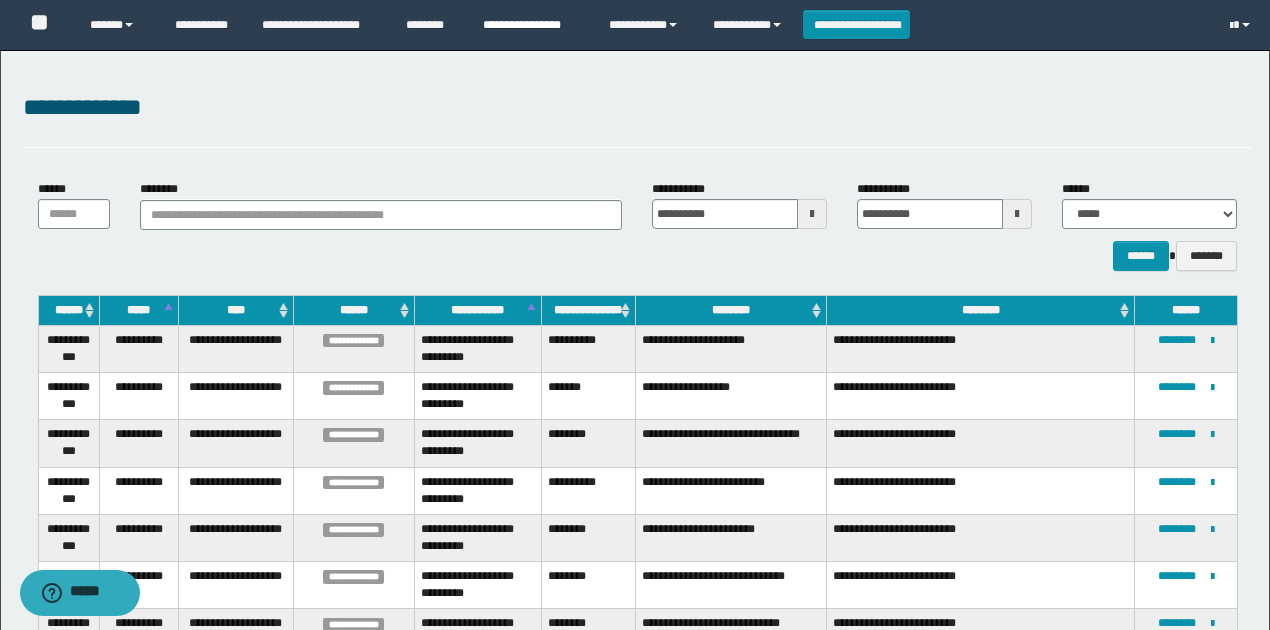 click on "**********" at bounding box center [531, 25] 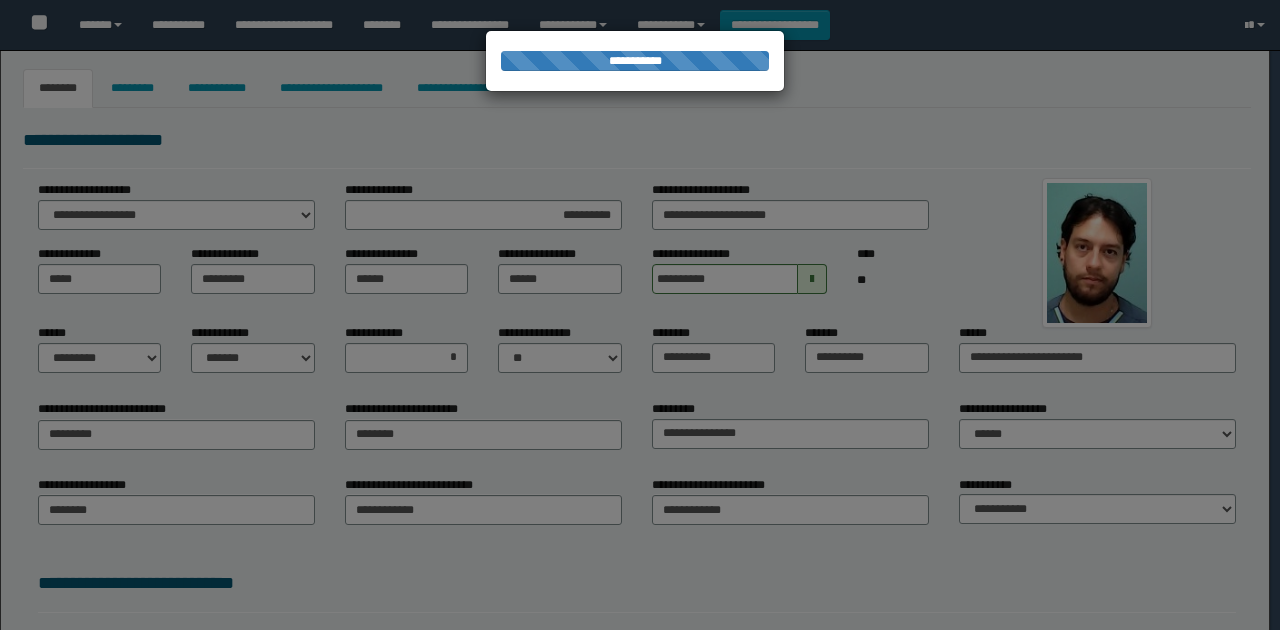 select on "*" 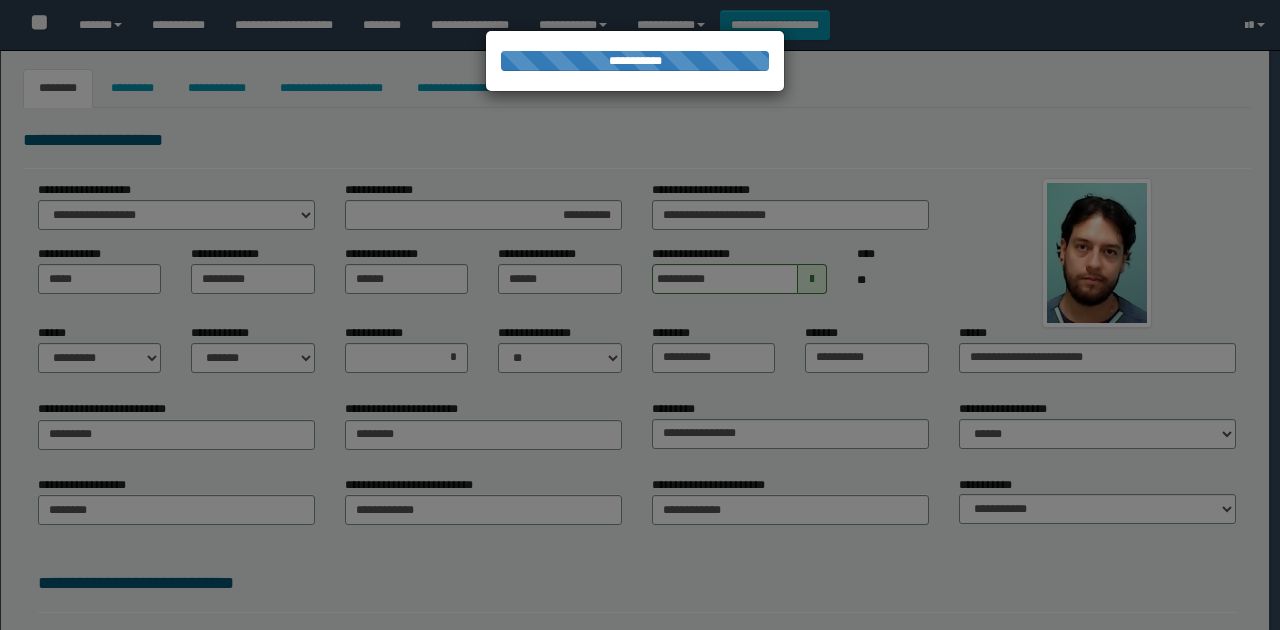 select on "*" 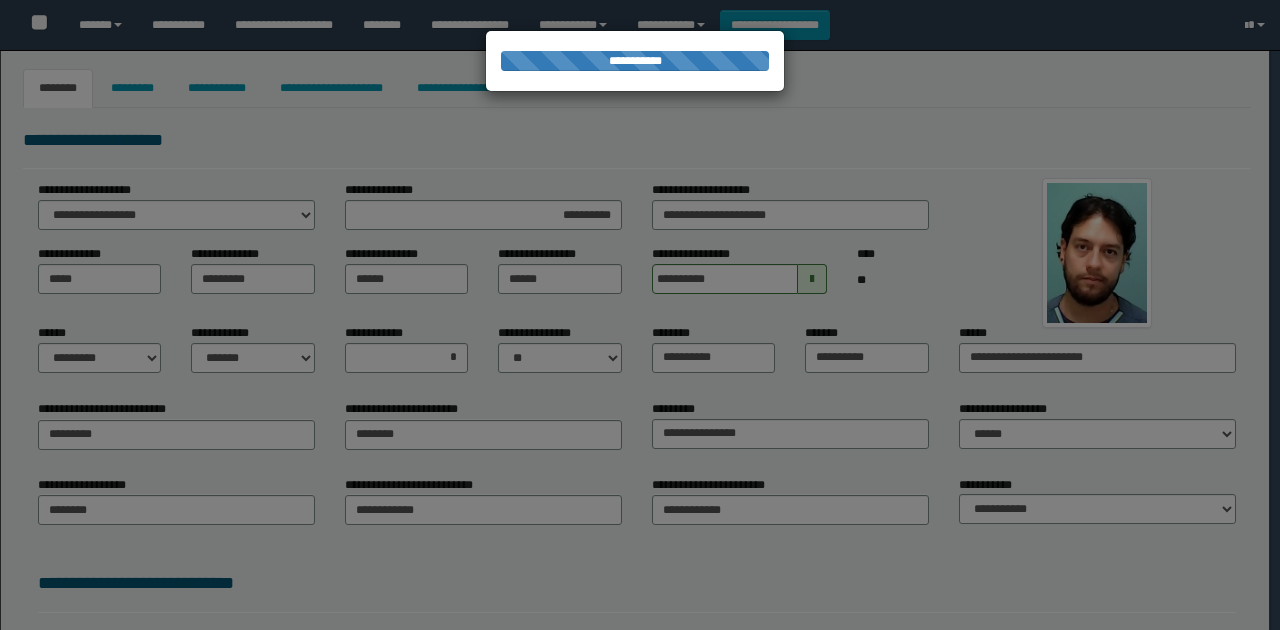 select on "*" 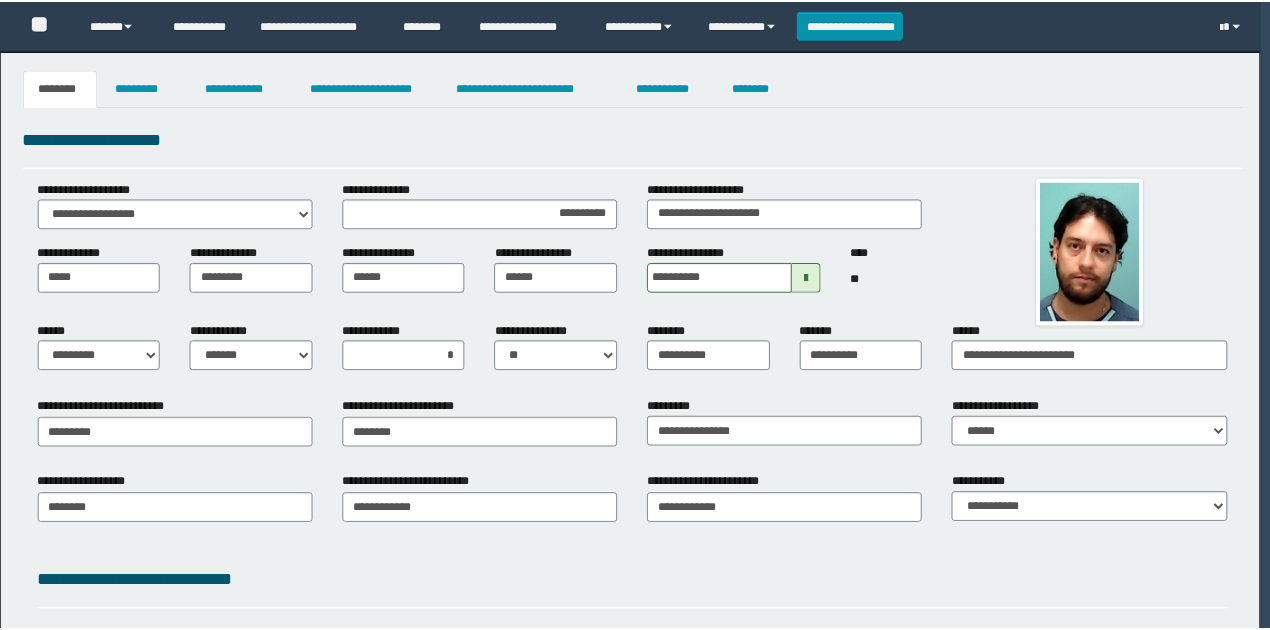 scroll, scrollTop: 0, scrollLeft: 0, axis: both 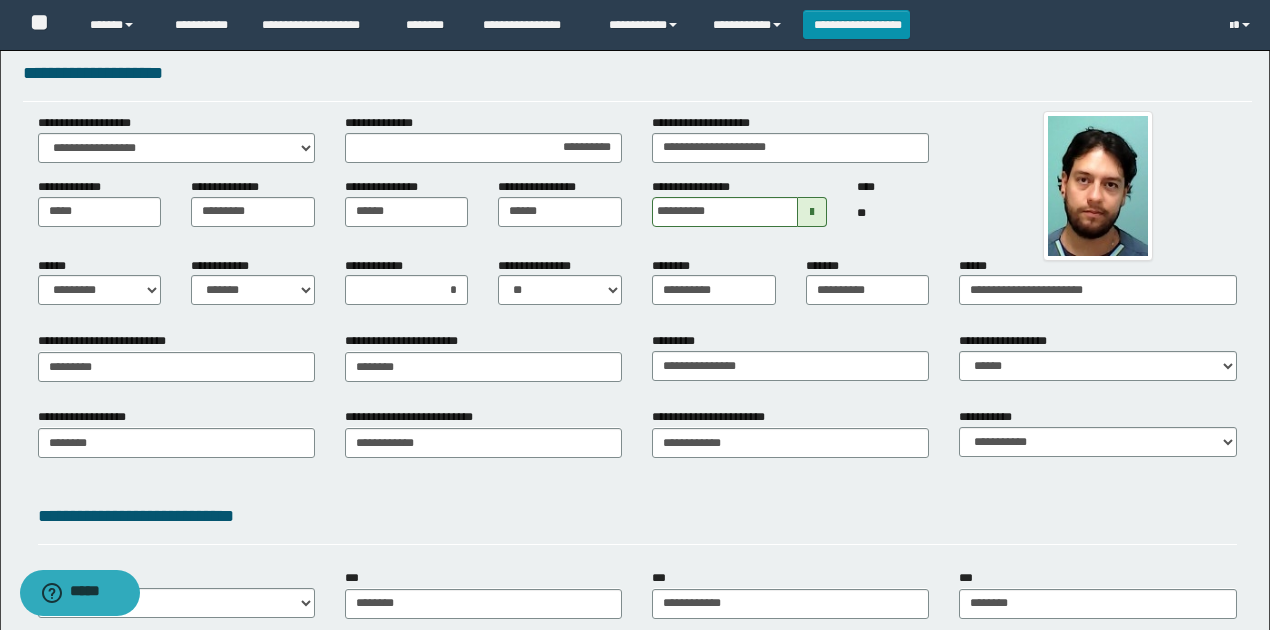 click on "**********" at bounding box center (637, 449) 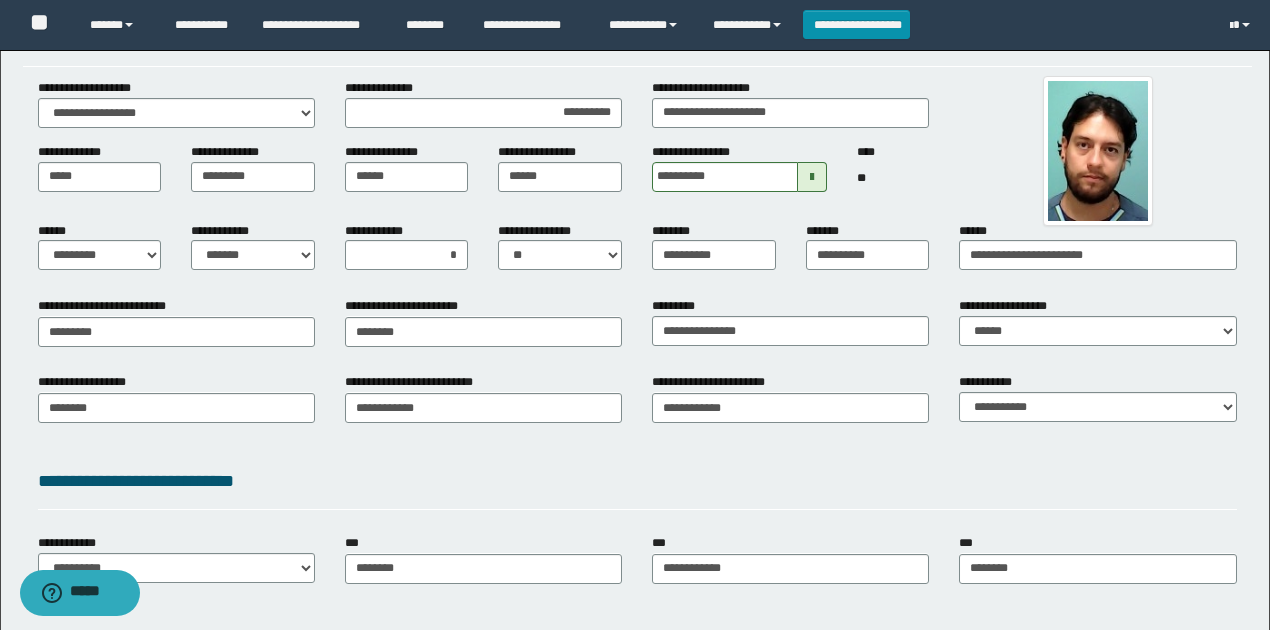 scroll, scrollTop: 133, scrollLeft: 0, axis: vertical 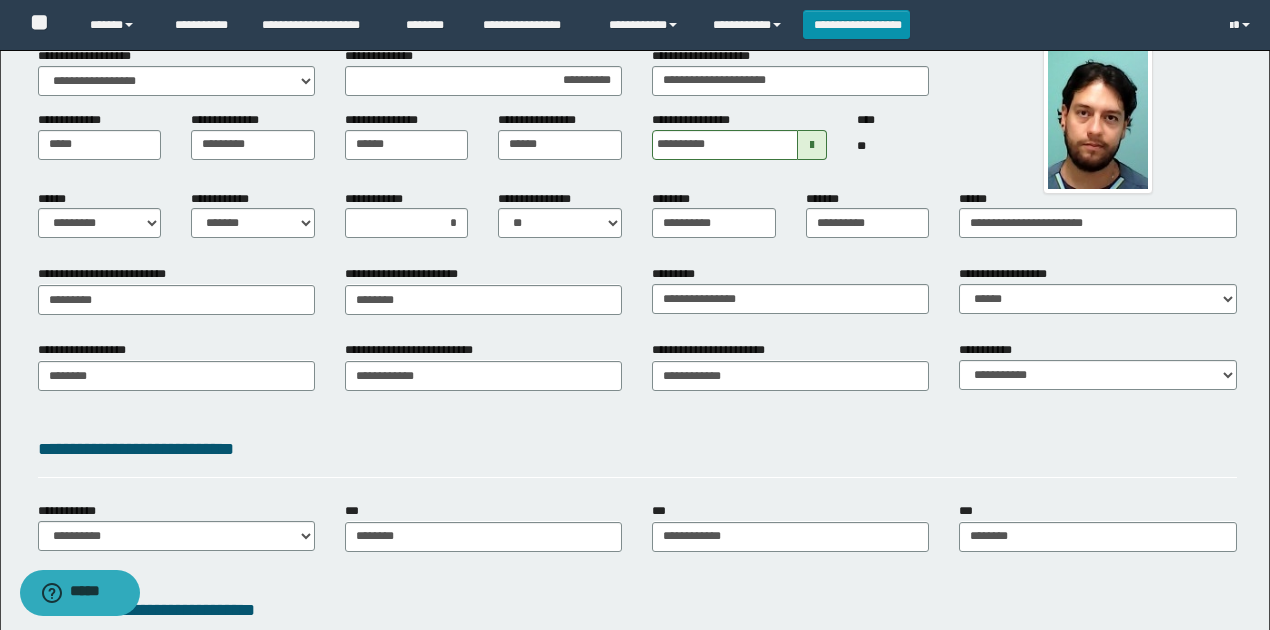 click on "**********" at bounding box center (637, 449) 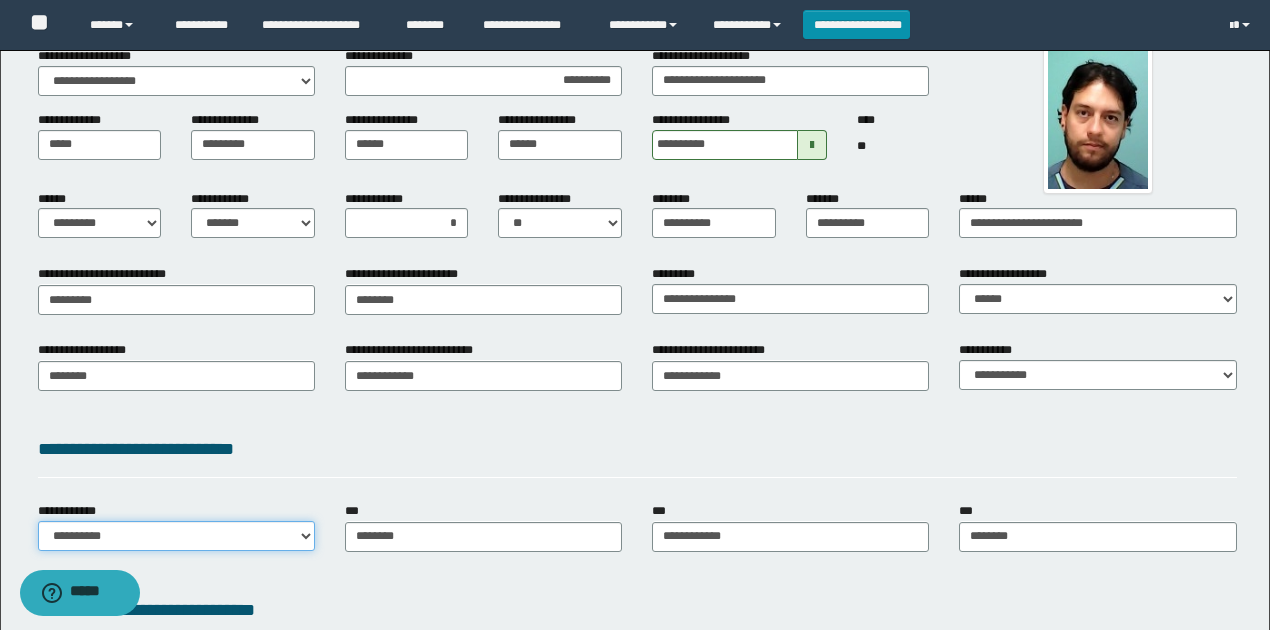 drag, startPoint x: 296, startPoint y: 537, endPoint x: 290, endPoint y: 526, distance: 12.529964 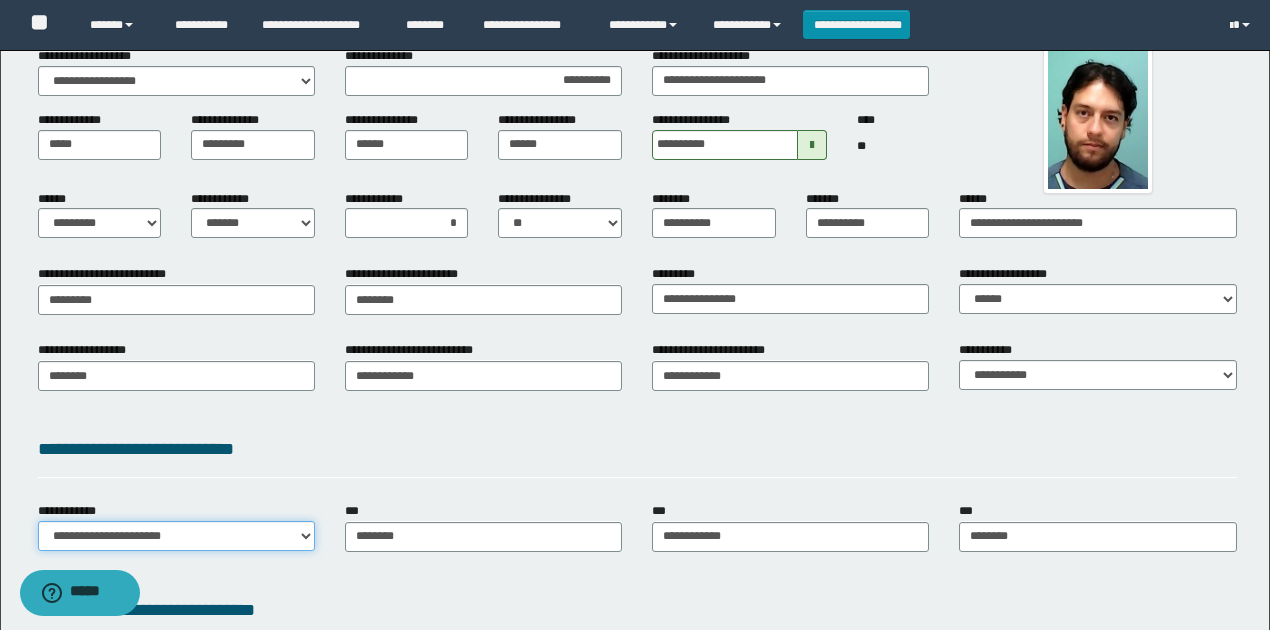 click on "**********" at bounding box center [176, 536] 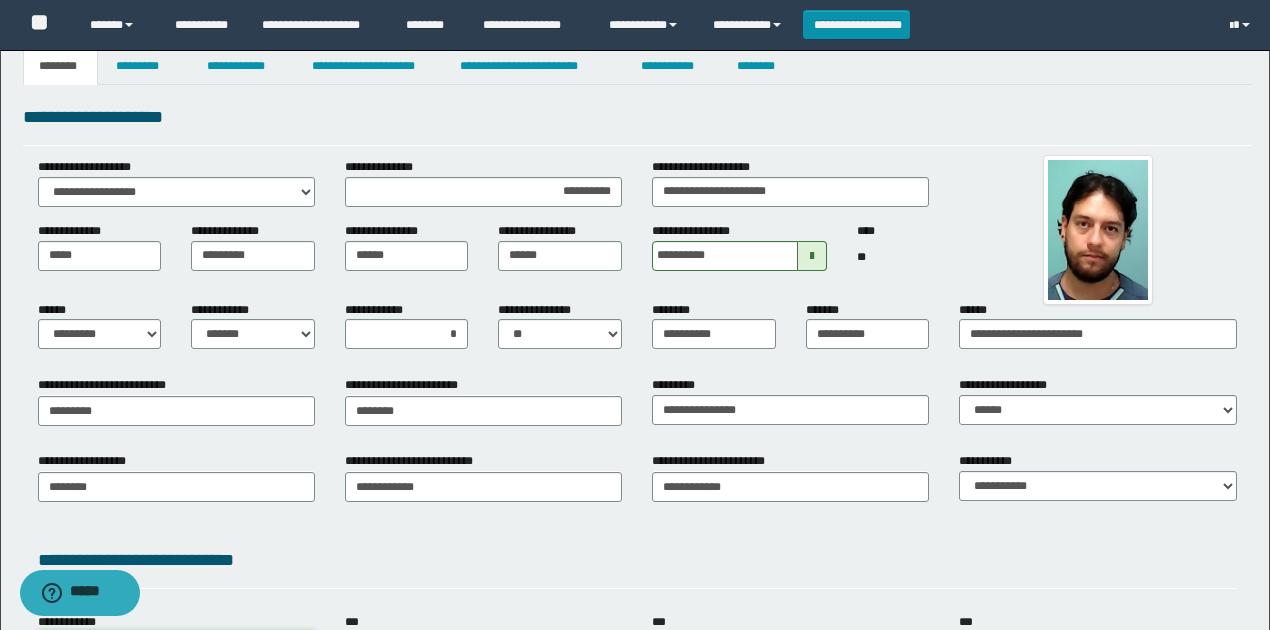 scroll, scrollTop: 0, scrollLeft: 0, axis: both 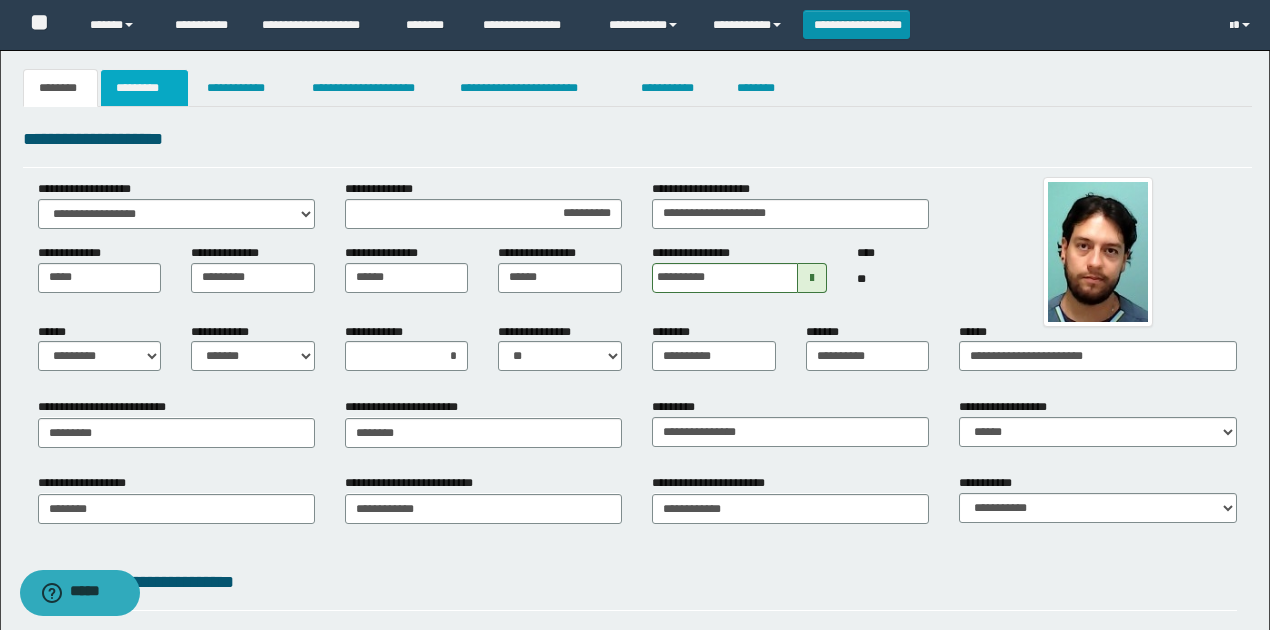 click on "*********" at bounding box center [144, 88] 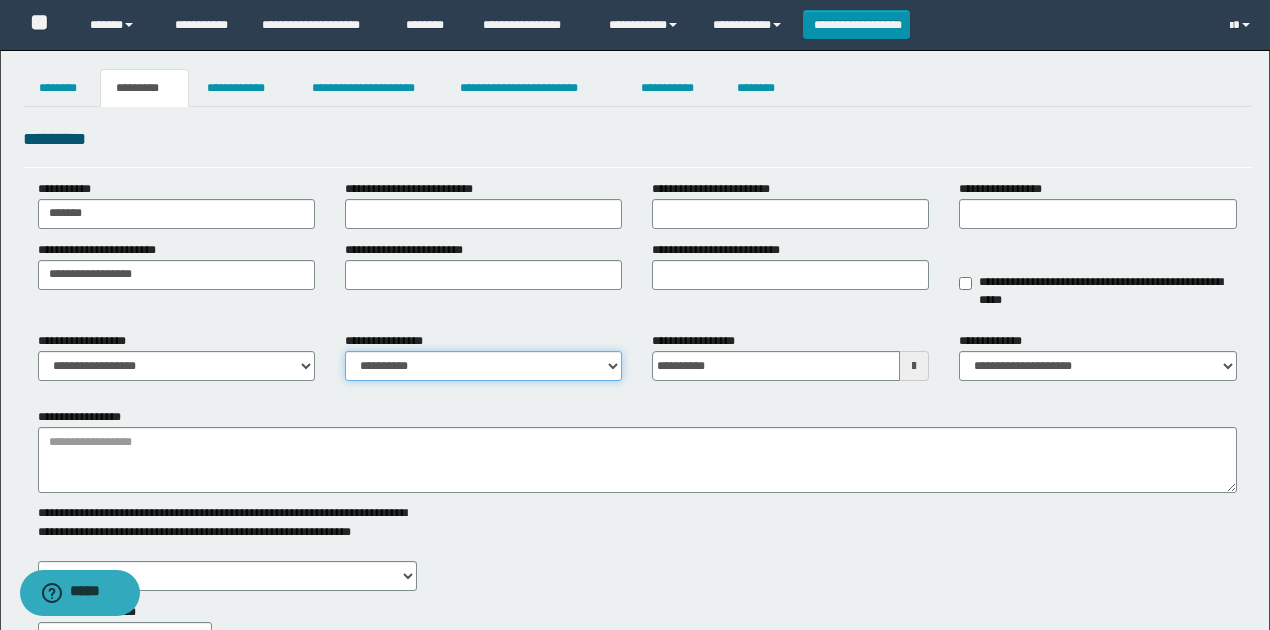 drag, startPoint x: 436, startPoint y: 364, endPoint x: 436, endPoint y: 378, distance: 14 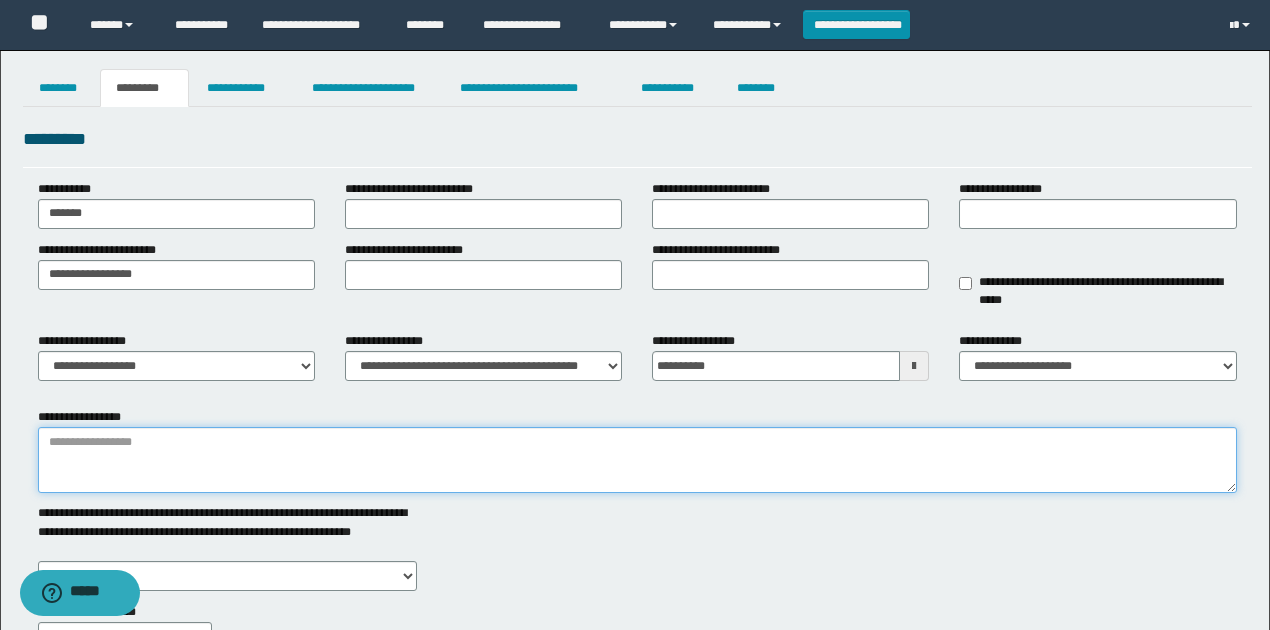 click on "**********" at bounding box center (637, 460) 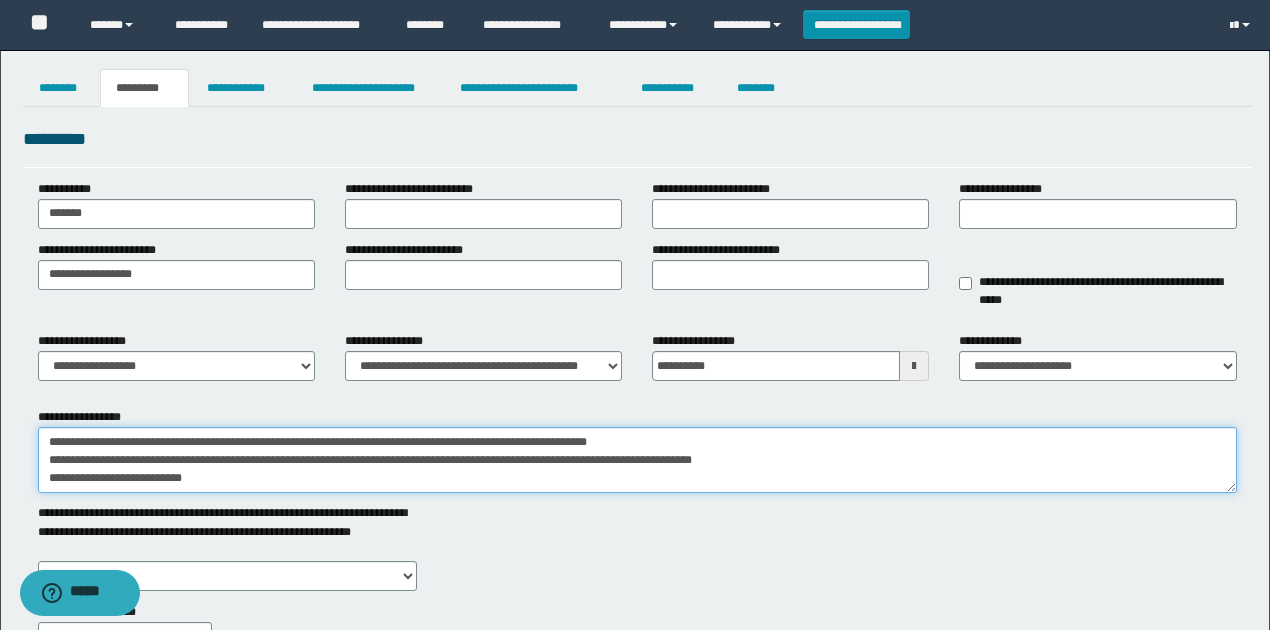 click on "**********" at bounding box center (637, 460) 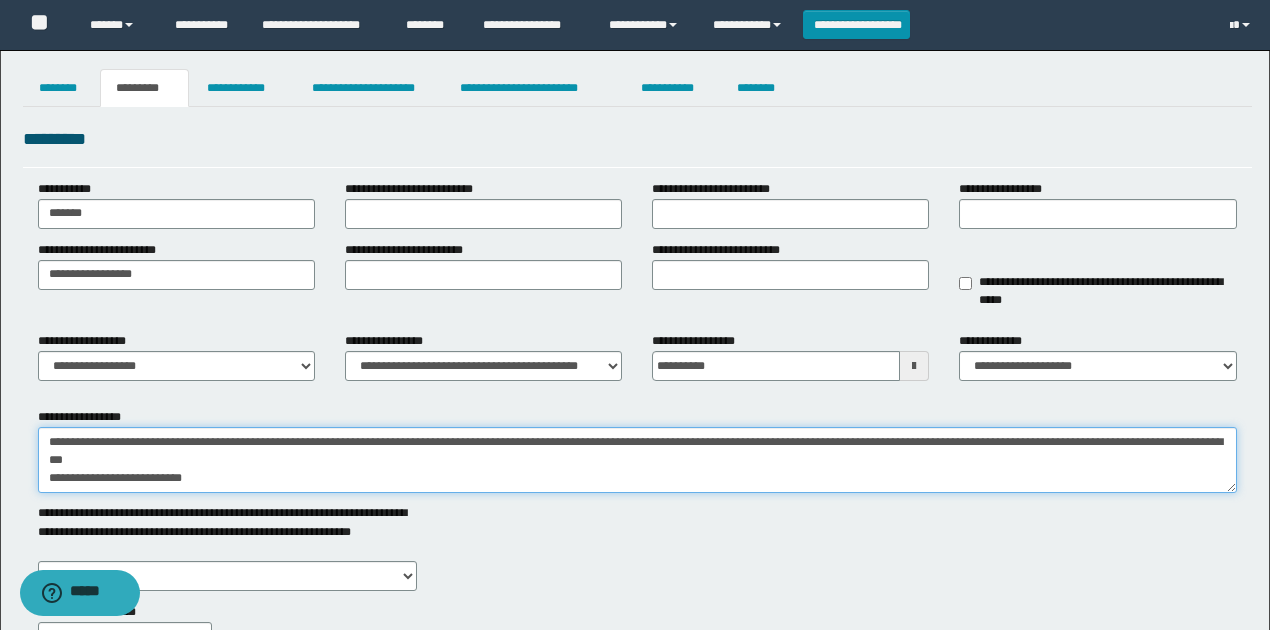 click on "**********" at bounding box center (637, 460) 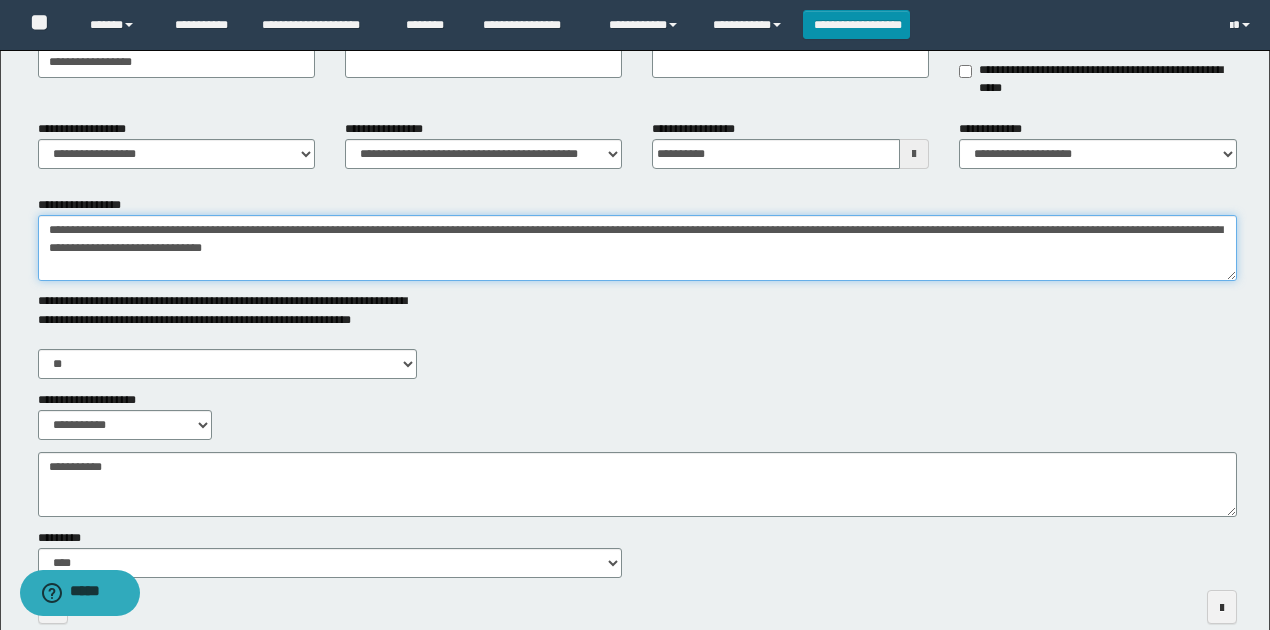 scroll, scrollTop: 313, scrollLeft: 0, axis: vertical 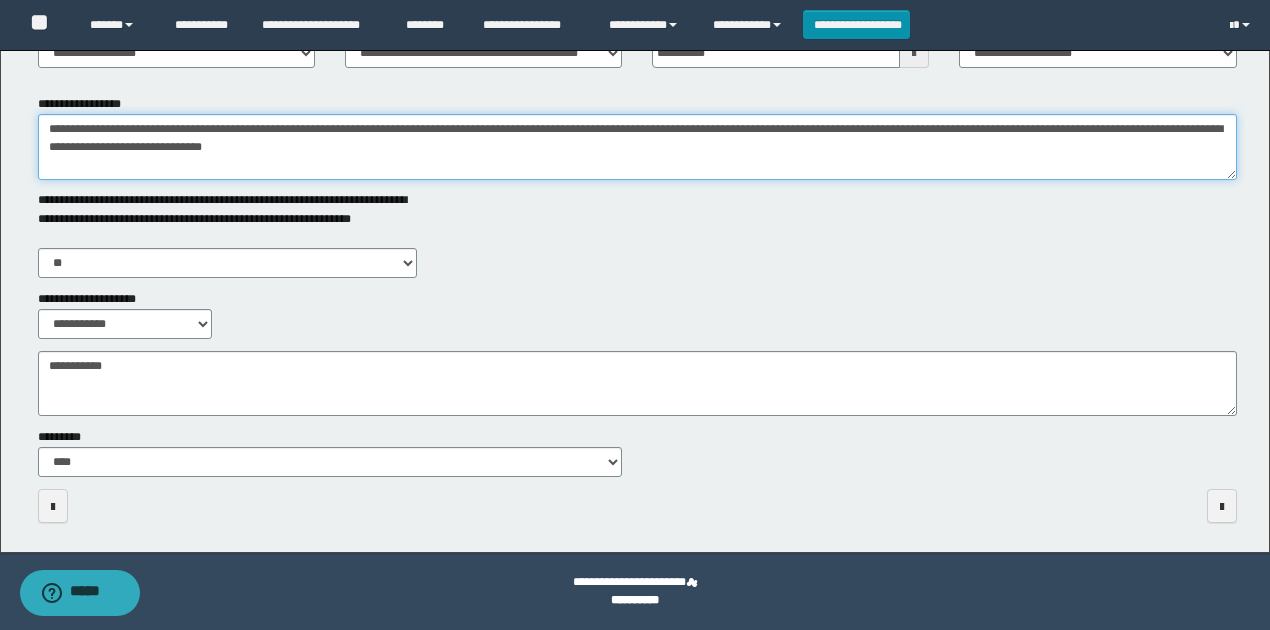 type on "**********" 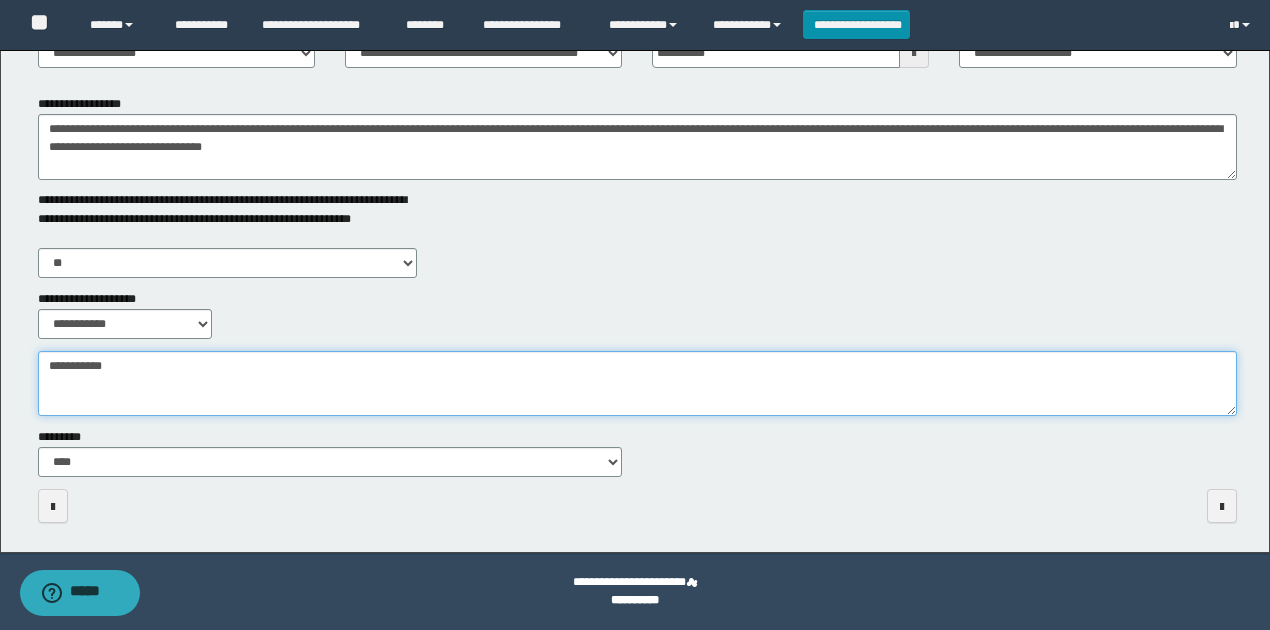 click on "**********" at bounding box center [637, 383] 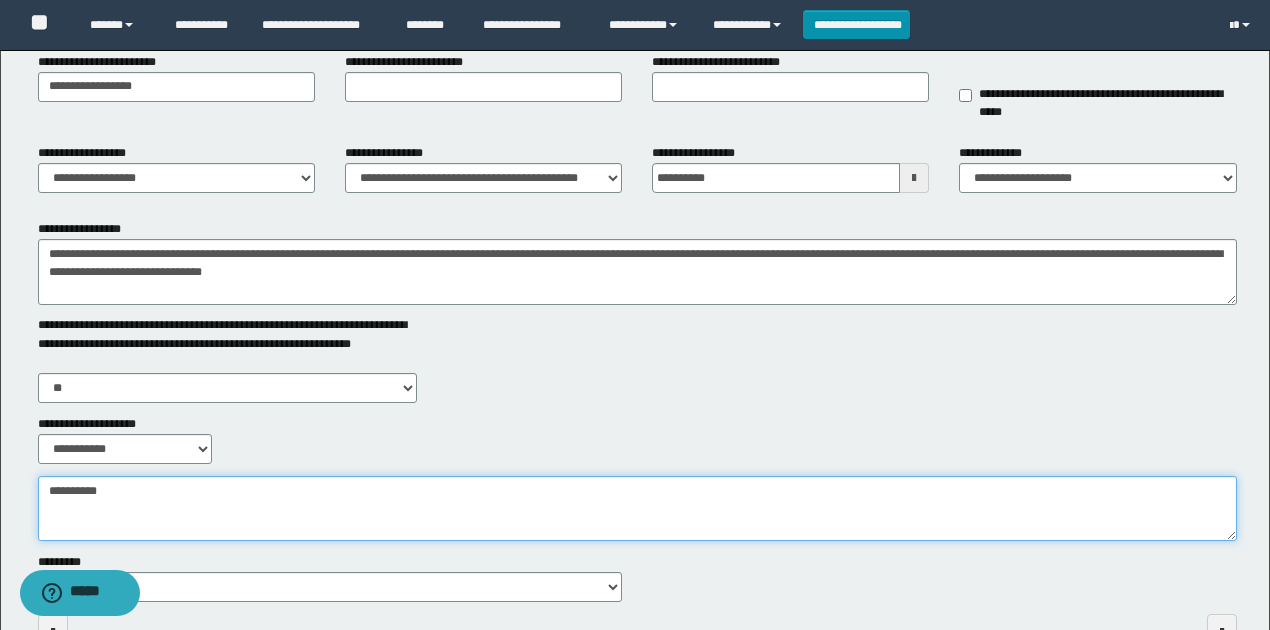 scroll, scrollTop: 0, scrollLeft: 0, axis: both 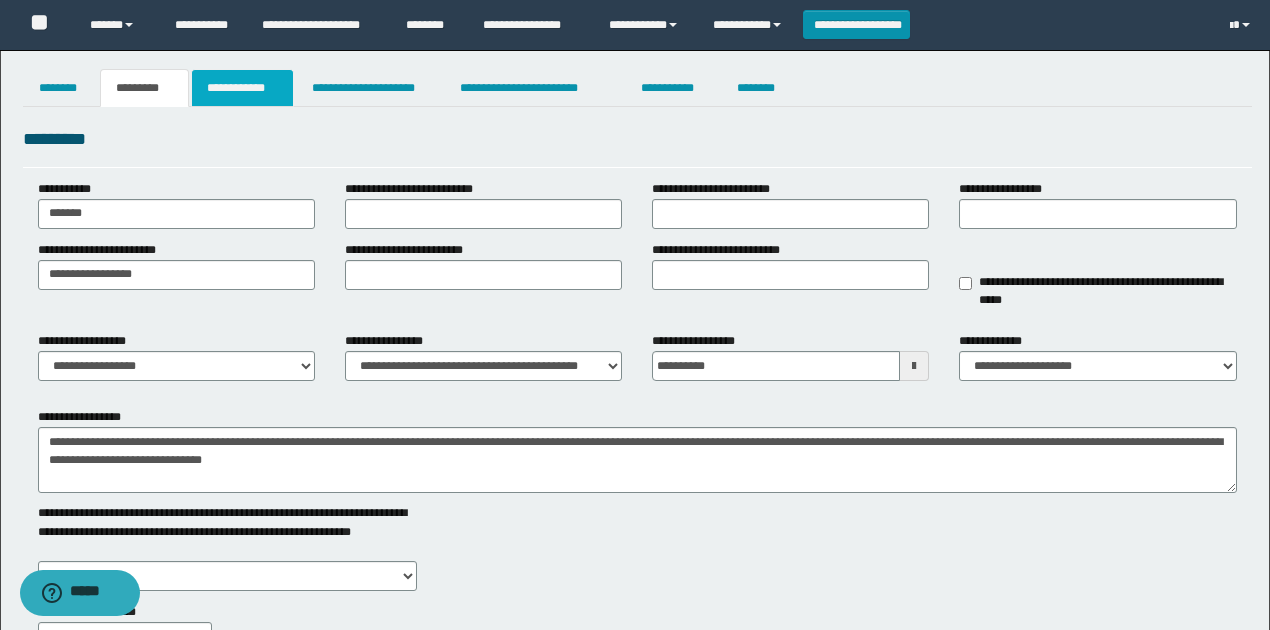 type on "**********" 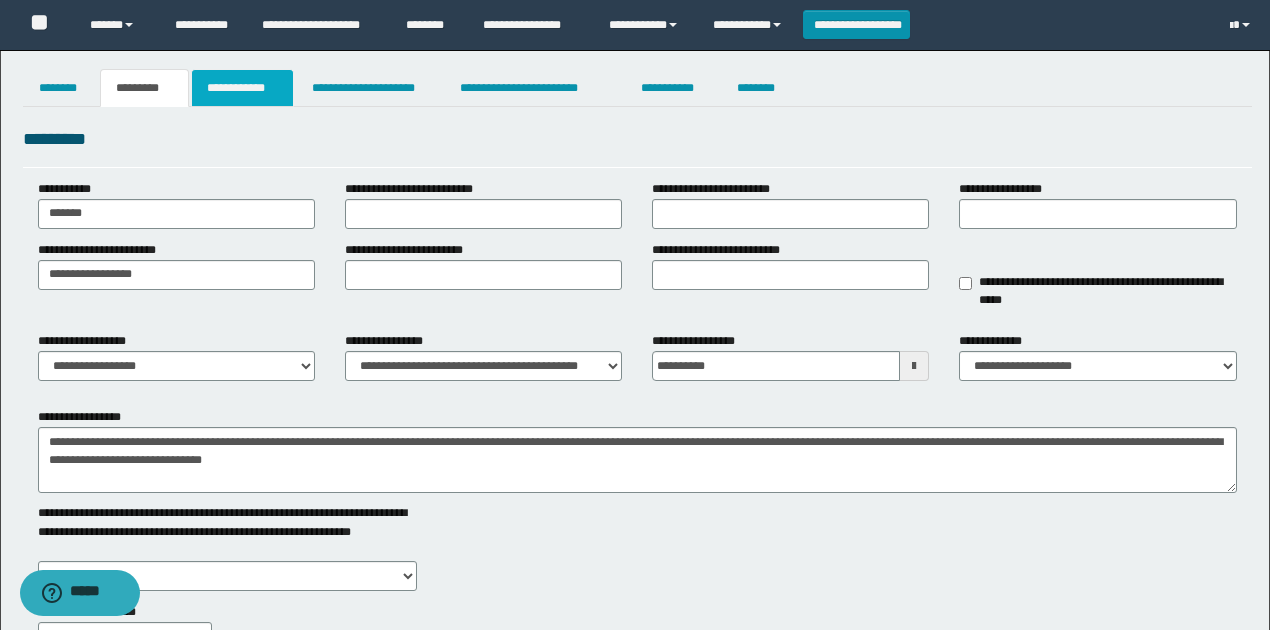 click on "**********" at bounding box center (243, 88) 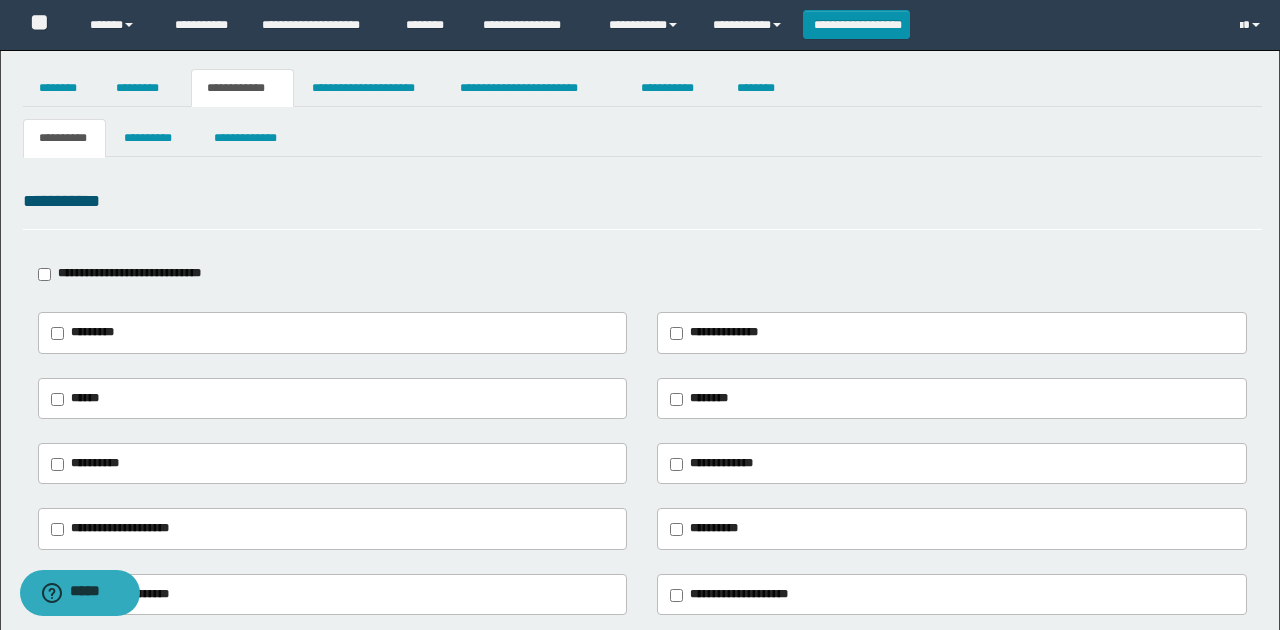 type on "**********" 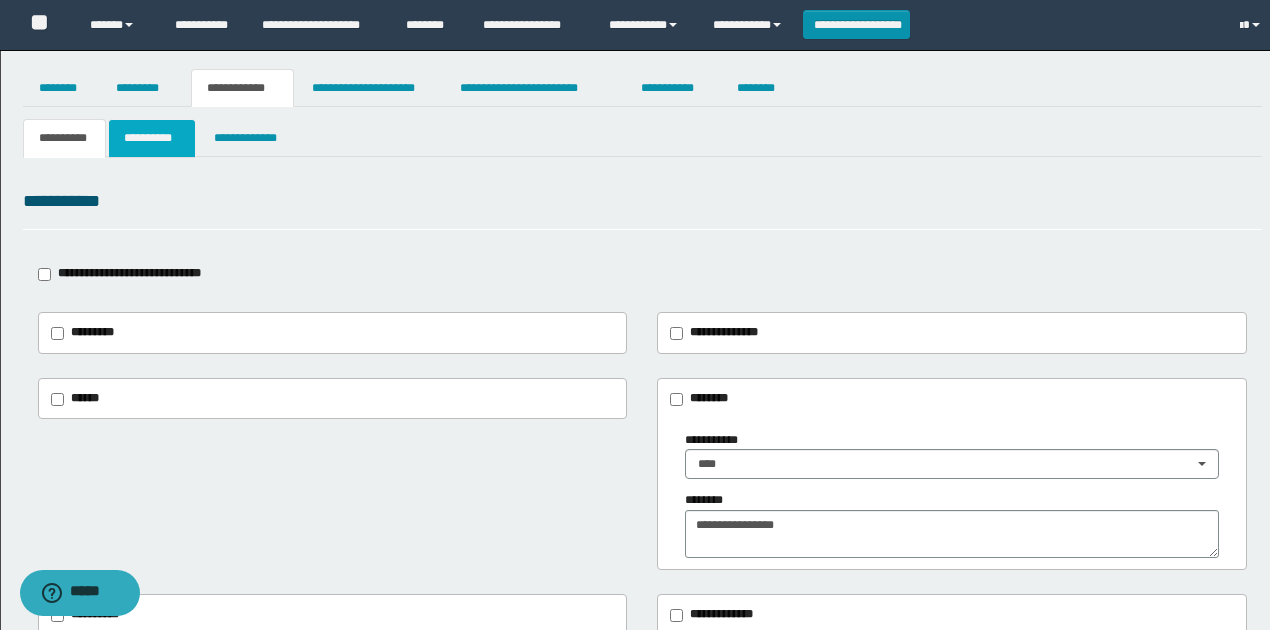 click on "**********" at bounding box center [151, 138] 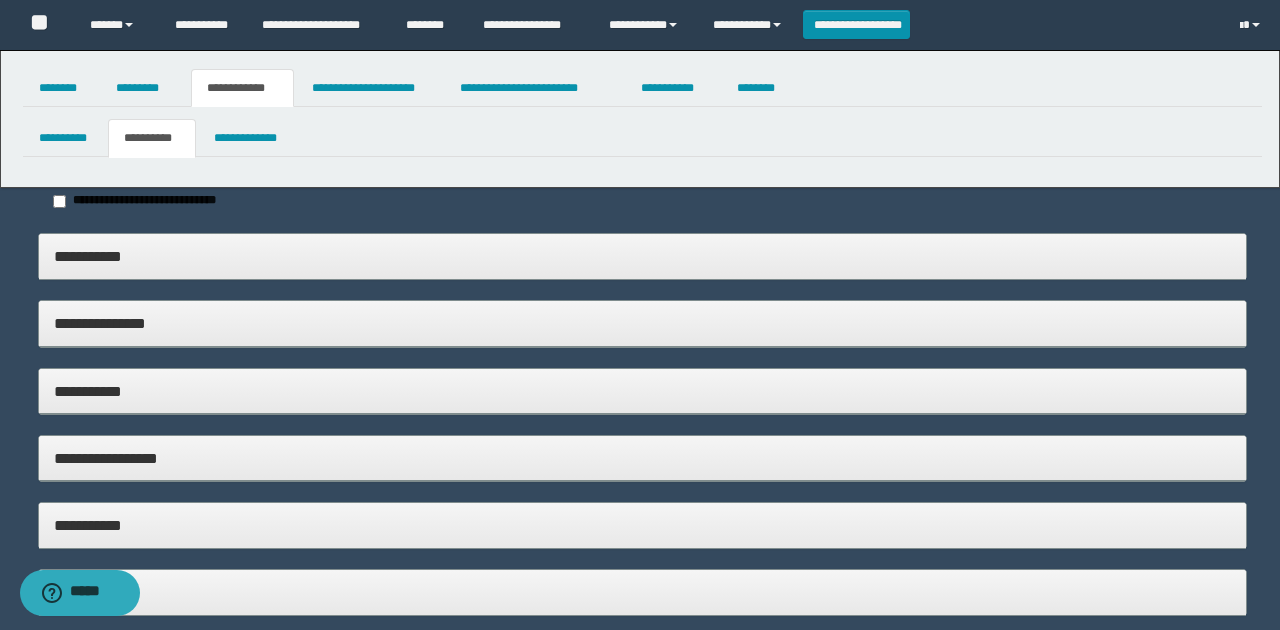 type on "**********" 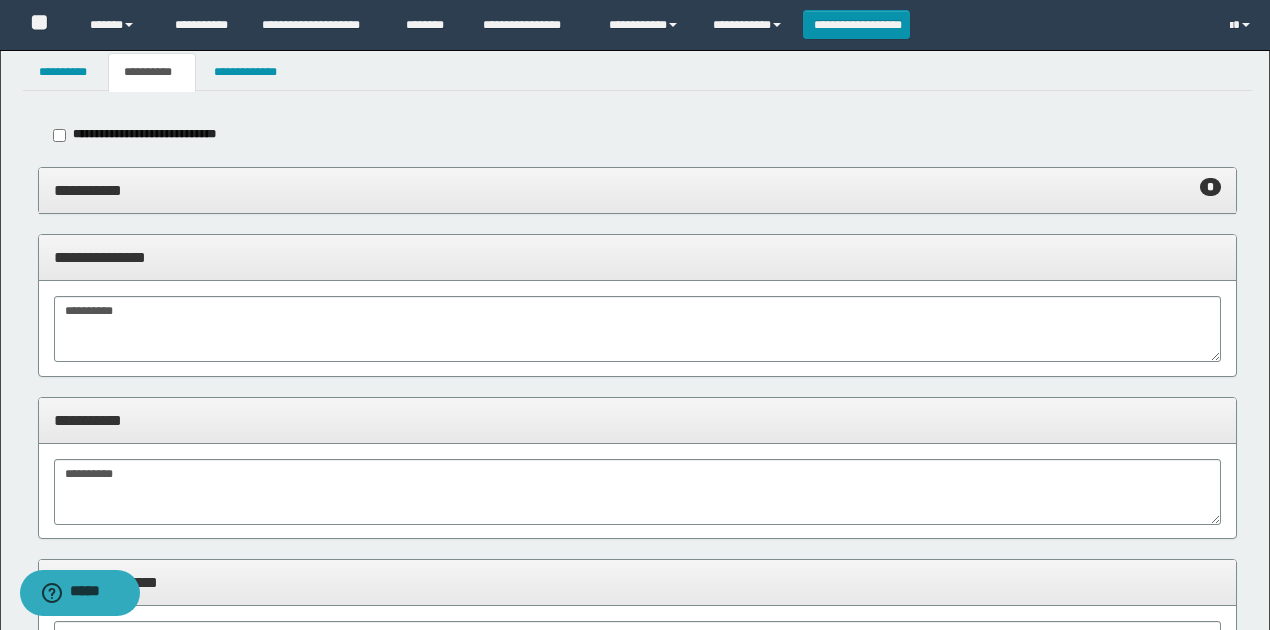 click on "**********" at bounding box center (638, 190) 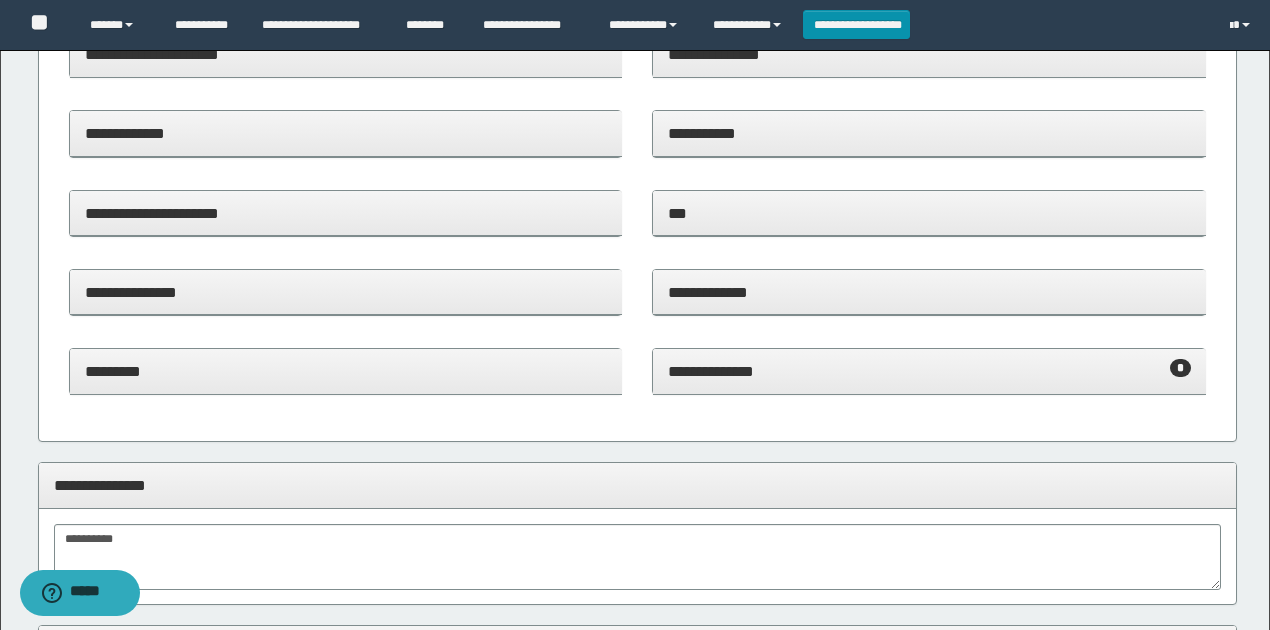 scroll, scrollTop: 600, scrollLeft: 0, axis: vertical 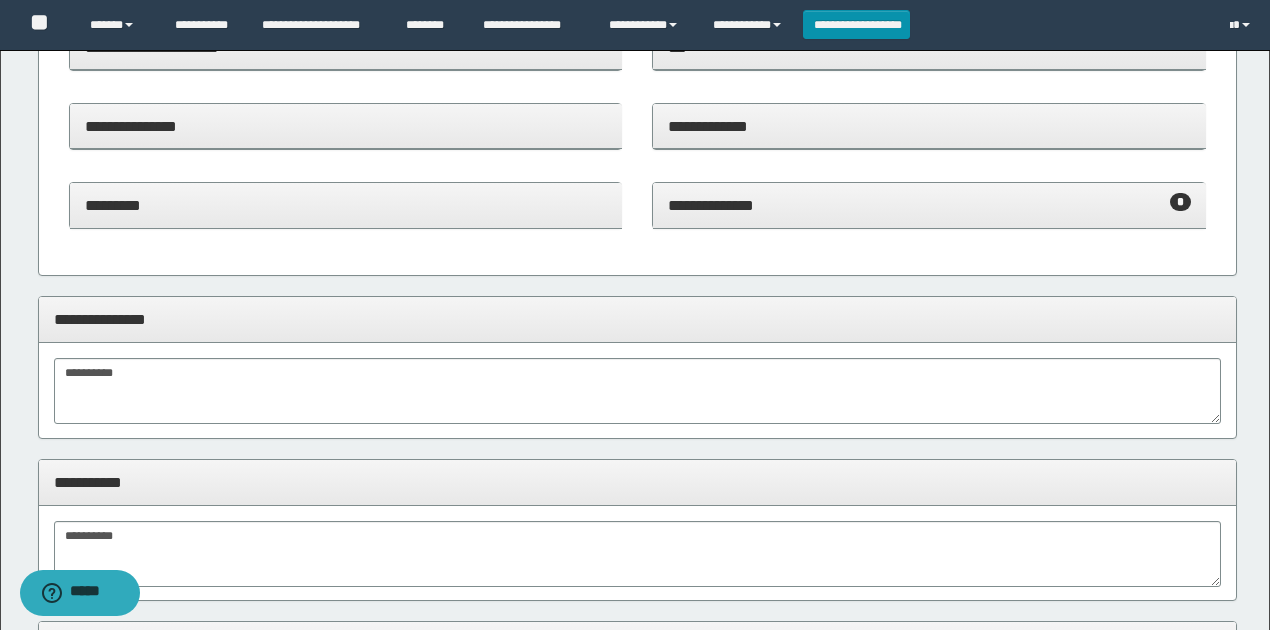 click on "**********" at bounding box center [929, 206] 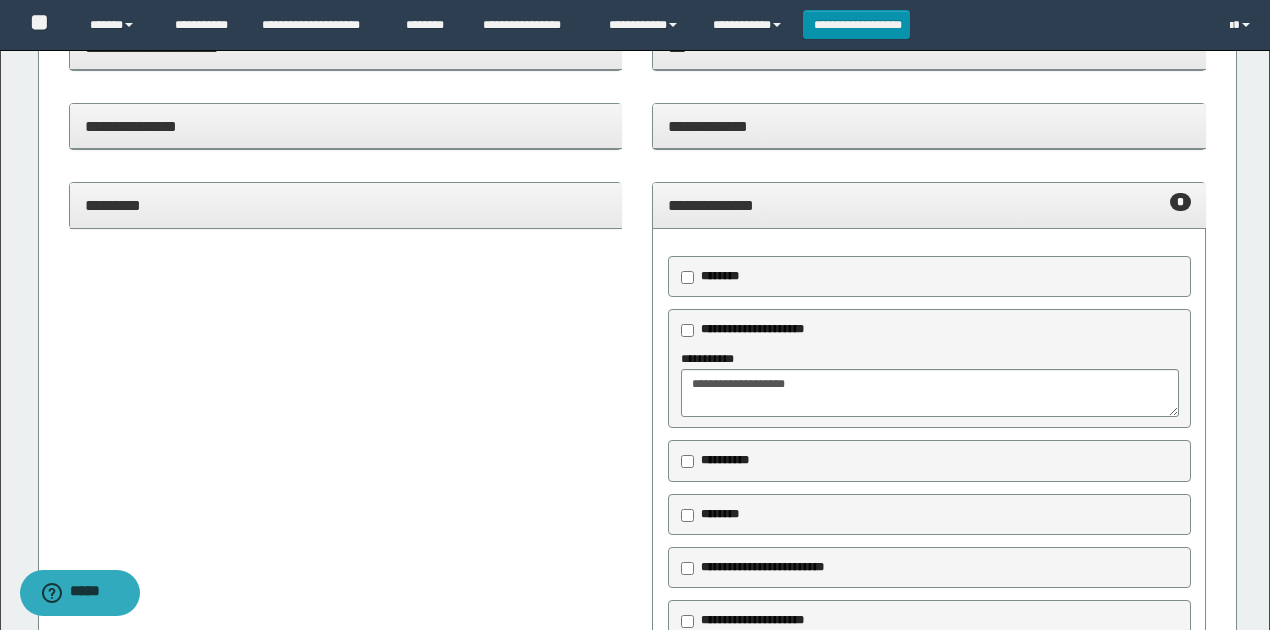 click on "**********" at bounding box center (929, 205) 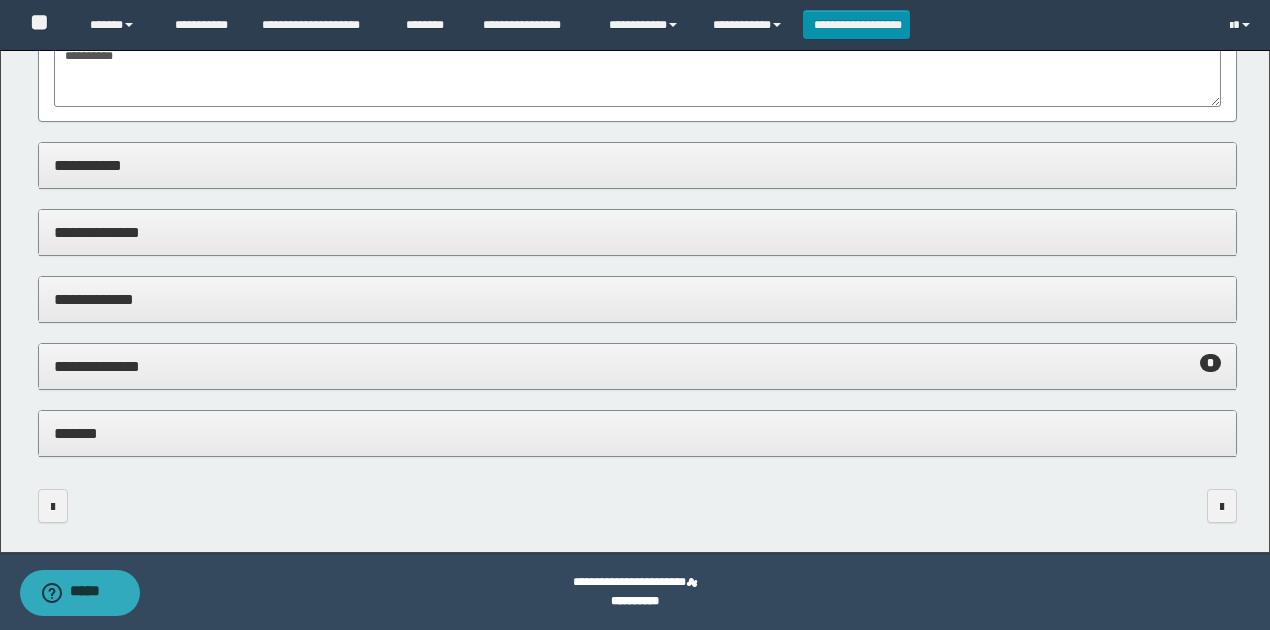 click on "*******" at bounding box center [638, 433] 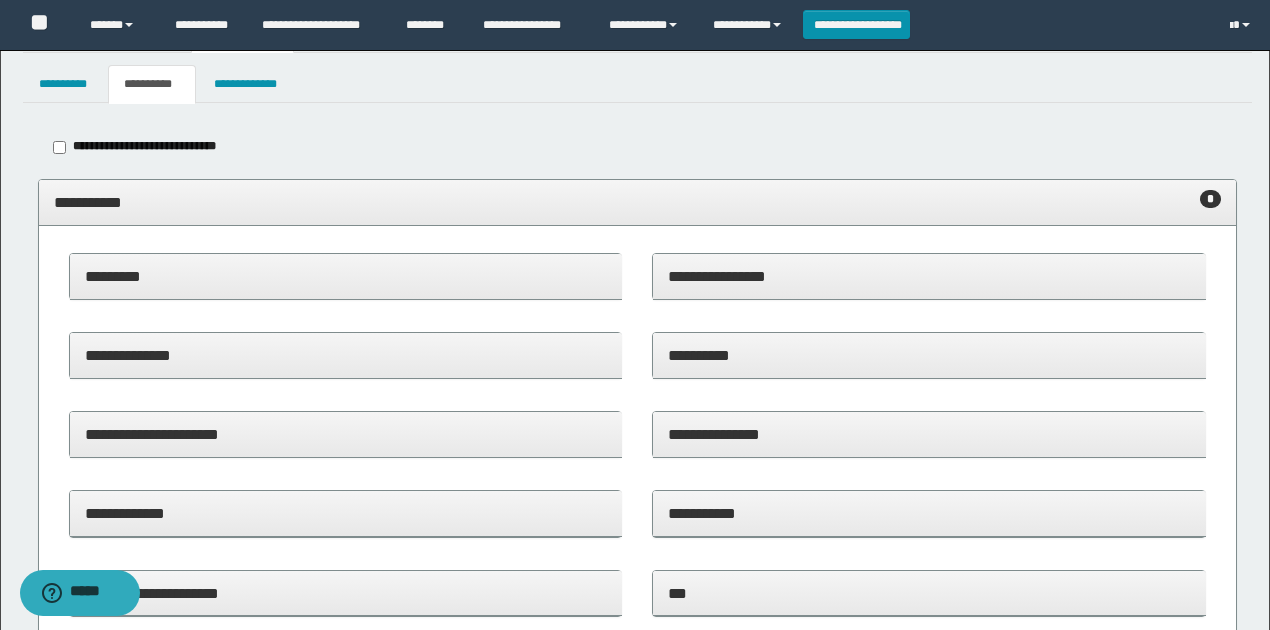 scroll, scrollTop: 0, scrollLeft: 0, axis: both 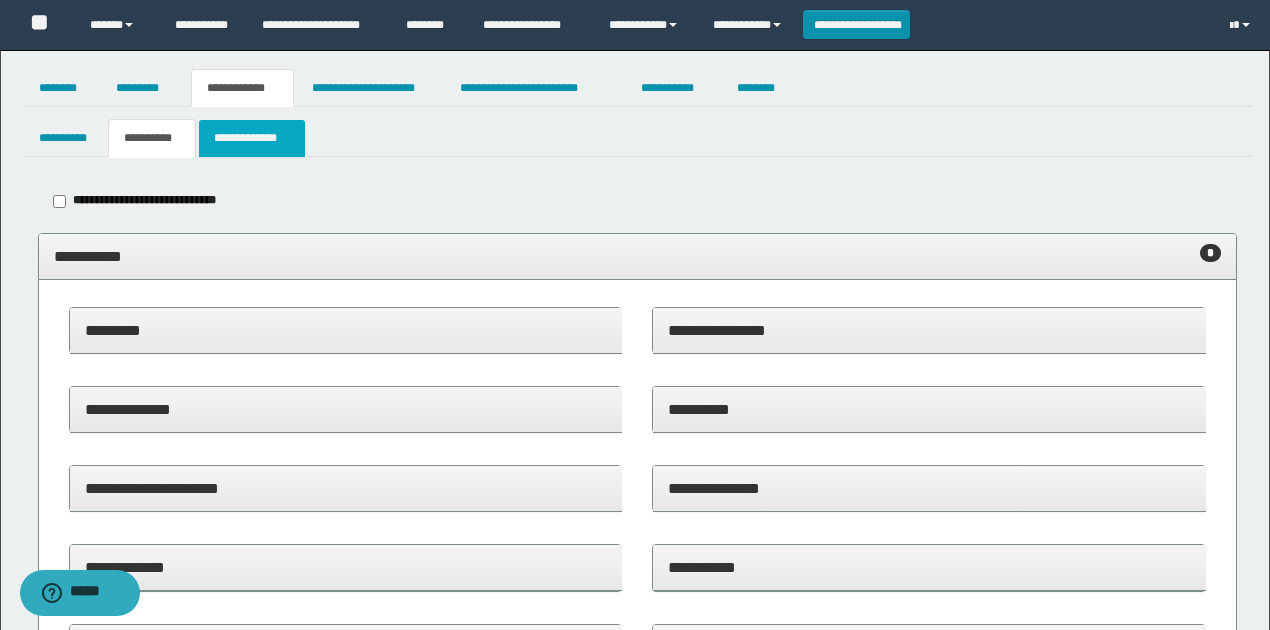 click on "**********" at bounding box center (252, 138) 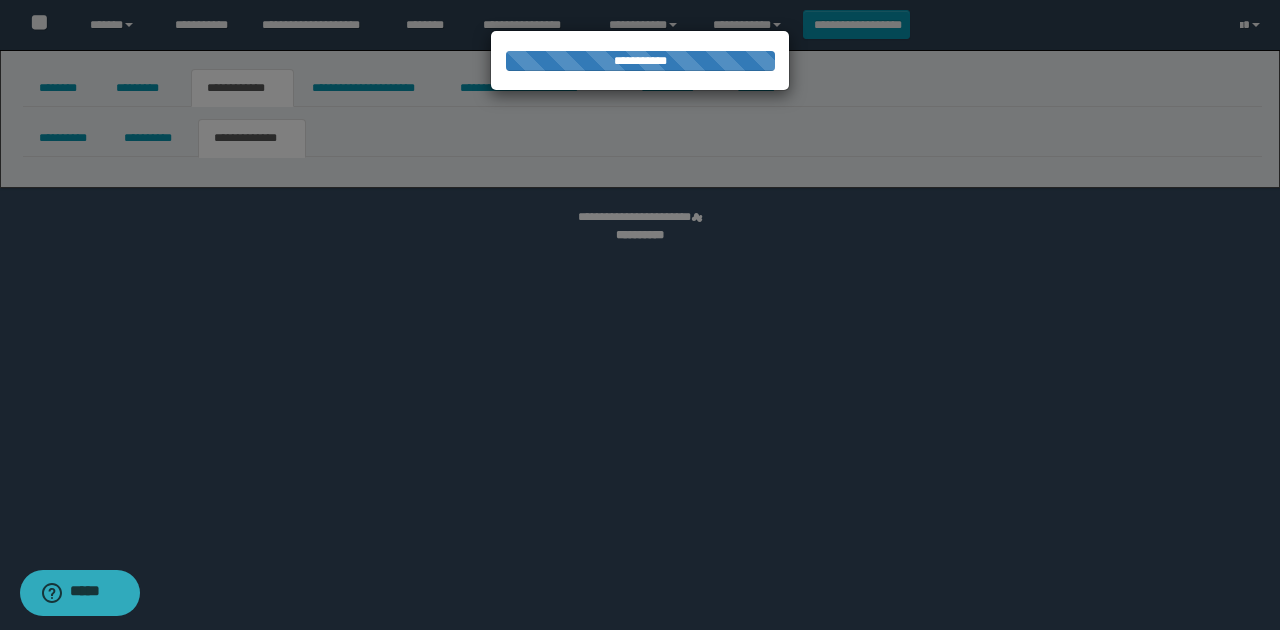 select on "*" 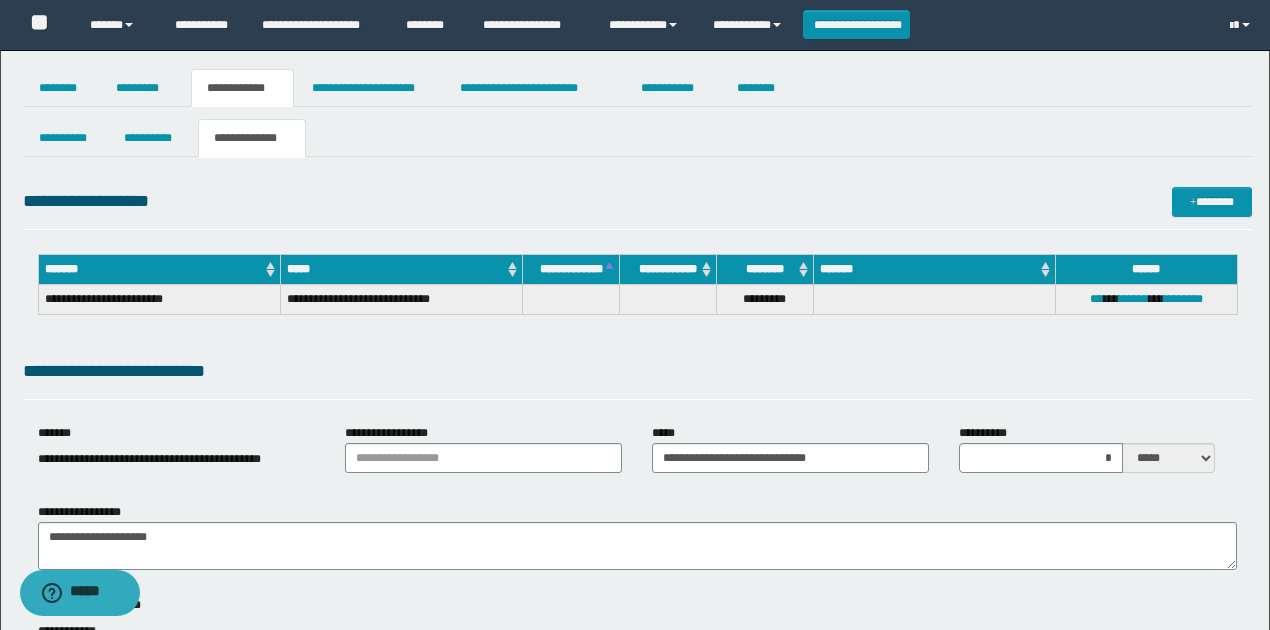 click on "**********" at bounding box center [637, 371] 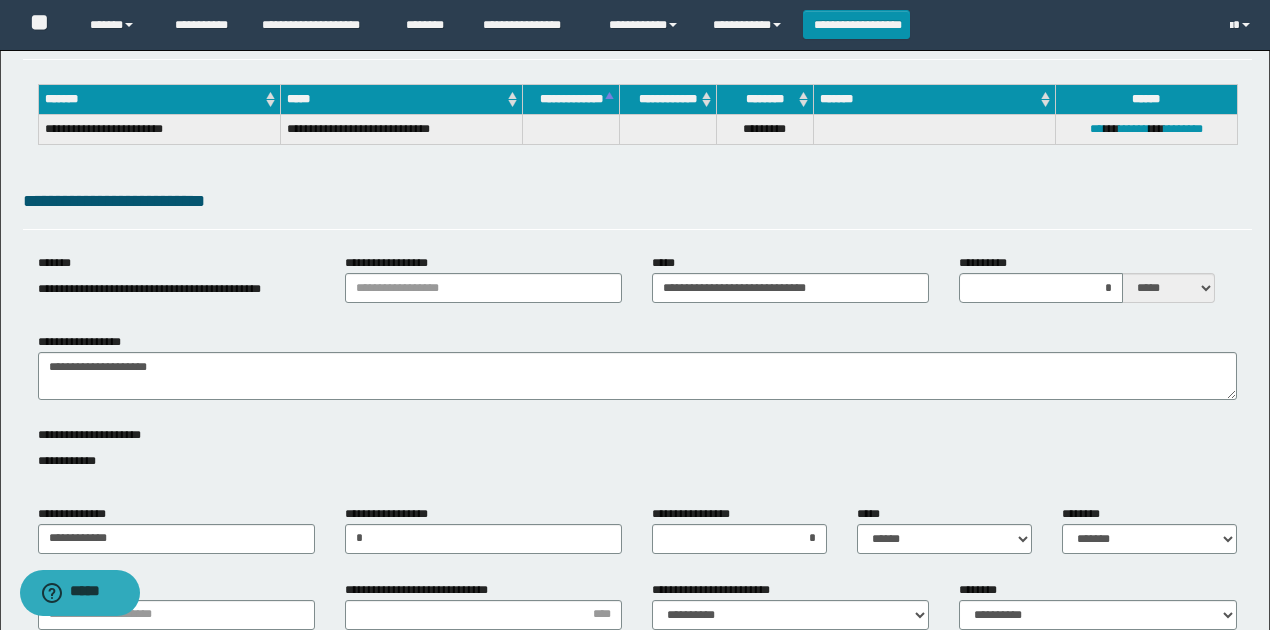 scroll, scrollTop: 333, scrollLeft: 0, axis: vertical 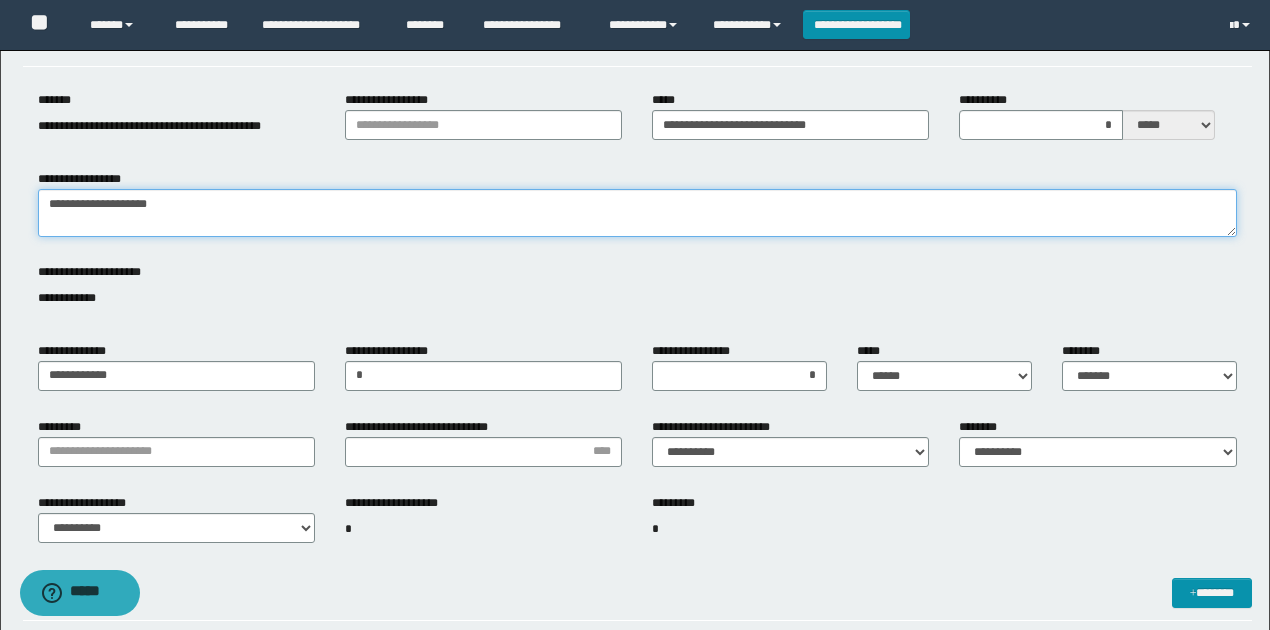 click on "**********" at bounding box center [637, 213] 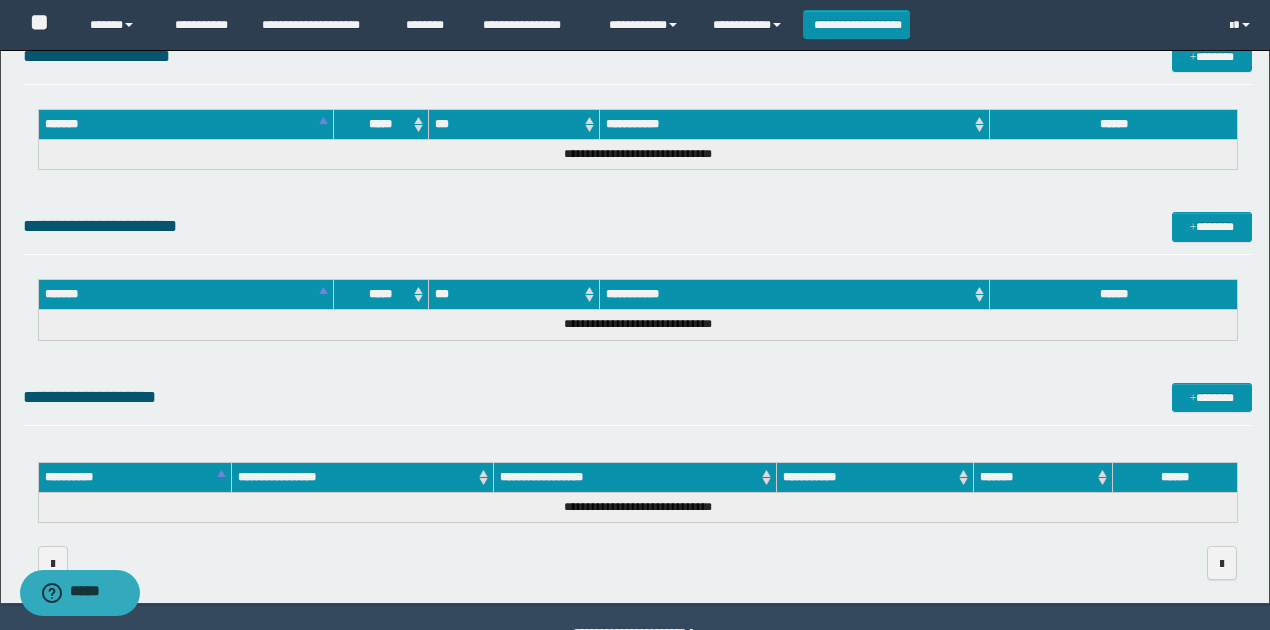 scroll, scrollTop: 1200, scrollLeft: 0, axis: vertical 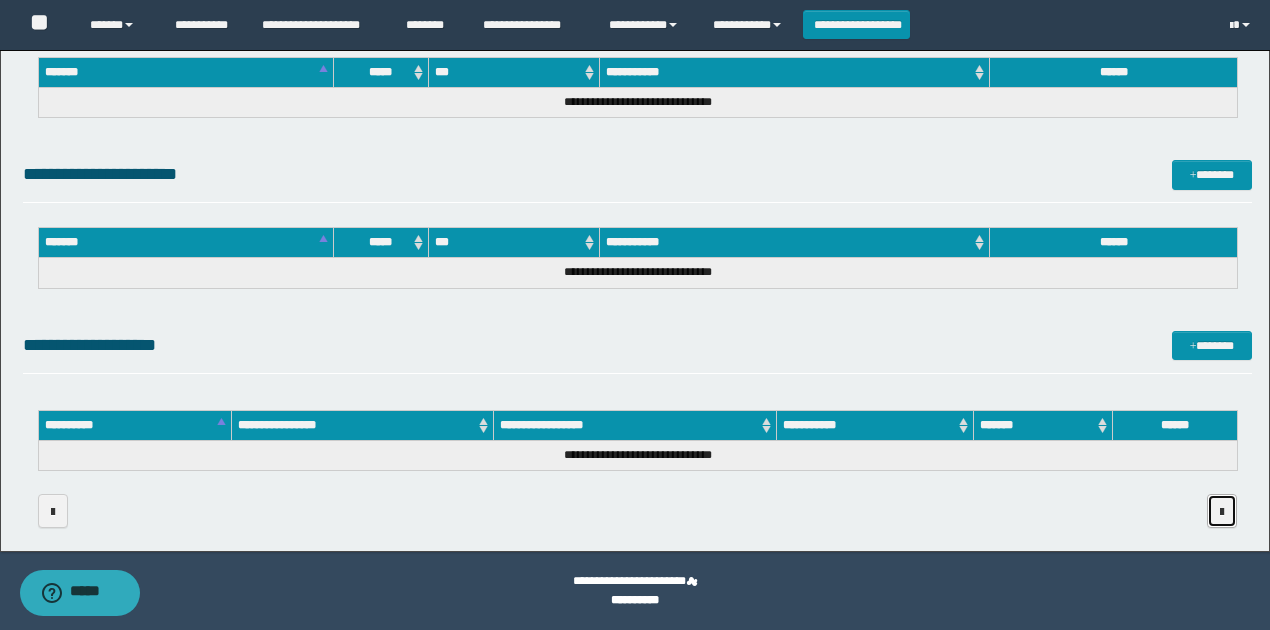 click at bounding box center (1222, 511) 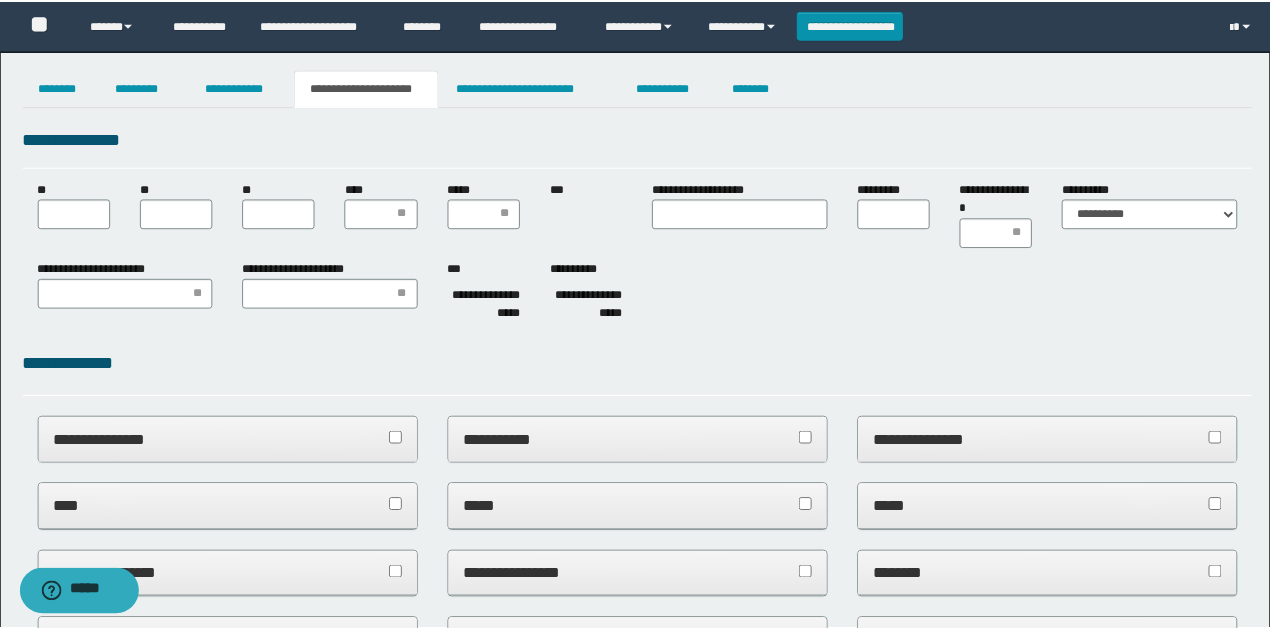 scroll, scrollTop: 0, scrollLeft: 0, axis: both 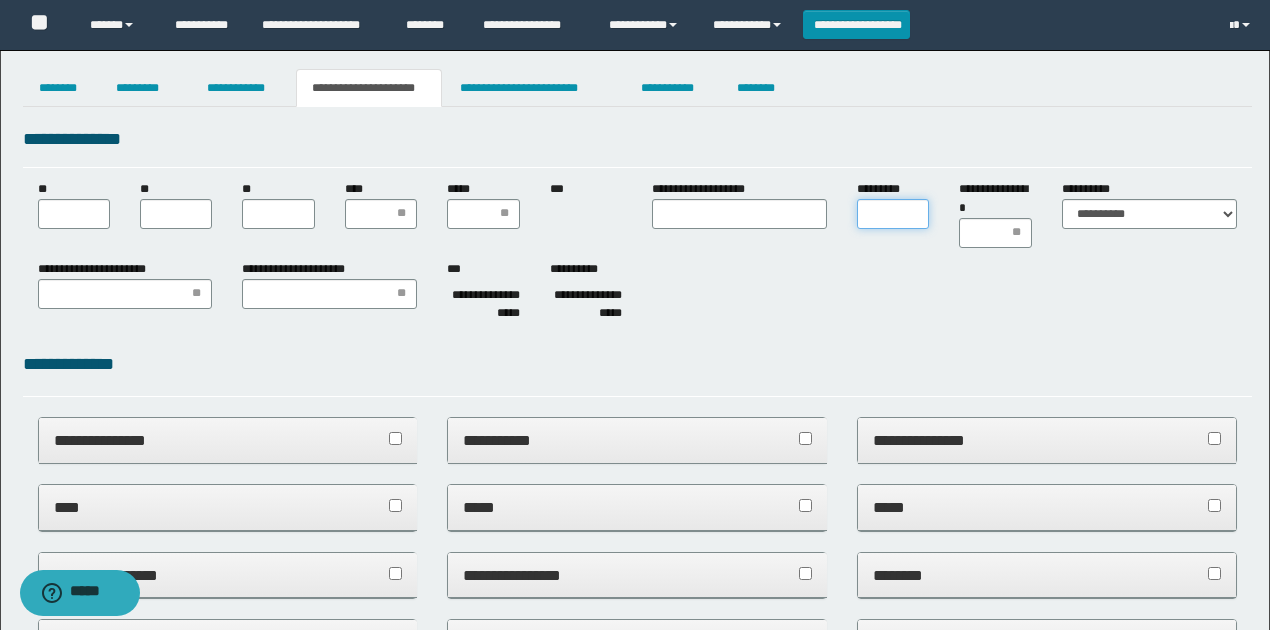 click on "*********" at bounding box center (893, 214) 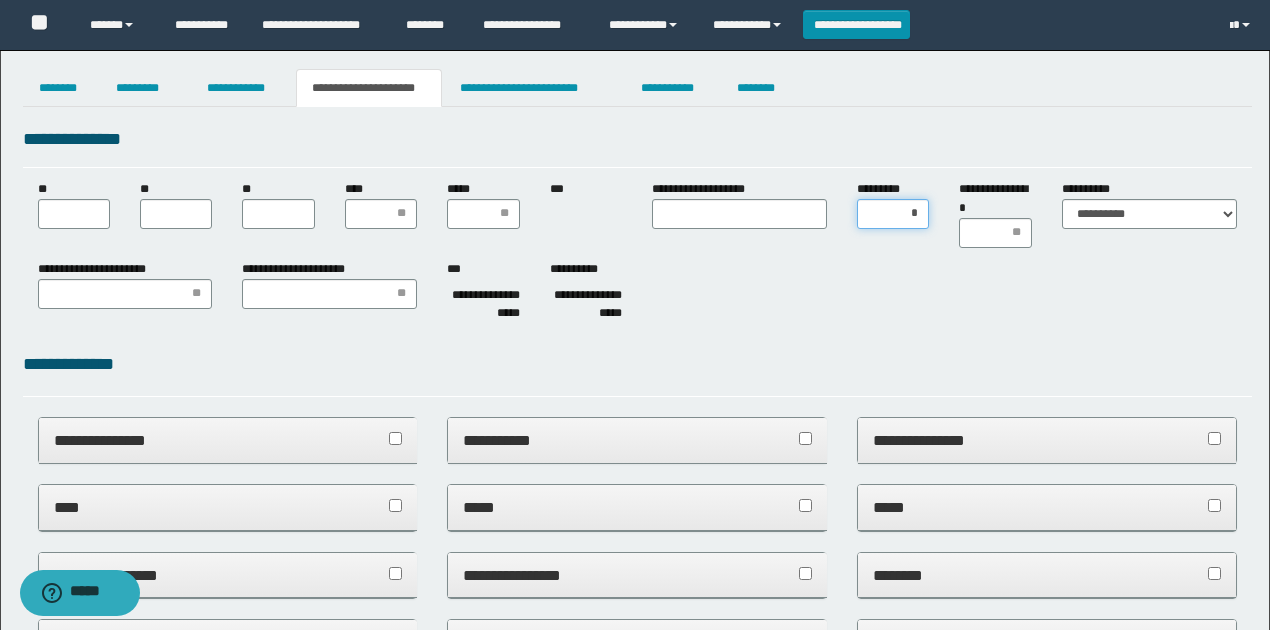 type on "**" 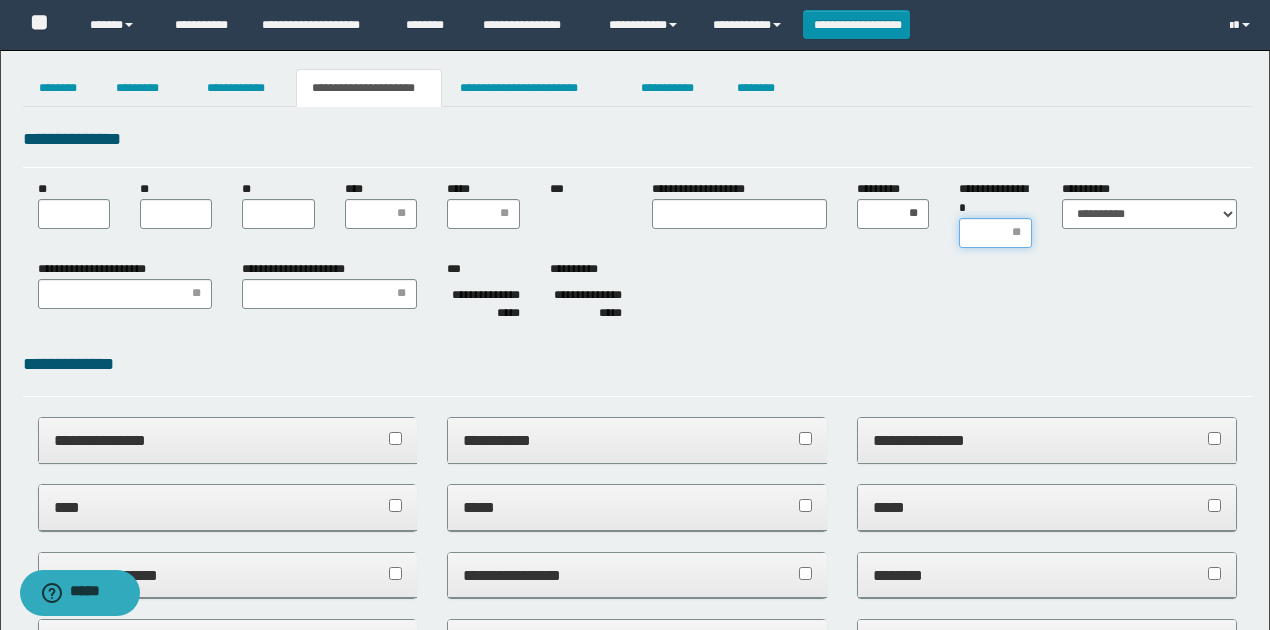 click on "**********" at bounding box center [995, 233] 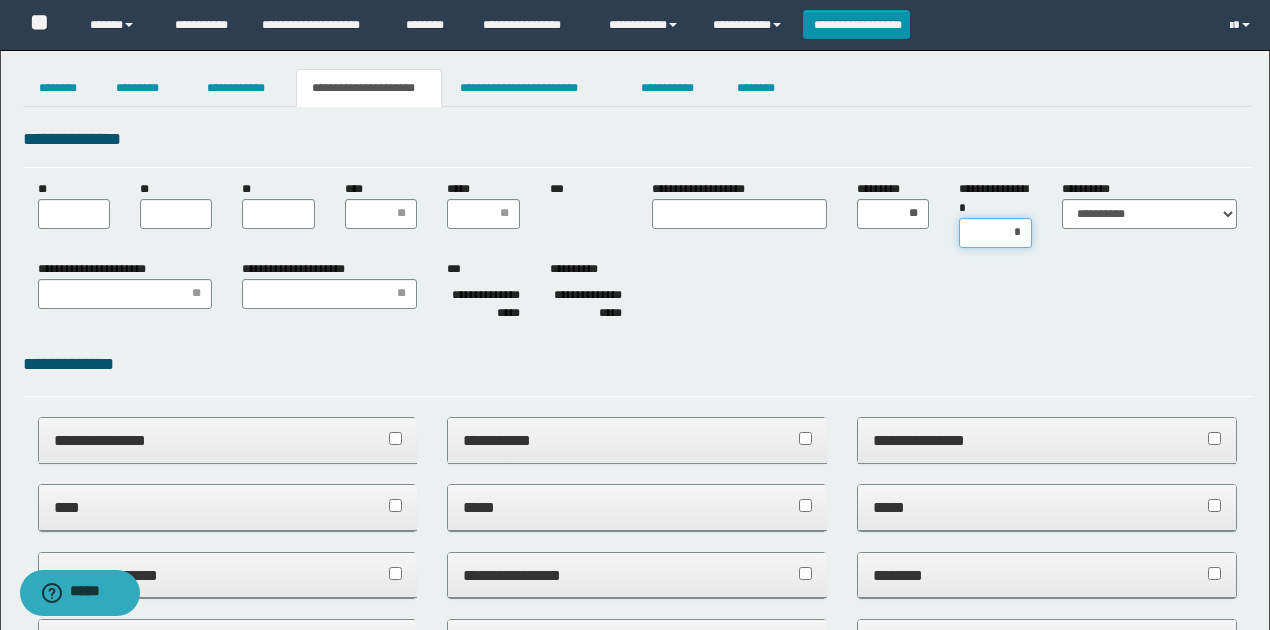 type on "**" 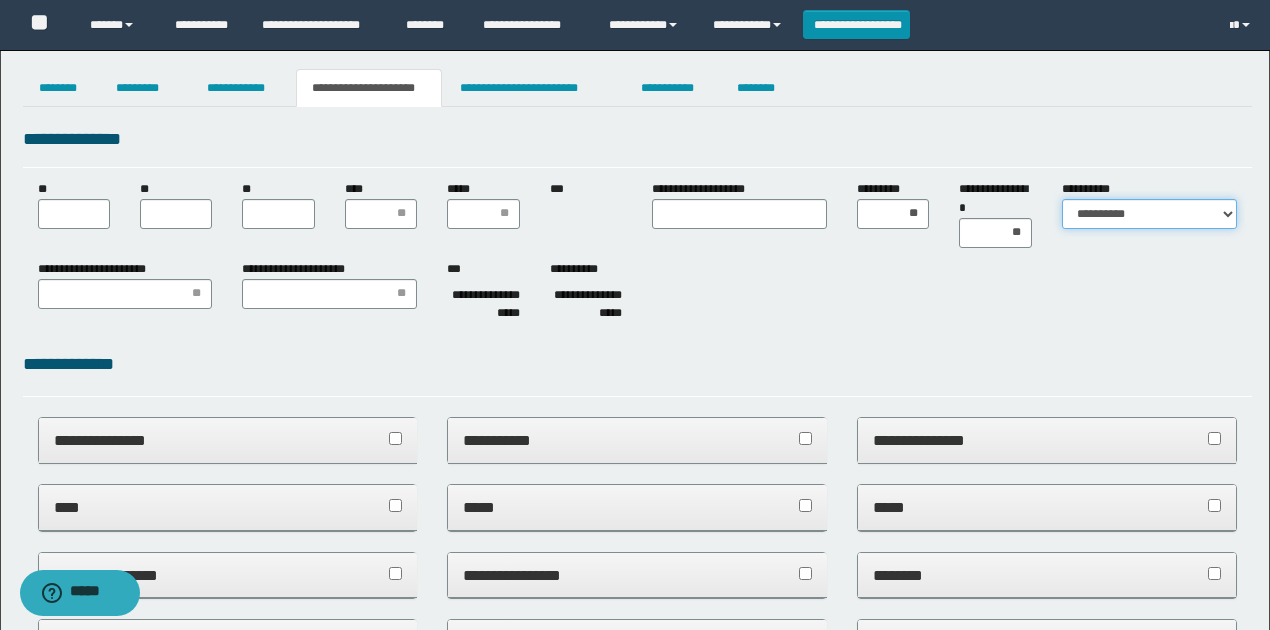 drag, startPoint x: 1130, startPoint y: 205, endPoint x: 1130, endPoint y: 225, distance: 20 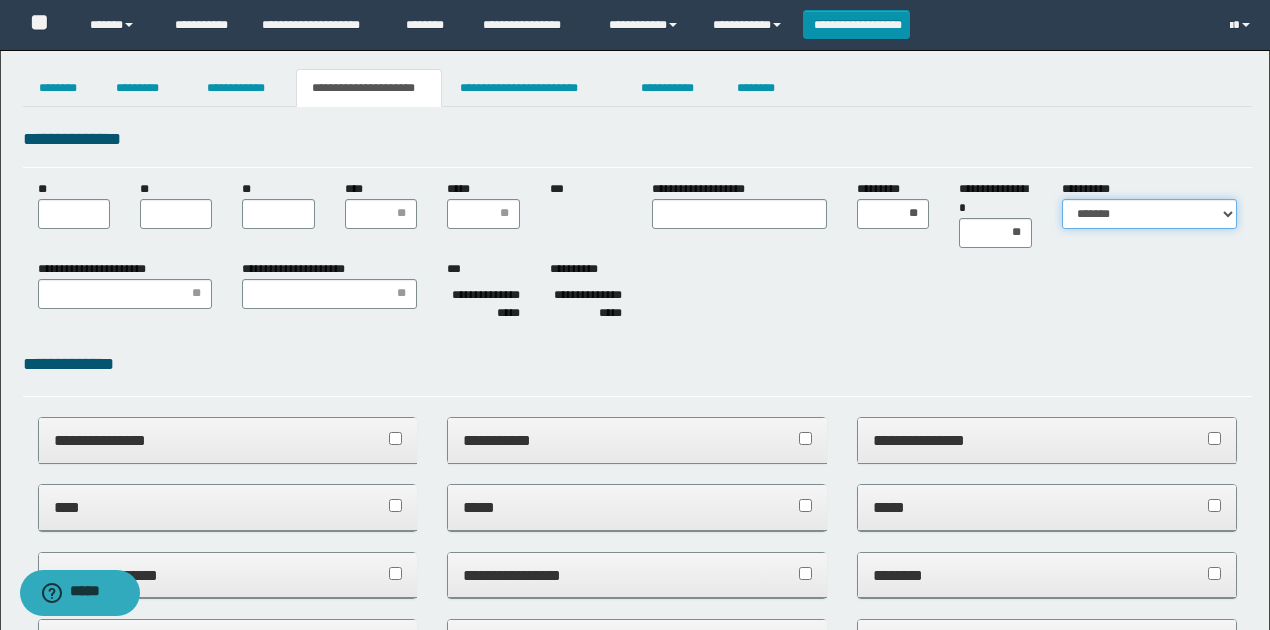 type 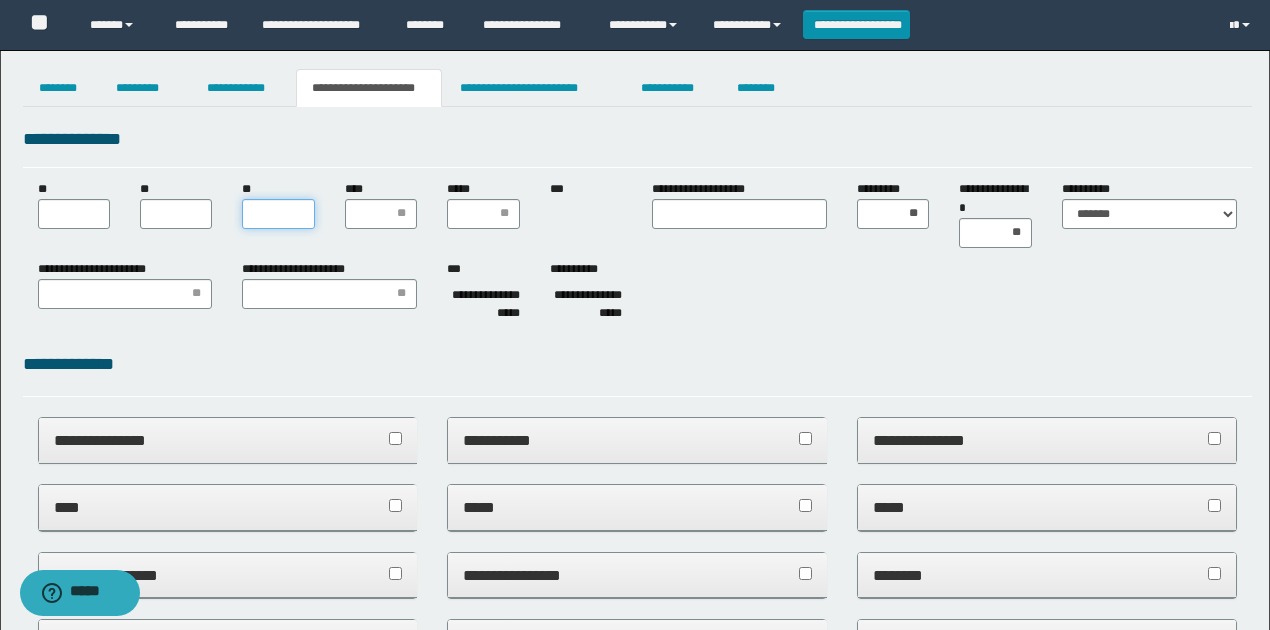 drag, startPoint x: 273, startPoint y: 214, endPoint x: 190, endPoint y: 206, distance: 83.38465 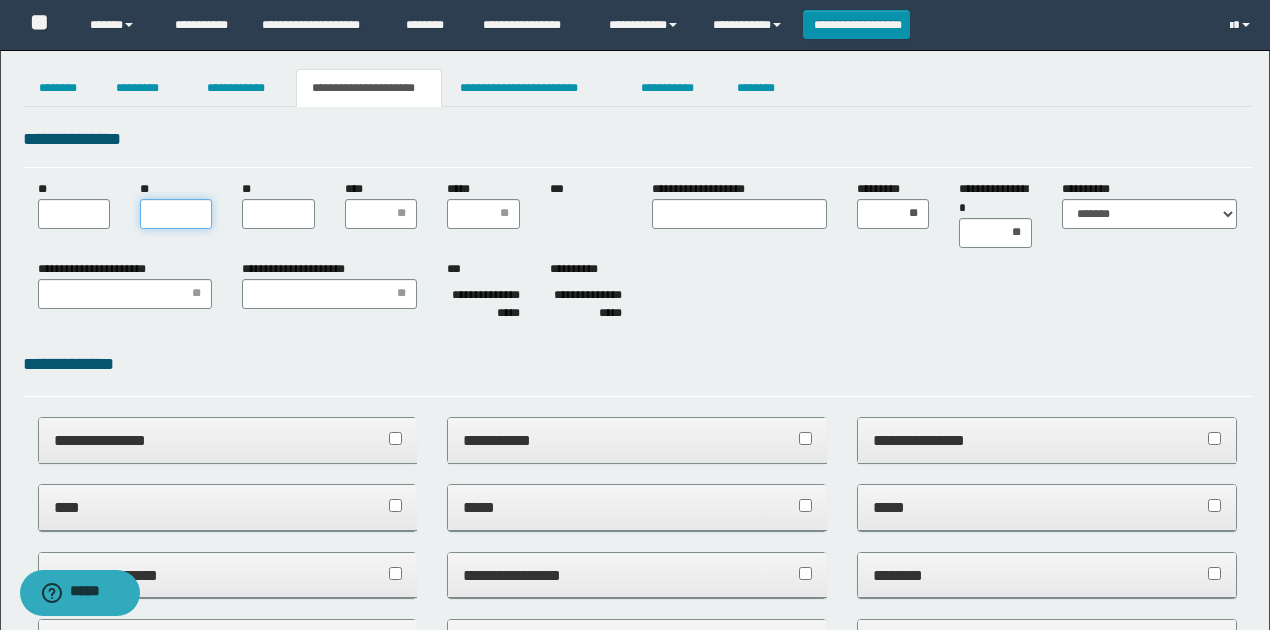 click on "**" at bounding box center [176, 214] 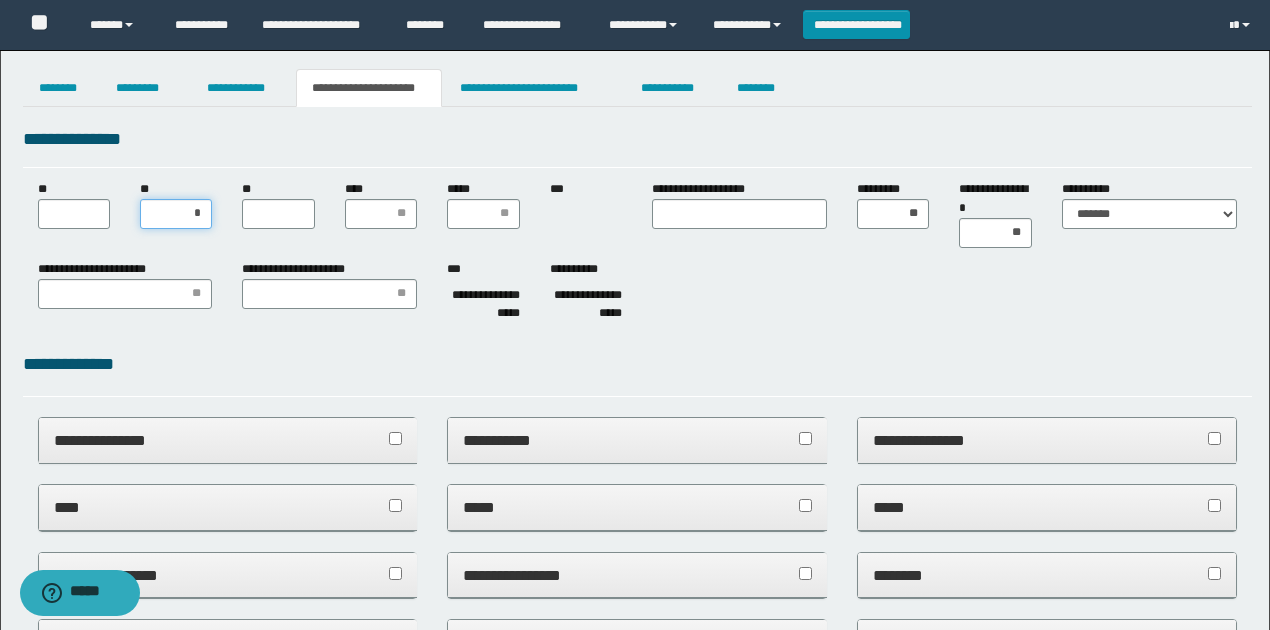 type on "**" 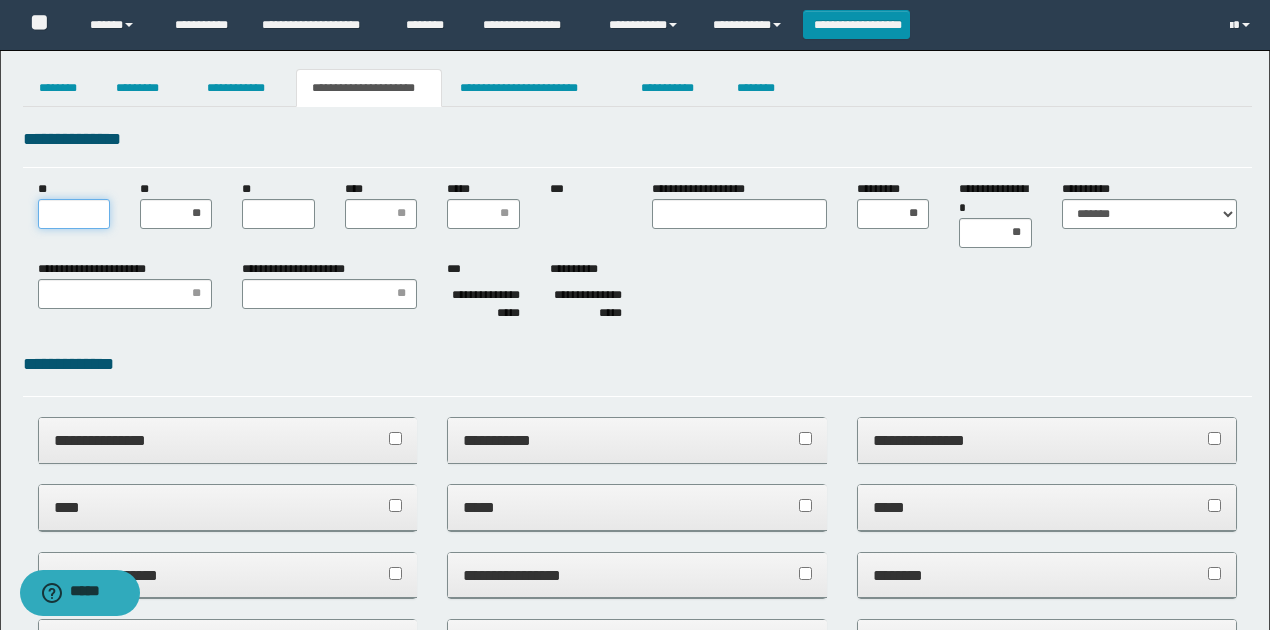 click on "**" at bounding box center (74, 214) 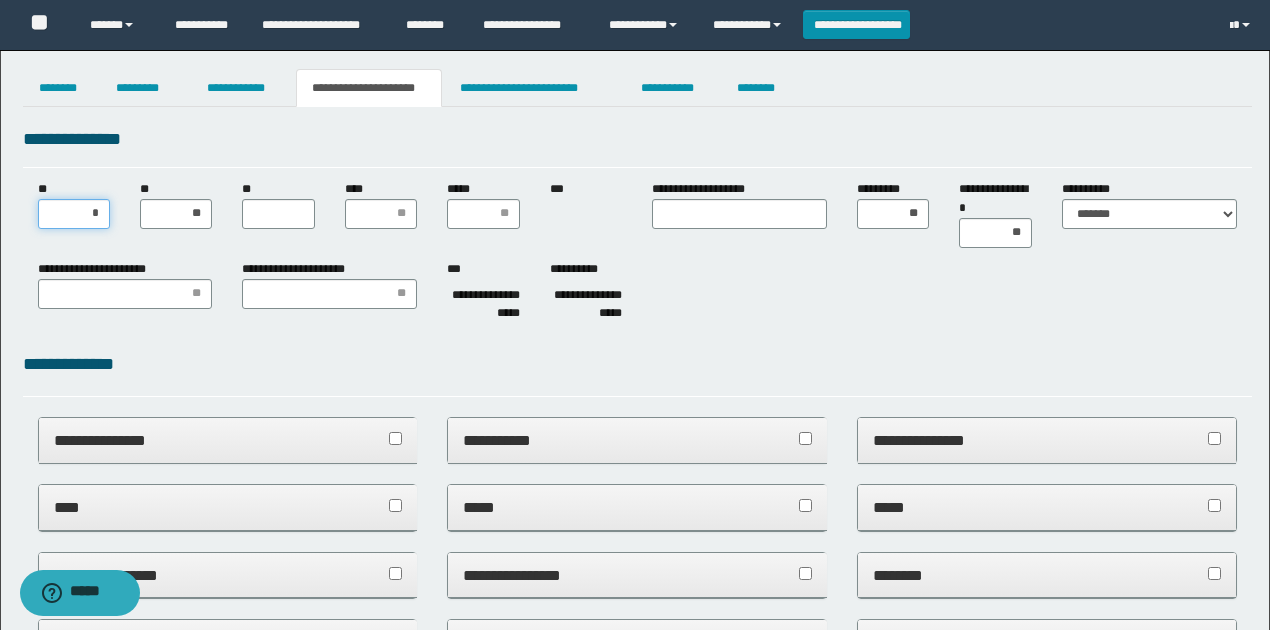 type on "**" 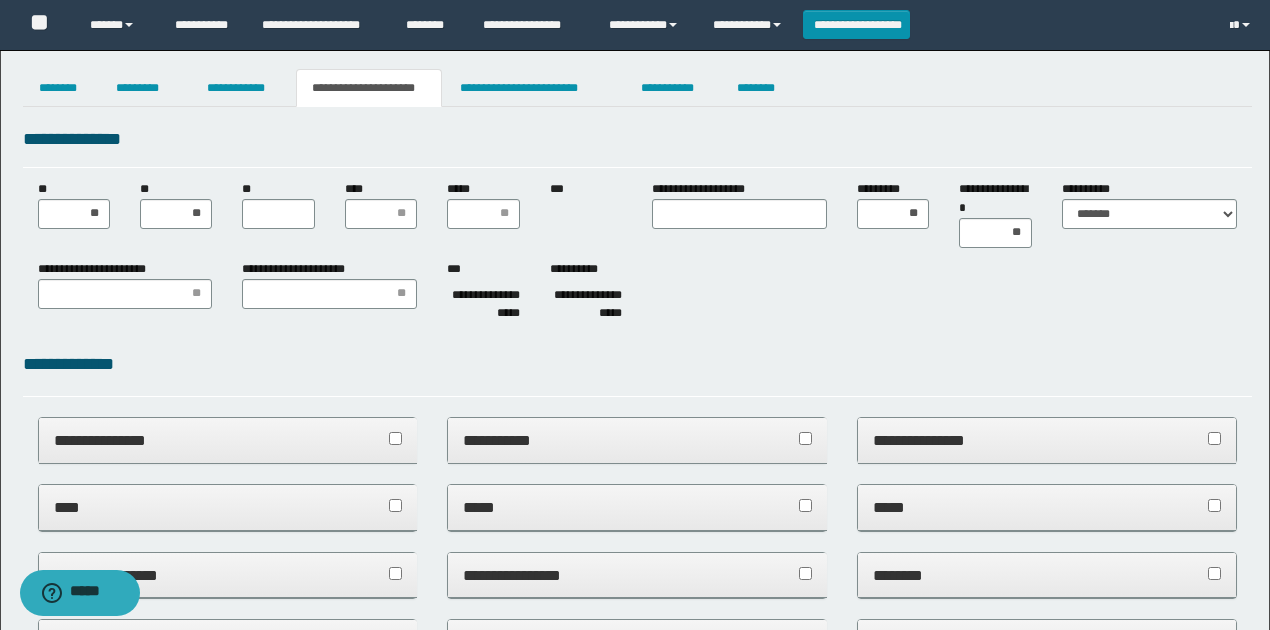 click on "**********" at bounding box center (299, 269) 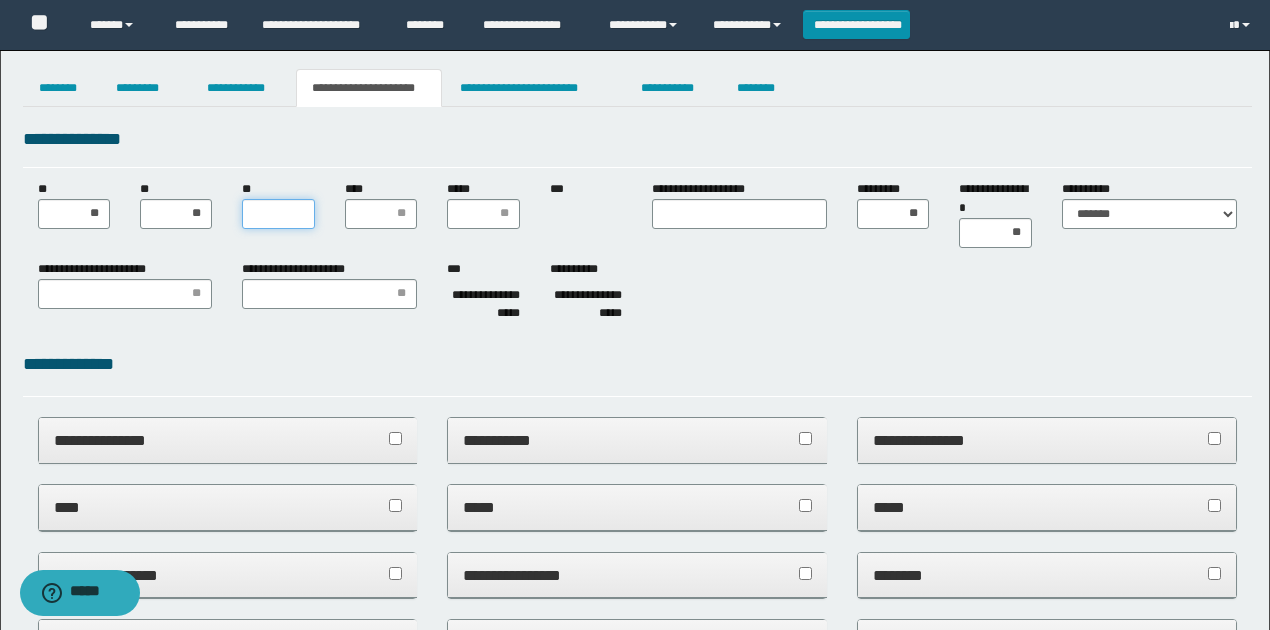 click on "**" at bounding box center [278, 214] 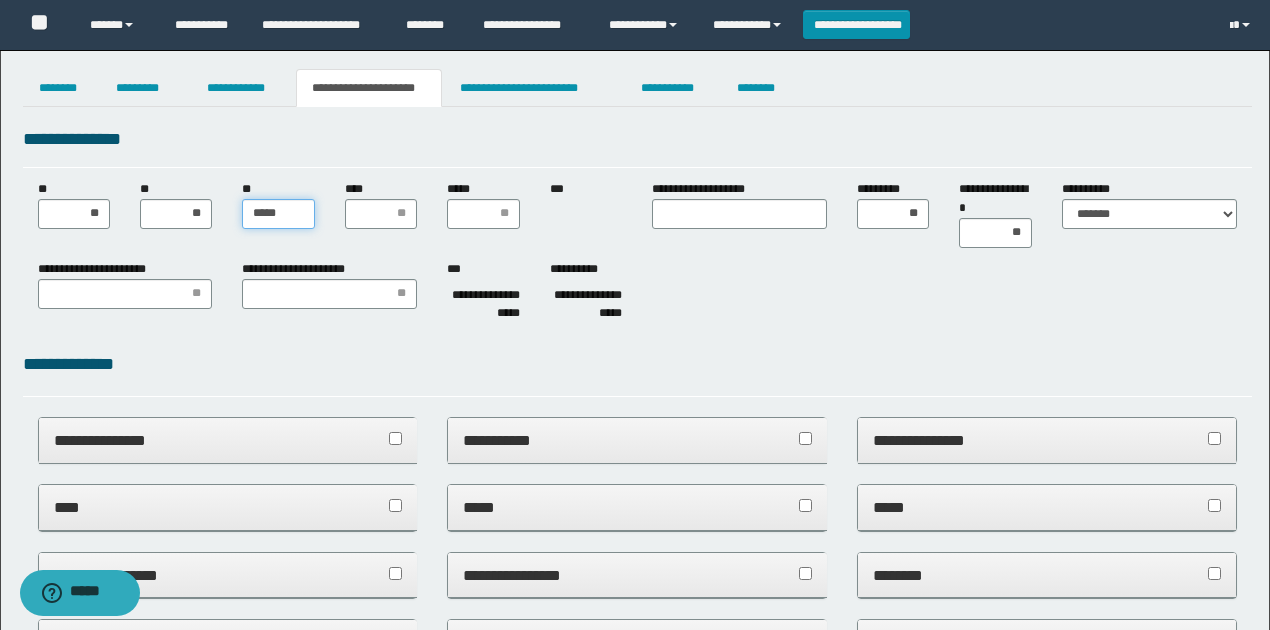 type on "******" 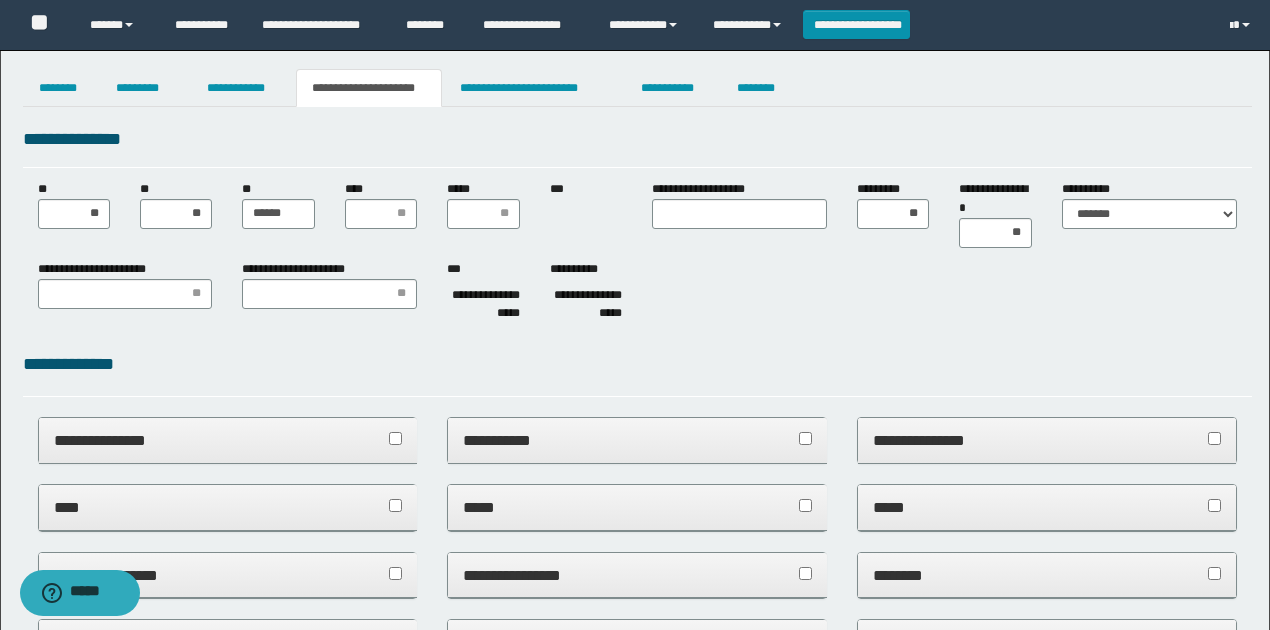 click on "**********" at bounding box center [637, 214] 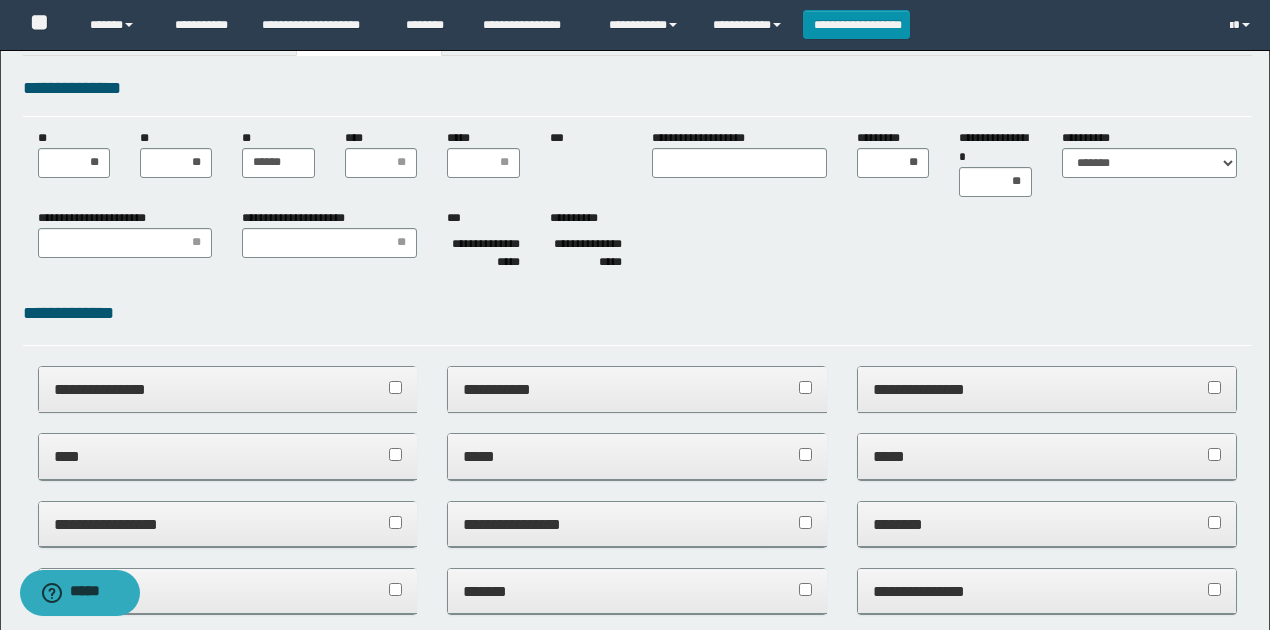 scroll, scrollTop: 333, scrollLeft: 0, axis: vertical 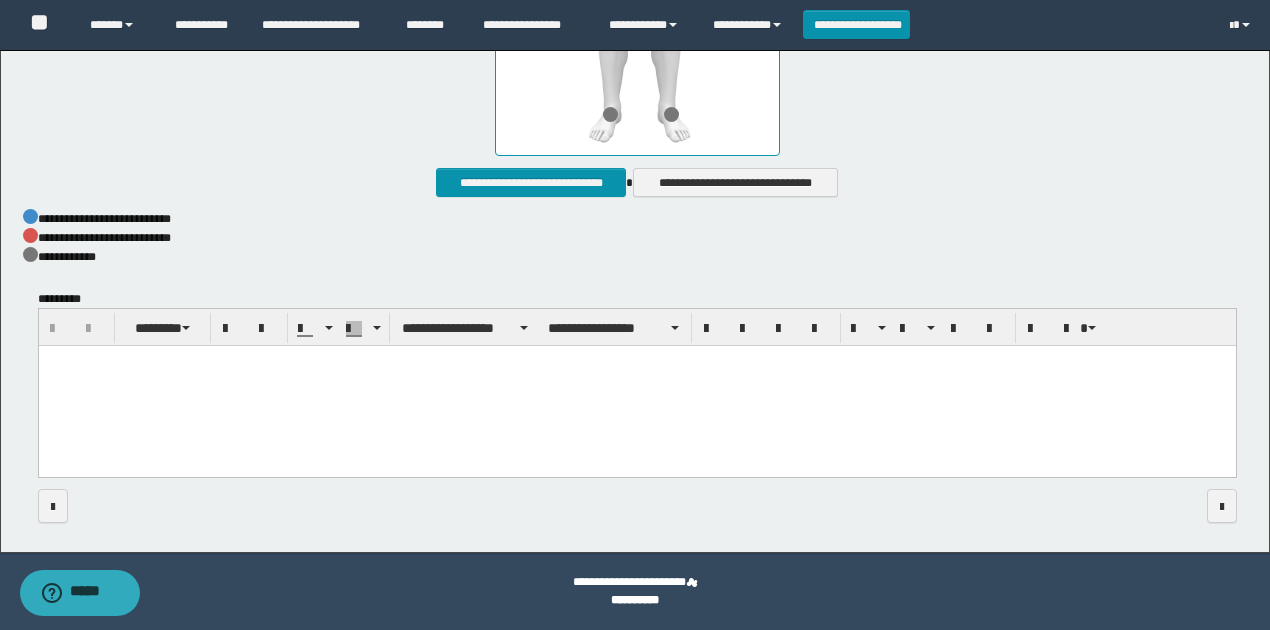 drag, startPoint x: 628, startPoint y: 411, endPoint x: 614, endPoint y: 645, distance: 234.41843 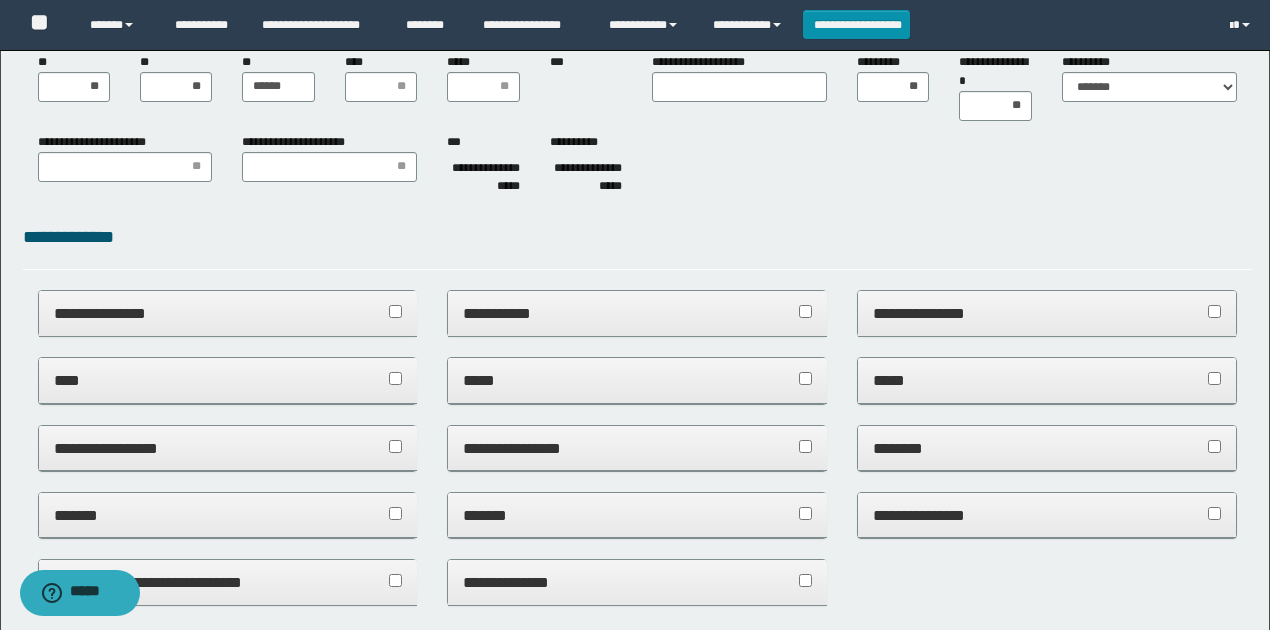 scroll, scrollTop: 0, scrollLeft: 0, axis: both 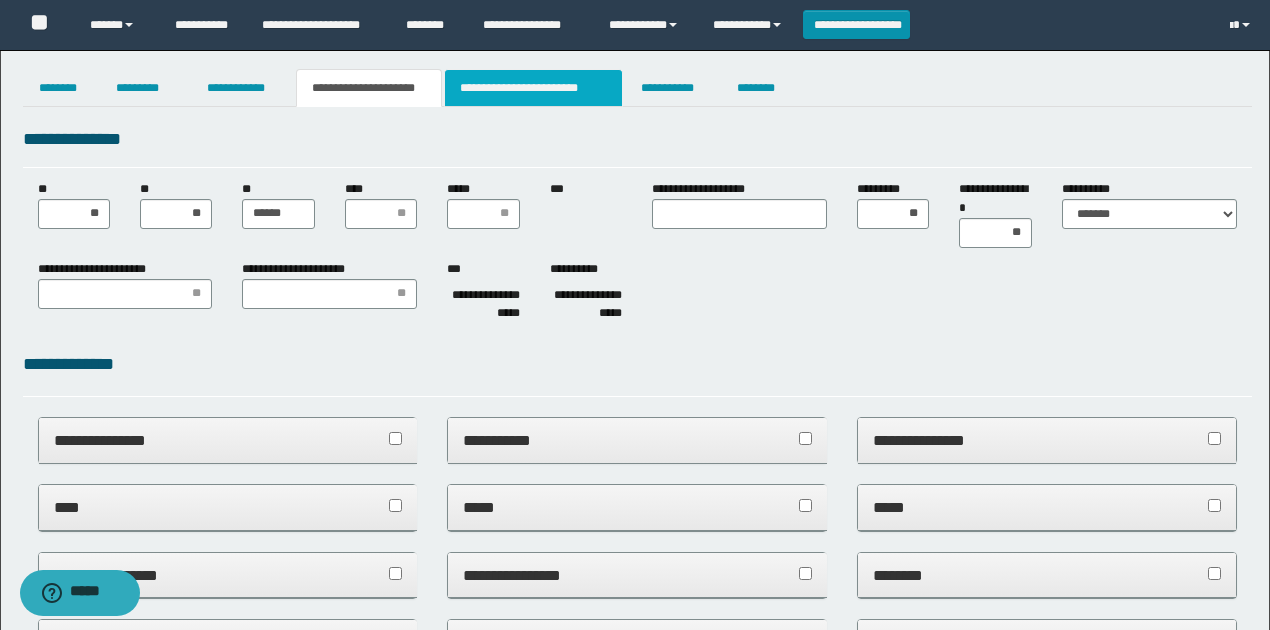 click on "**********" at bounding box center [533, 88] 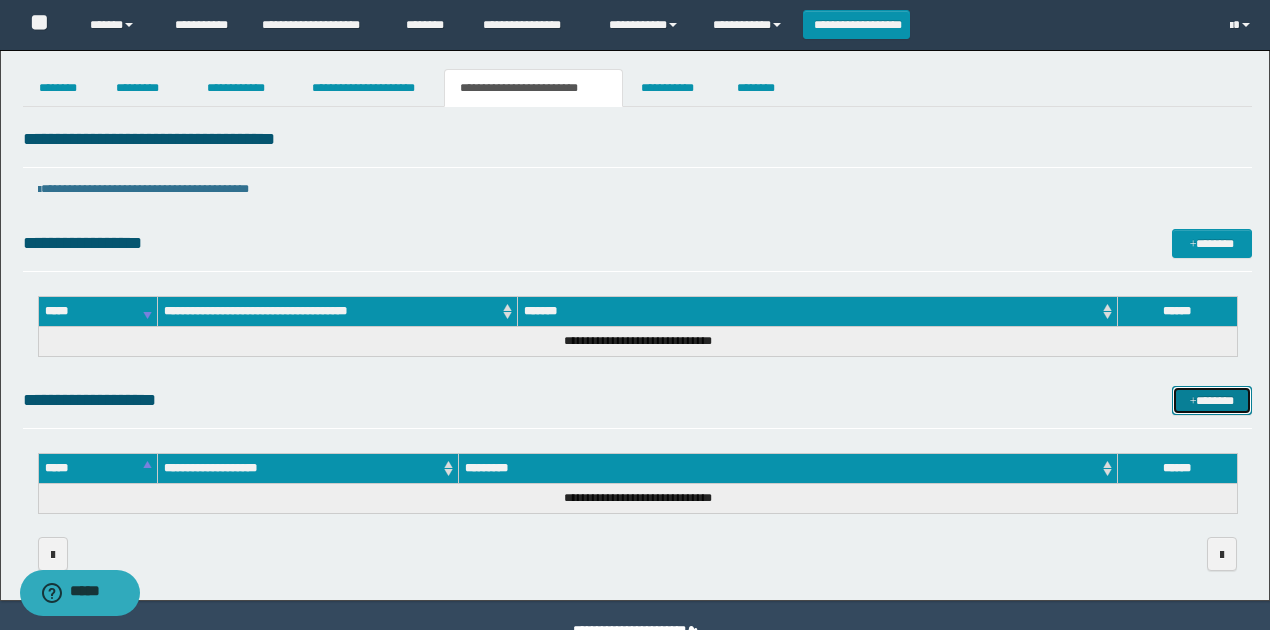 click on "*******" at bounding box center (1211, 400) 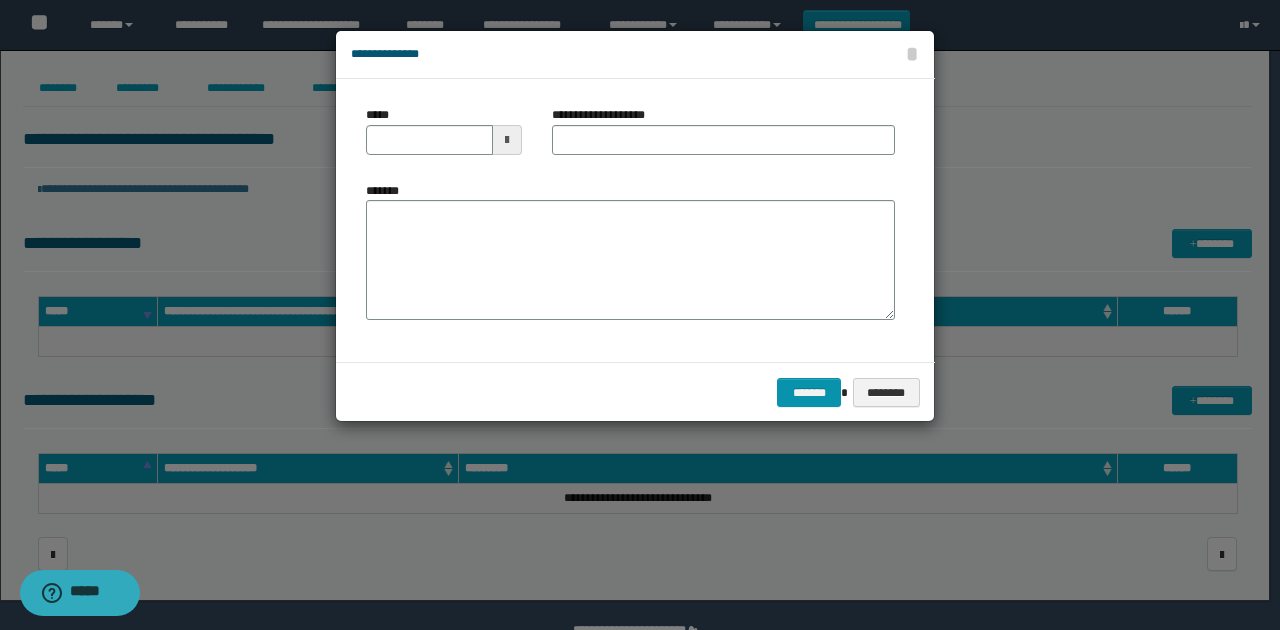 drag, startPoint x: 495, startPoint y: 140, endPoint x: 494, endPoint y: 150, distance: 10.049875 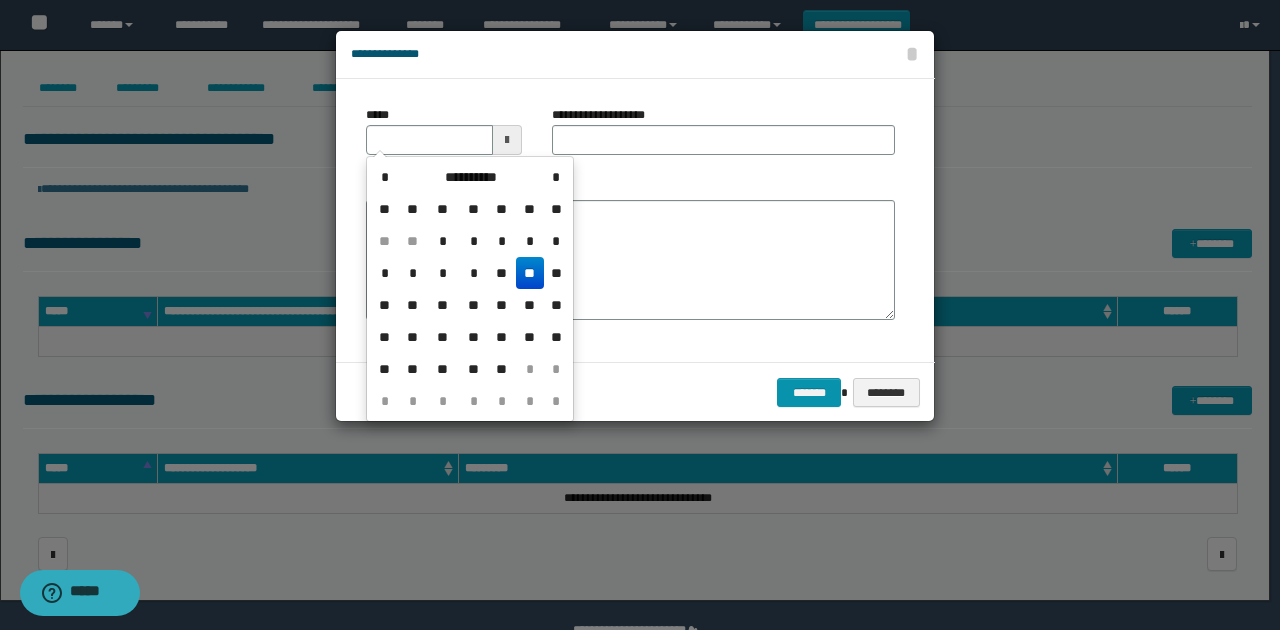 click on "**" at bounding box center [530, 273] 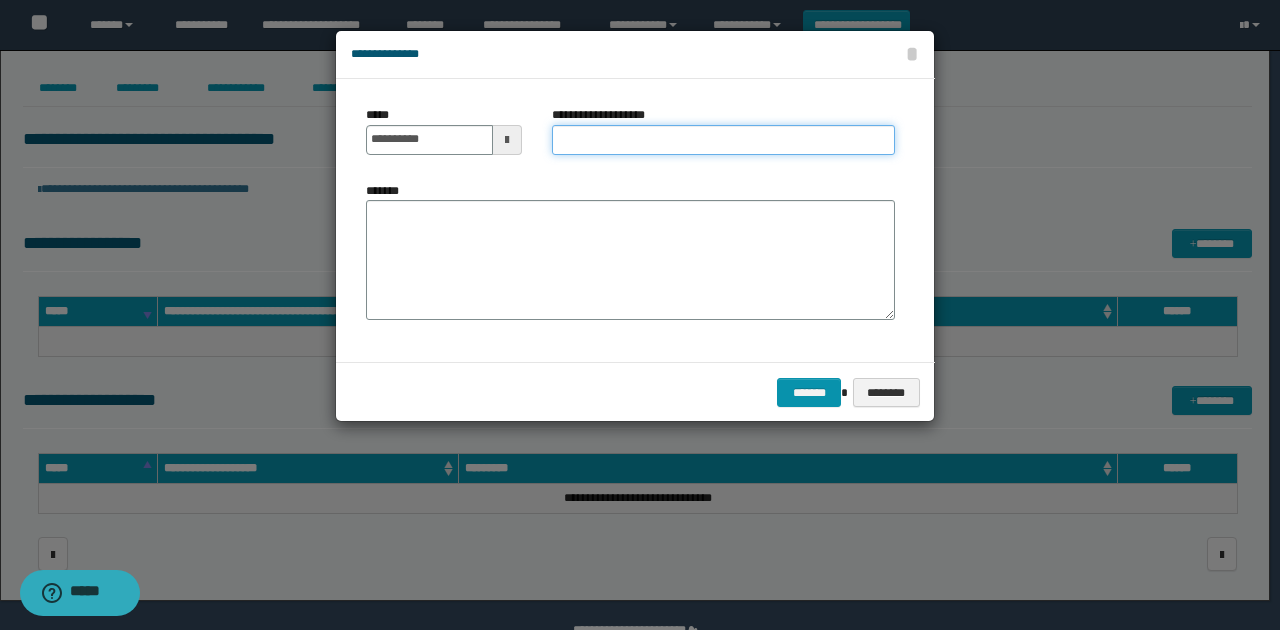 drag, startPoint x: 562, startPoint y: 132, endPoint x: 594, endPoint y: 148, distance: 35.77709 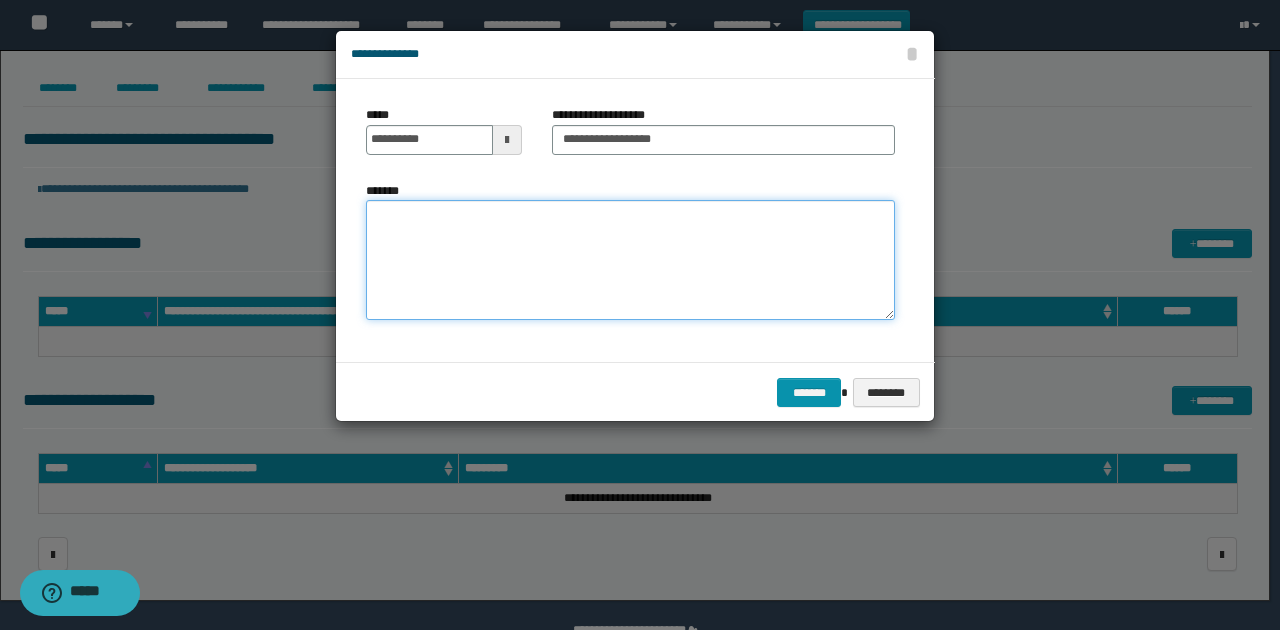 click on "*******" at bounding box center (630, 260) 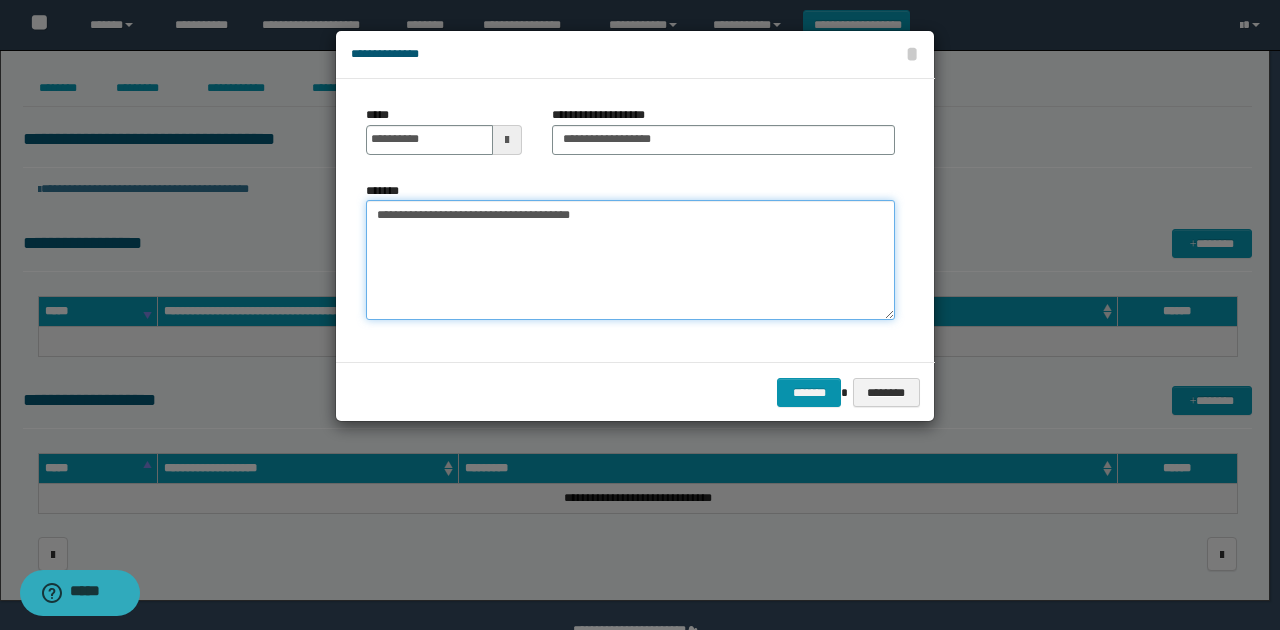 type on "**********" 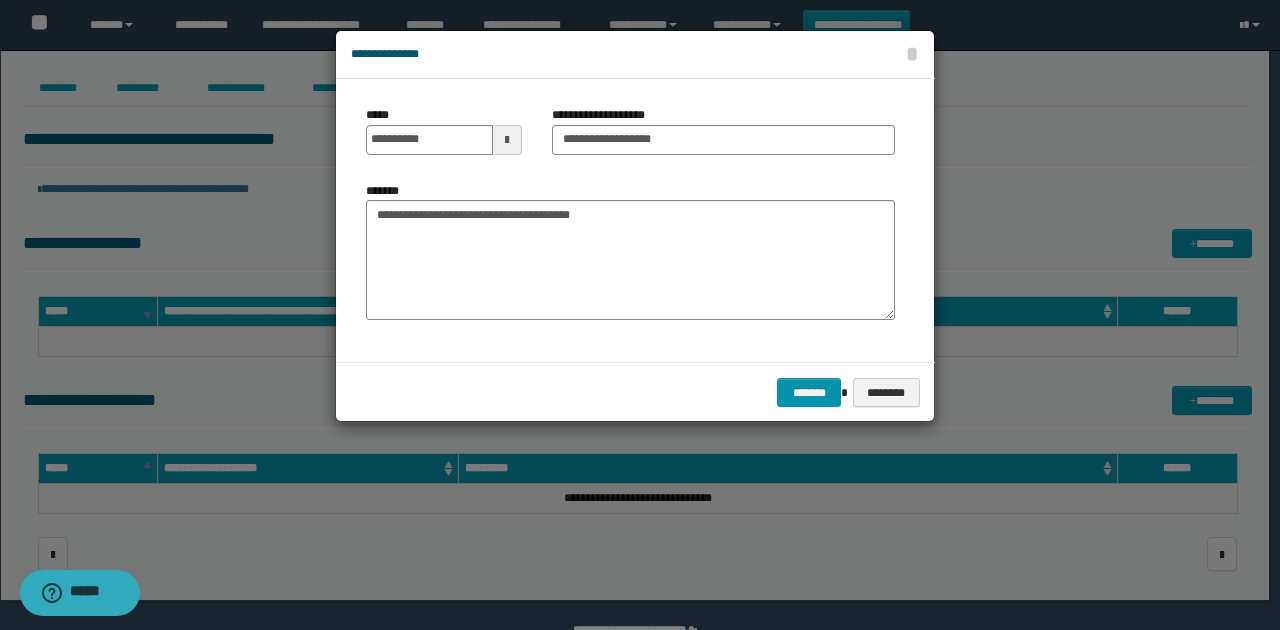 click on "**********" at bounding box center (635, 220) 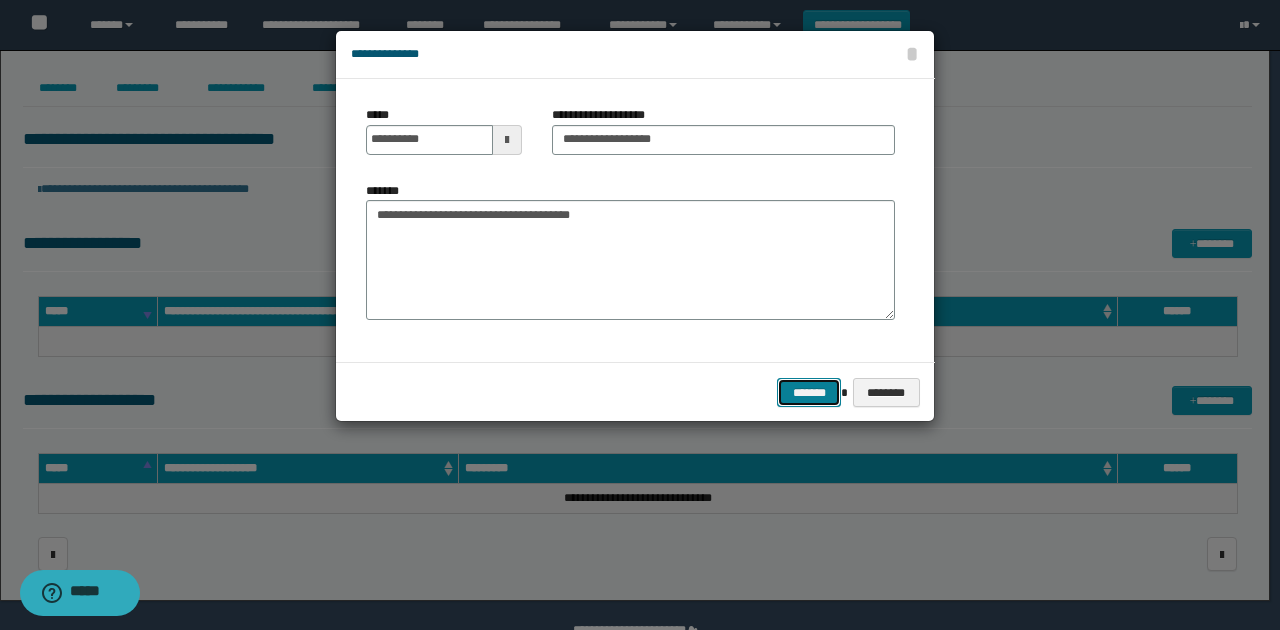 click on "*******" at bounding box center (809, 392) 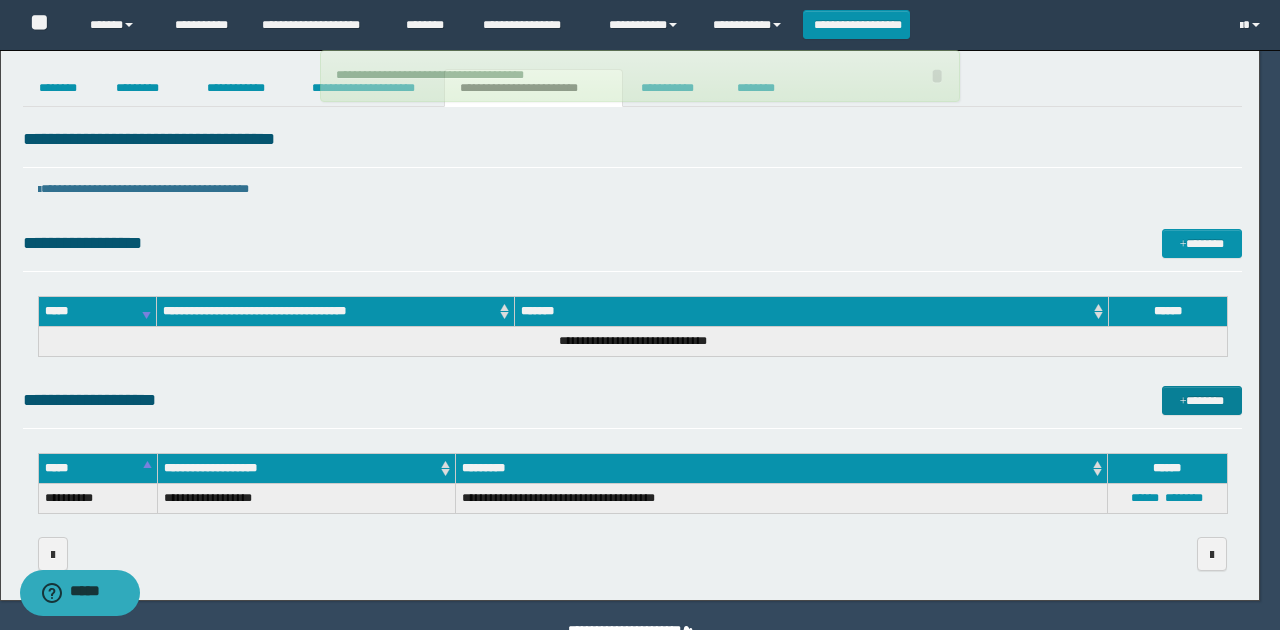 type 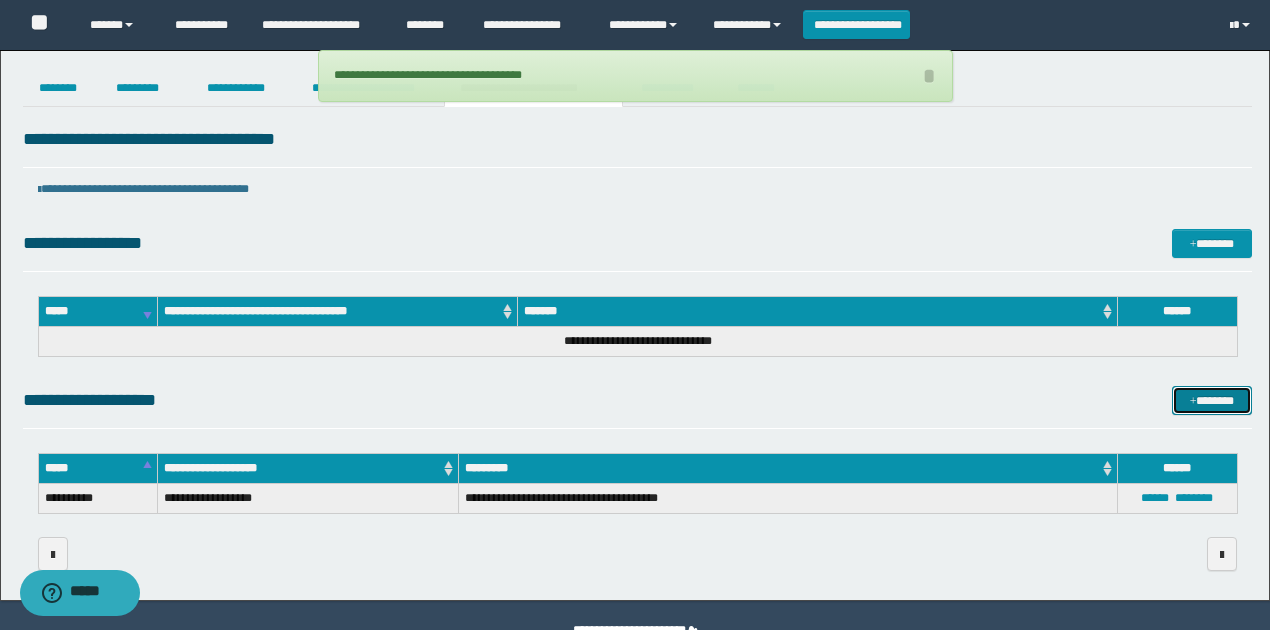 click on "*******" at bounding box center [1211, 400] 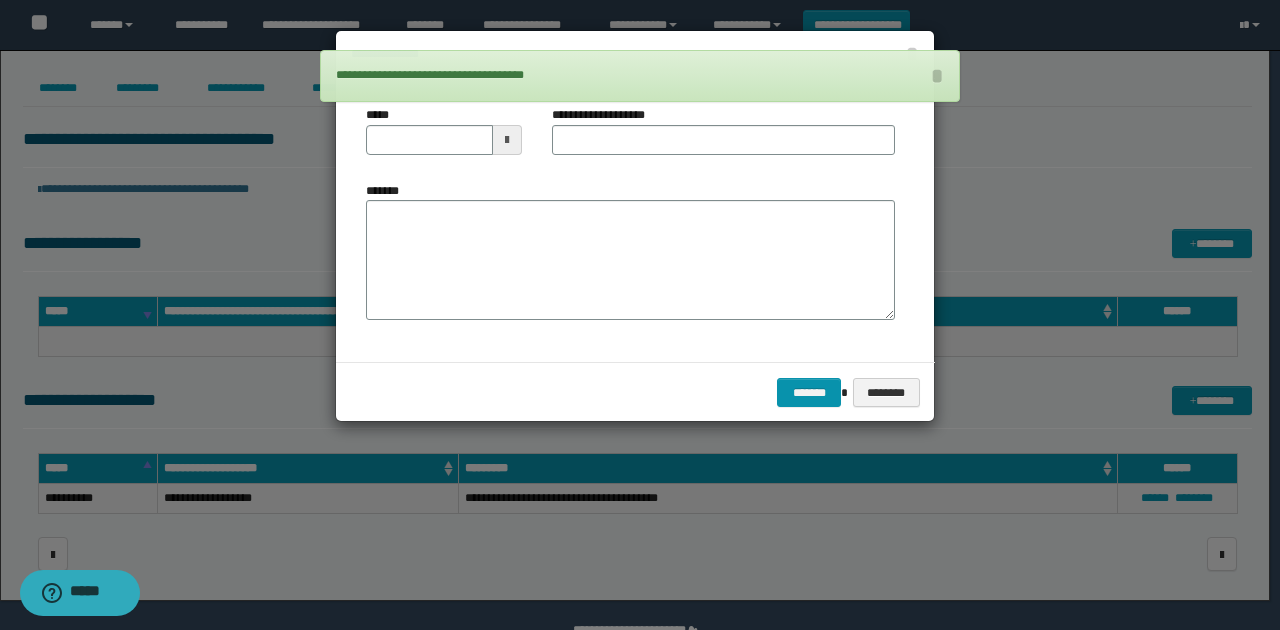 click at bounding box center [507, 140] 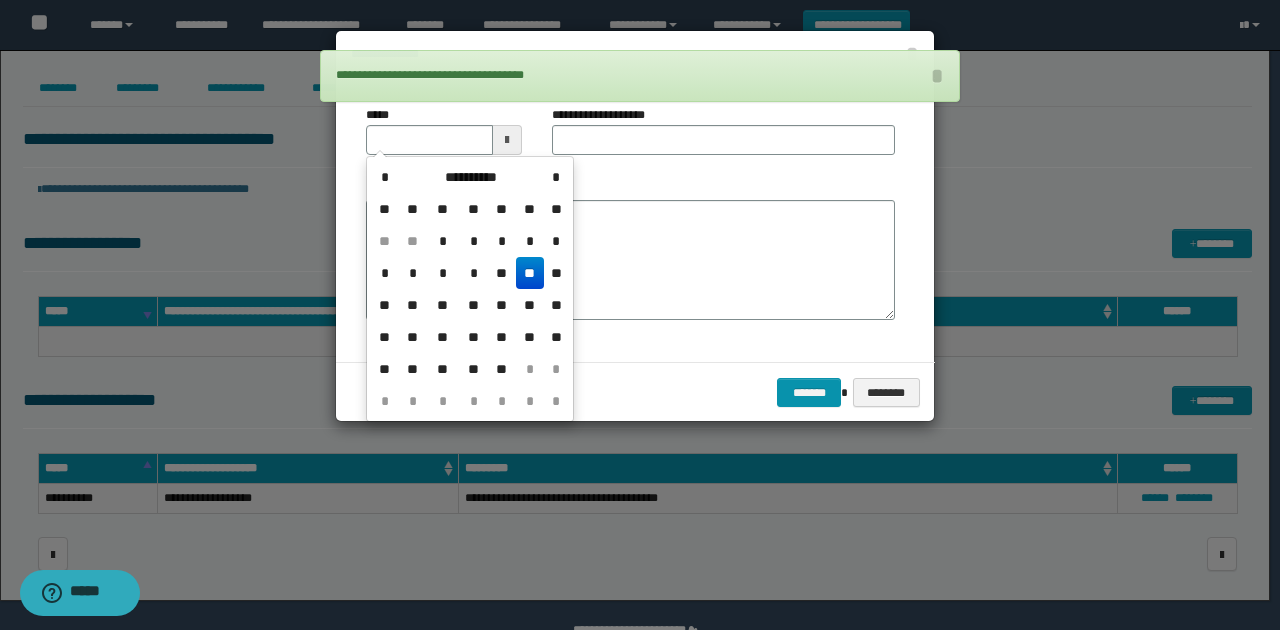 click on "**" at bounding box center [530, 273] 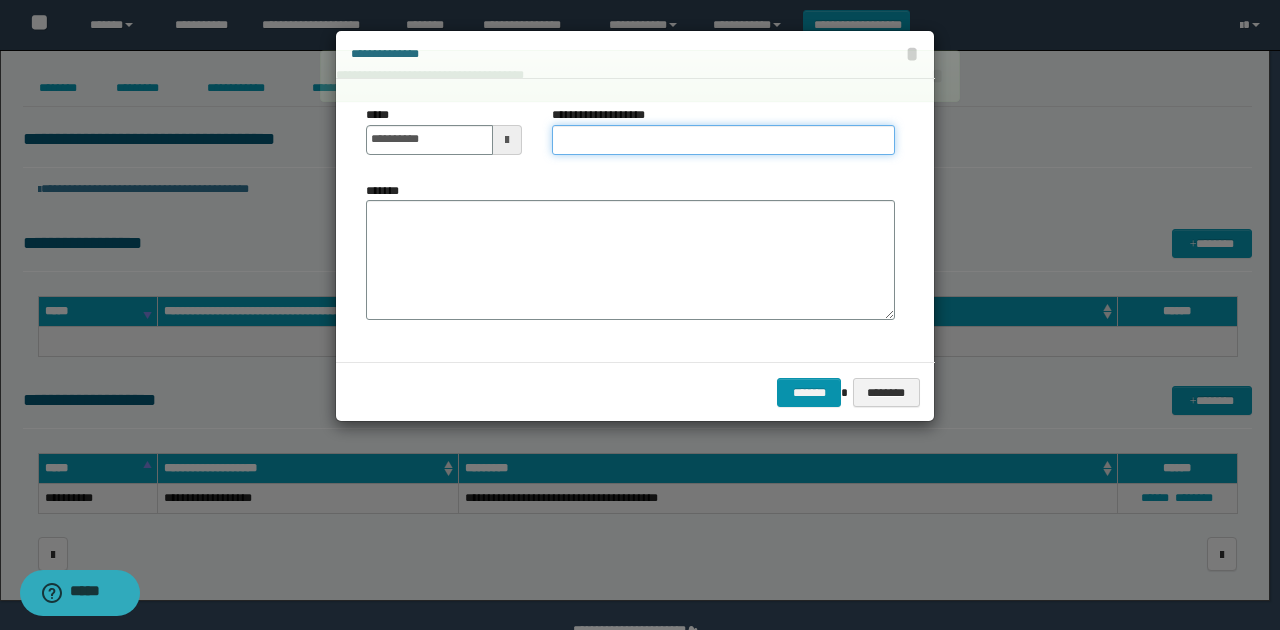 click on "**********" at bounding box center [723, 140] 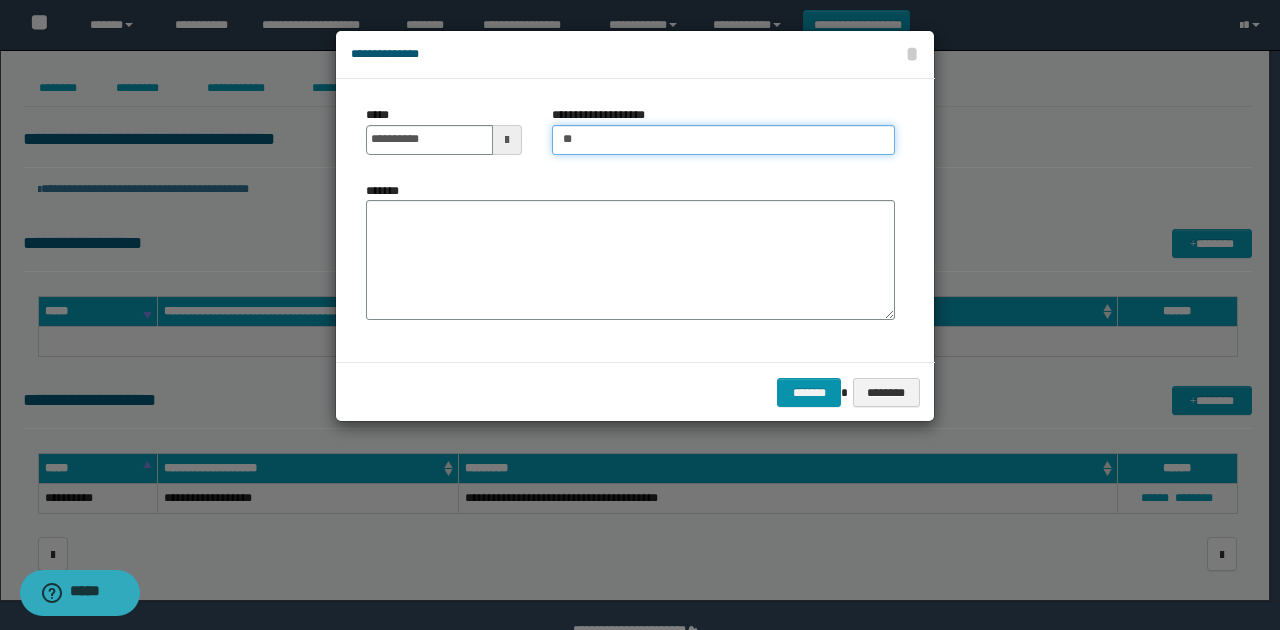 type on "***" 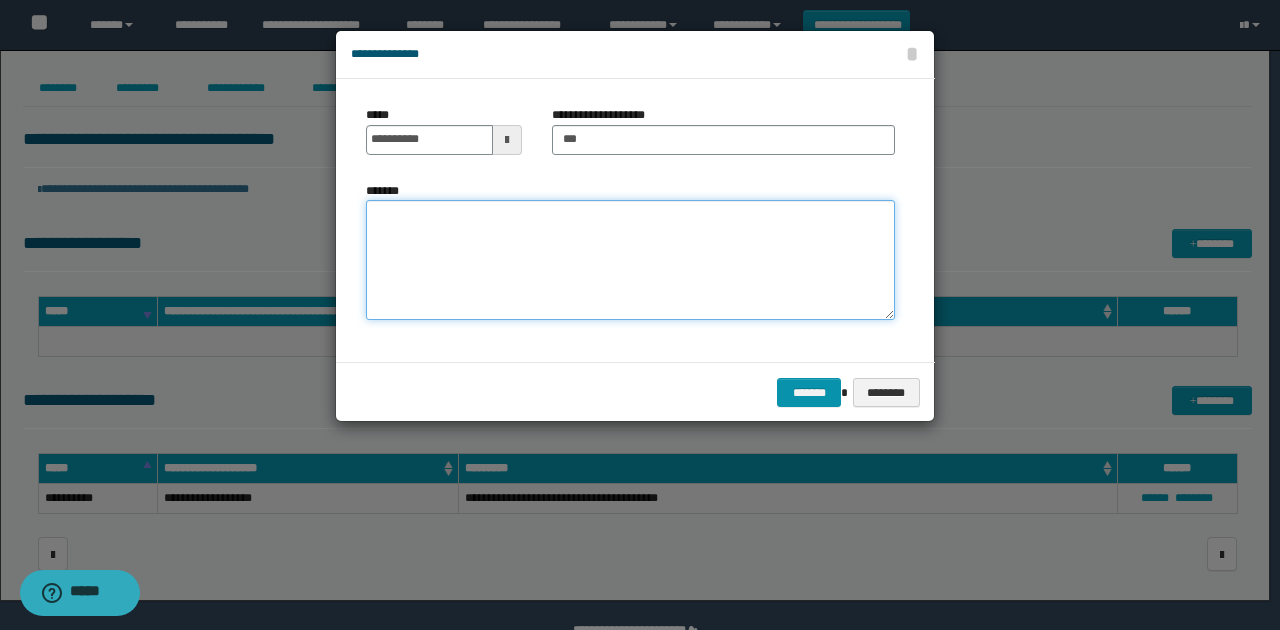 click on "*******" at bounding box center [630, 260] 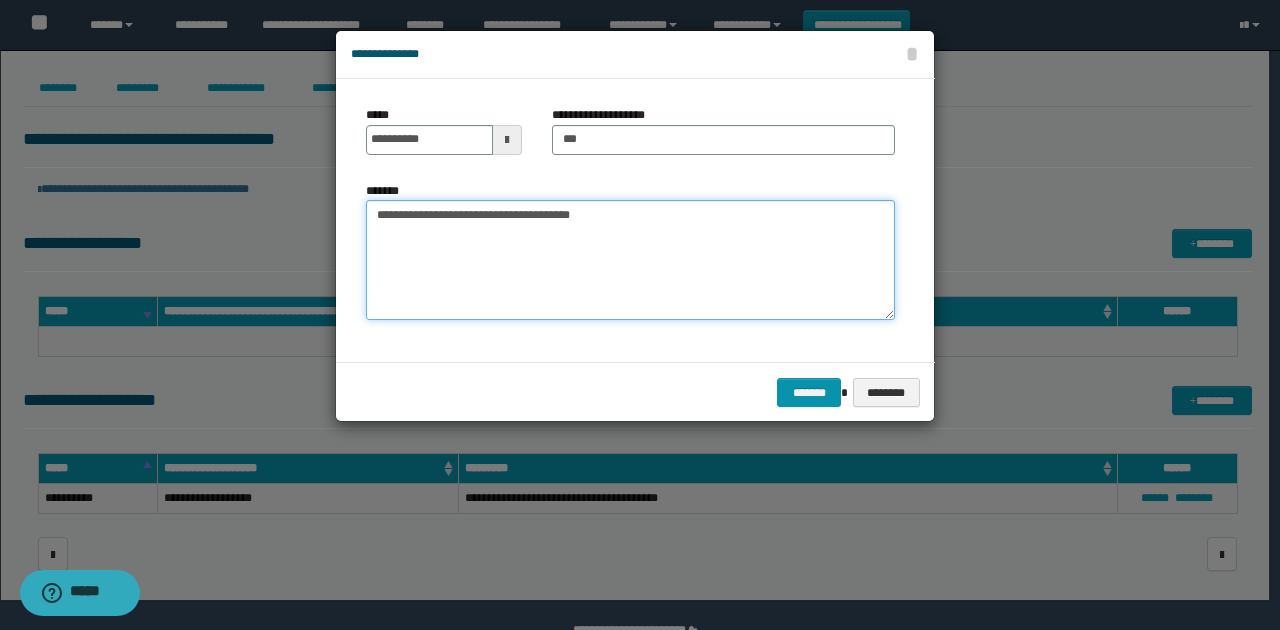 type on "**********" 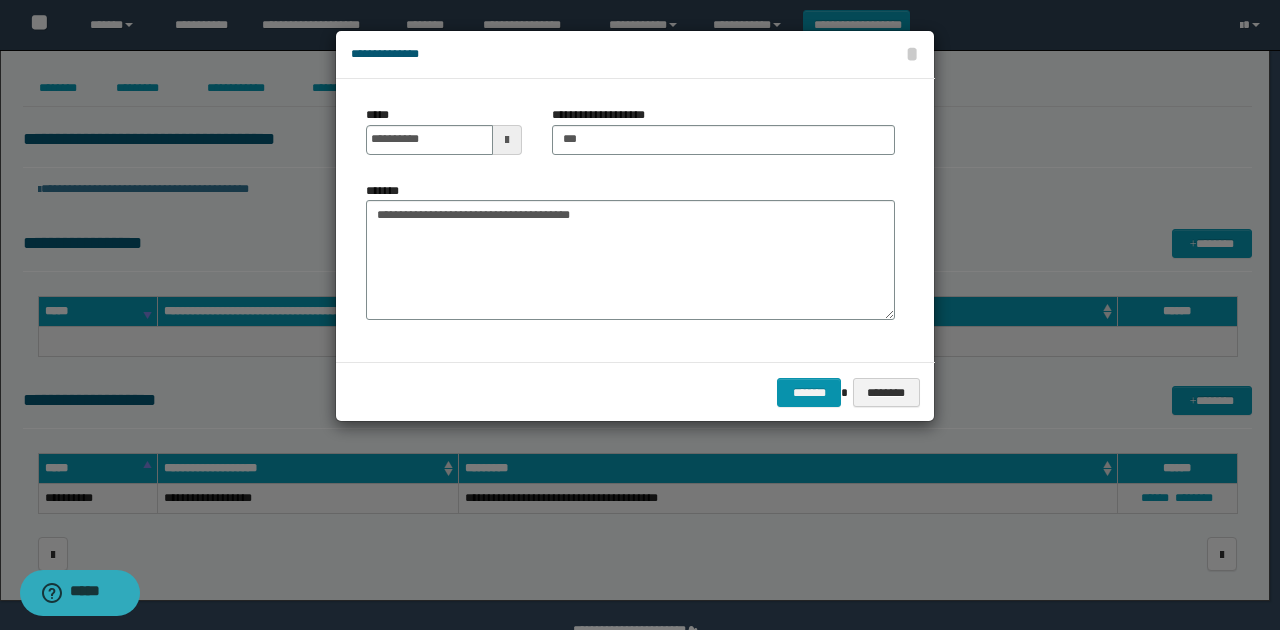 click at bounding box center (507, 140) 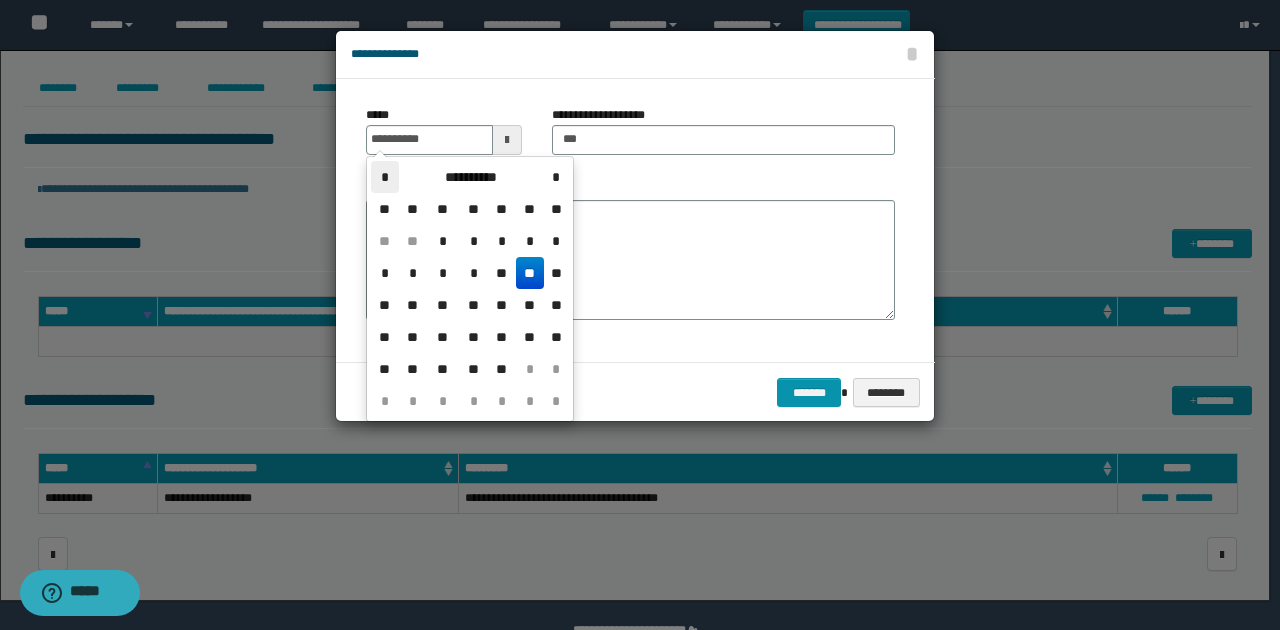 click on "*" at bounding box center (385, 177) 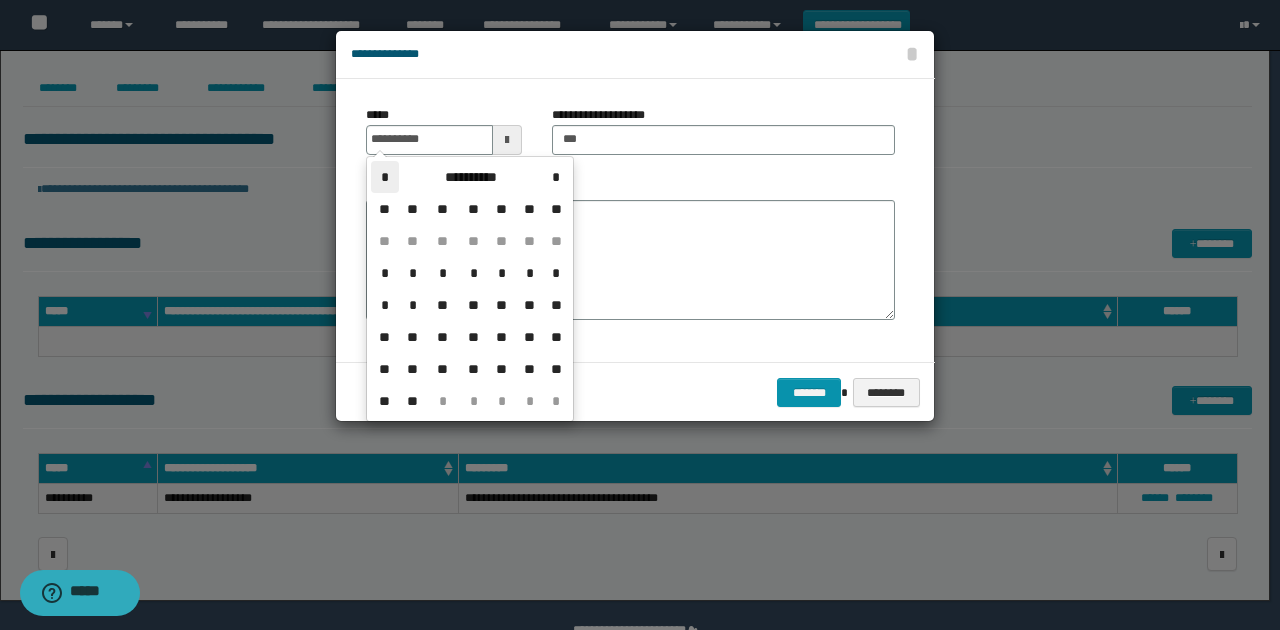 click on "*" at bounding box center (385, 177) 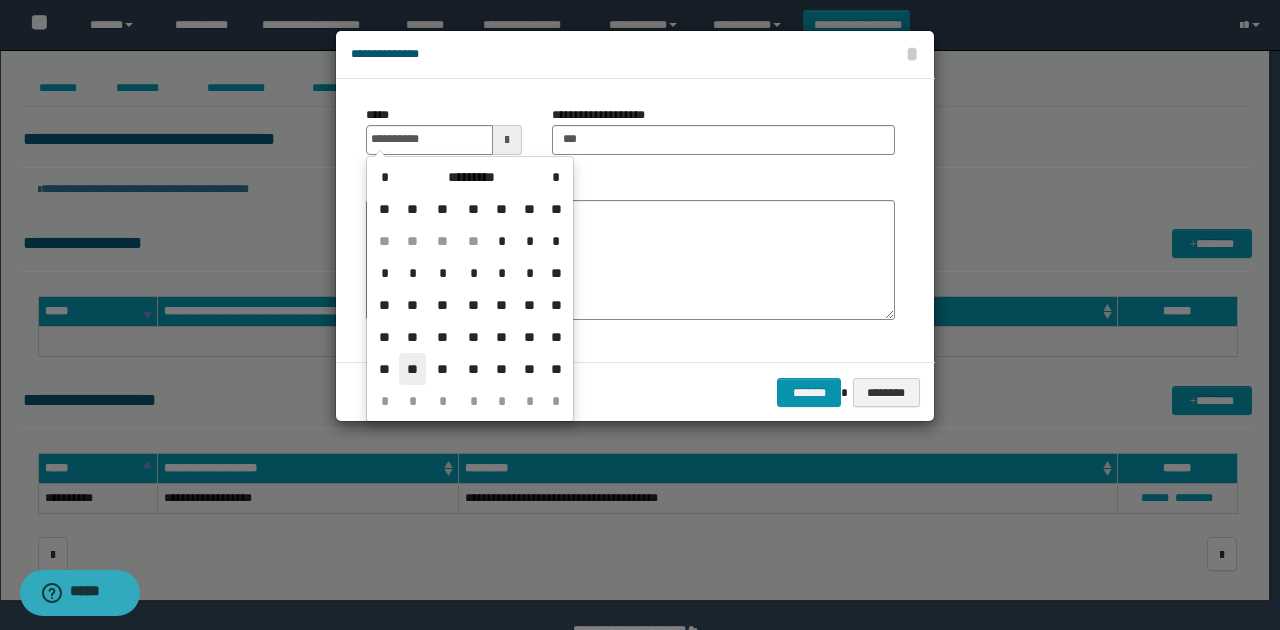 click on "**" at bounding box center [413, 369] 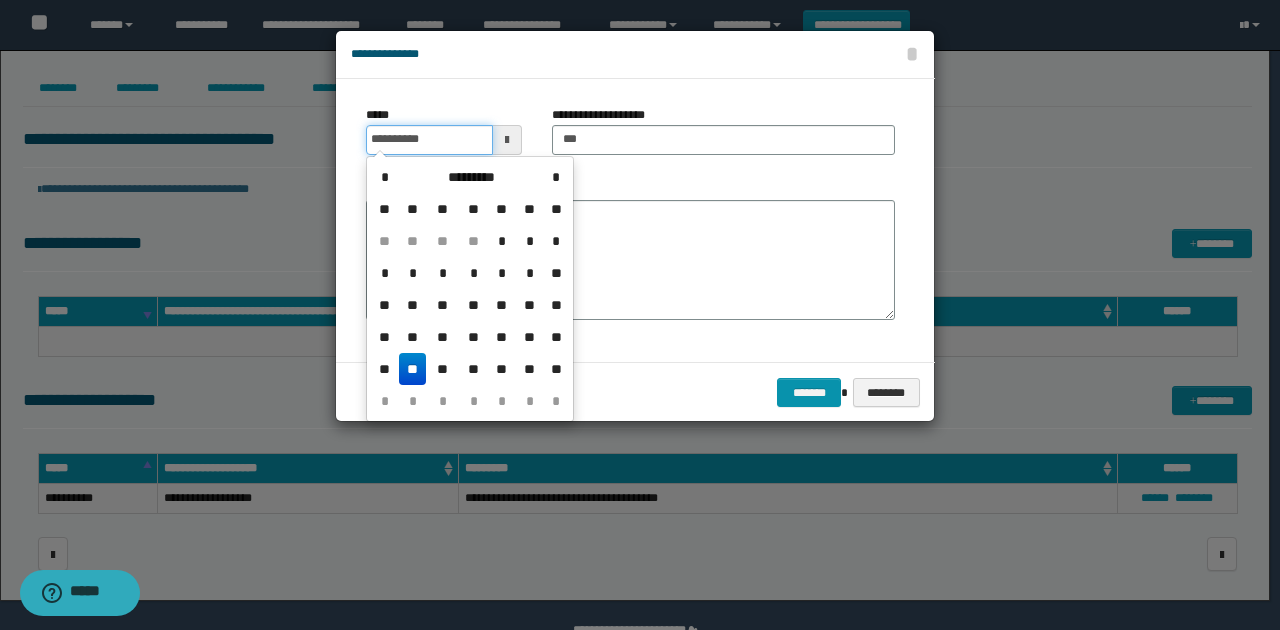 drag, startPoint x: 450, startPoint y: 135, endPoint x: 357, endPoint y: 135, distance: 93 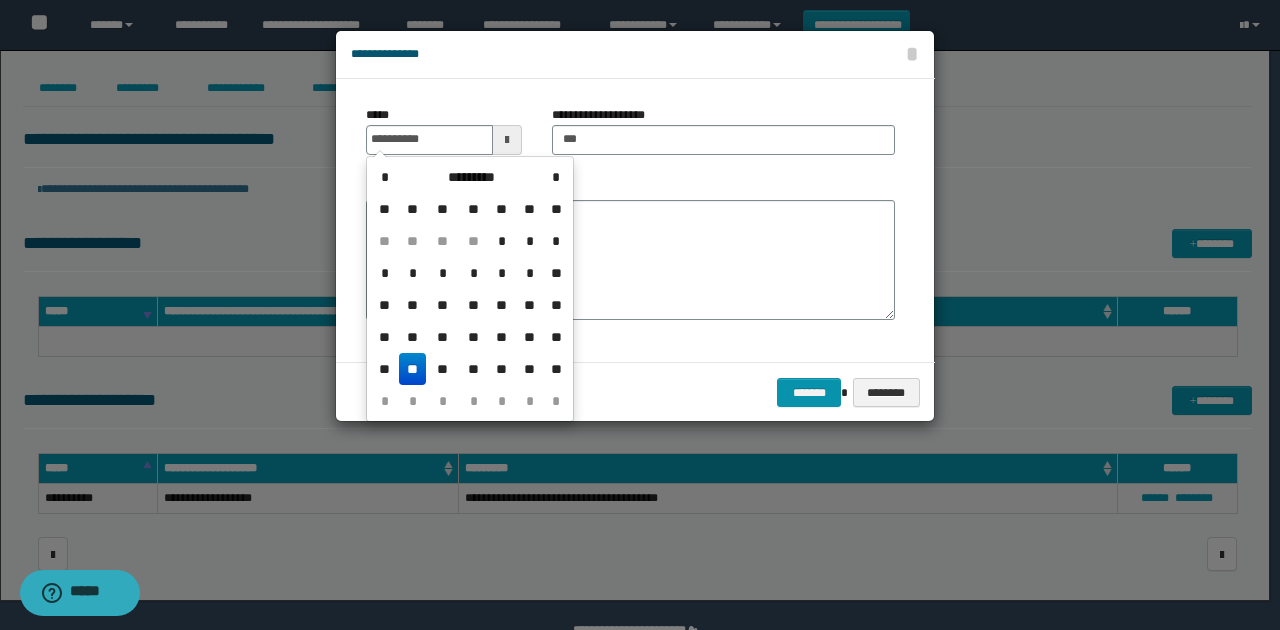 type on "**********" 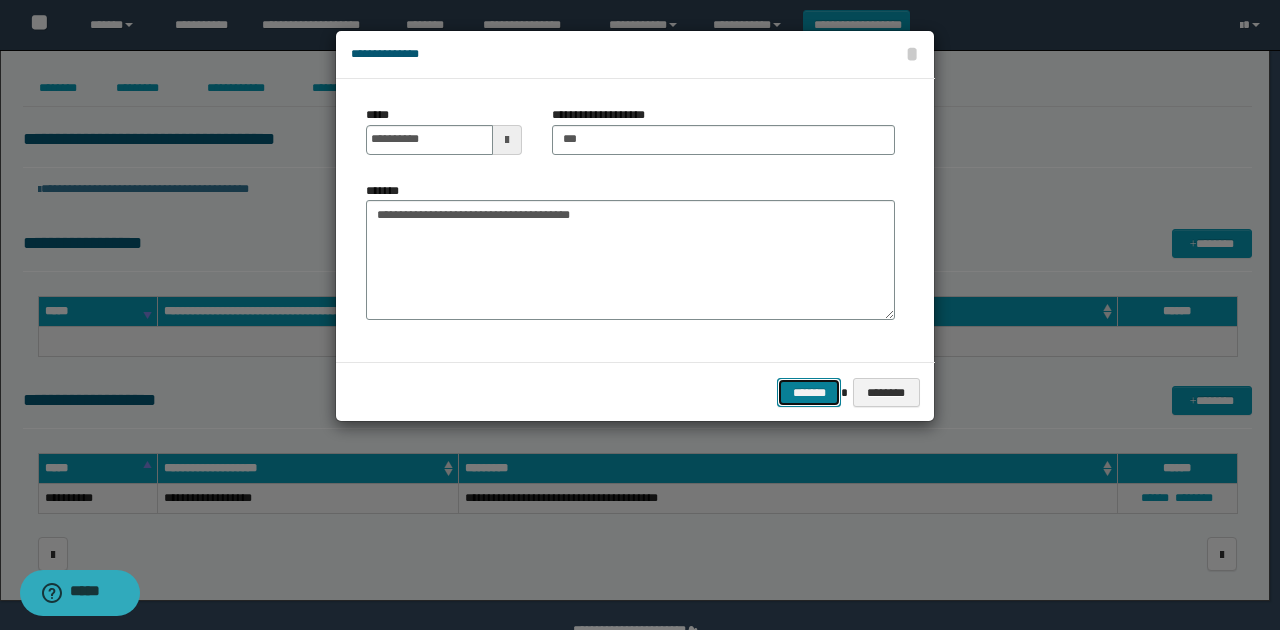 click on "*******" at bounding box center [809, 392] 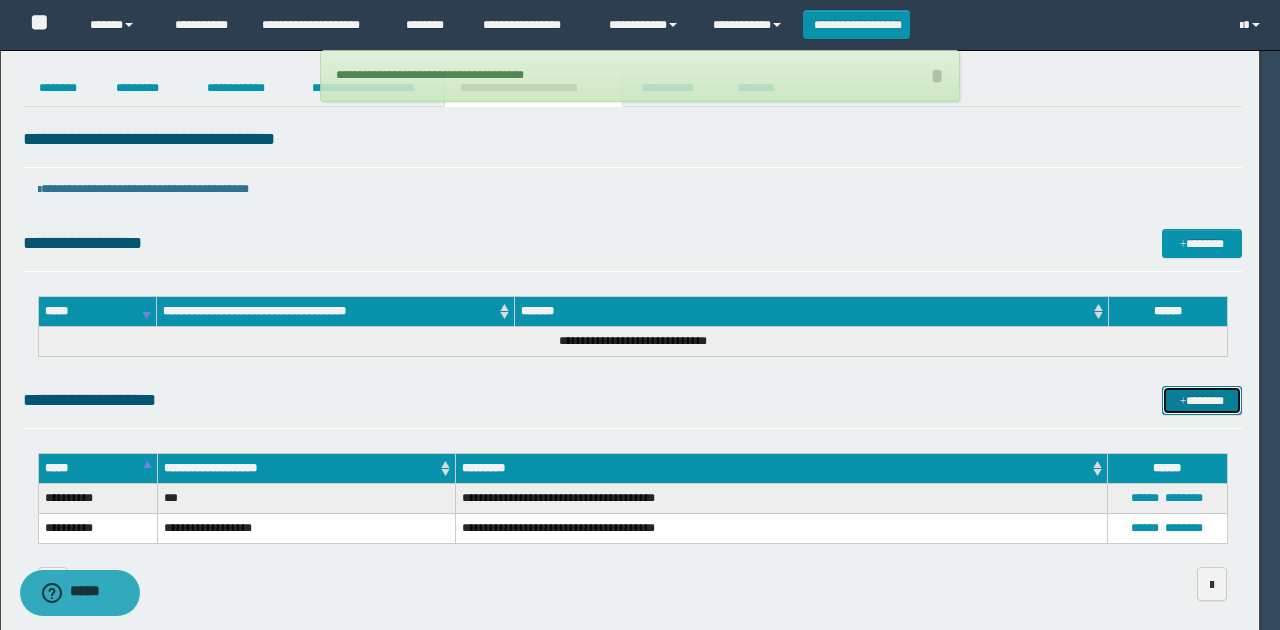 type 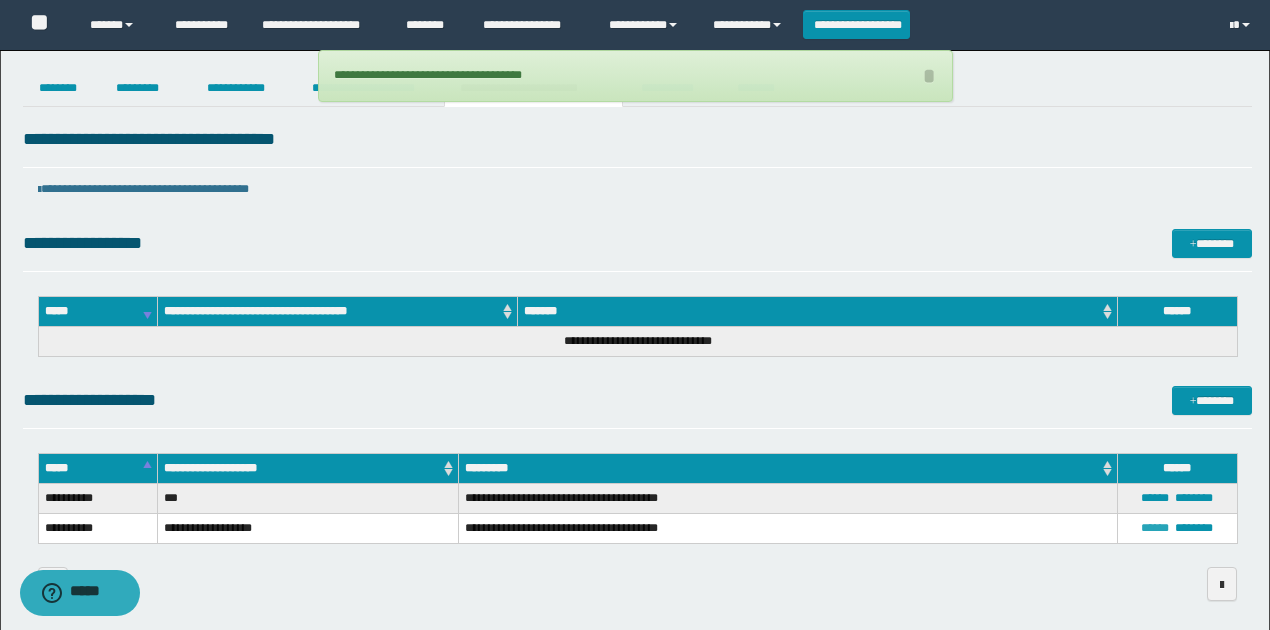 click on "******" at bounding box center [1155, 528] 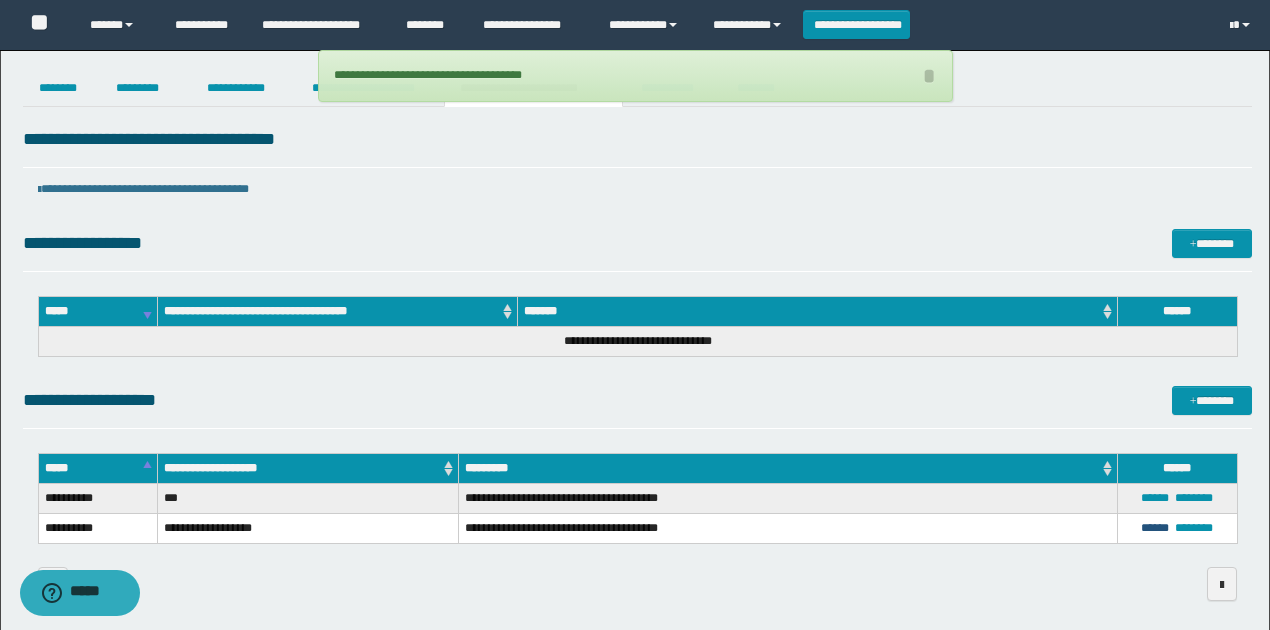 type on "**********" 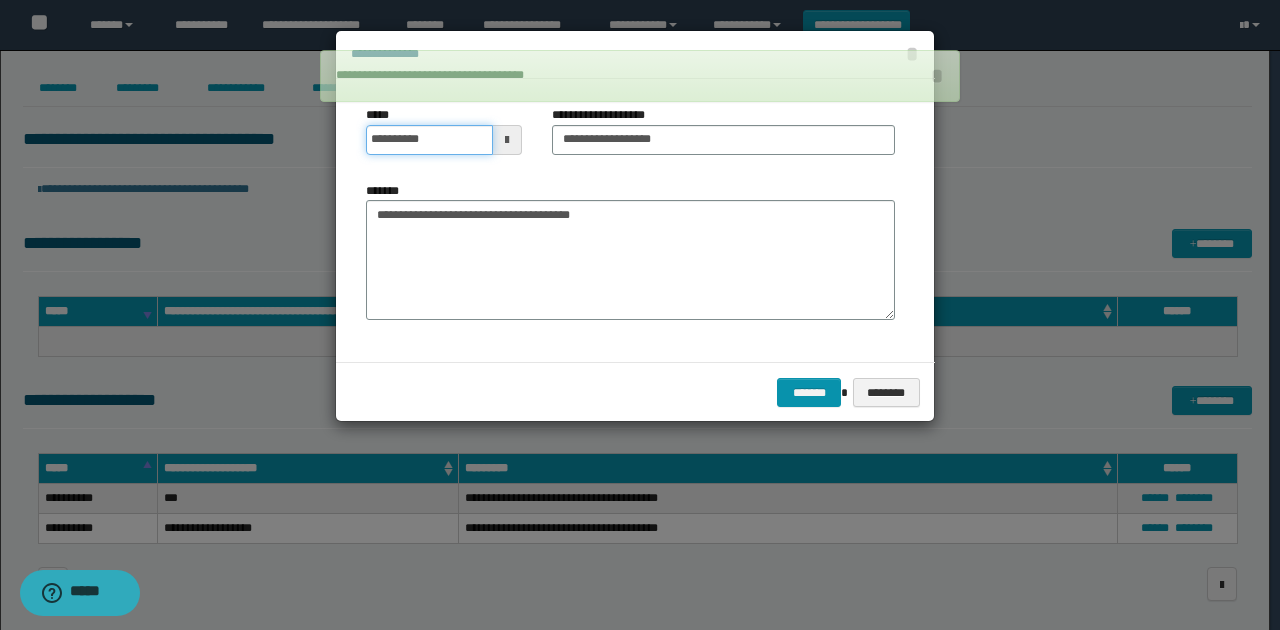 drag, startPoint x: 280, startPoint y: 155, endPoint x: 265, endPoint y: 155, distance: 15 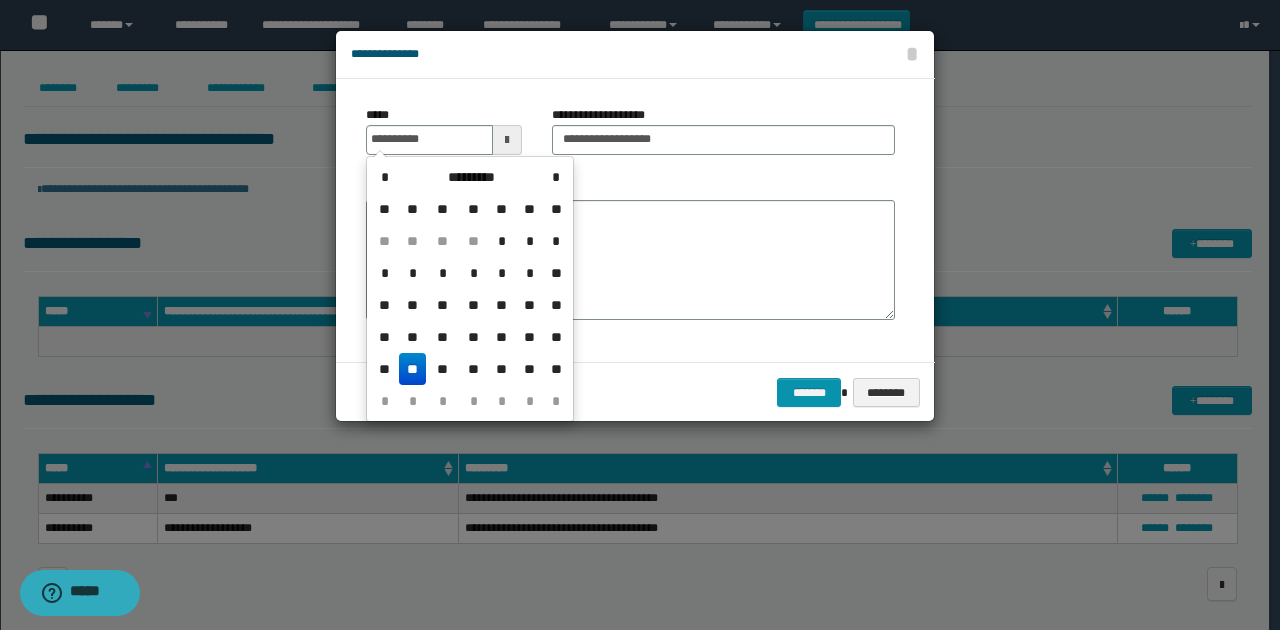 click on "**" at bounding box center [413, 369] 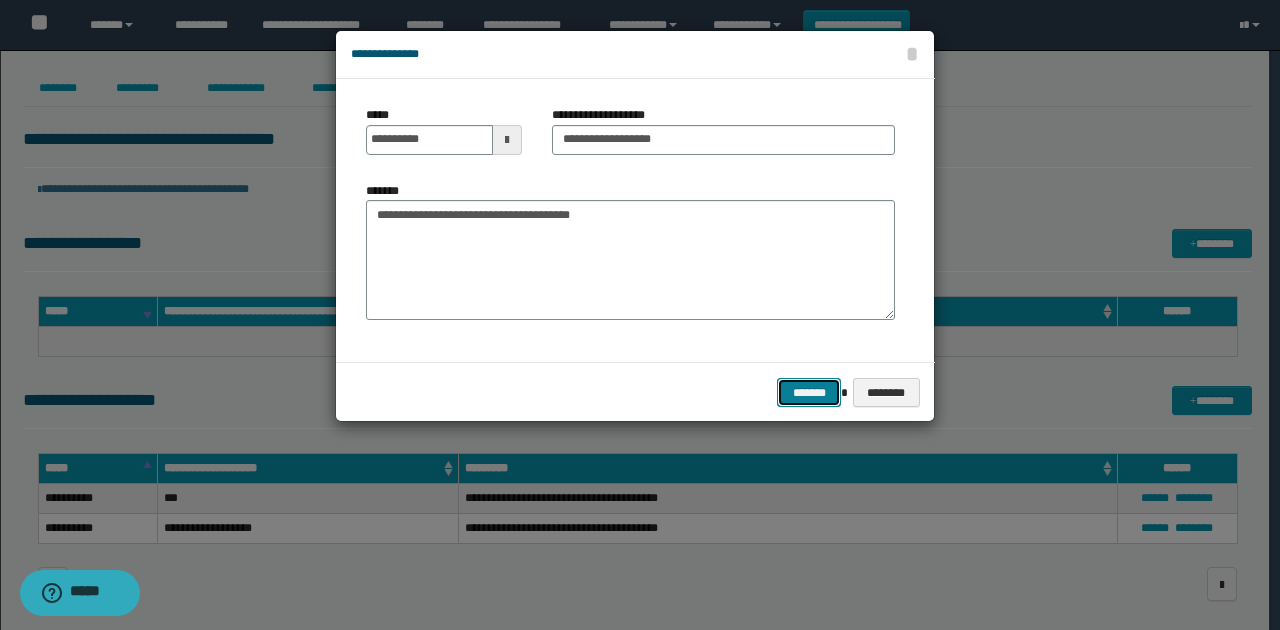 drag, startPoint x: 788, startPoint y: 391, endPoint x: 774, endPoint y: 382, distance: 16.643316 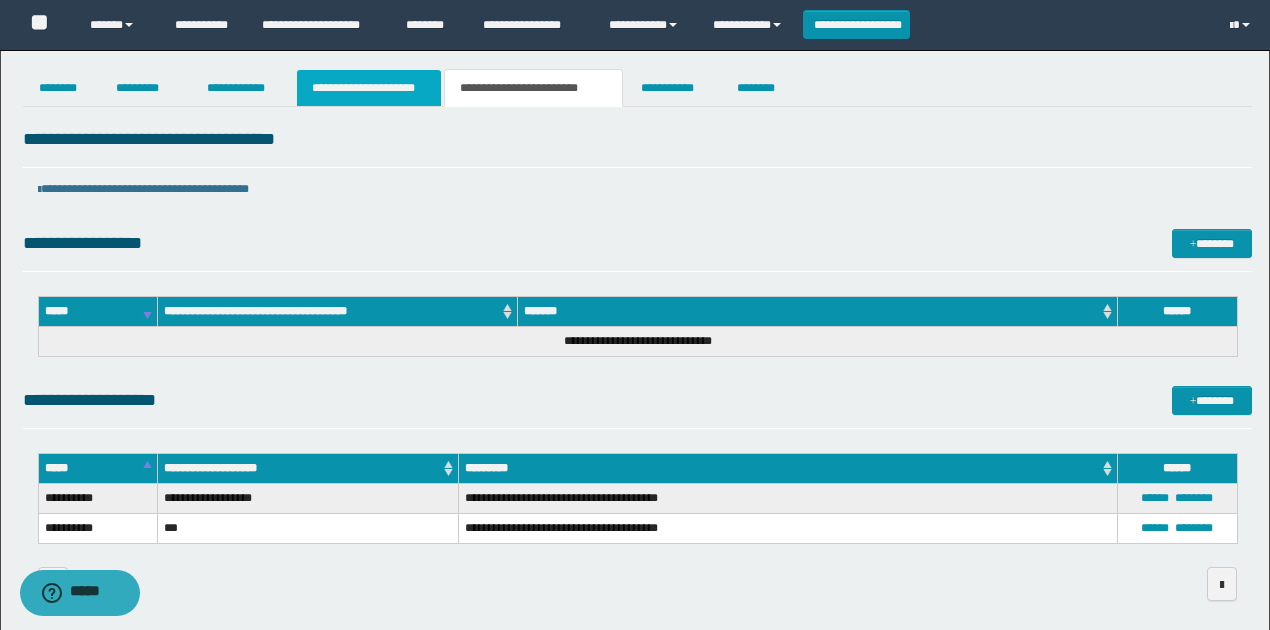 click on "**********" at bounding box center [369, 88] 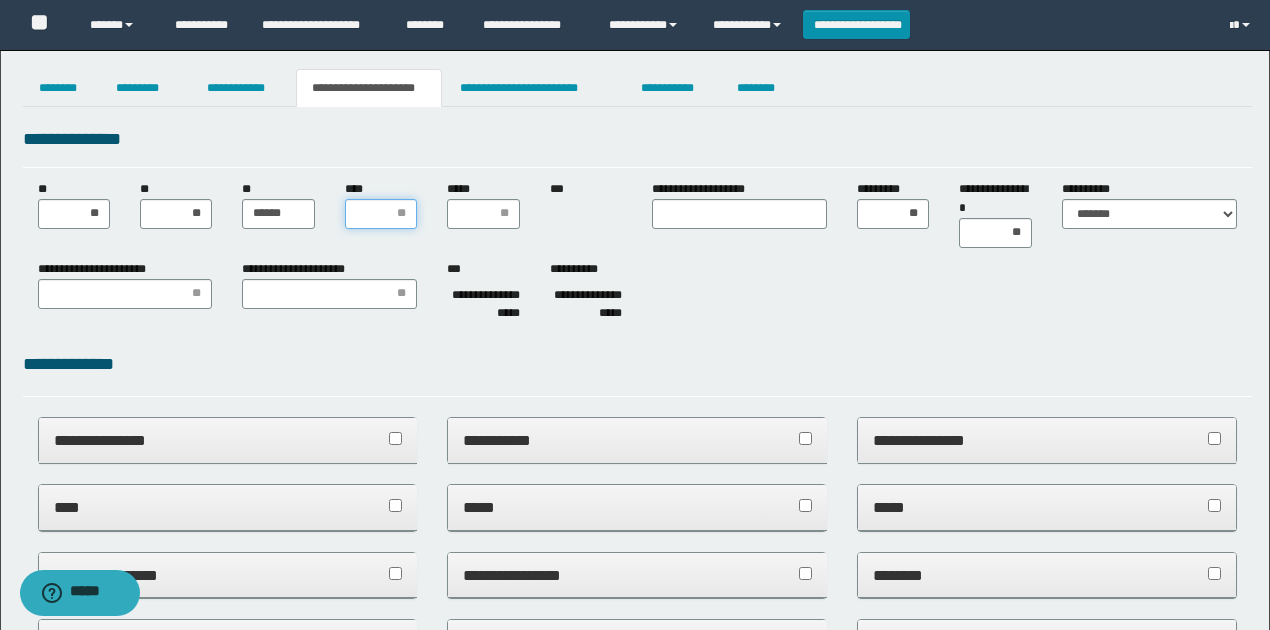click on "****" at bounding box center (381, 214) 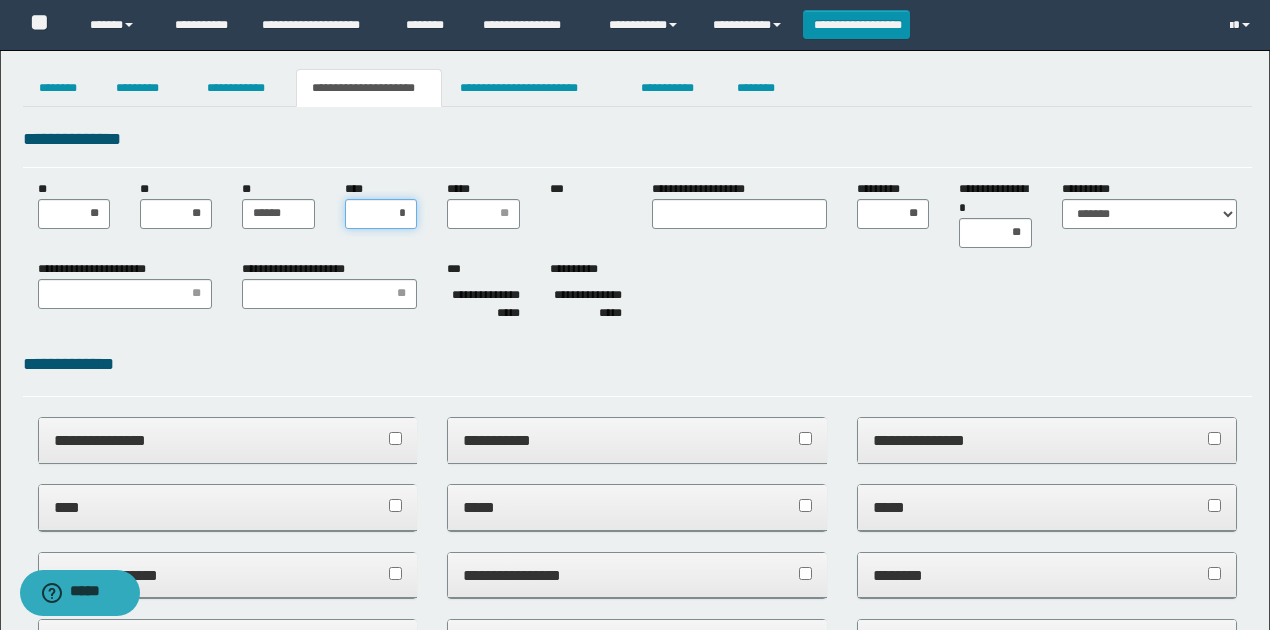 type on "**" 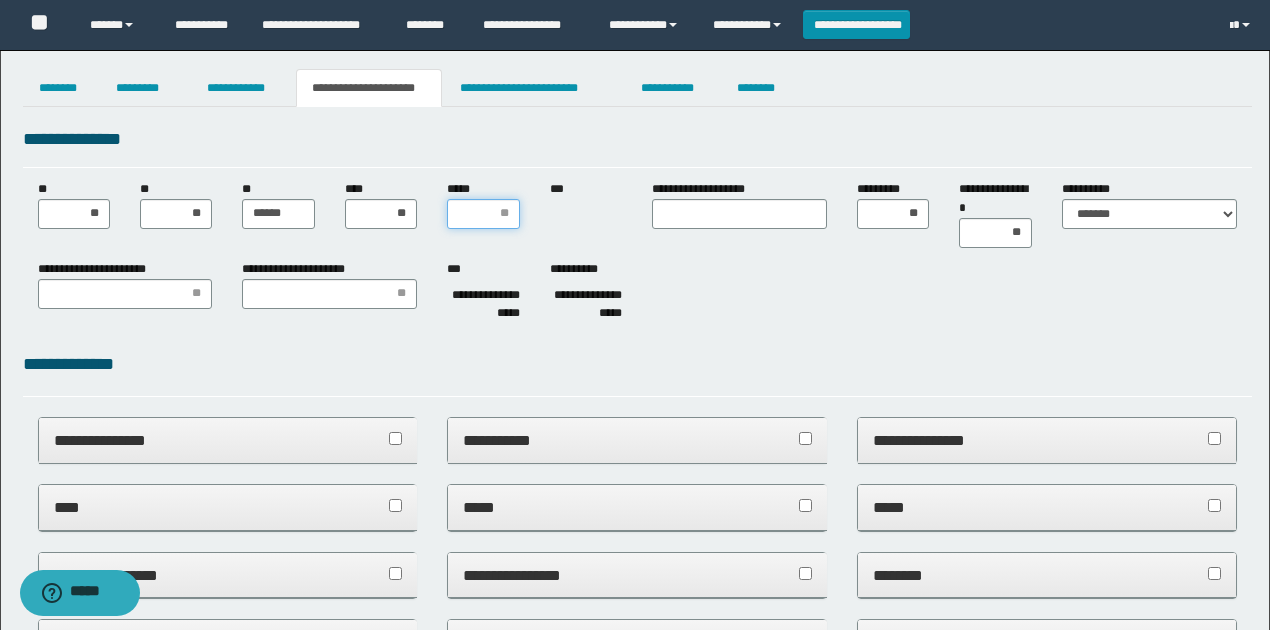 click on "*****" at bounding box center [483, 214] 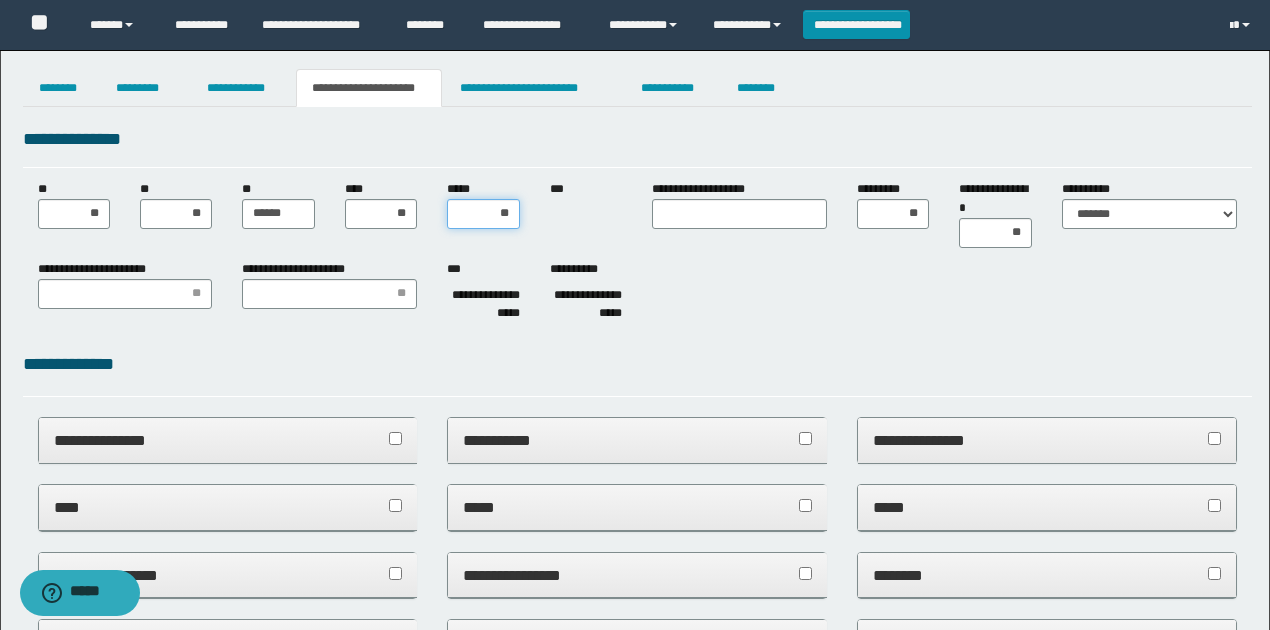 type on "***" 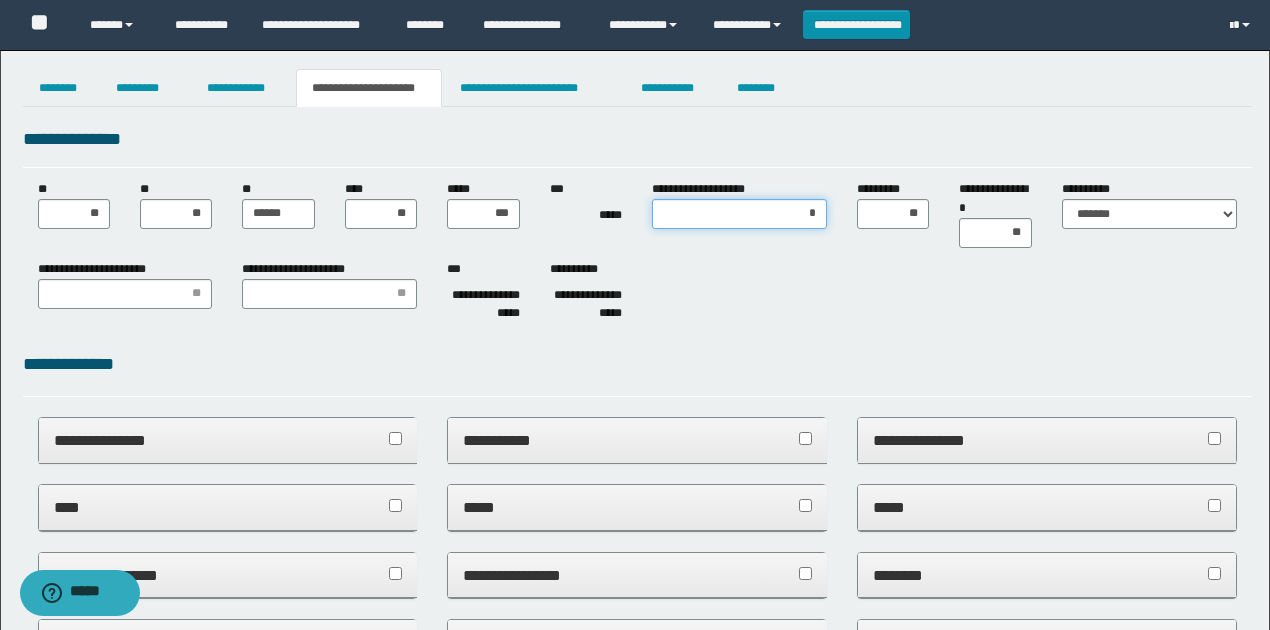 type on "**" 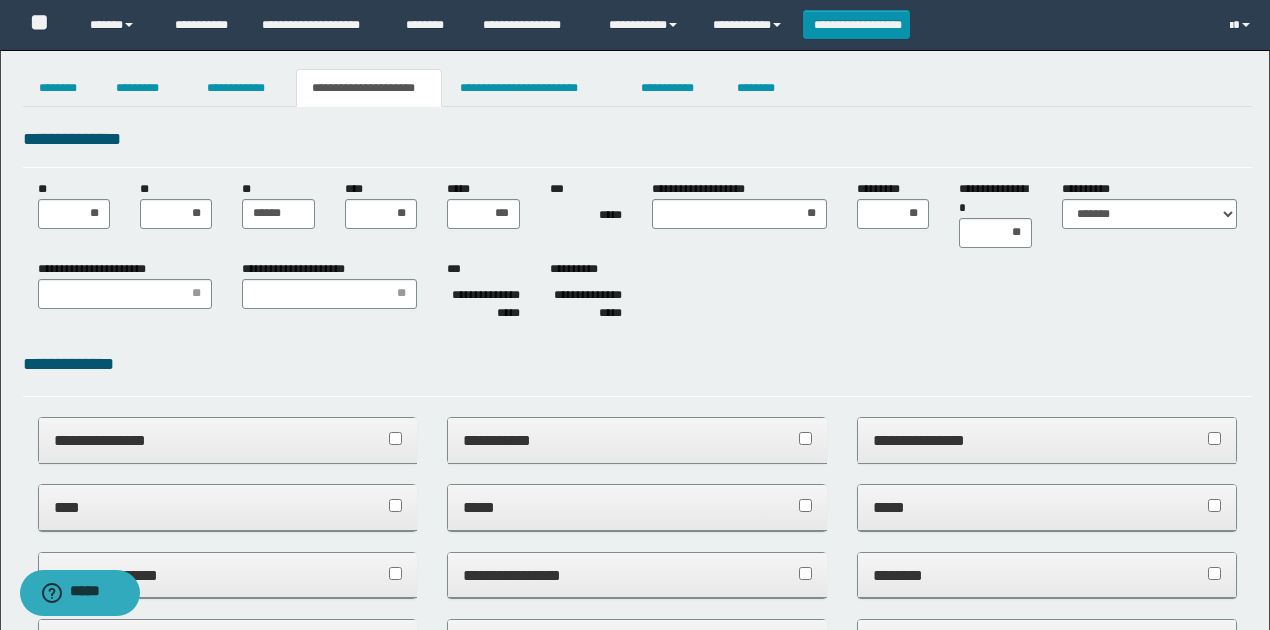 click on "**********" at bounding box center (637, 214) 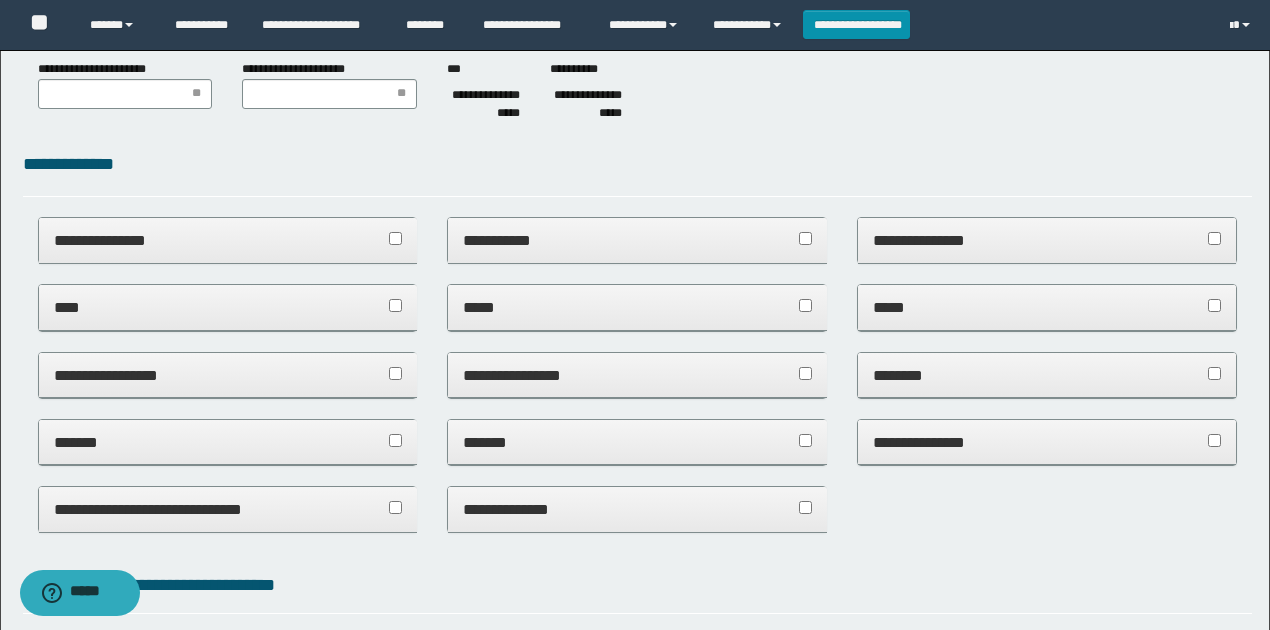 scroll, scrollTop: 0, scrollLeft: 0, axis: both 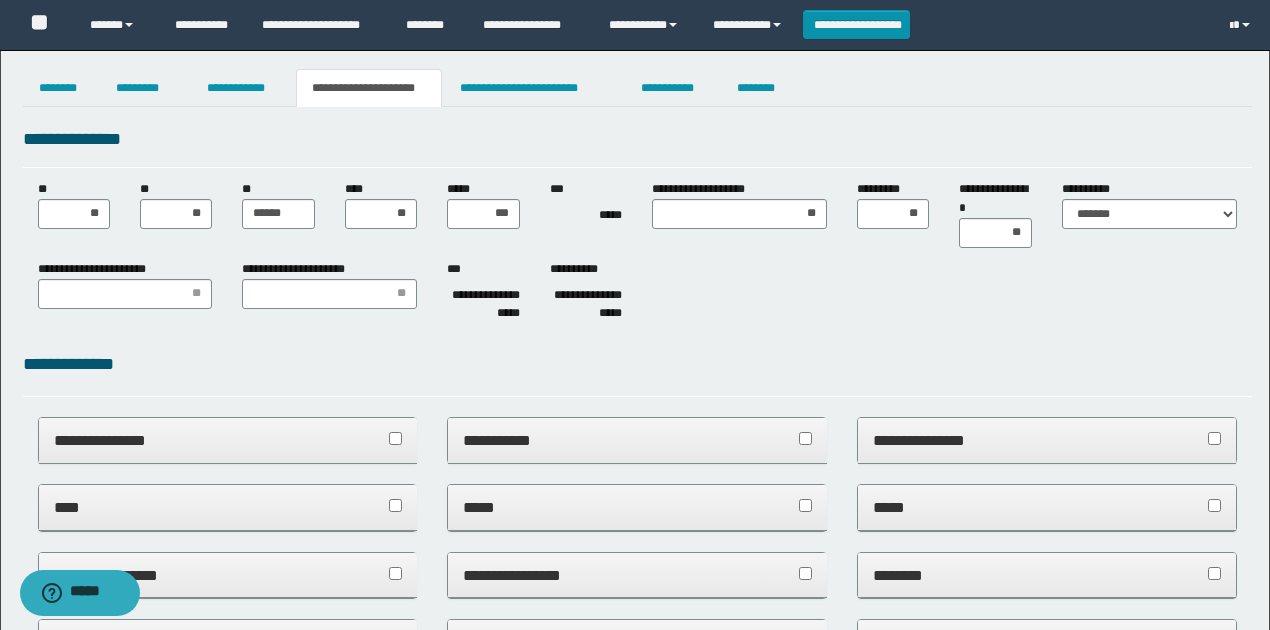 click on "**********" at bounding box center (637, 295) 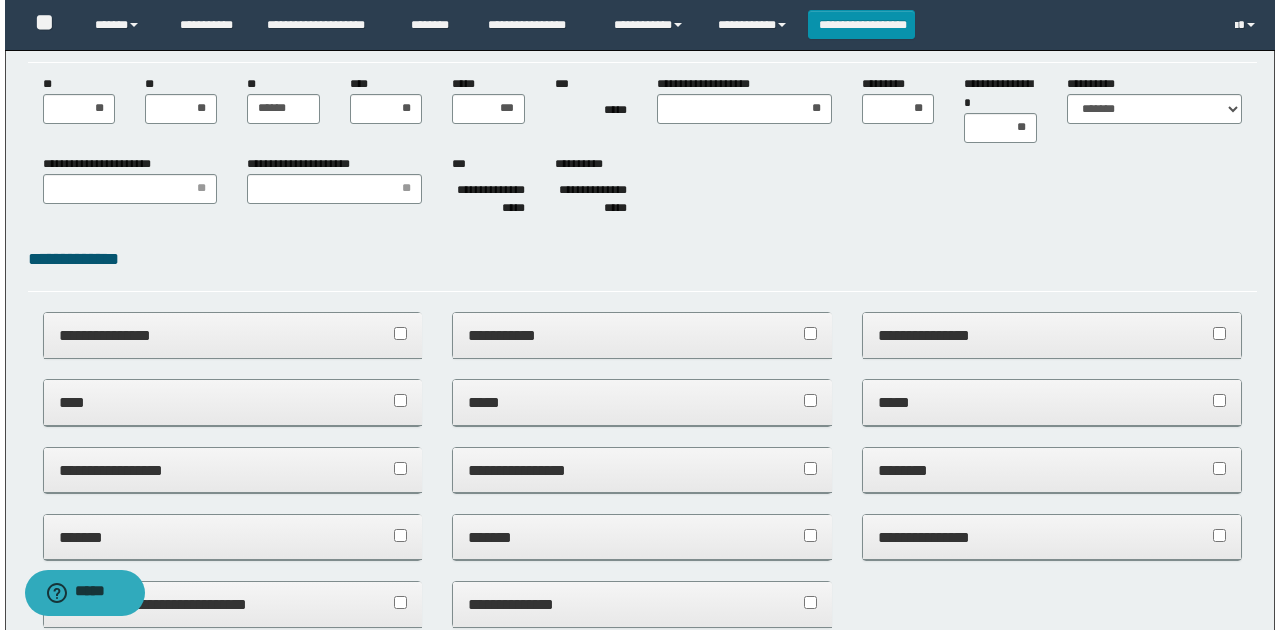 scroll, scrollTop: 0, scrollLeft: 0, axis: both 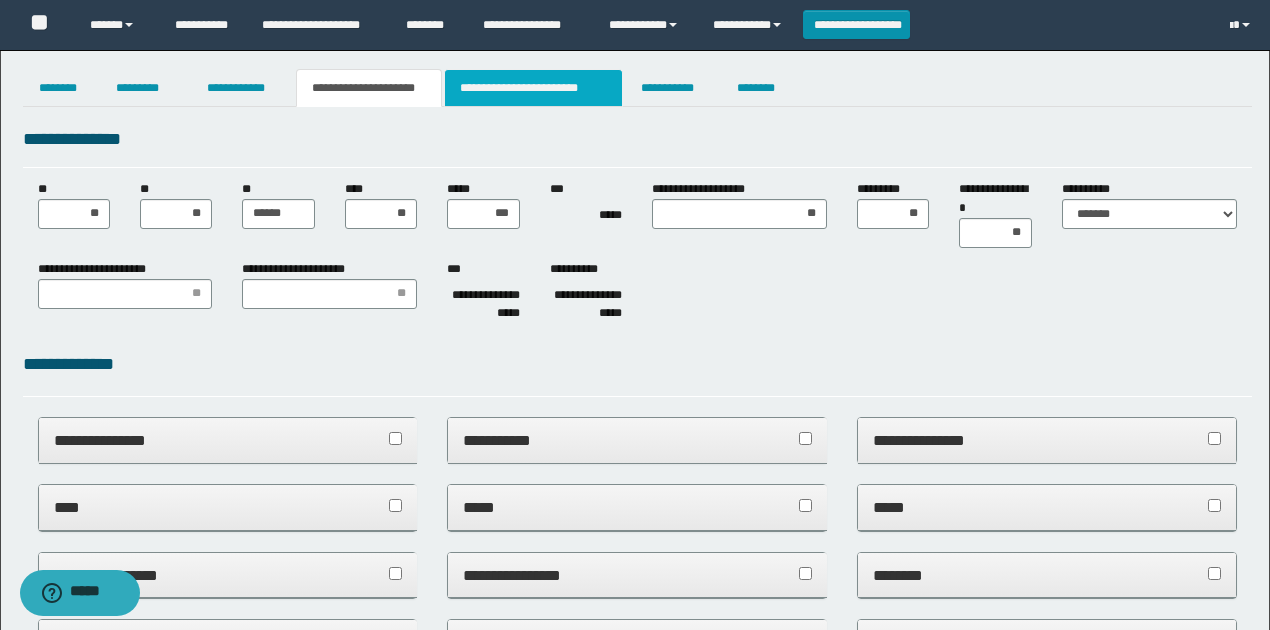 click on "**********" at bounding box center (533, 88) 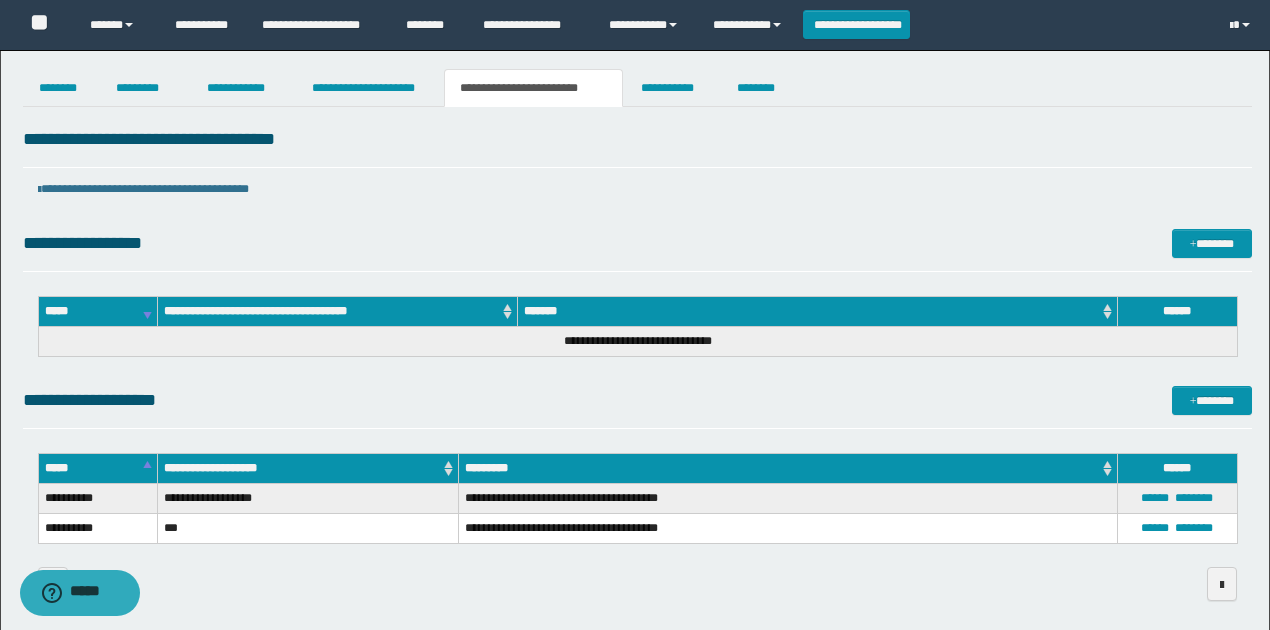 click on "**********" at bounding box center [637, 362] 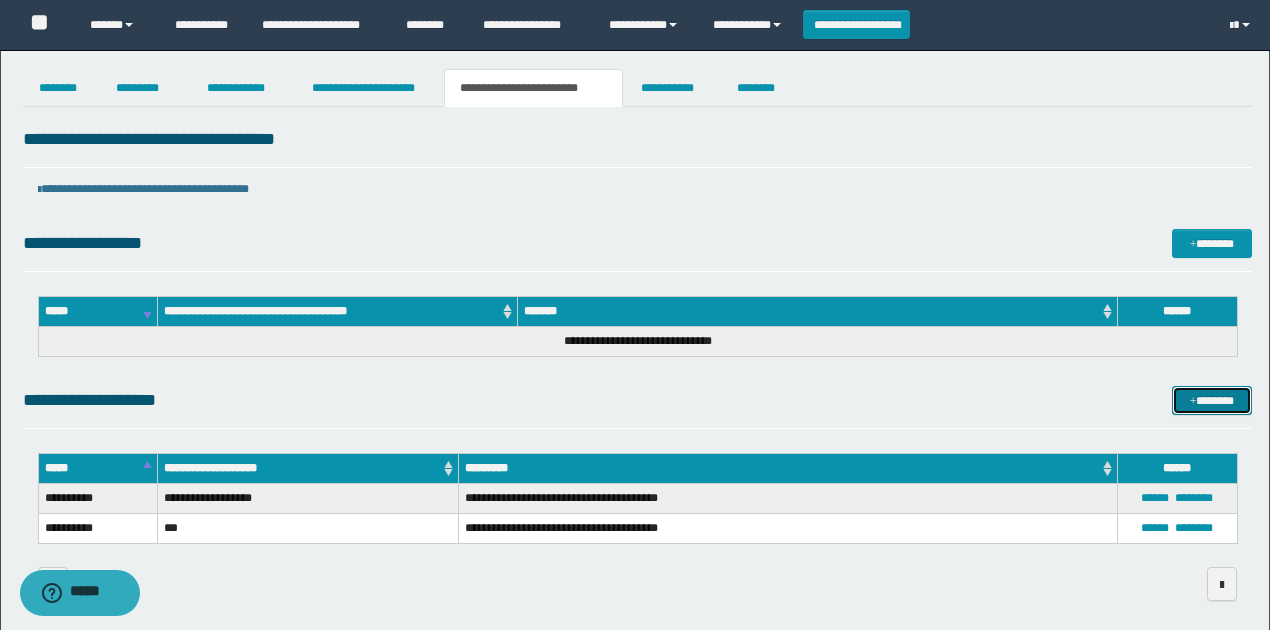 click at bounding box center [1193, 402] 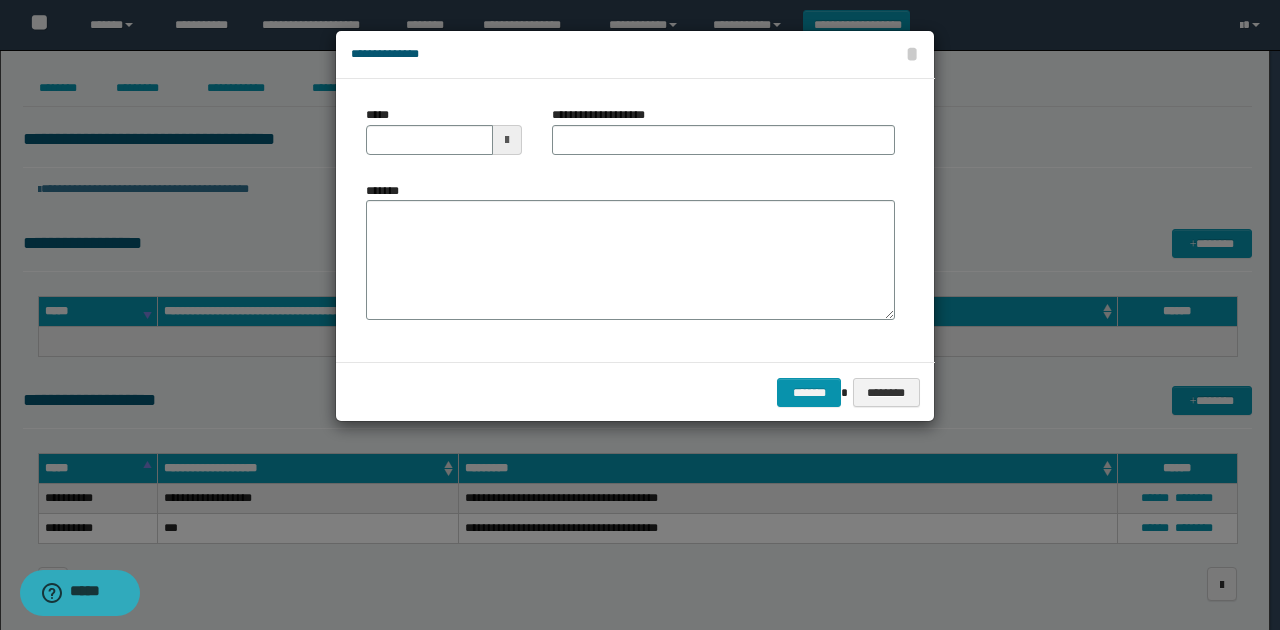 drag, startPoint x: 507, startPoint y: 134, endPoint x: 504, endPoint y: 145, distance: 11.401754 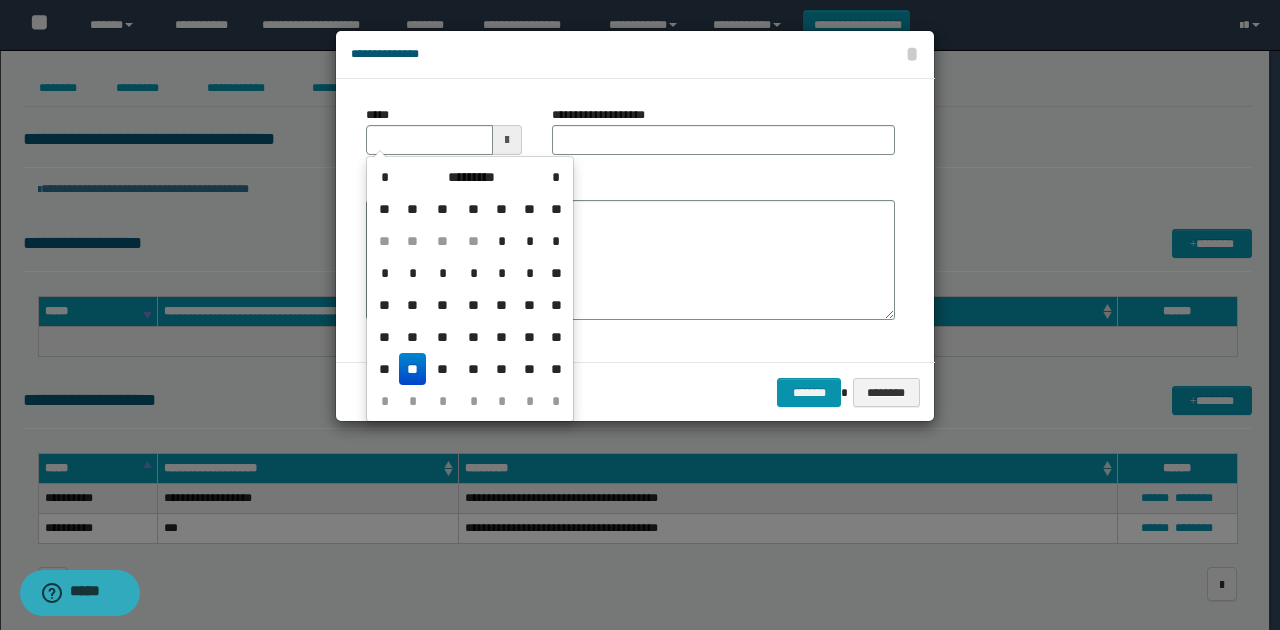 click on "**" at bounding box center [413, 369] 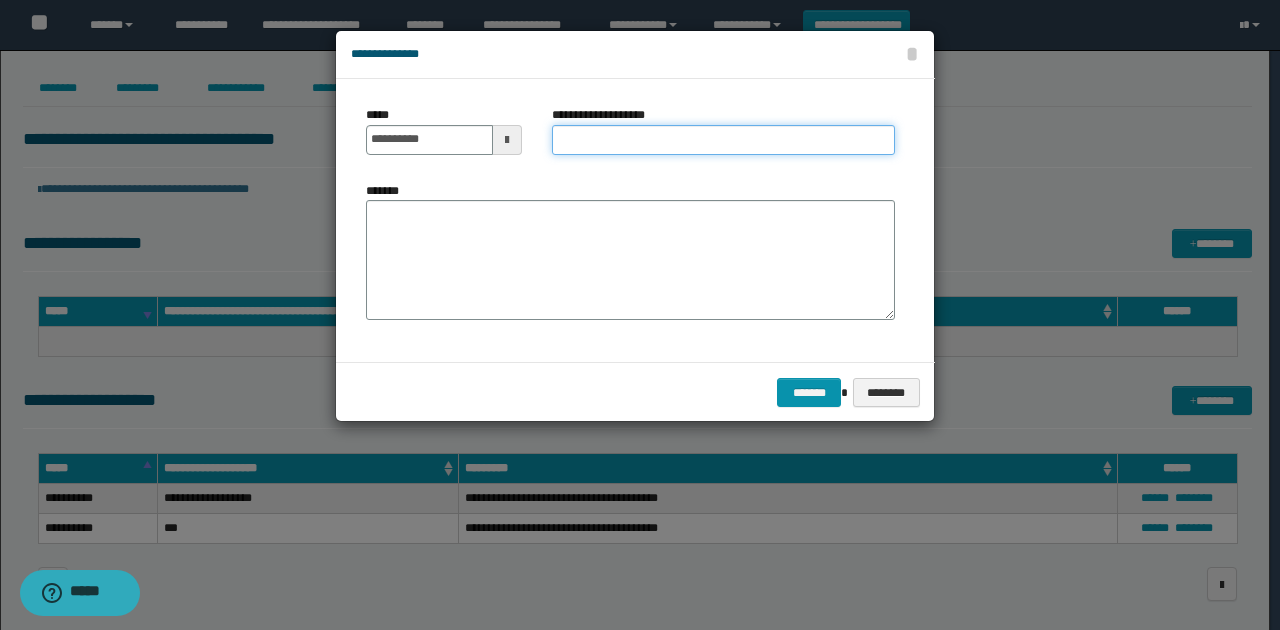 click on "**********" at bounding box center [723, 140] 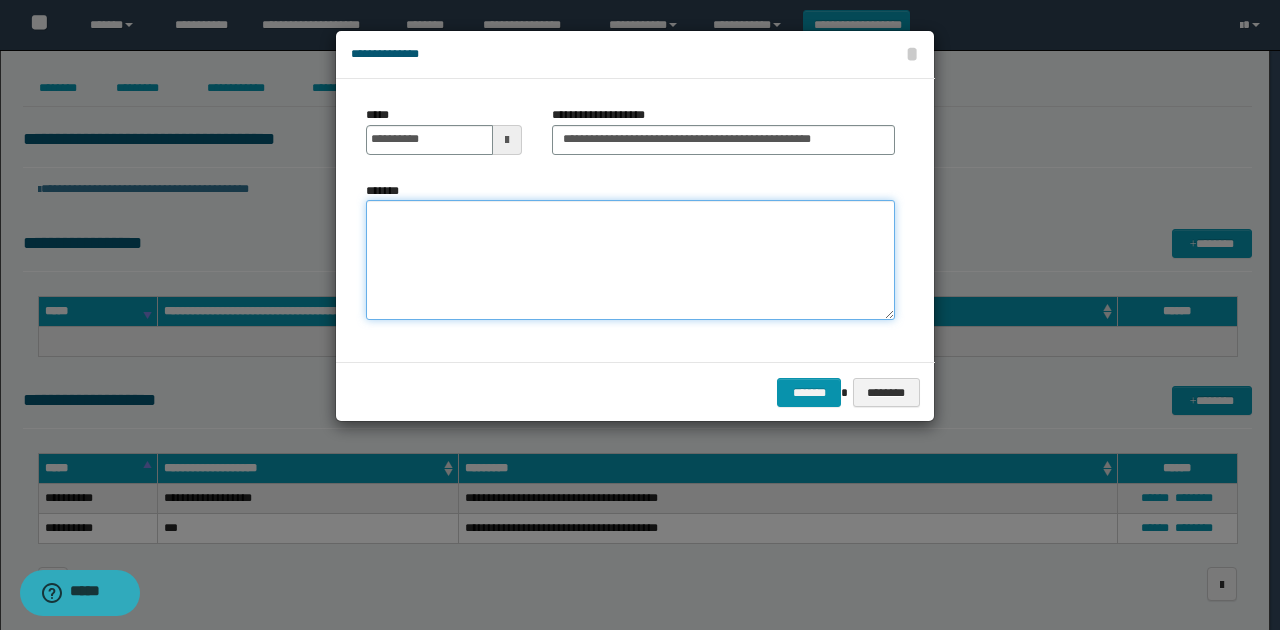 click on "*******" at bounding box center [630, 260] 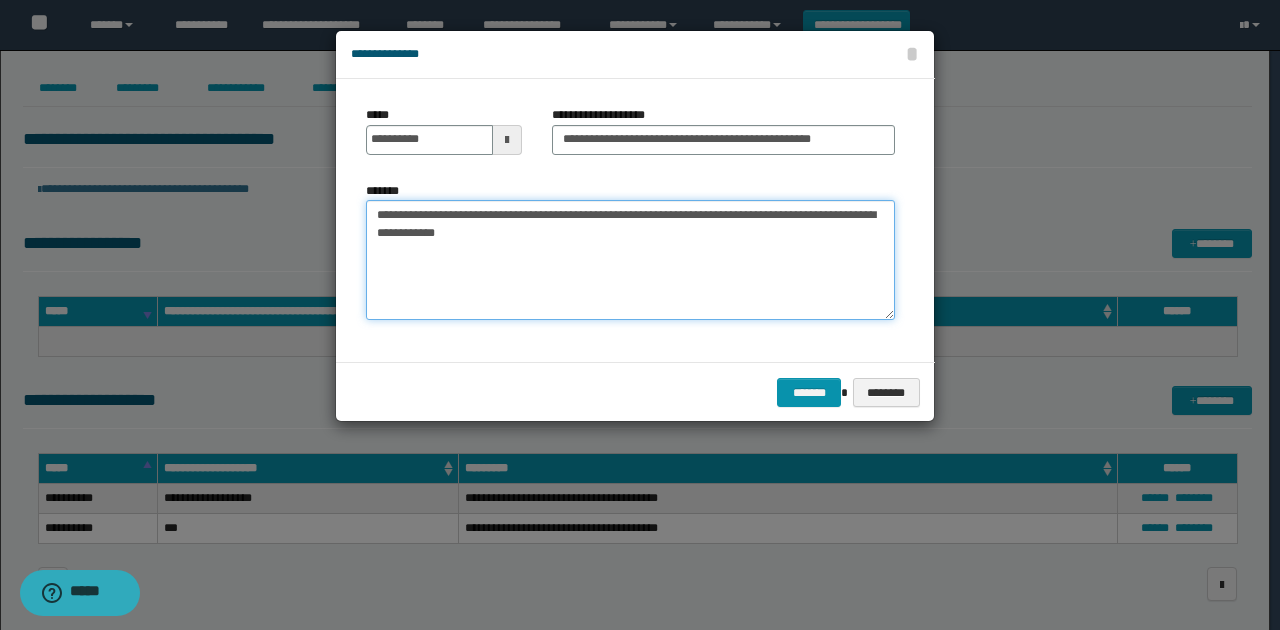 type on "**********" 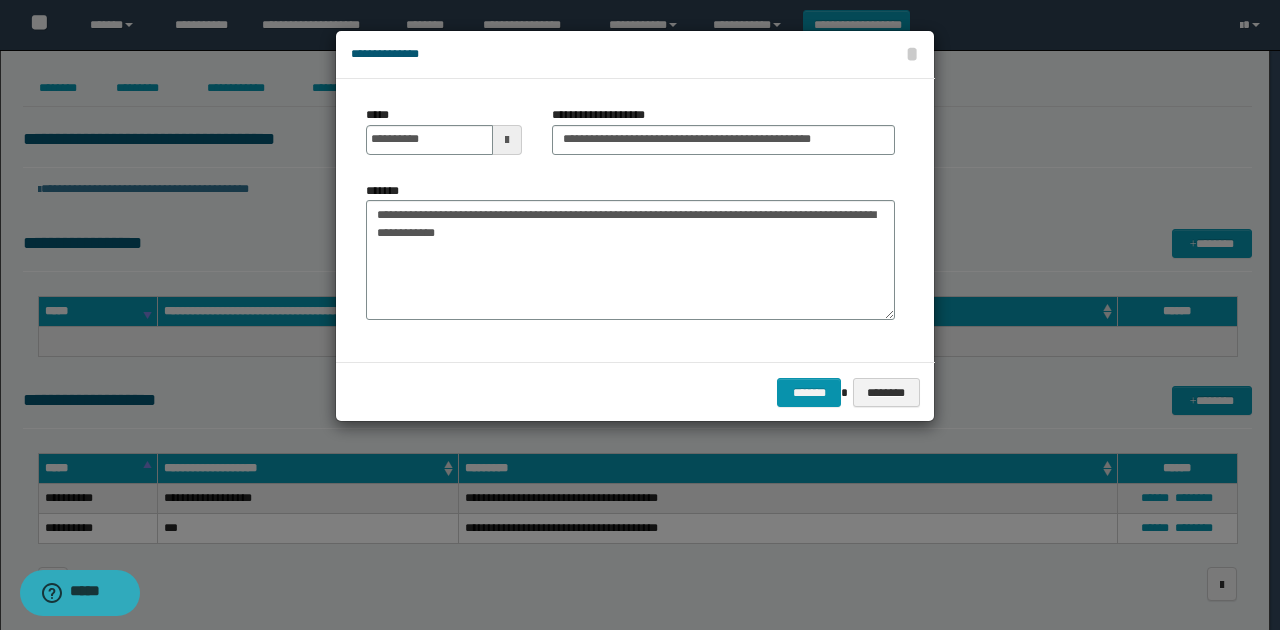 drag, startPoint x: 538, startPoint y: 350, endPoint x: 584, endPoint y: 388, distance: 59.665737 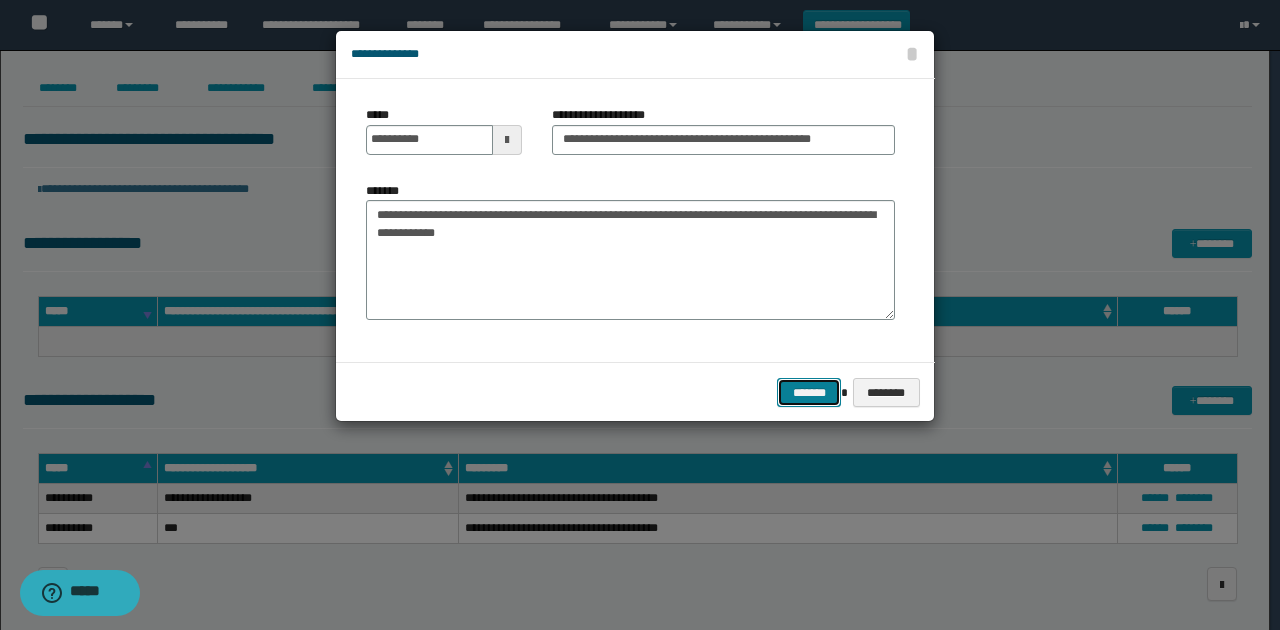 click on "*******" at bounding box center [809, 392] 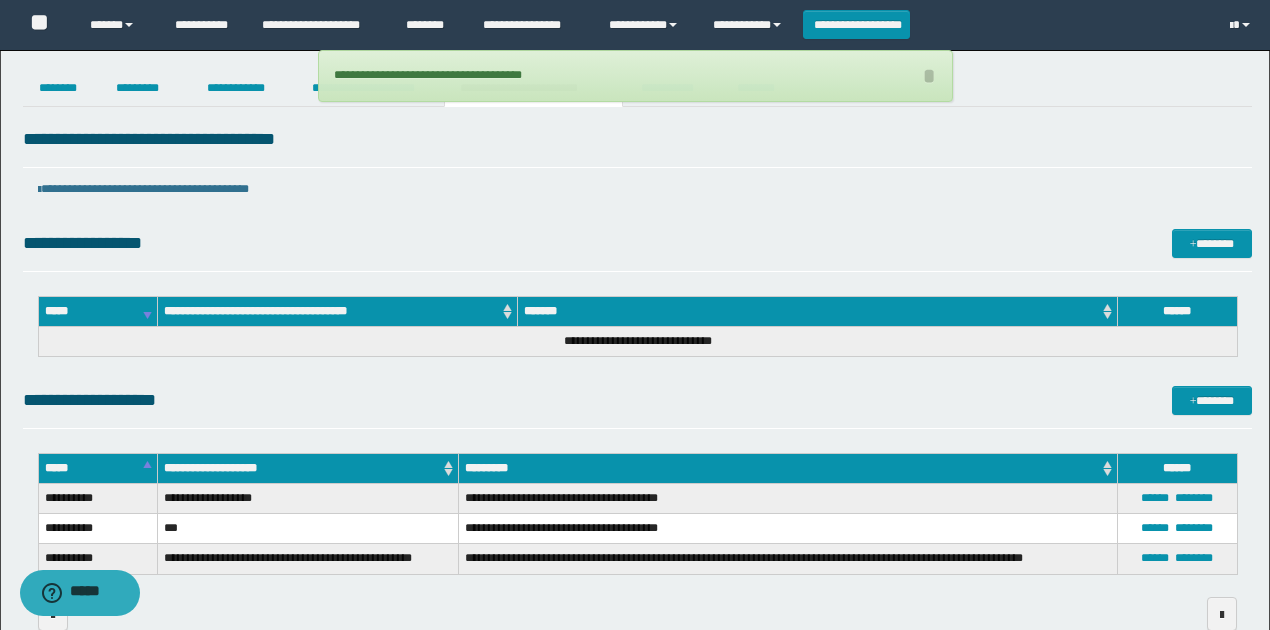 click on "**********" at bounding box center (635, 76) 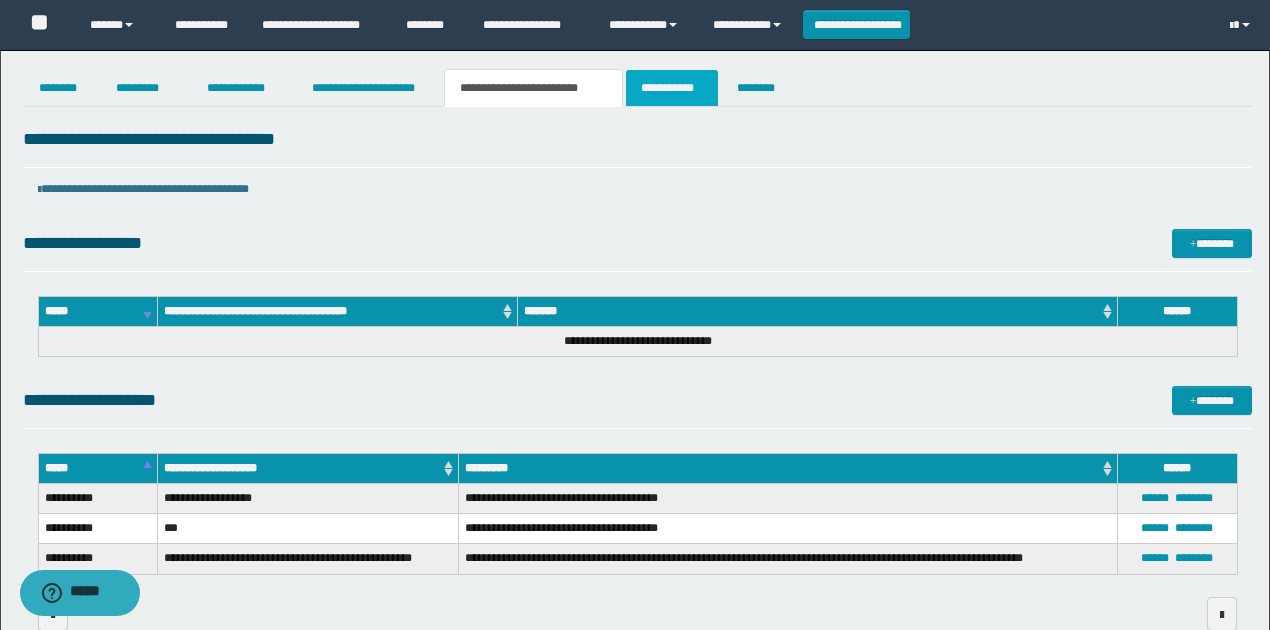 click on "**********" at bounding box center (672, 88) 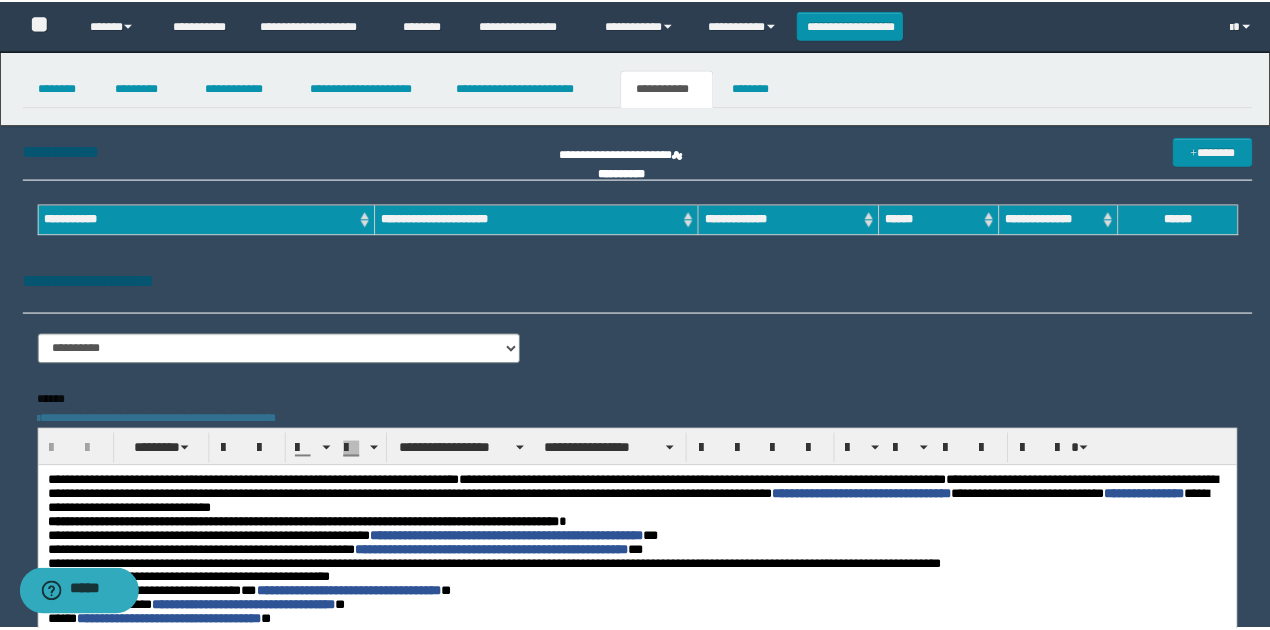 scroll, scrollTop: 0, scrollLeft: 0, axis: both 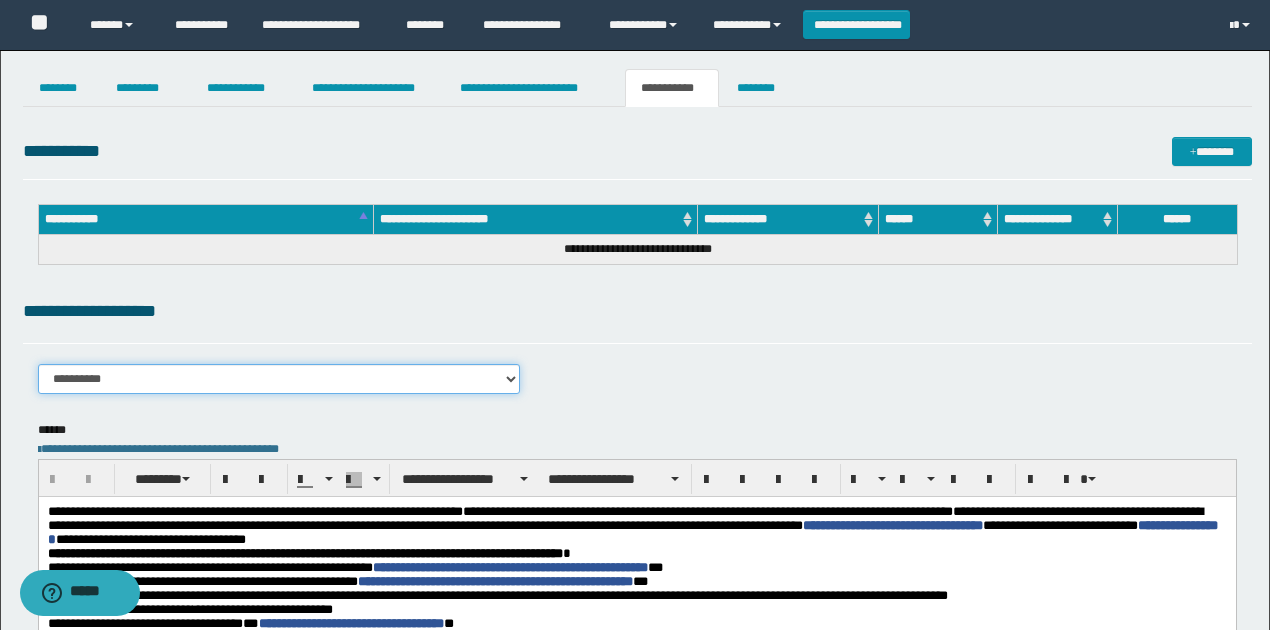 click on "**********" at bounding box center [279, 379] 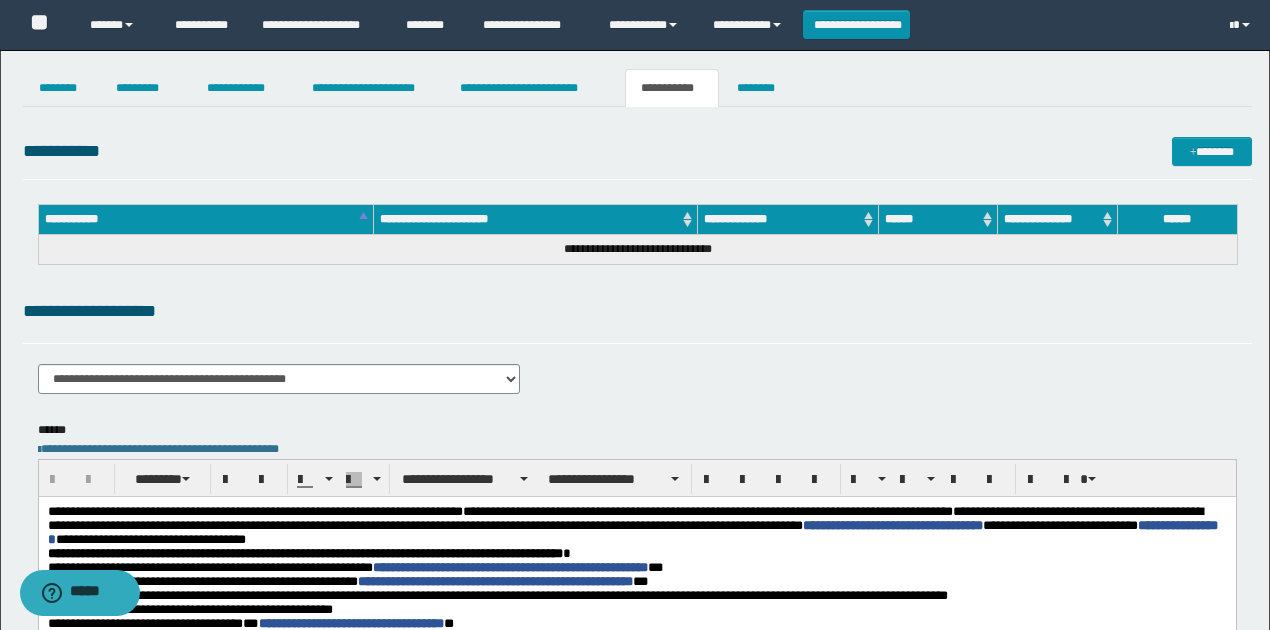 click on "**********" at bounding box center [637, 311] 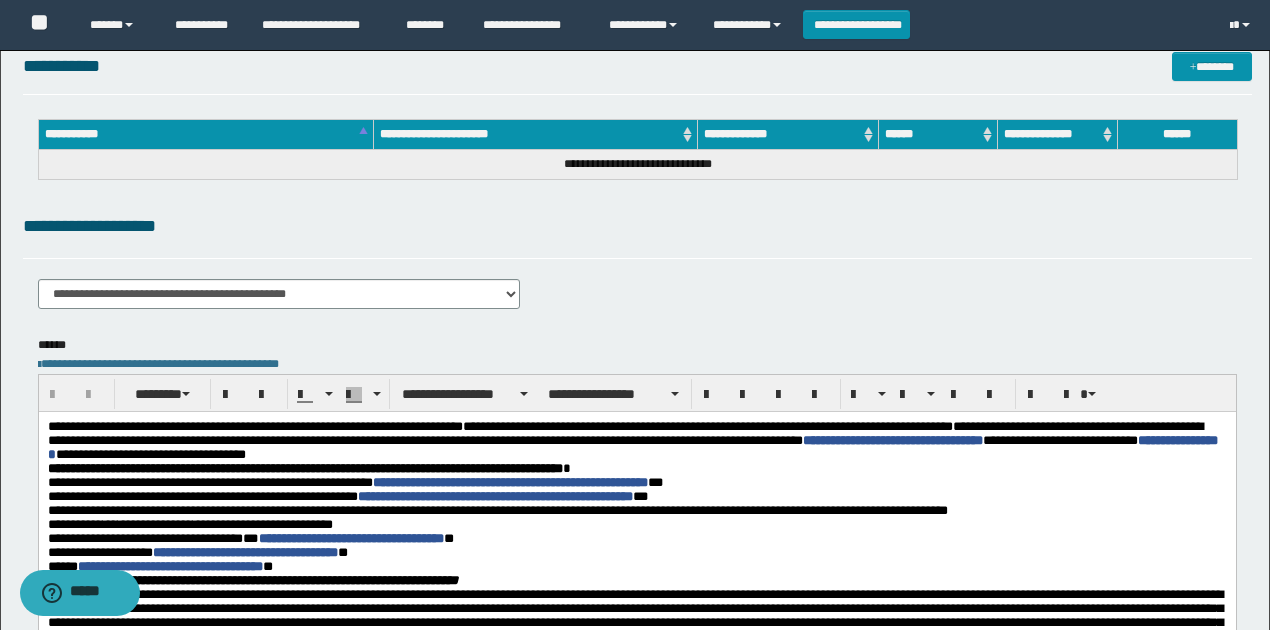 scroll, scrollTop: 133, scrollLeft: 0, axis: vertical 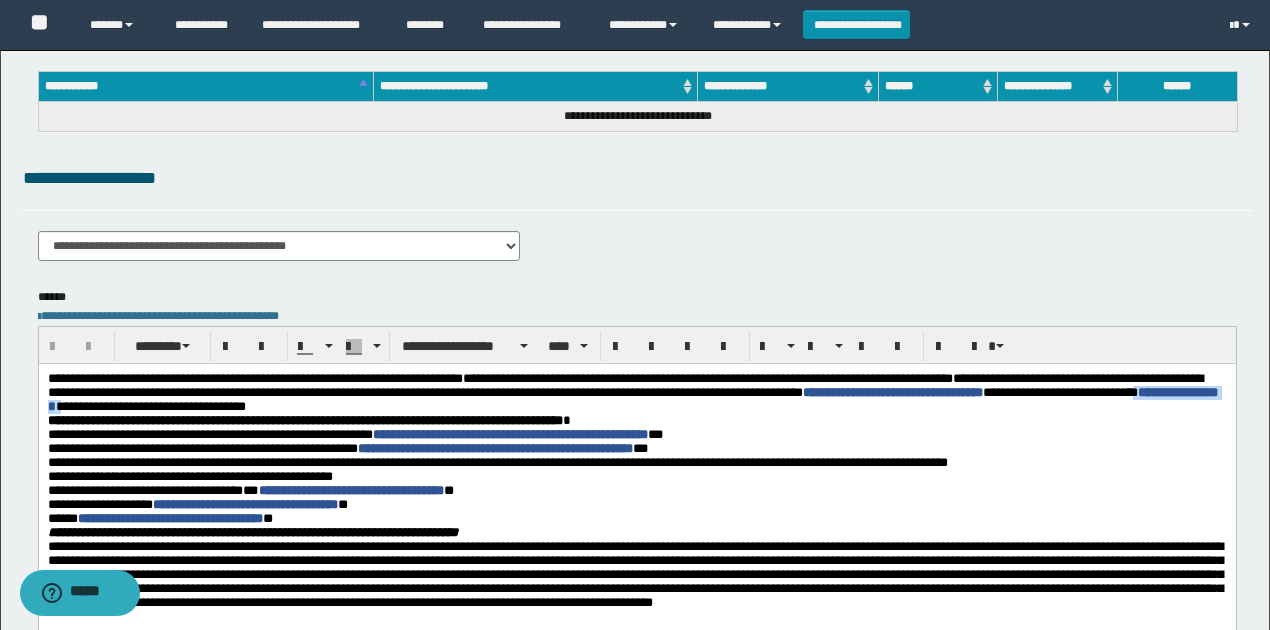 drag, startPoint x: 201, startPoint y: 407, endPoint x: 312, endPoint y: 407, distance: 111 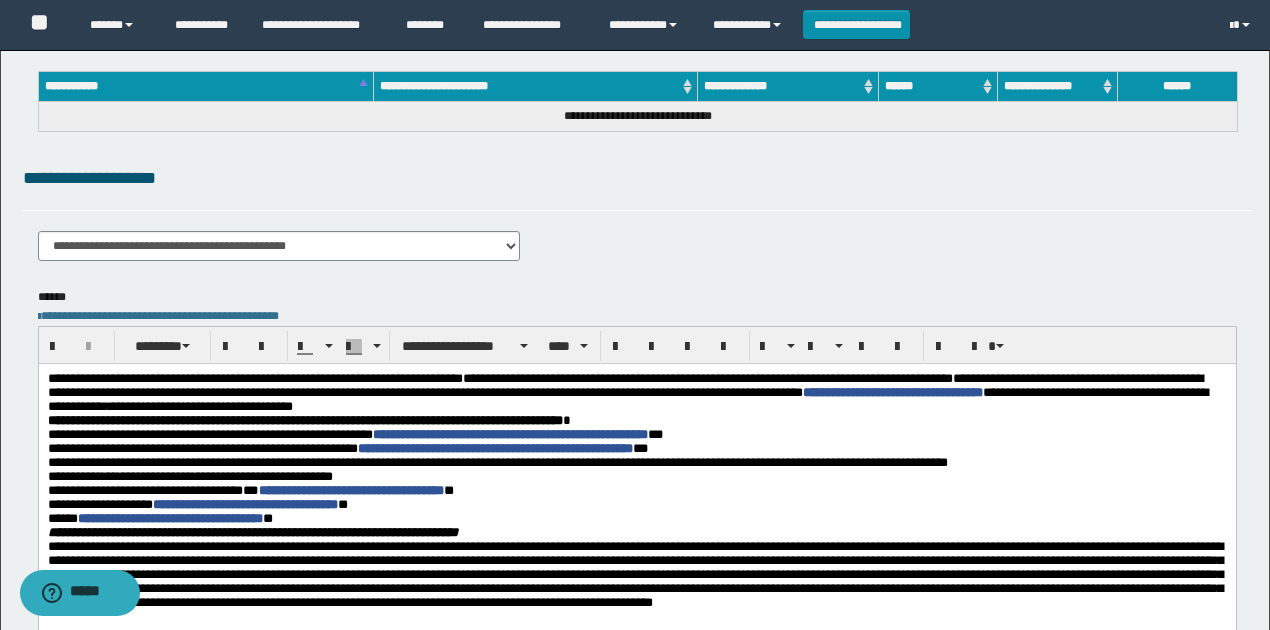 click on "**********" at bounding box center (636, 392) 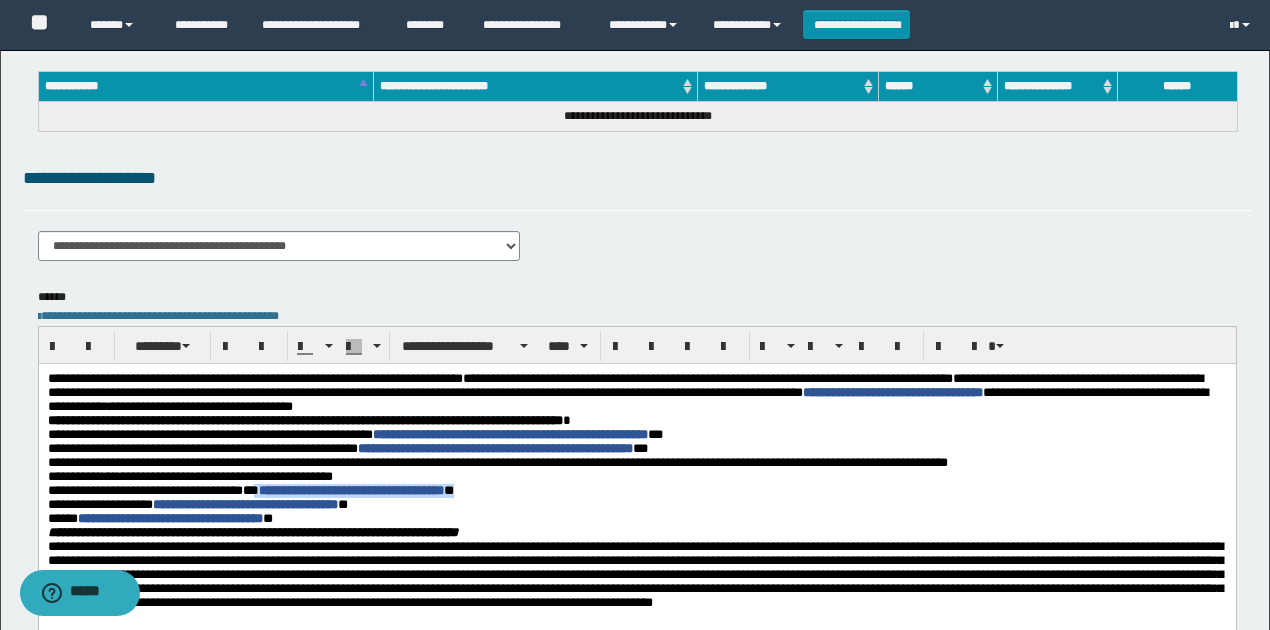 drag, startPoint x: 257, startPoint y: 499, endPoint x: 555, endPoint y: 507, distance: 298.10736 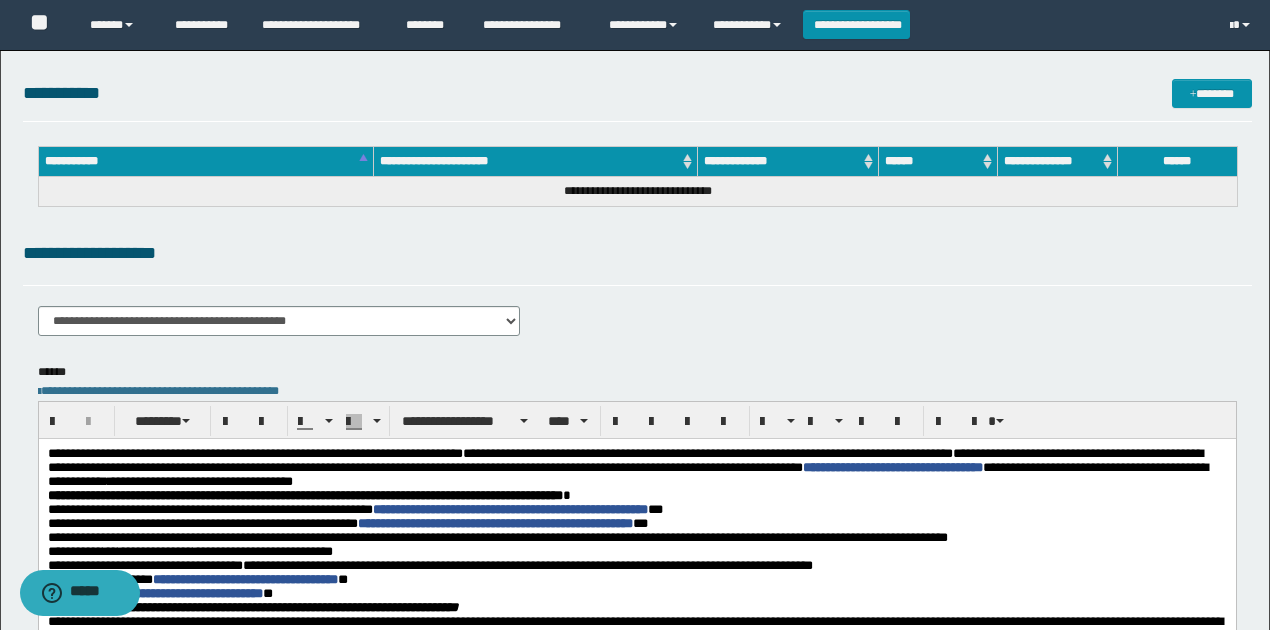 scroll, scrollTop: 0, scrollLeft: 0, axis: both 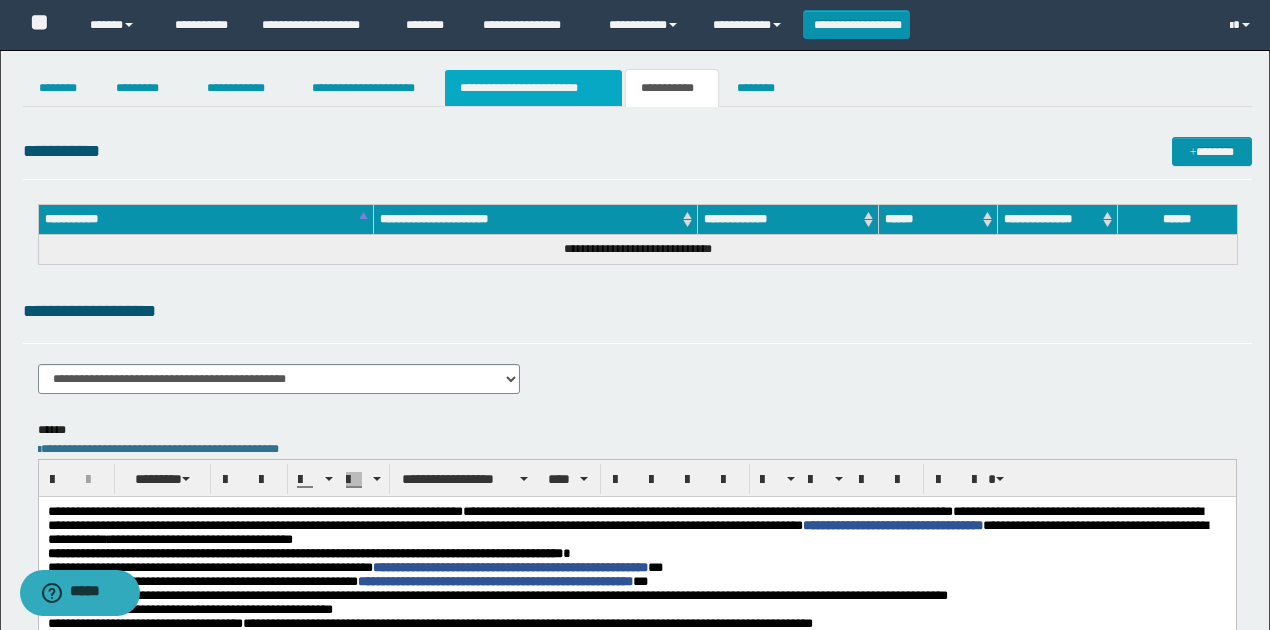 click on "**********" at bounding box center (533, 88) 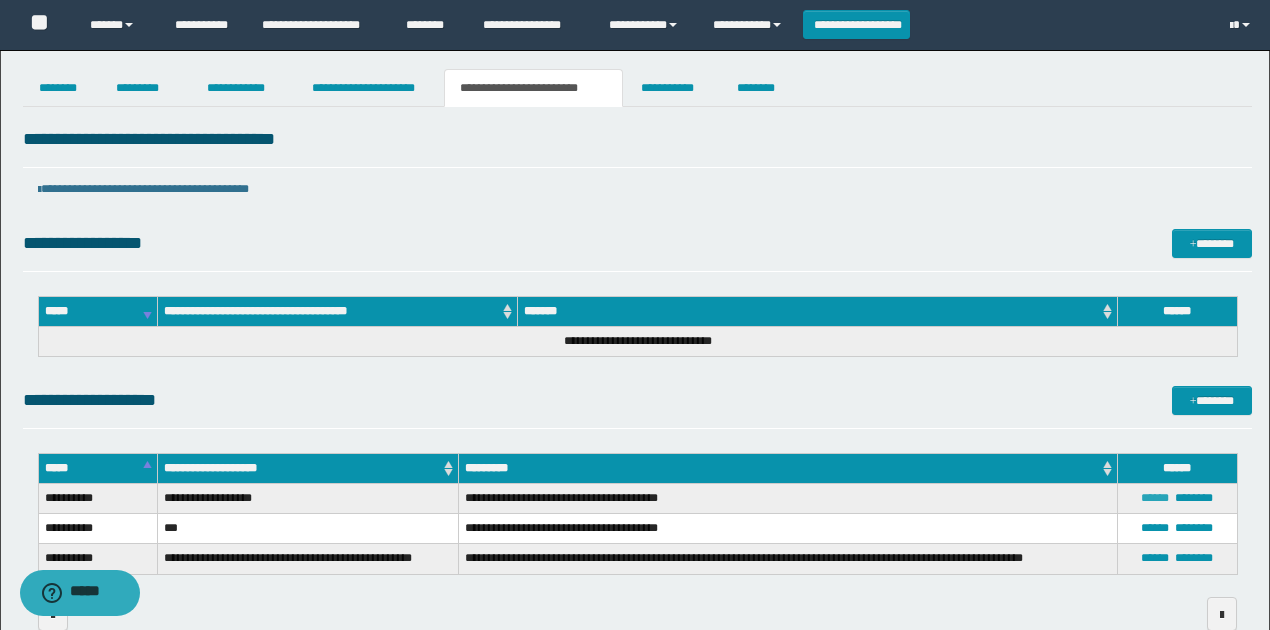 click on "******" at bounding box center [1155, 498] 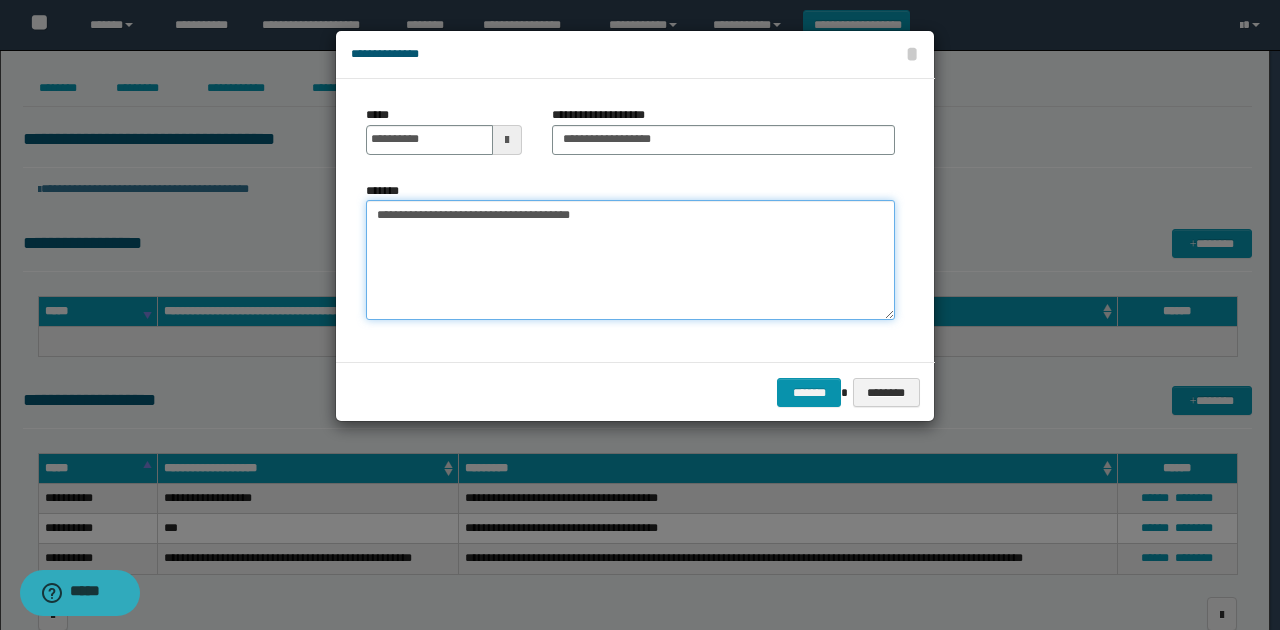 drag, startPoint x: 507, startPoint y: 217, endPoint x: 363, endPoint y: 215, distance: 144.01389 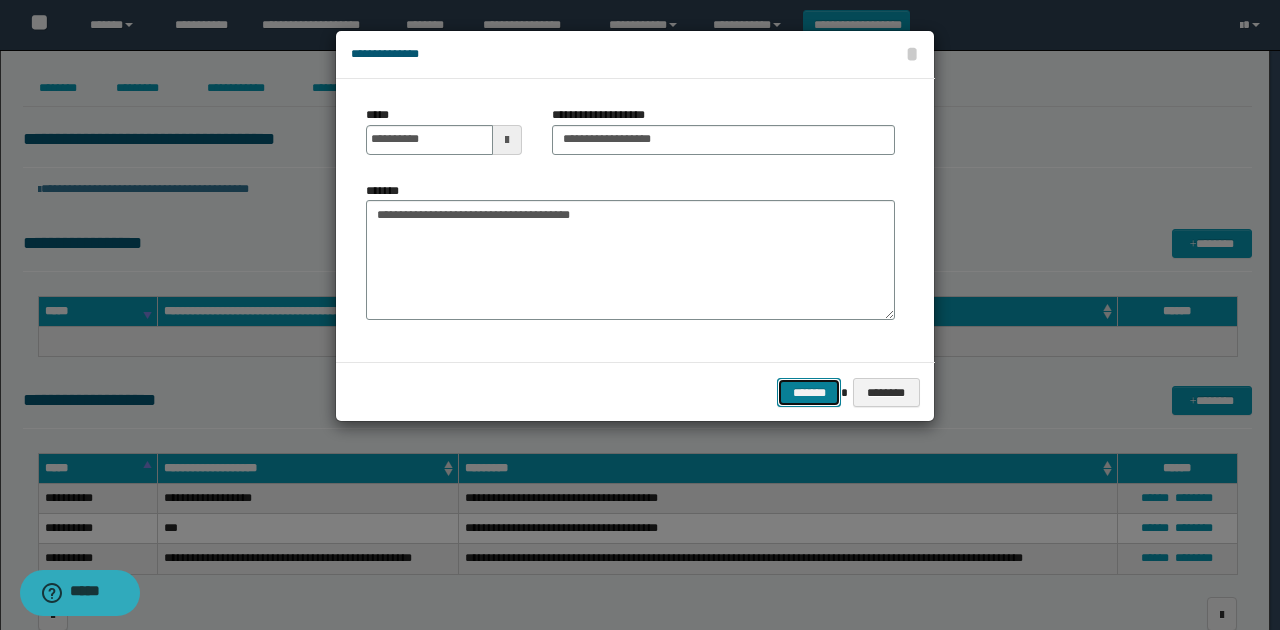 click on "*******" at bounding box center (809, 392) 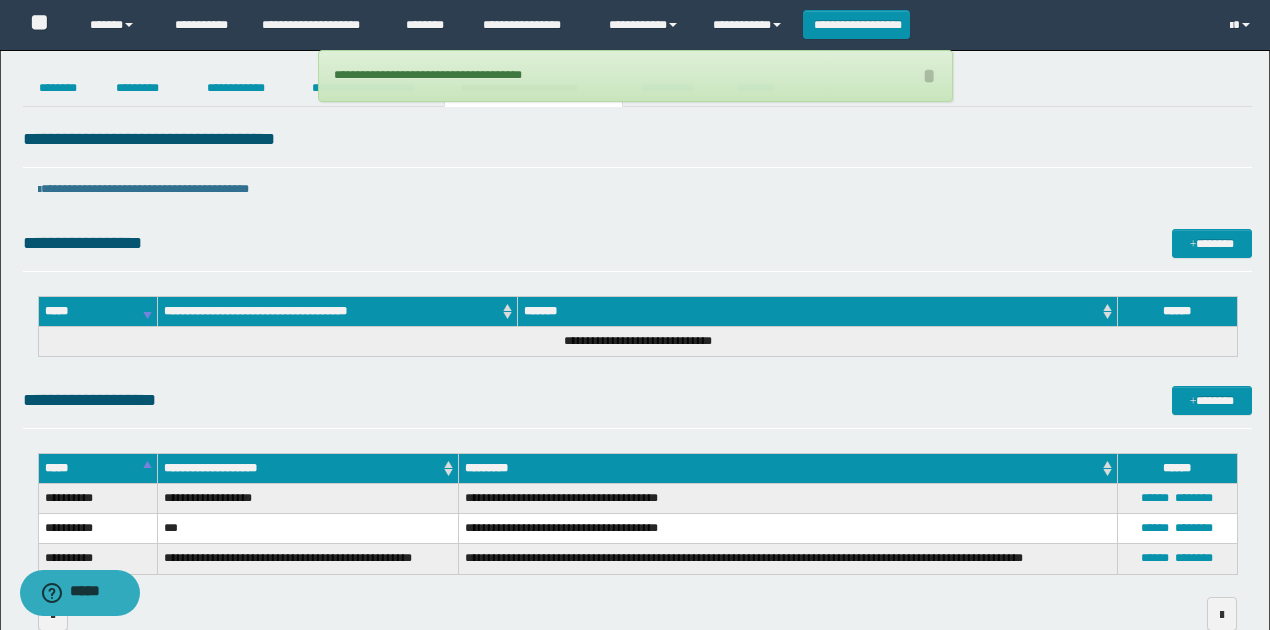click on "**********" at bounding box center (635, 76) 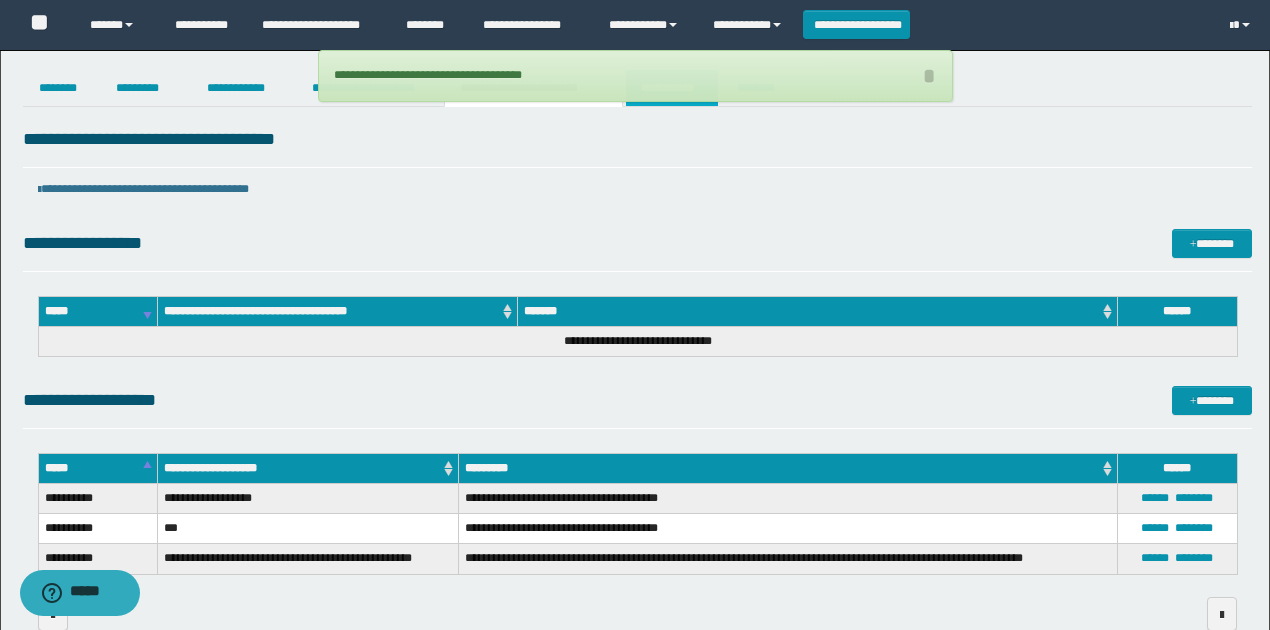 click on "**********" at bounding box center [672, 88] 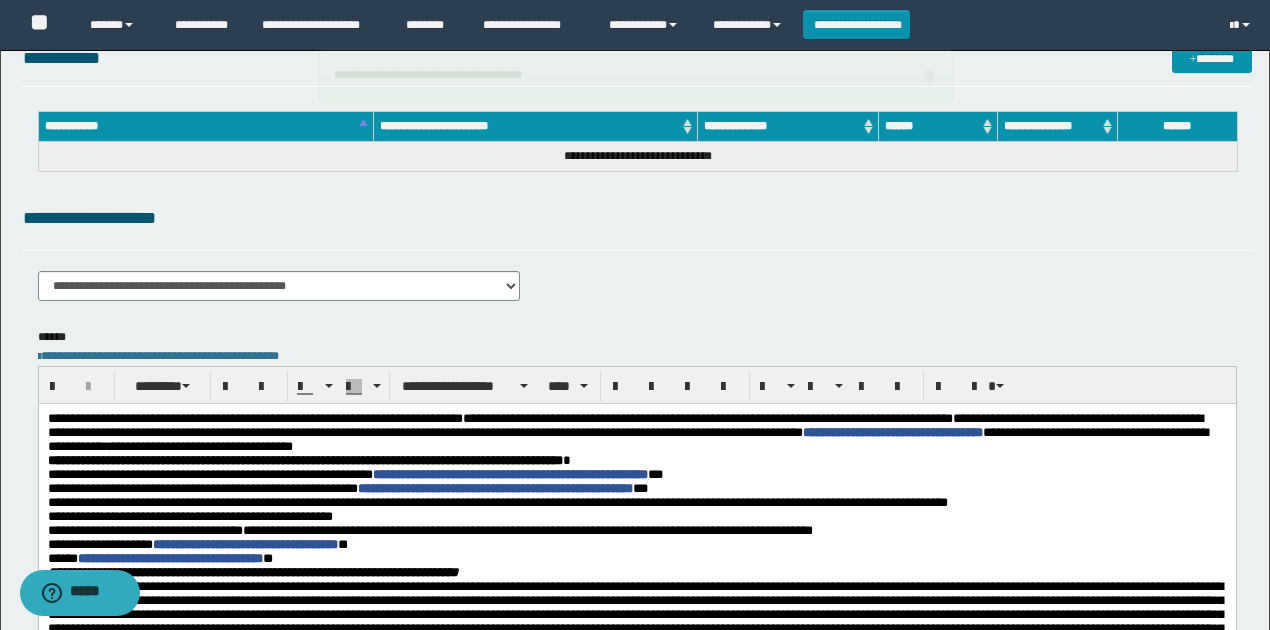 scroll, scrollTop: 200, scrollLeft: 0, axis: vertical 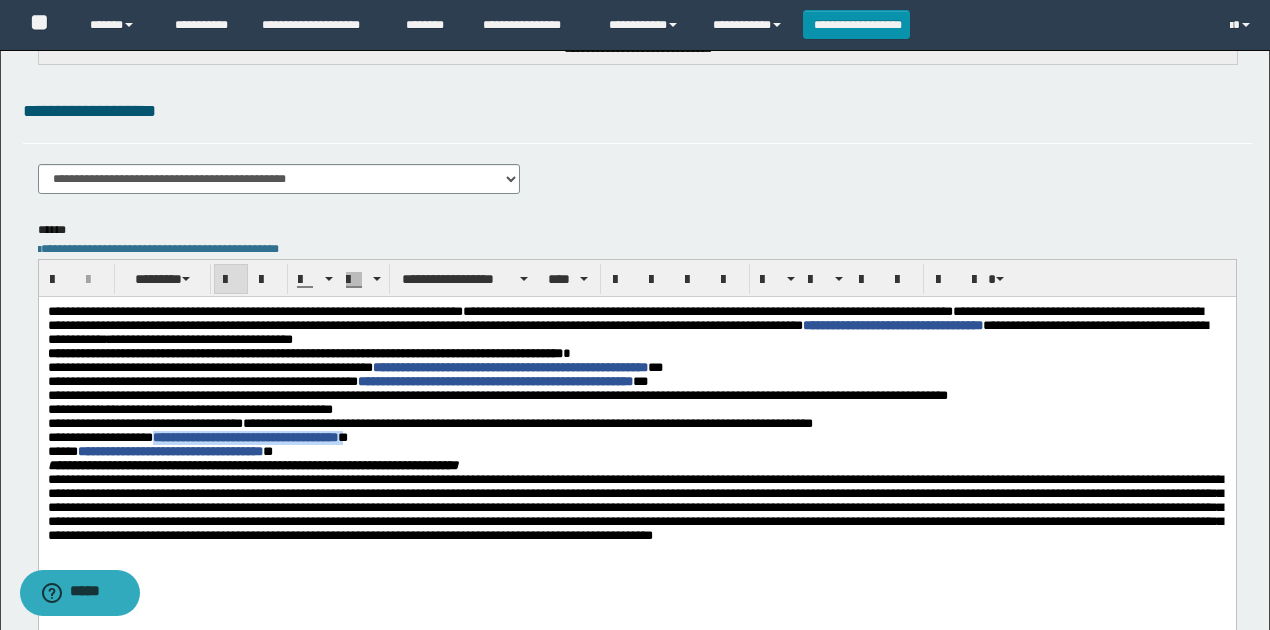 drag, startPoint x: 175, startPoint y: 450, endPoint x: 396, endPoint y: 443, distance: 221.11082 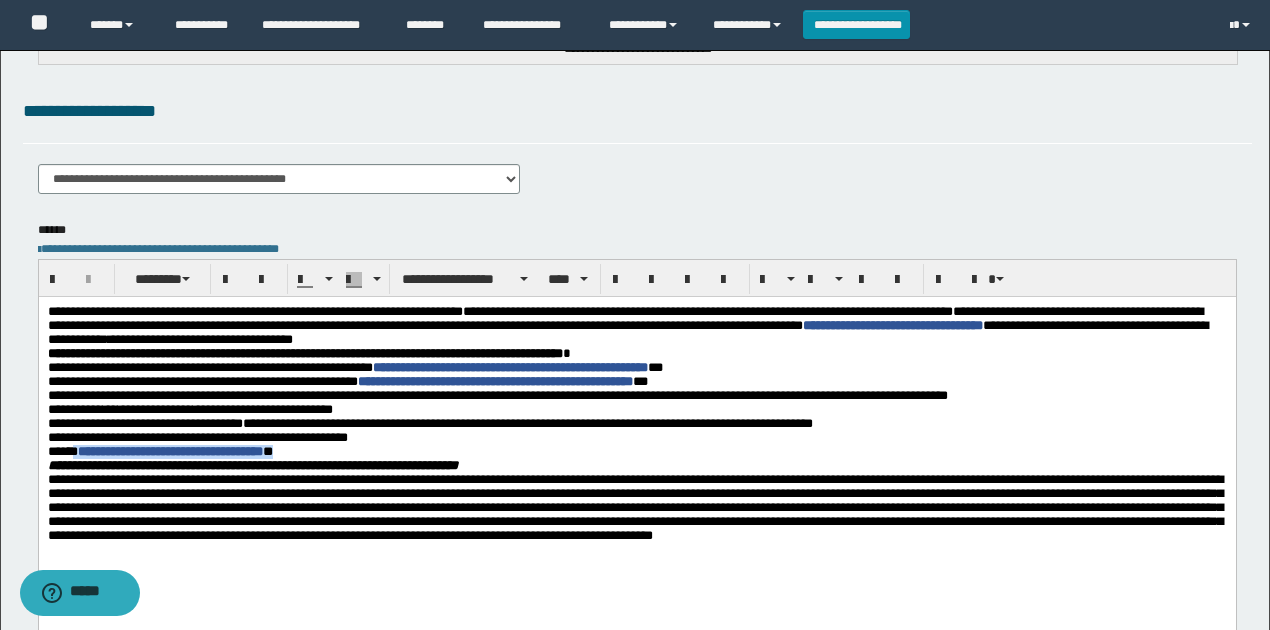 drag, startPoint x: 330, startPoint y: 462, endPoint x: 80, endPoint y: 462, distance: 250 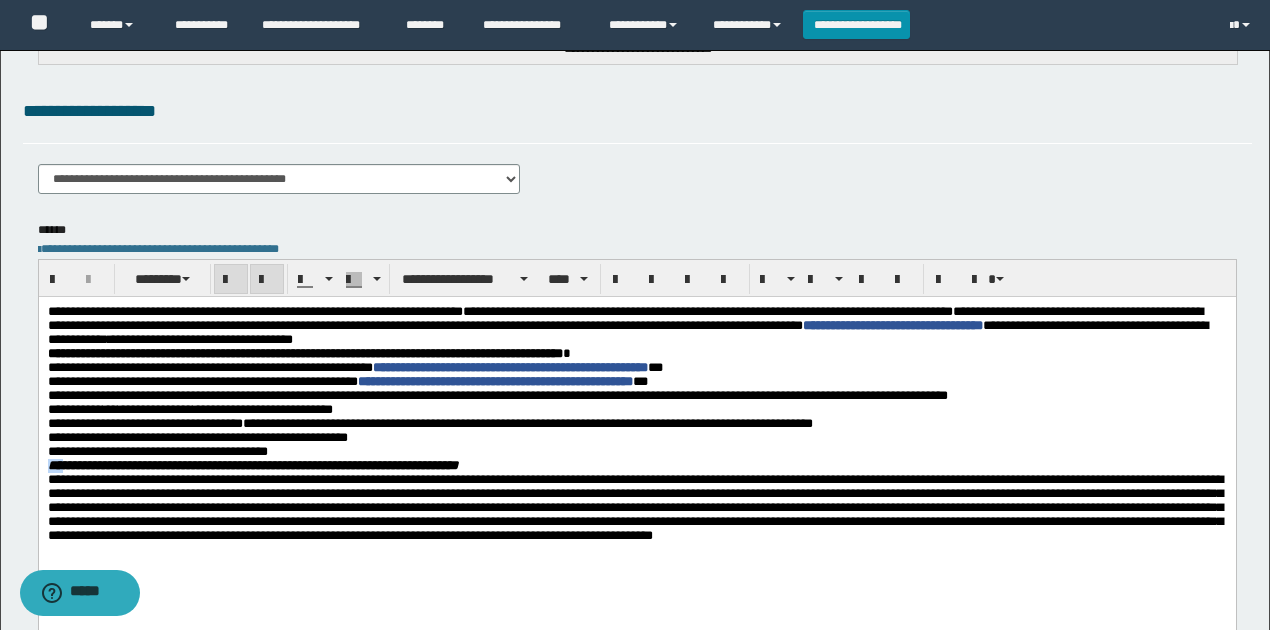 drag, startPoint x: 66, startPoint y: 476, endPoint x: 30, endPoint y: 478, distance: 36.05551 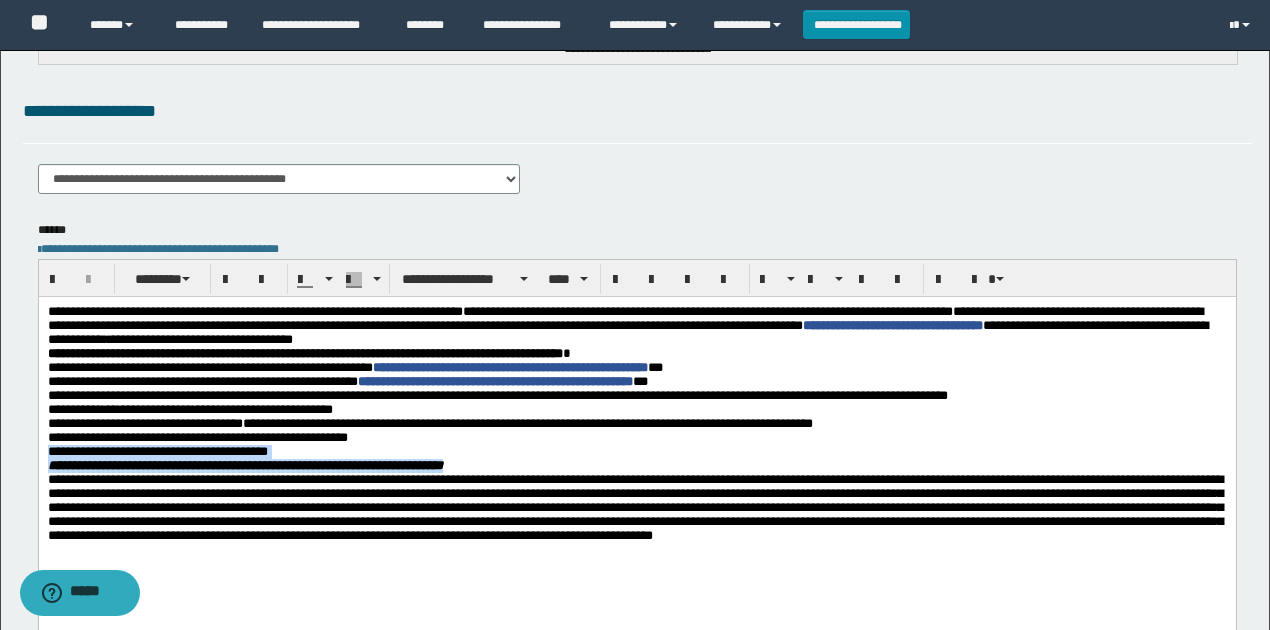 drag, startPoint x: 508, startPoint y: 478, endPoint x: 0, endPoint y: 472, distance: 508.03543 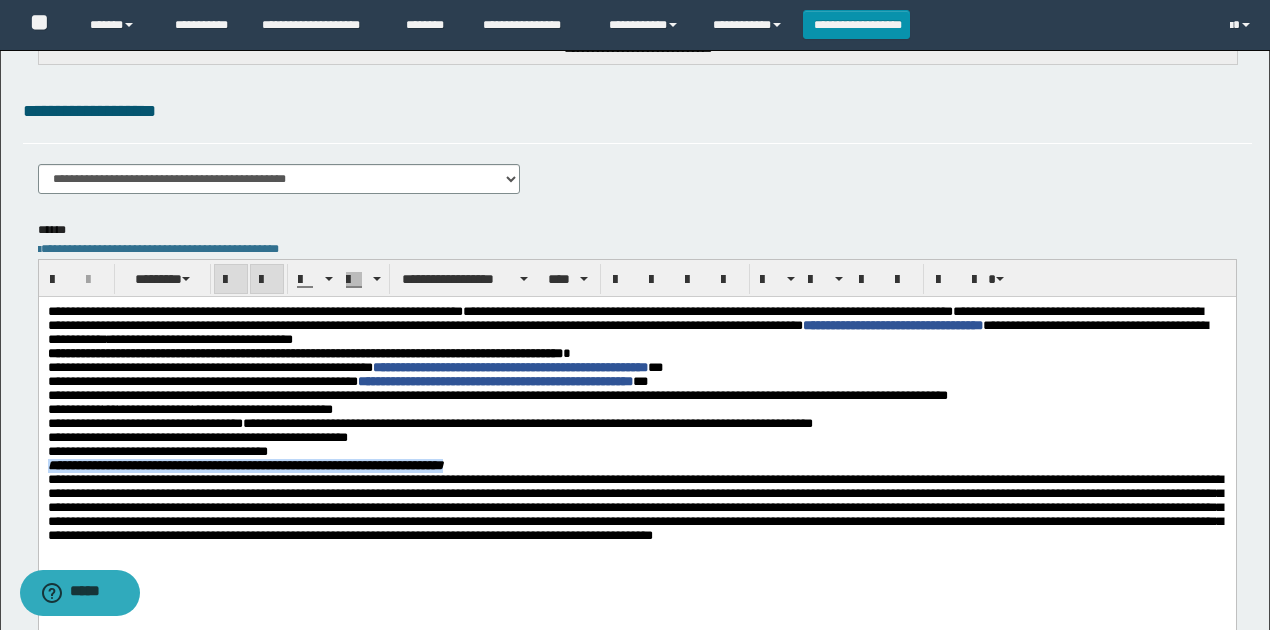 drag, startPoint x: 504, startPoint y: 485, endPoint x: 60, endPoint y: 470, distance: 444.2533 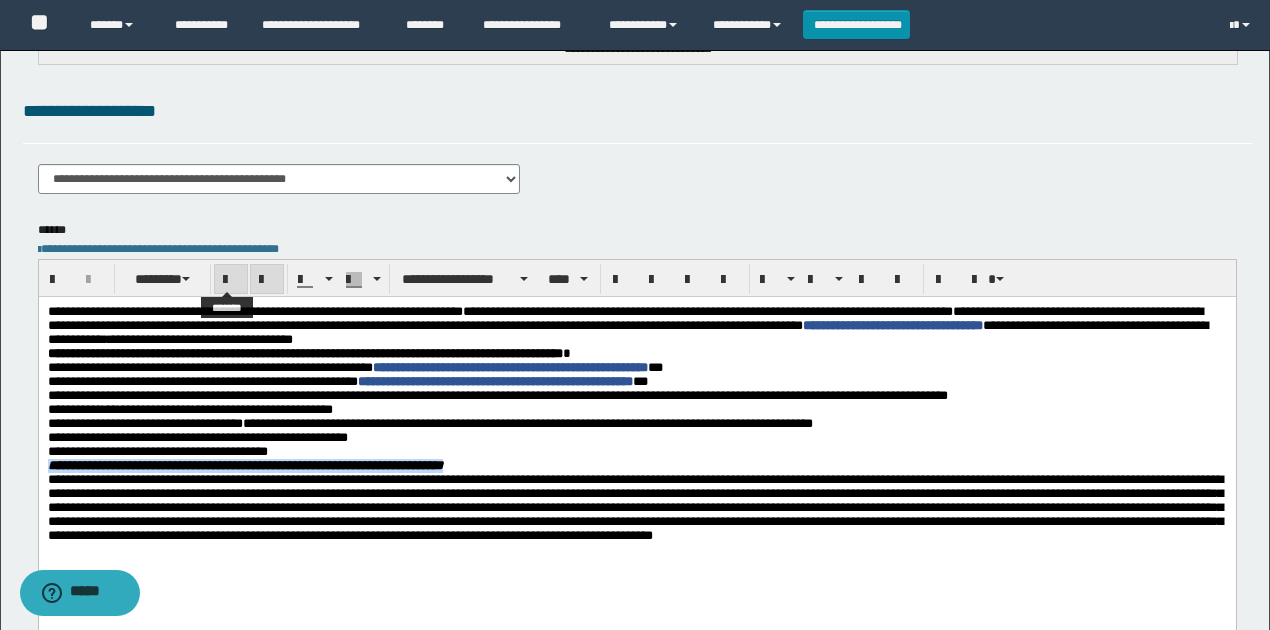 click at bounding box center (231, 279) 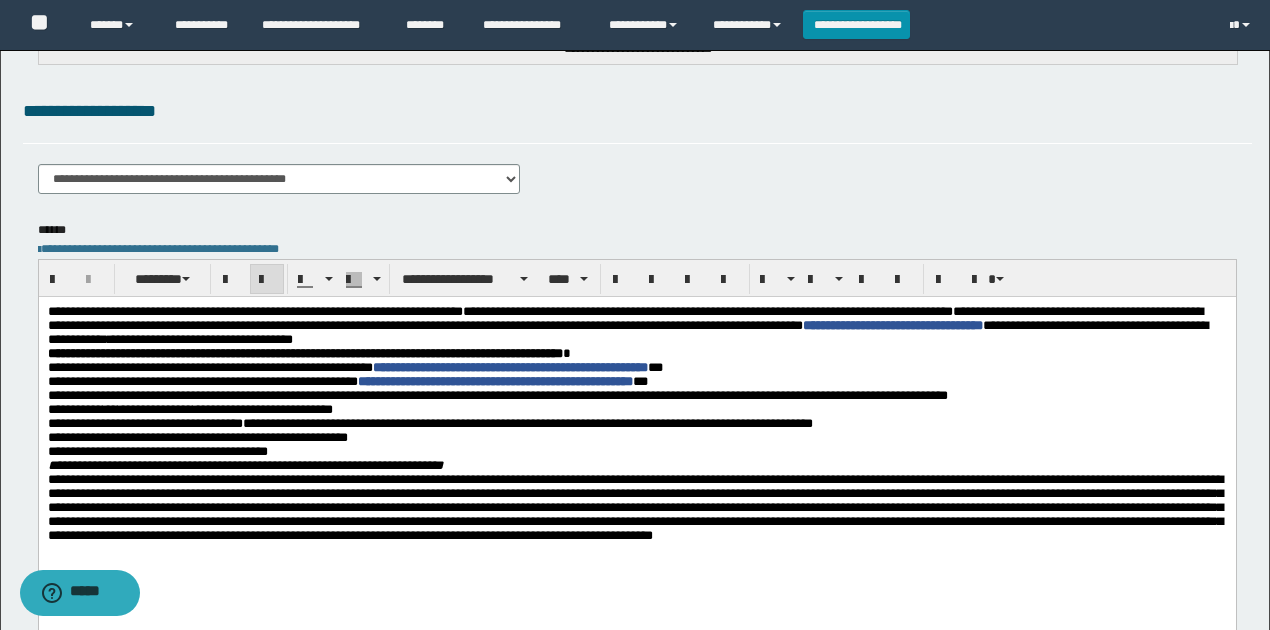 click on "**********" at bounding box center (636, 409) 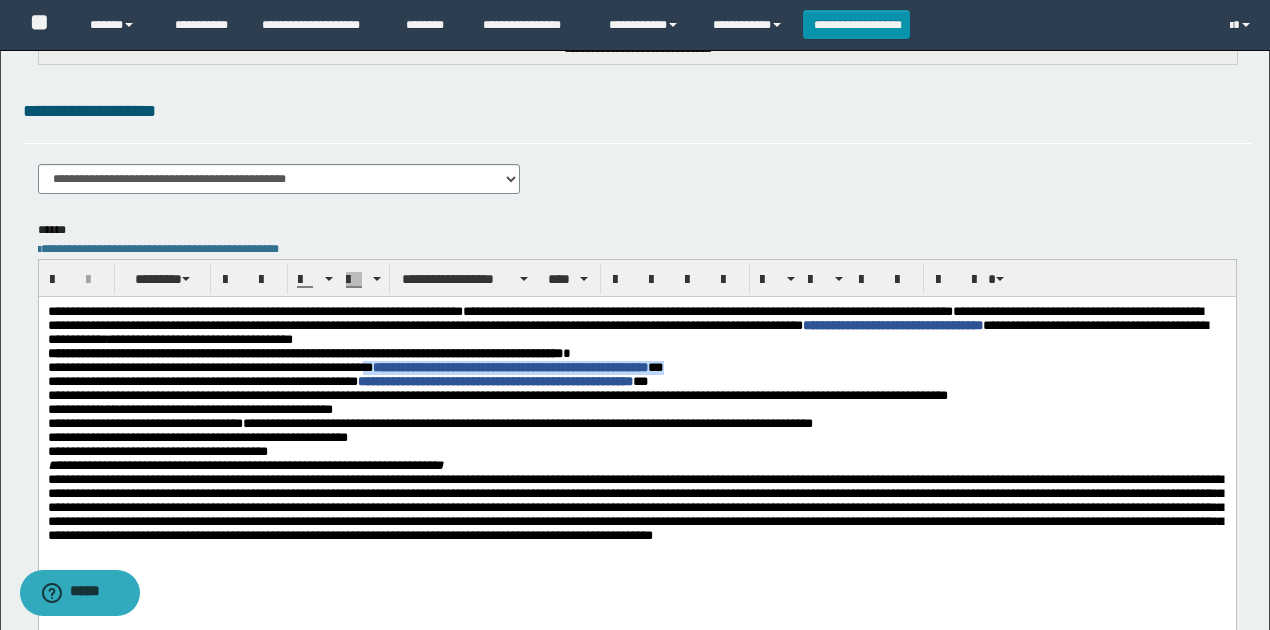 drag, startPoint x: 396, startPoint y: 368, endPoint x: 811, endPoint y: 379, distance: 415.14575 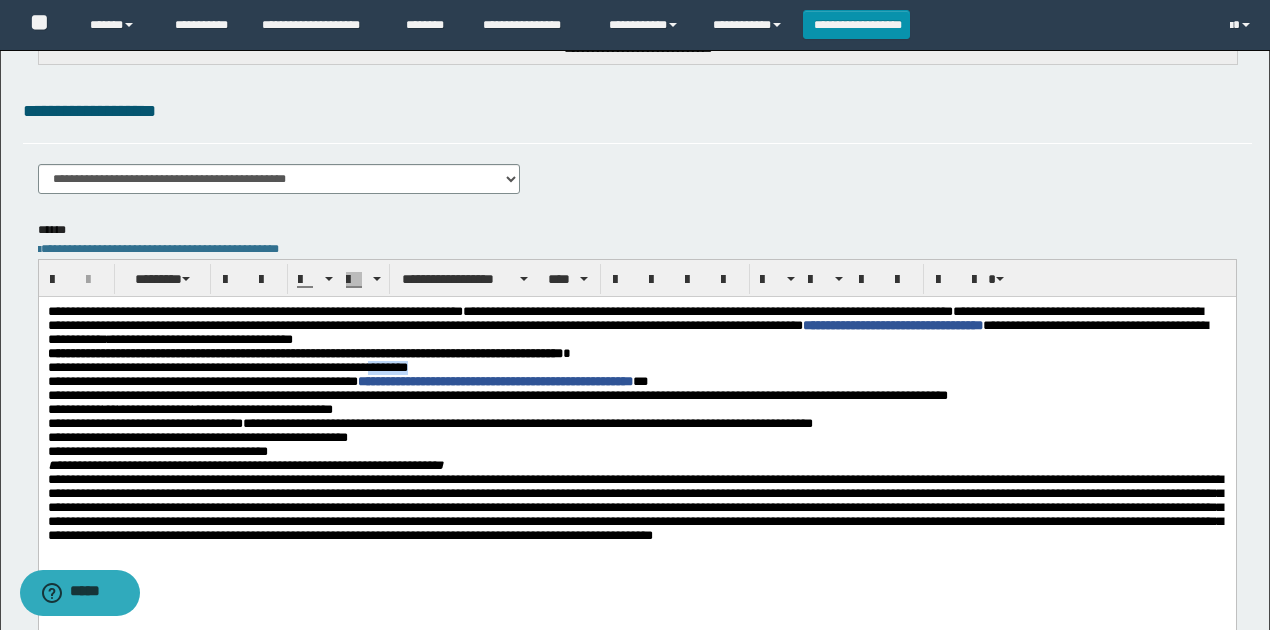 drag, startPoint x: 466, startPoint y: 369, endPoint x: 402, endPoint y: 370, distance: 64.00781 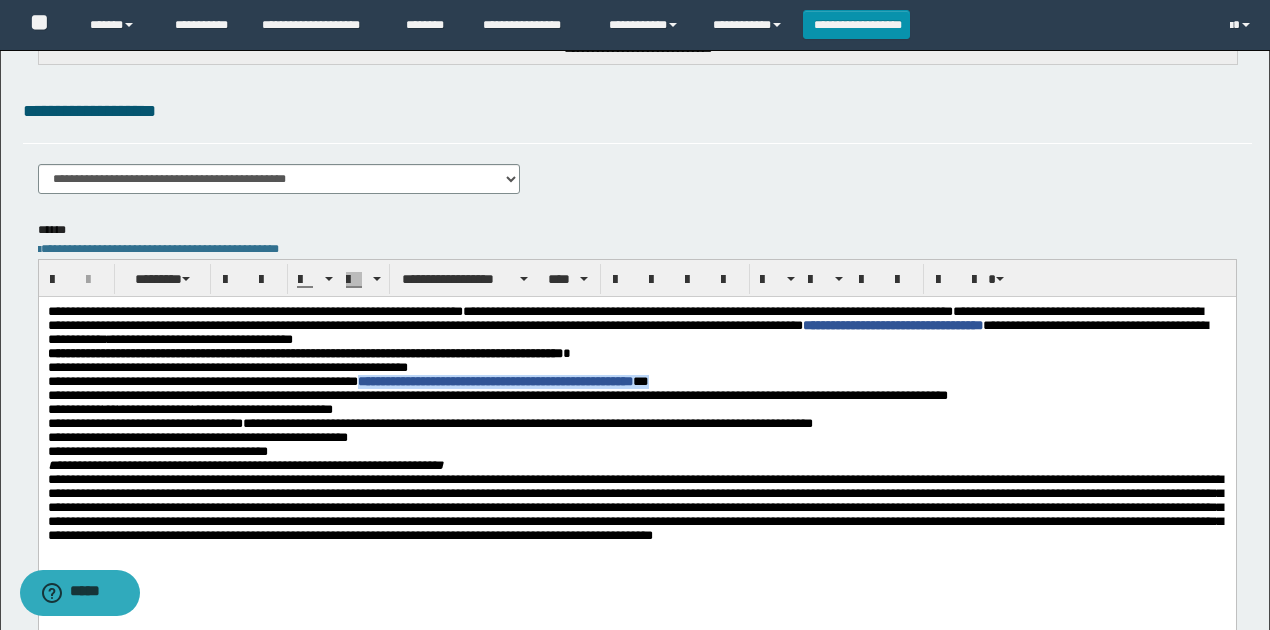 drag, startPoint x: 374, startPoint y: 387, endPoint x: 786, endPoint y: 387, distance: 412 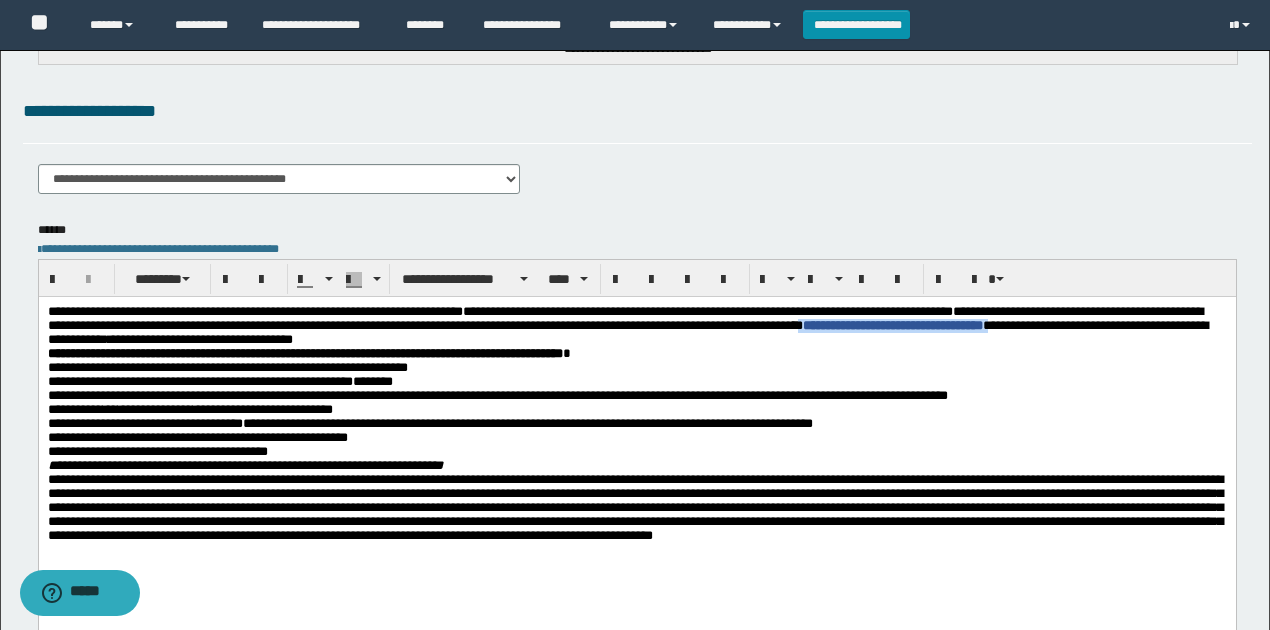 drag, startPoint x: 998, startPoint y: 326, endPoint x: 1222, endPoint y: 330, distance: 224.0357 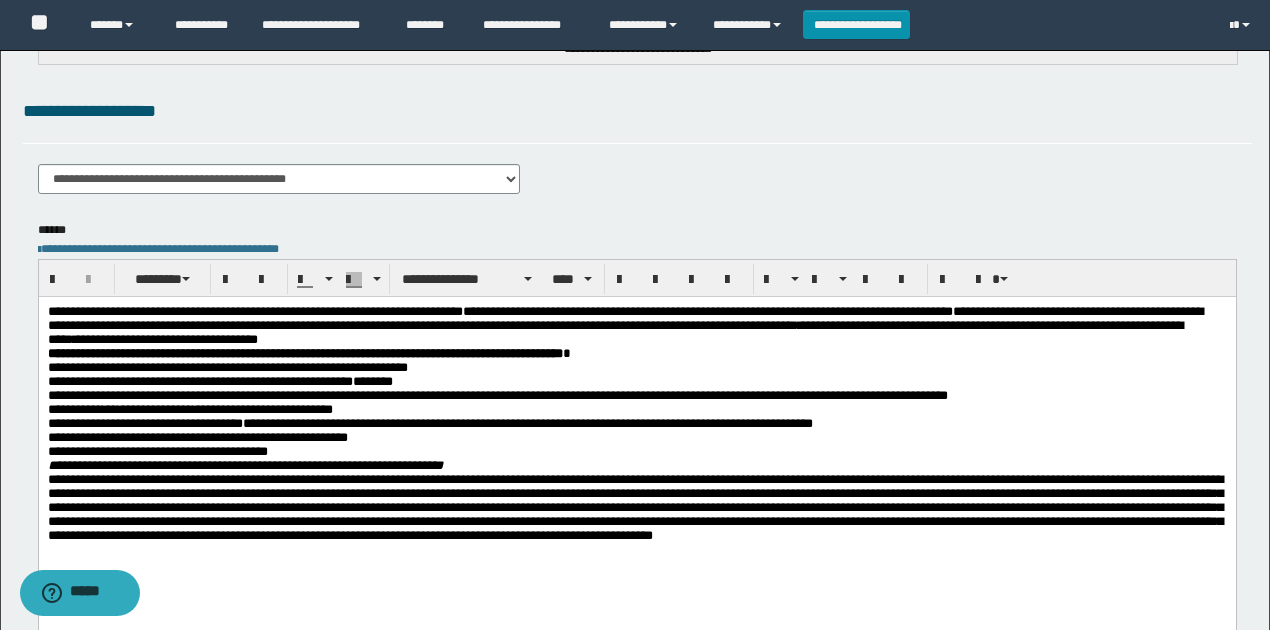 click on "********" at bounding box center [372, 380] 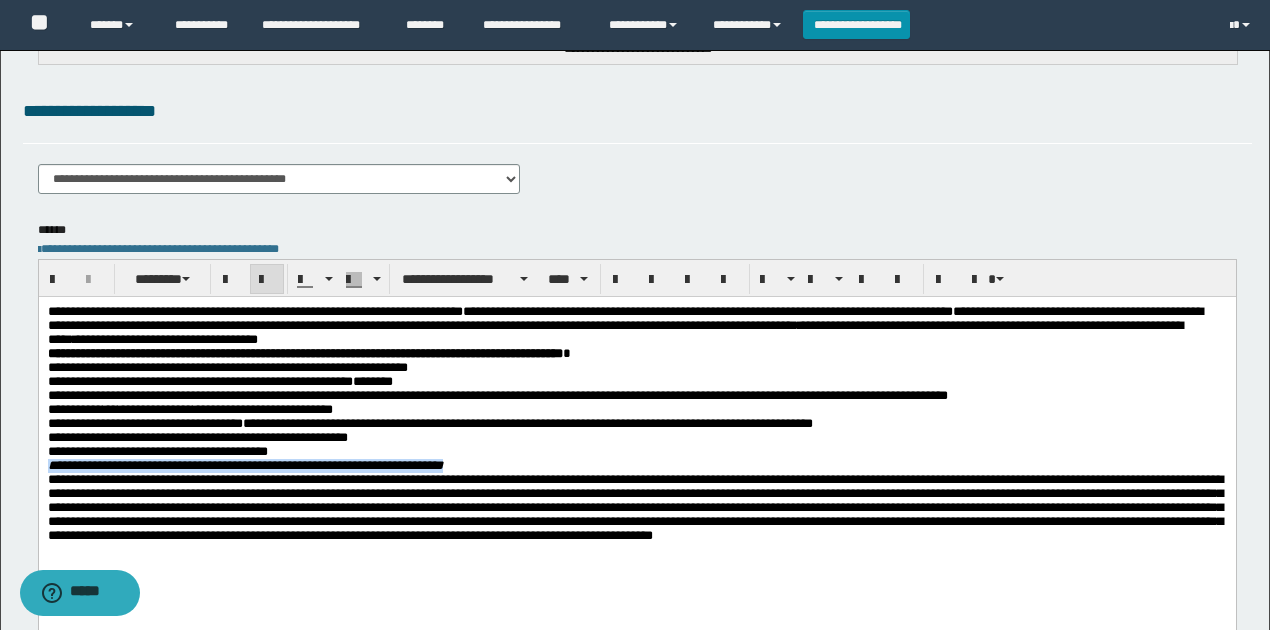 drag, startPoint x: 338, startPoint y: 464, endPoint x: 41, endPoint y: 480, distance: 297.43066 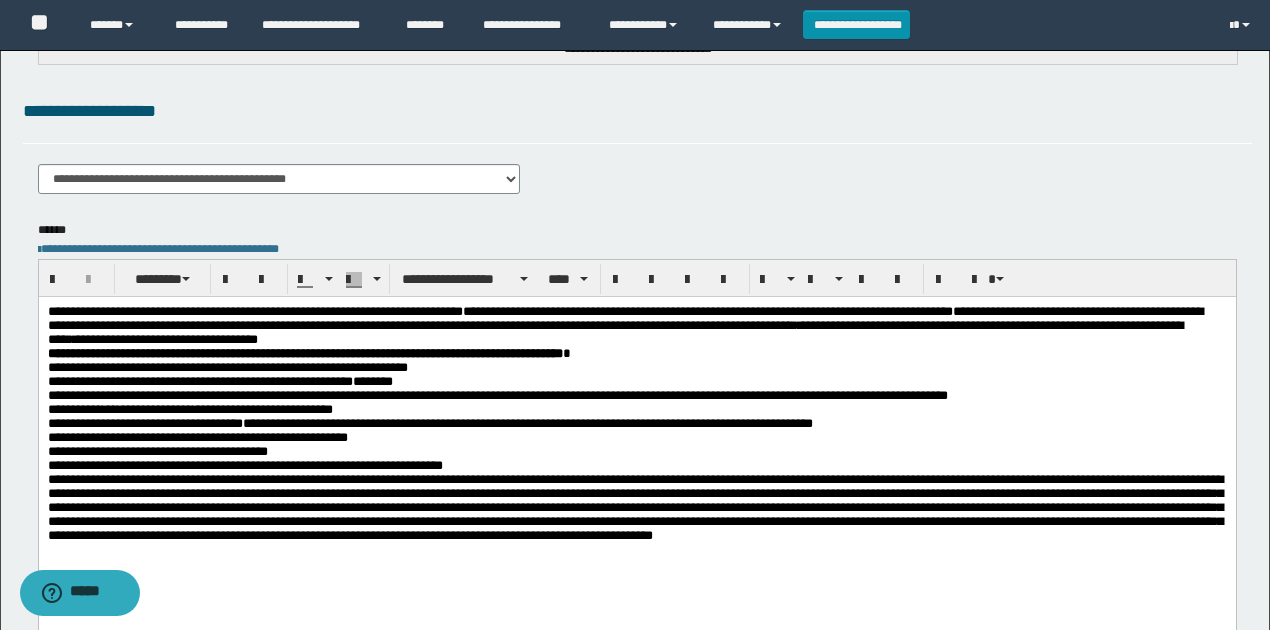click on "**********" at bounding box center [304, 352] 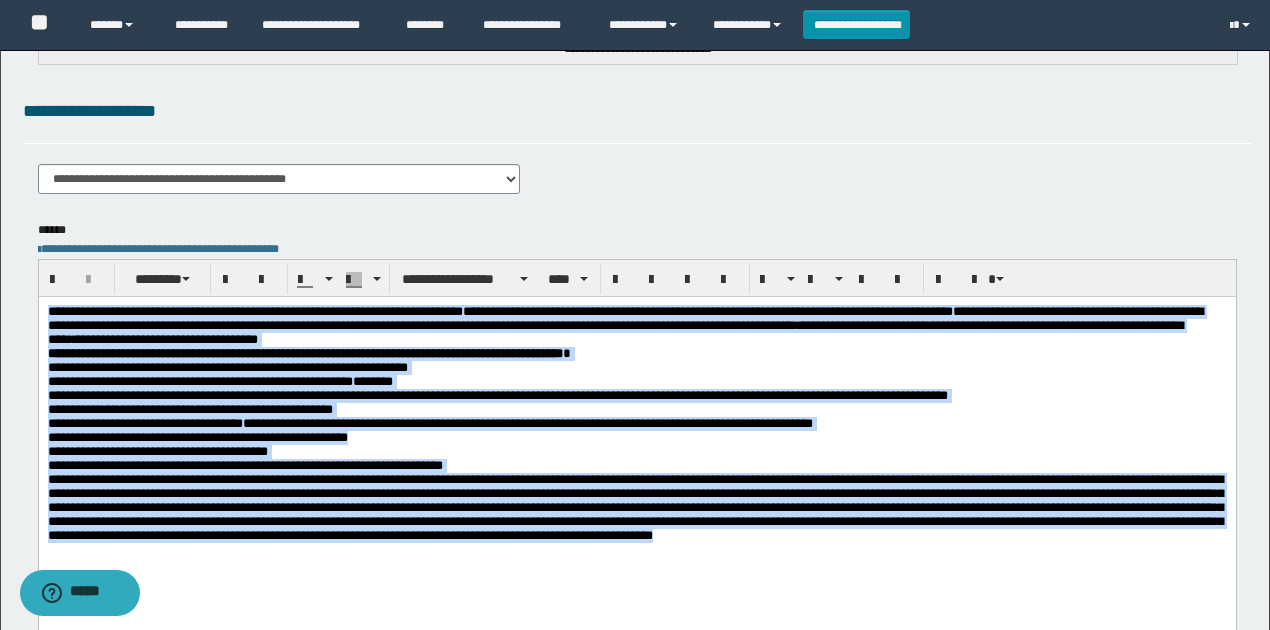 drag, startPoint x: 47, startPoint y: 313, endPoint x: 1210, endPoint y: 566, distance: 1190.2008 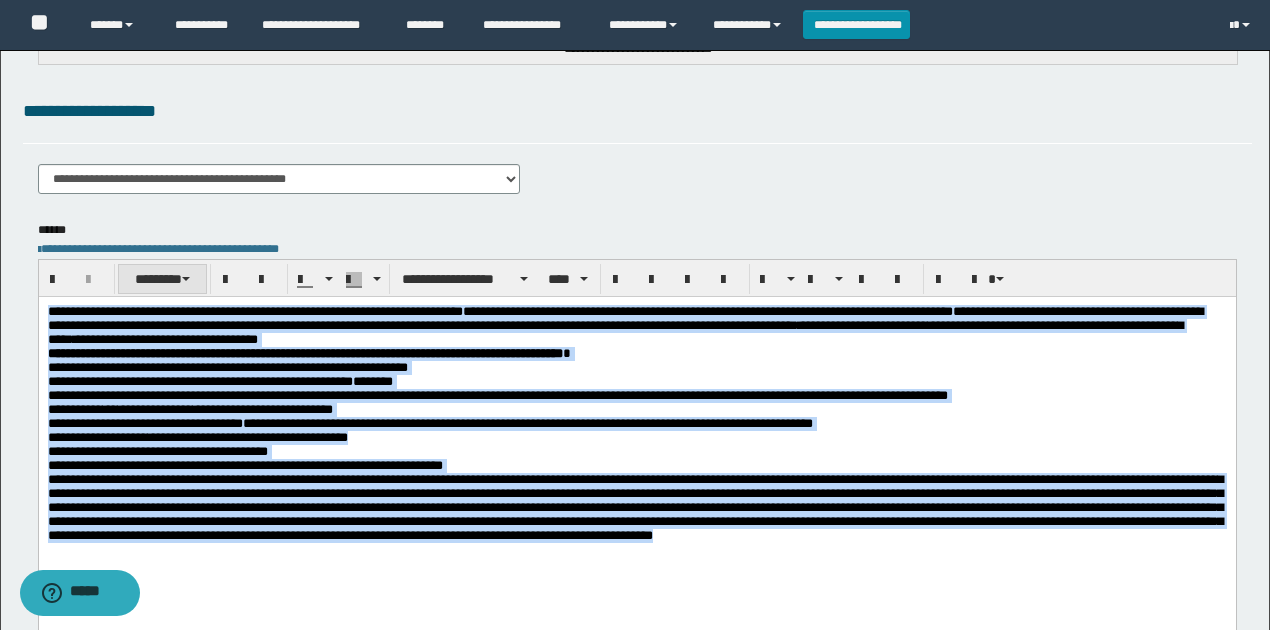 click on "********" at bounding box center (162, 279) 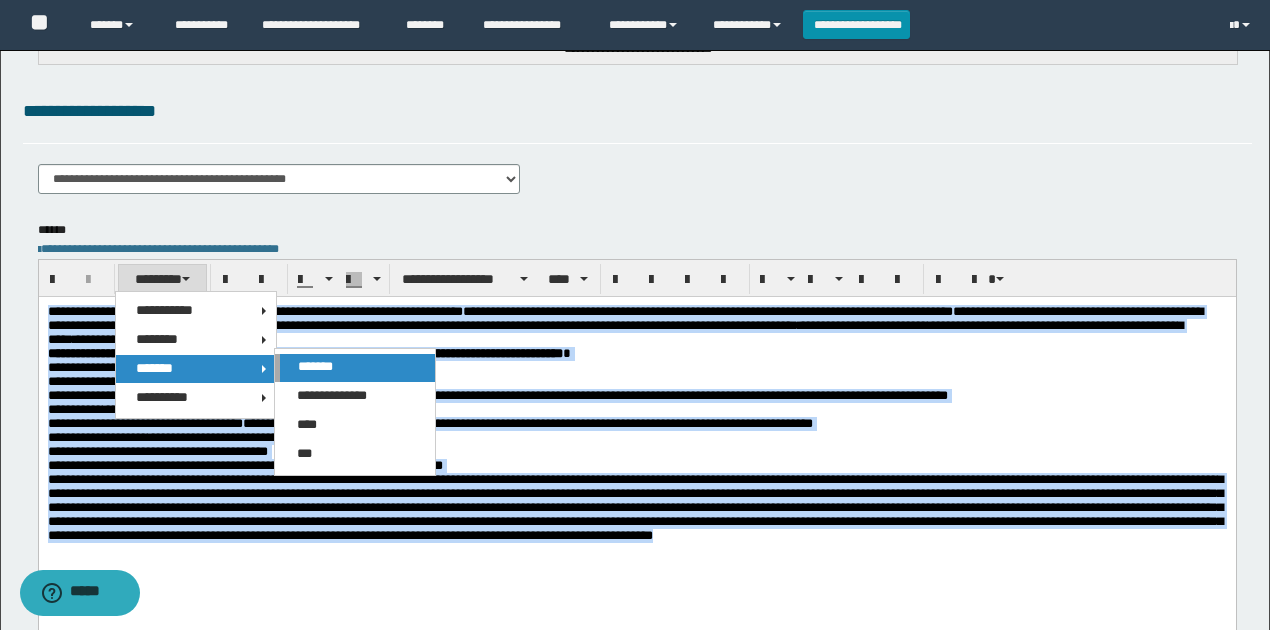 click on "*******" at bounding box center [315, 366] 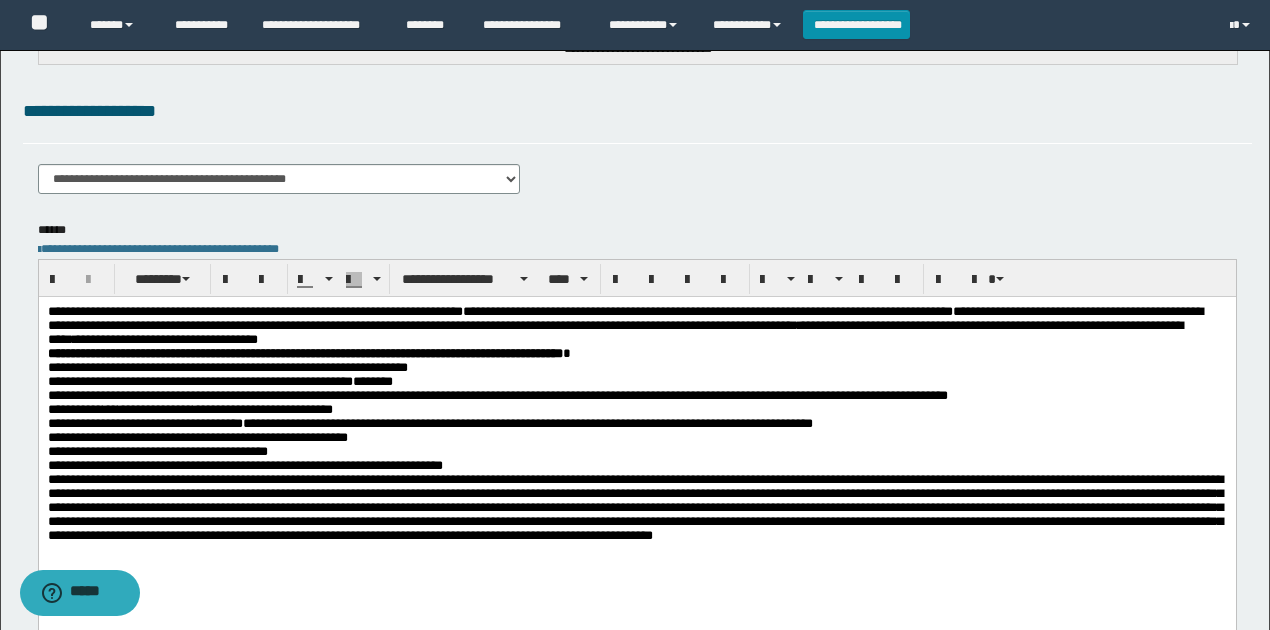 click on "**********" at bounding box center (429, 422) 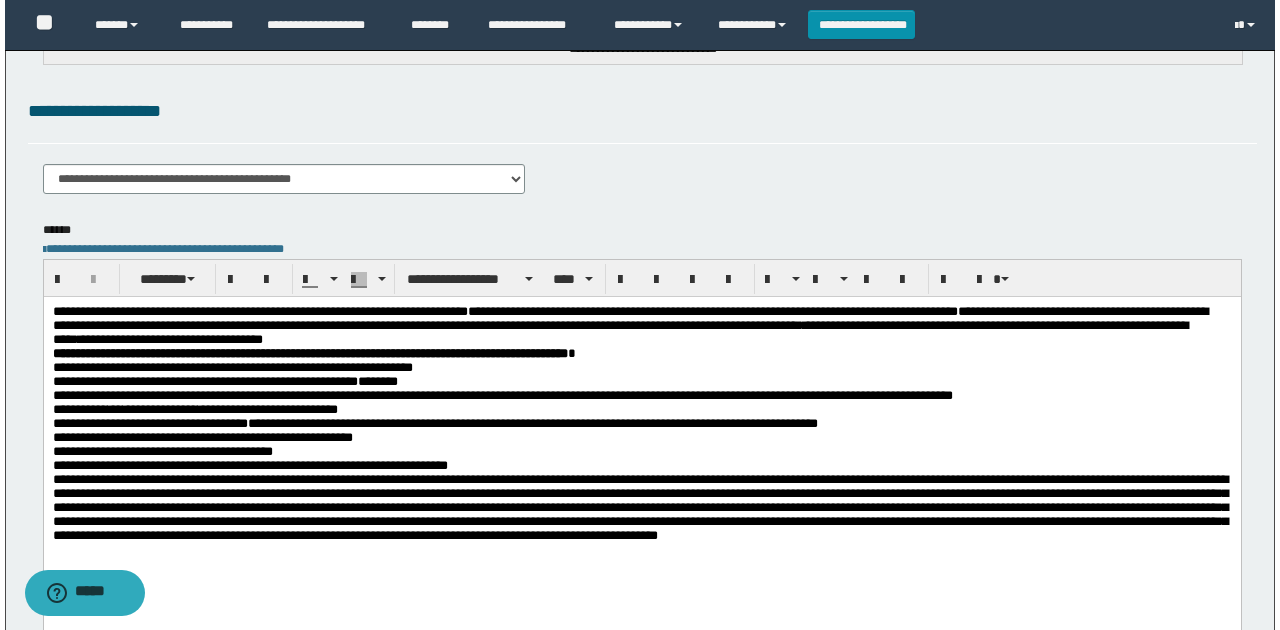 scroll, scrollTop: 0, scrollLeft: 0, axis: both 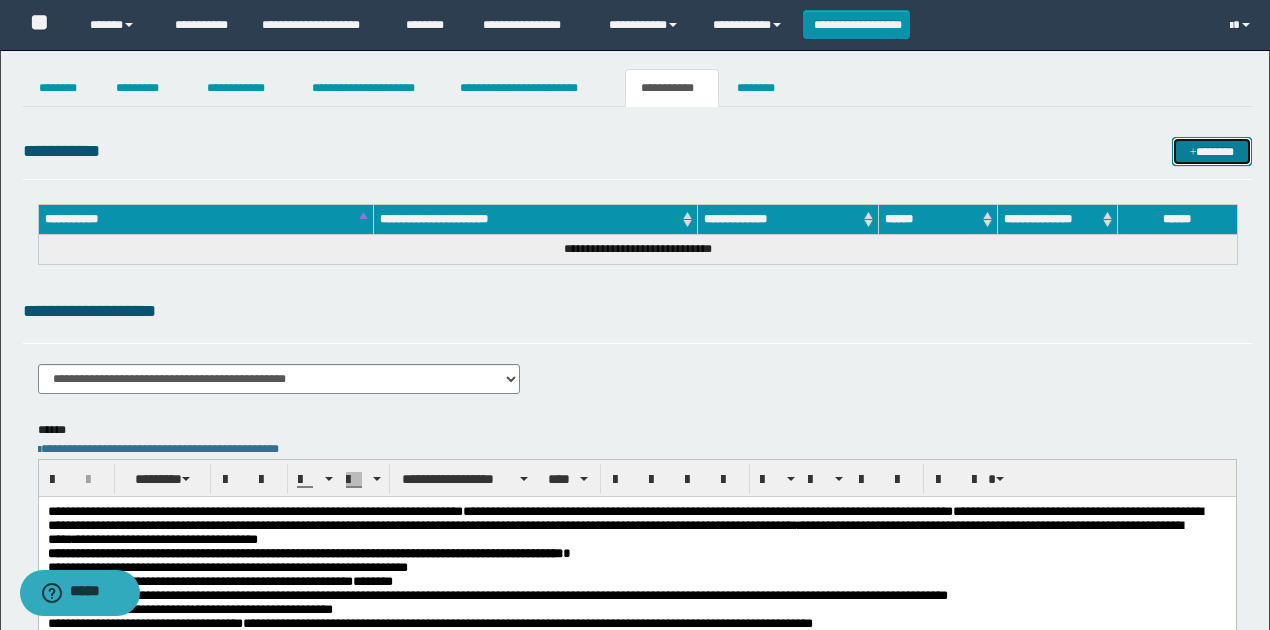 click at bounding box center [1193, 153] 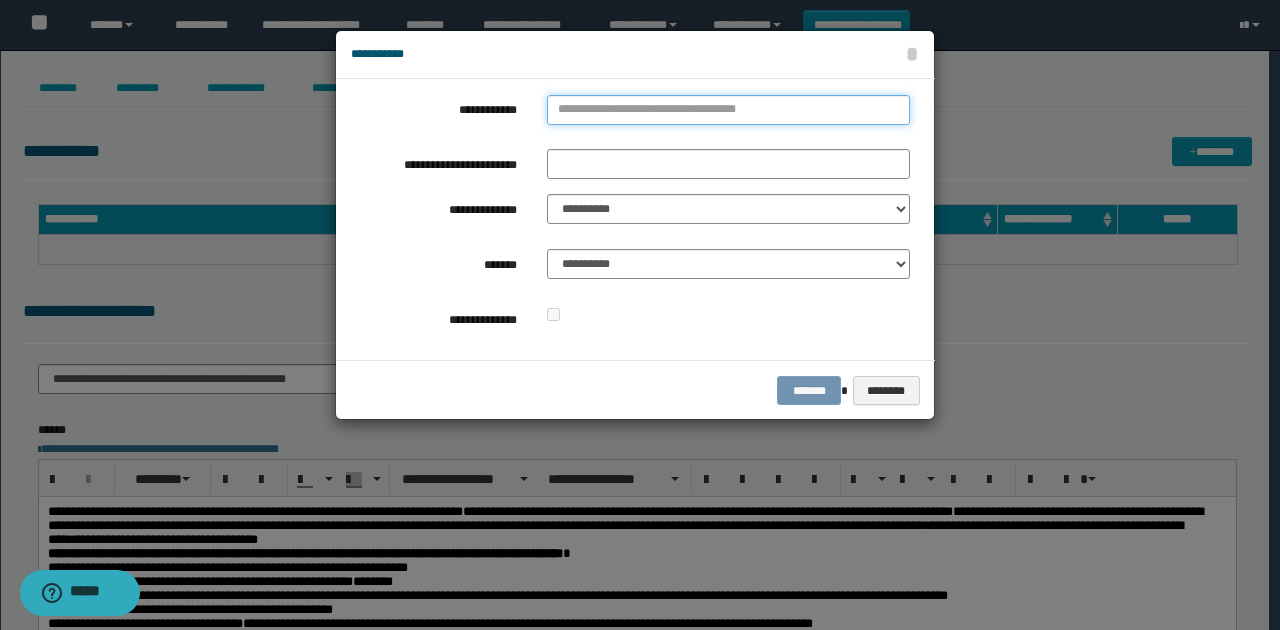 click on "**********" at bounding box center [728, 110] 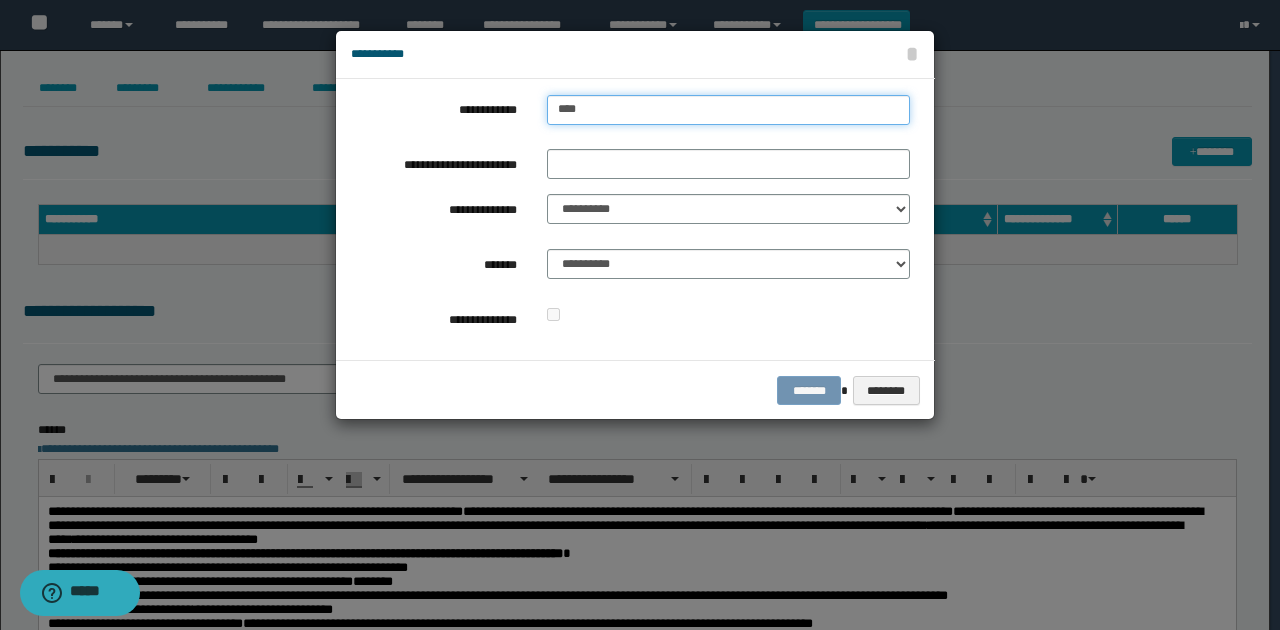 type on "****" 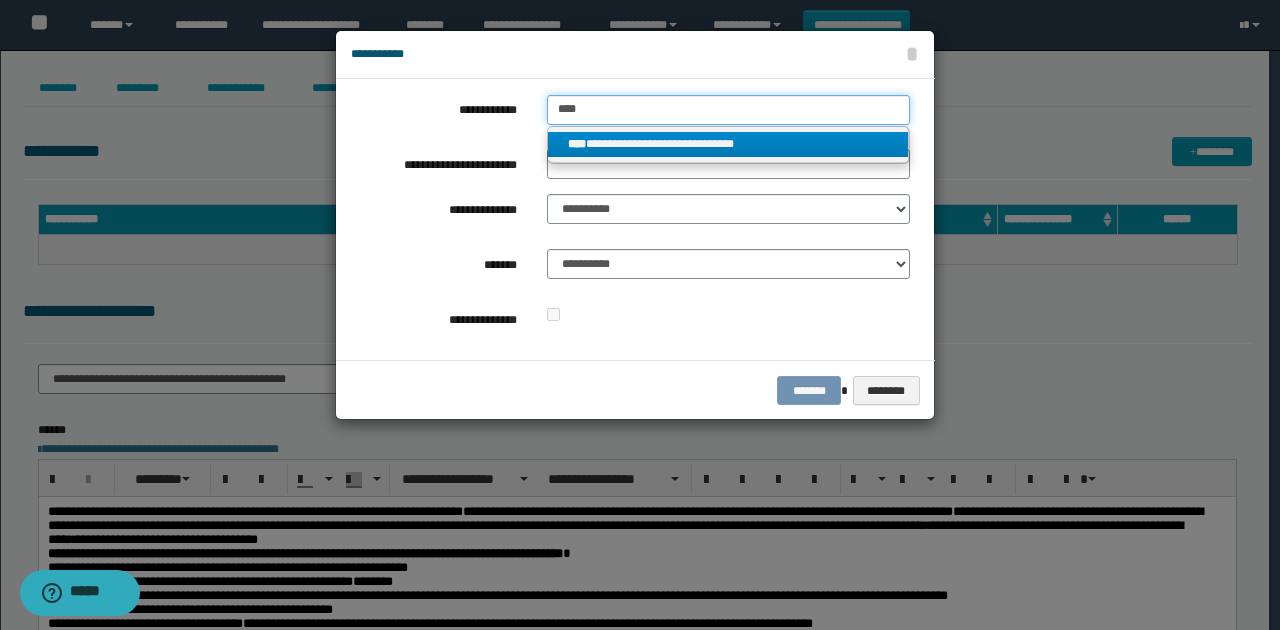 type on "****" 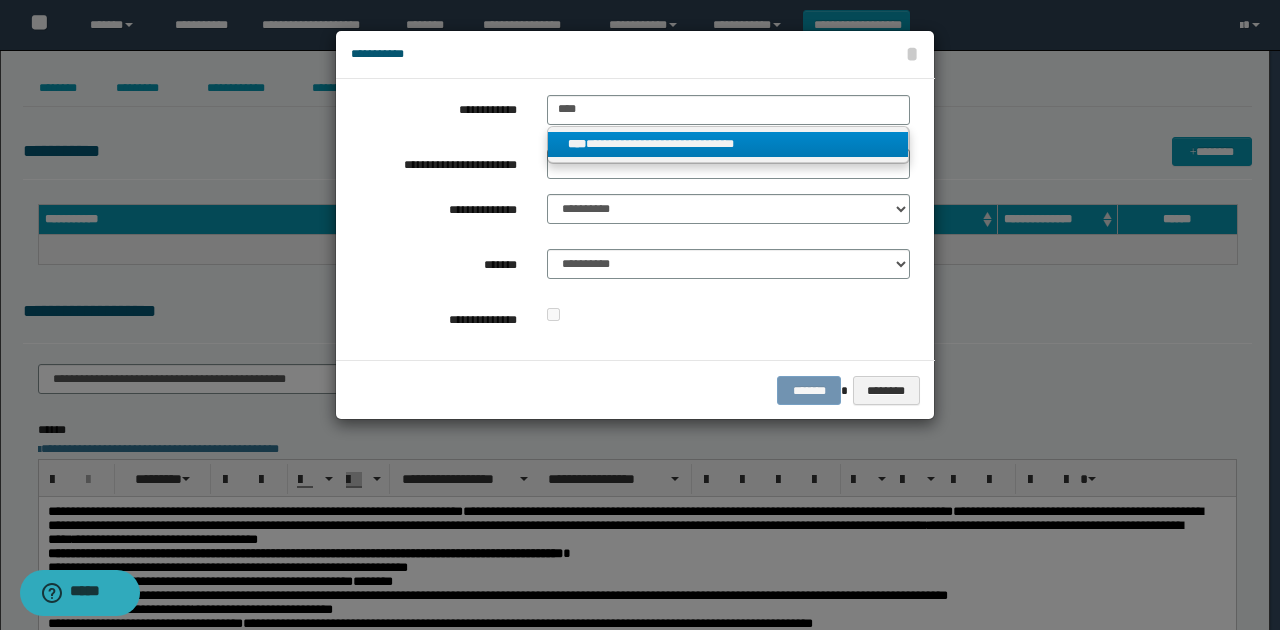 click on "**********" at bounding box center [728, 144] 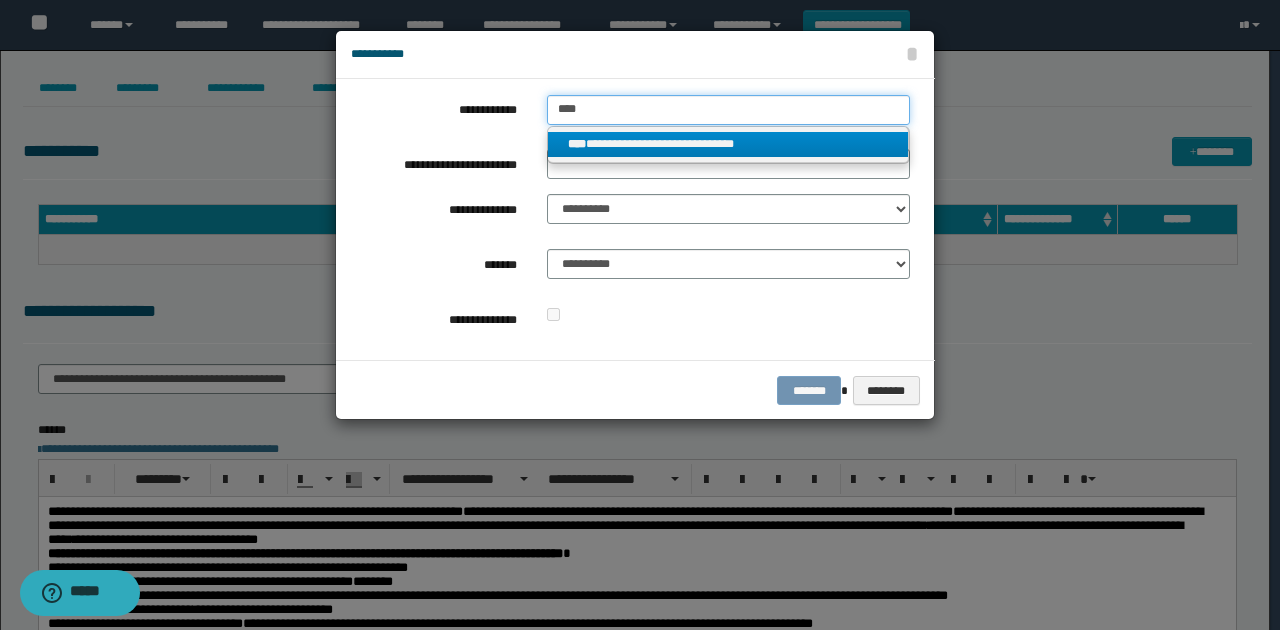 type 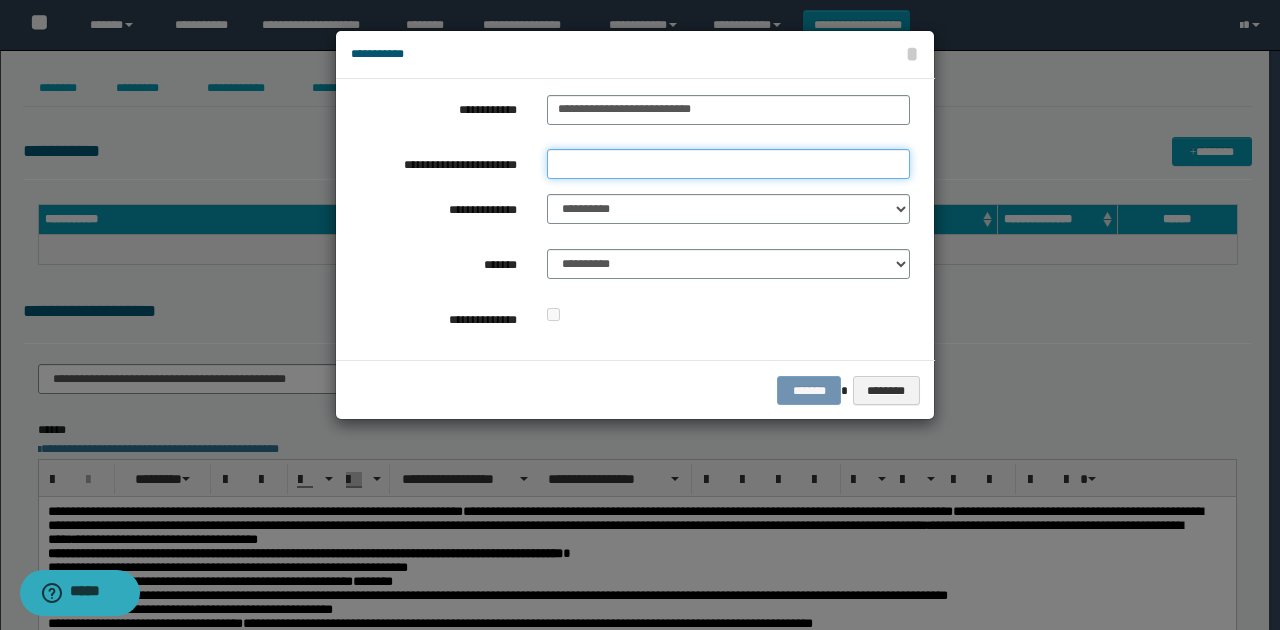 click on "**********" at bounding box center (728, 164) 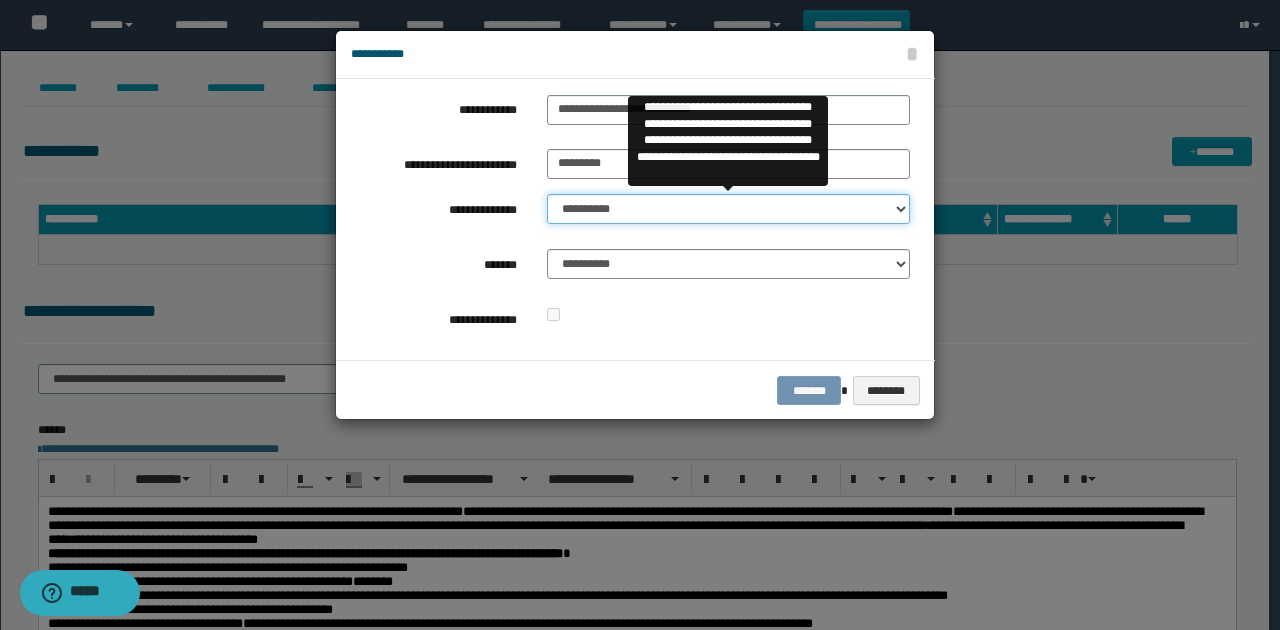 drag, startPoint x: 636, startPoint y: 207, endPoint x: 636, endPoint y: 222, distance: 15 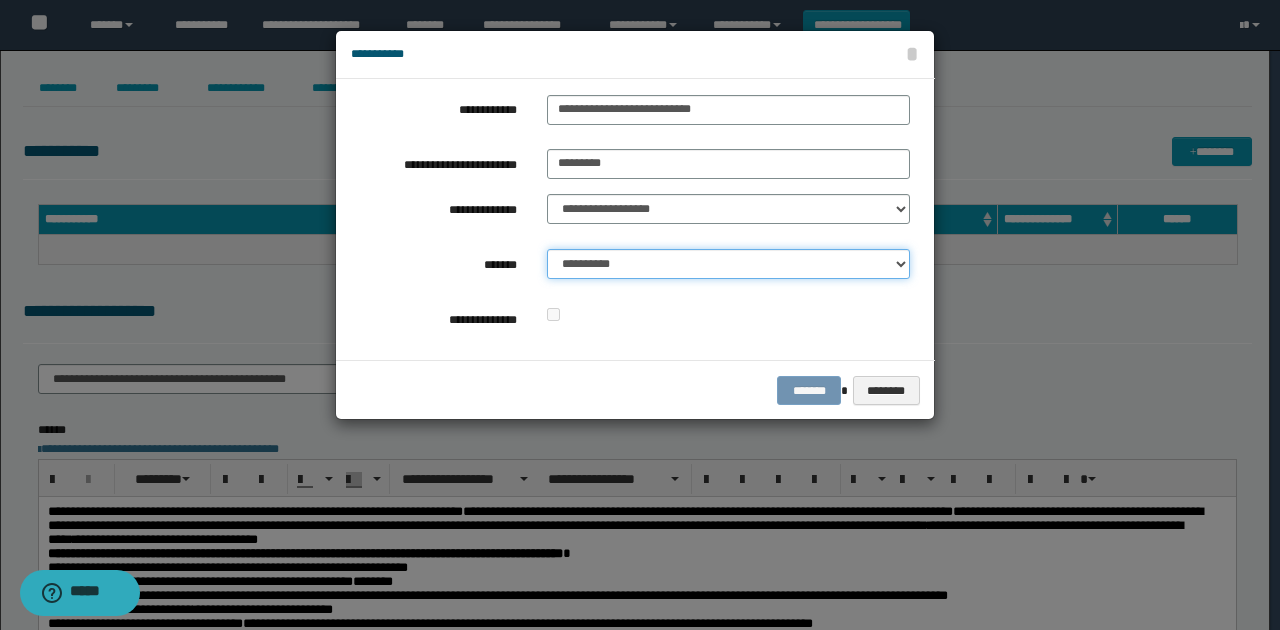 click on "**********" at bounding box center [728, 264] 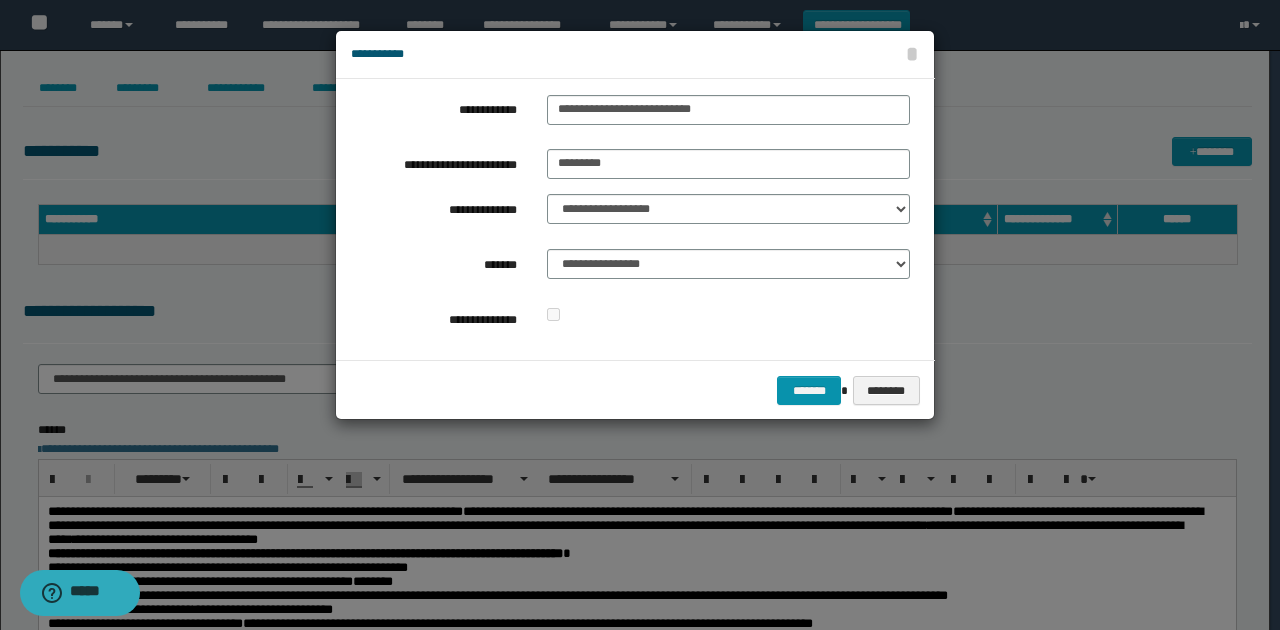 drag, startPoint x: 698, startPoint y: 323, endPoint x: 787, endPoint y: 372, distance: 101.597244 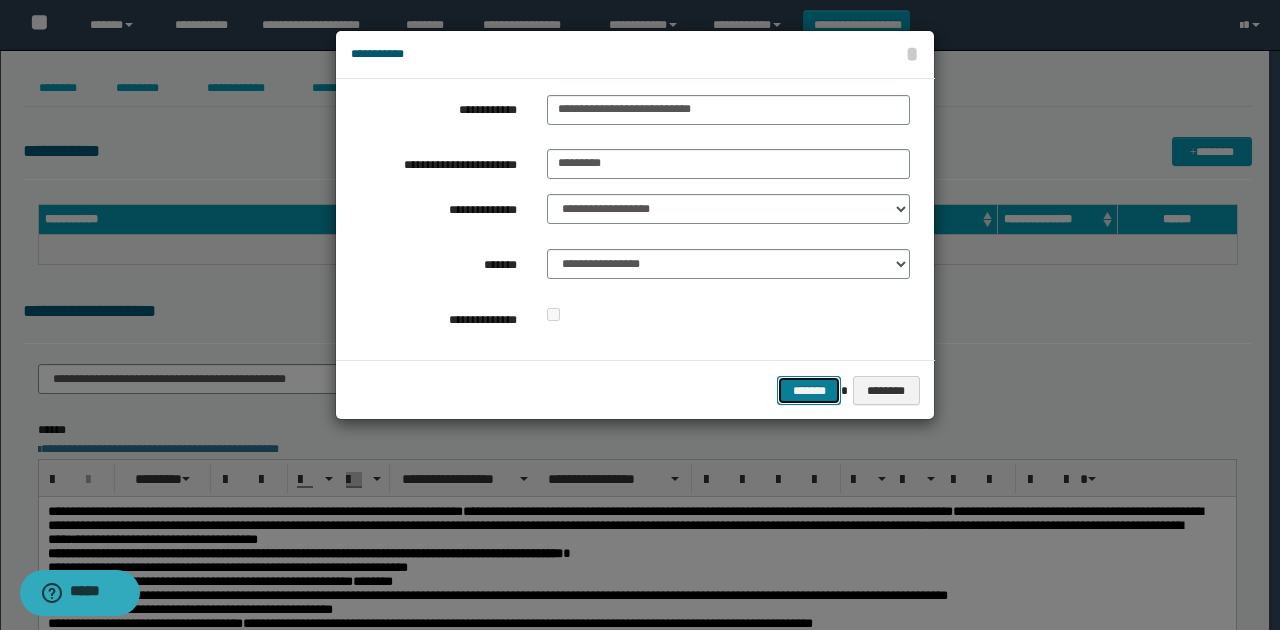 click on "*******" at bounding box center (809, 390) 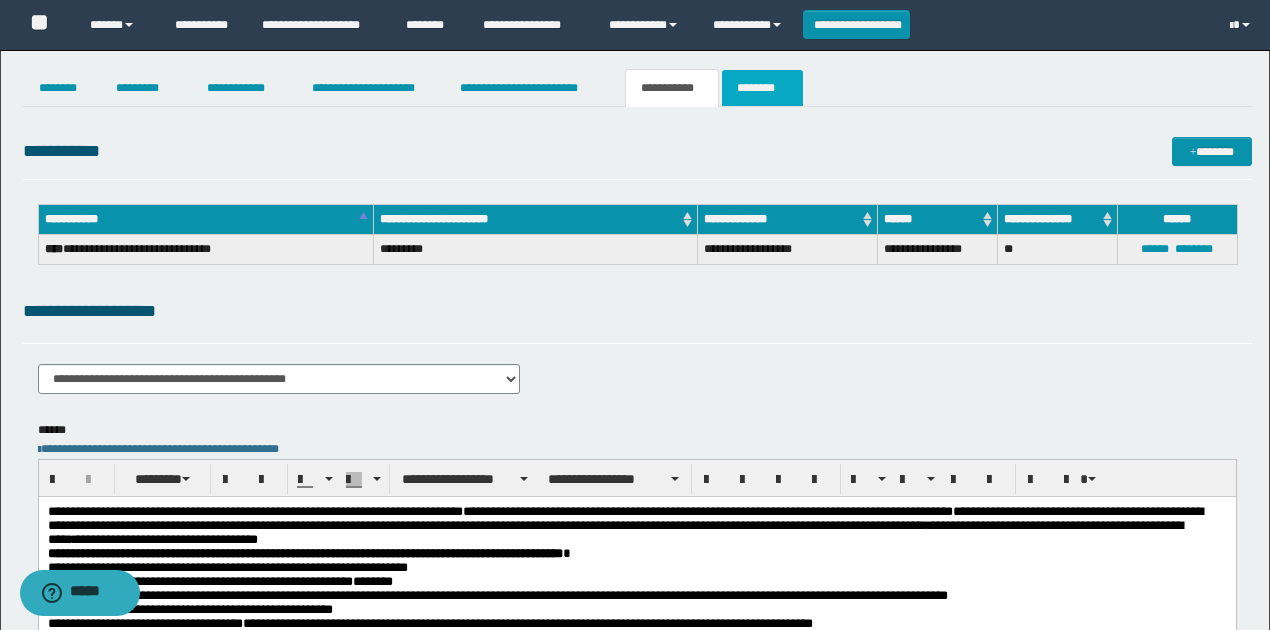 click on "********" at bounding box center [762, 88] 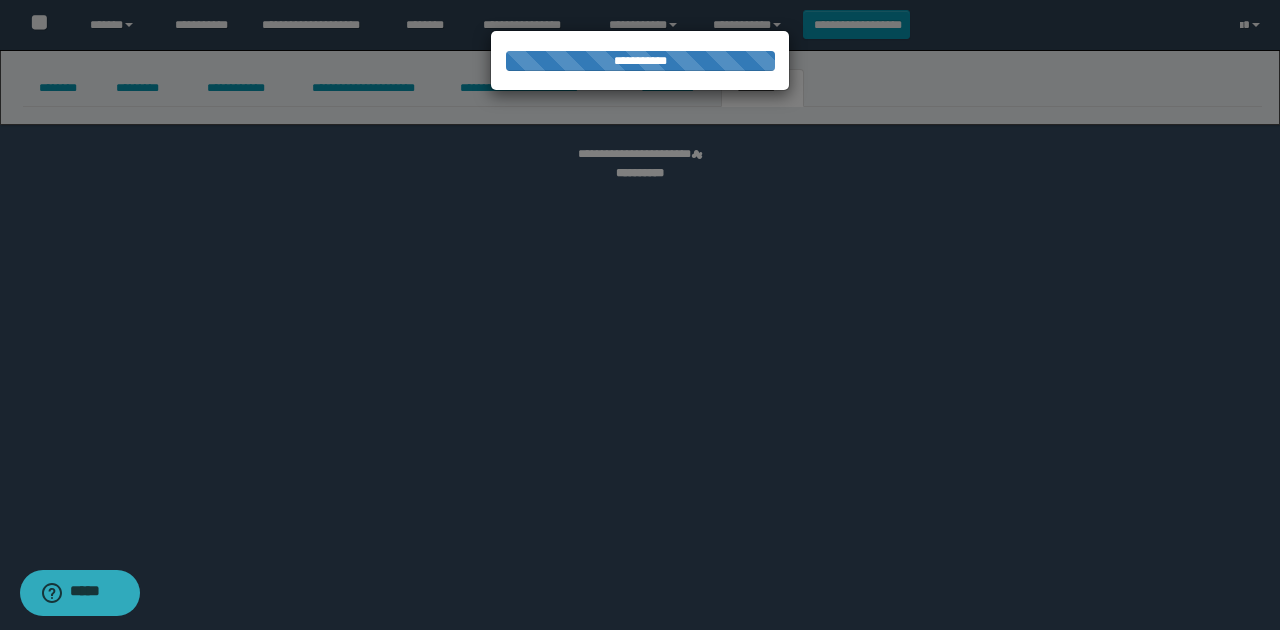 select 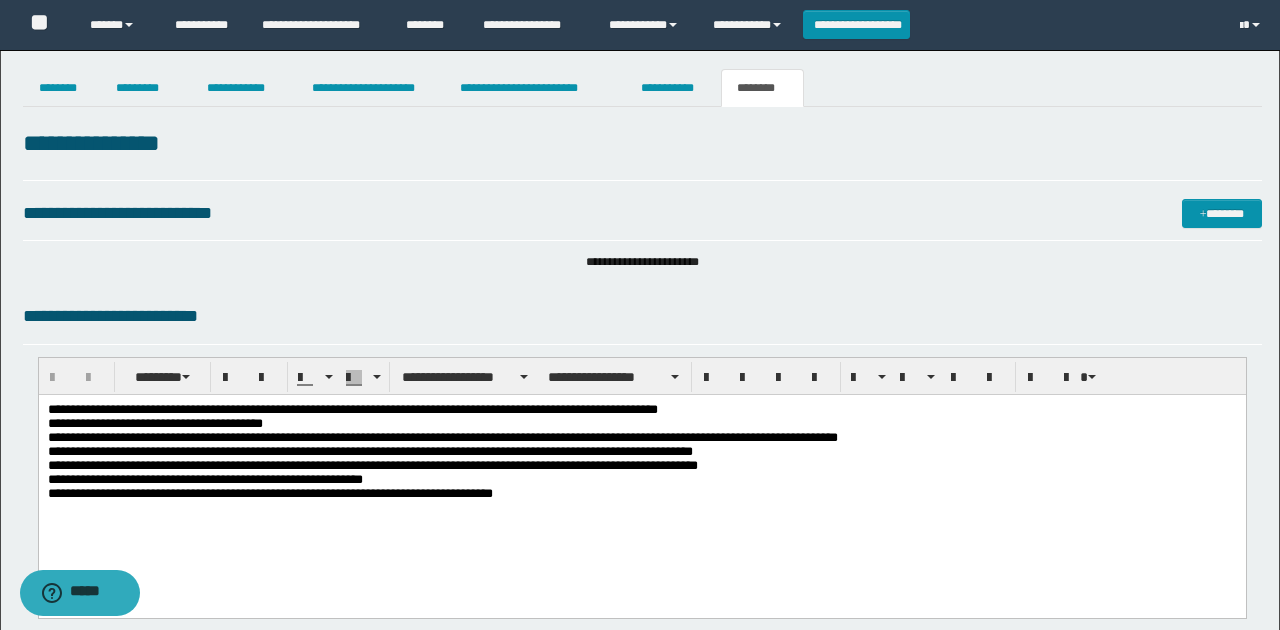 scroll, scrollTop: 0, scrollLeft: 0, axis: both 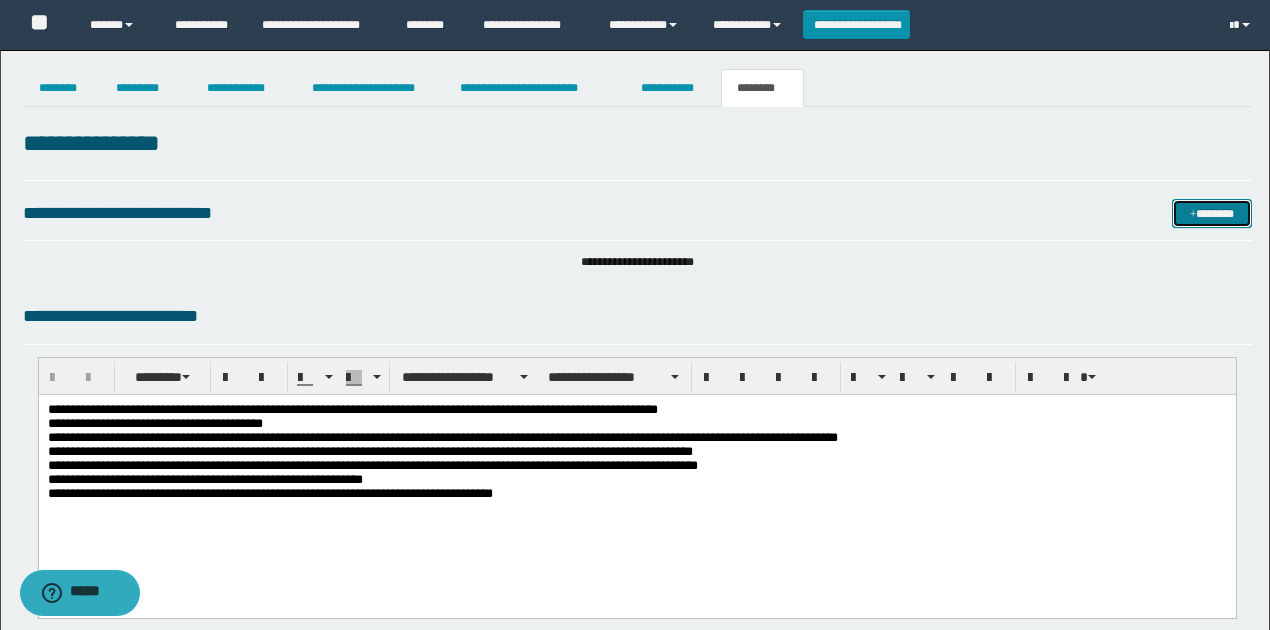 click on "*******" at bounding box center (1211, 213) 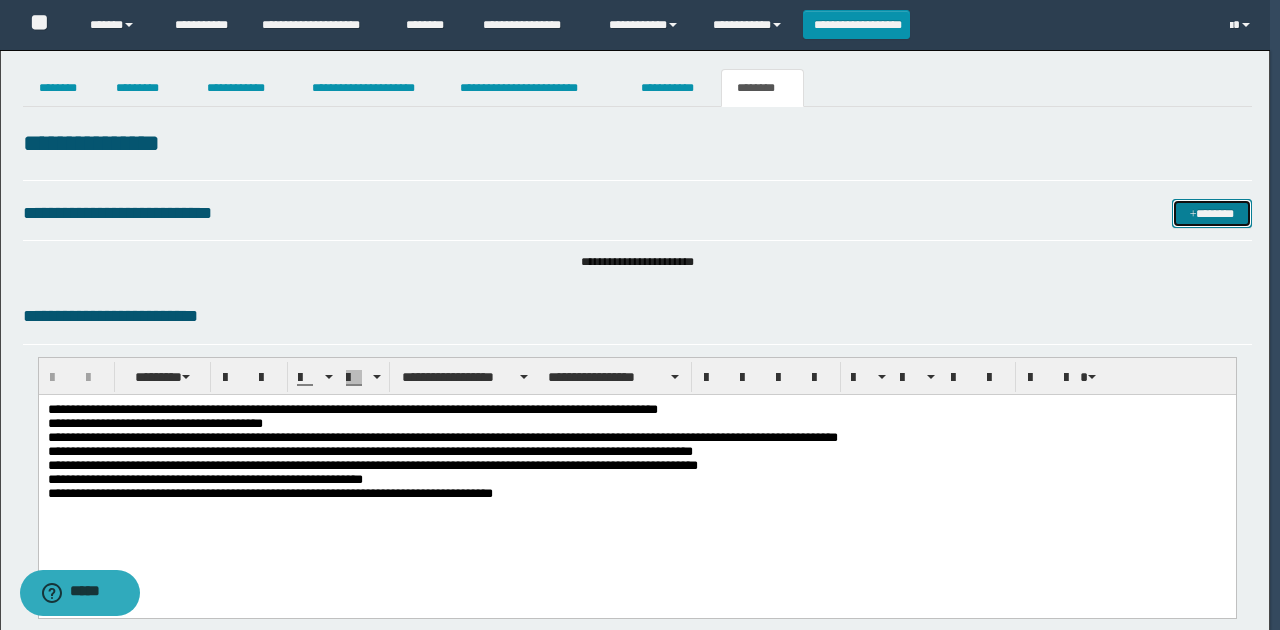 type 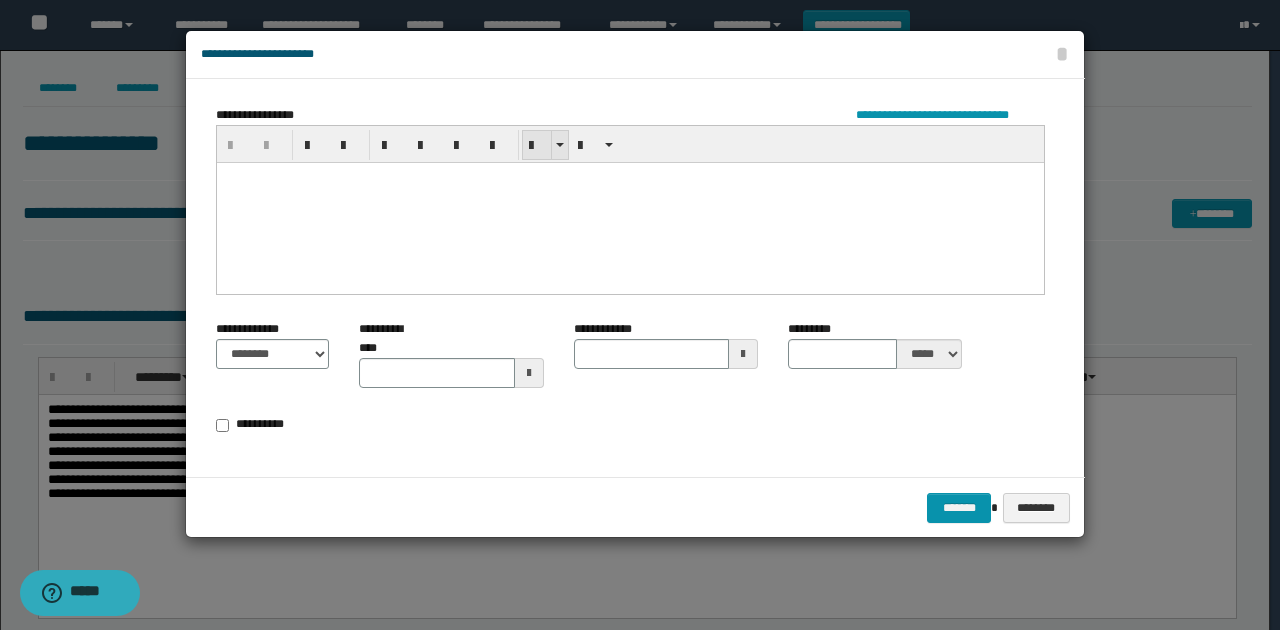 click at bounding box center (537, 146) 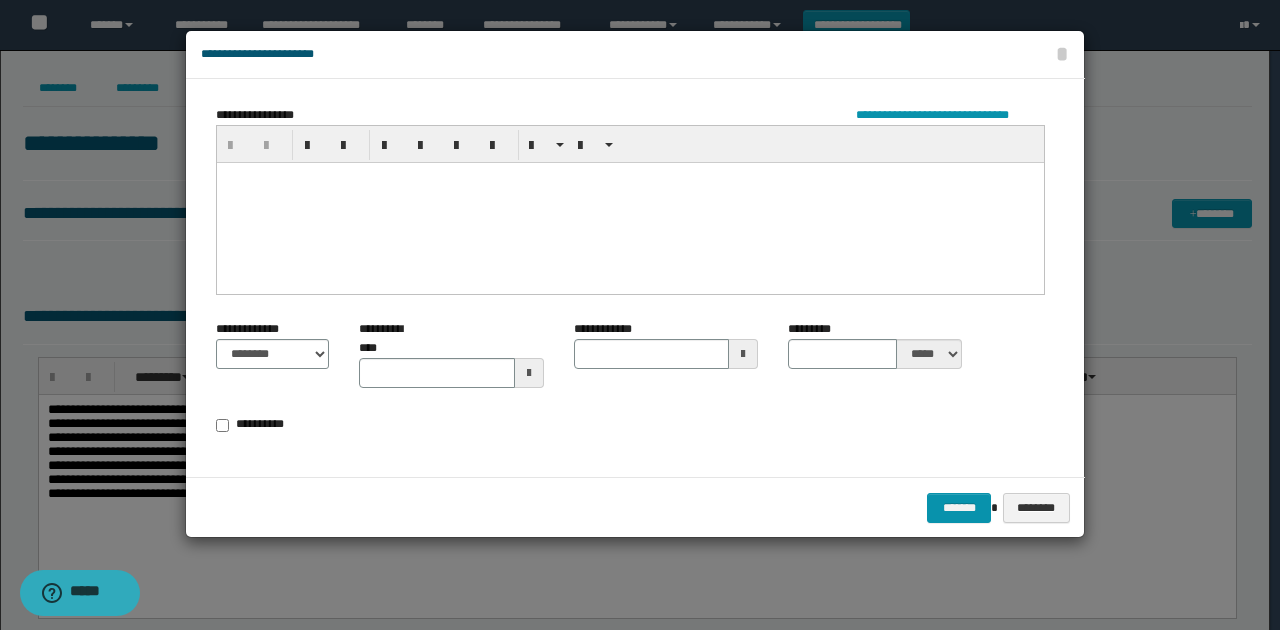 paste 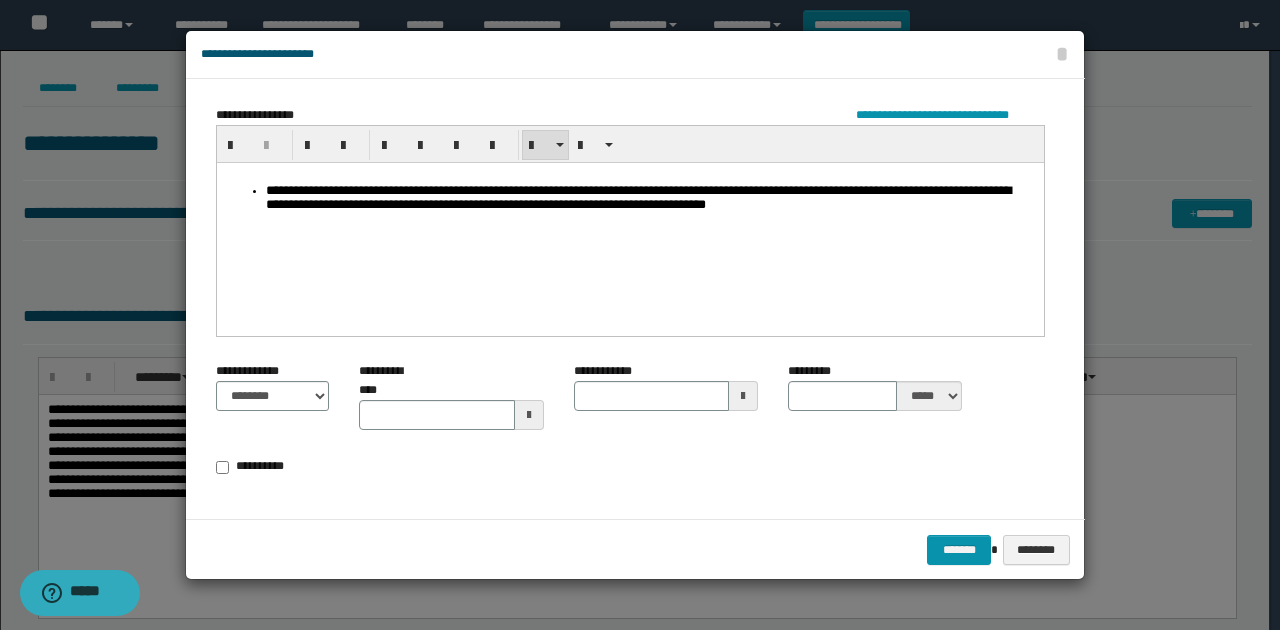 click on "**********" at bounding box center (650, 198) 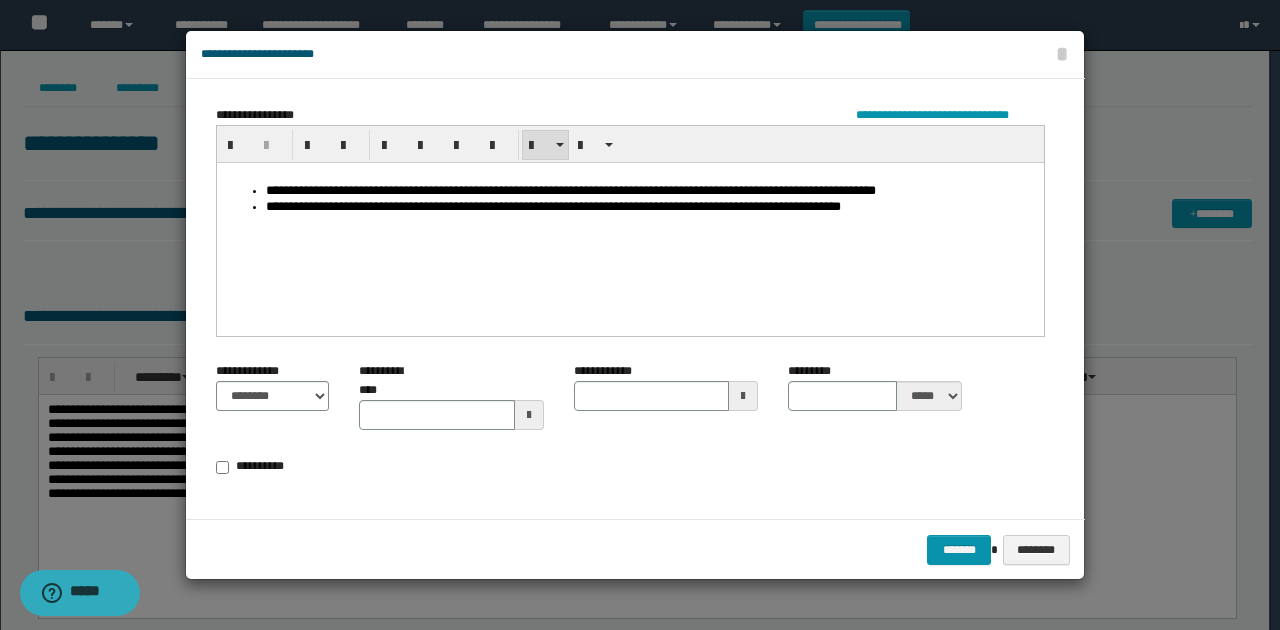 drag, startPoint x: 907, startPoint y: 204, endPoint x: 766, endPoint y: 228, distance: 143.02797 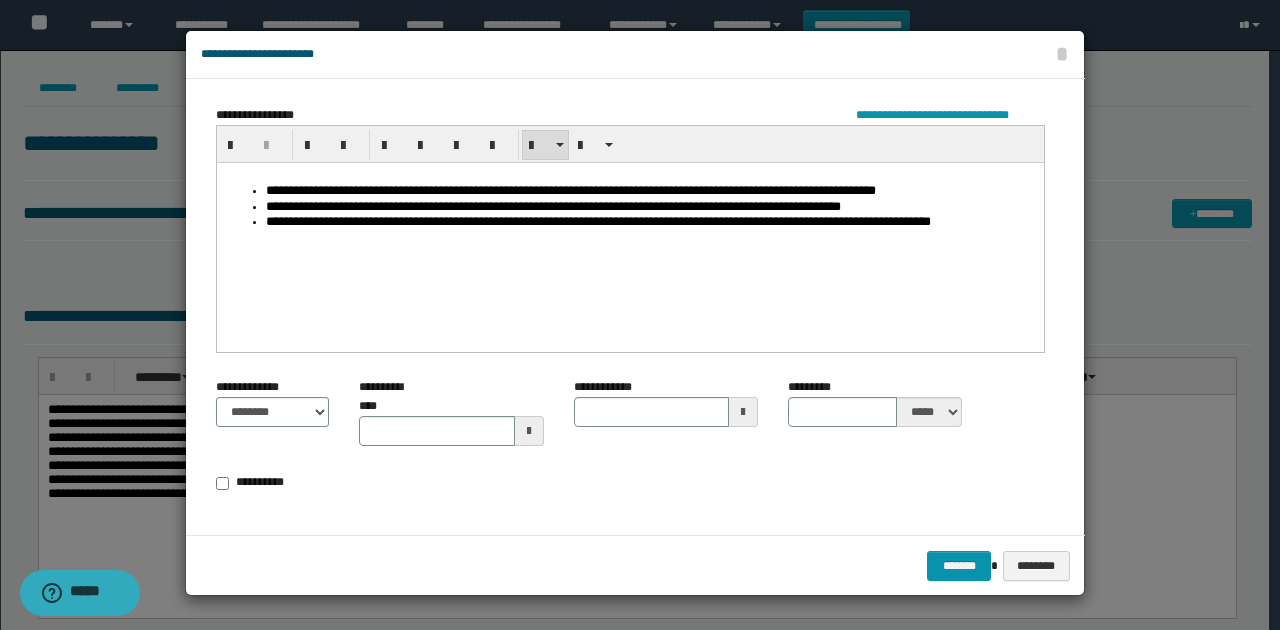 drag, startPoint x: 684, startPoint y: 470, endPoint x: 840, endPoint y: 494, distance: 157.83536 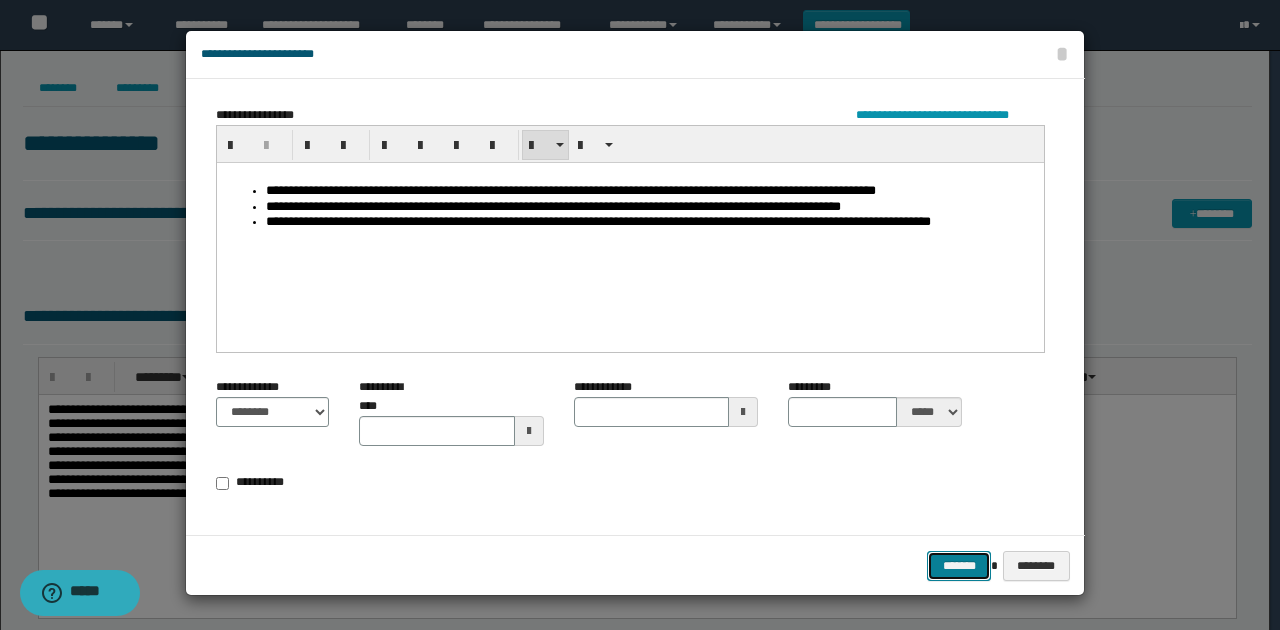 click on "*******" at bounding box center (959, 565) 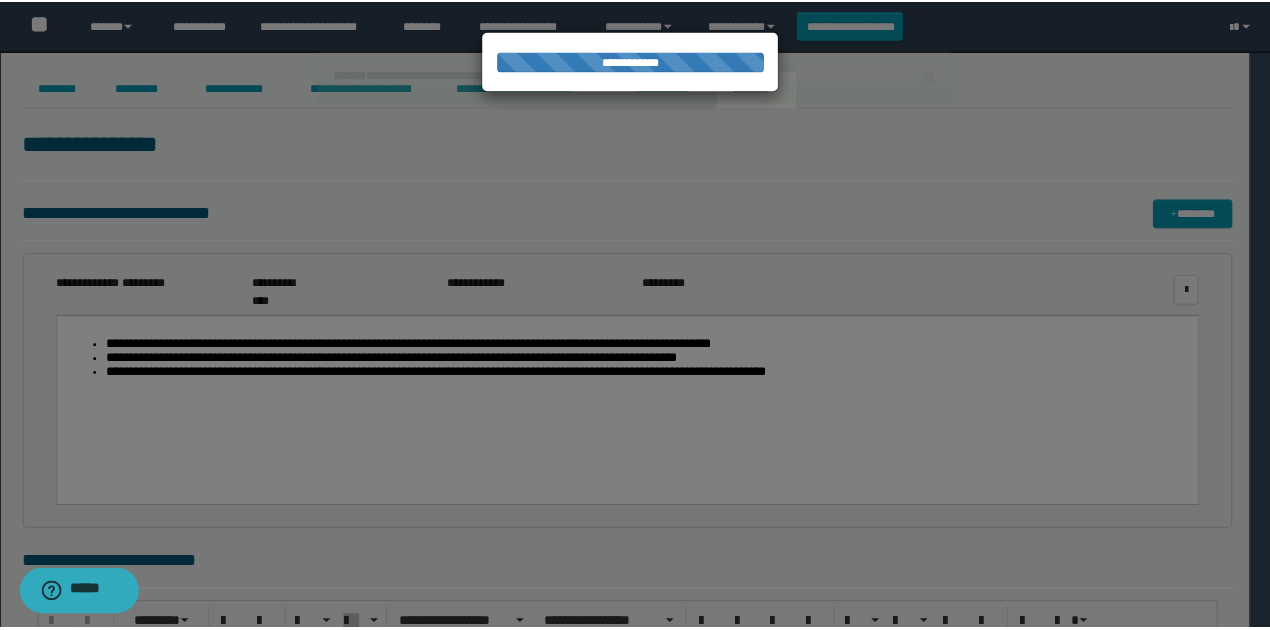 scroll, scrollTop: 0, scrollLeft: 0, axis: both 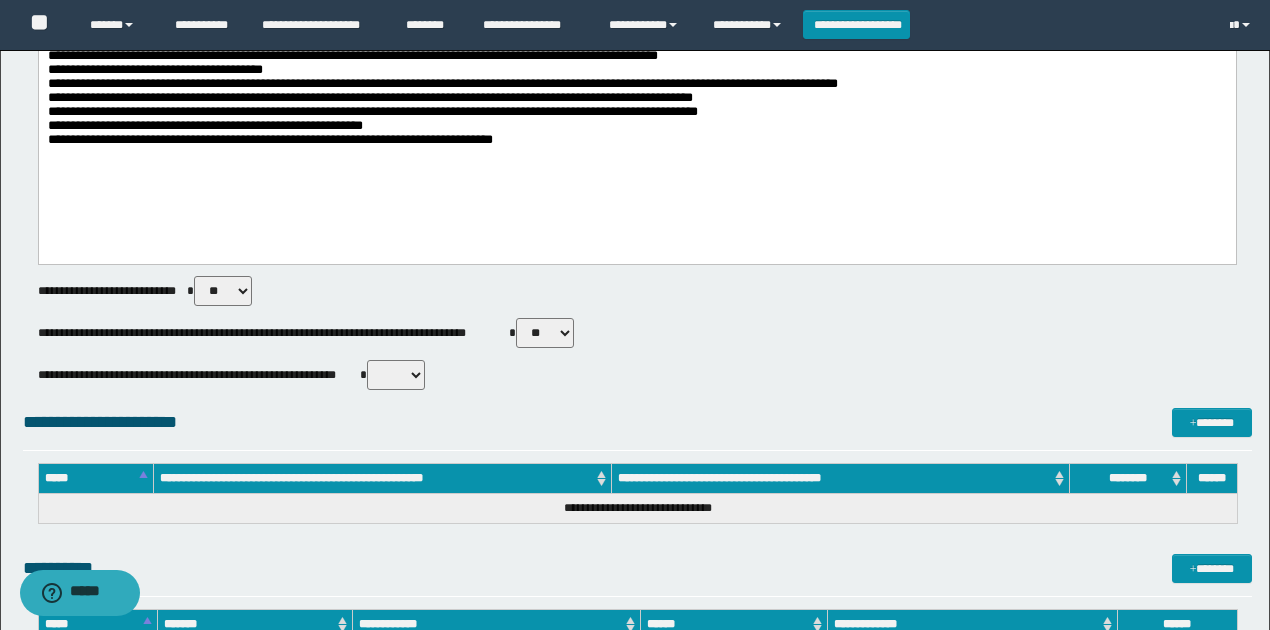 click on "**
**" at bounding box center [396, 375] 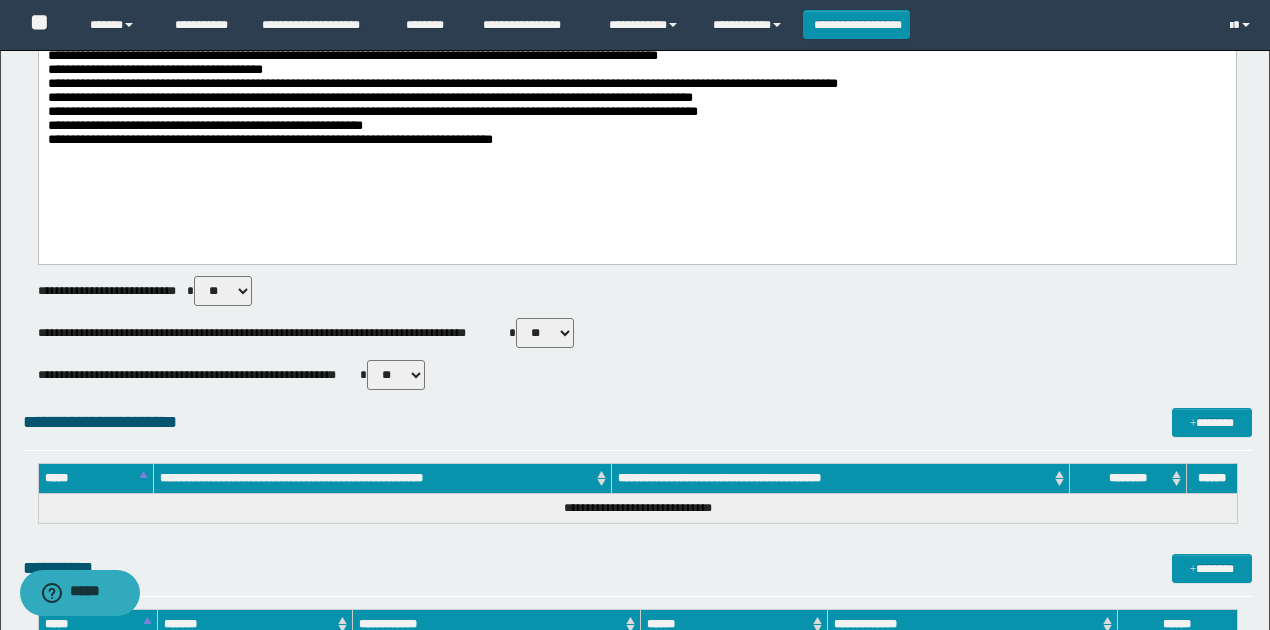 click on "**
**" at bounding box center [396, 375] 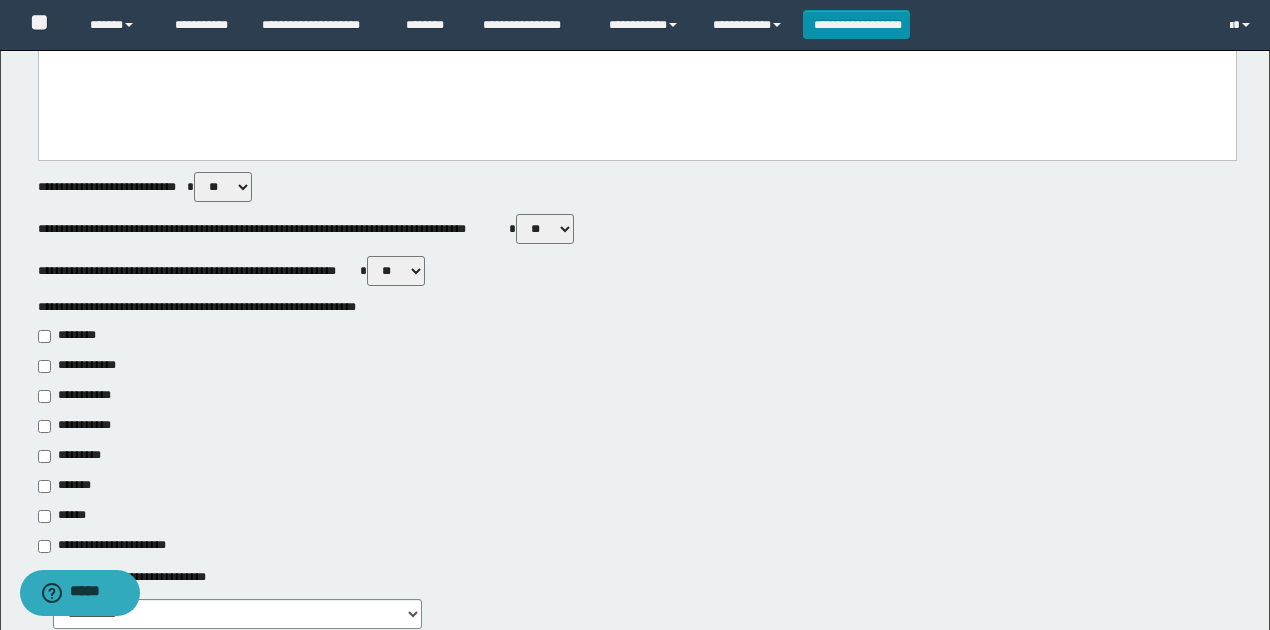 scroll, scrollTop: 800, scrollLeft: 0, axis: vertical 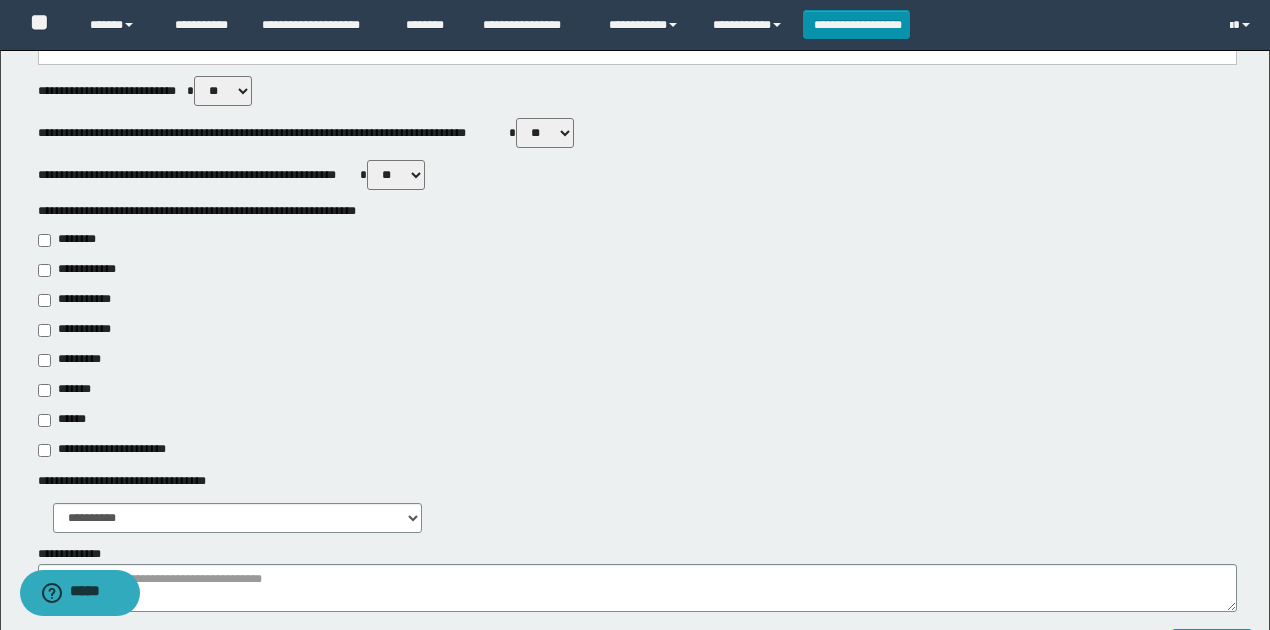 click on "**********" at bounding box center [108, 450] 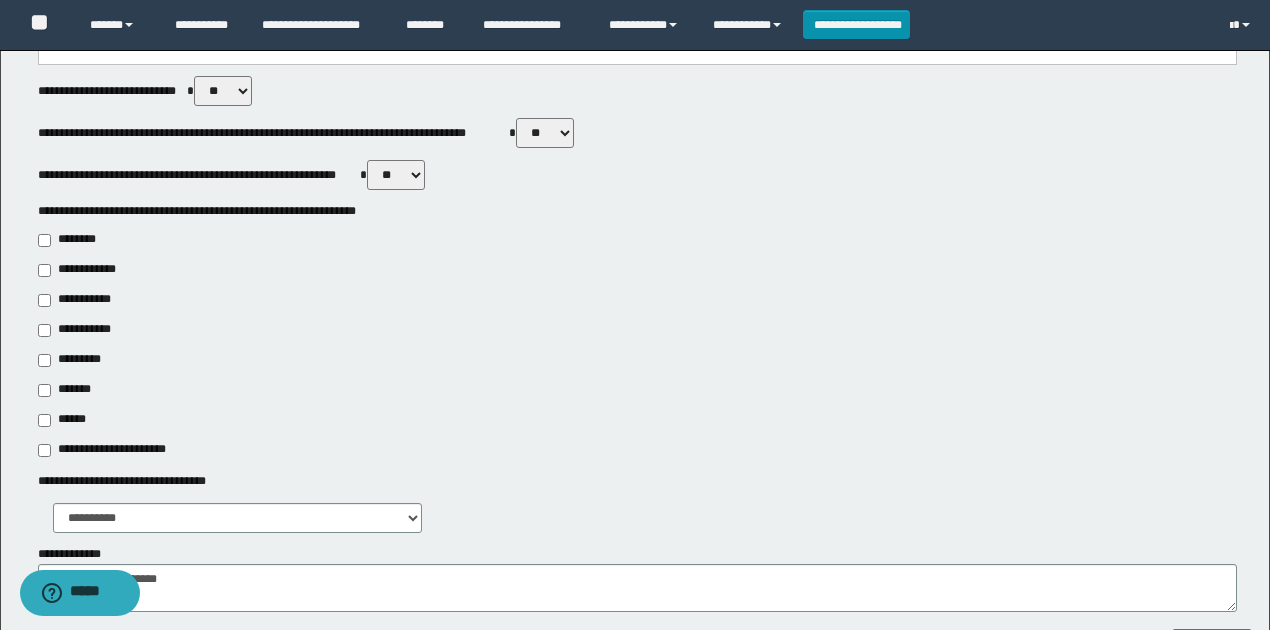 click on "**********" at bounding box center [81, 300] 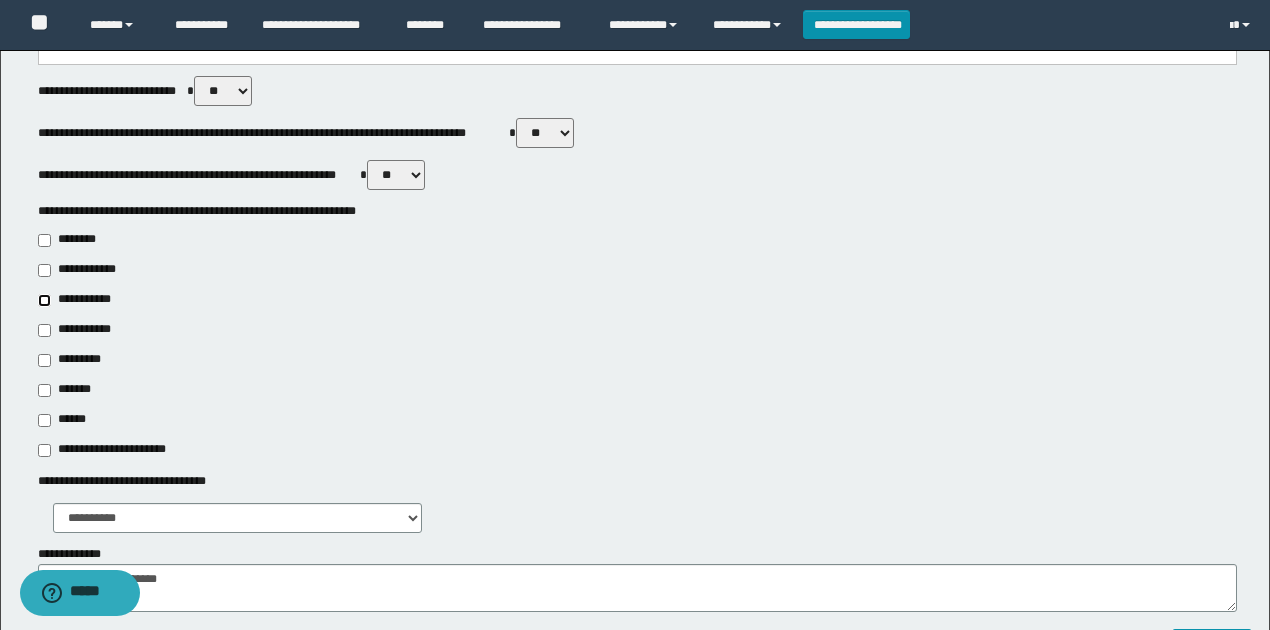 type on "**********" 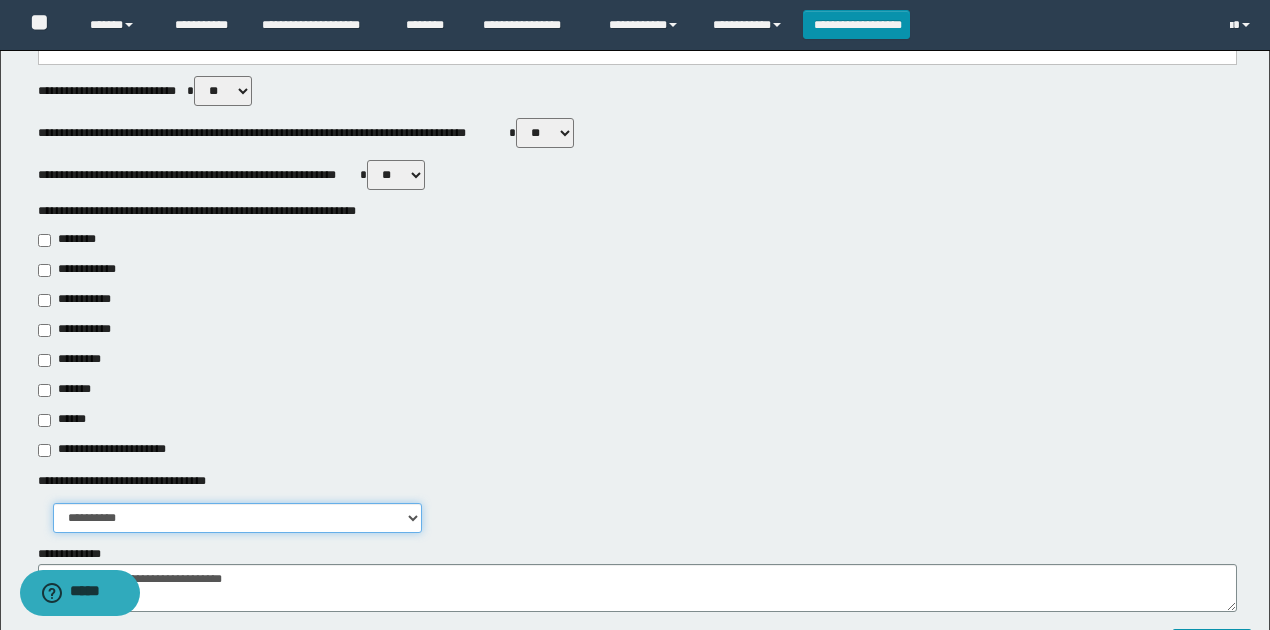 click on "**********" at bounding box center (238, 518) 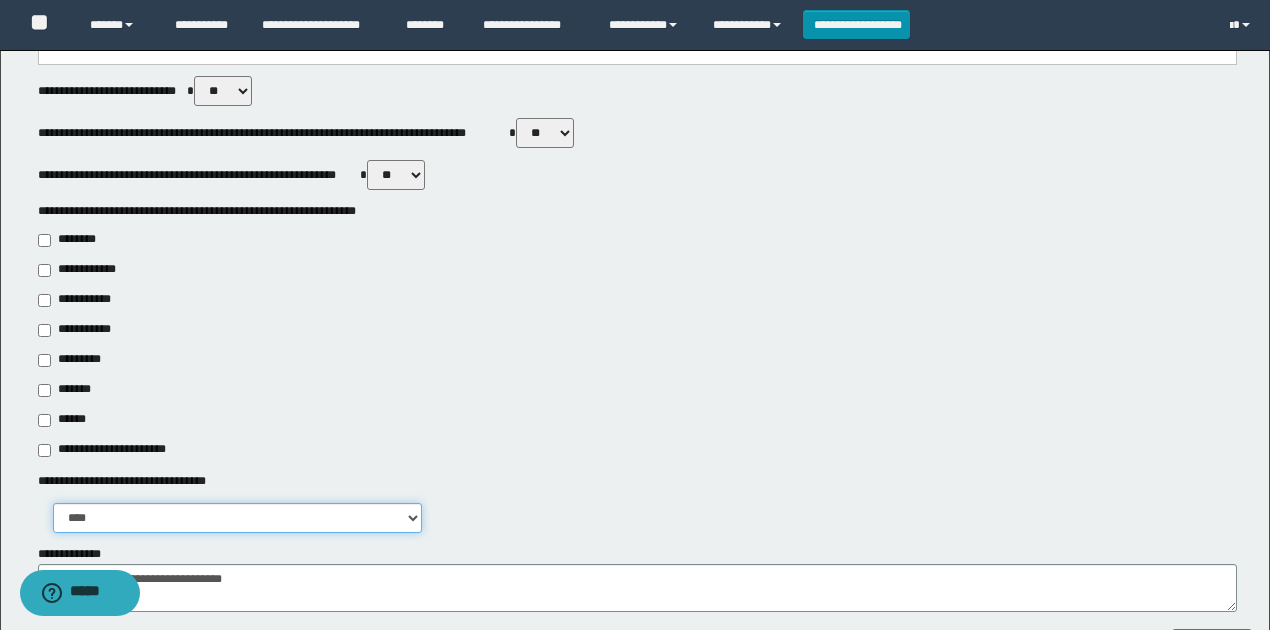 drag, startPoint x: 184, startPoint y: 524, endPoint x: 180, endPoint y: 536, distance: 12.649111 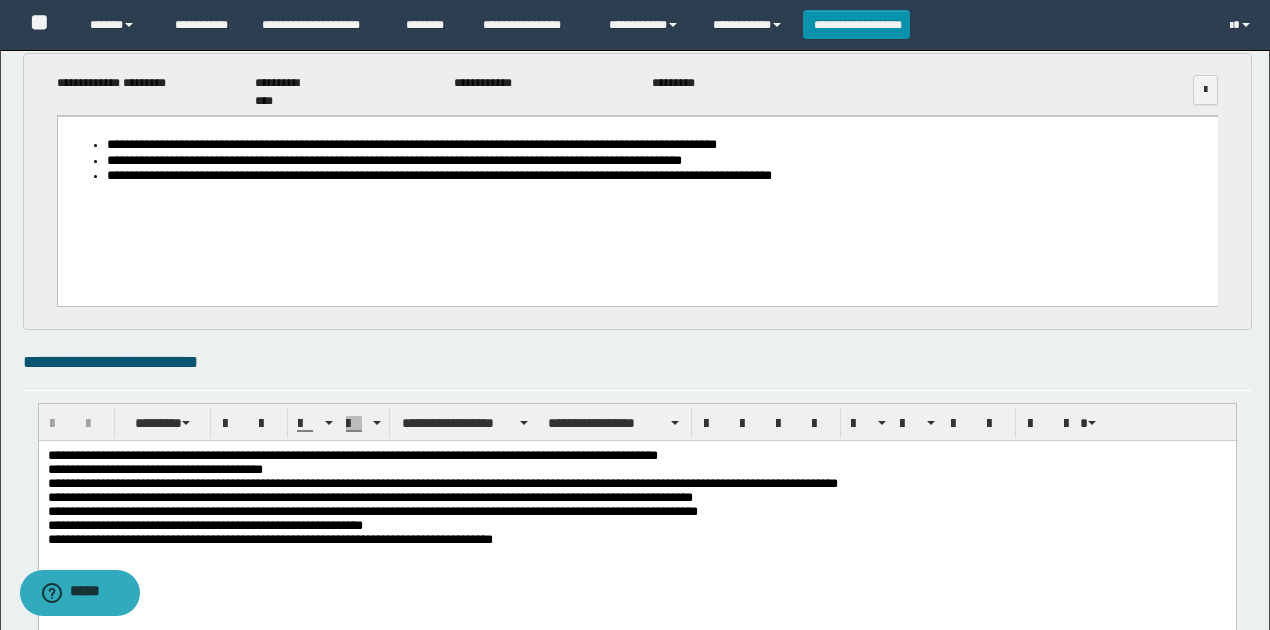 scroll, scrollTop: 0, scrollLeft: 0, axis: both 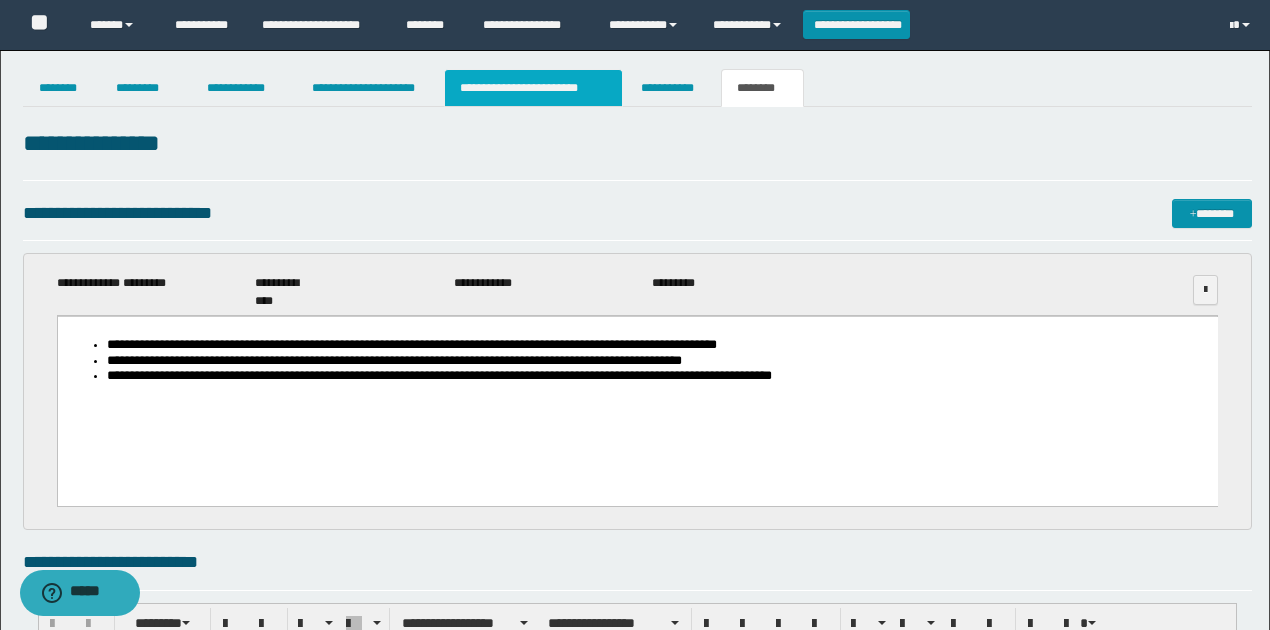 click on "**********" at bounding box center (533, 88) 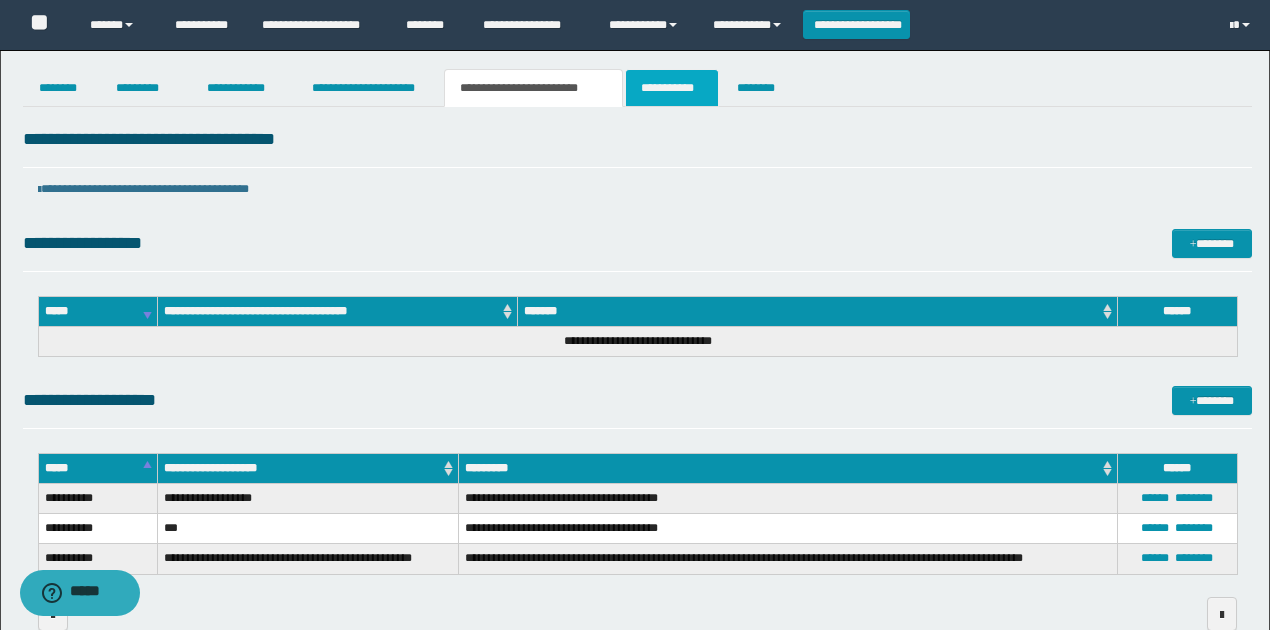 click on "**********" at bounding box center (672, 88) 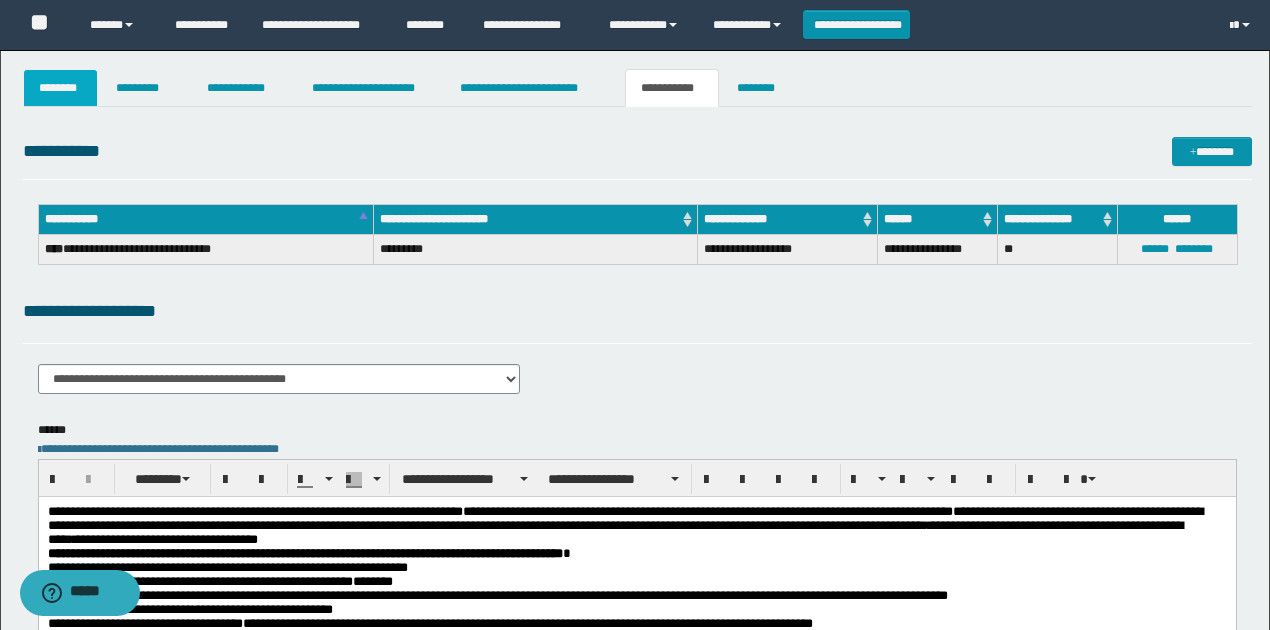 click on "********" at bounding box center (61, 88) 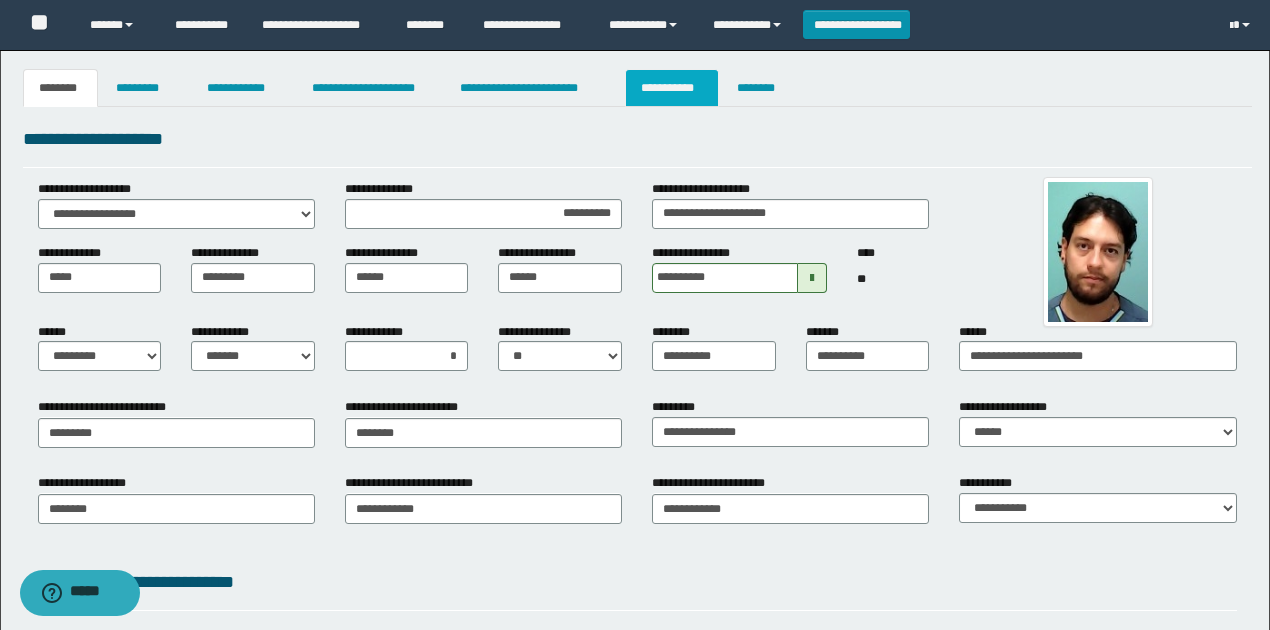 click on "**********" at bounding box center (672, 88) 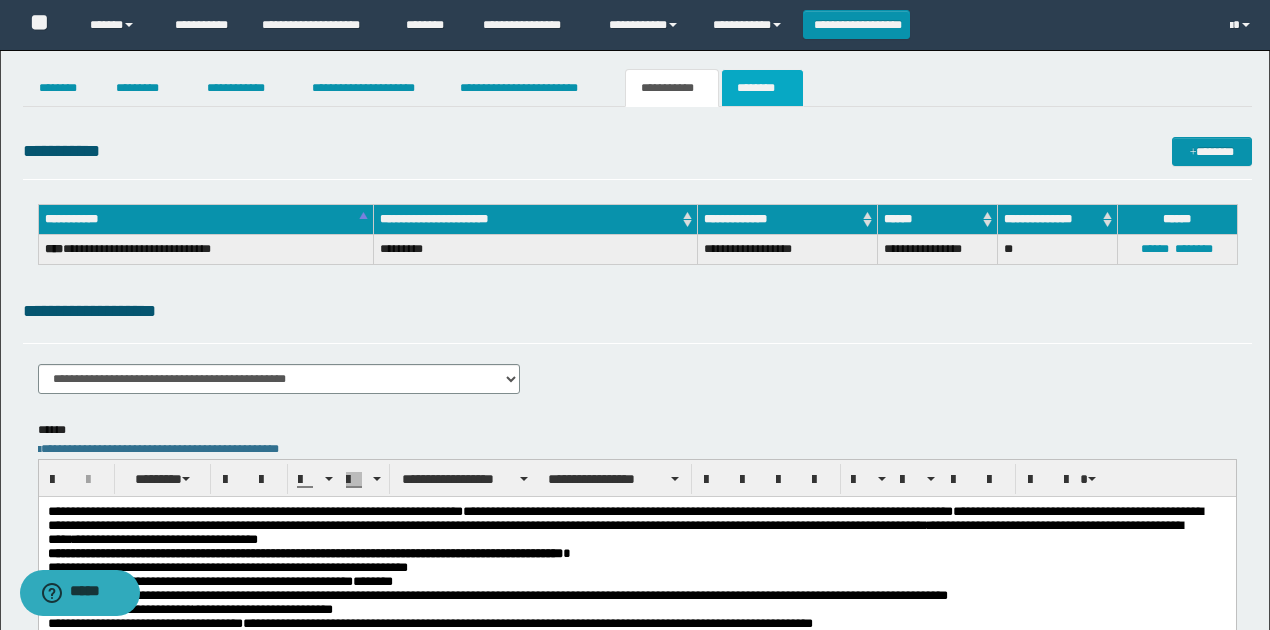 click on "********" at bounding box center (762, 88) 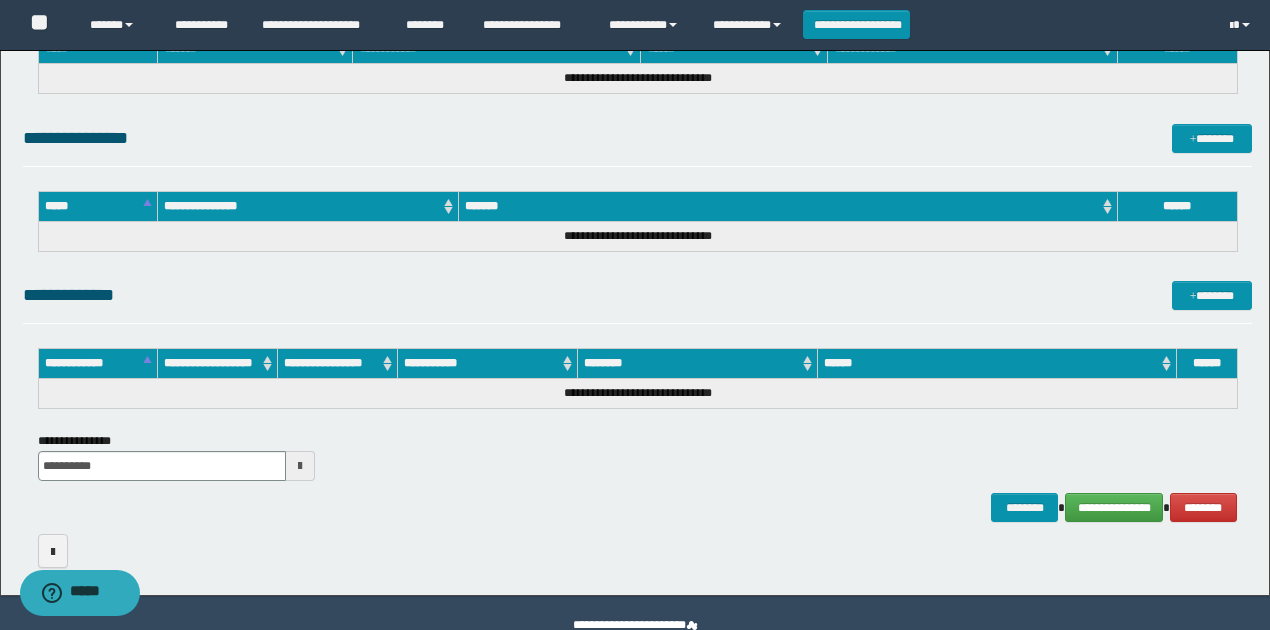 scroll, scrollTop: 1642, scrollLeft: 0, axis: vertical 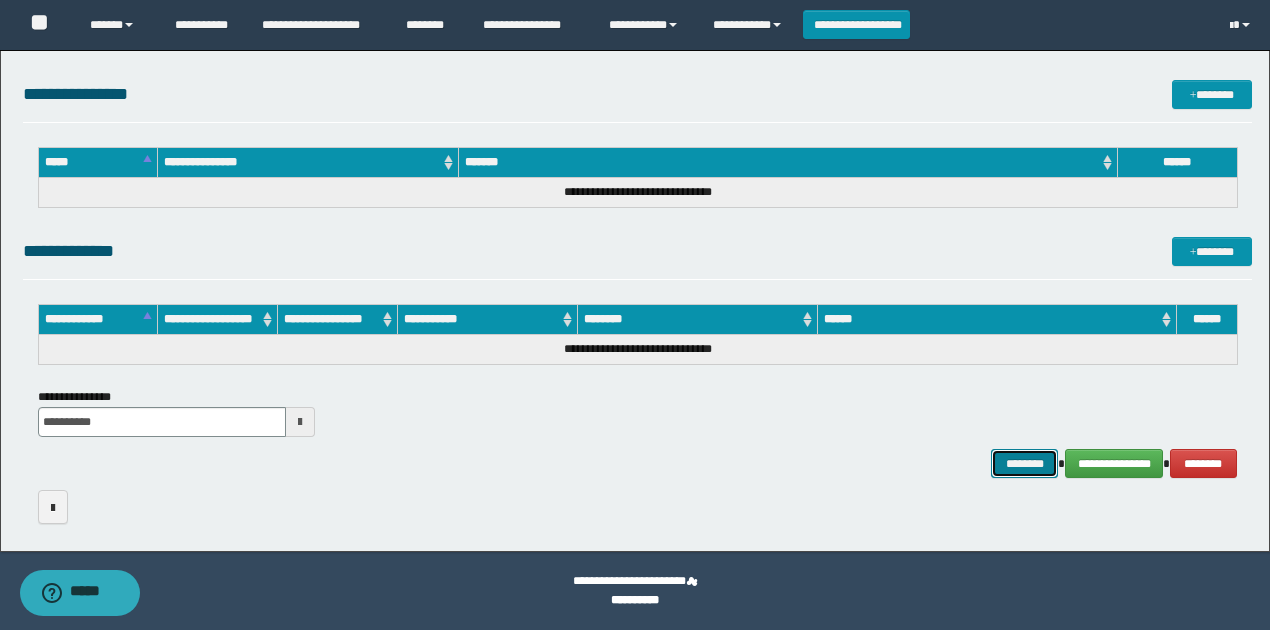 drag, startPoint x: 1030, startPoint y: 468, endPoint x: 992, endPoint y: 454, distance: 40.496914 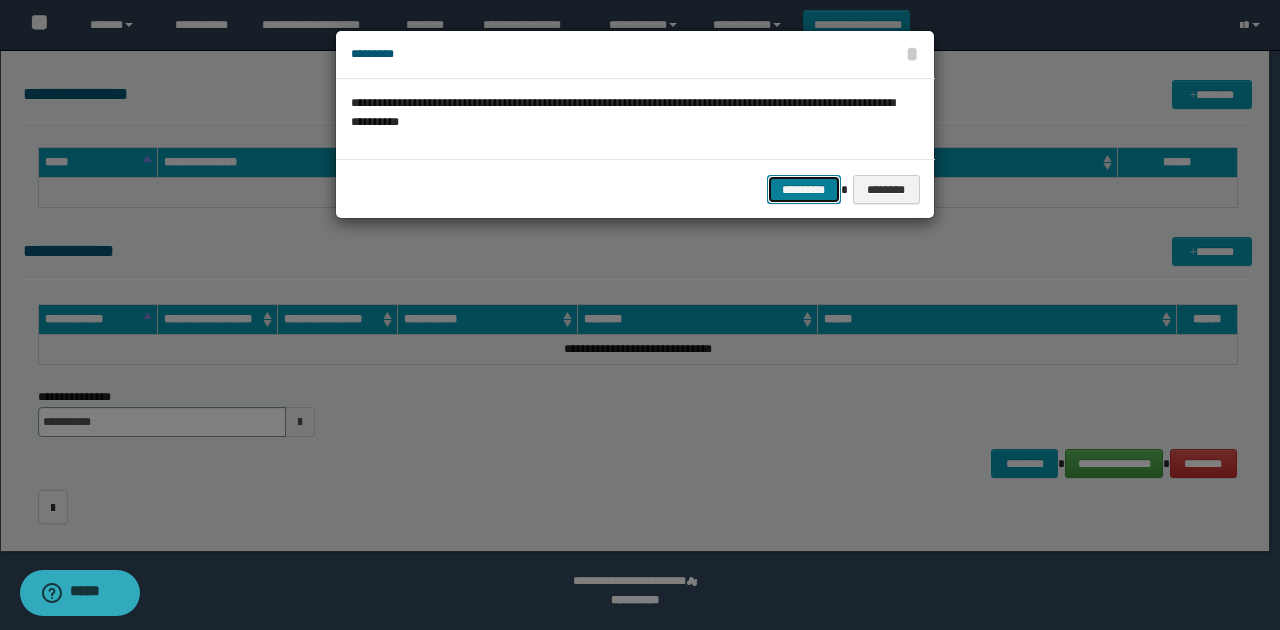 click on "*********" at bounding box center [804, 189] 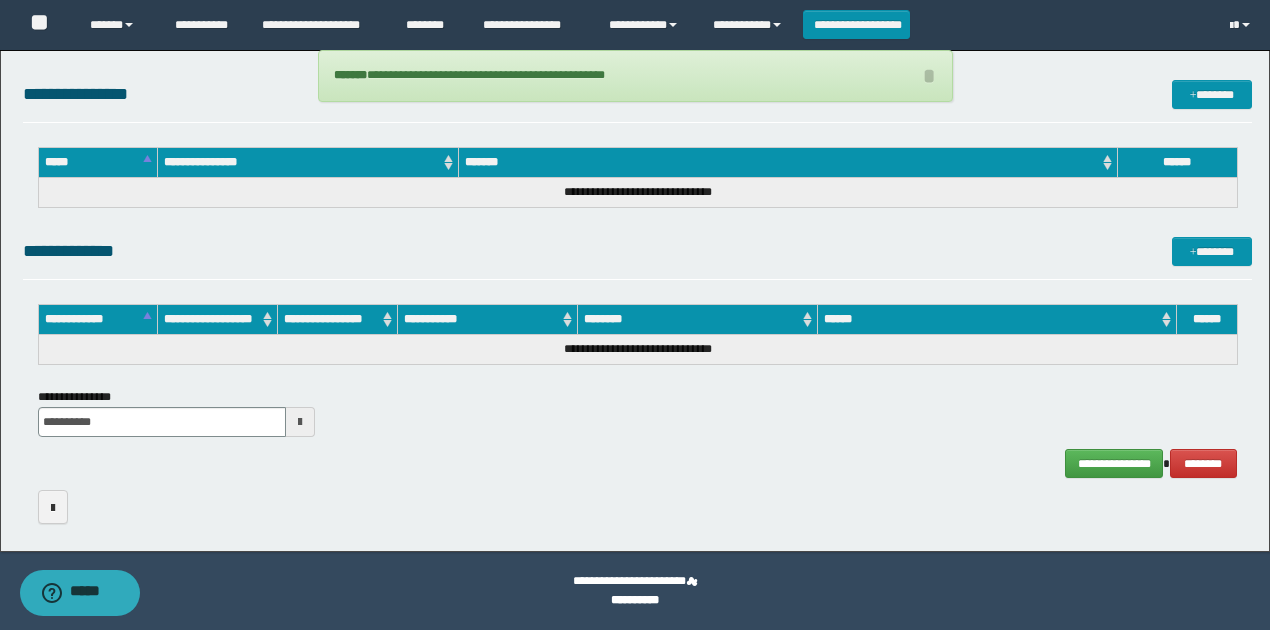 drag, startPoint x: 790, startPoint y: 177, endPoint x: 1085, endPoint y: 46, distance: 322.77856 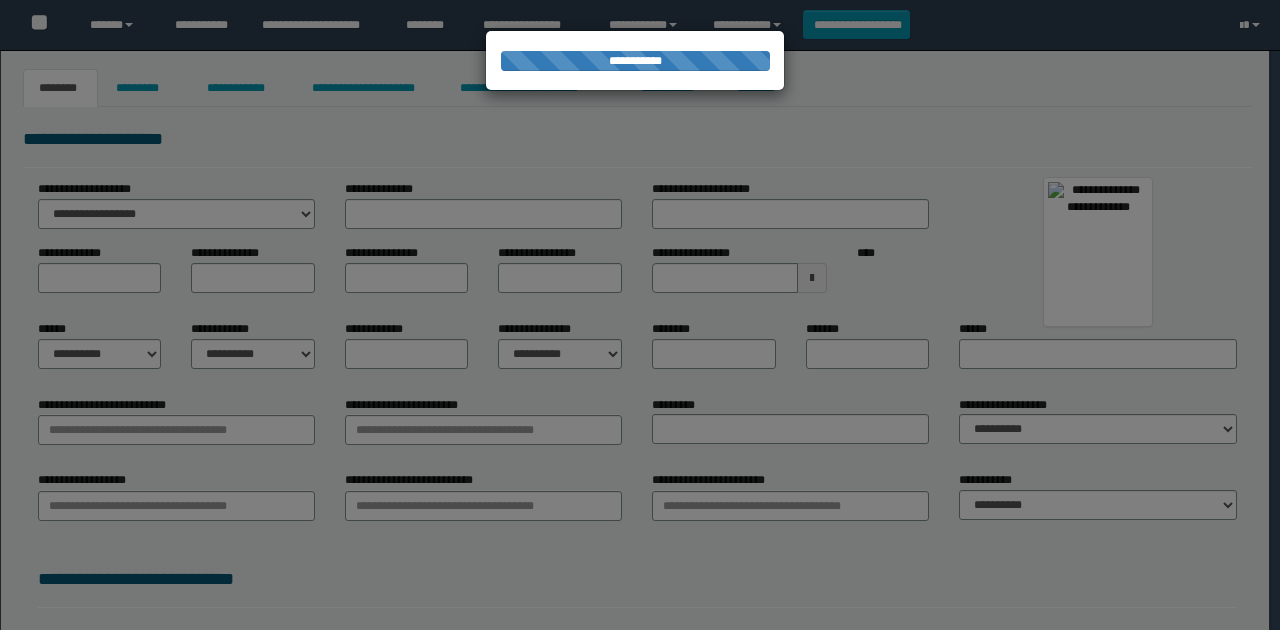 scroll, scrollTop: 0, scrollLeft: 0, axis: both 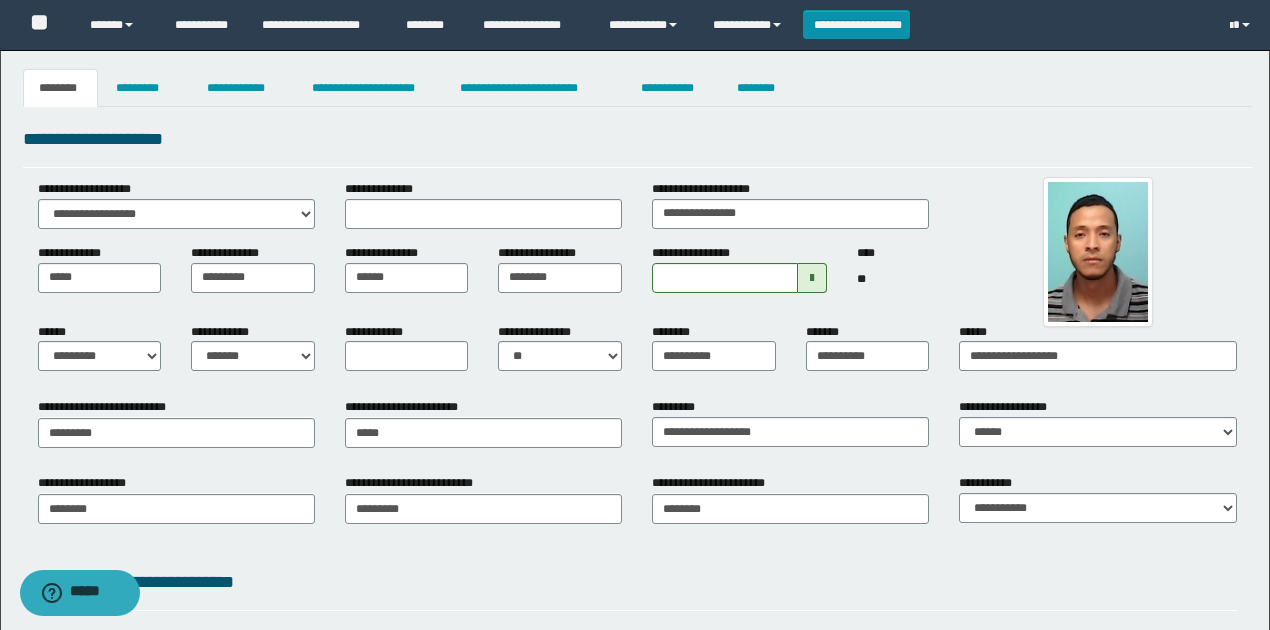 click on "**********" at bounding box center (637, 245) 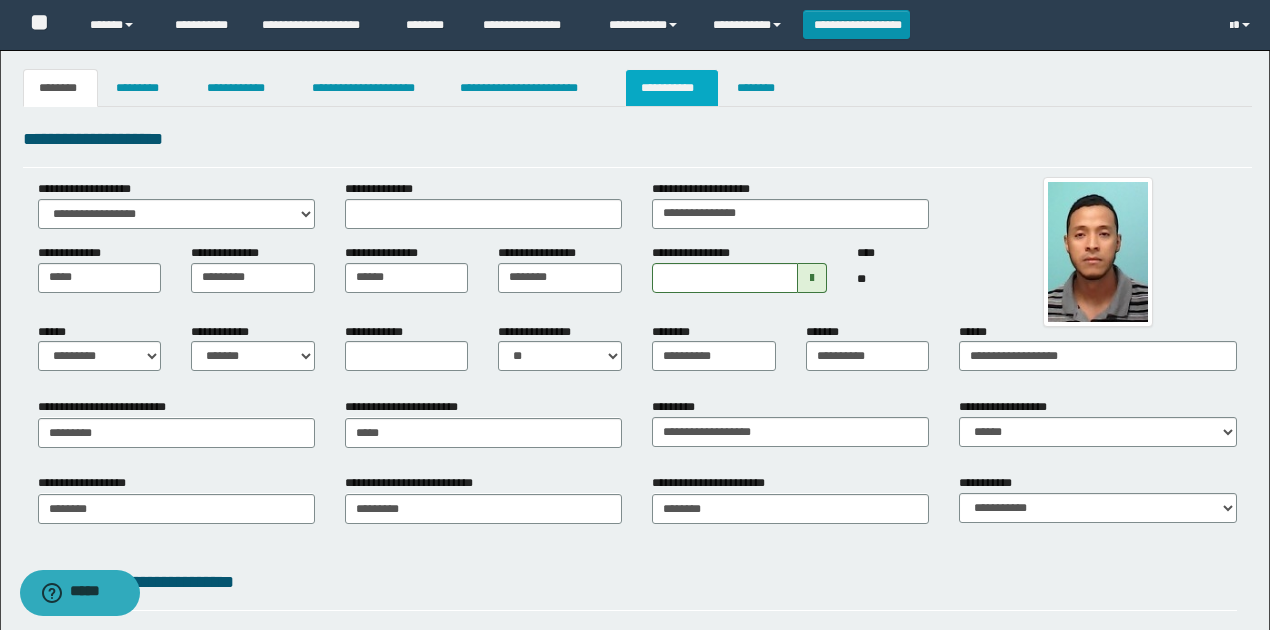click on "**********" at bounding box center [672, 88] 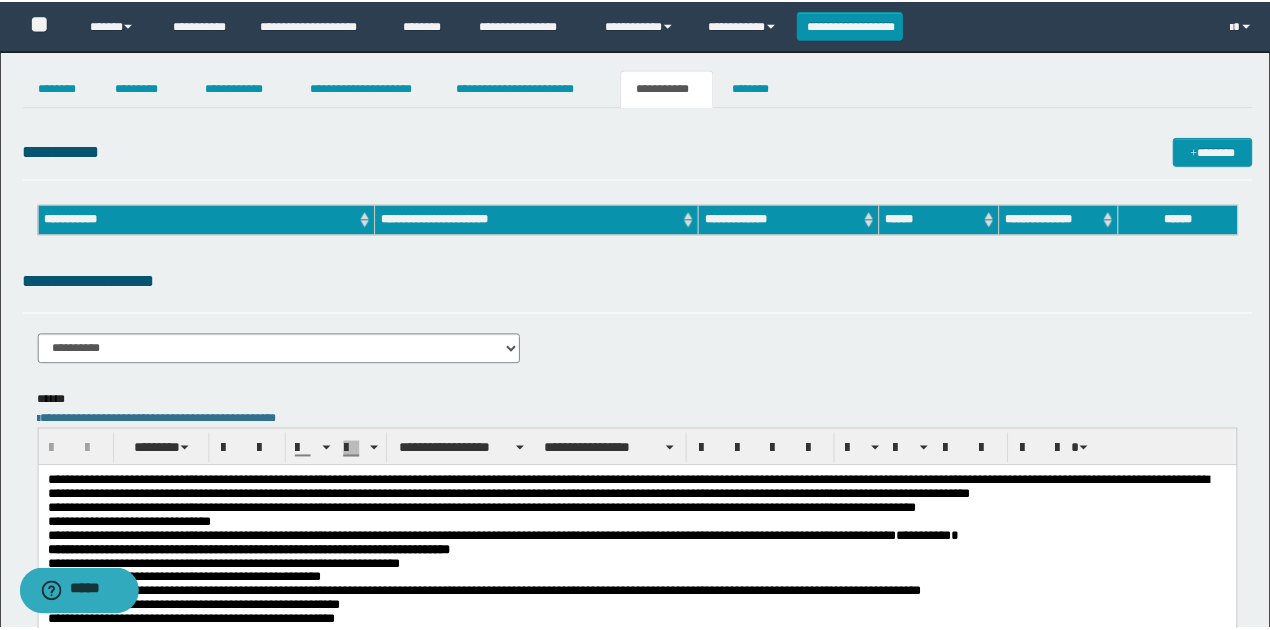 scroll, scrollTop: 0, scrollLeft: 0, axis: both 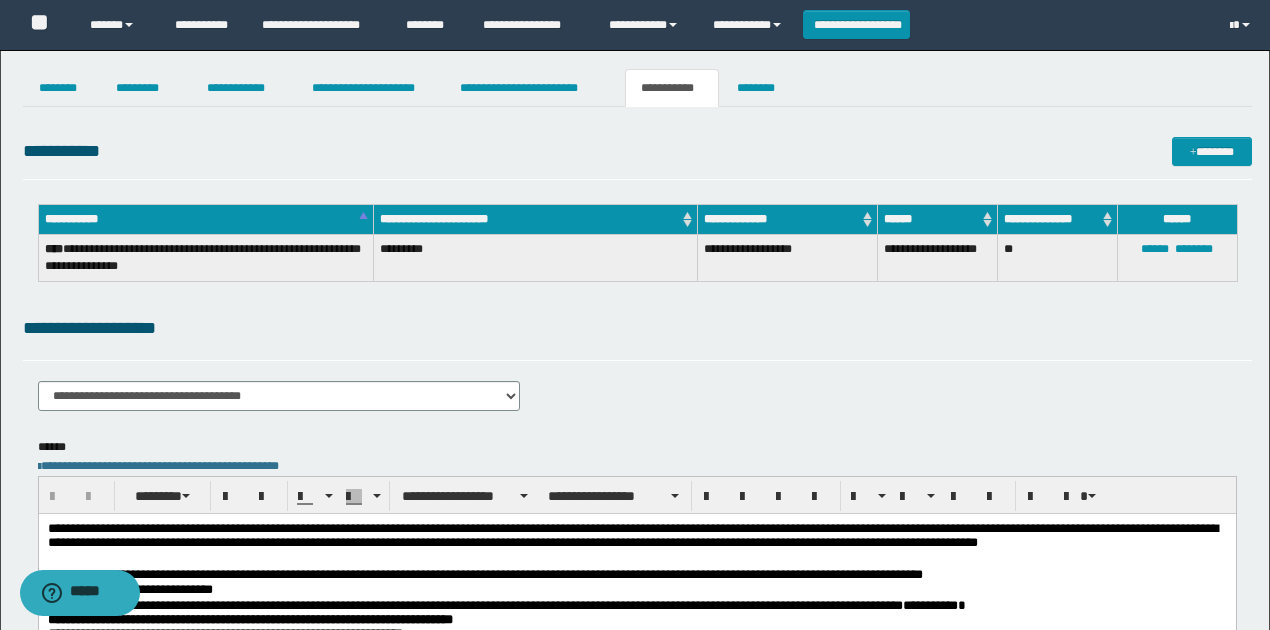 click on "**********" at bounding box center [637, 328] 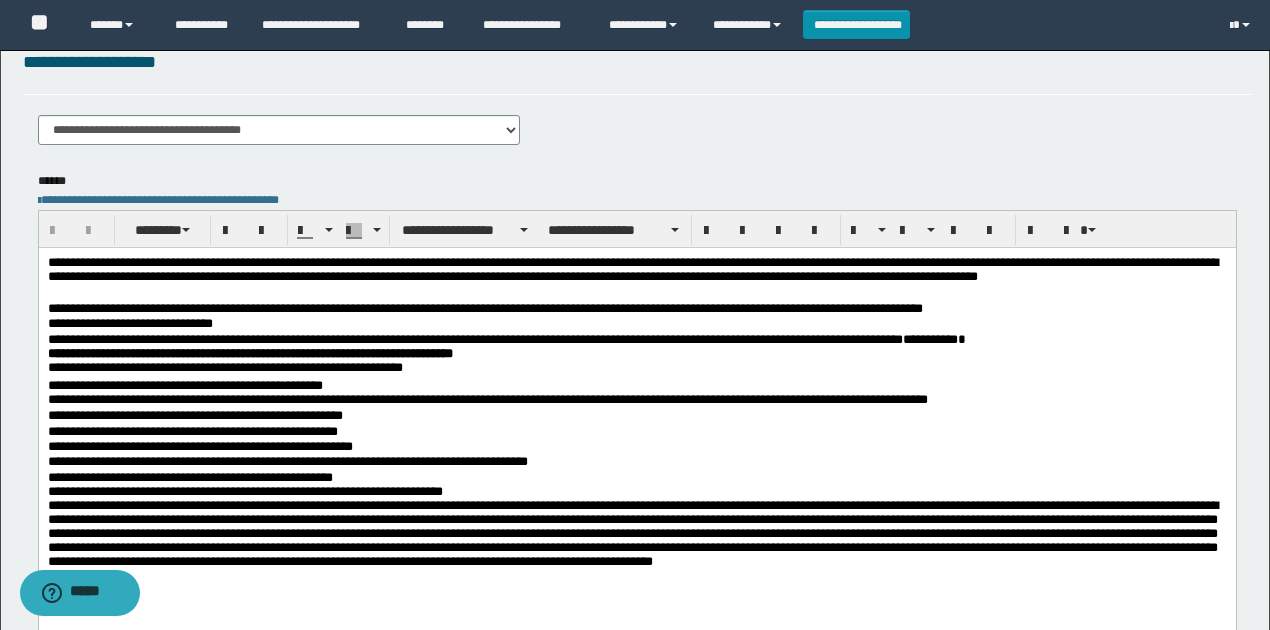 scroll, scrollTop: 0, scrollLeft: 0, axis: both 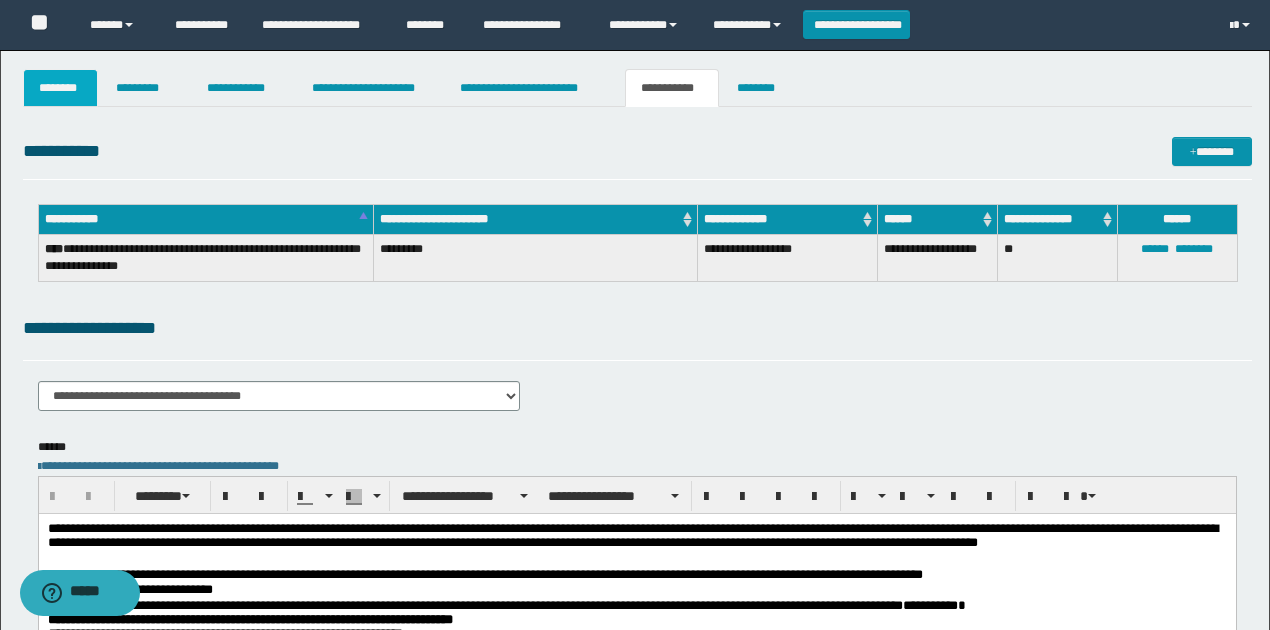 click on "********" at bounding box center [61, 88] 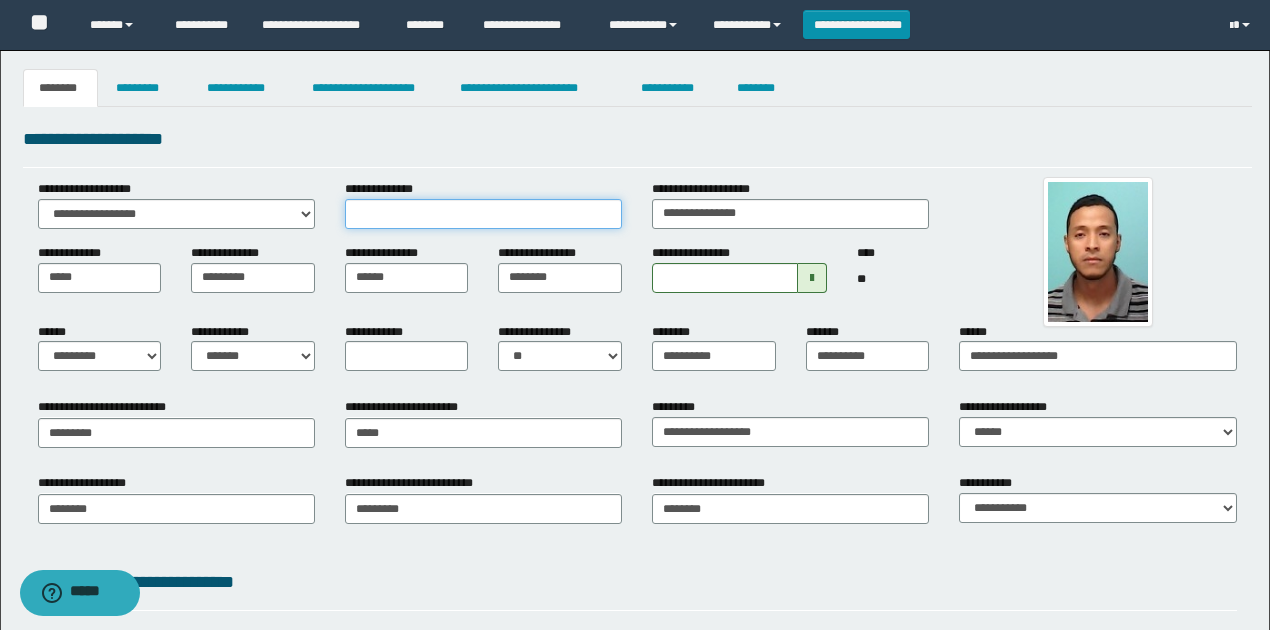 click on "**********" at bounding box center [483, 214] 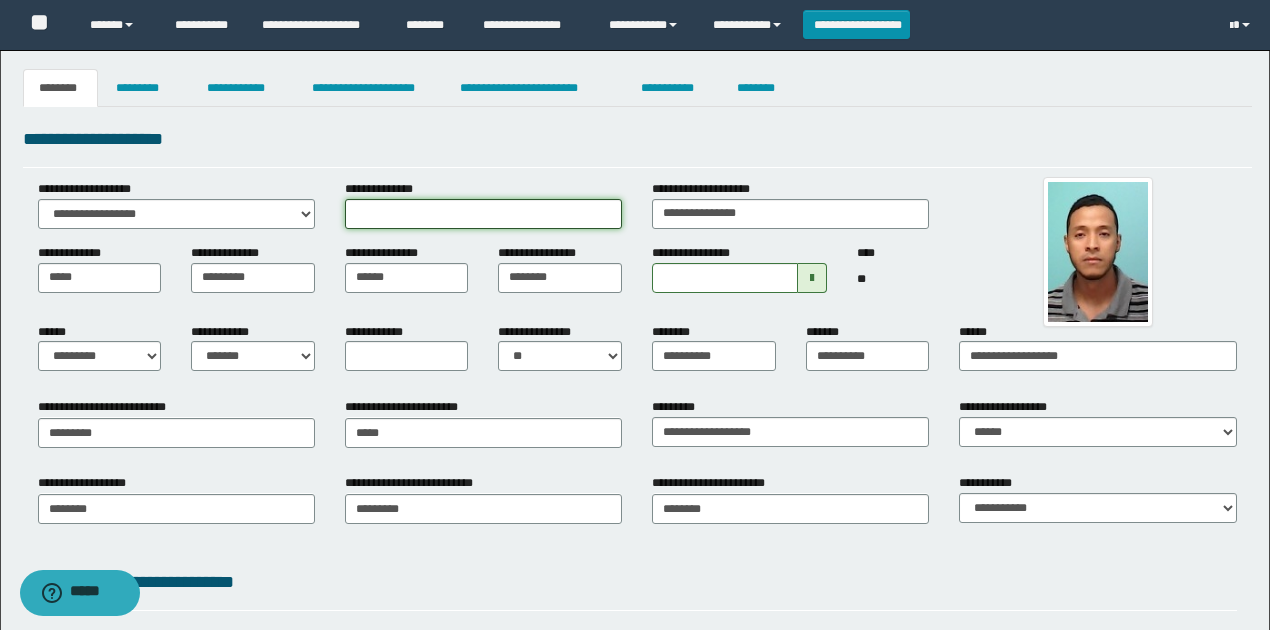click on "**********" at bounding box center (483, 214) 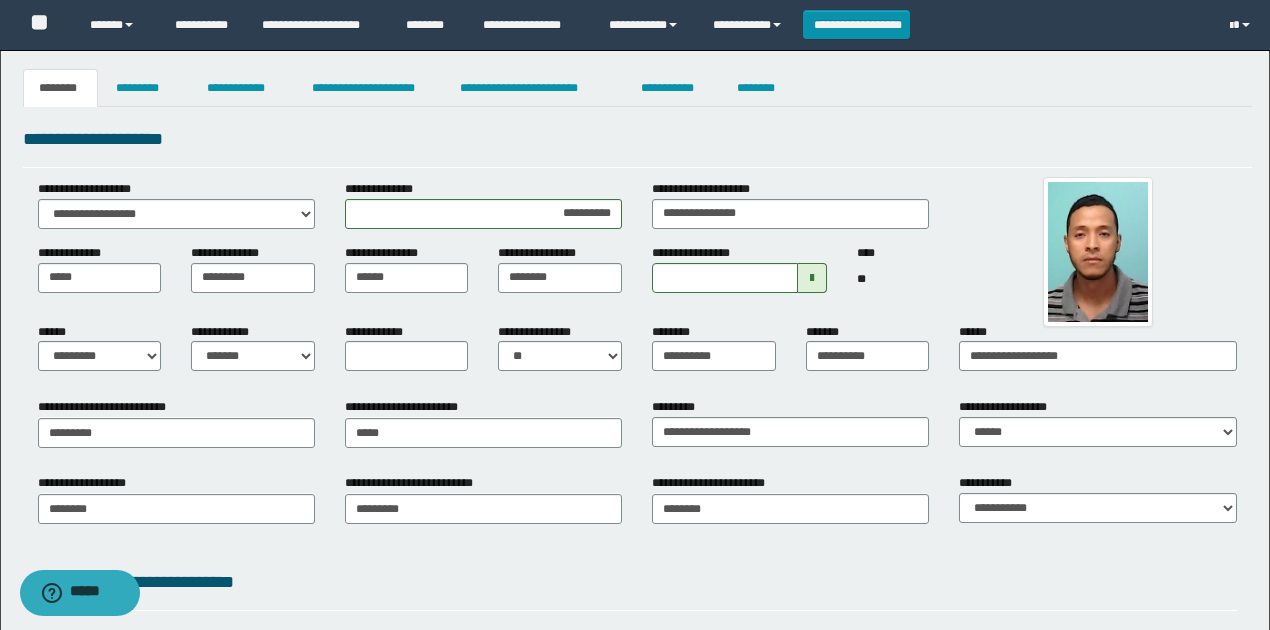 click on "**********" at bounding box center (635, 492) 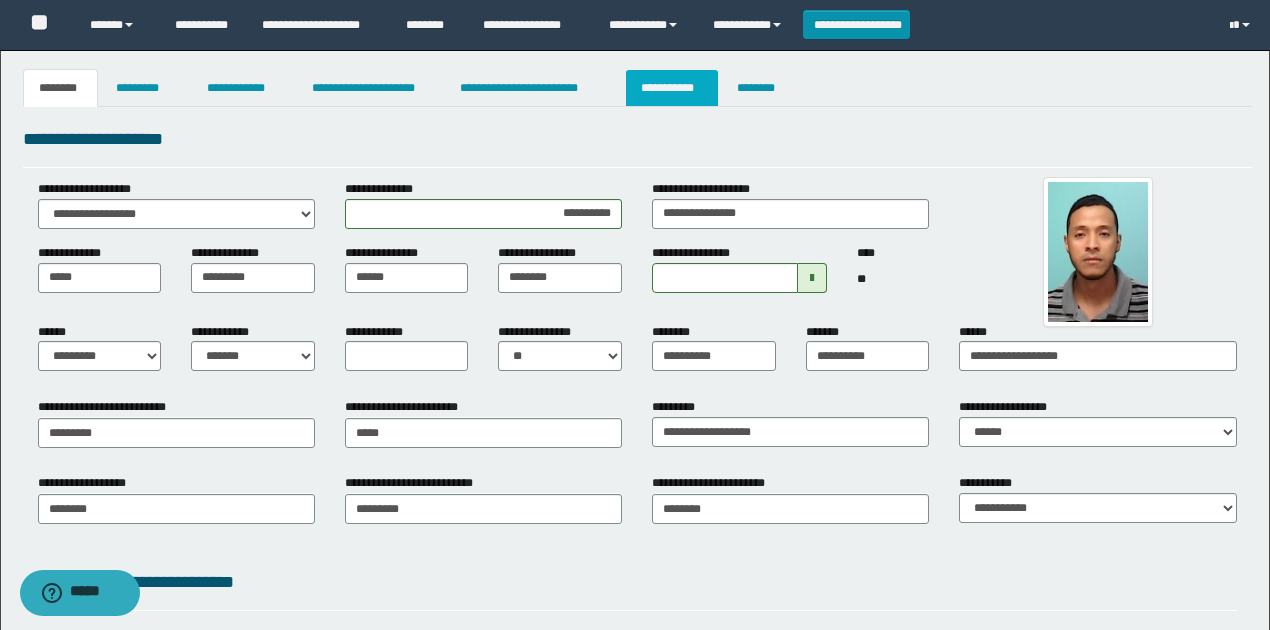 click on "**********" at bounding box center [672, 88] 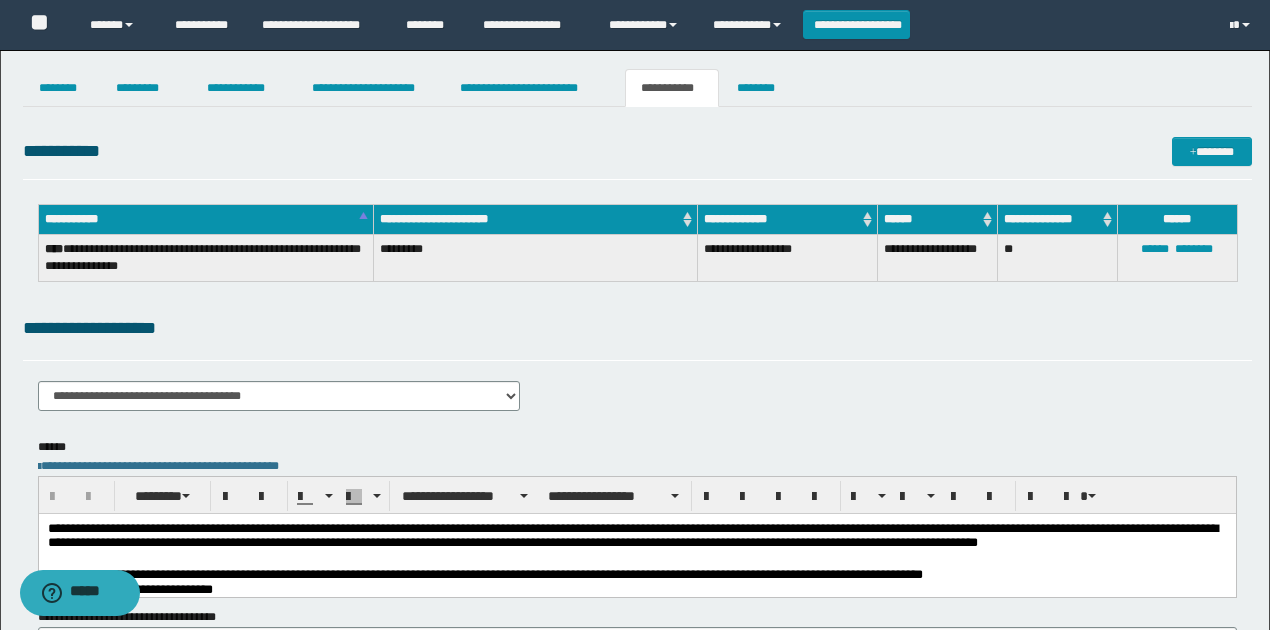click on "**********" at bounding box center (637, 428) 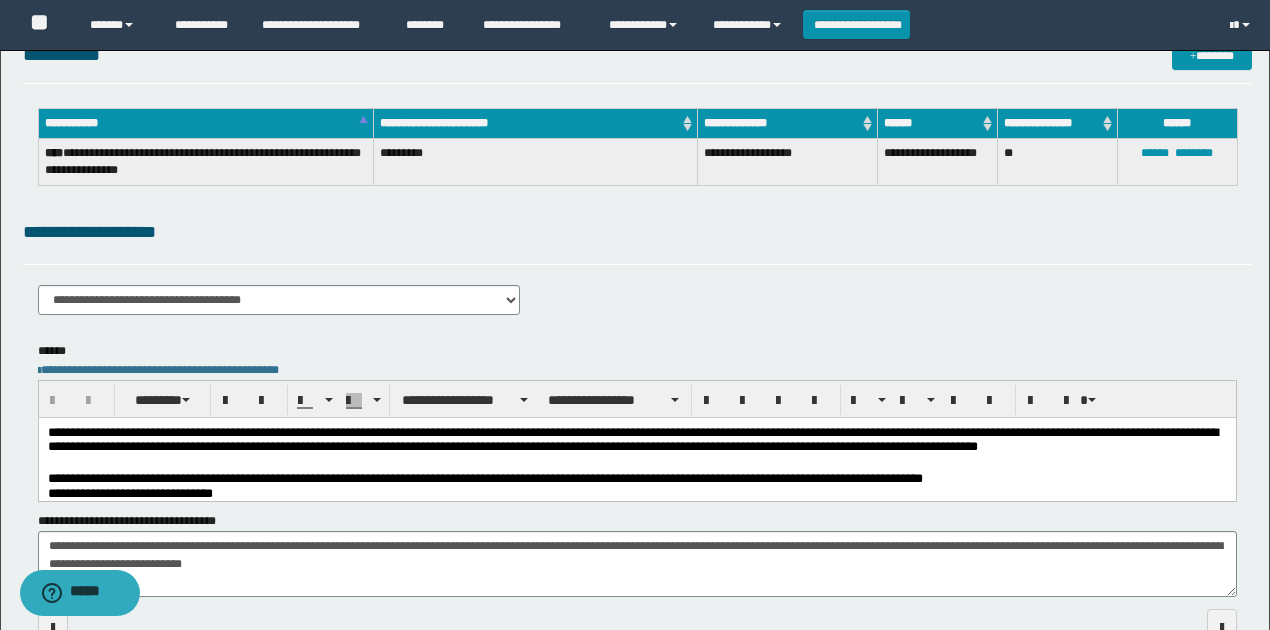 scroll, scrollTop: 200, scrollLeft: 0, axis: vertical 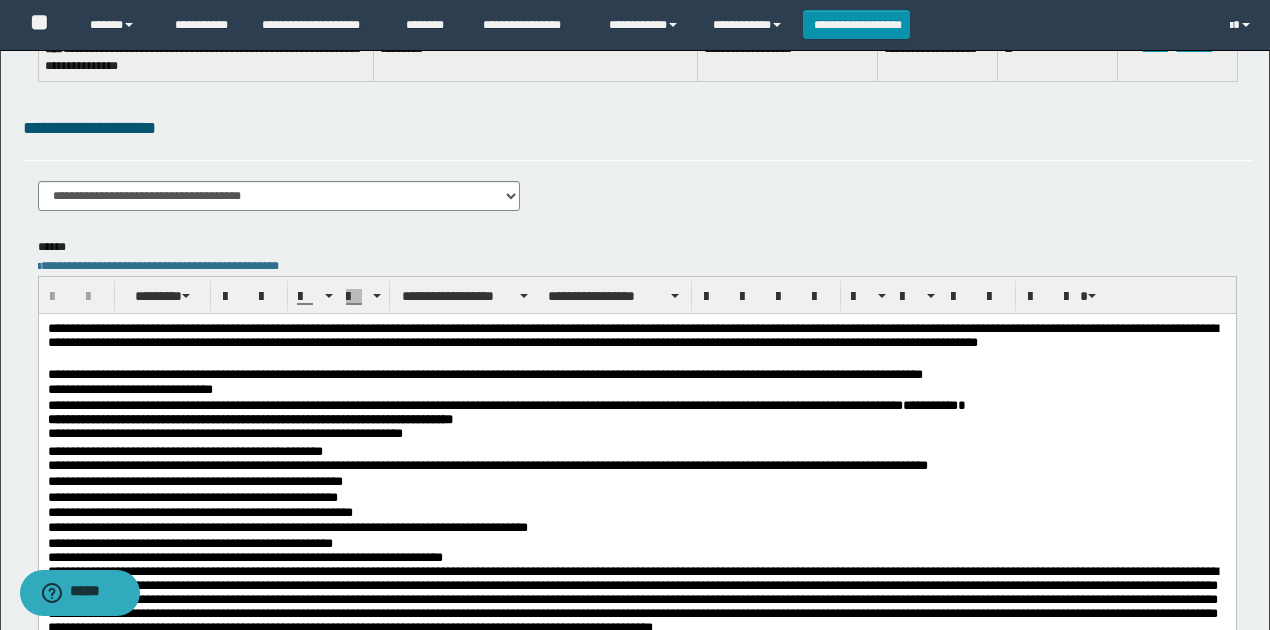 click on "**********" at bounding box center (637, 390) 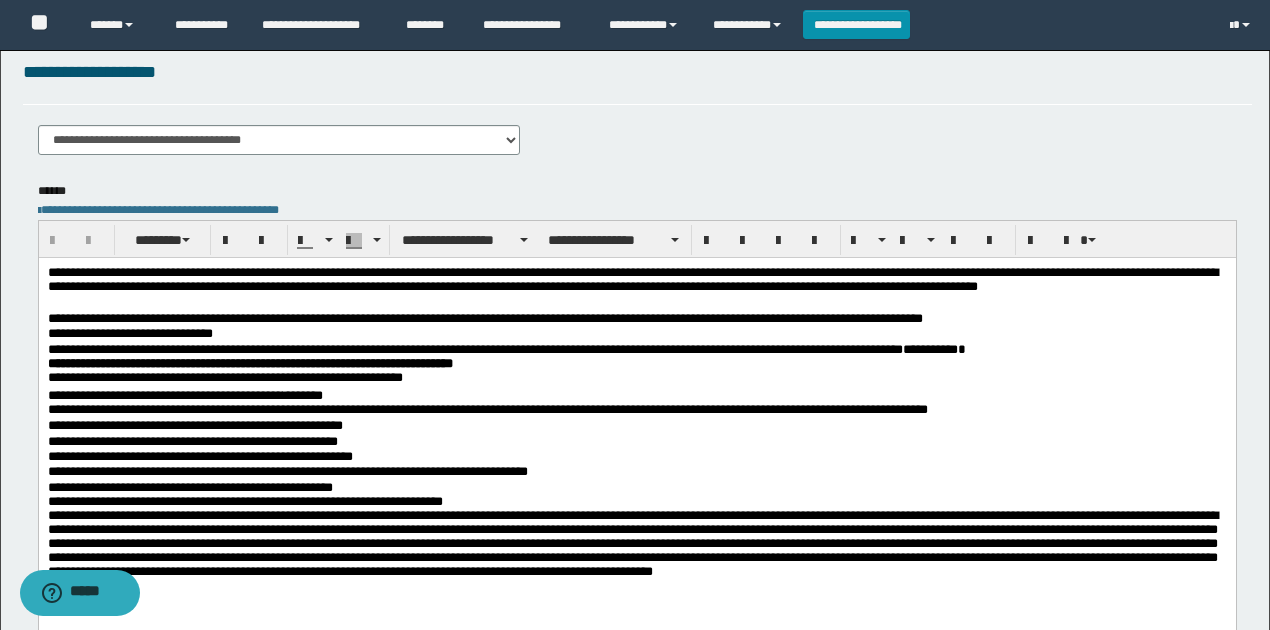 scroll, scrollTop: 333, scrollLeft: 0, axis: vertical 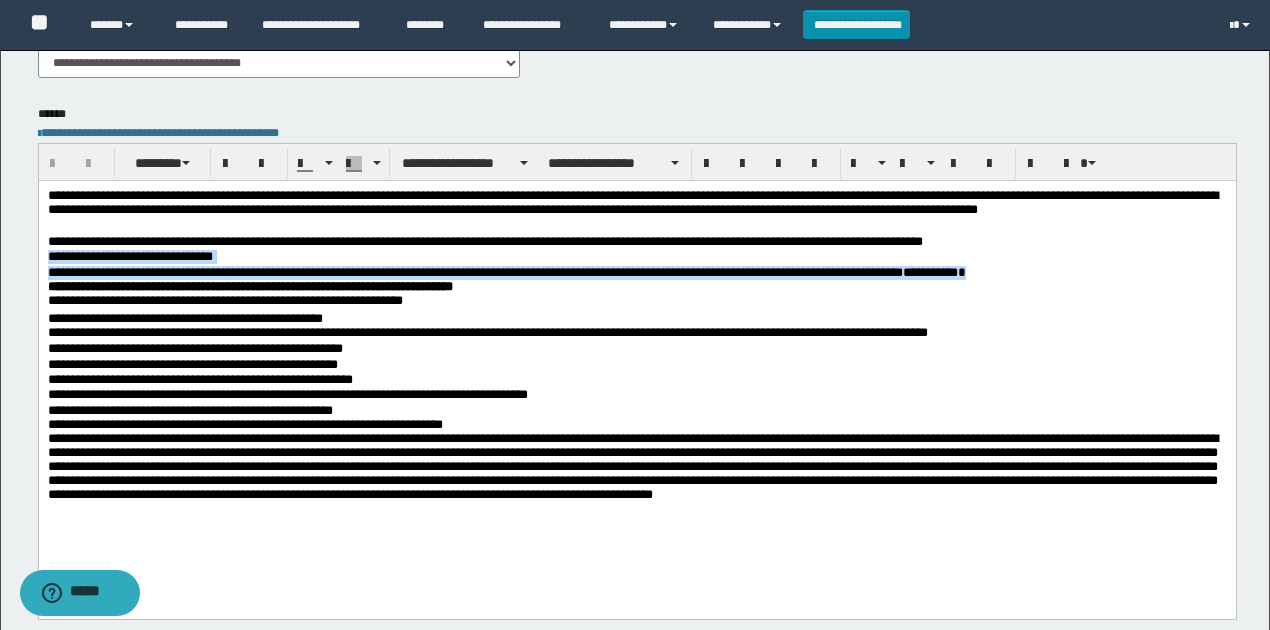 drag, startPoint x: 1042, startPoint y: 276, endPoint x: 43, endPoint y: 264, distance: 999.0721 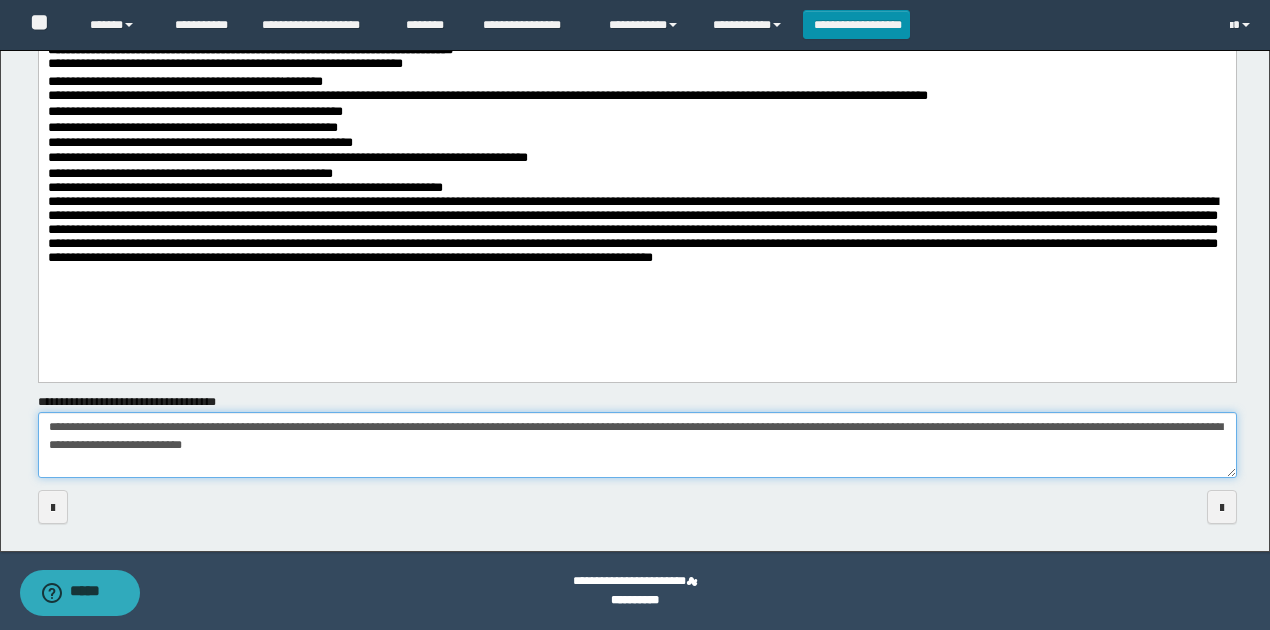click on "**********" at bounding box center (637, 445) 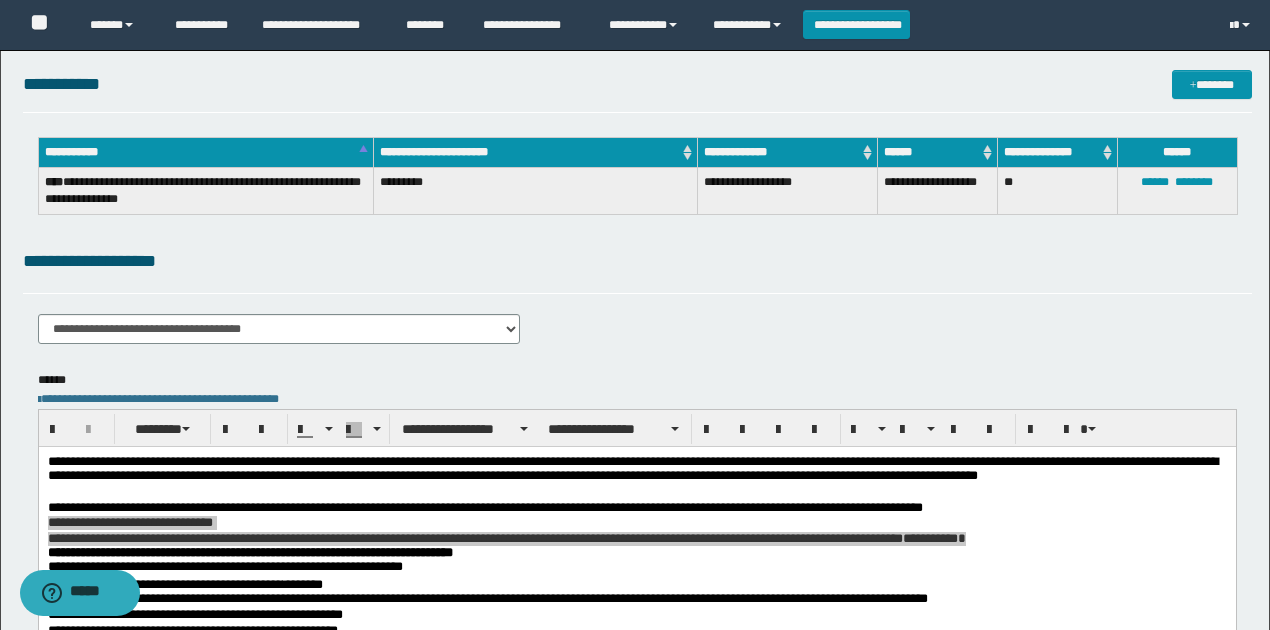 scroll, scrollTop: 200, scrollLeft: 0, axis: vertical 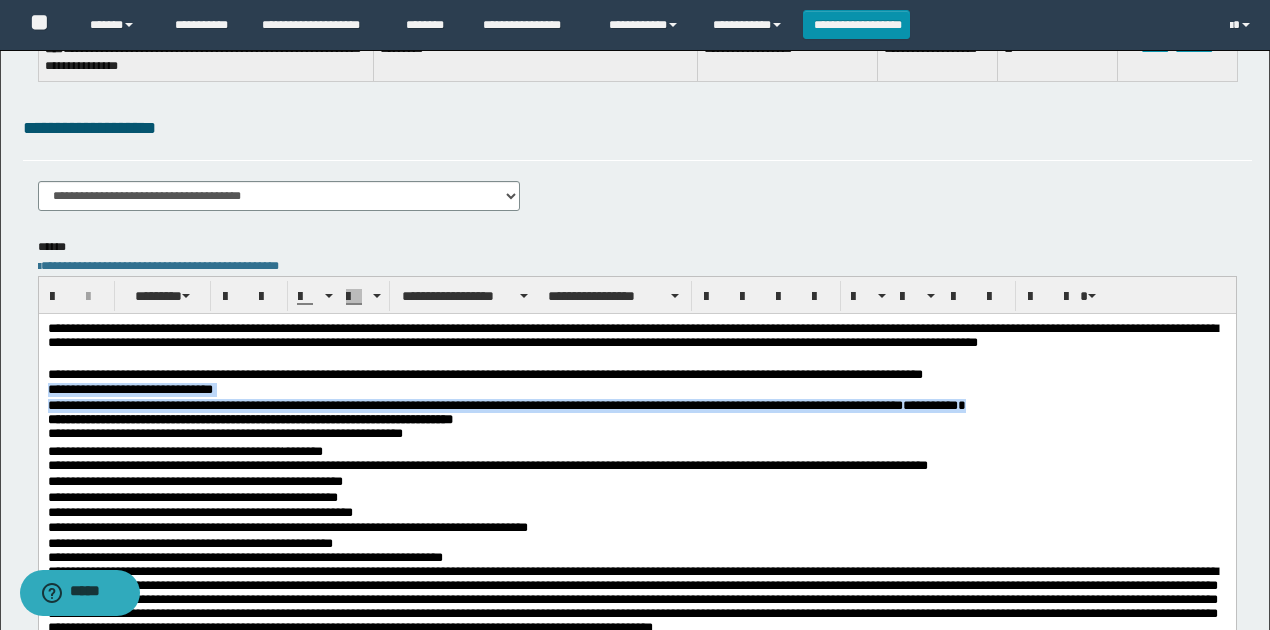 click on "**********" at bounding box center (637, 390) 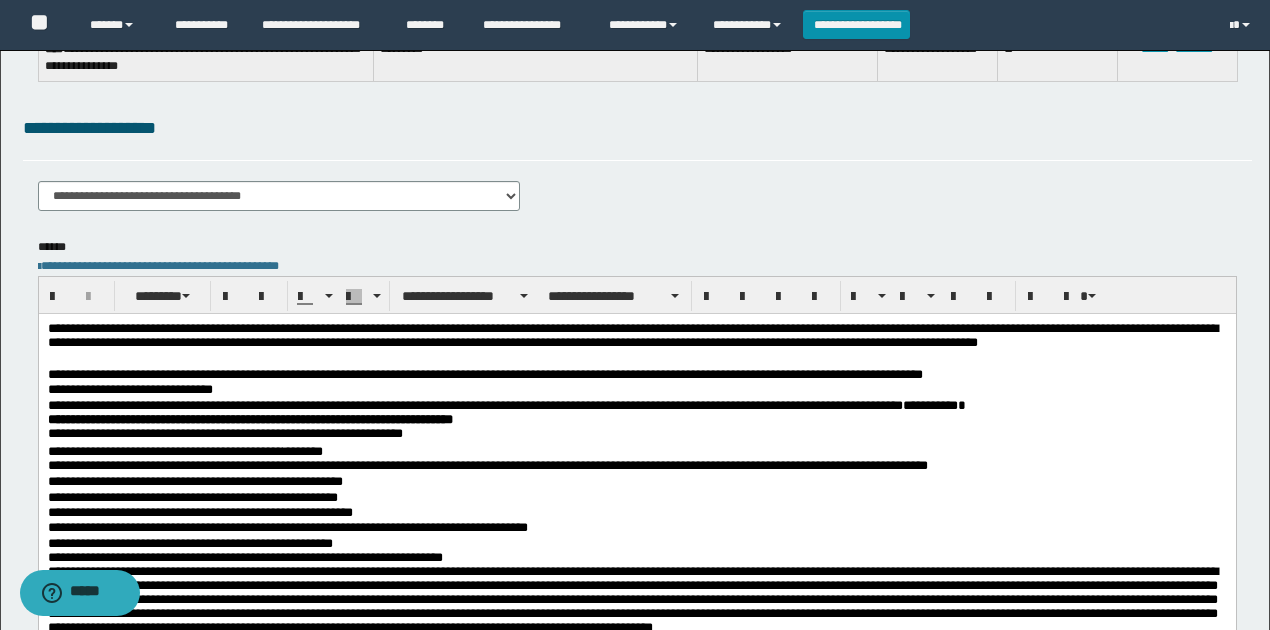 click on "**********" at bounding box center [637, 422] 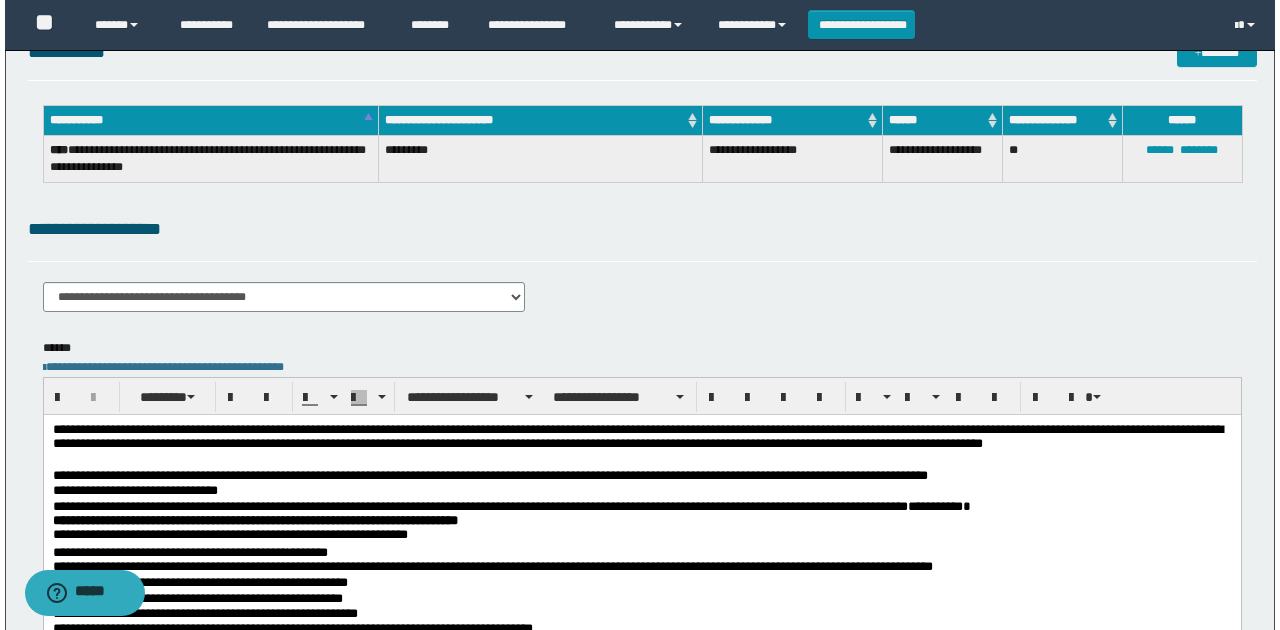 scroll, scrollTop: 0, scrollLeft: 0, axis: both 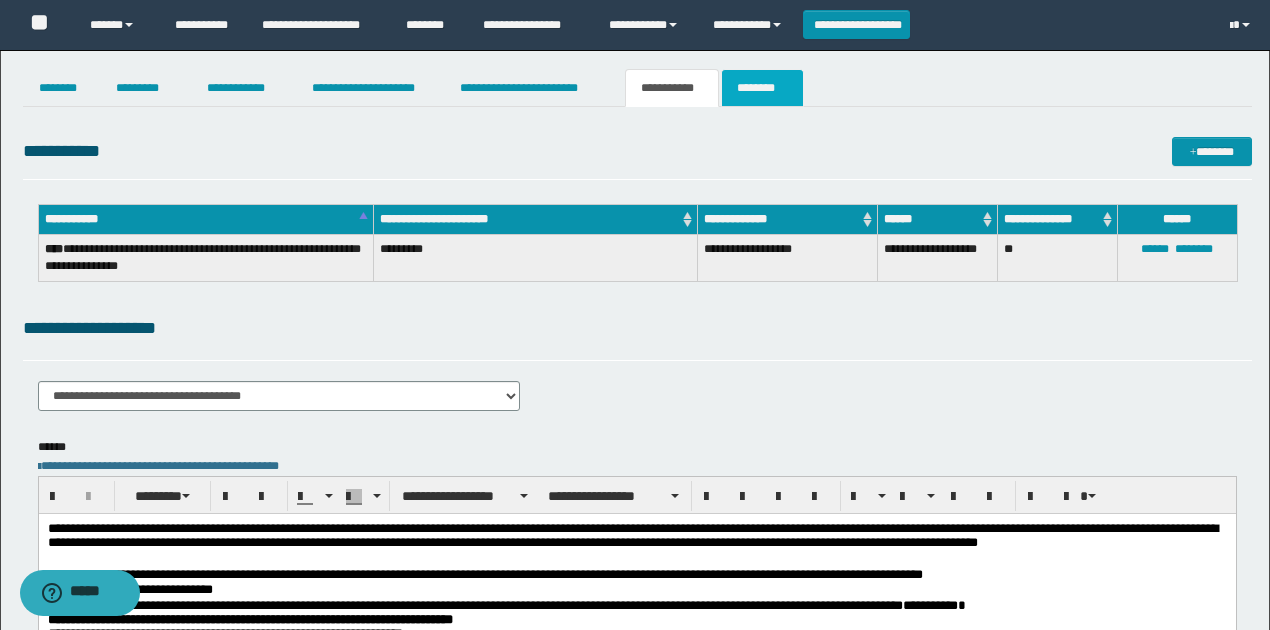 click on "********" at bounding box center [762, 88] 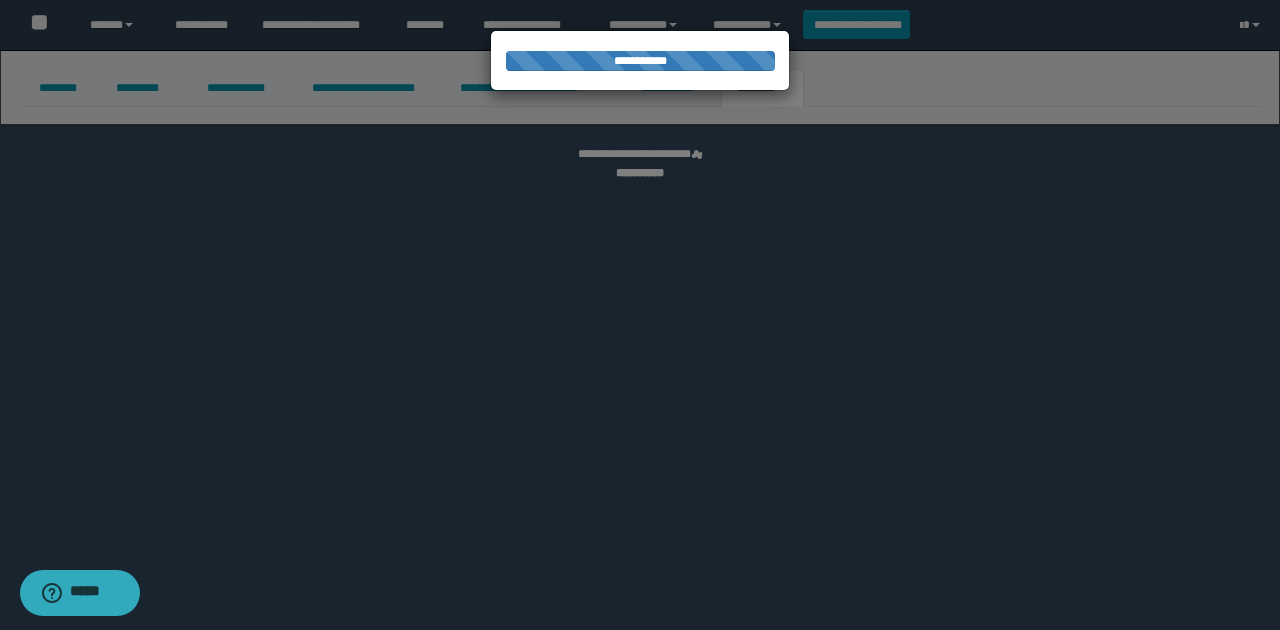 select on "****" 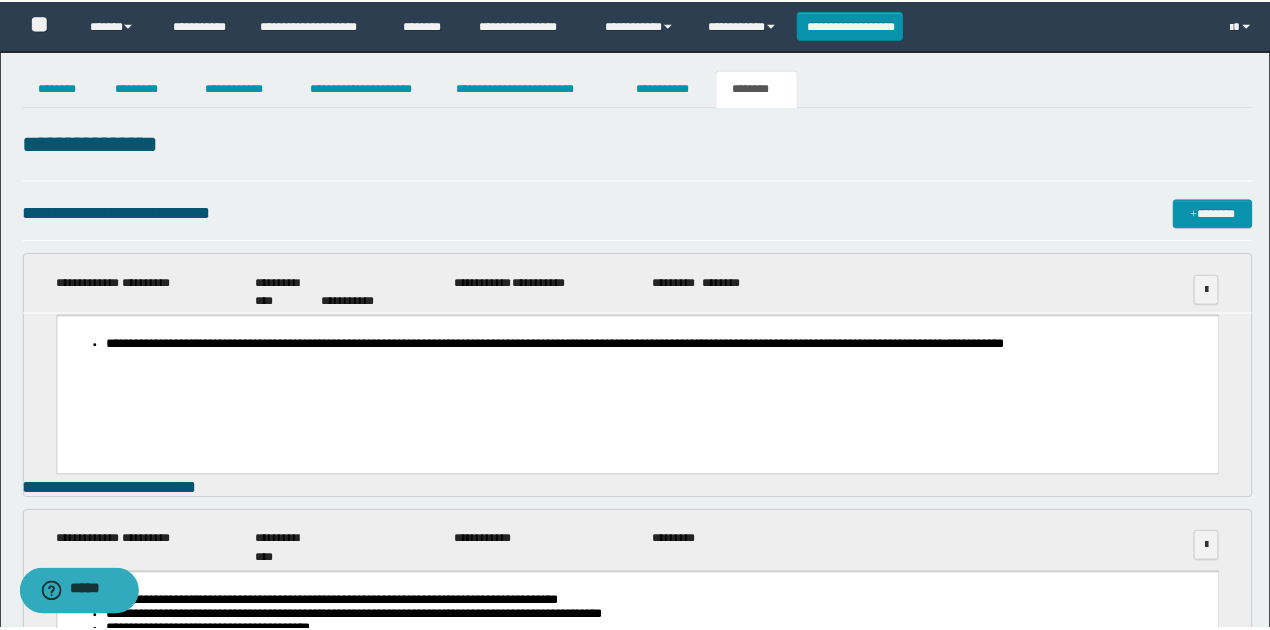 scroll, scrollTop: 0, scrollLeft: 0, axis: both 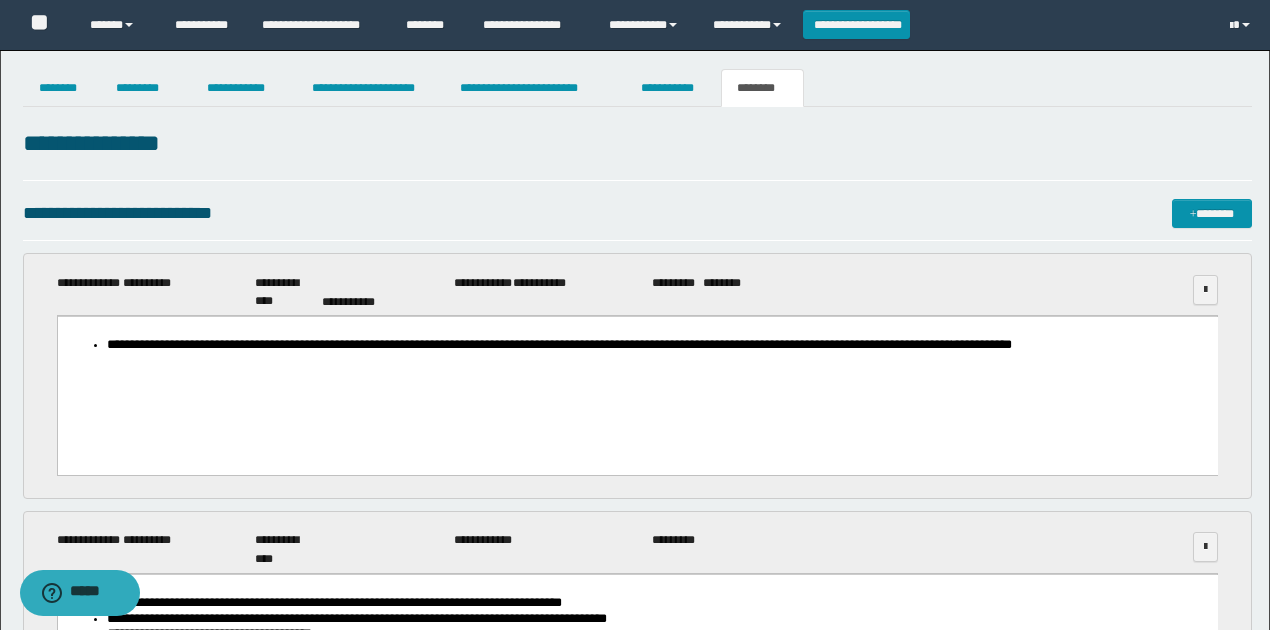 click on "**********" at bounding box center [637, 376] 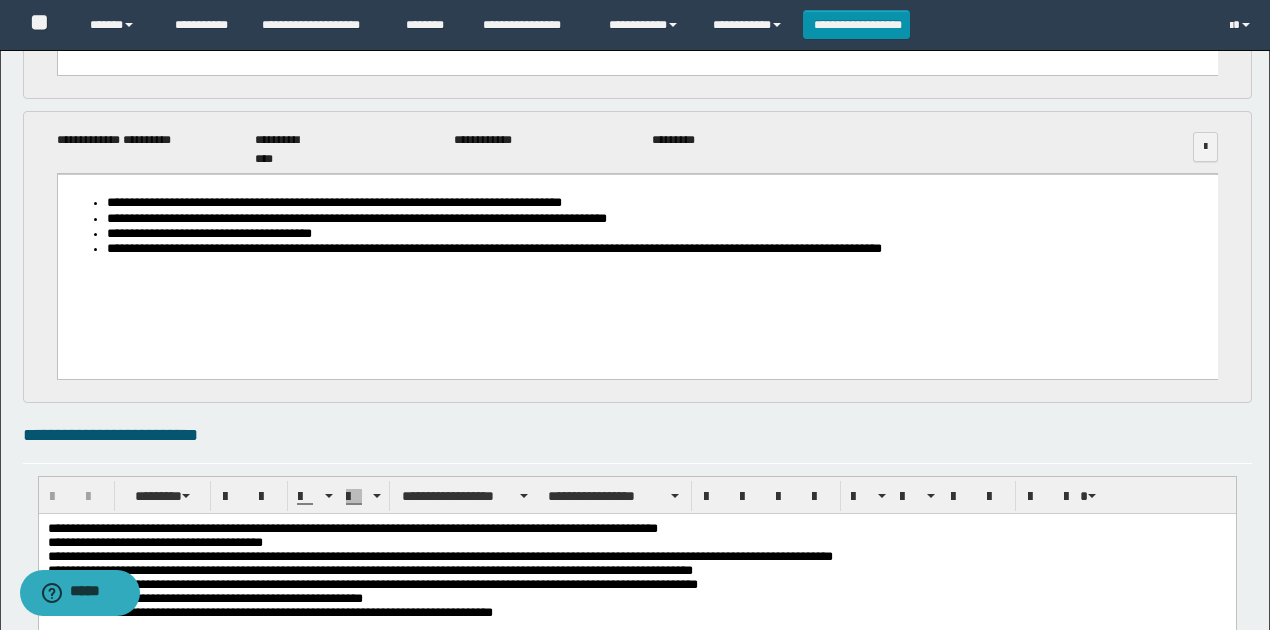 click on "**********" at bounding box center (657, 248) 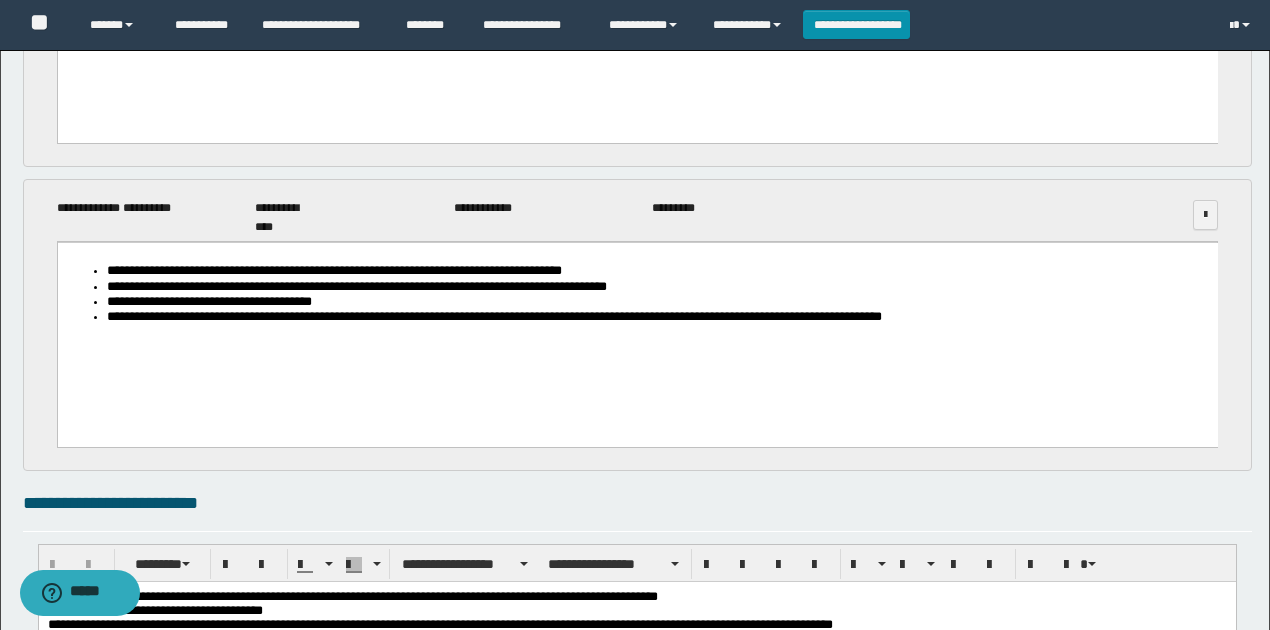 scroll, scrollTop: 333, scrollLeft: 0, axis: vertical 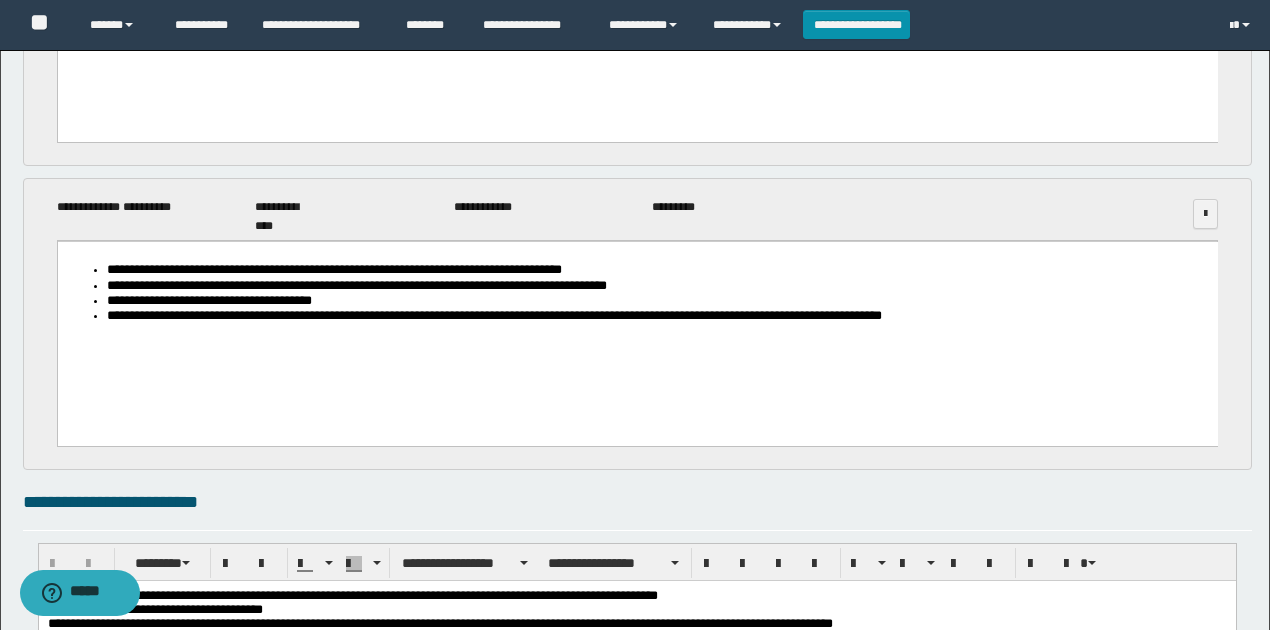 click on "**********" at bounding box center [657, 269] 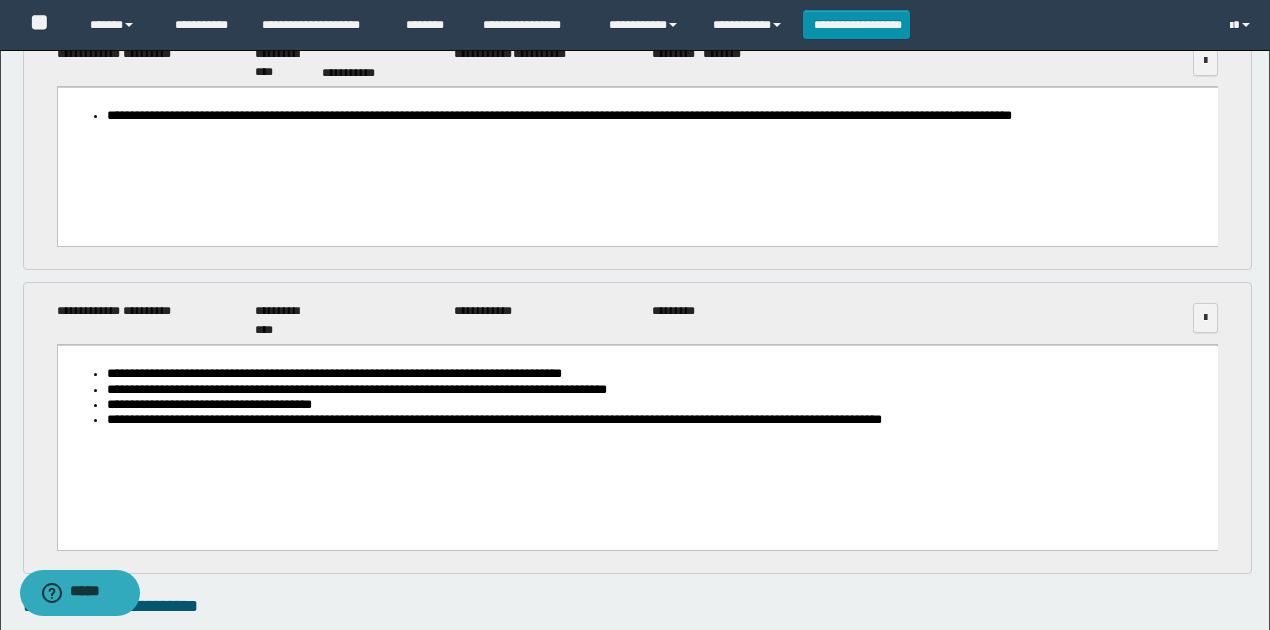 scroll, scrollTop: 0, scrollLeft: 0, axis: both 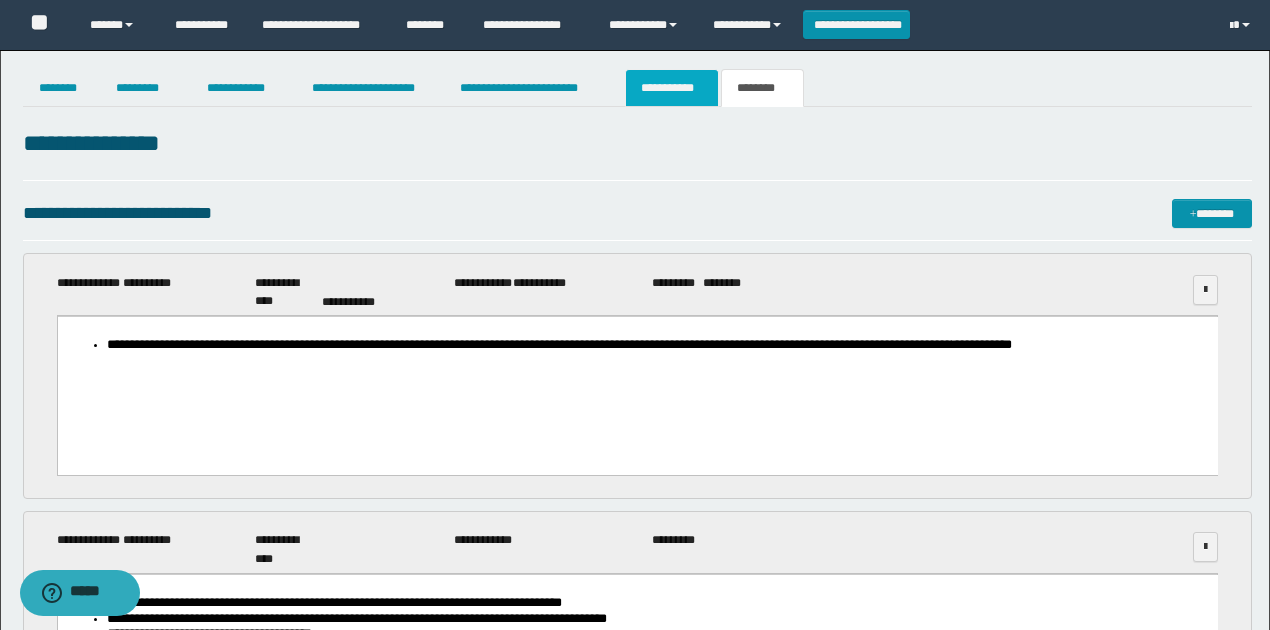 click on "**********" at bounding box center (672, 88) 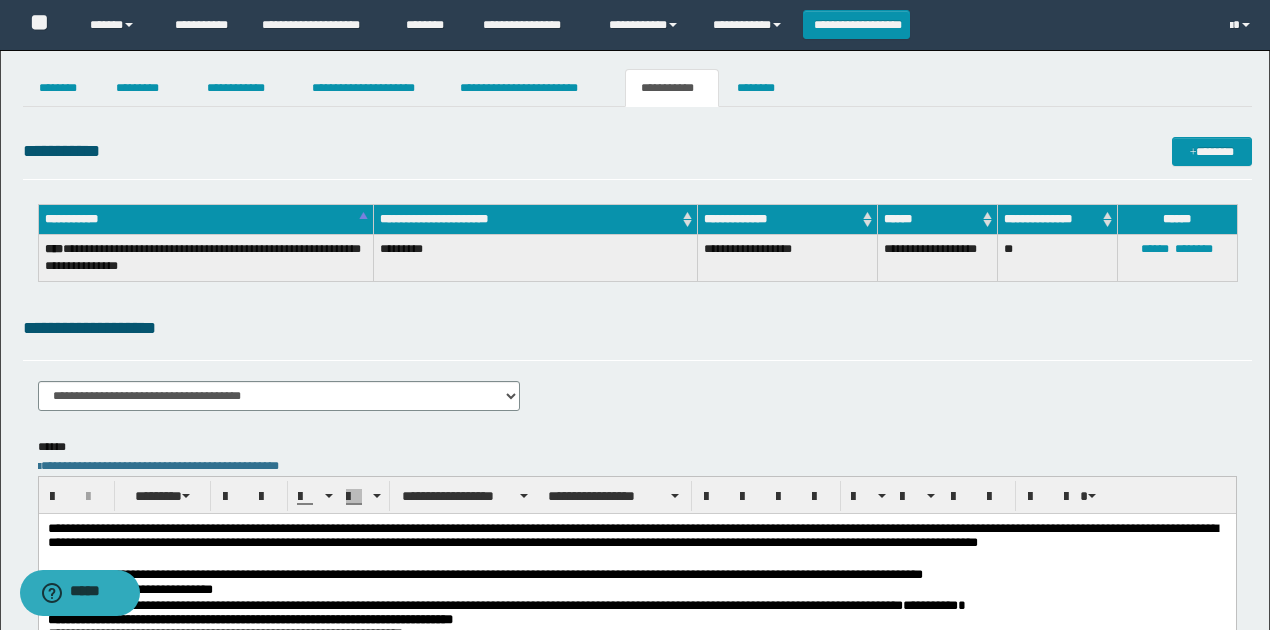 click on "**********" at bounding box center [637, 328] 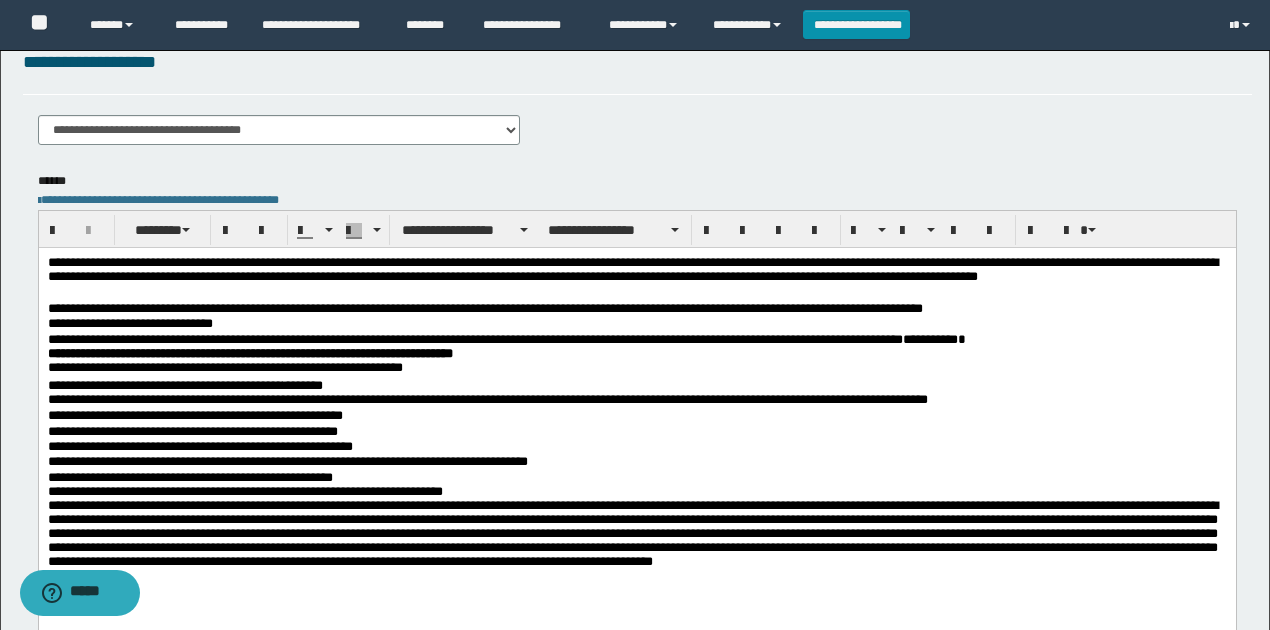 scroll, scrollTop: 533, scrollLeft: 0, axis: vertical 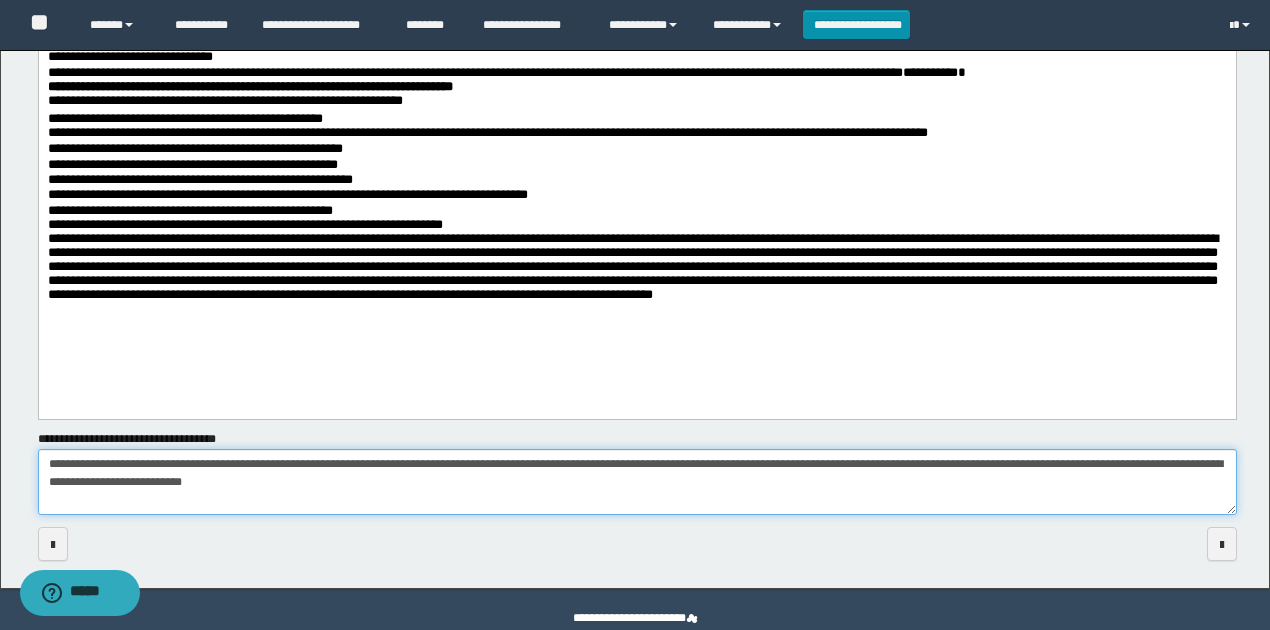 click on "**********" at bounding box center (637, 482) 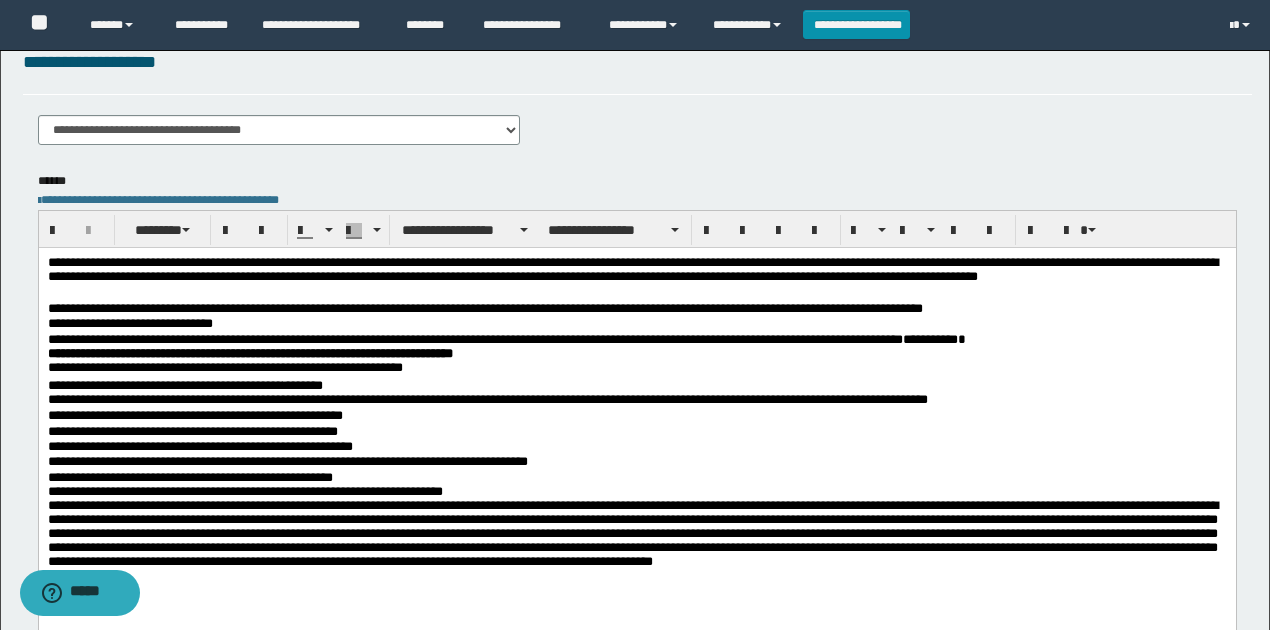 scroll, scrollTop: 0, scrollLeft: 0, axis: both 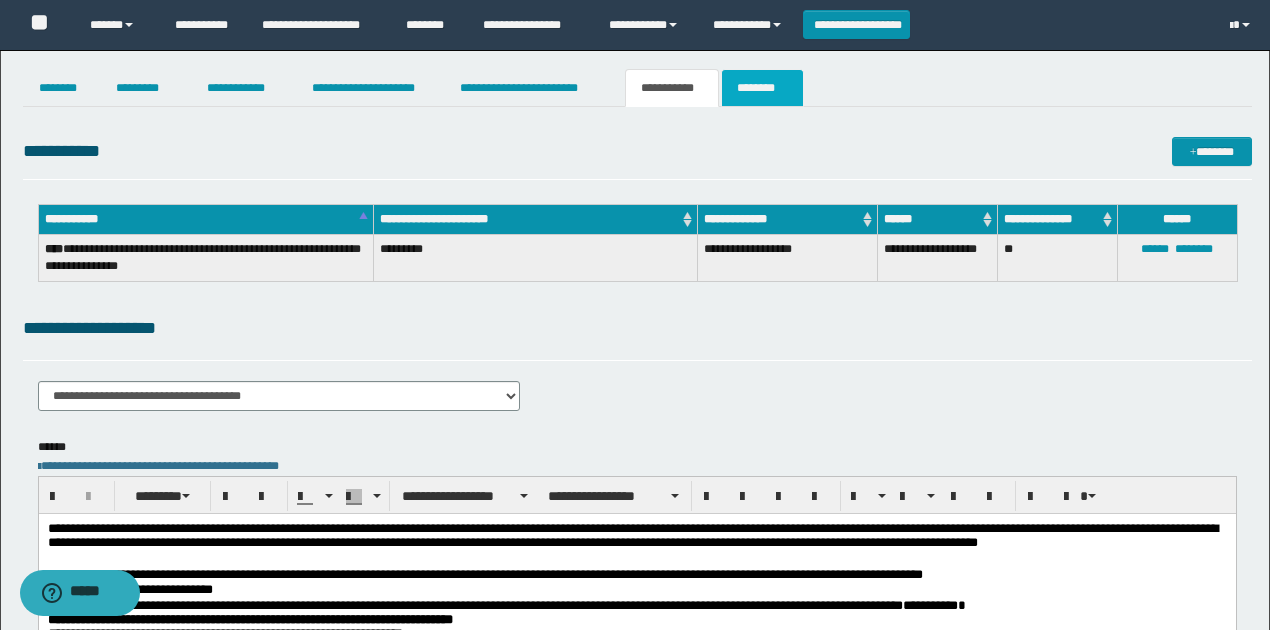 click on "********" at bounding box center (762, 88) 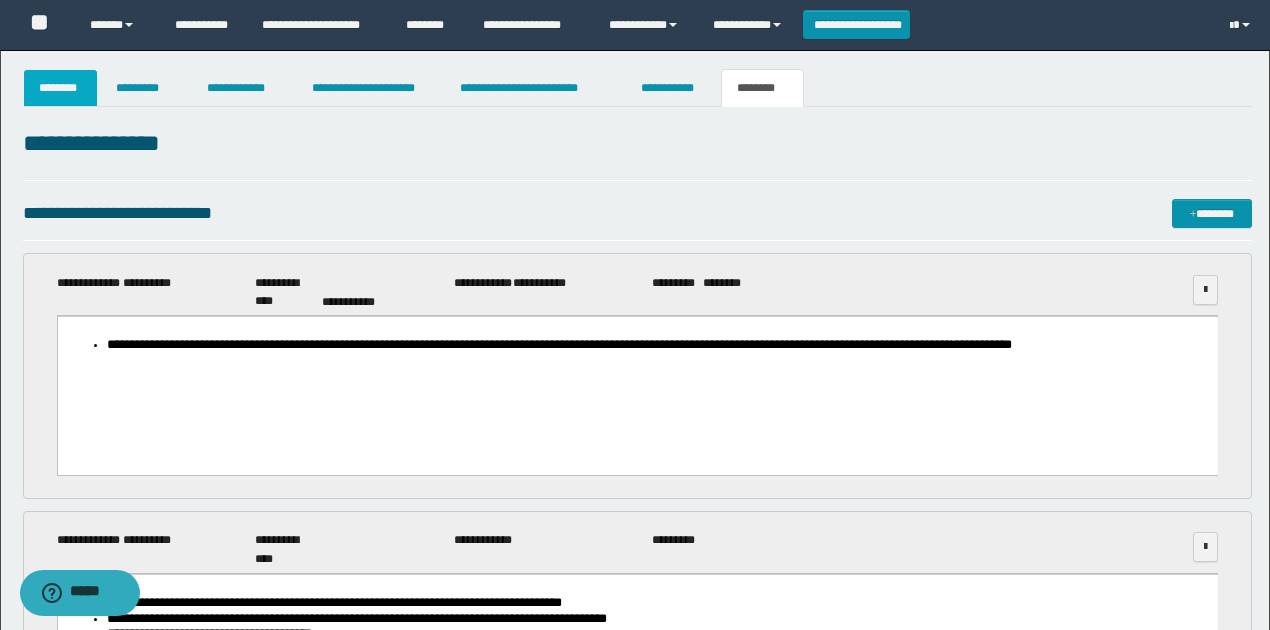 click on "********" at bounding box center [61, 88] 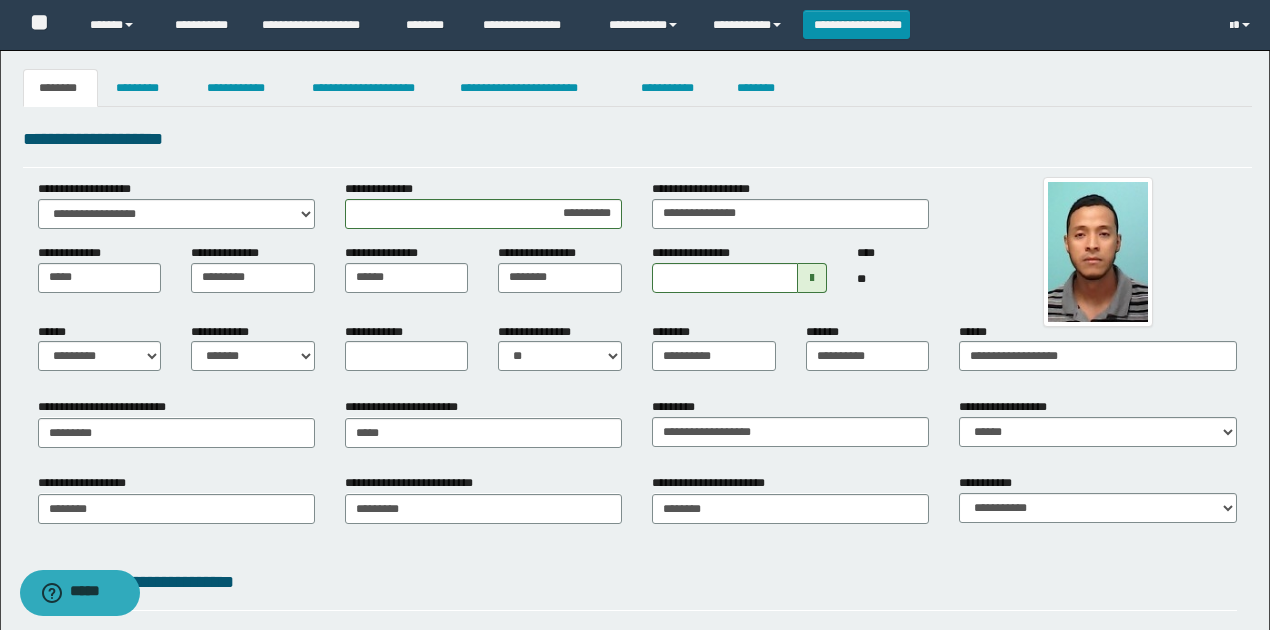 drag, startPoint x: 904, startPoint y: 266, endPoint x: 899, endPoint y: 253, distance: 13.928389 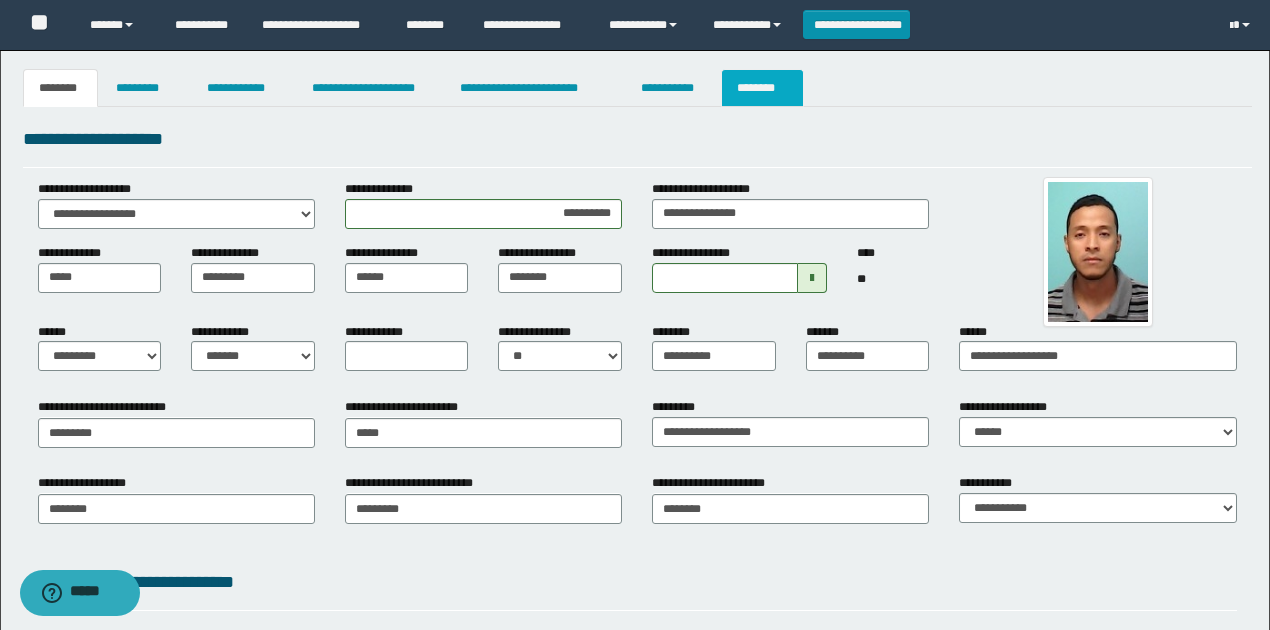 click on "********" at bounding box center [762, 88] 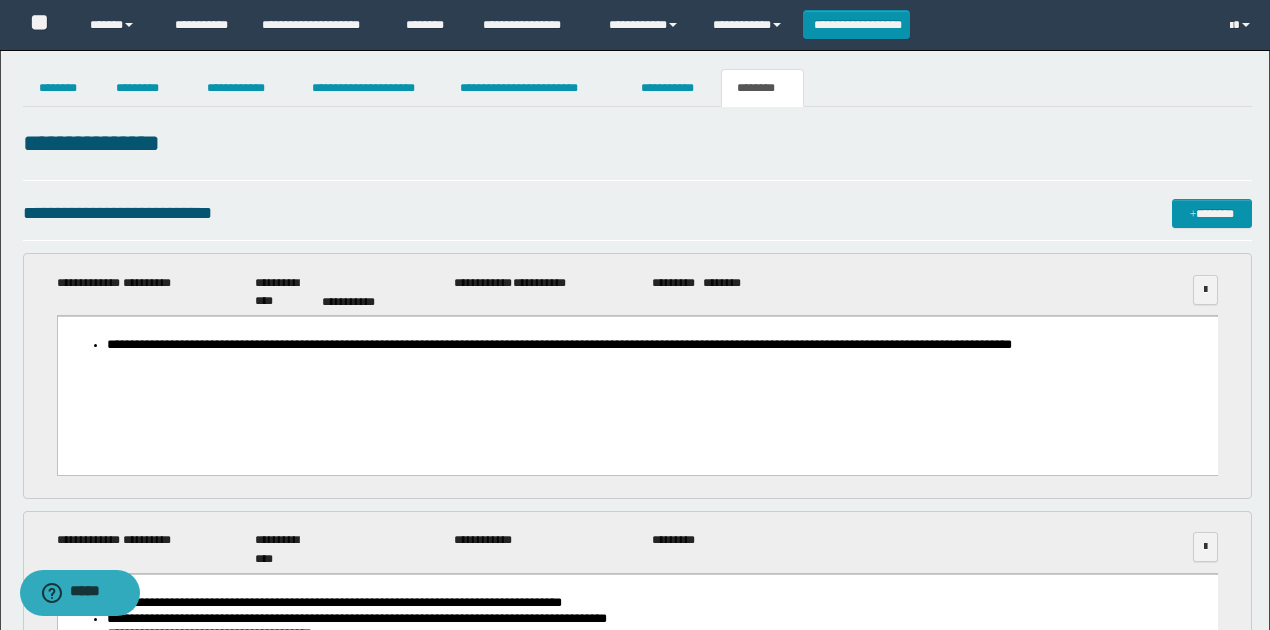 click on "**********" at bounding box center (637, 1281) 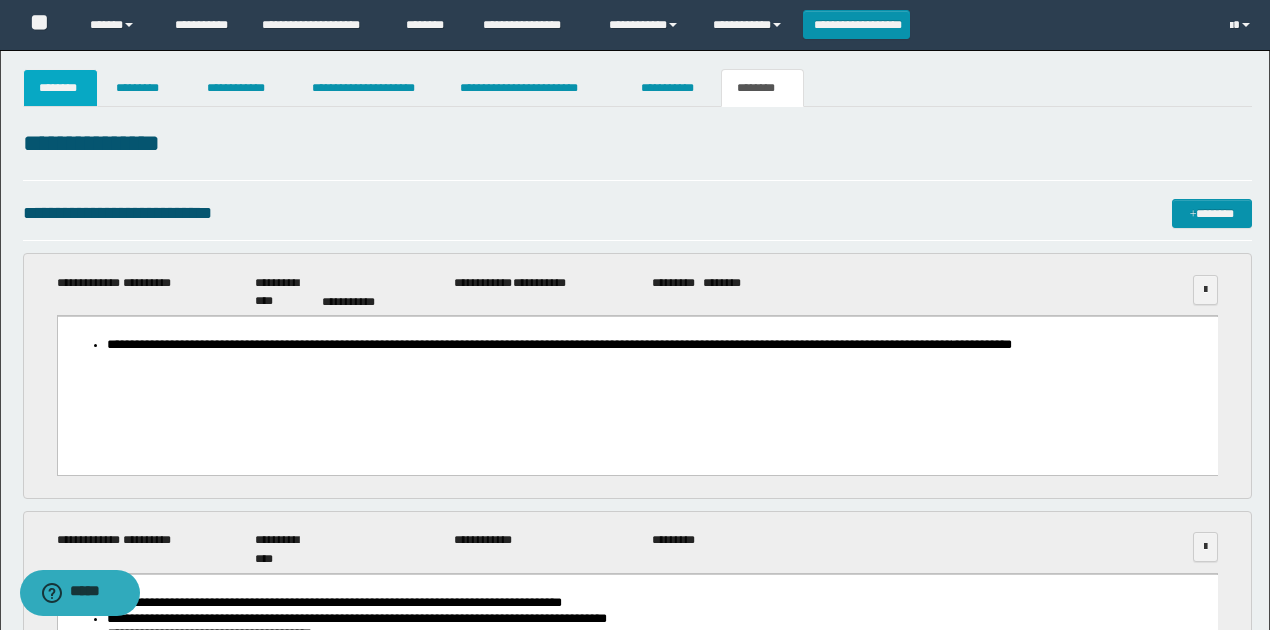 click on "********" at bounding box center [61, 88] 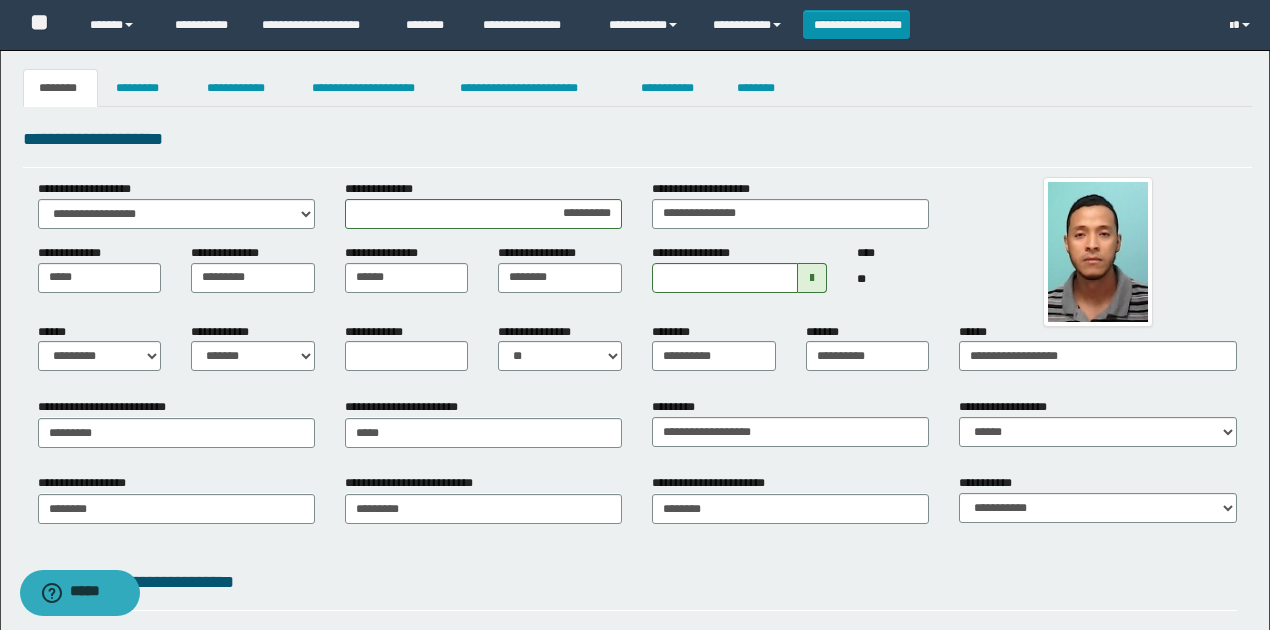 click on "**********" at bounding box center (637, 139) 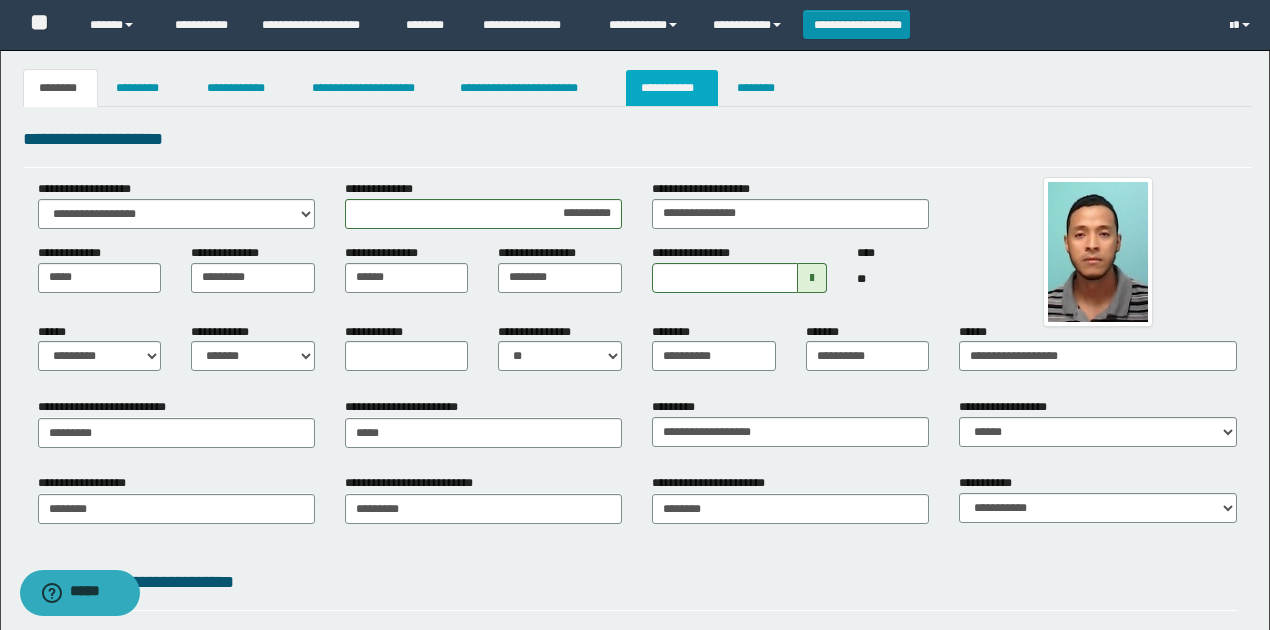 click on "**********" at bounding box center (672, 88) 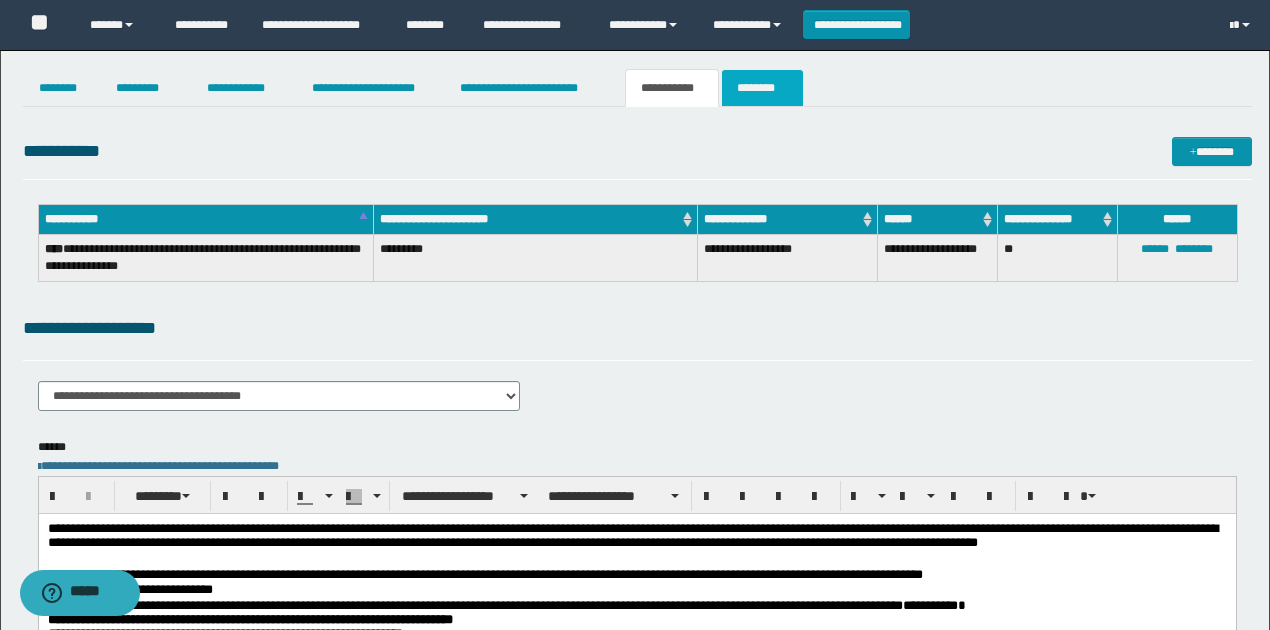 click on "********" at bounding box center (762, 88) 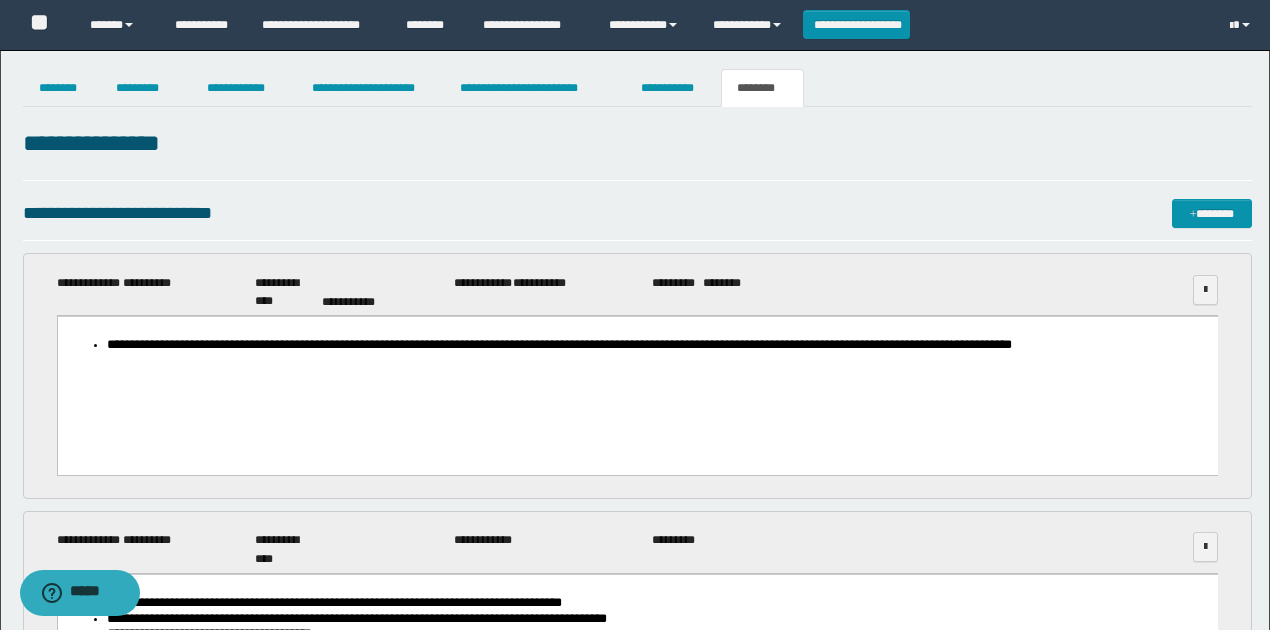 click on "**********" at bounding box center [637, 213] 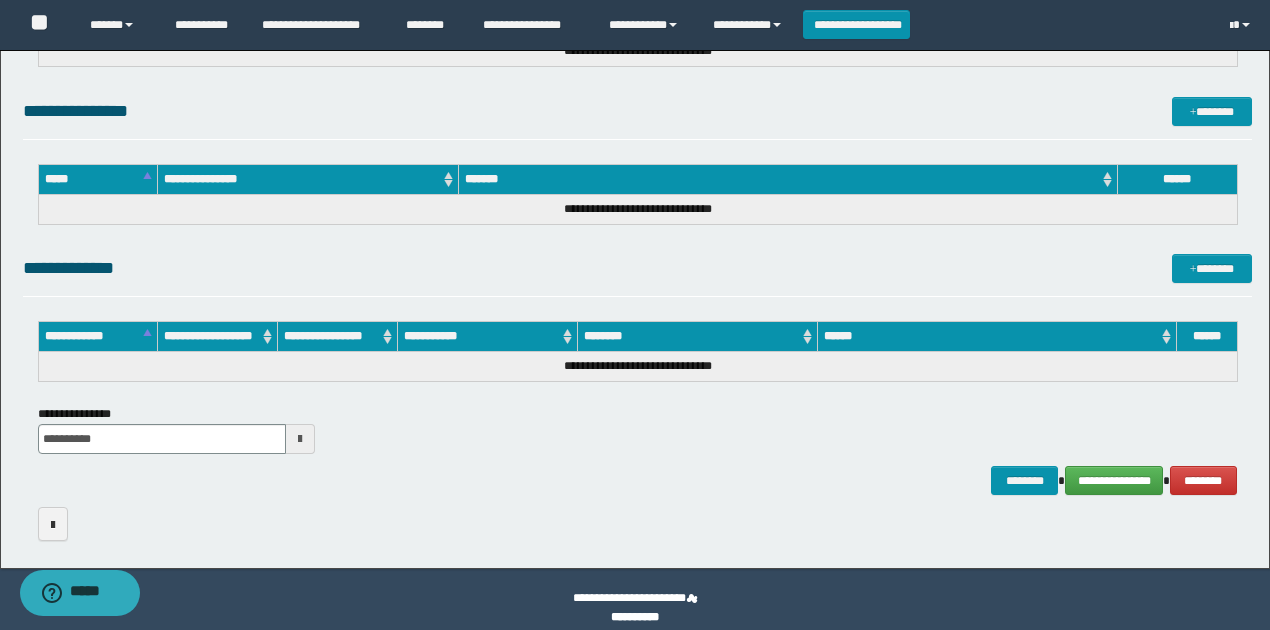 scroll, scrollTop: 1914, scrollLeft: 0, axis: vertical 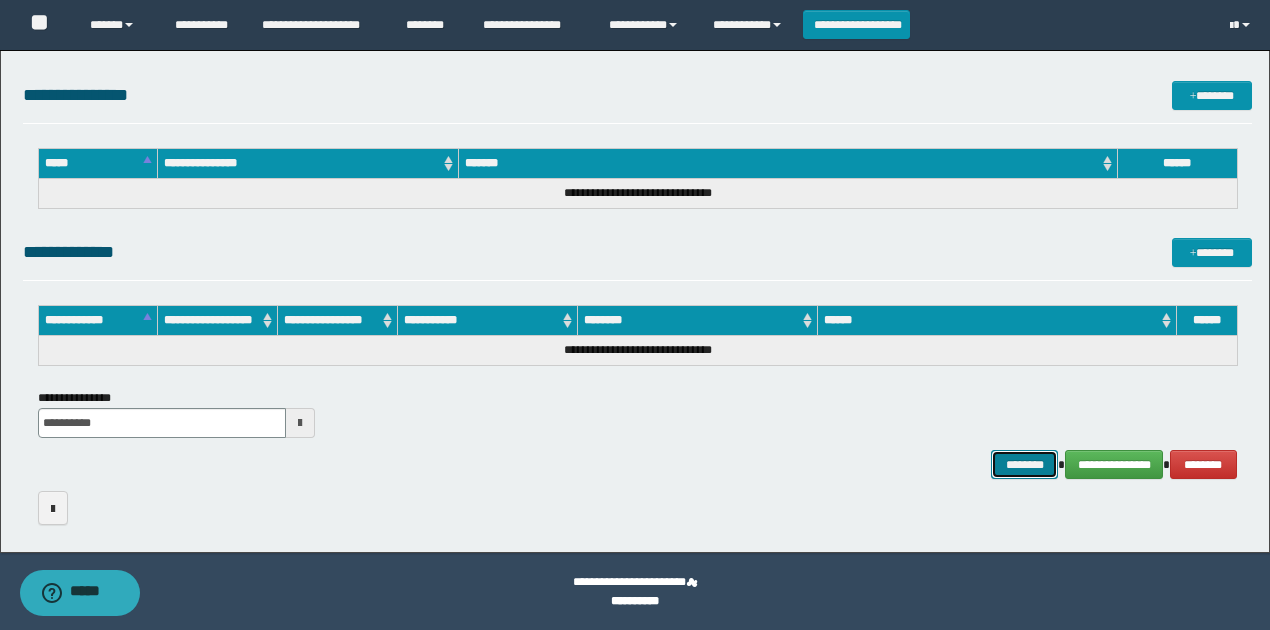 click on "********" at bounding box center [1024, 464] 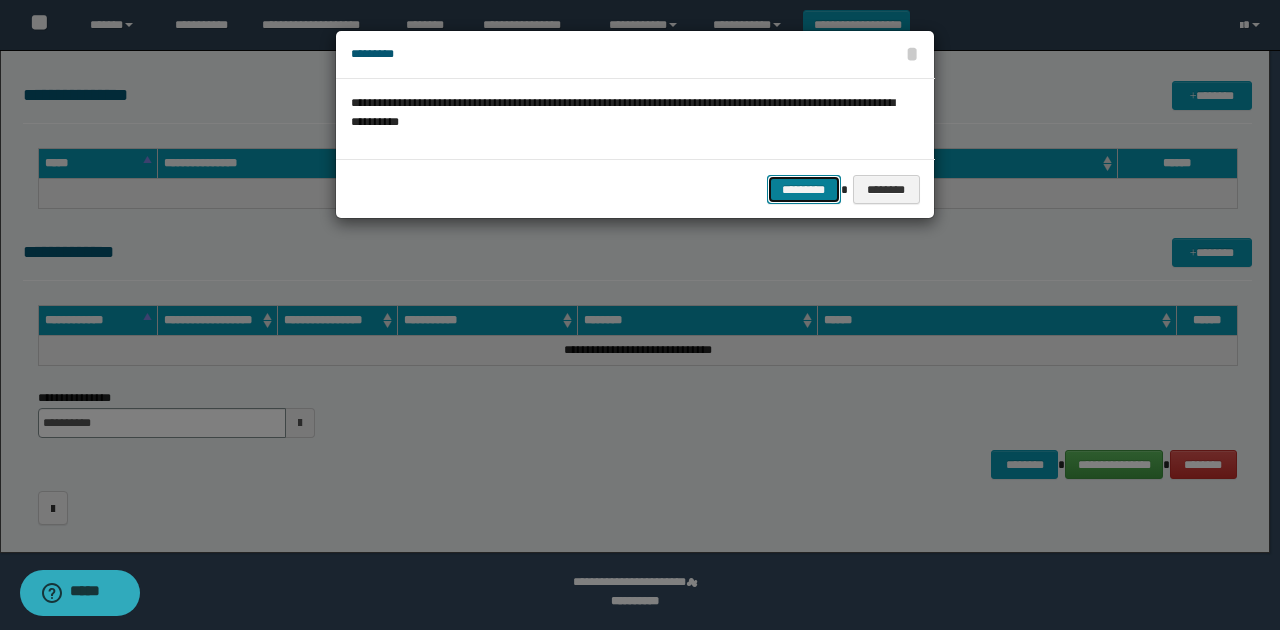 click on "*********" at bounding box center [804, 189] 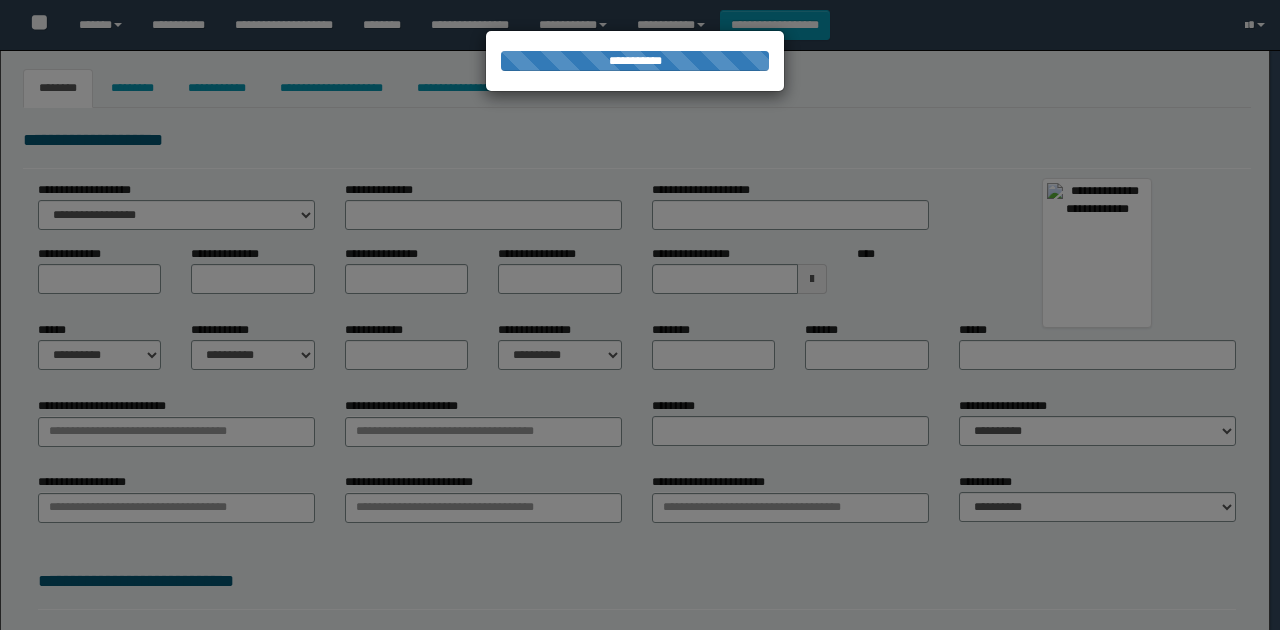 select on "****" 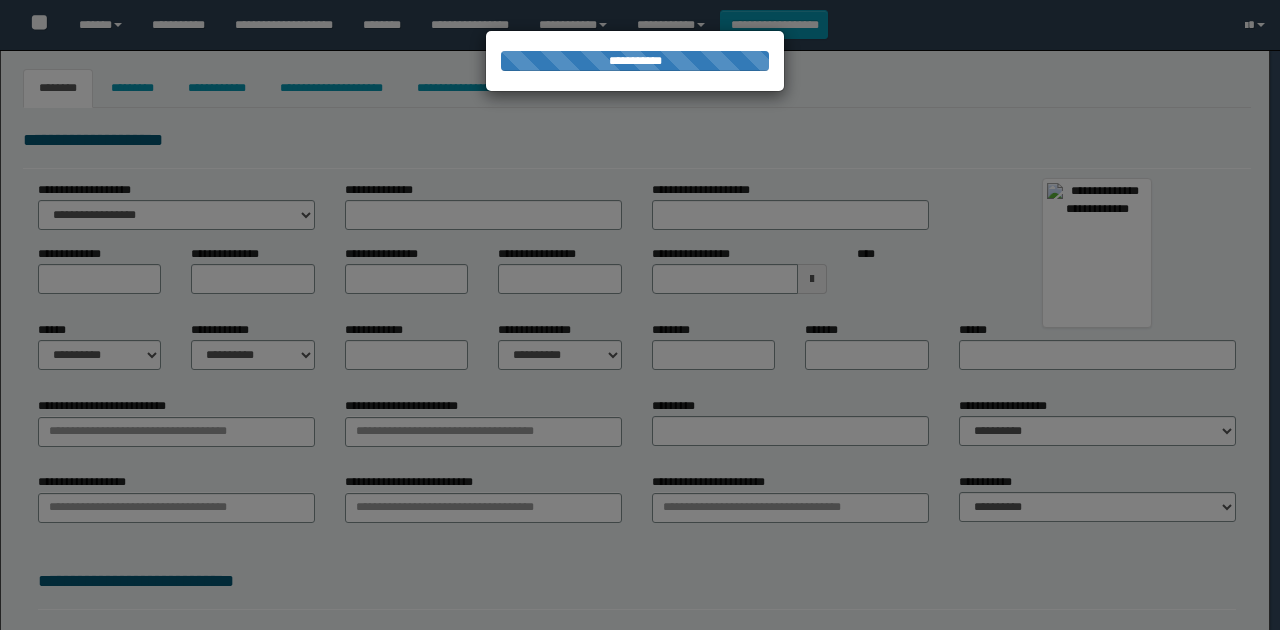 type on "**********" 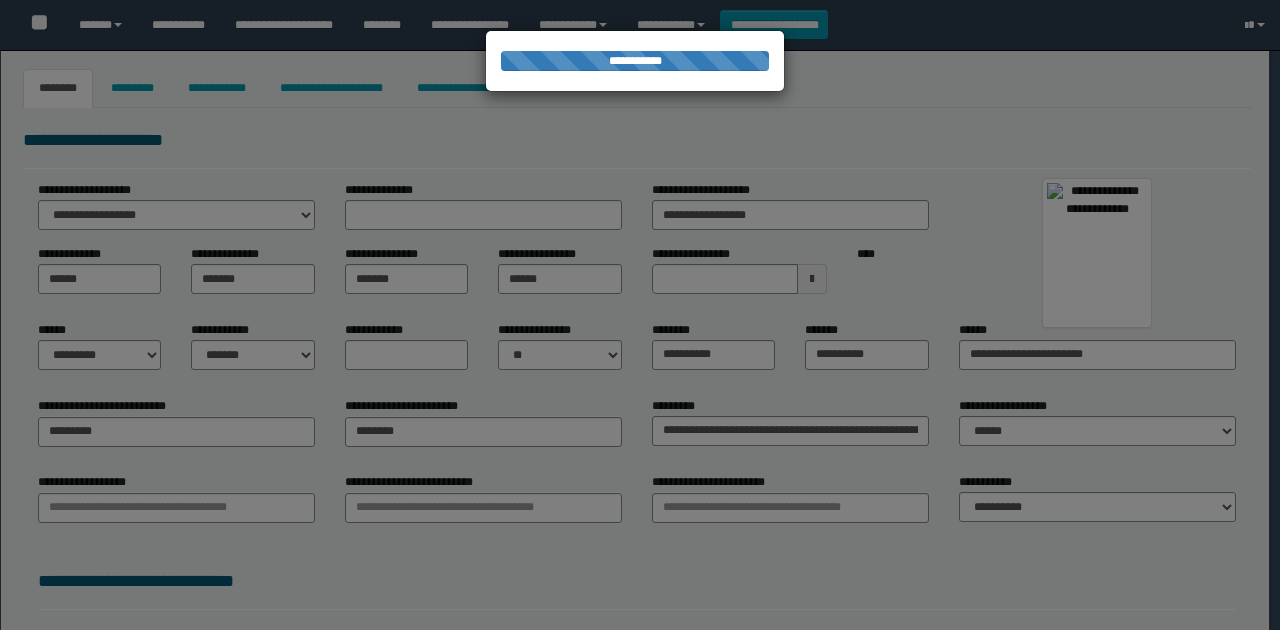type on "********" 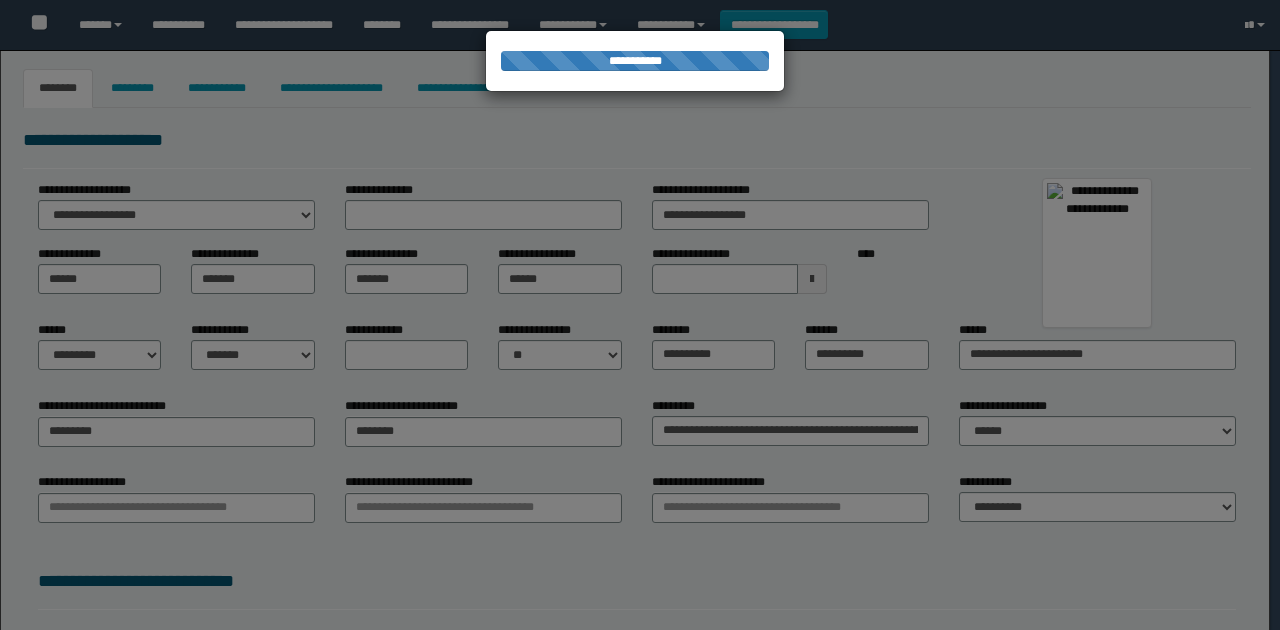type on "*********" 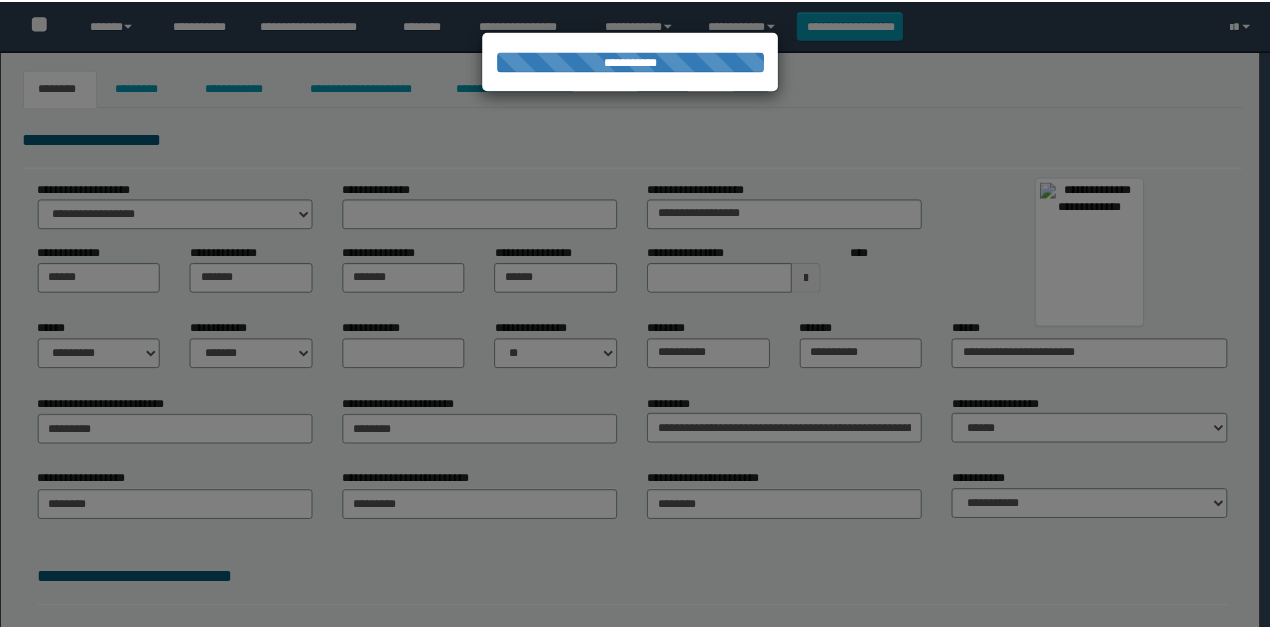 scroll, scrollTop: 0, scrollLeft: 0, axis: both 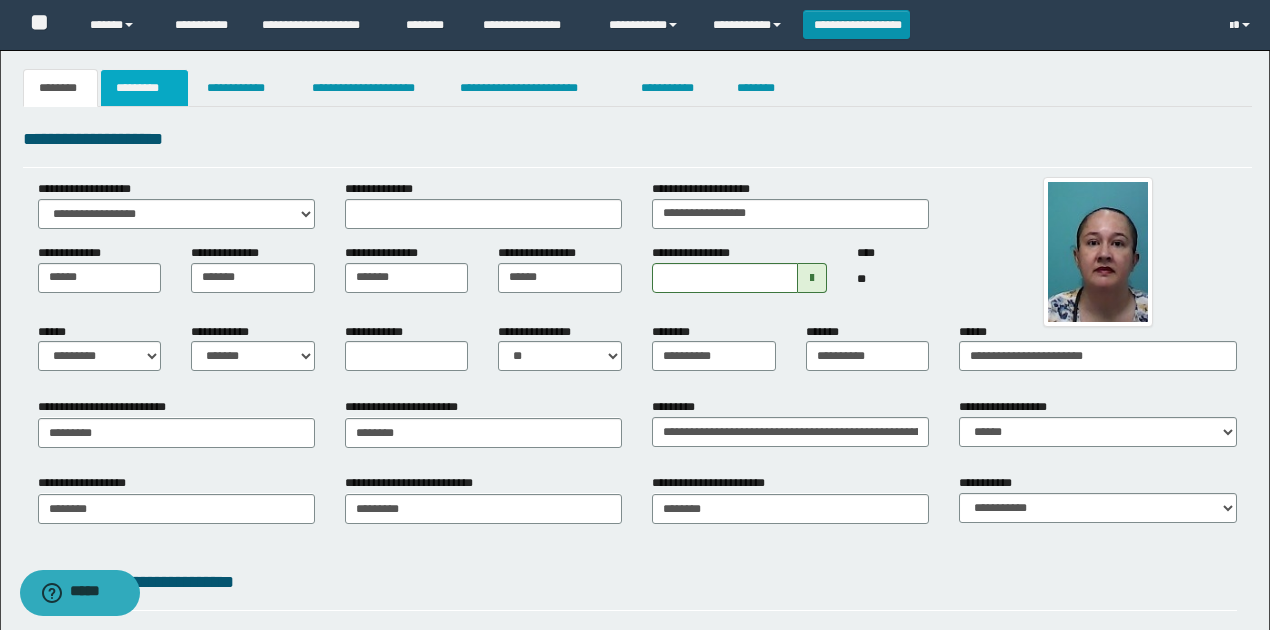 click on "*********" at bounding box center [145, 88] 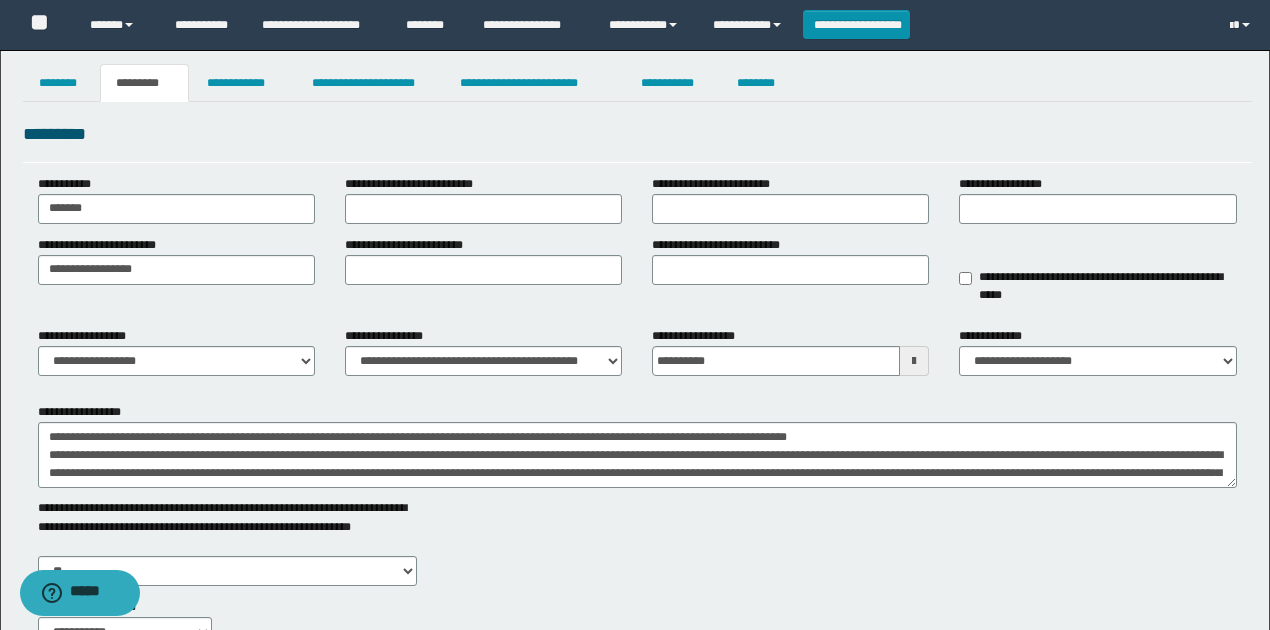 scroll, scrollTop: 200, scrollLeft: 0, axis: vertical 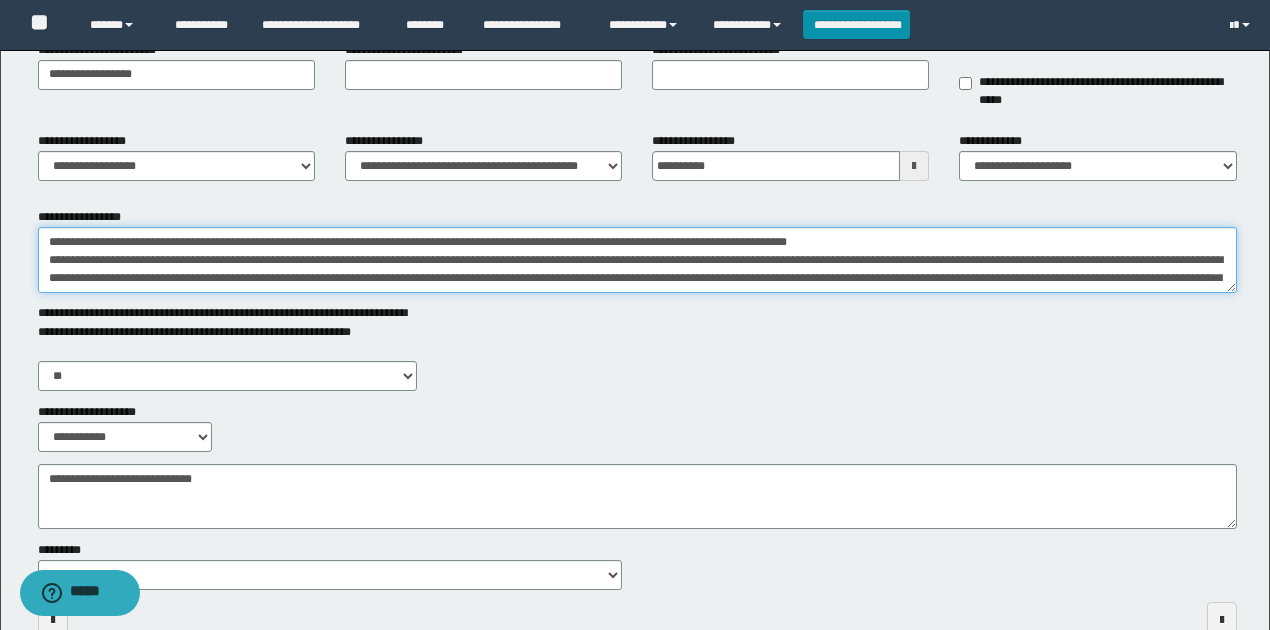 click on "**********" at bounding box center (637, 260) 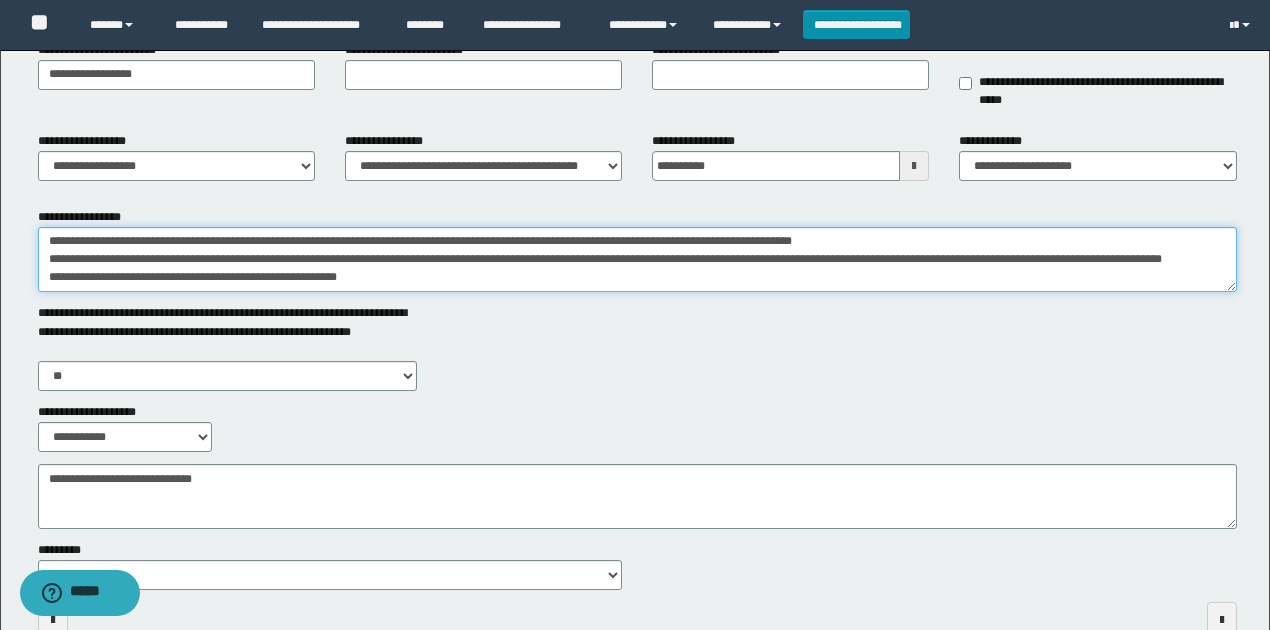 scroll, scrollTop: 257, scrollLeft: 0, axis: vertical 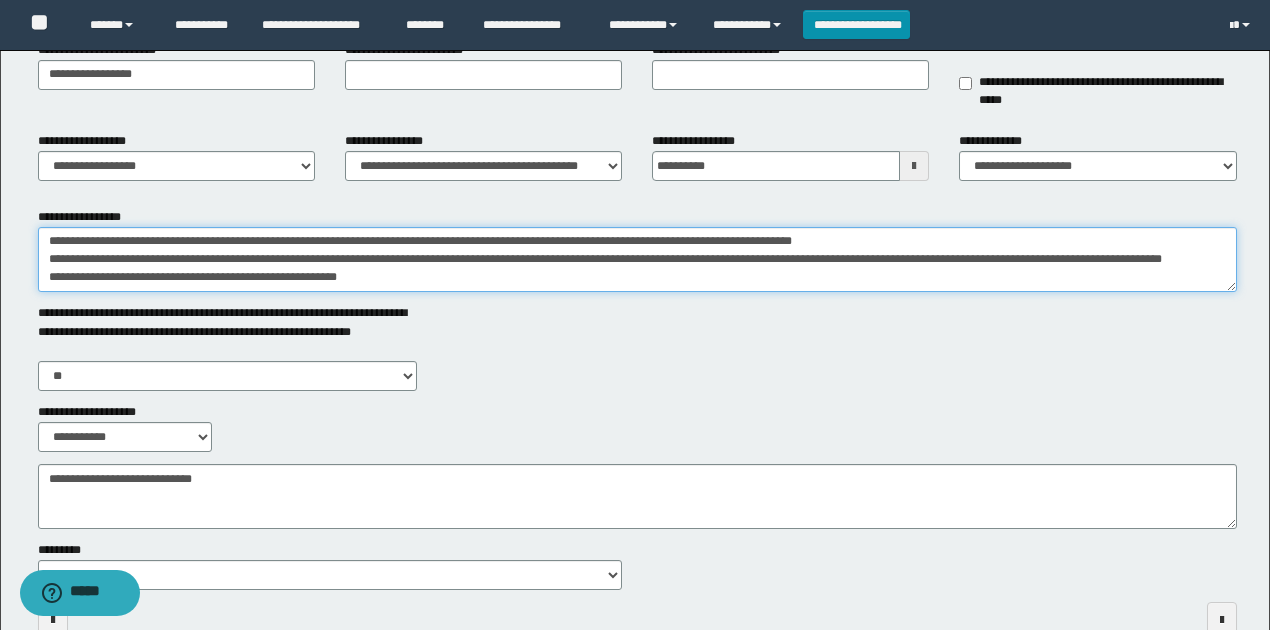 click on "**********" at bounding box center [637, 259] 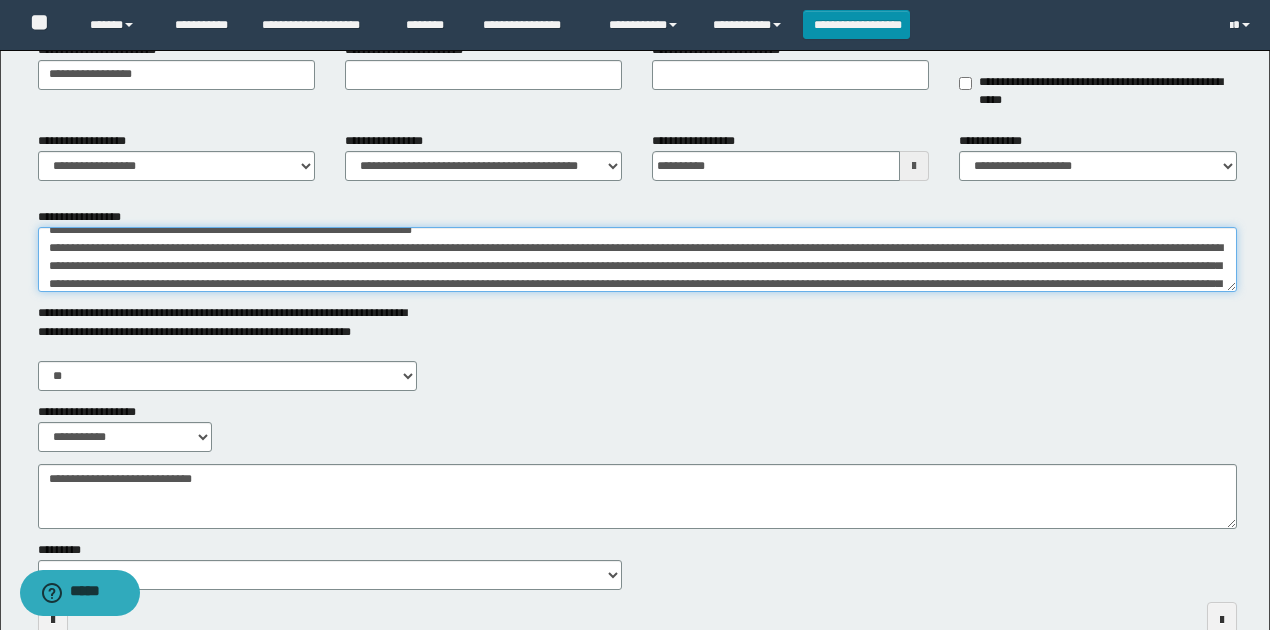scroll, scrollTop: 131, scrollLeft: 0, axis: vertical 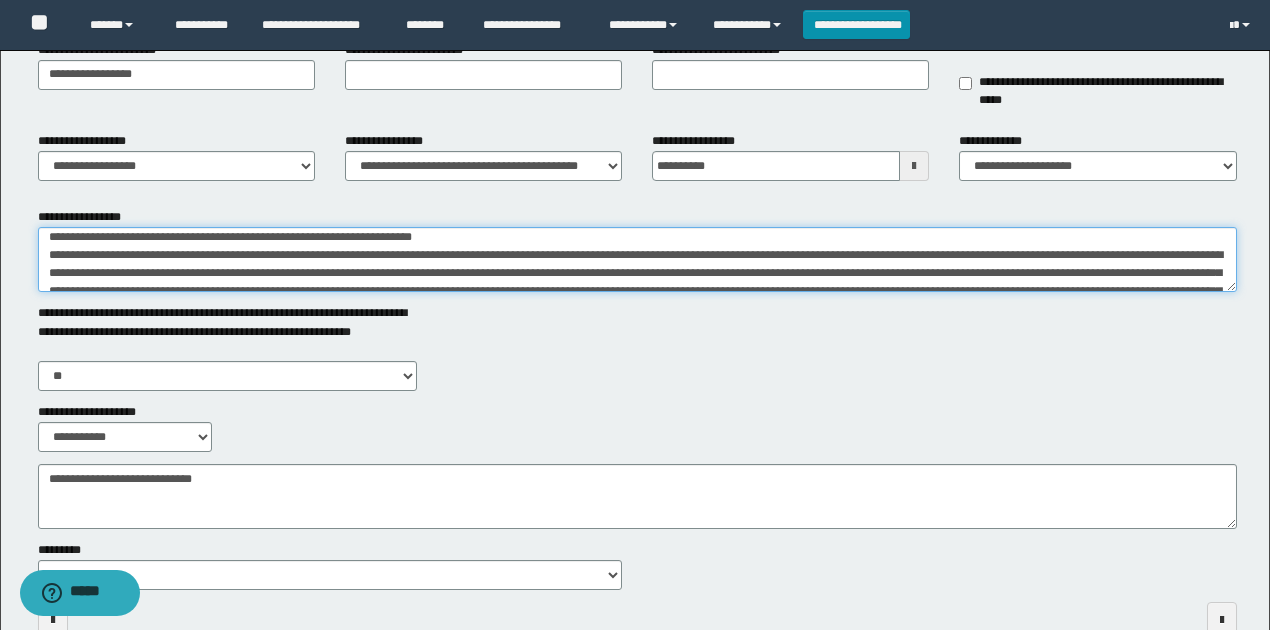click on "**********" at bounding box center [637, 259] 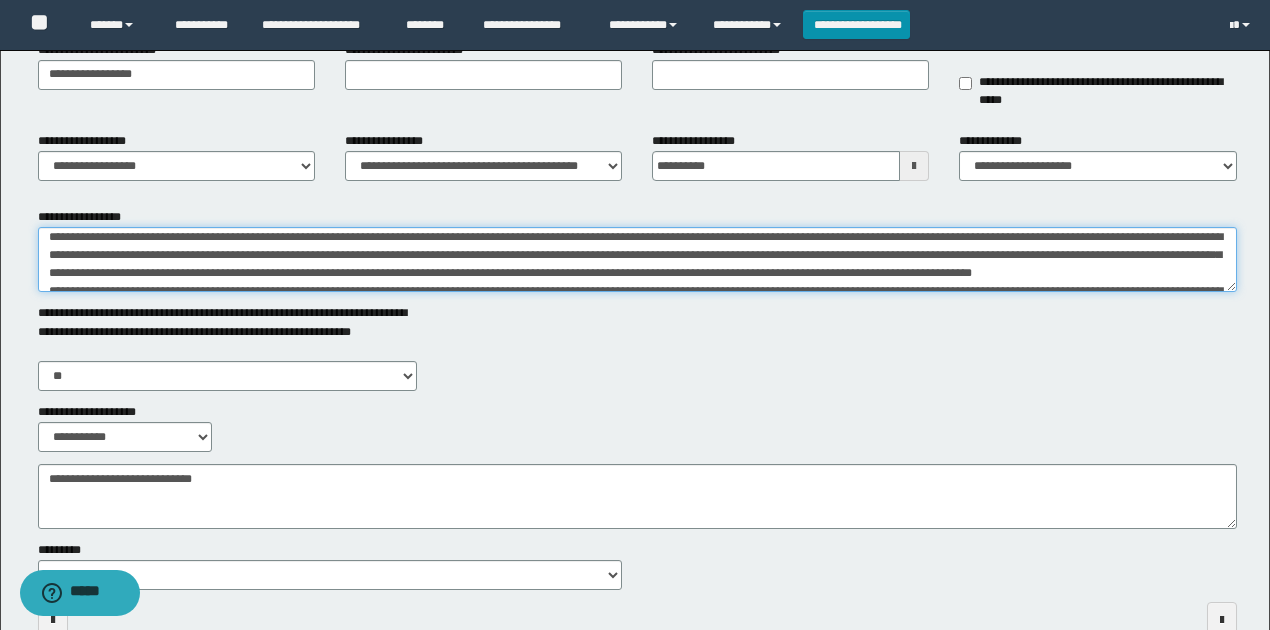 scroll, scrollTop: 5, scrollLeft: 0, axis: vertical 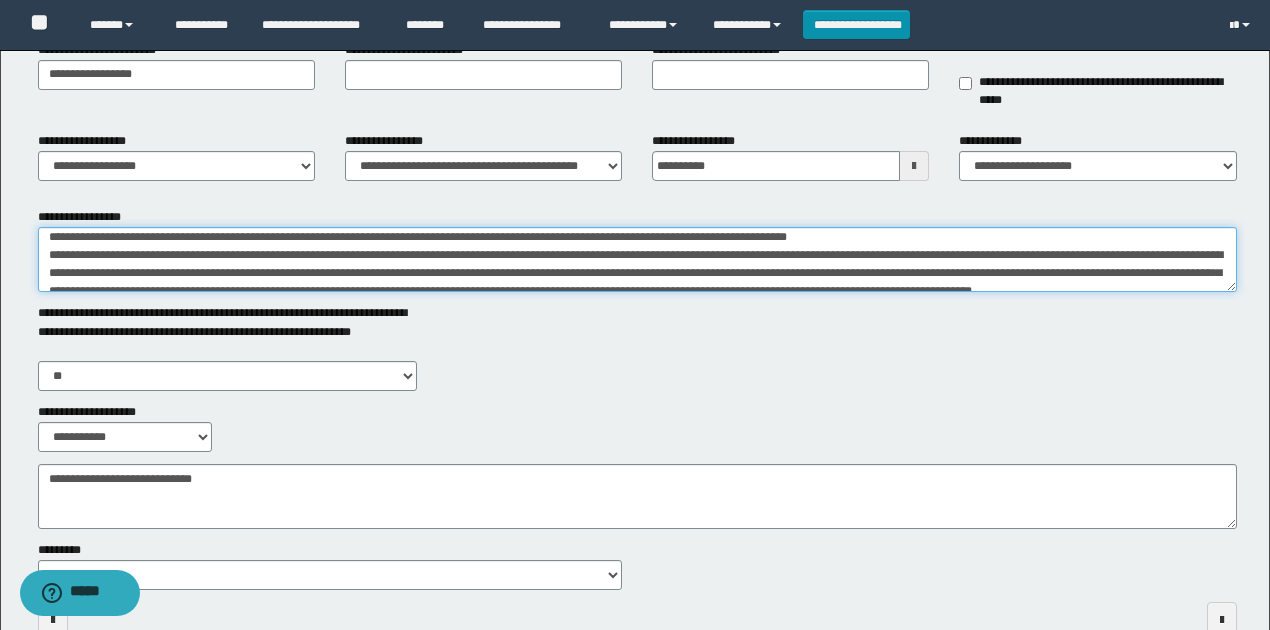 click on "**********" at bounding box center (637, 259) 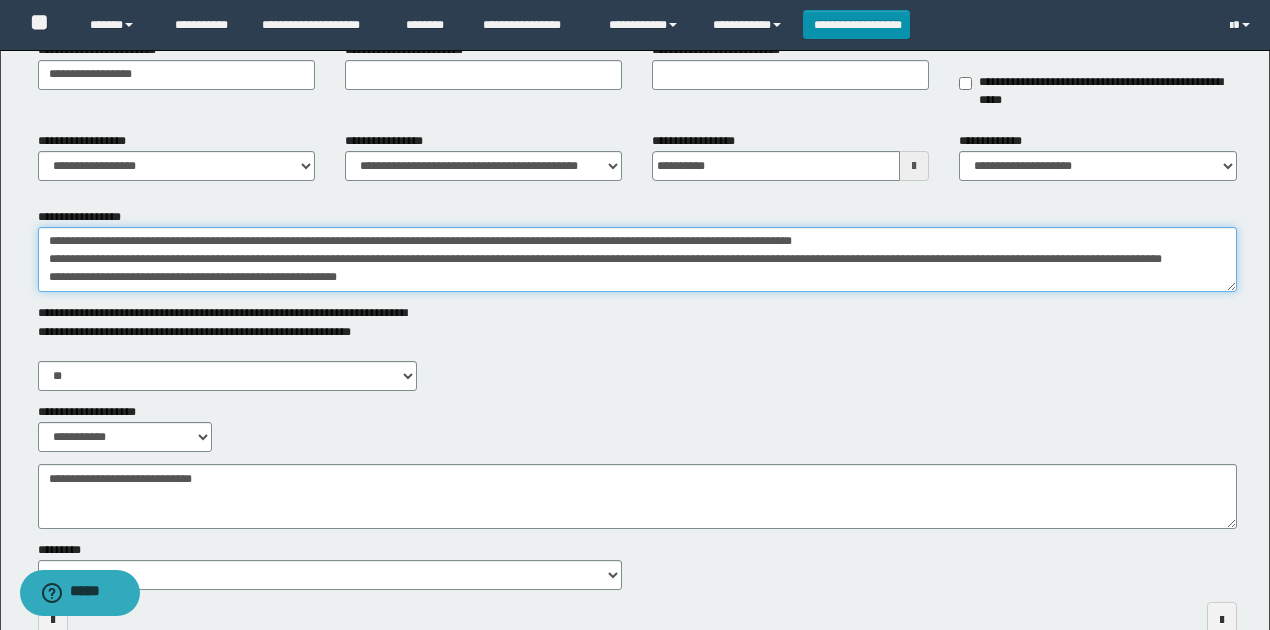 scroll, scrollTop: 246, scrollLeft: 0, axis: vertical 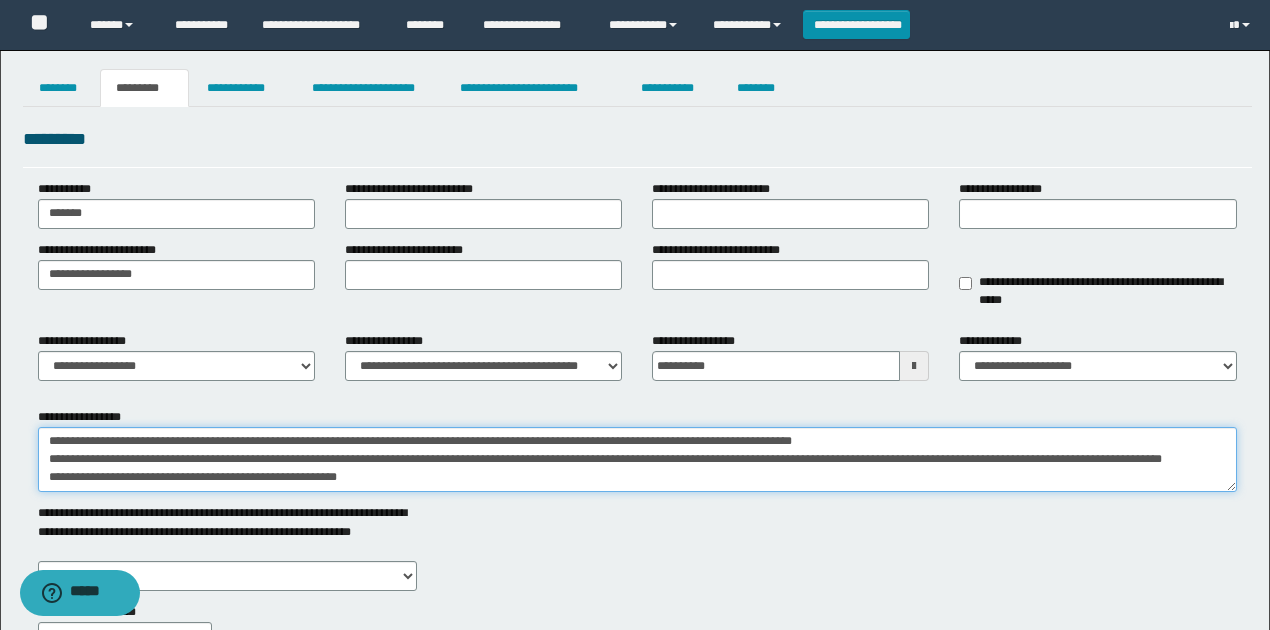 click on "**********" at bounding box center [637, 459] 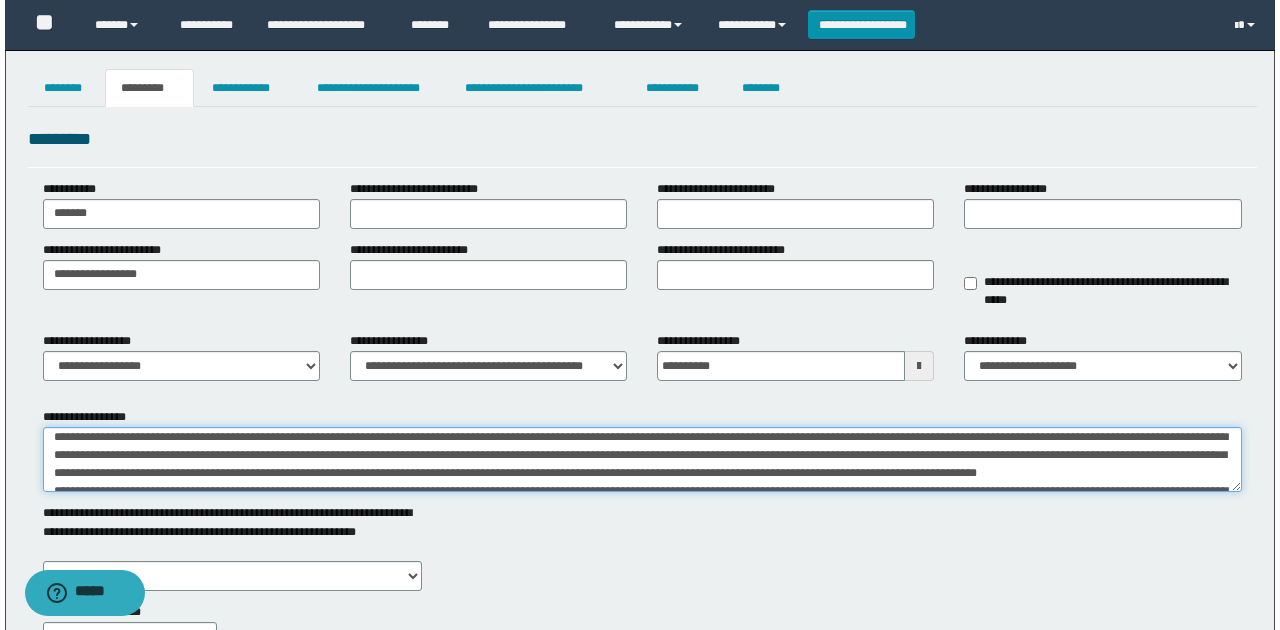 scroll, scrollTop: 5, scrollLeft: 0, axis: vertical 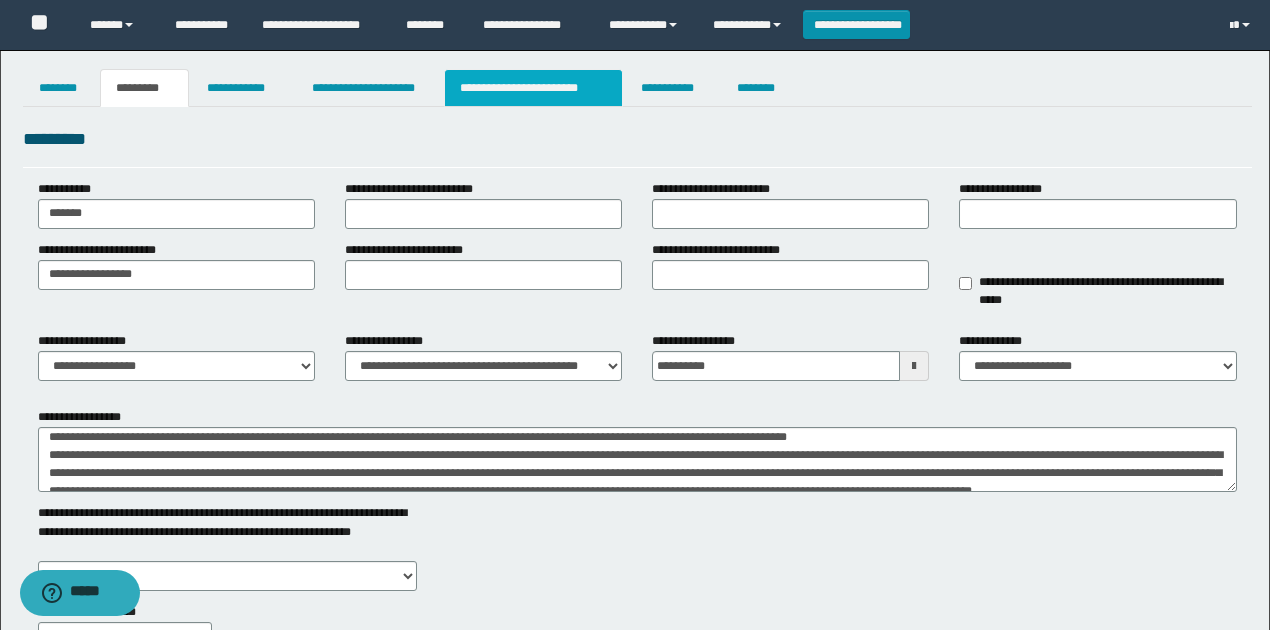 click on "**********" at bounding box center (533, 88) 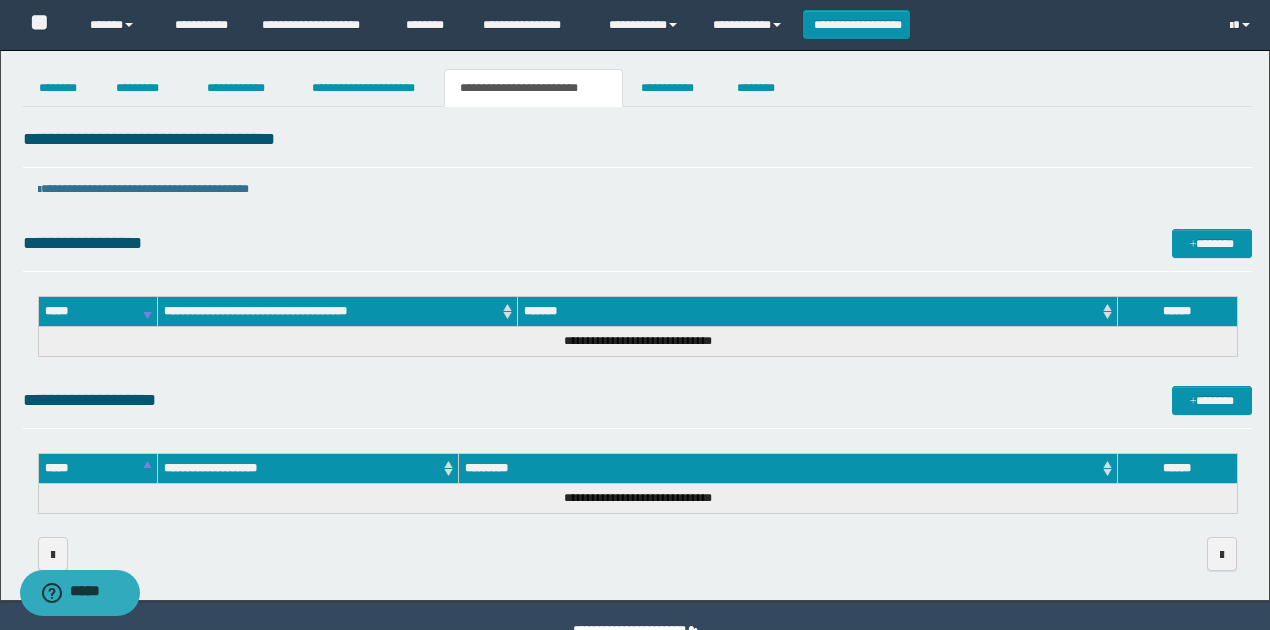 click on "**********" at bounding box center (637, 243) 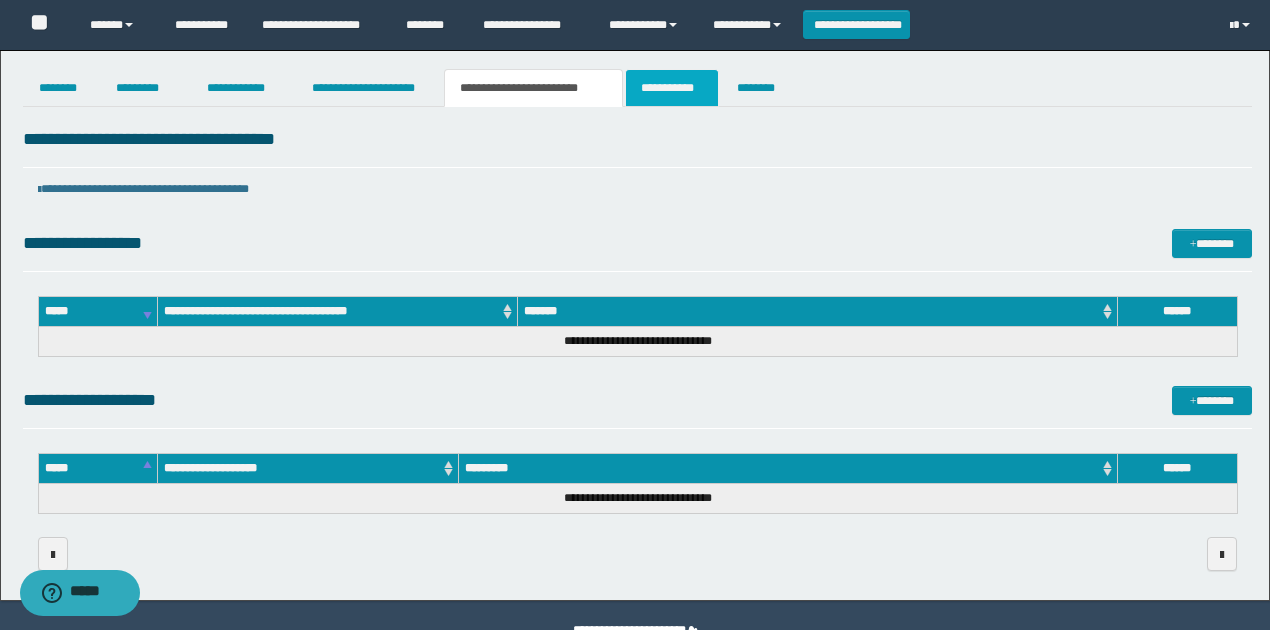 click on "**********" at bounding box center [672, 88] 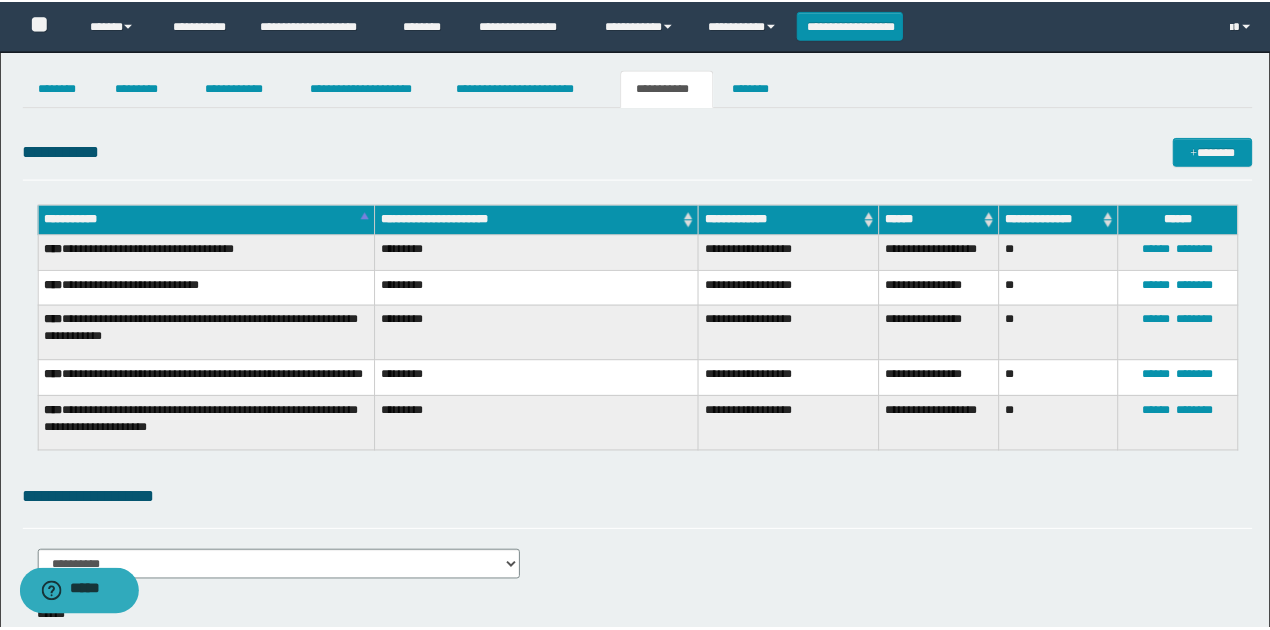 scroll, scrollTop: 0, scrollLeft: 0, axis: both 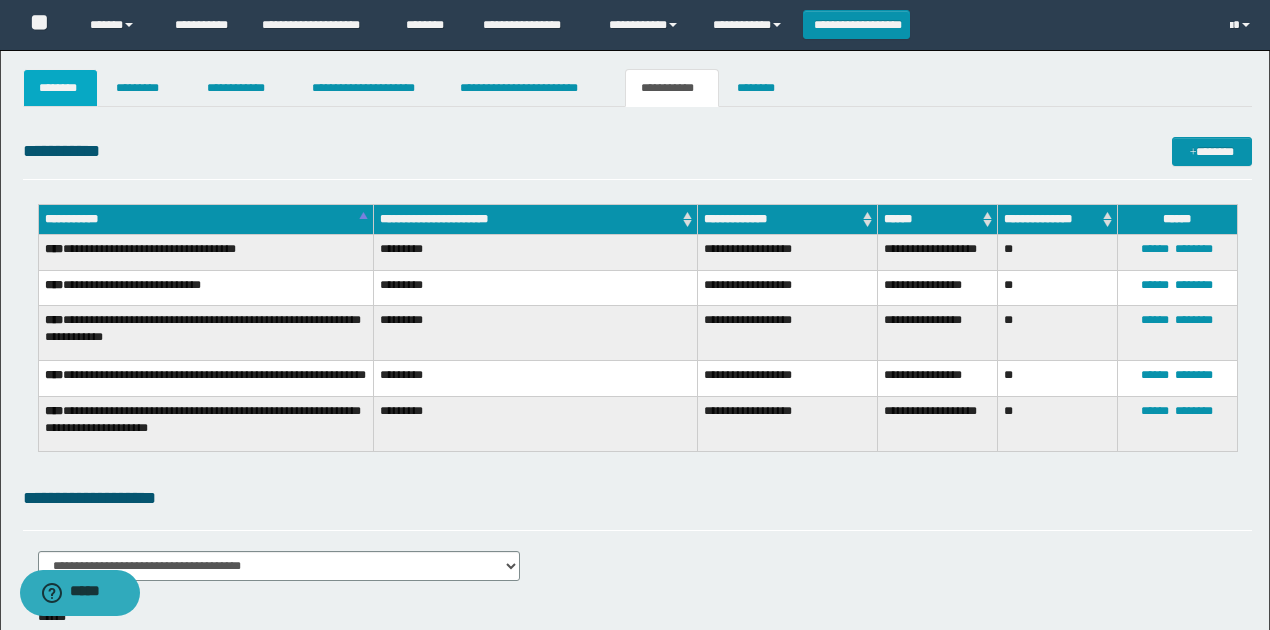 click on "********" at bounding box center (61, 88) 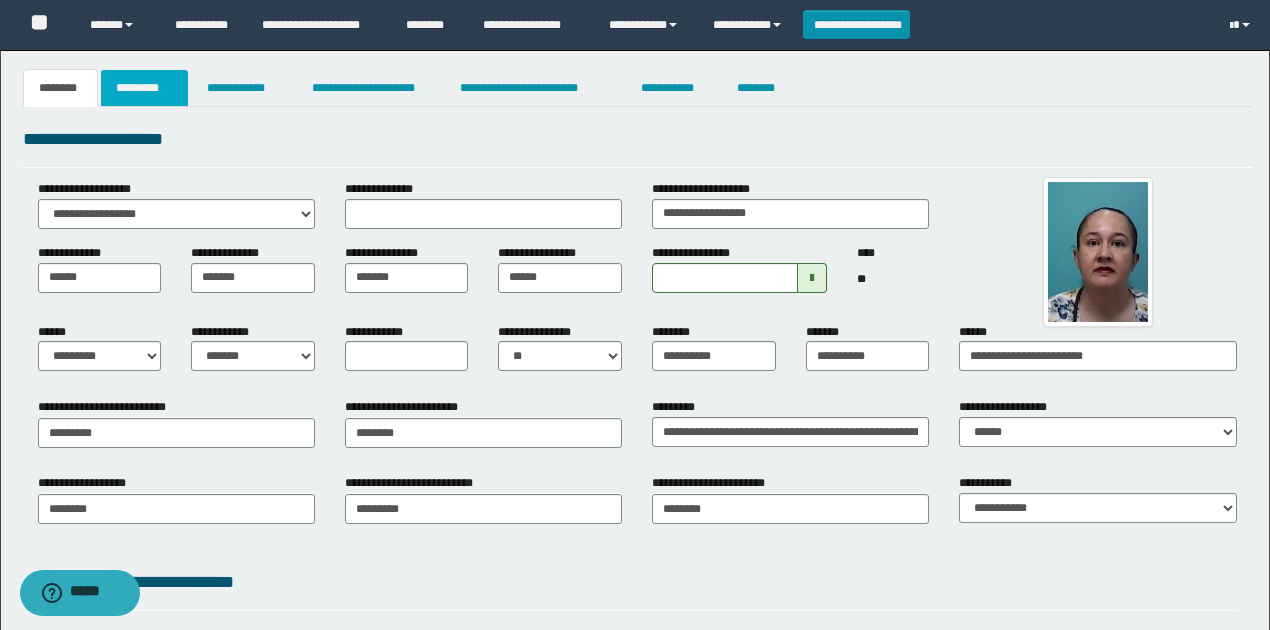 click on "*********" at bounding box center [144, 88] 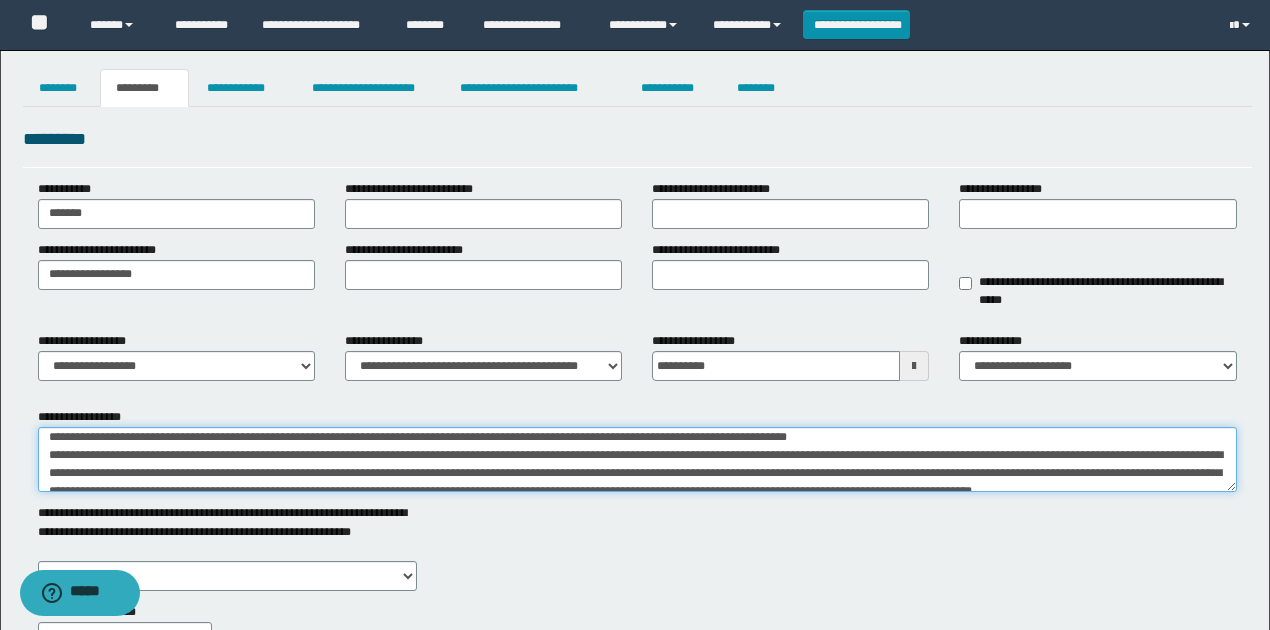 click on "**********" at bounding box center (637, 459) 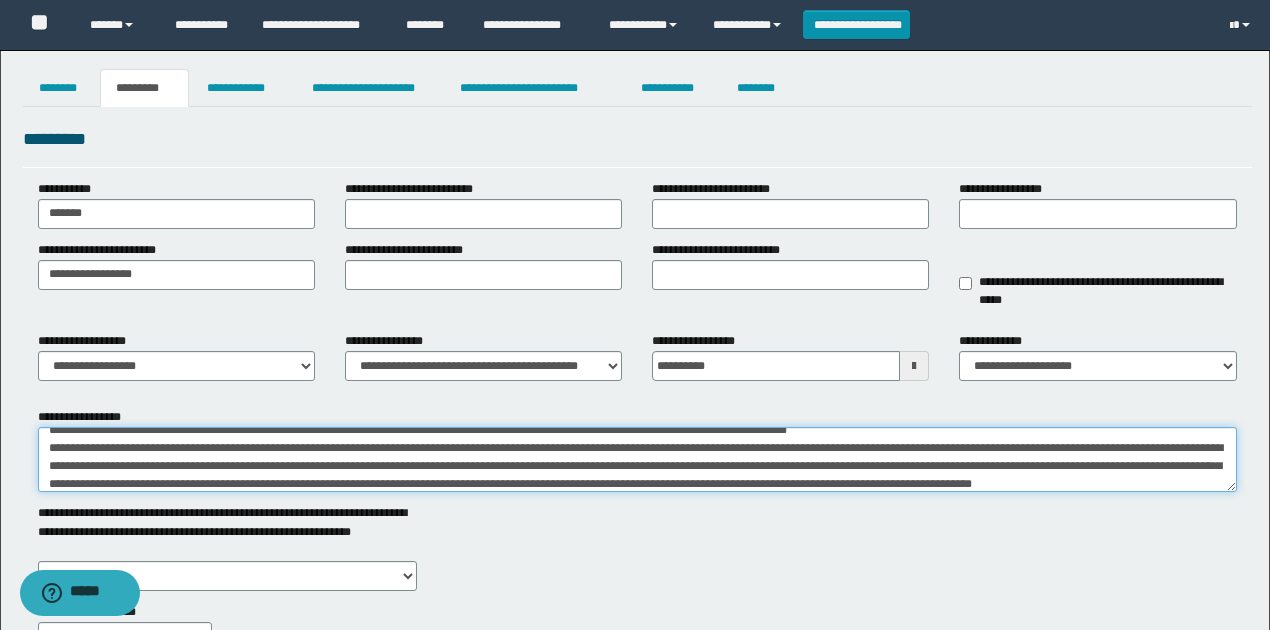 scroll, scrollTop: 5, scrollLeft: 0, axis: vertical 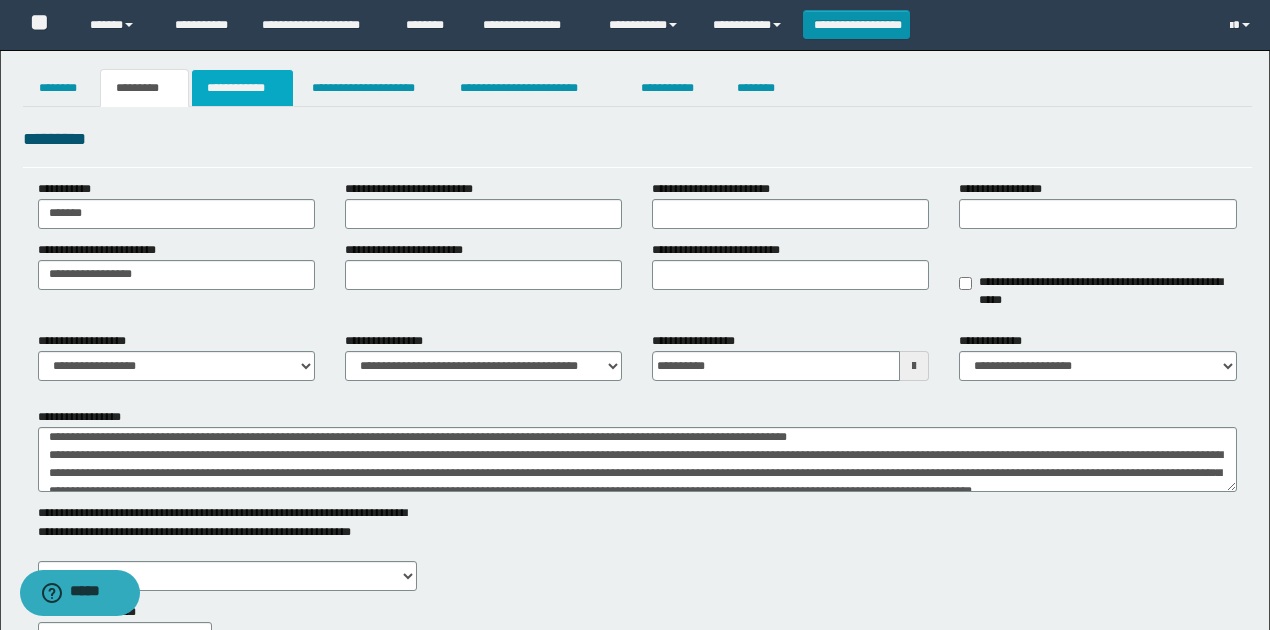 click on "**********" at bounding box center (243, 88) 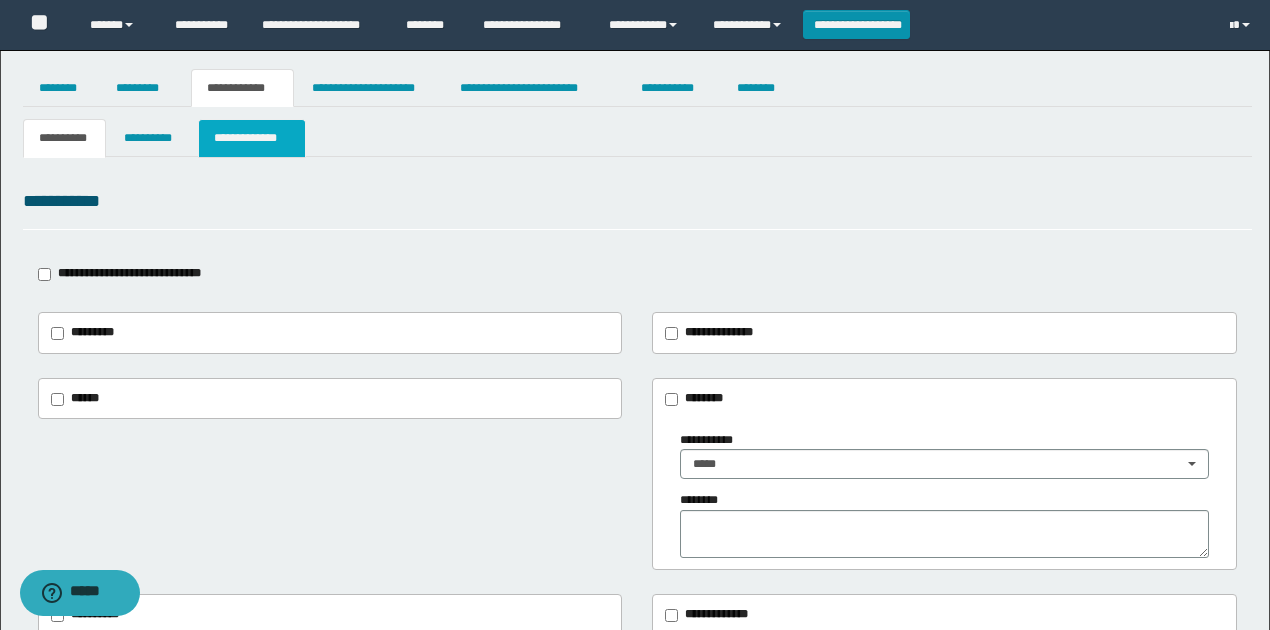 click on "**********" at bounding box center [252, 138] 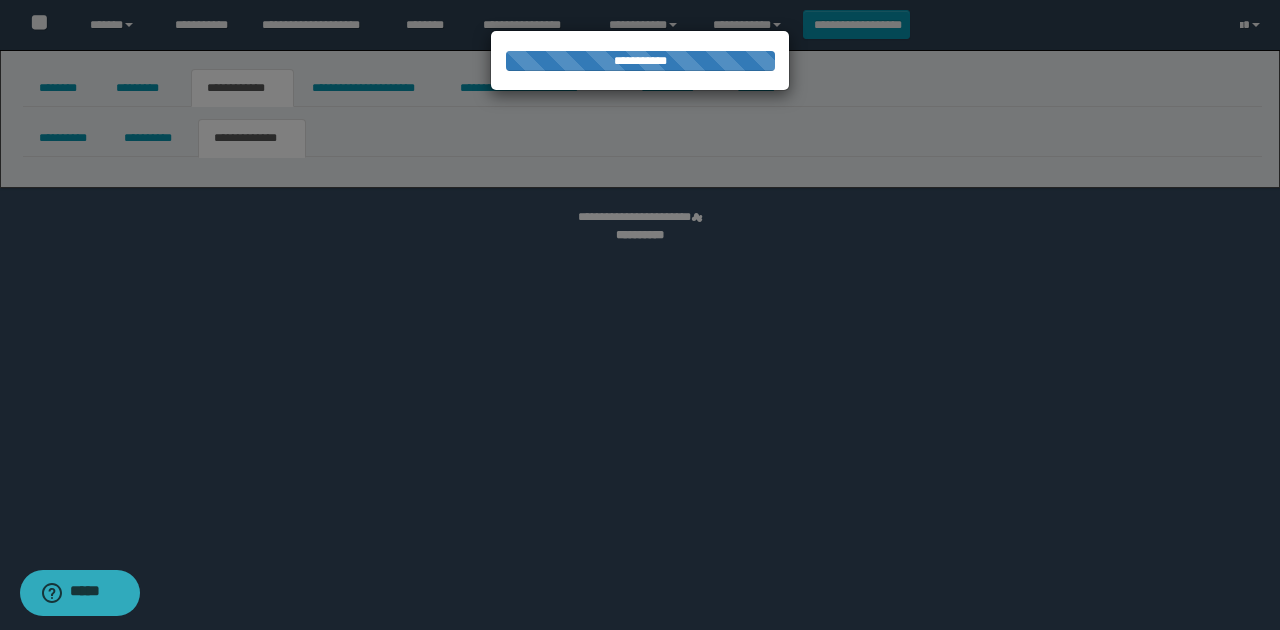 select on "*" 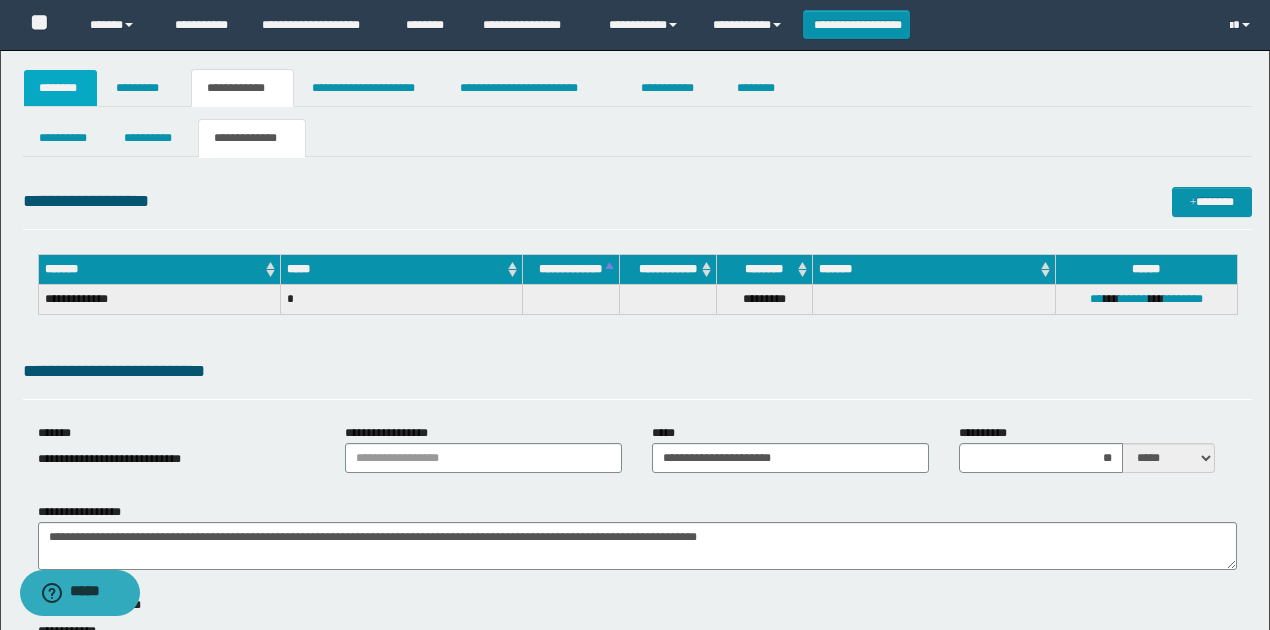 click on "********" at bounding box center (61, 88) 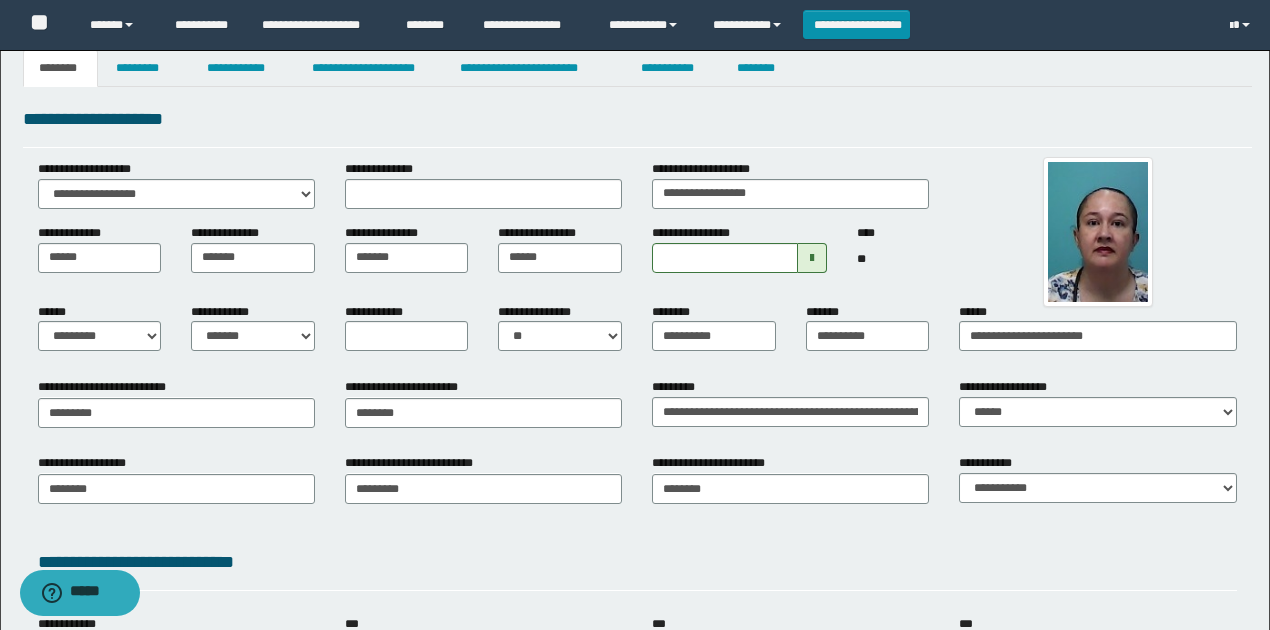 scroll, scrollTop: 0, scrollLeft: 0, axis: both 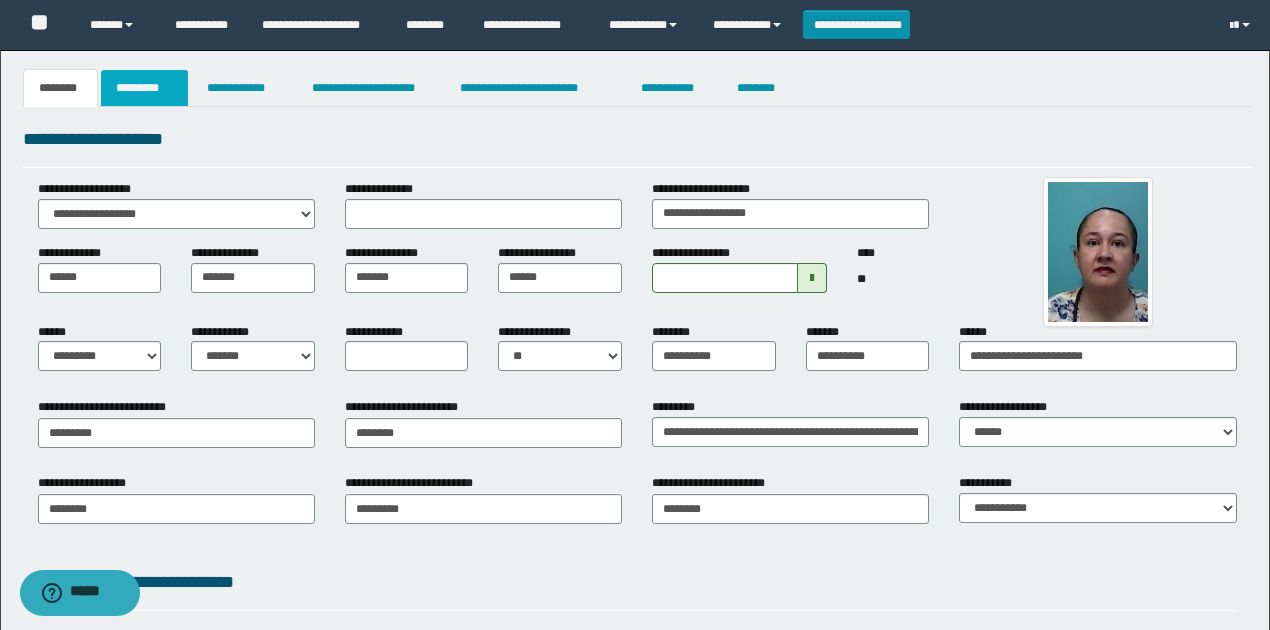 click on "*********" at bounding box center (144, 88) 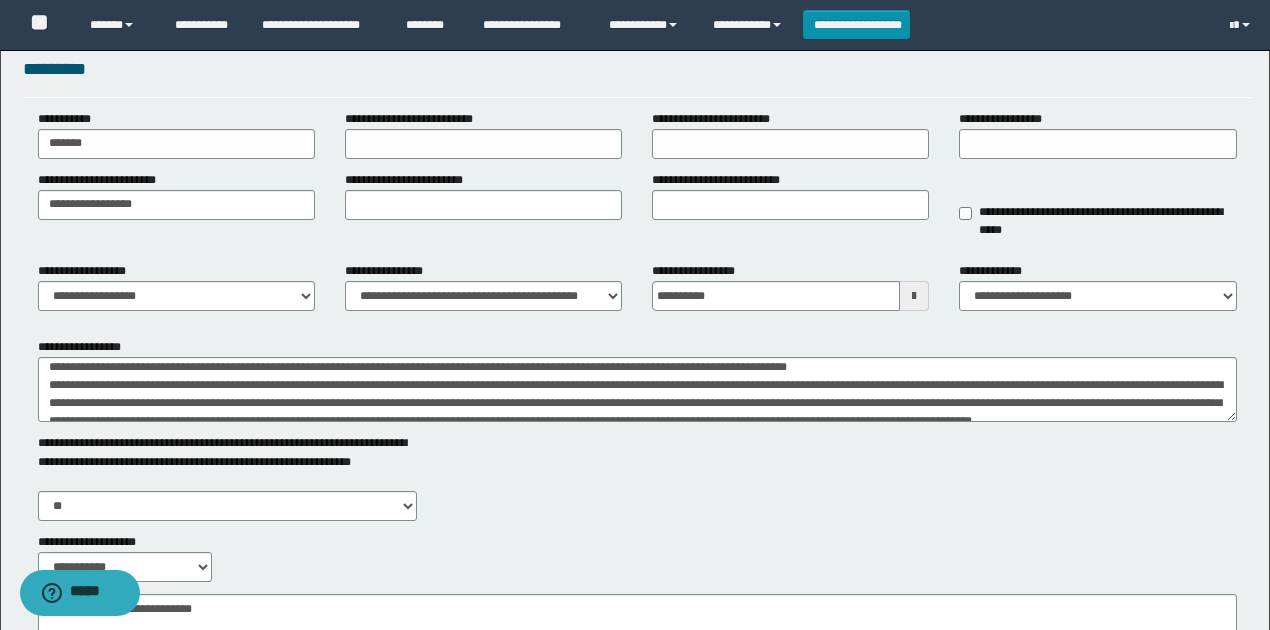 scroll, scrollTop: 266, scrollLeft: 0, axis: vertical 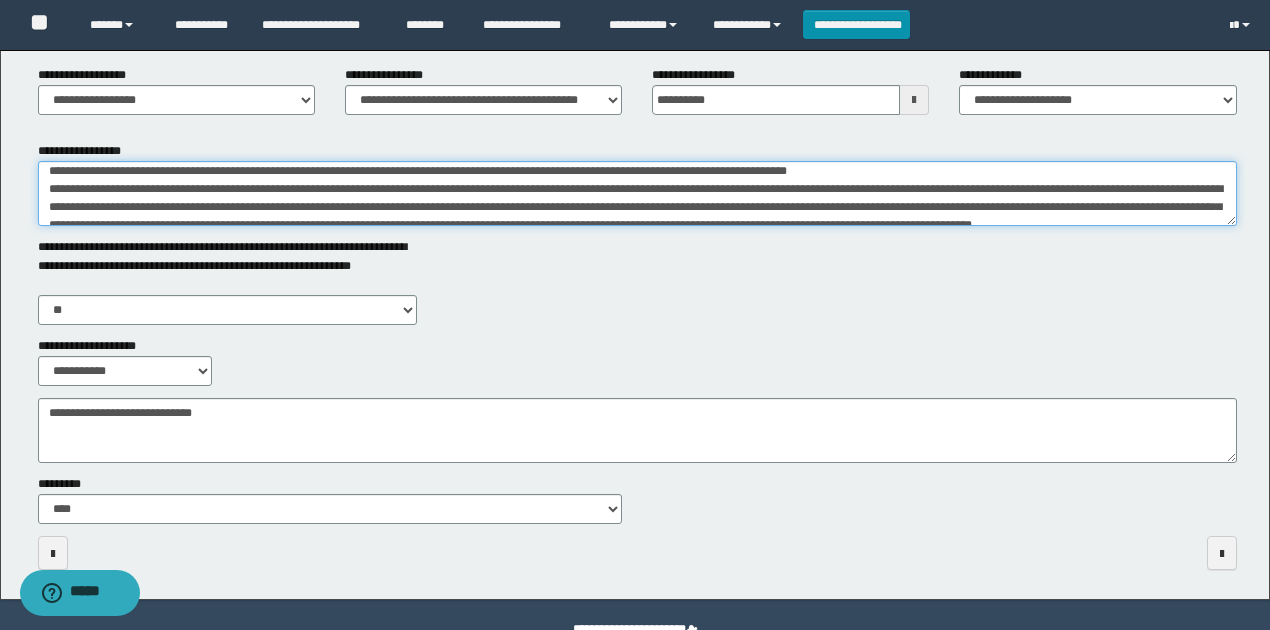 click on "**********" at bounding box center [637, 193] 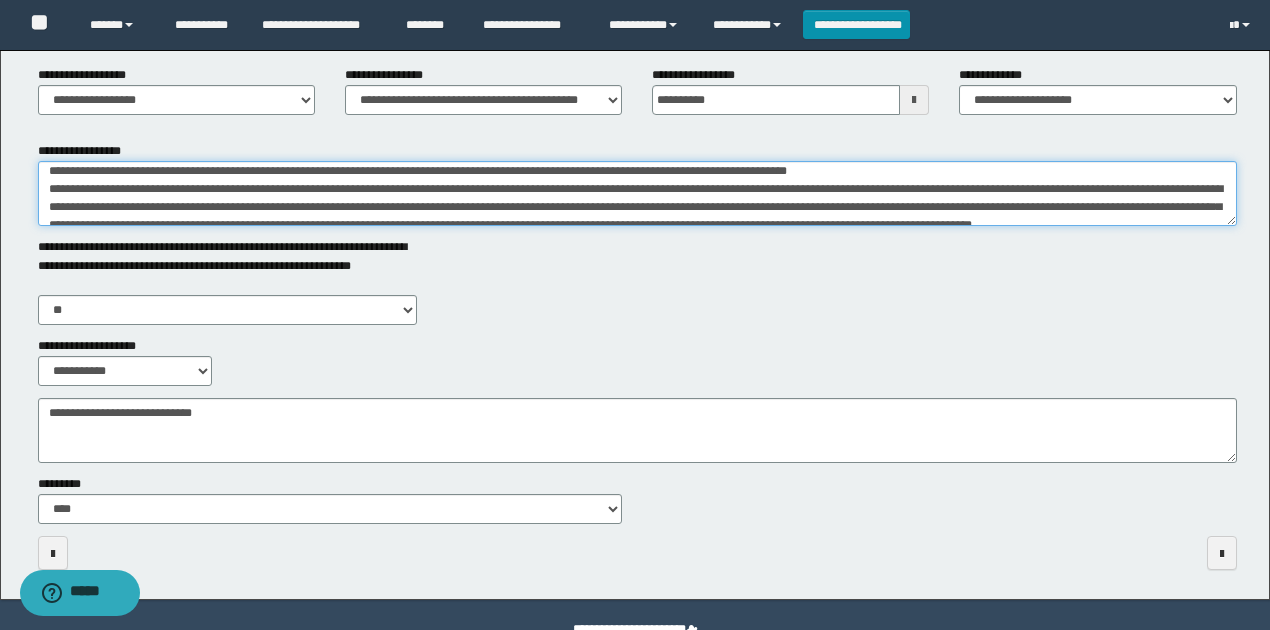 click on "**********" at bounding box center [637, 193] 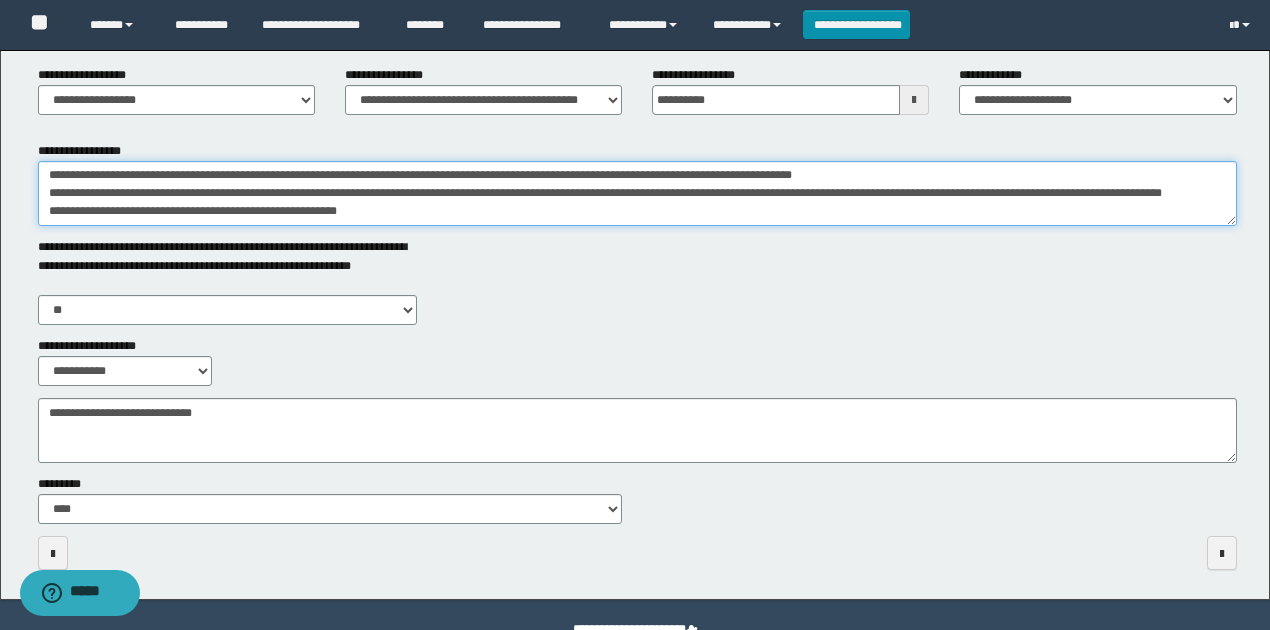 scroll, scrollTop: 257, scrollLeft: 0, axis: vertical 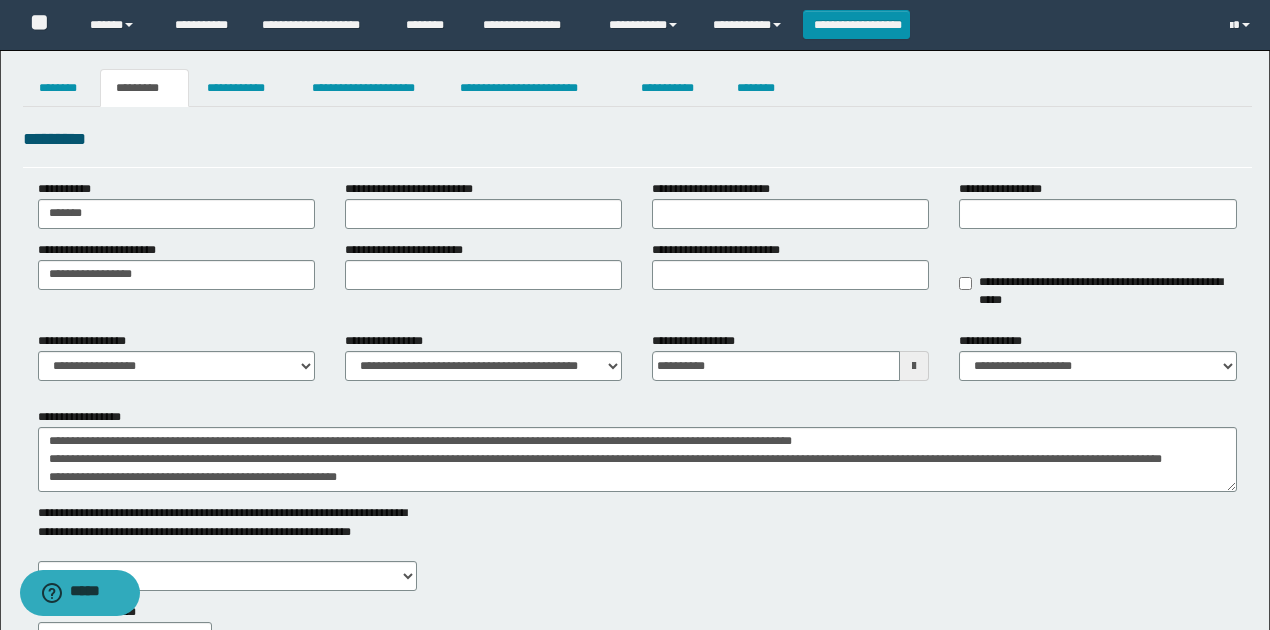 click on "**********" at bounding box center (635, 458) 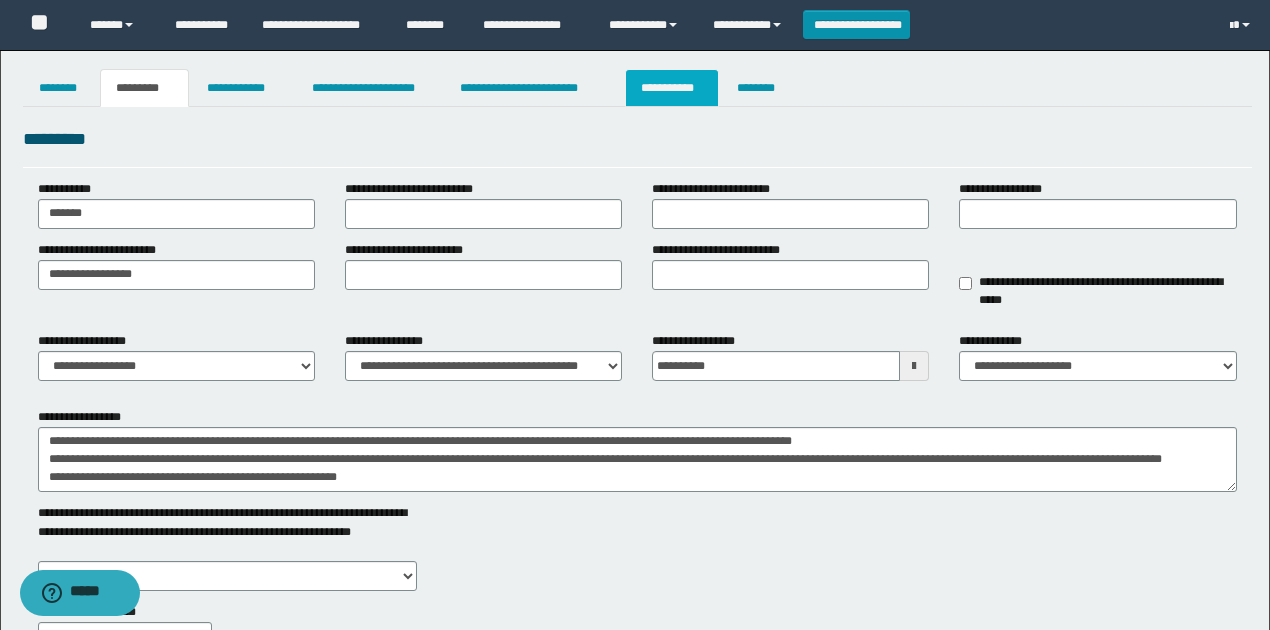 click on "**********" at bounding box center [672, 88] 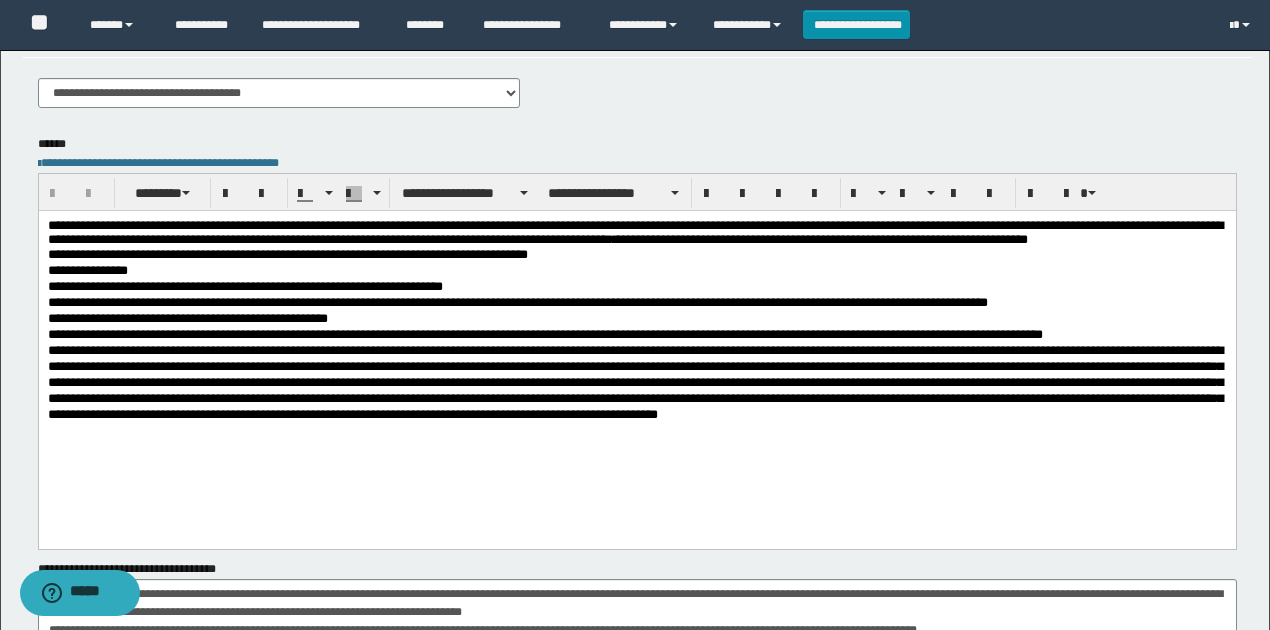 scroll, scrollTop: 600, scrollLeft: 0, axis: vertical 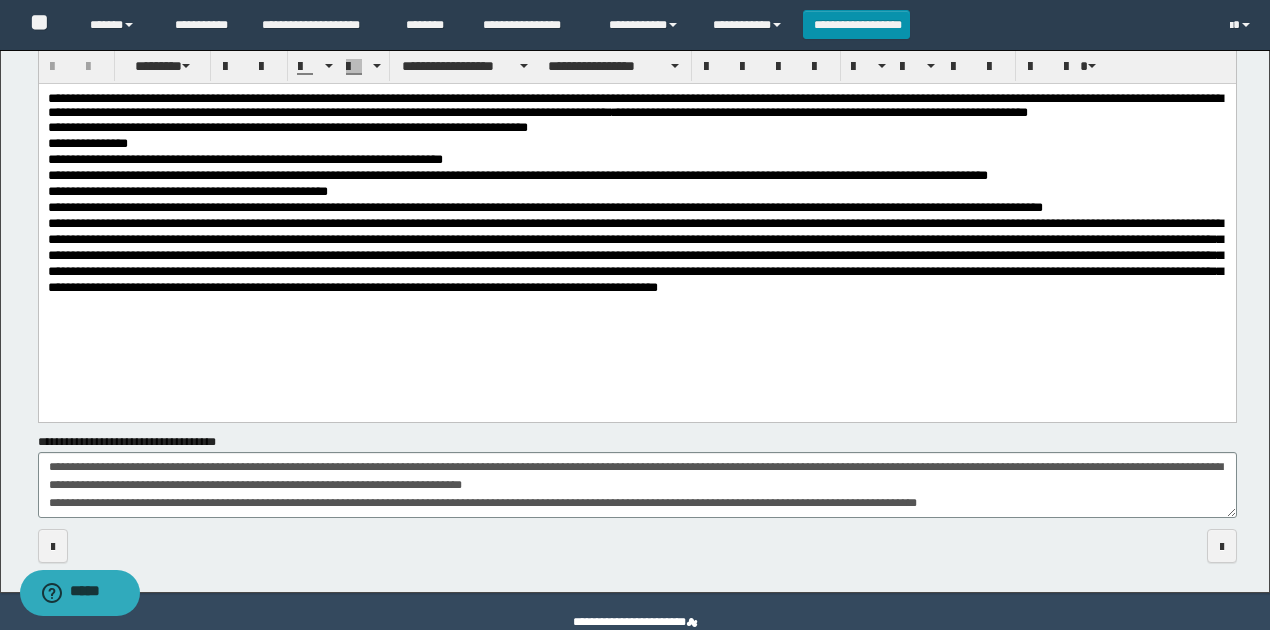 click on "**********" at bounding box center [637, 207] 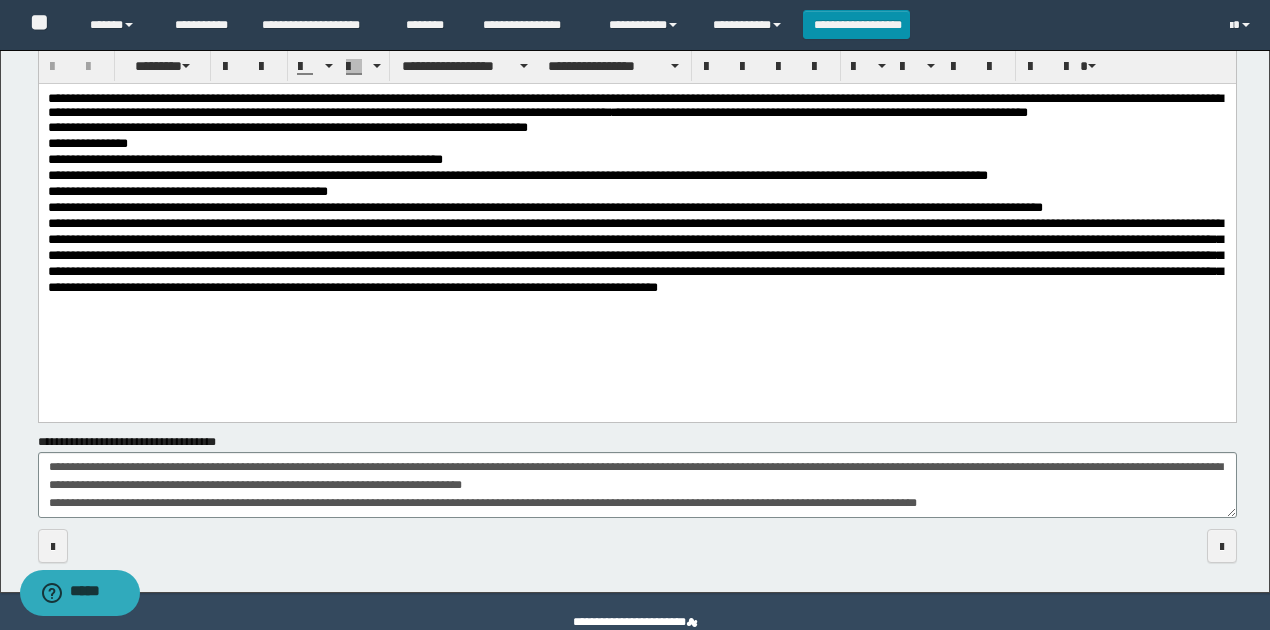 click on "**********" at bounding box center (637, 207) 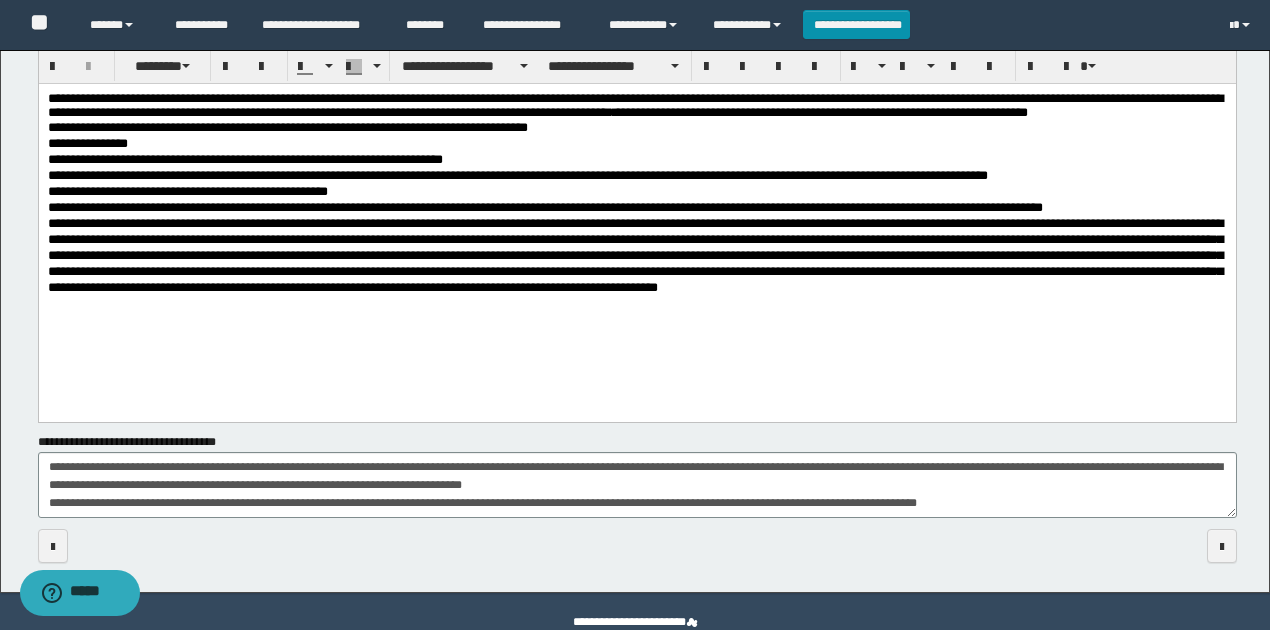 click on "**********" at bounding box center [637, 207] 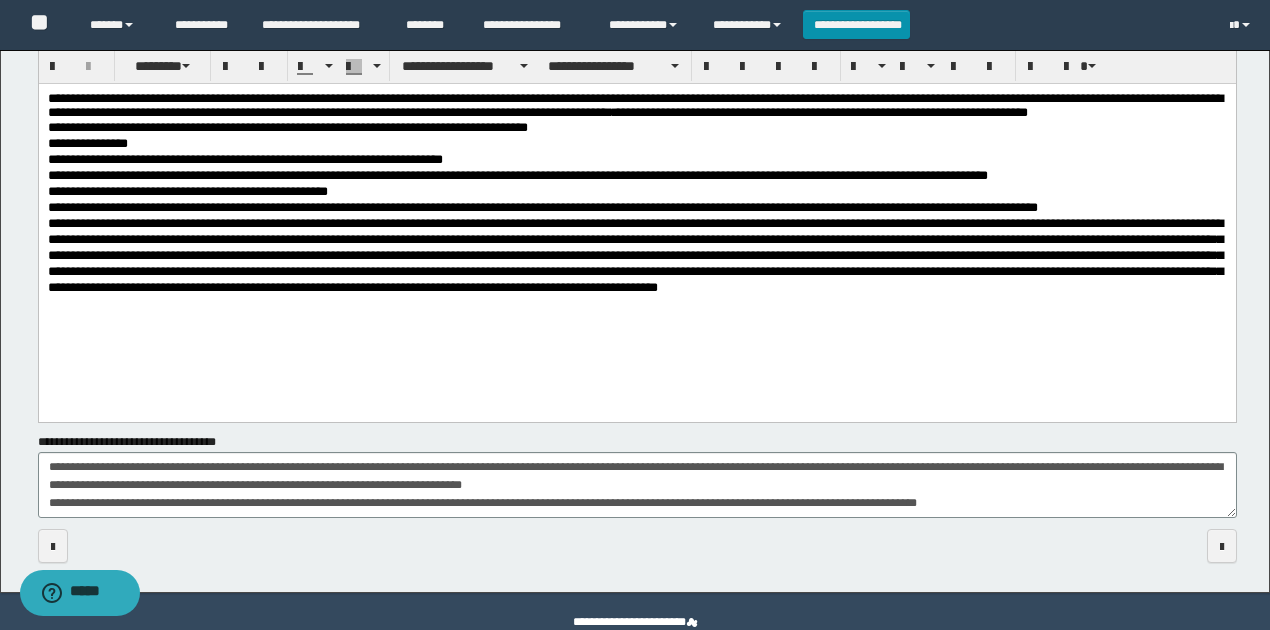 click at bounding box center (634, 254) 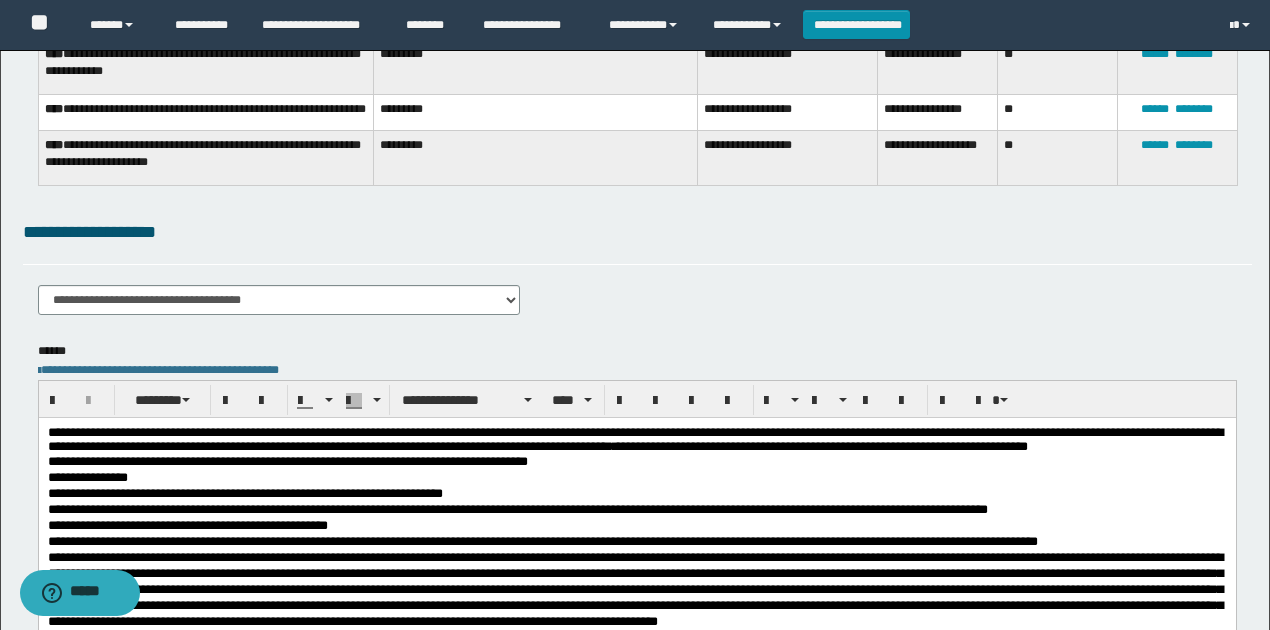 scroll, scrollTop: 481, scrollLeft: 0, axis: vertical 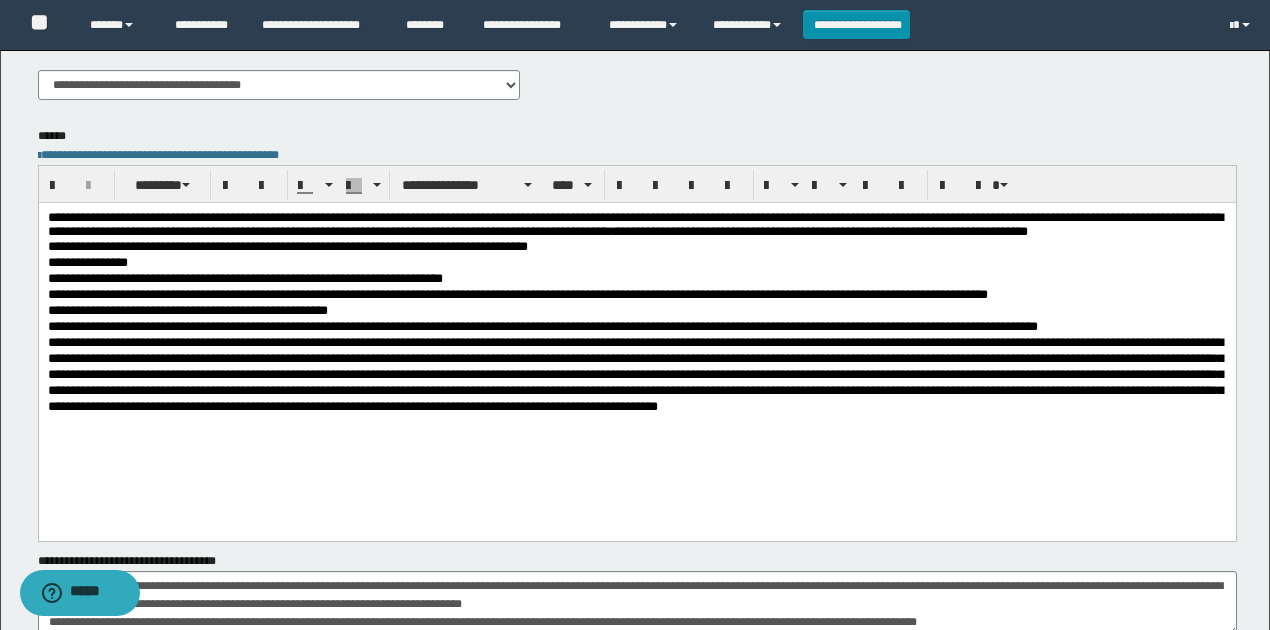 click at bounding box center [634, 373] 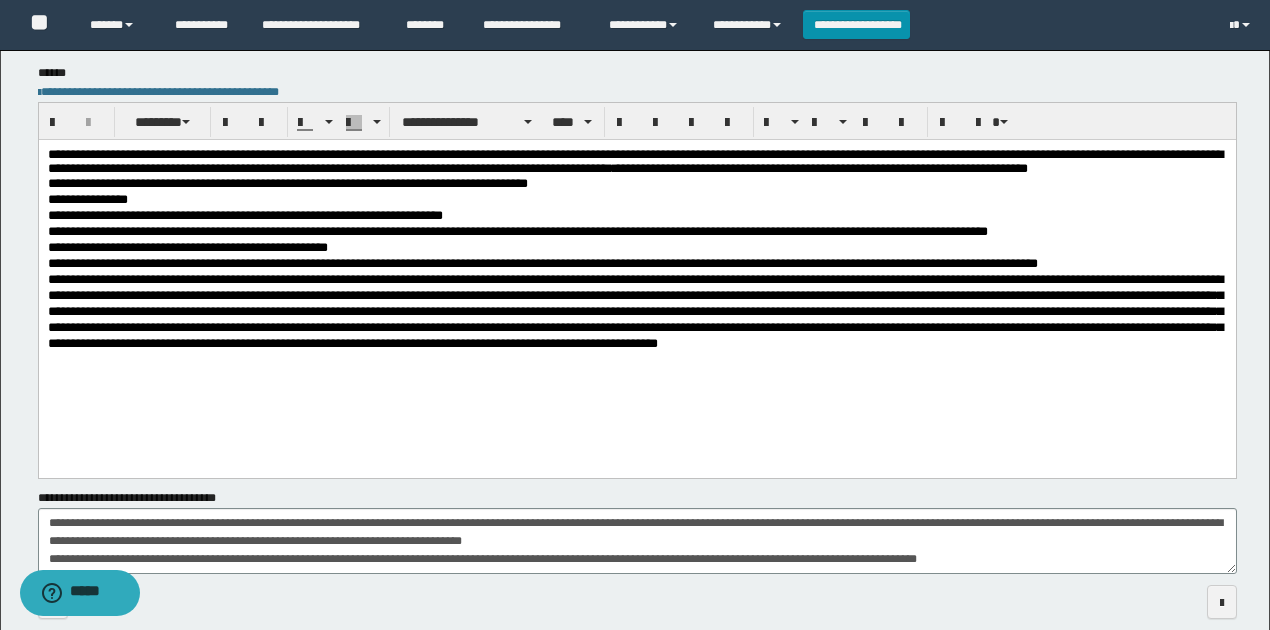 scroll, scrollTop: 614, scrollLeft: 0, axis: vertical 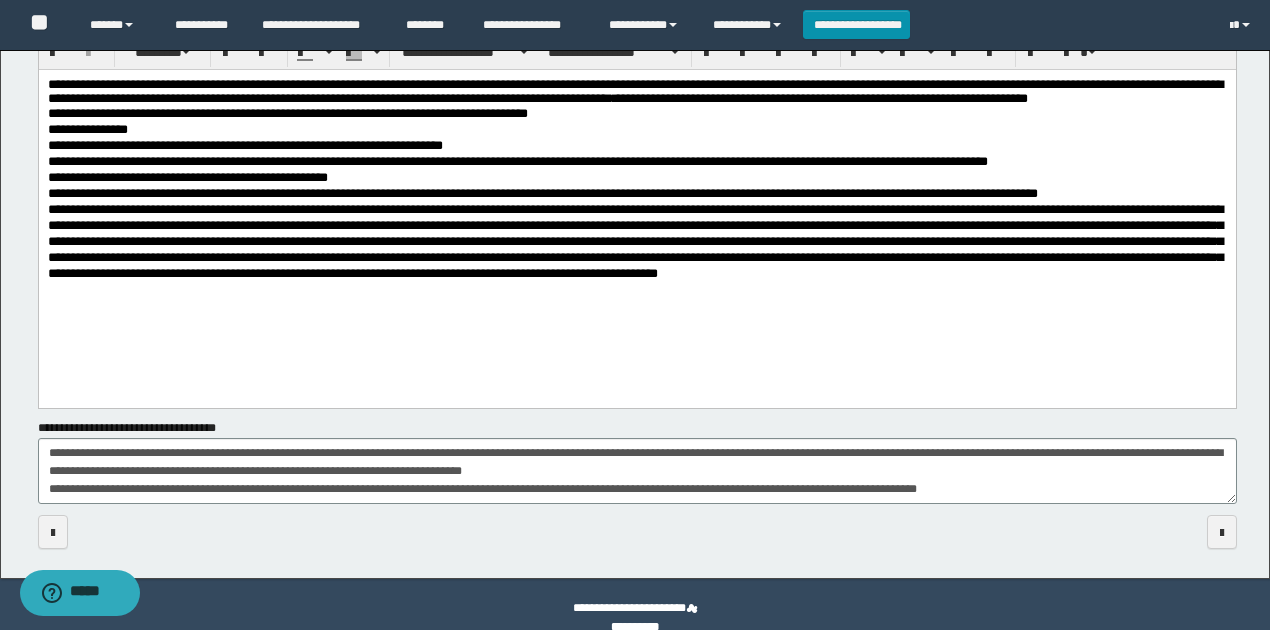 click on "**********" at bounding box center [637, 193] 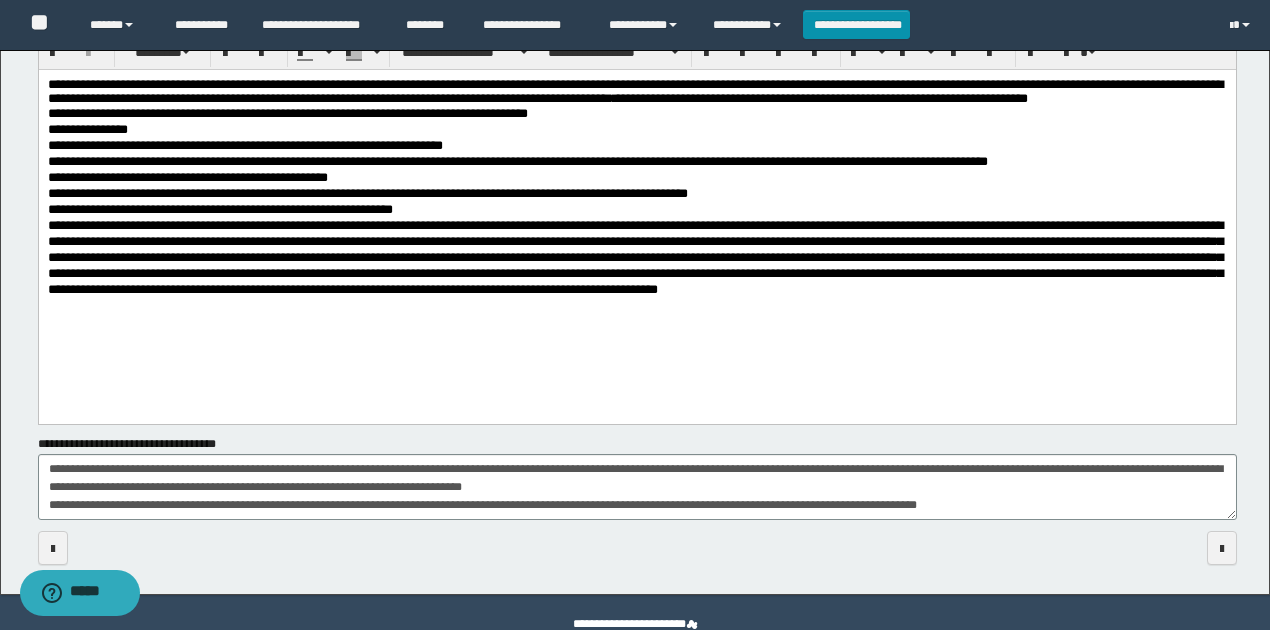 click on "**********" at bounding box center [637, 209] 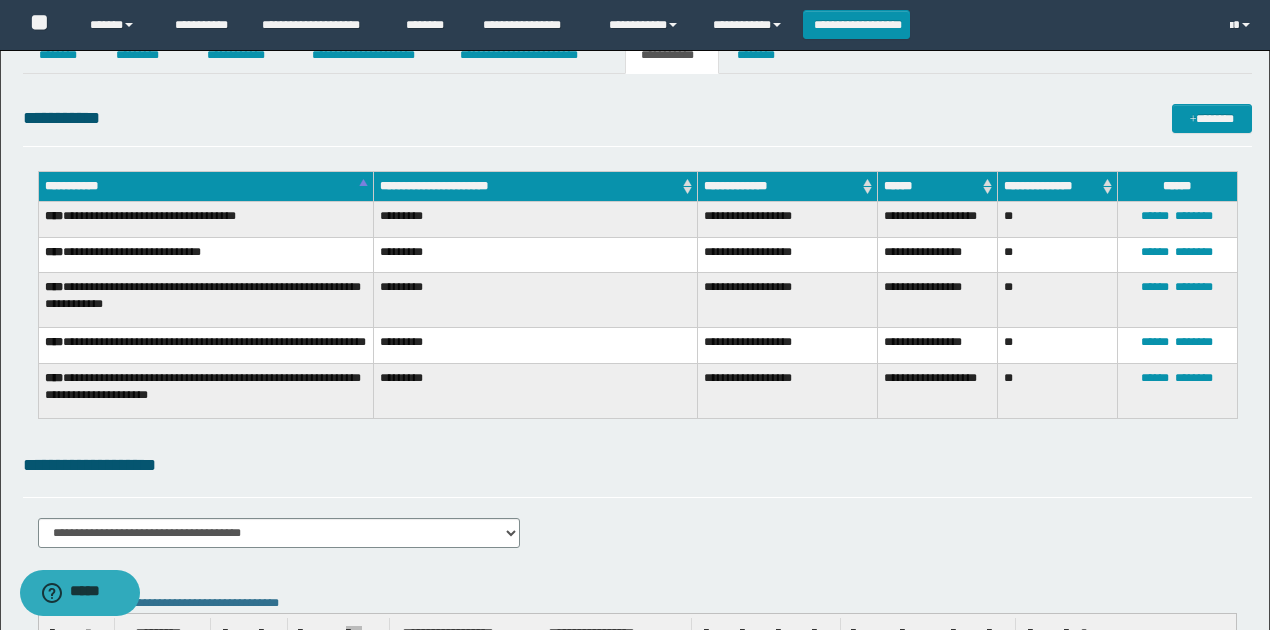 scroll, scrollTop: 0, scrollLeft: 0, axis: both 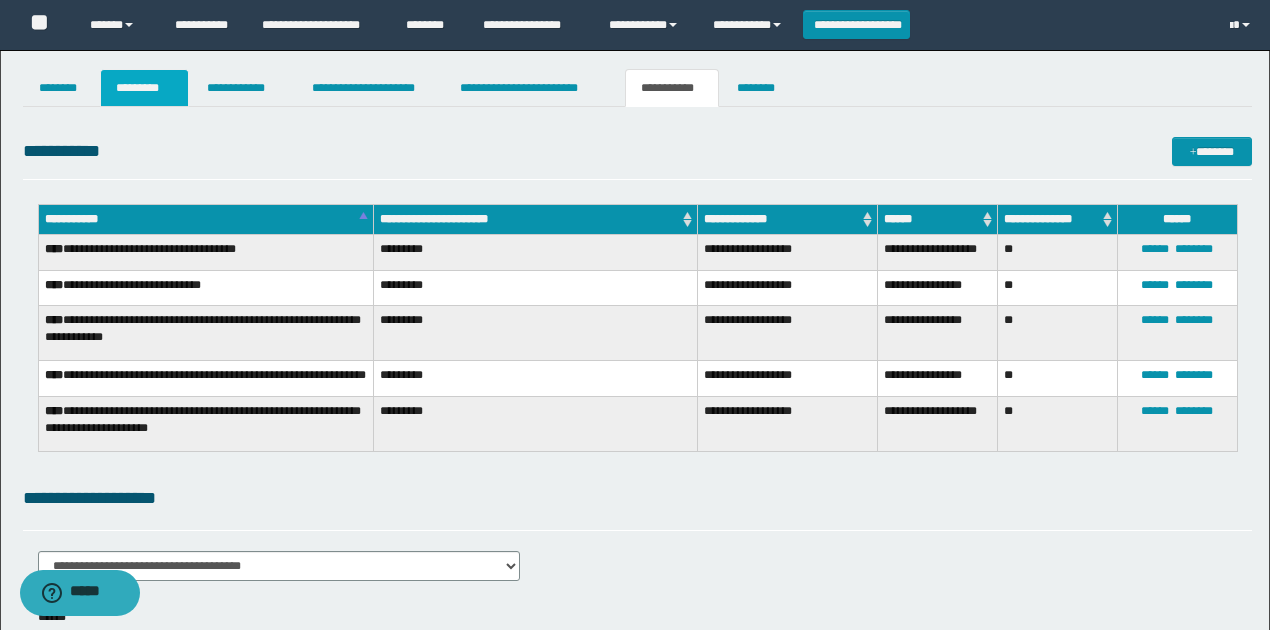 click on "*********" at bounding box center [144, 88] 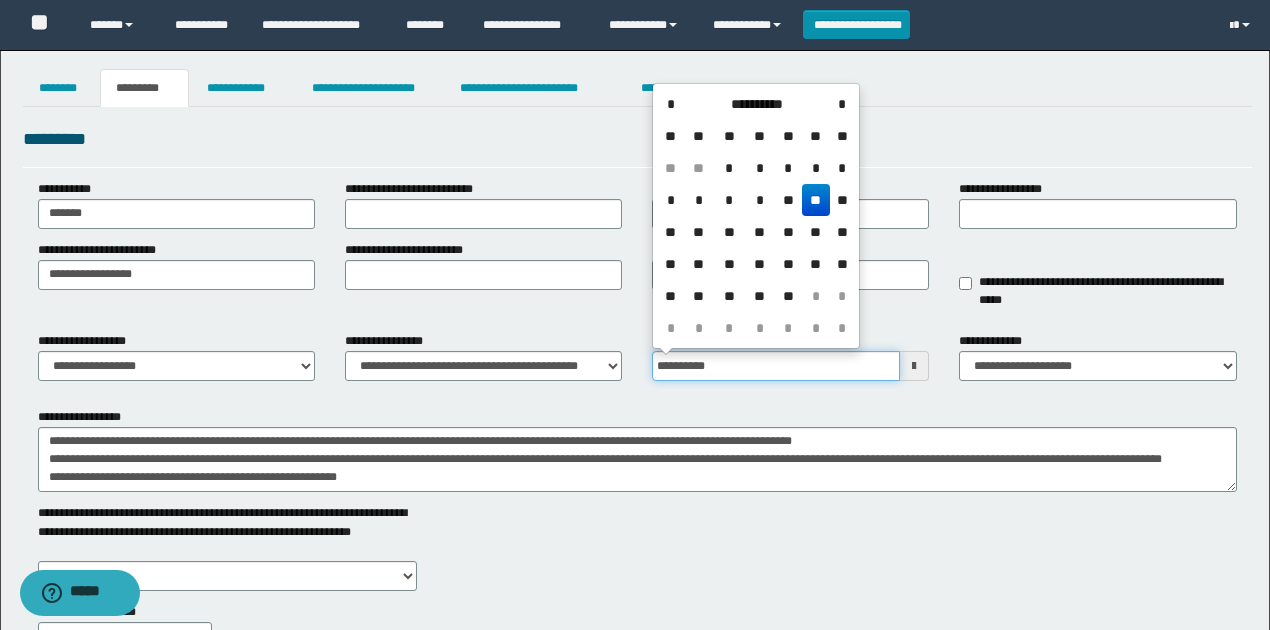 drag, startPoint x: 705, startPoint y: 364, endPoint x: 654, endPoint y: 361, distance: 51.088158 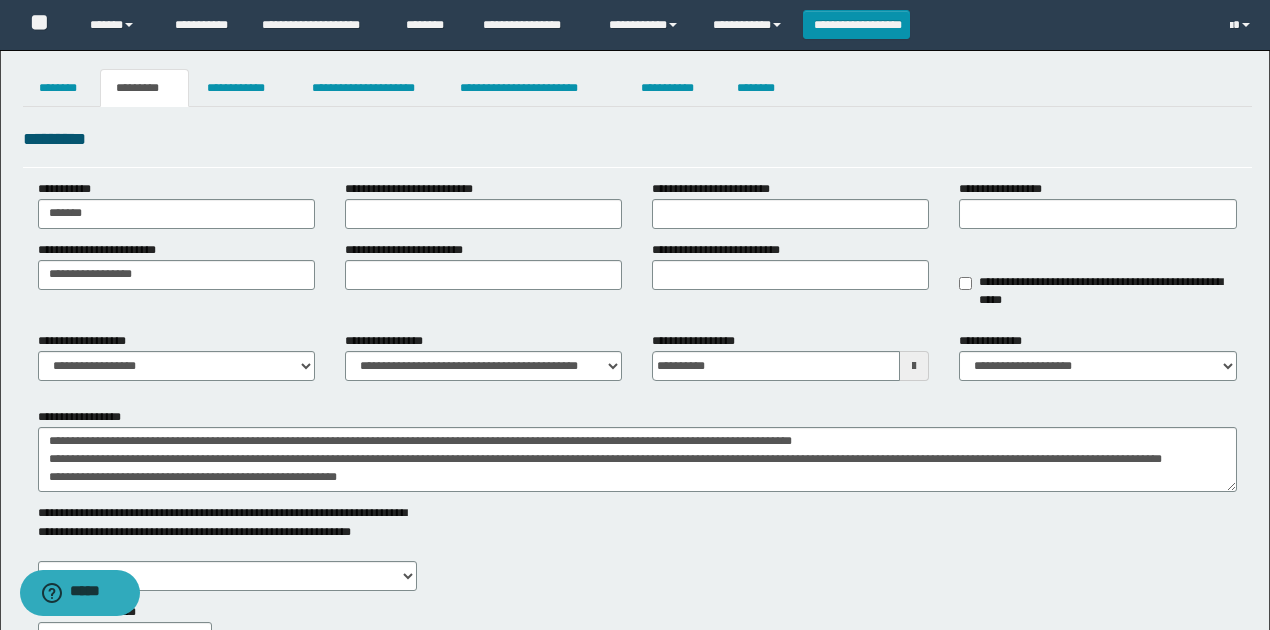 click on "*********" at bounding box center [637, 139] 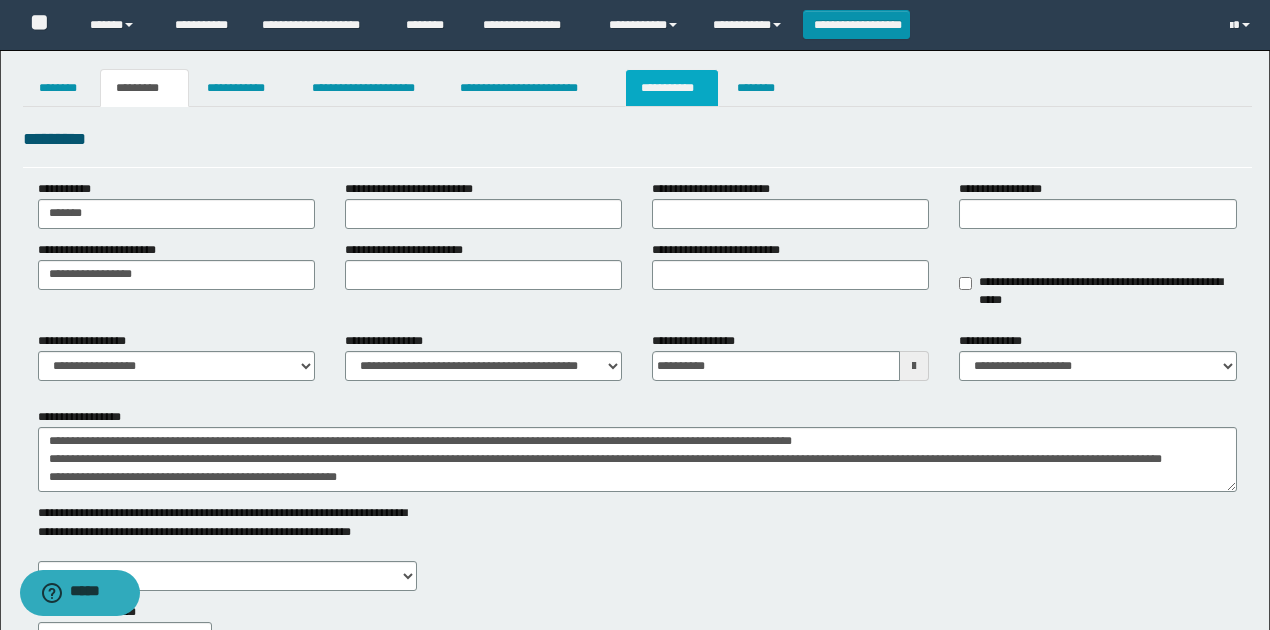 click on "**********" at bounding box center [672, 88] 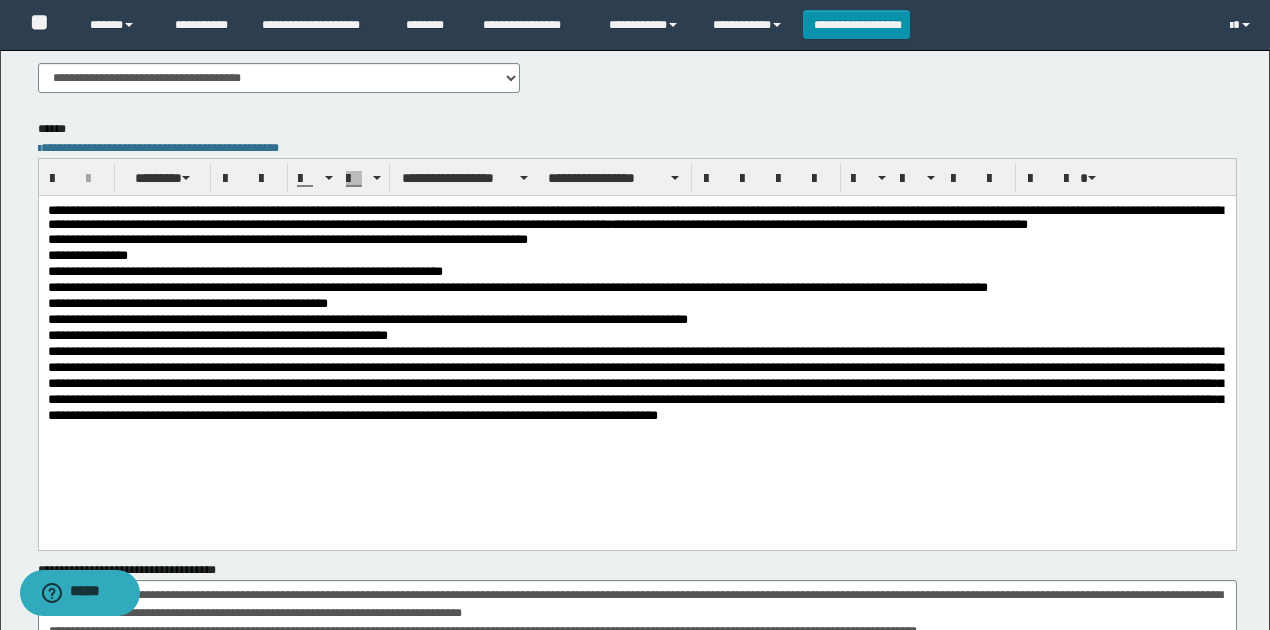 scroll, scrollTop: 600, scrollLeft: 0, axis: vertical 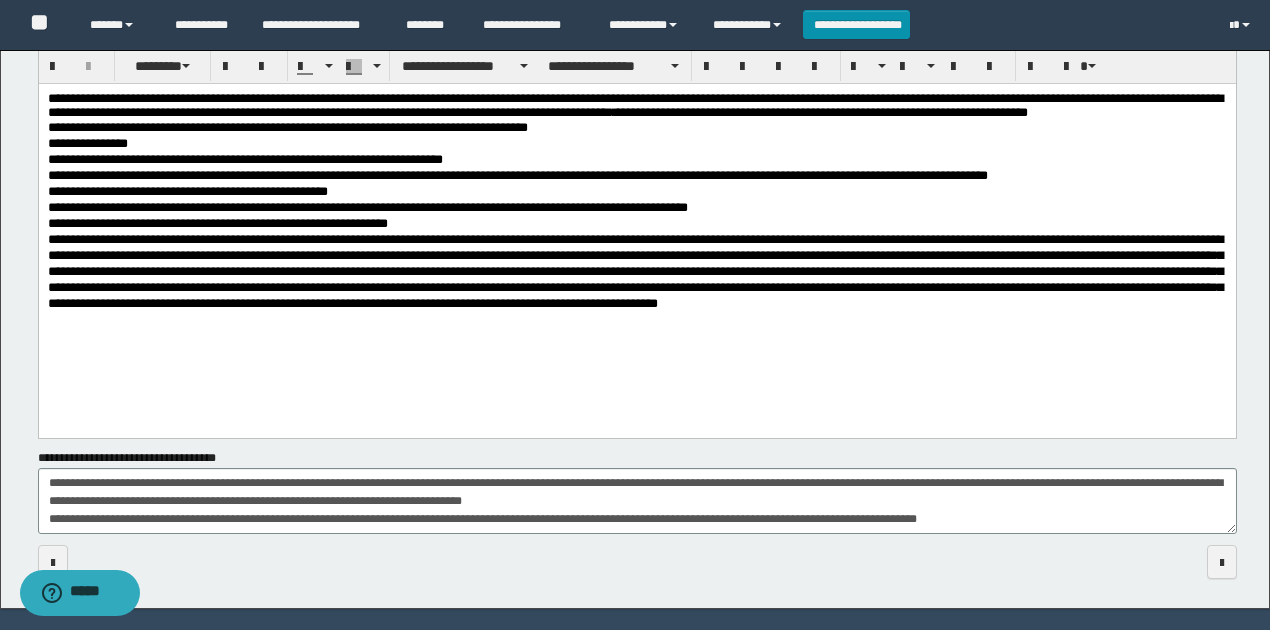 click on "**********" at bounding box center [637, 191] 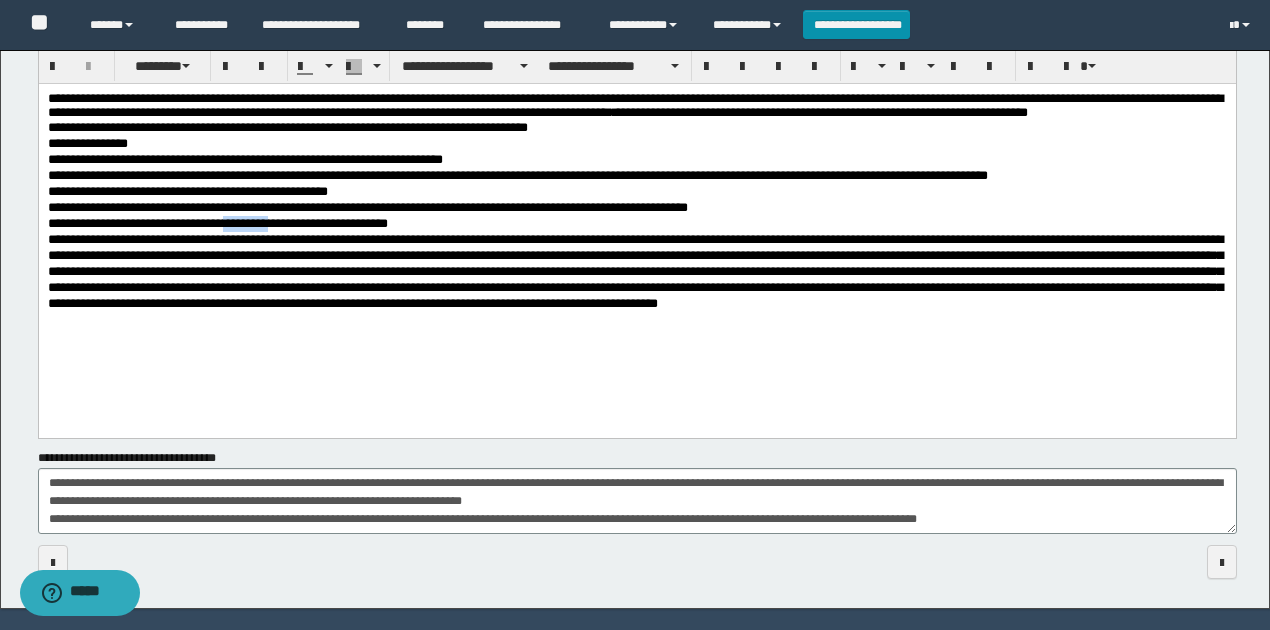 drag, startPoint x: 288, startPoint y: 238, endPoint x: 236, endPoint y: 240, distance: 52.03845 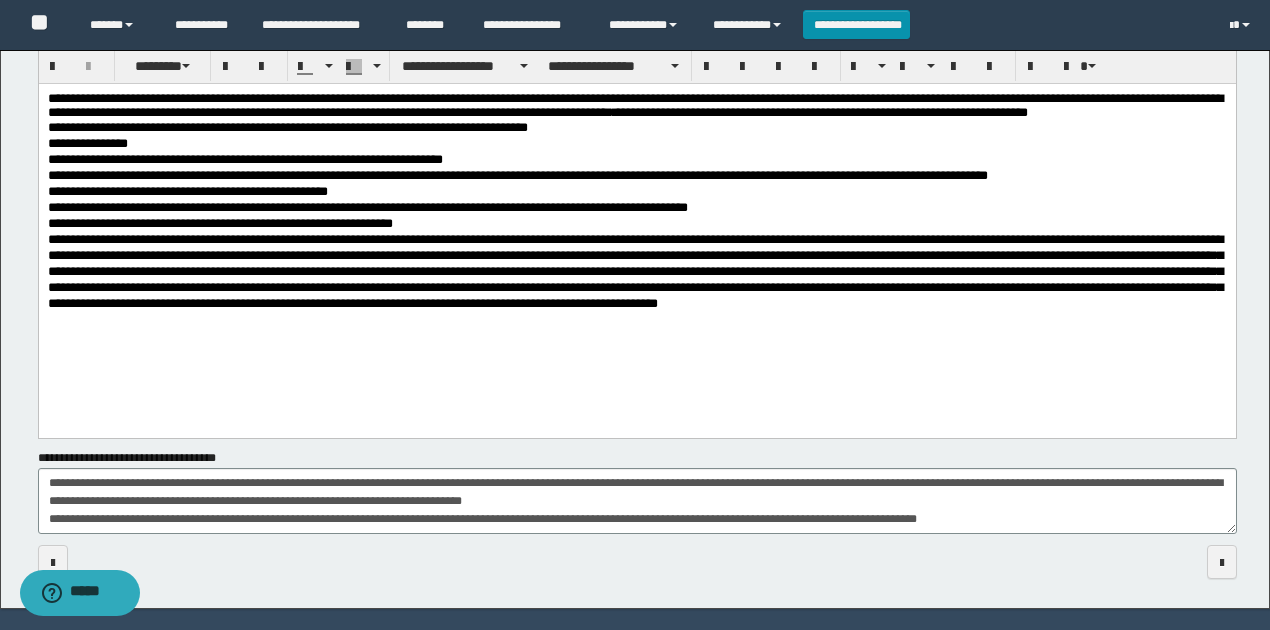 click on "**********" at bounding box center [637, 223] 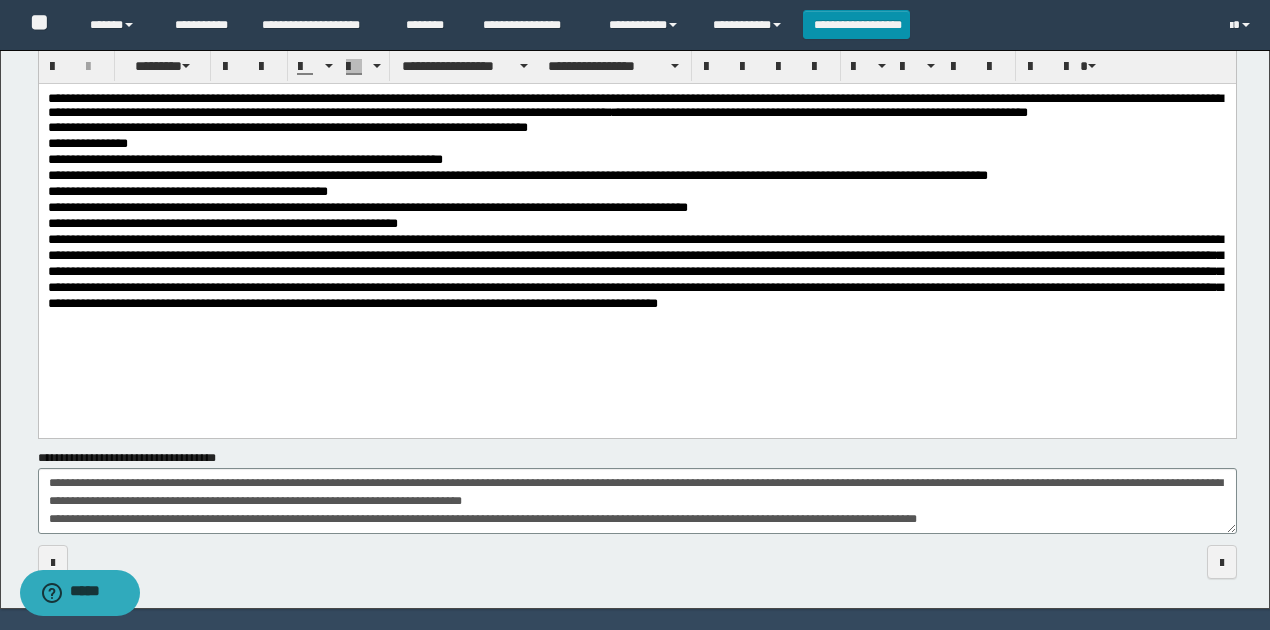 click on "**********" at bounding box center [637, 223] 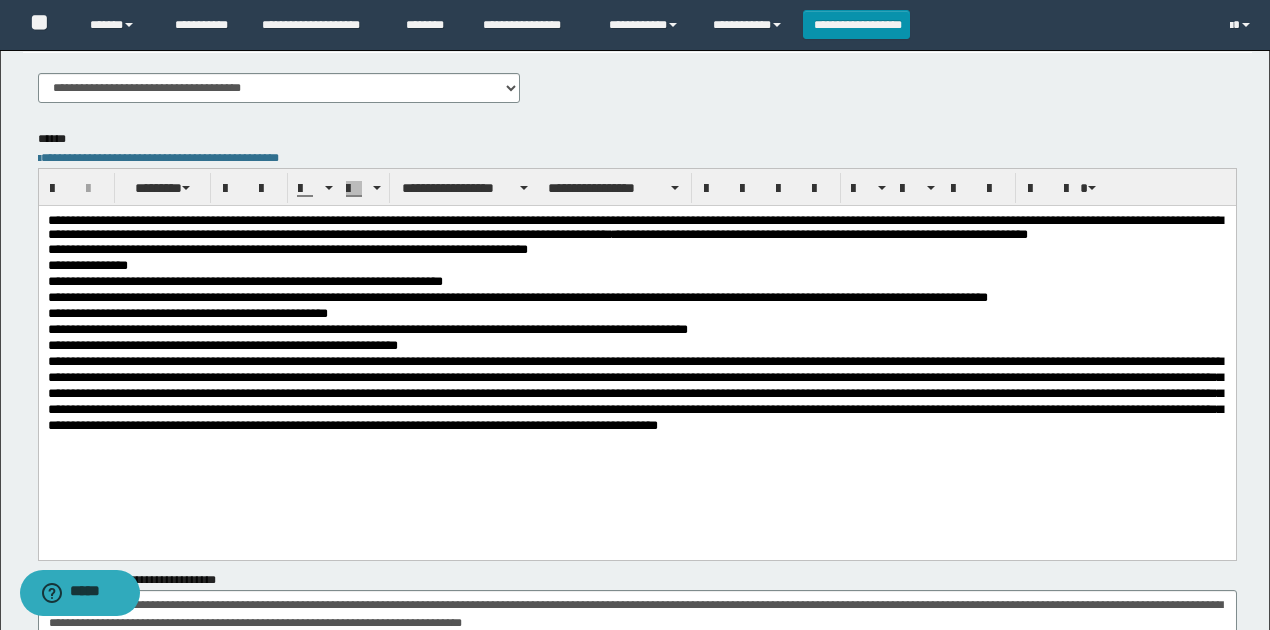 scroll, scrollTop: 466, scrollLeft: 0, axis: vertical 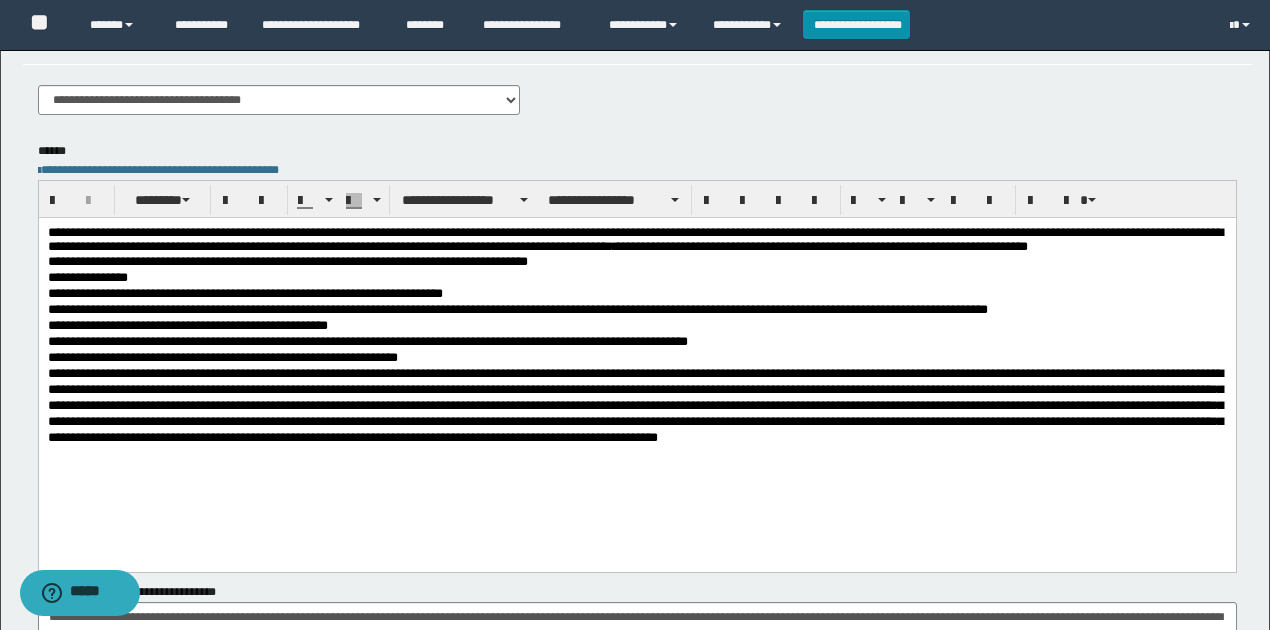 click on "**********" at bounding box center (637, 357) 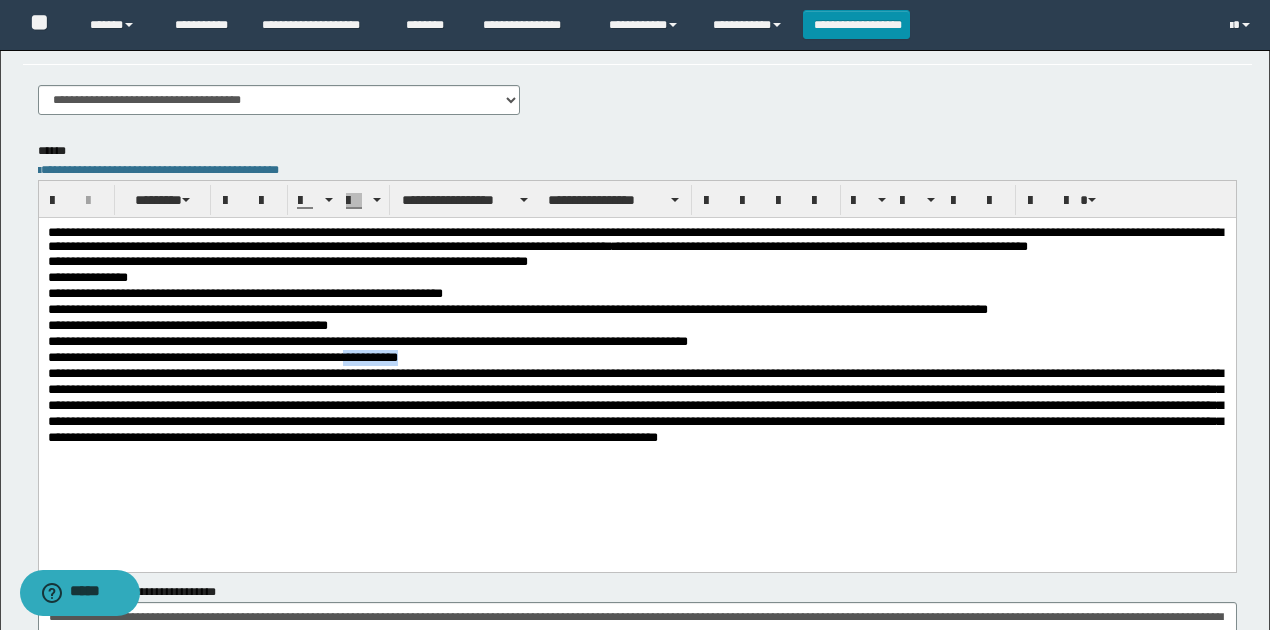 drag, startPoint x: 440, startPoint y: 372, endPoint x: 366, endPoint y: 373, distance: 74.00676 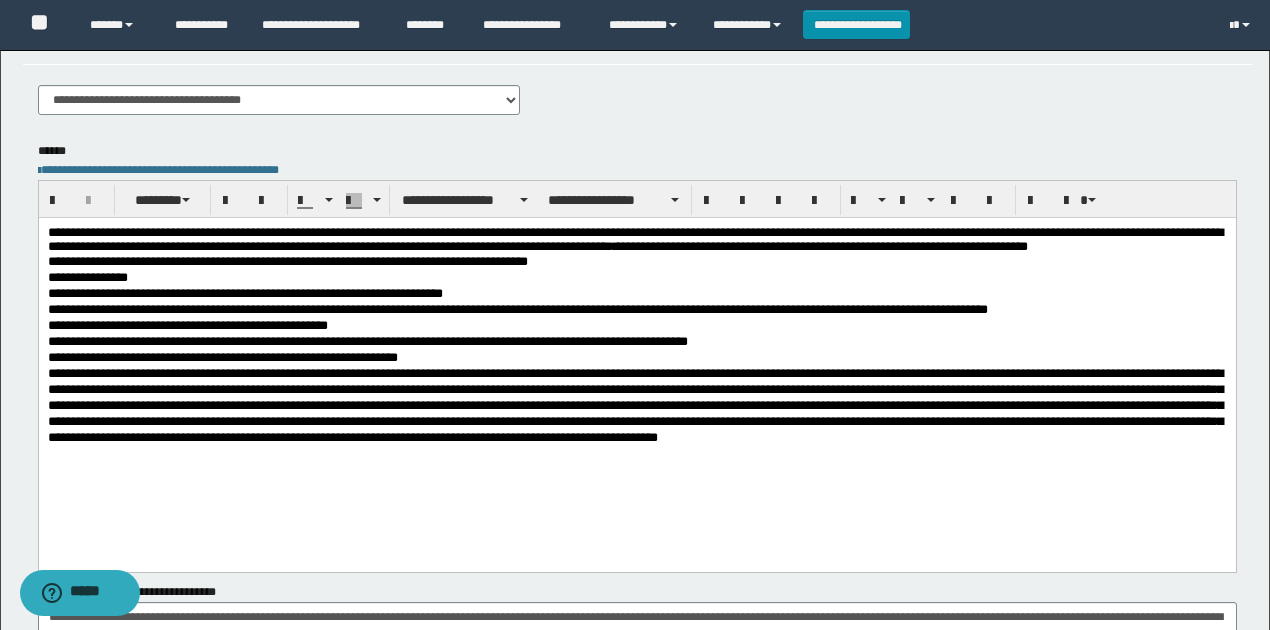 click on "**********" at bounding box center (637, 357) 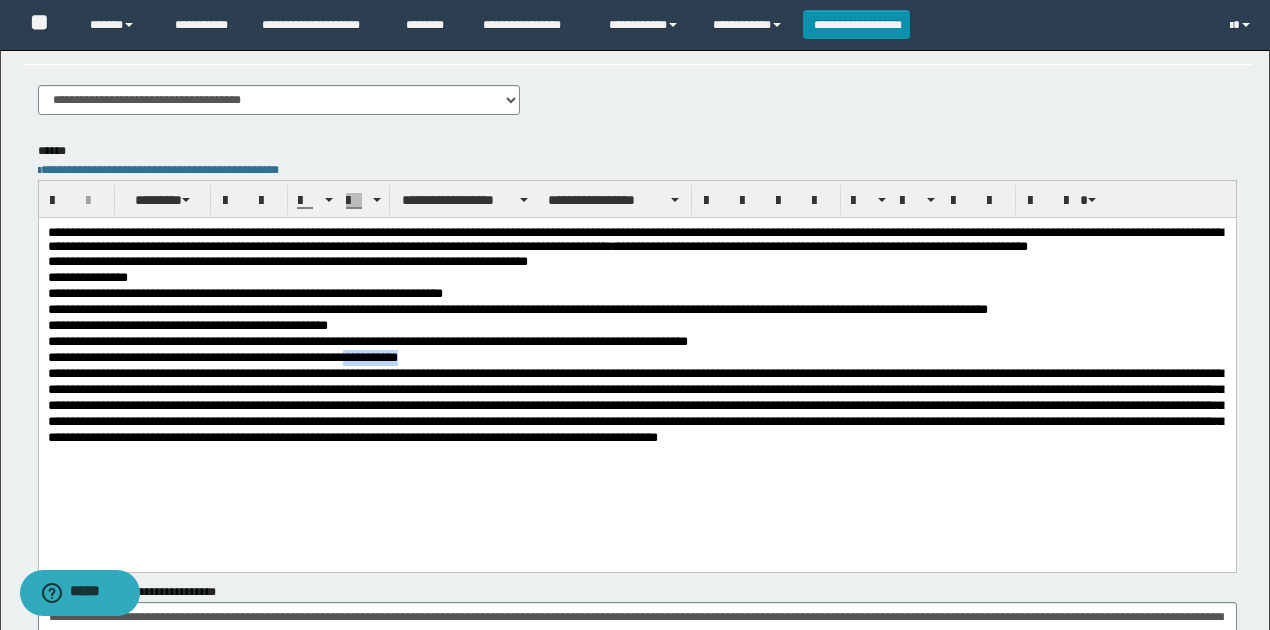 drag, startPoint x: 429, startPoint y: 370, endPoint x: 368, endPoint y: 373, distance: 61.073727 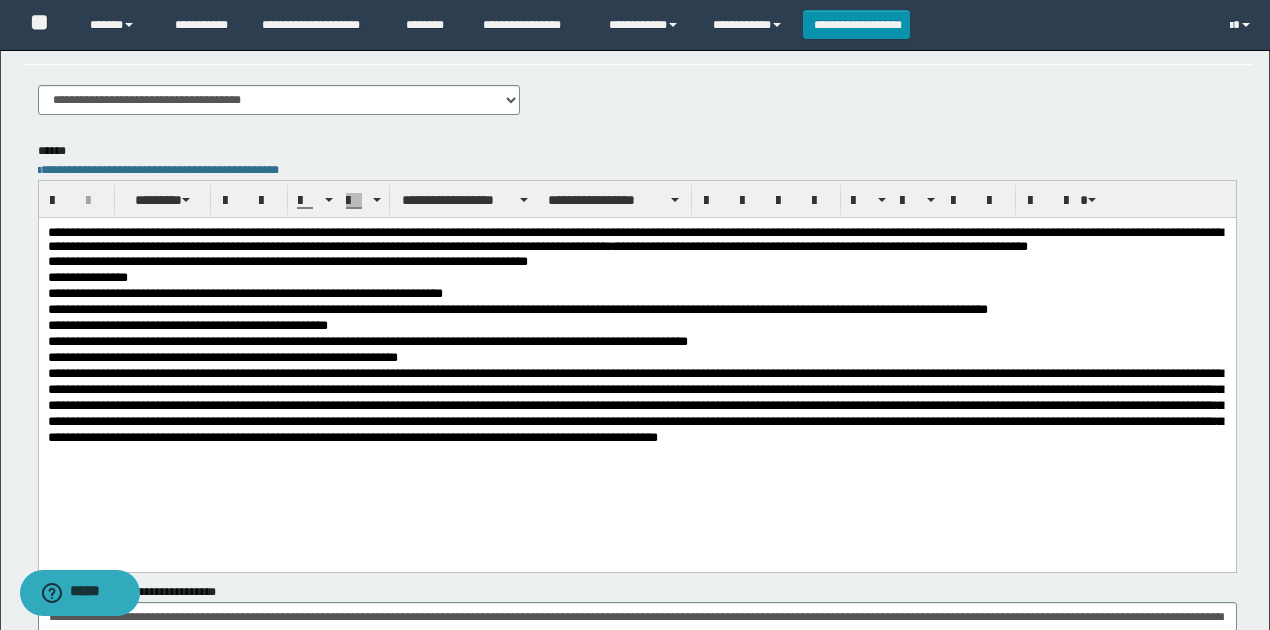 click on "**********" at bounding box center (637, 341) 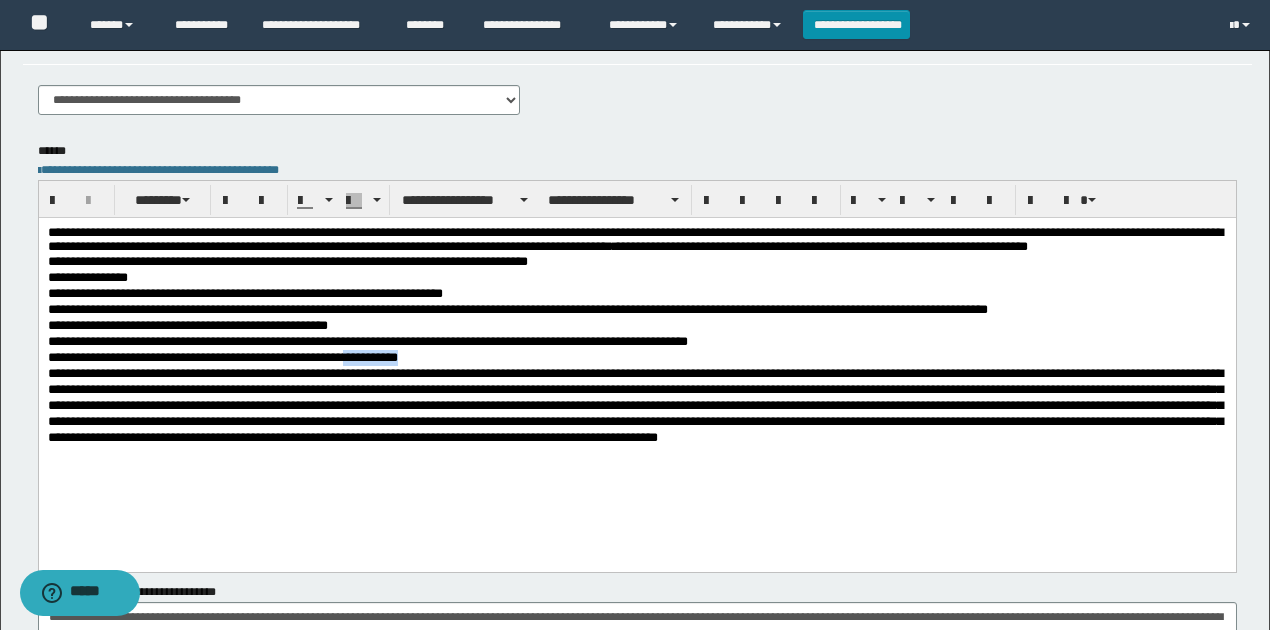 drag, startPoint x: 433, startPoint y: 372, endPoint x: 366, endPoint y: 373, distance: 67.00746 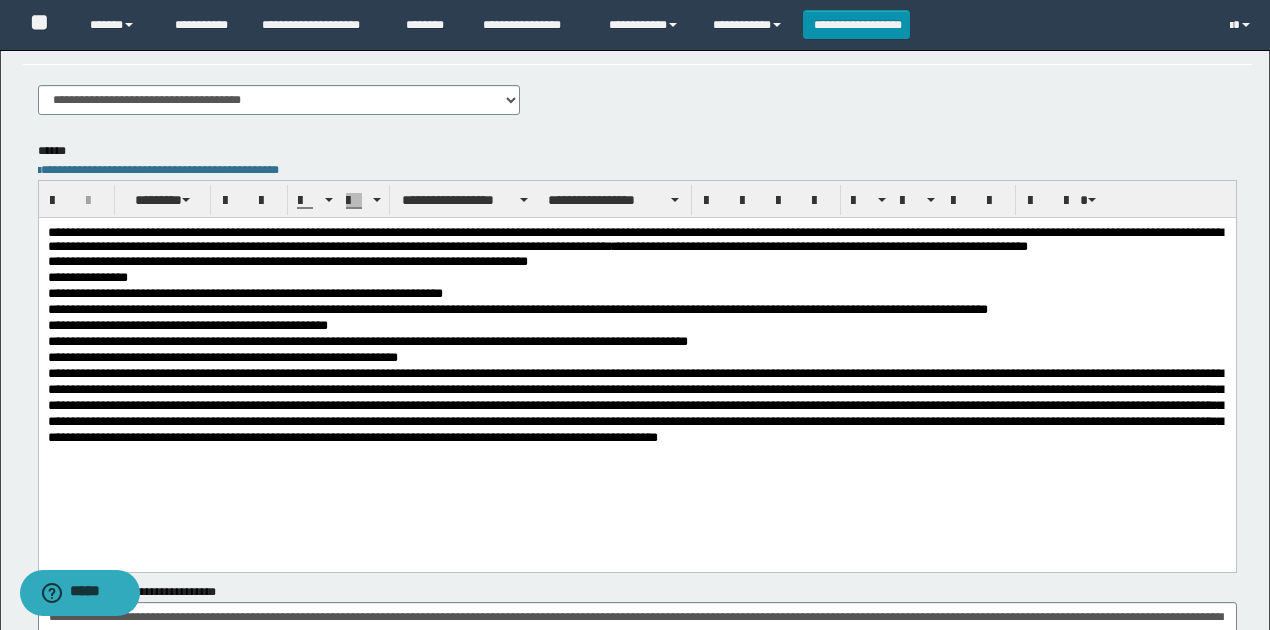 click on "**********" at bounding box center (637, 341) 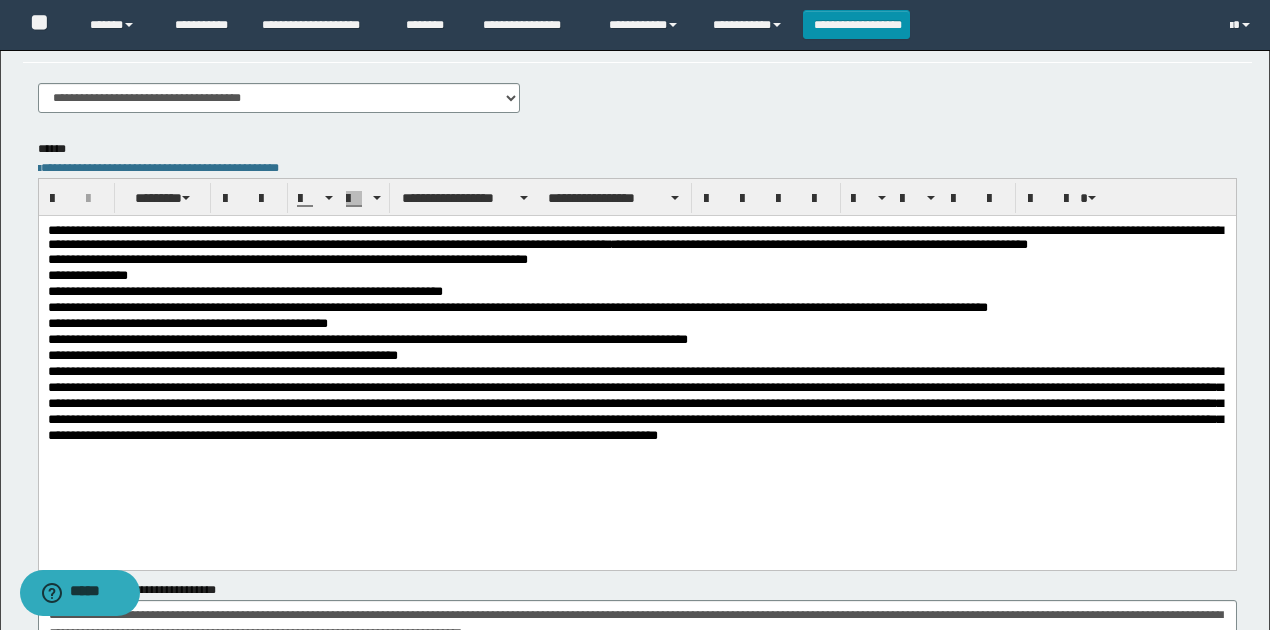 scroll, scrollTop: 533, scrollLeft: 0, axis: vertical 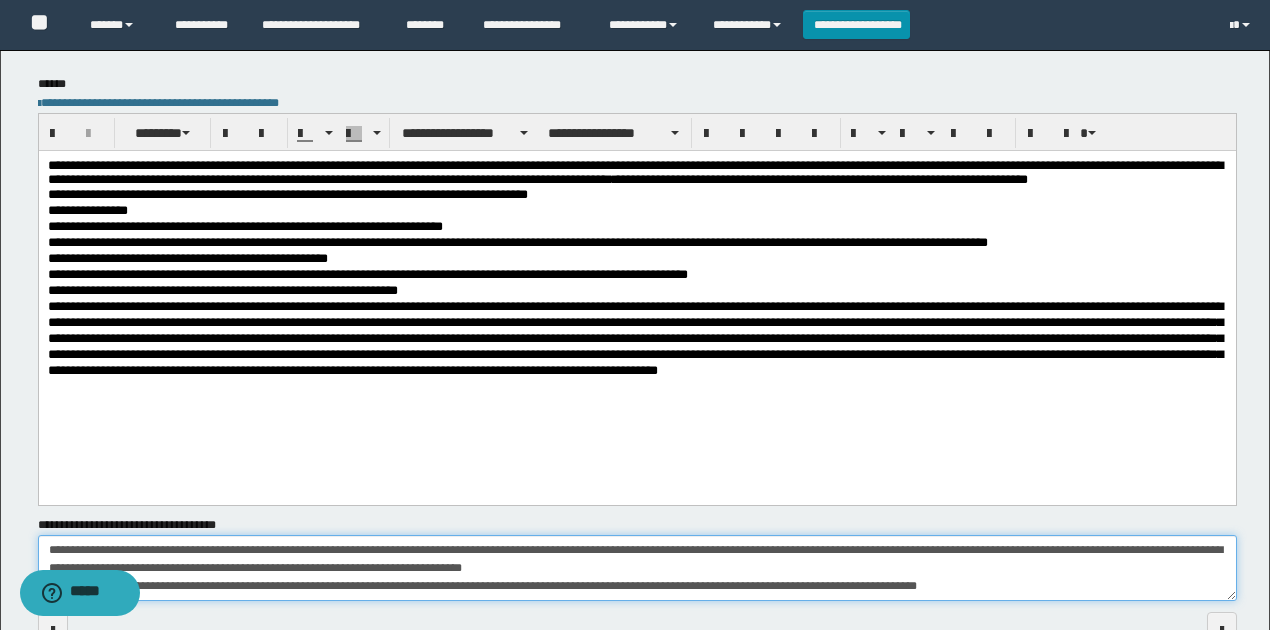 click on "**********" at bounding box center [637, 568] 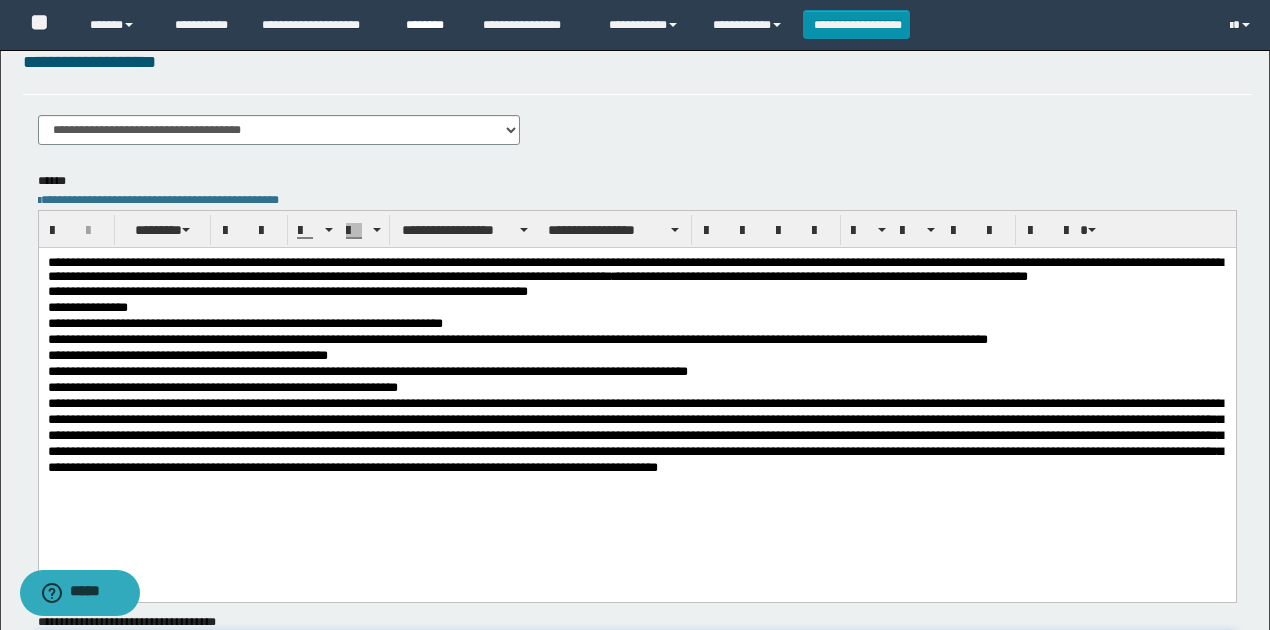 scroll, scrollTop: 266, scrollLeft: 0, axis: vertical 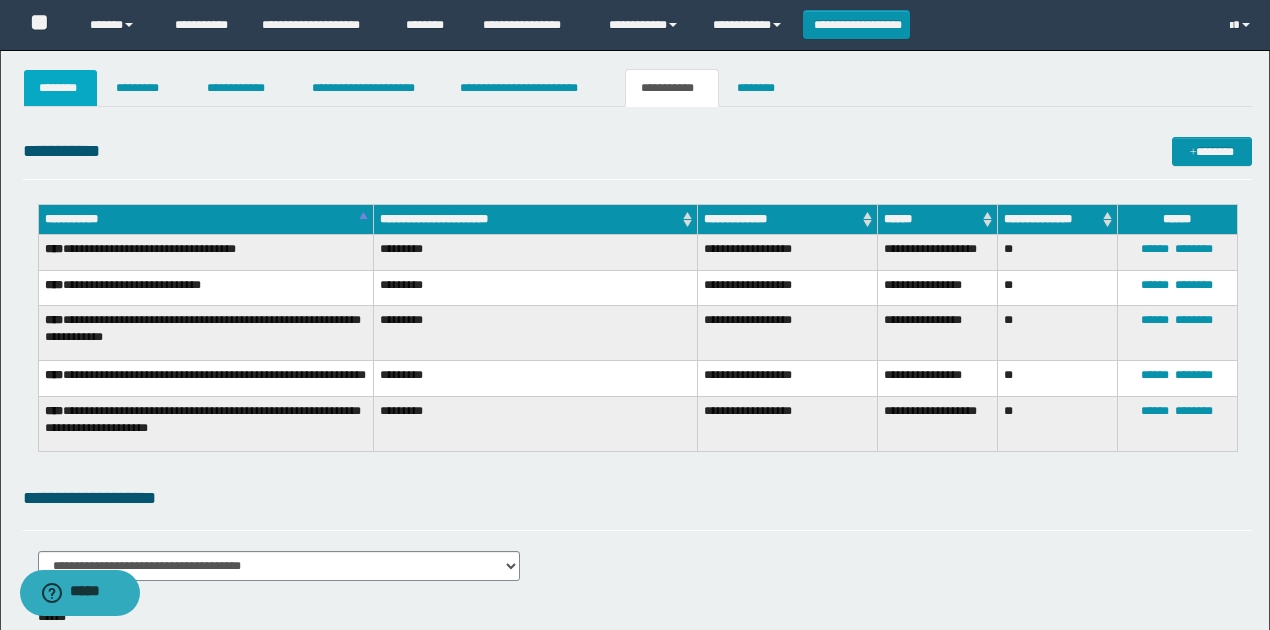click on "********" at bounding box center [61, 88] 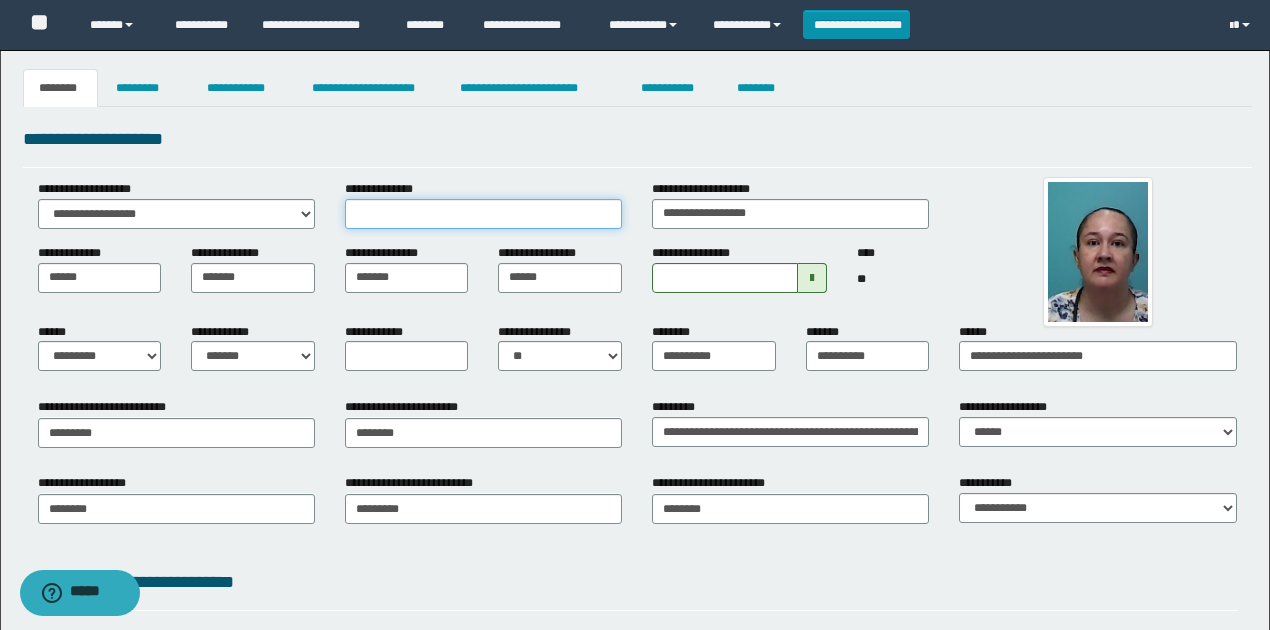 click on "**********" at bounding box center (483, 214) 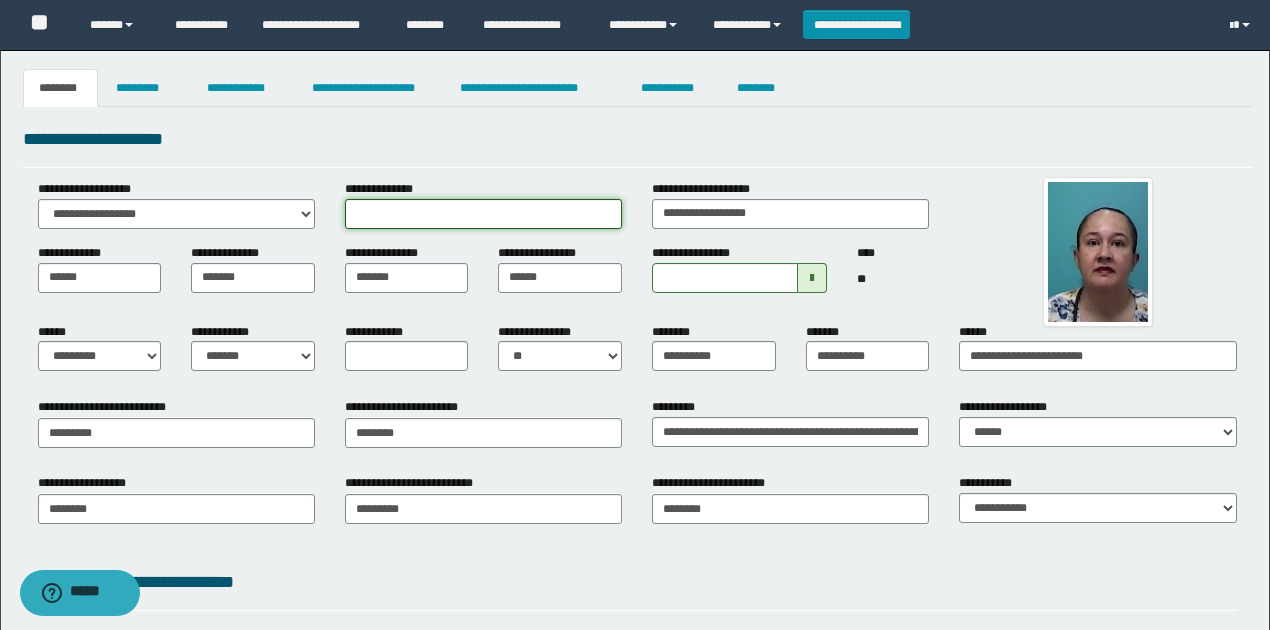 click on "**********" at bounding box center (483, 214) 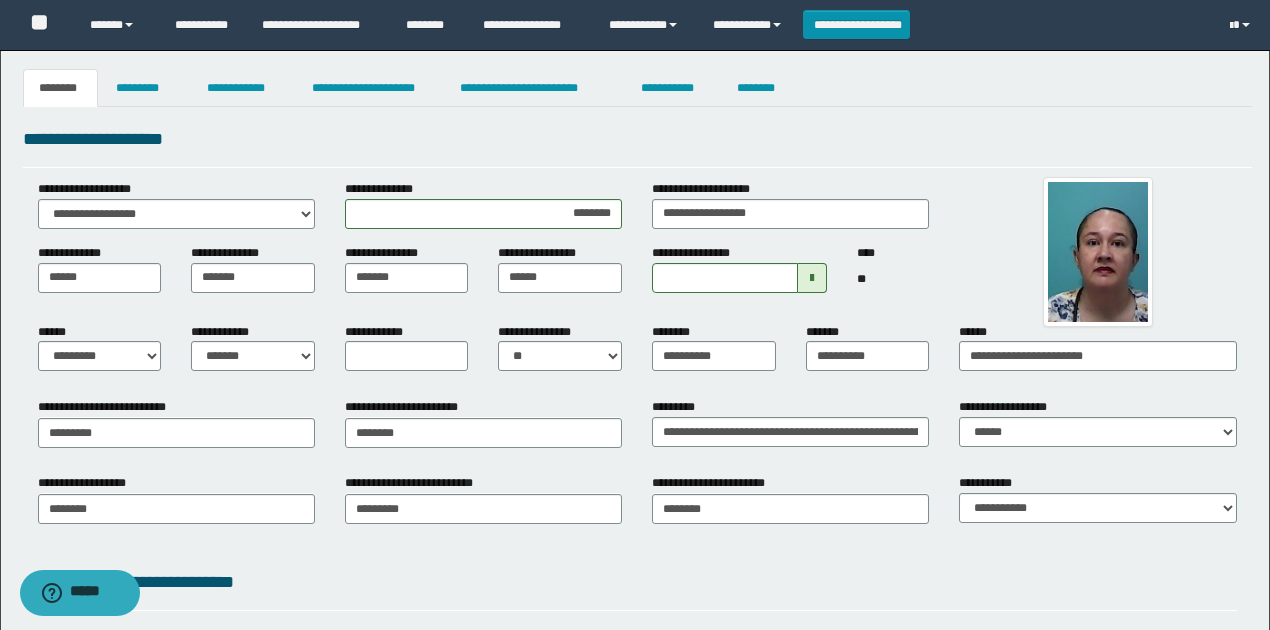 click on "**********" at bounding box center (637, 146) 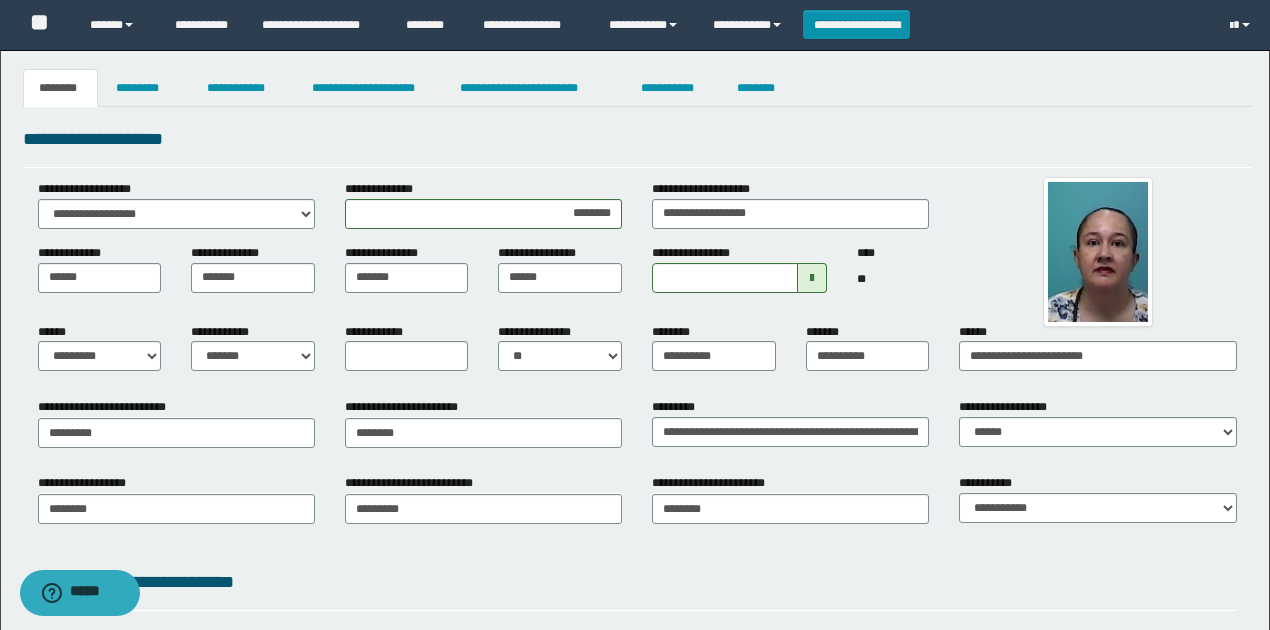 click on "**********" at bounding box center [637, 139] 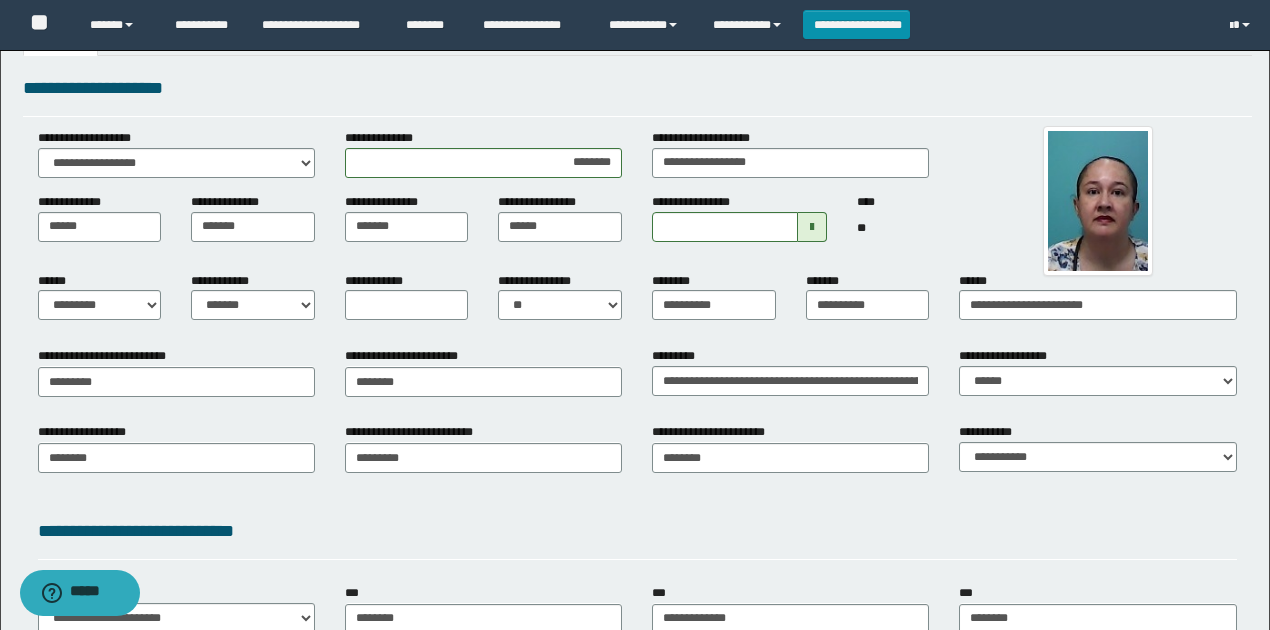 scroll, scrollTop: 0, scrollLeft: 0, axis: both 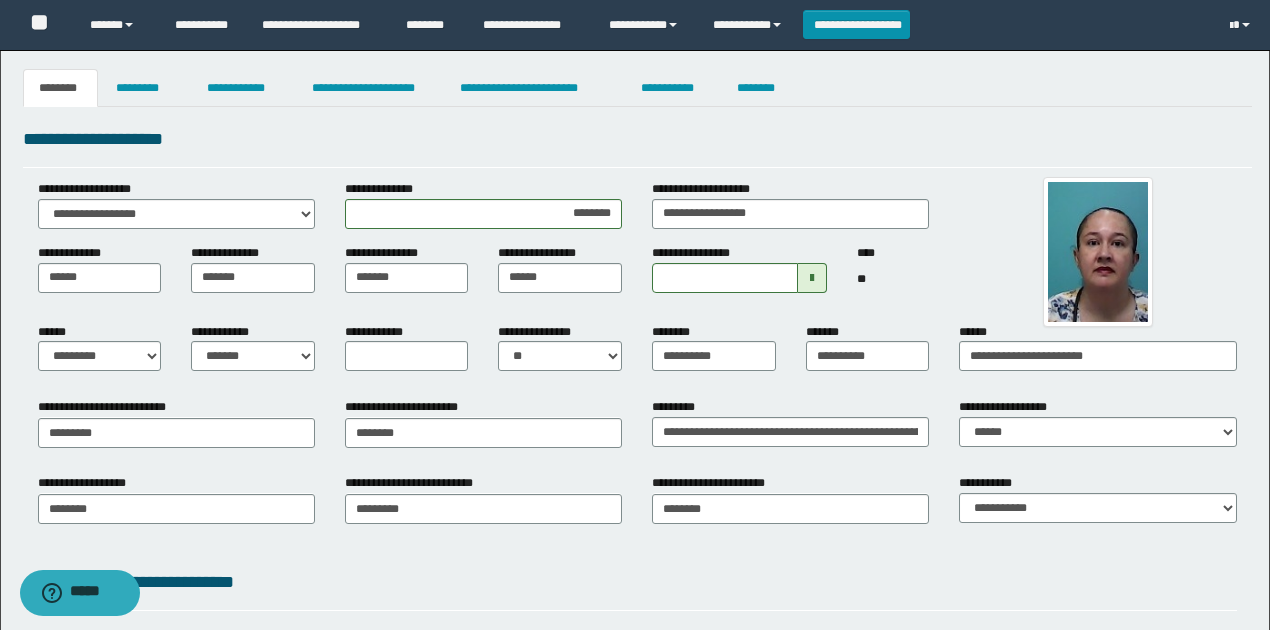 click on "**********" at bounding box center [637, 146] 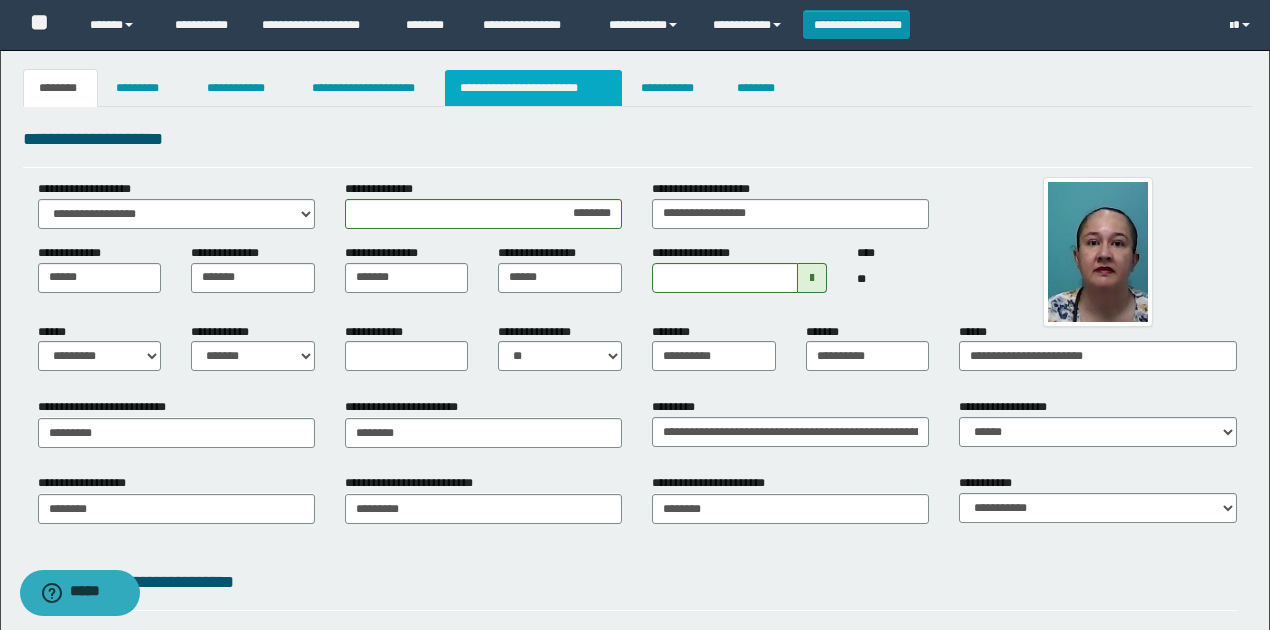 click on "**********" at bounding box center [533, 88] 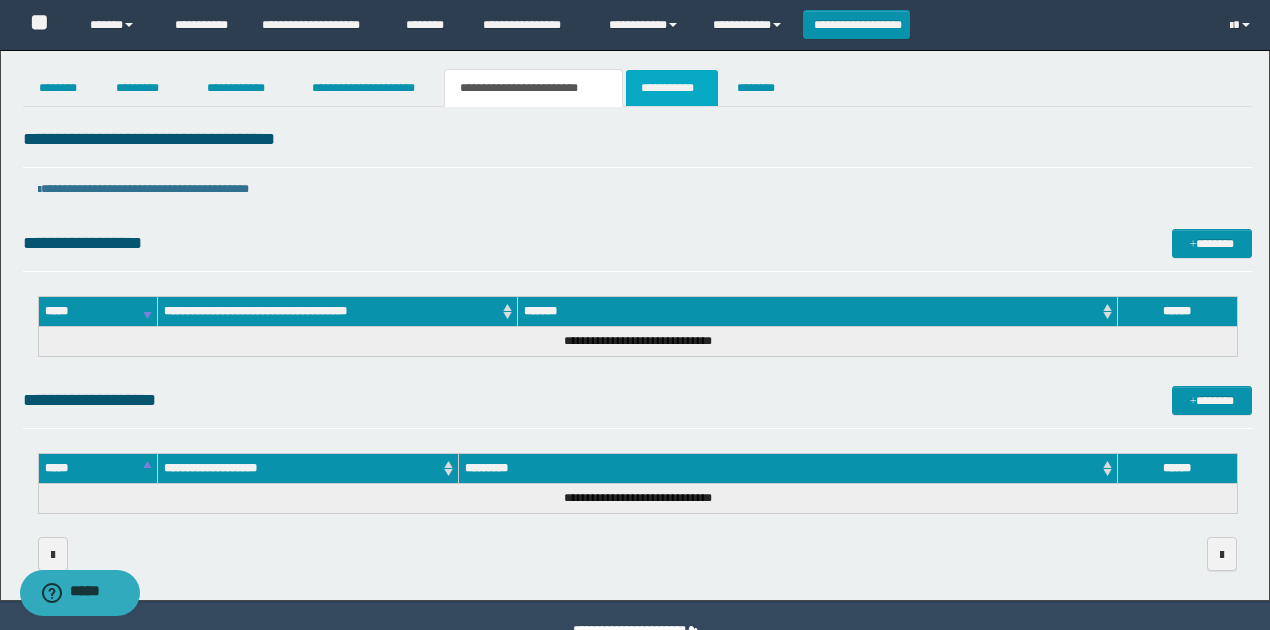 click on "**********" at bounding box center [672, 88] 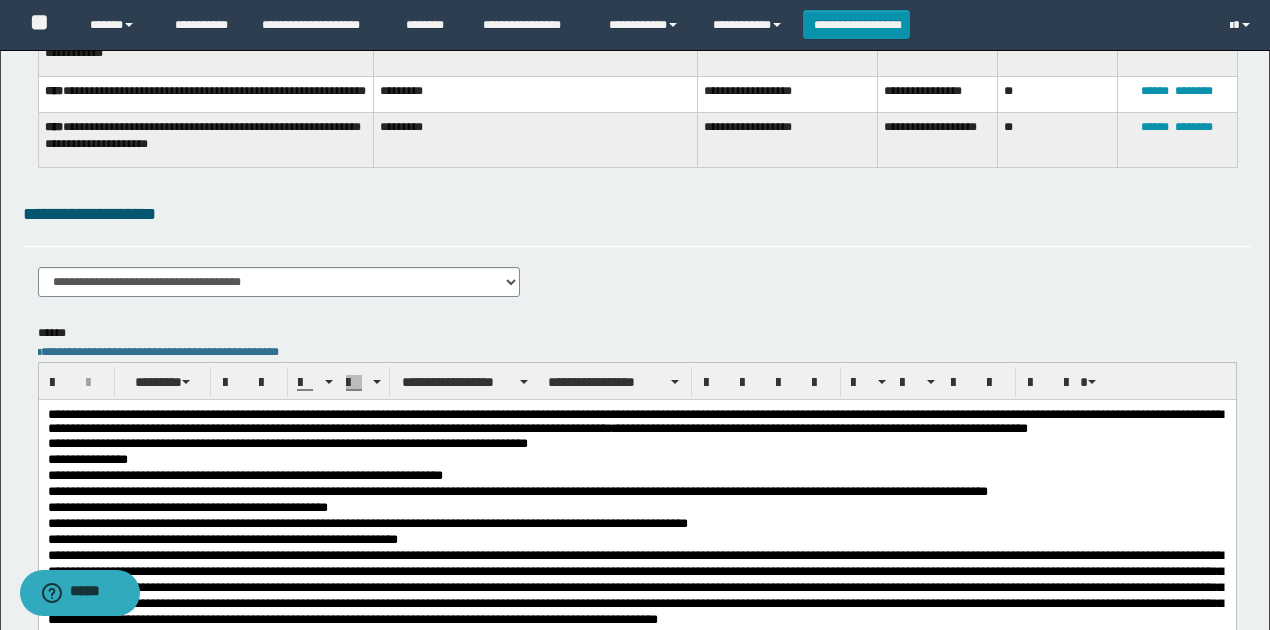 scroll, scrollTop: 333, scrollLeft: 0, axis: vertical 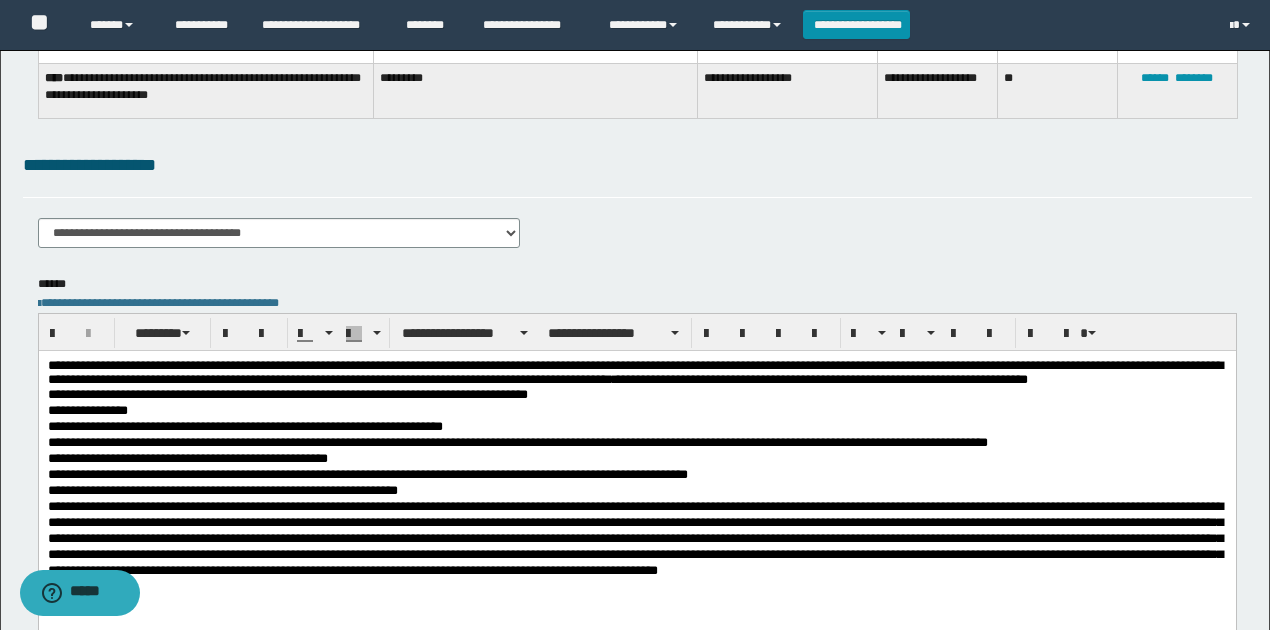click on "**********" at bounding box center (637, 458) 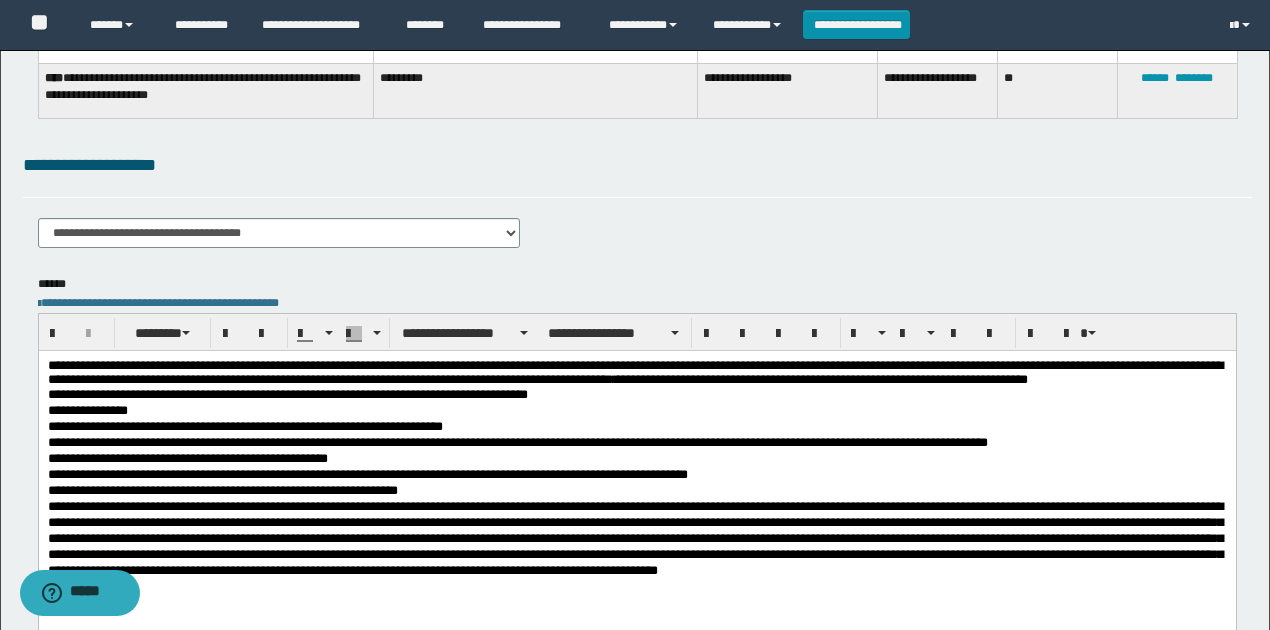 click on "**********" at bounding box center [637, 442] 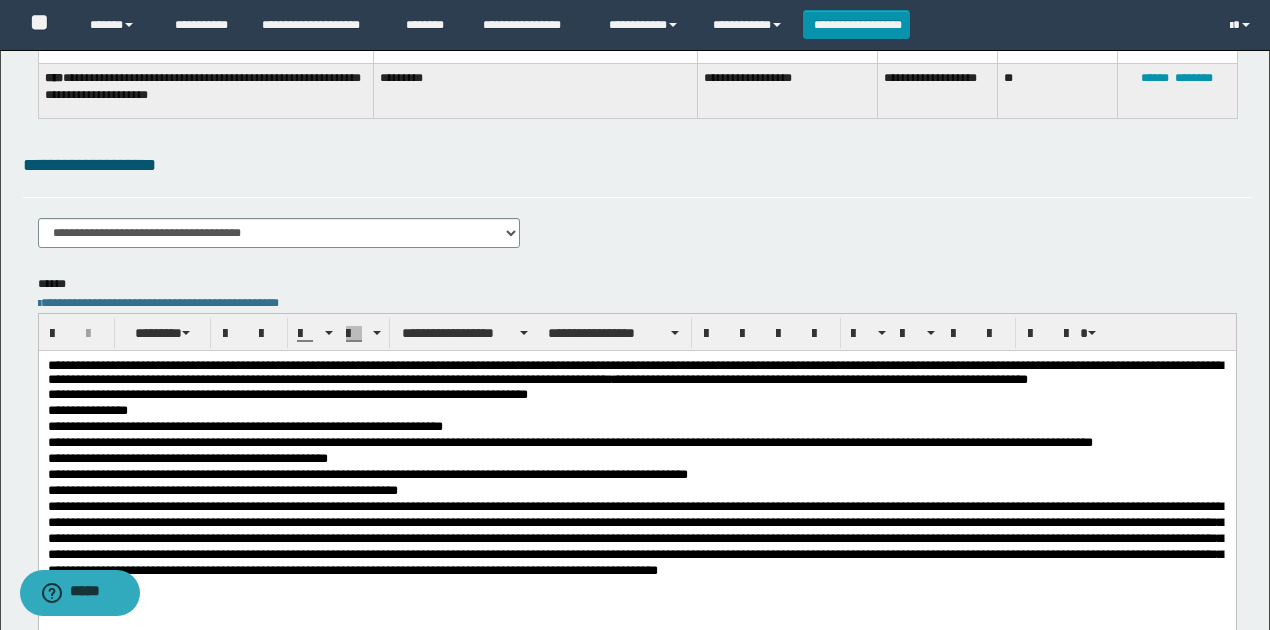 click on "**********" at bounding box center (637, 458) 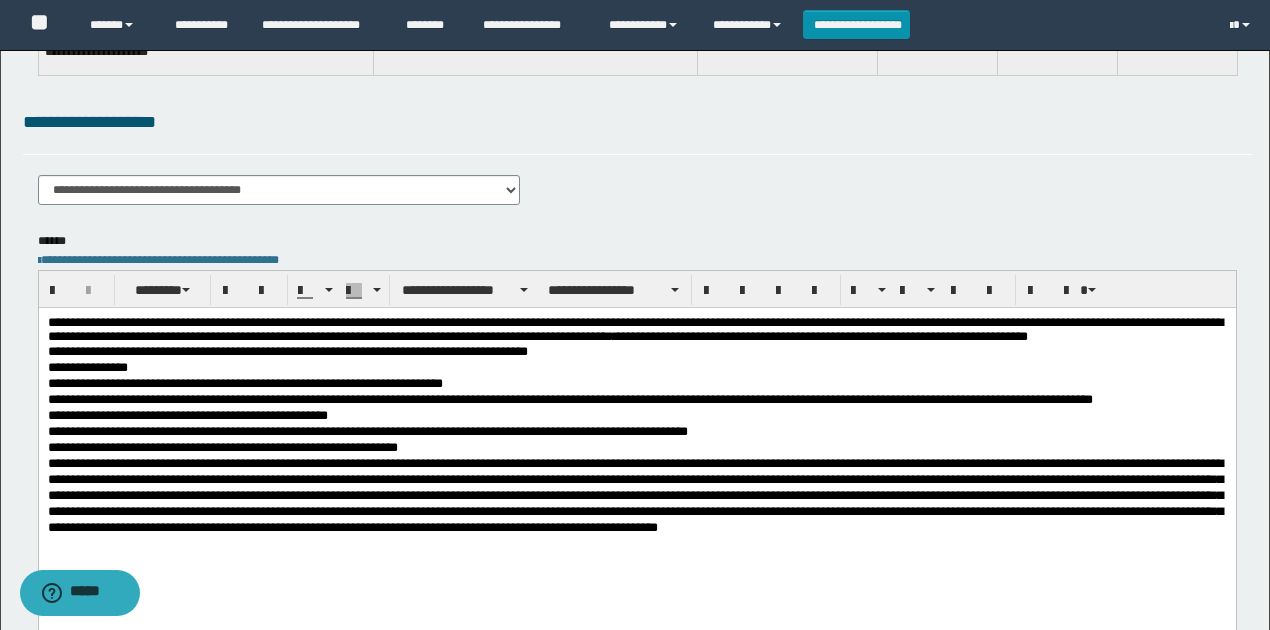 scroll, scrollTop: 400, scrollLeft: 0, axis: vertical 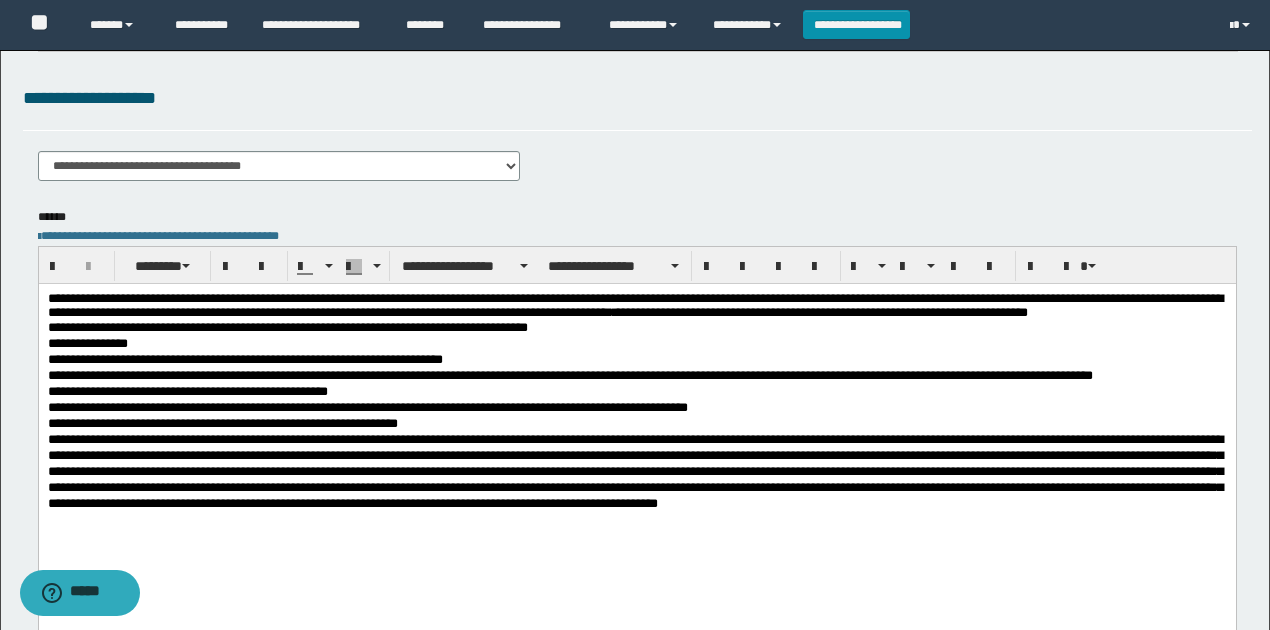click on "**********" at bounding box center (637, 375) 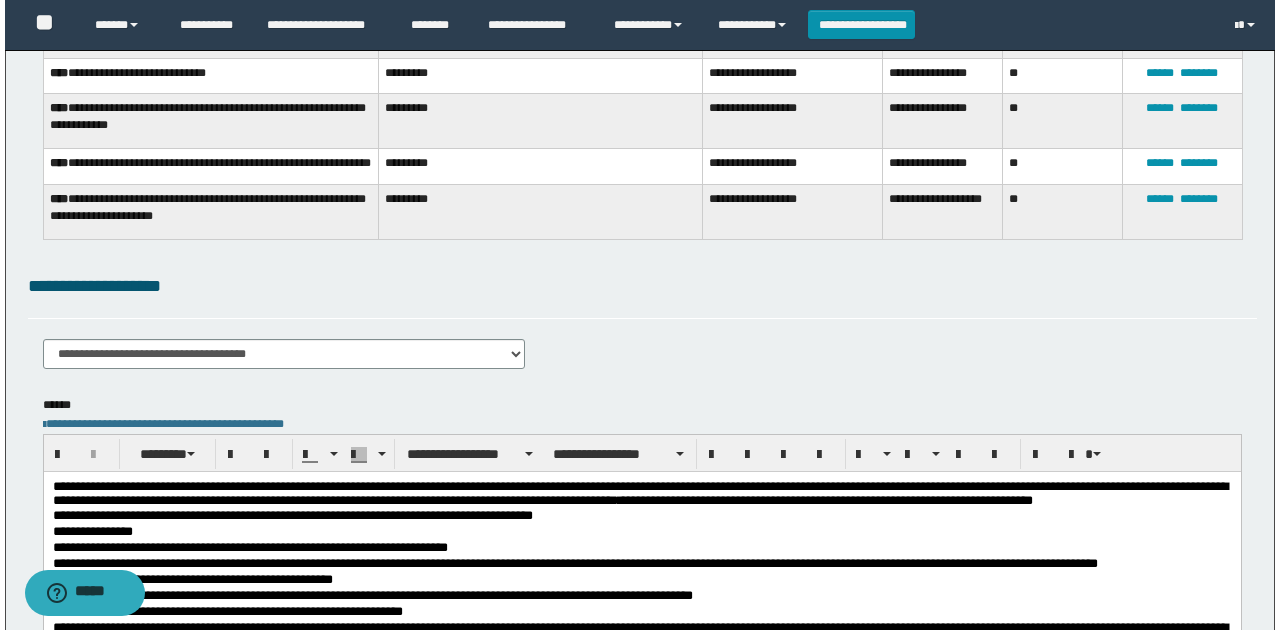 scroll, scrollTop: 0, scrollLeft: 0, axis: both 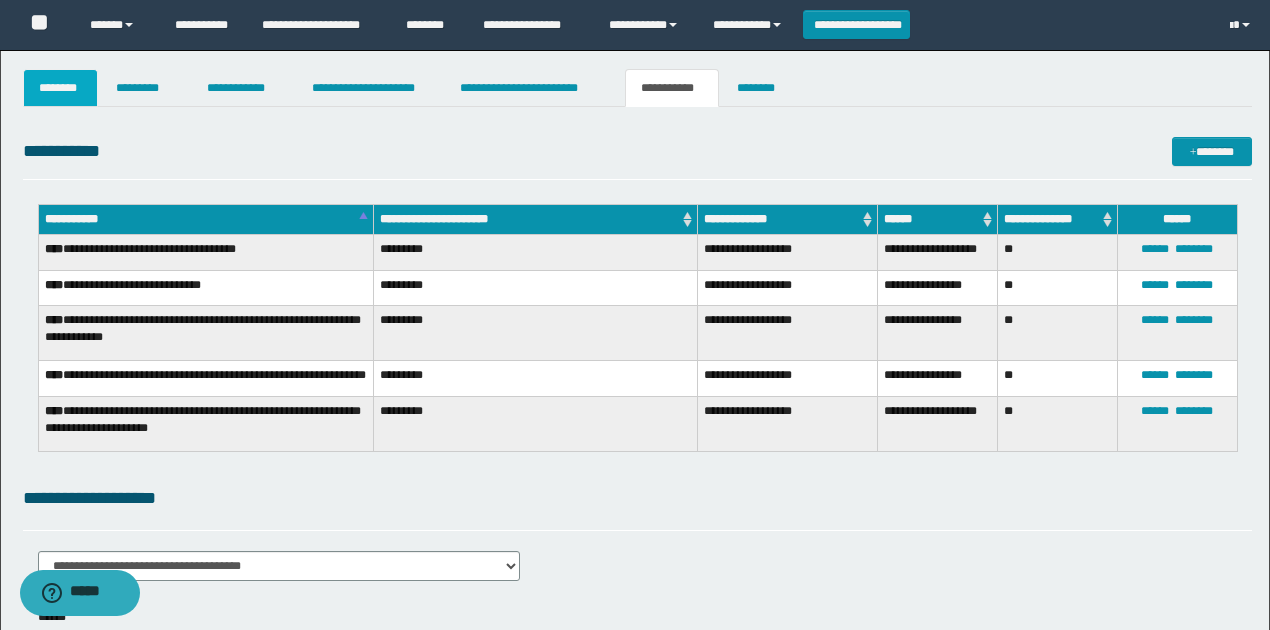 click on "********" at bounding box center (61, 88) 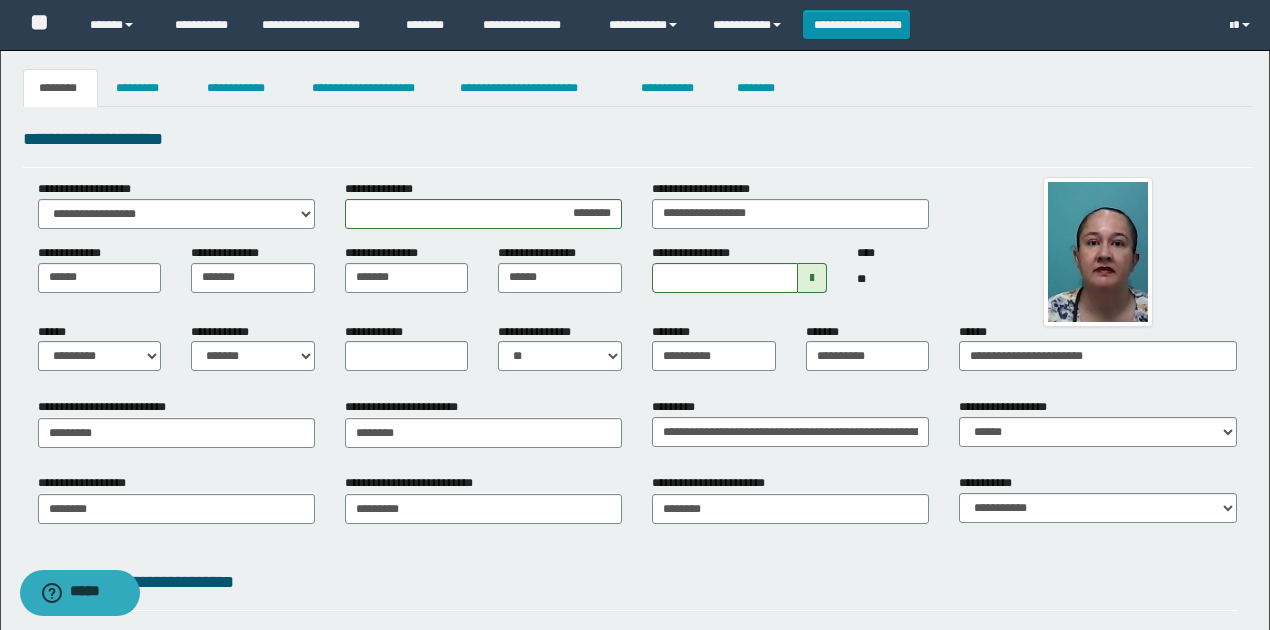 click on "**********" at bounding box center (635, 492) 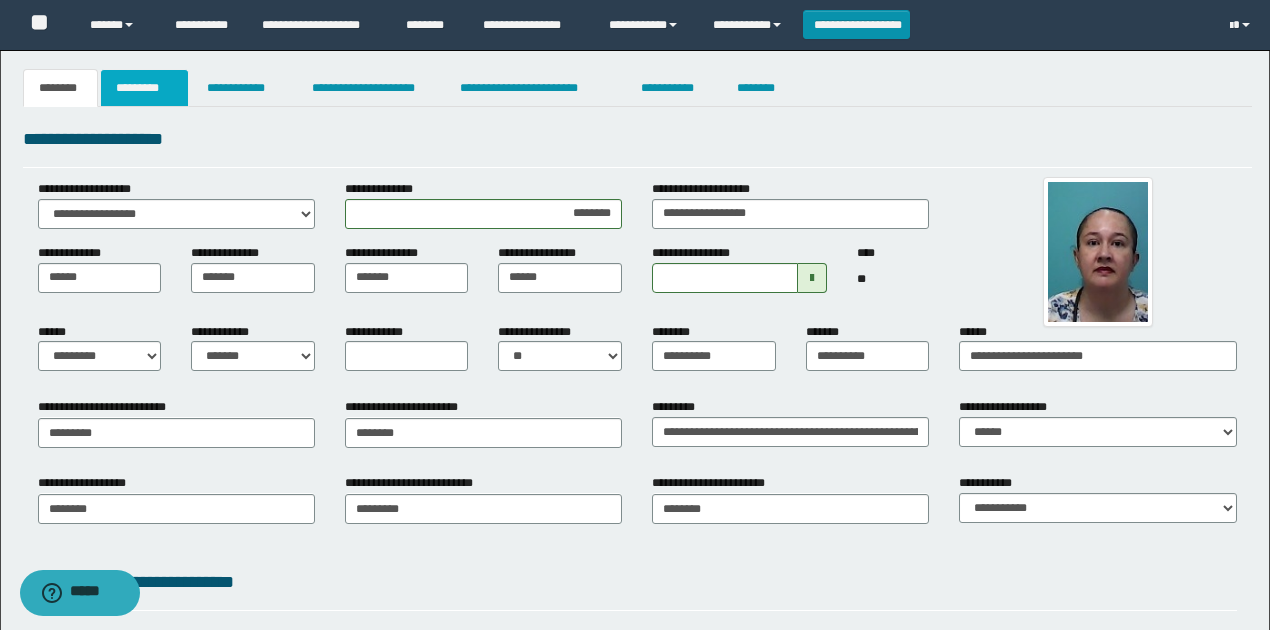 click on "*********" at bounding box center (144, 88) 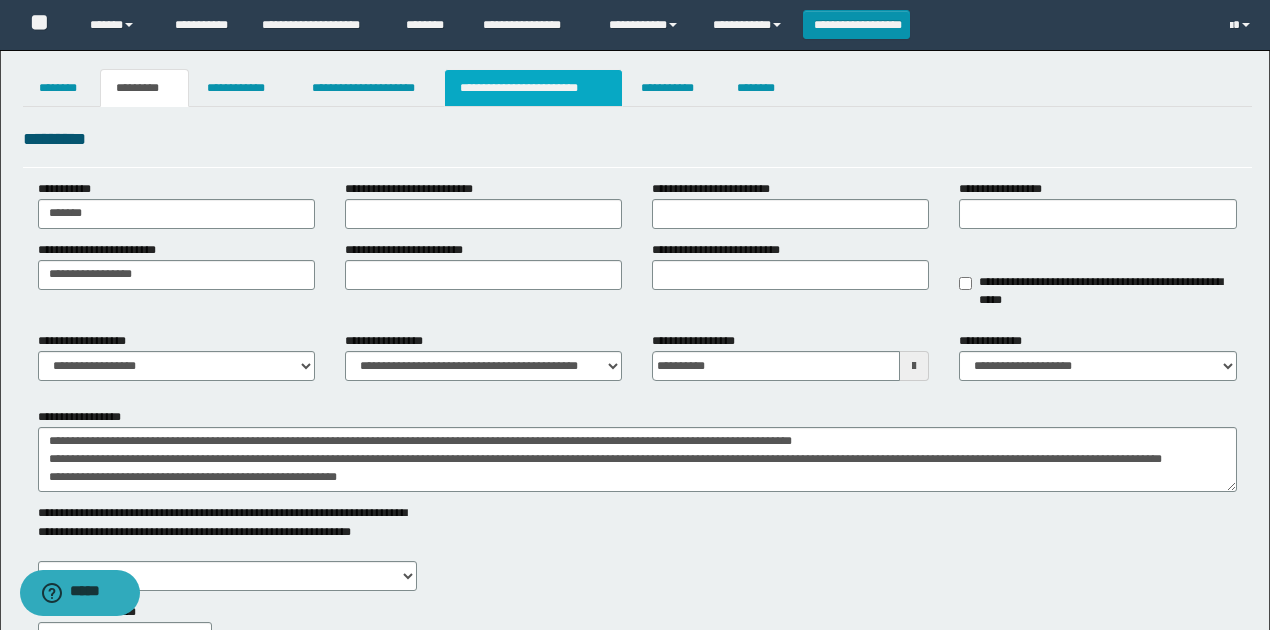 click on "**********" at bounding box center (533, 88) 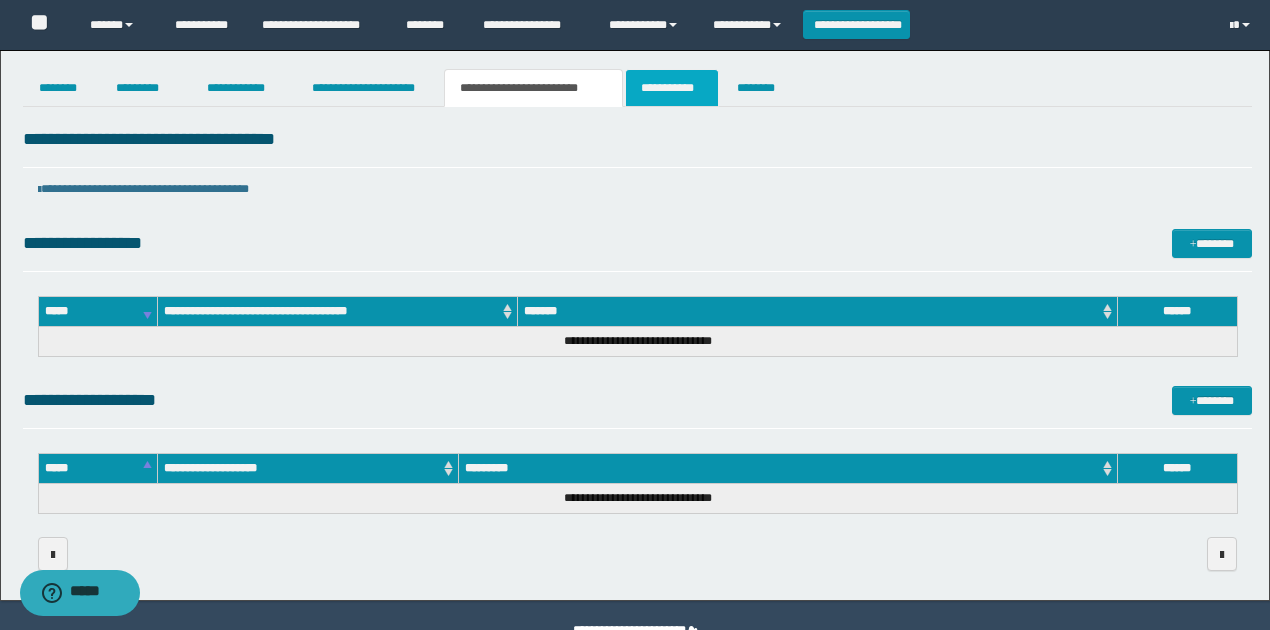 click on "**********" at bounding box center [672, 88] 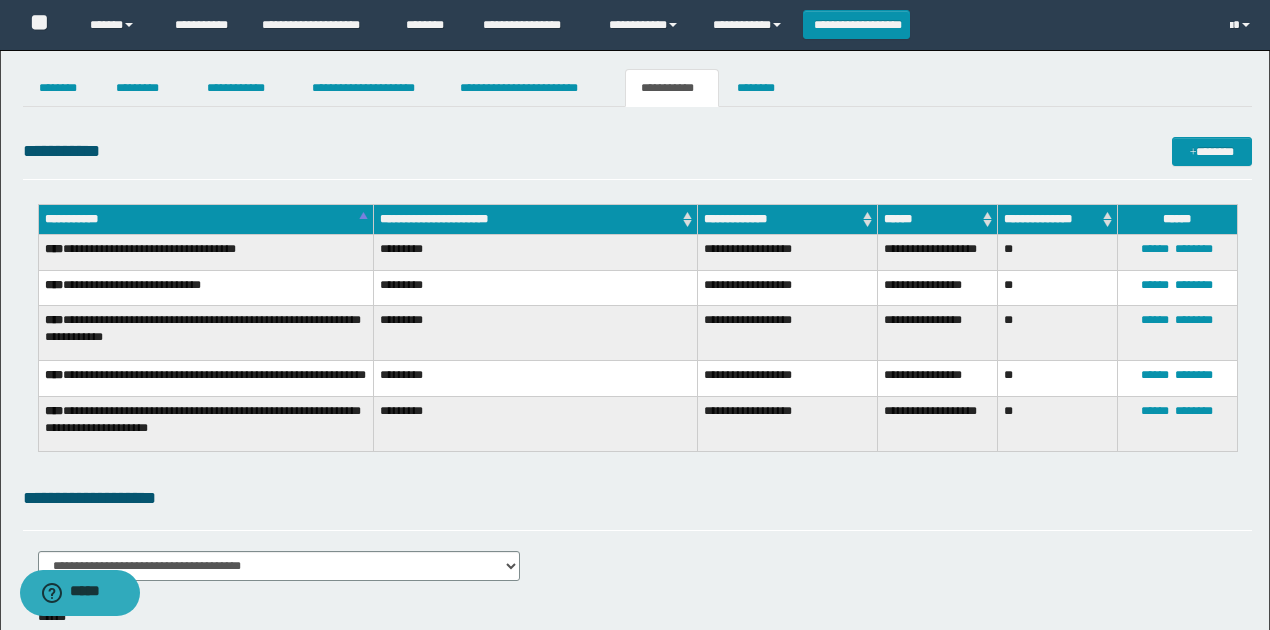 click on "**********" at bounding box center (637, 151) 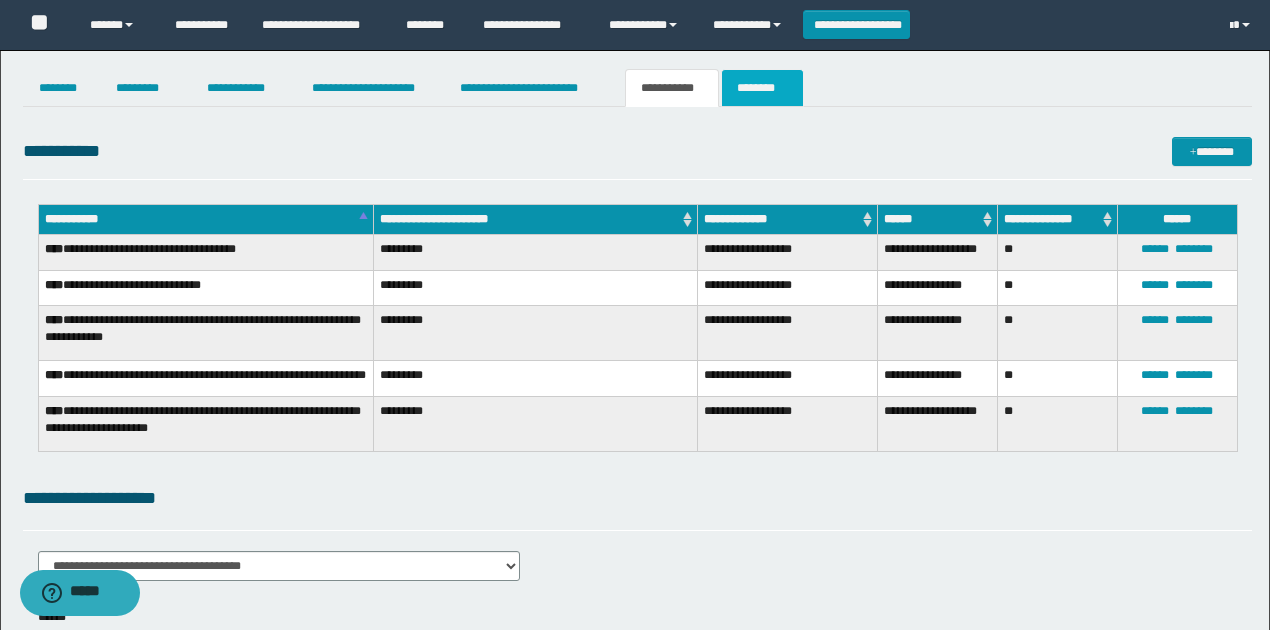 click on "********" at bounding box center (762, 88) 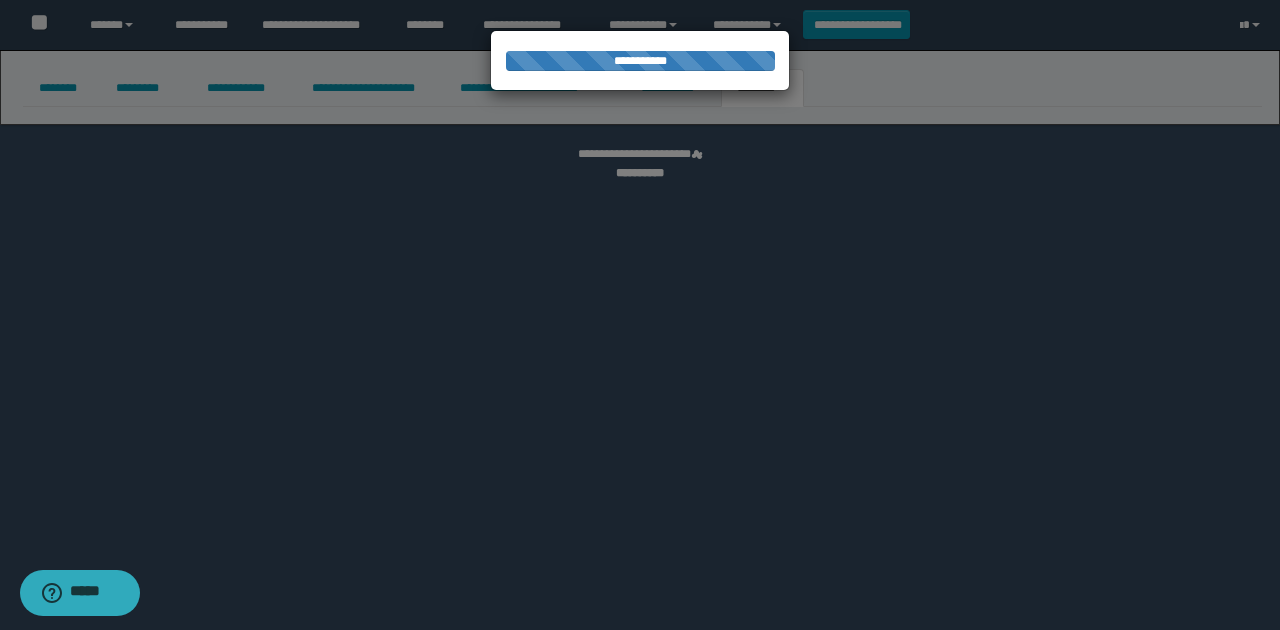 select on "****" 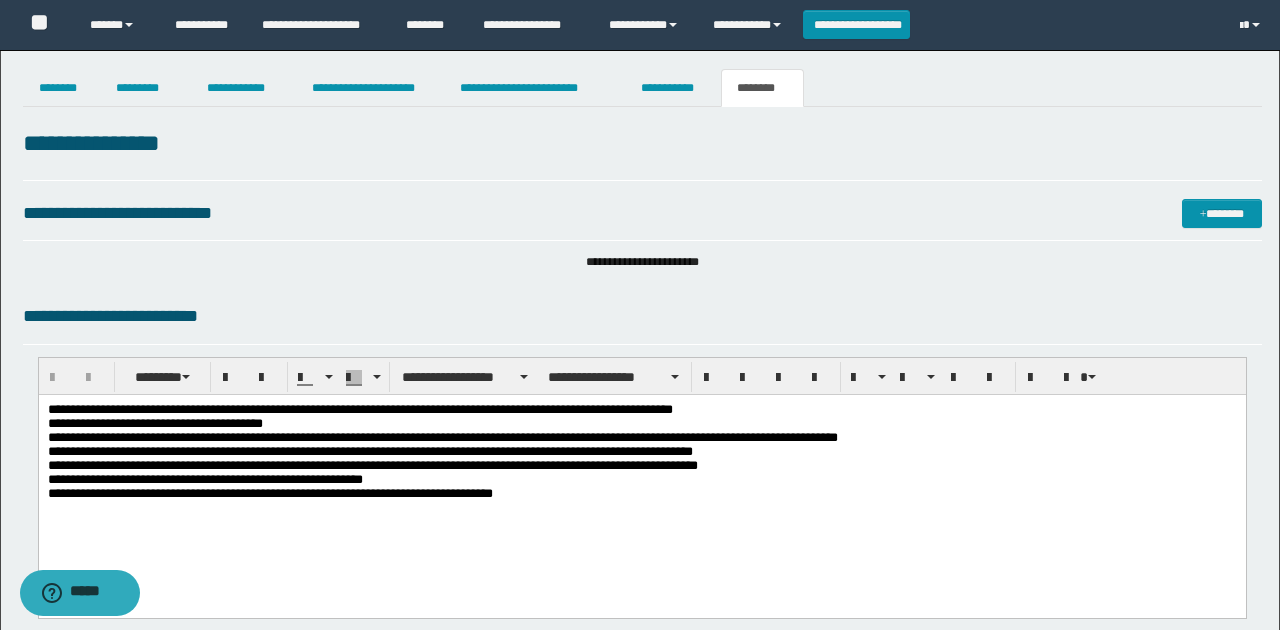 scroll, scrollTop: 0, scrollLeft: 0, axis: both 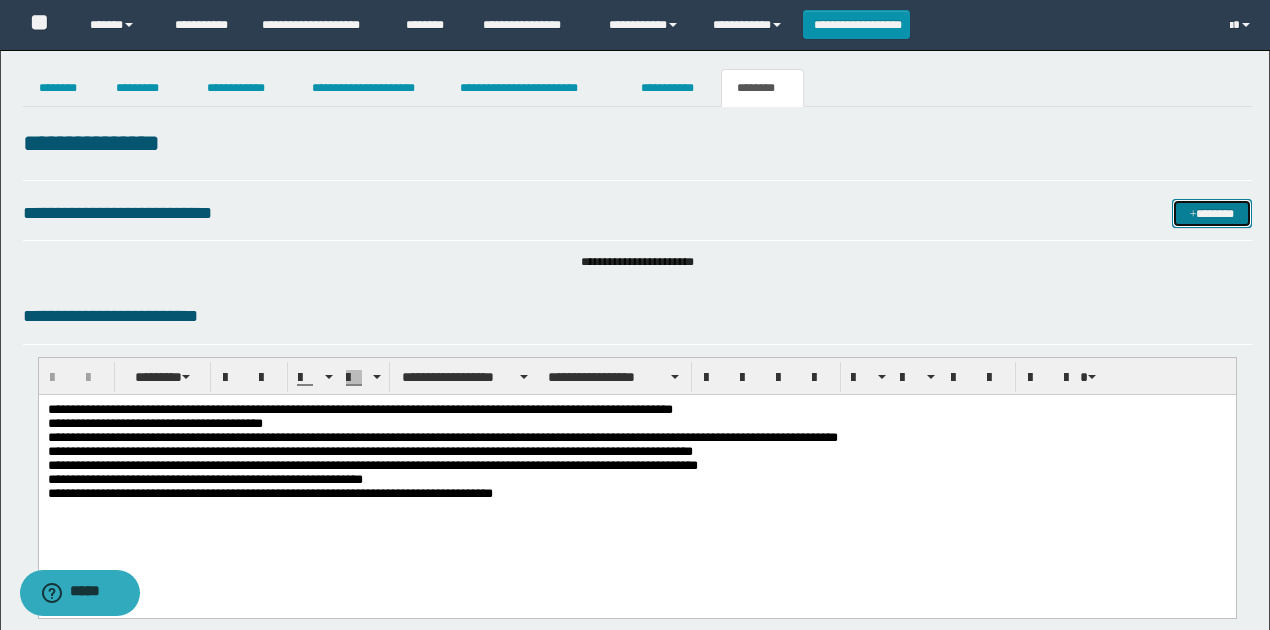 click on "*******" at bounding box center [1211, 213] 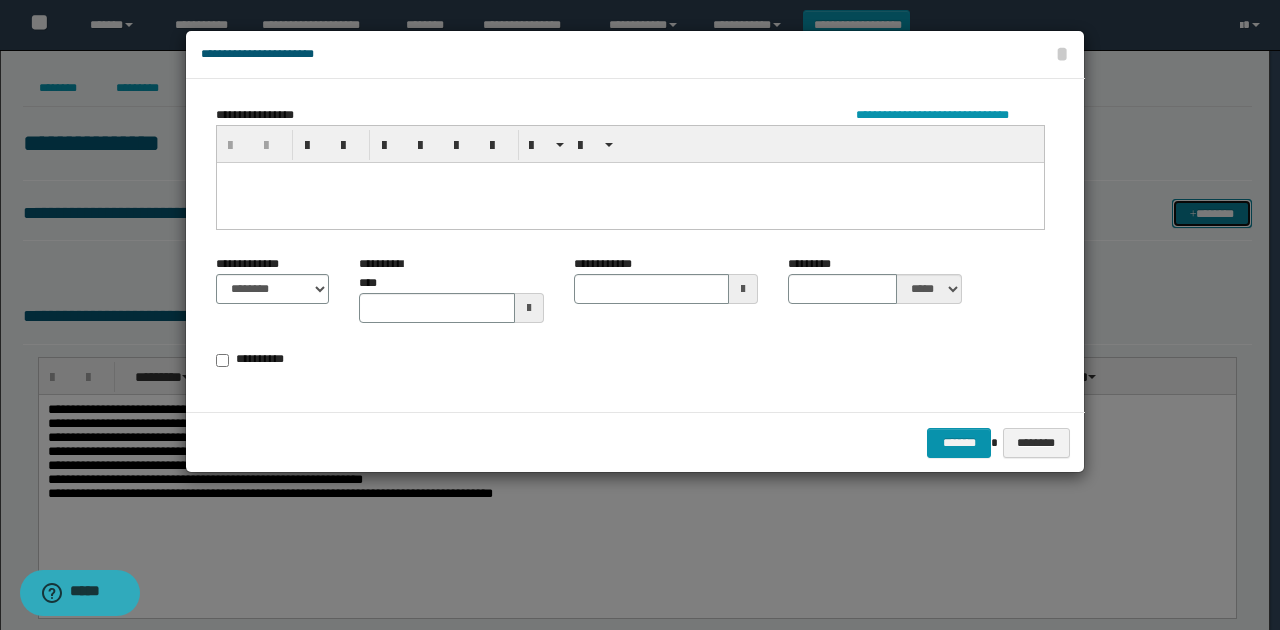 type 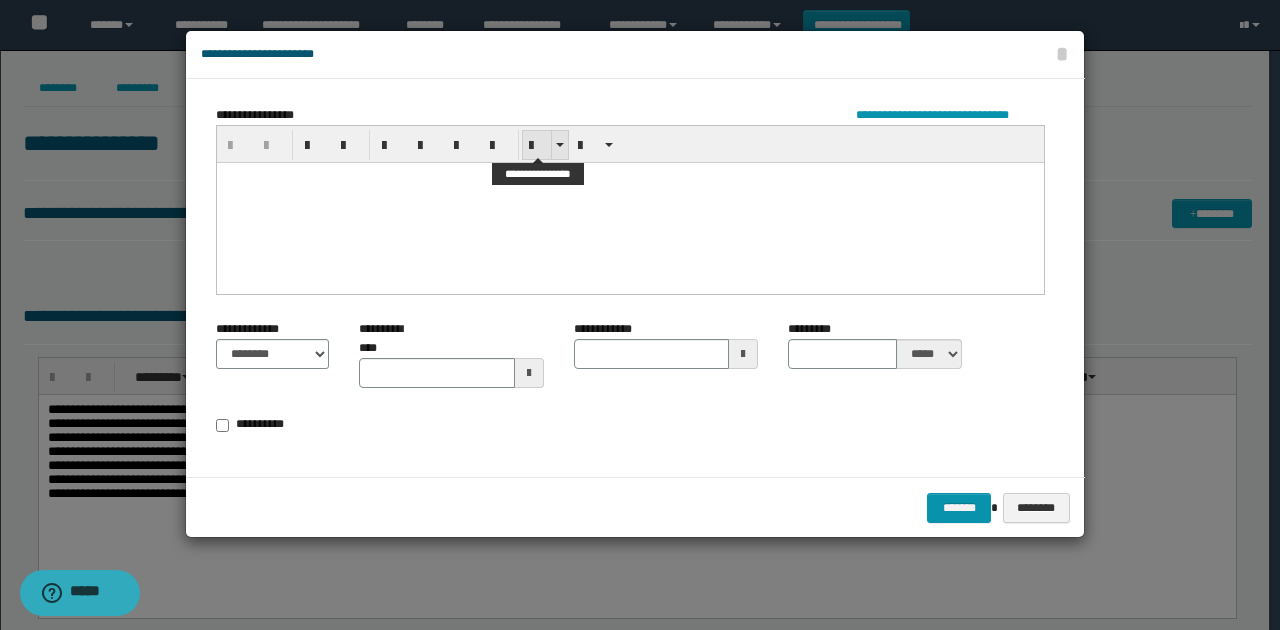 click at bounding box center [537, 146] 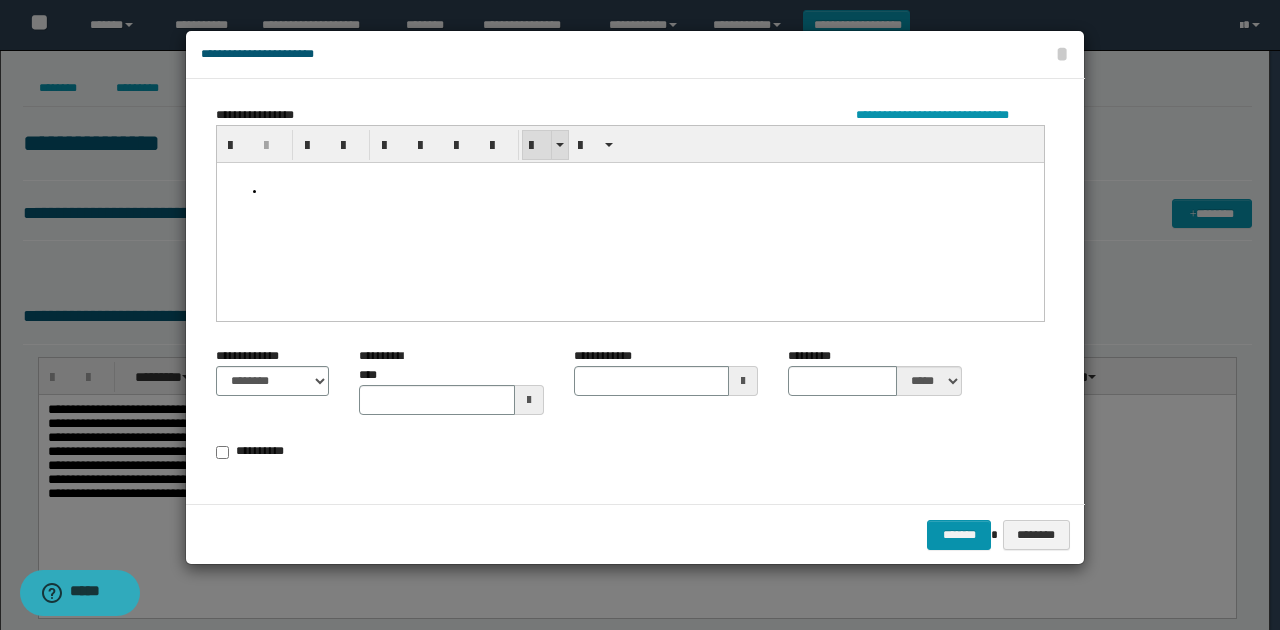 type 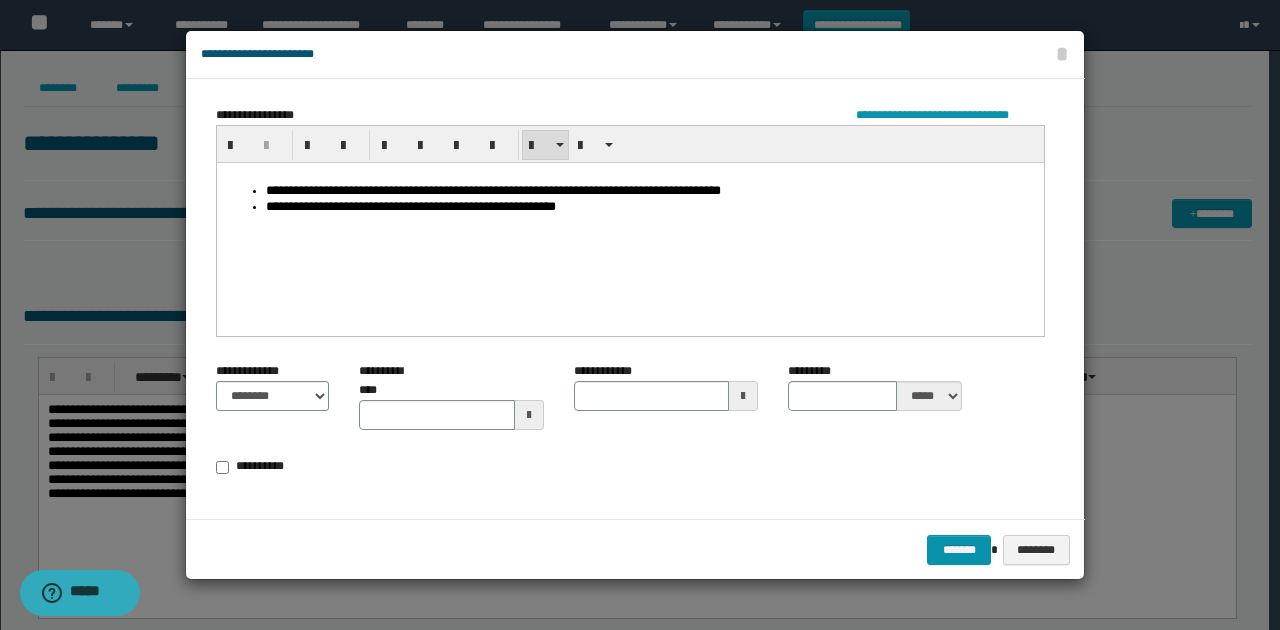 click on "**********" at bounding box center [650, 190] 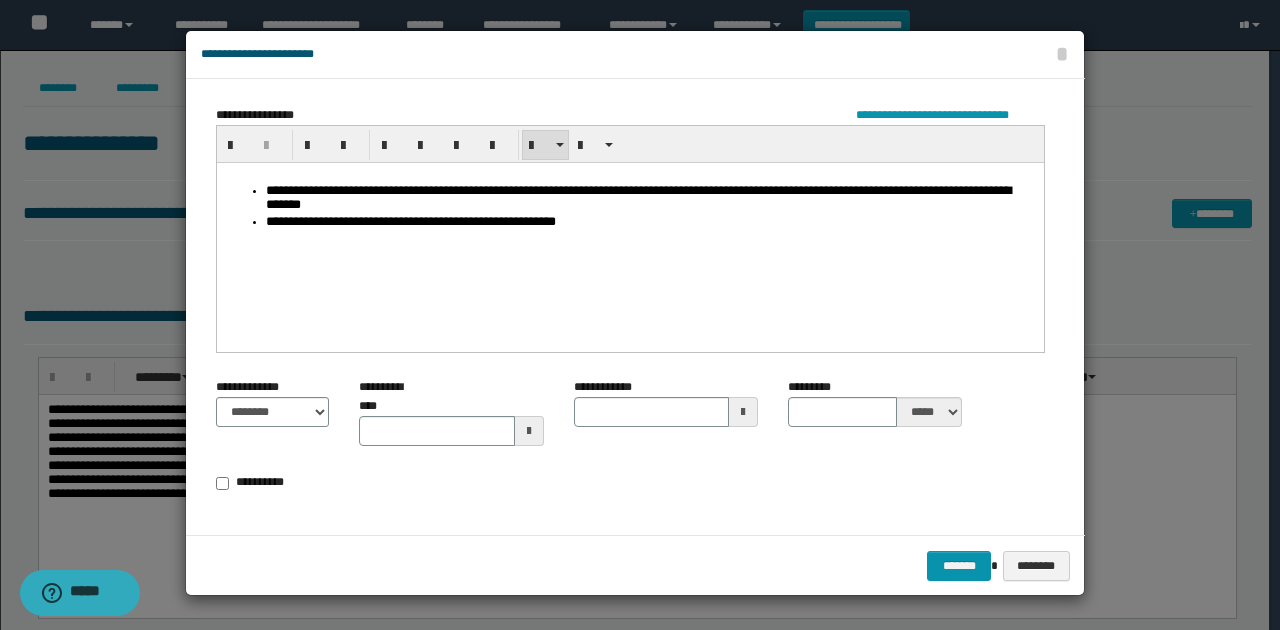 click on "**********" at bounding box center (650, 221) 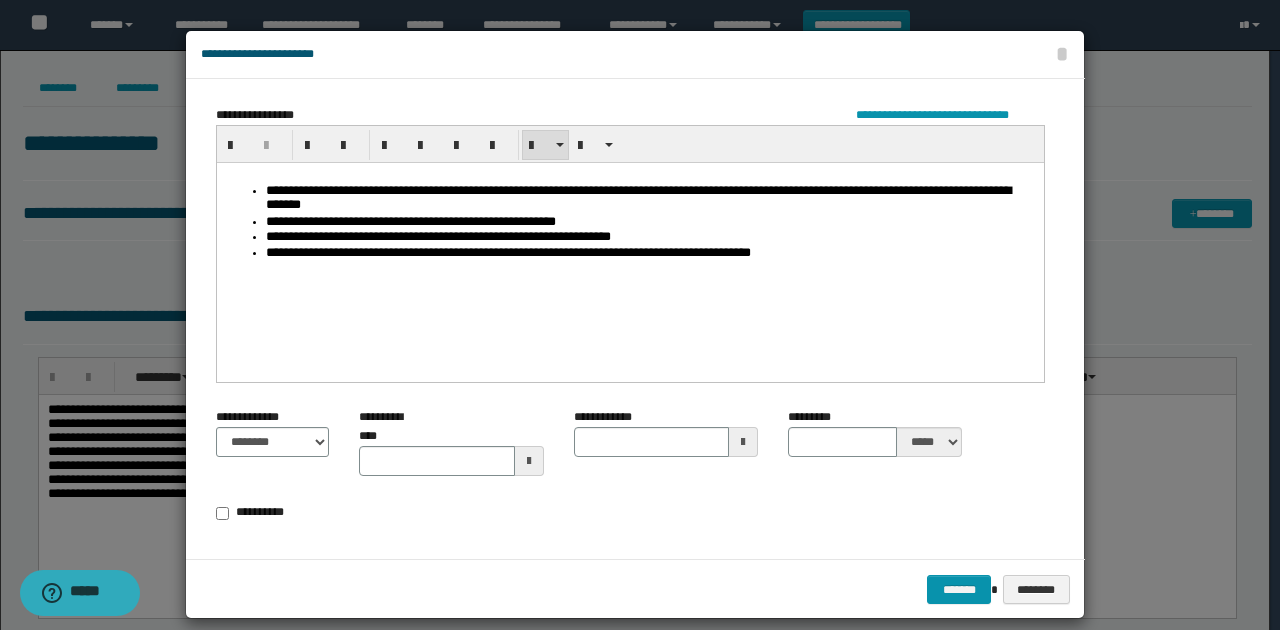 type 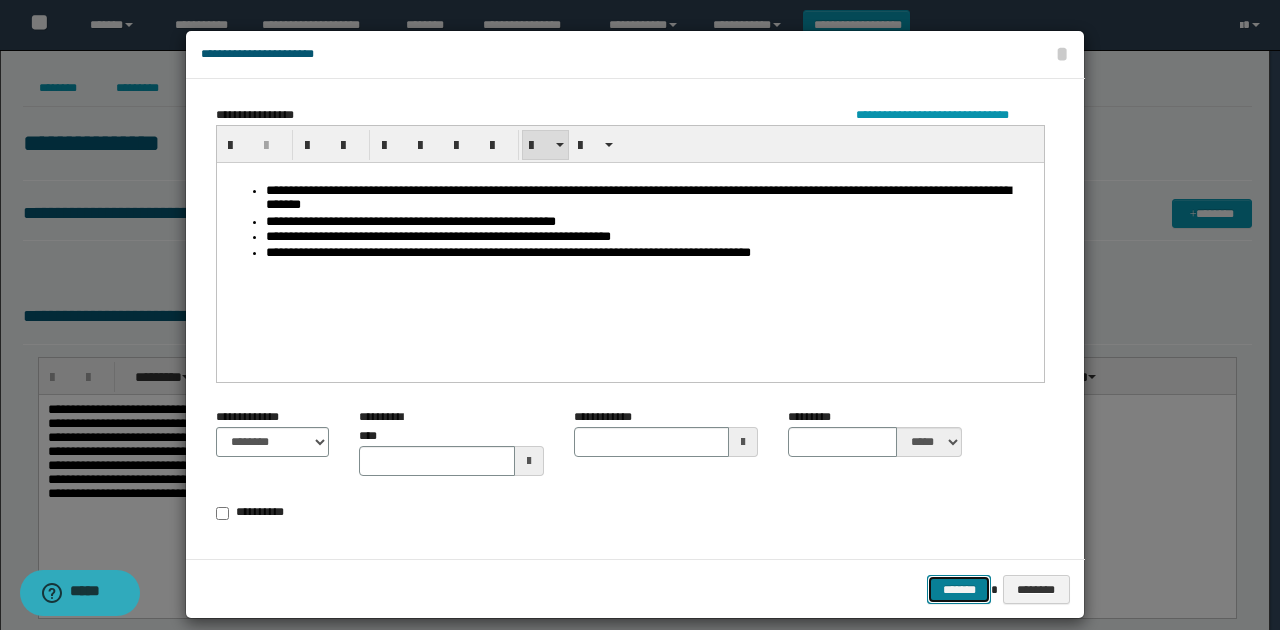 click on "*******" at bounding box center [959, 589] 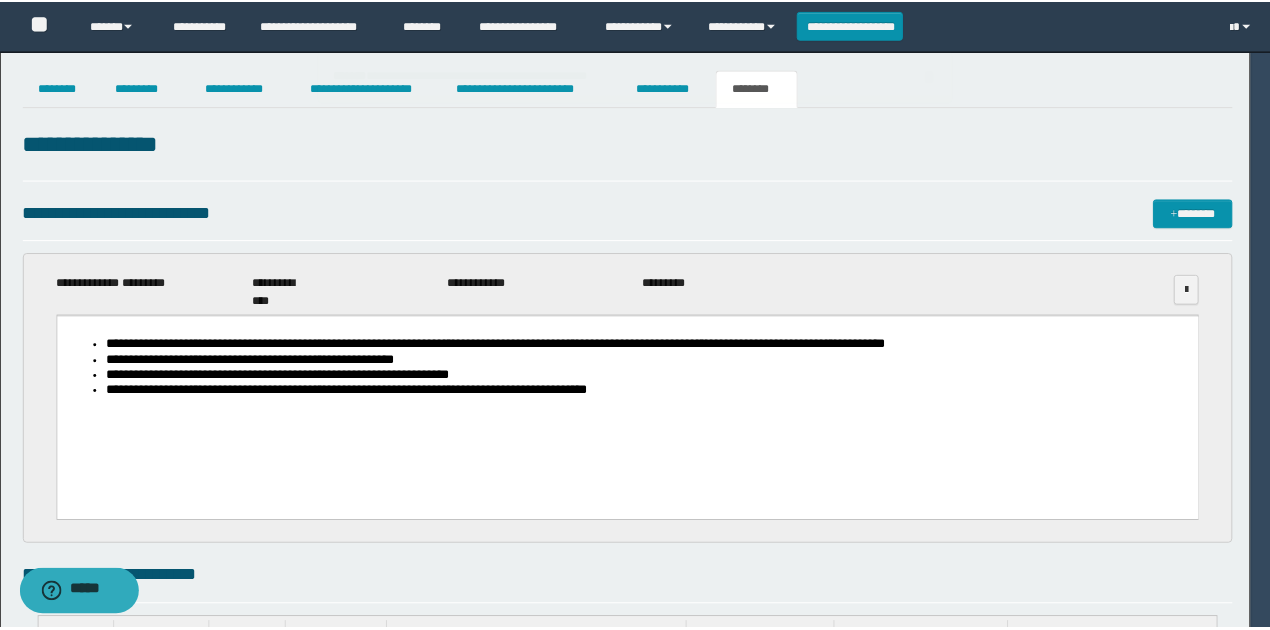 scroll, scrollTop: 0, scrollLeft: 0, axis: both 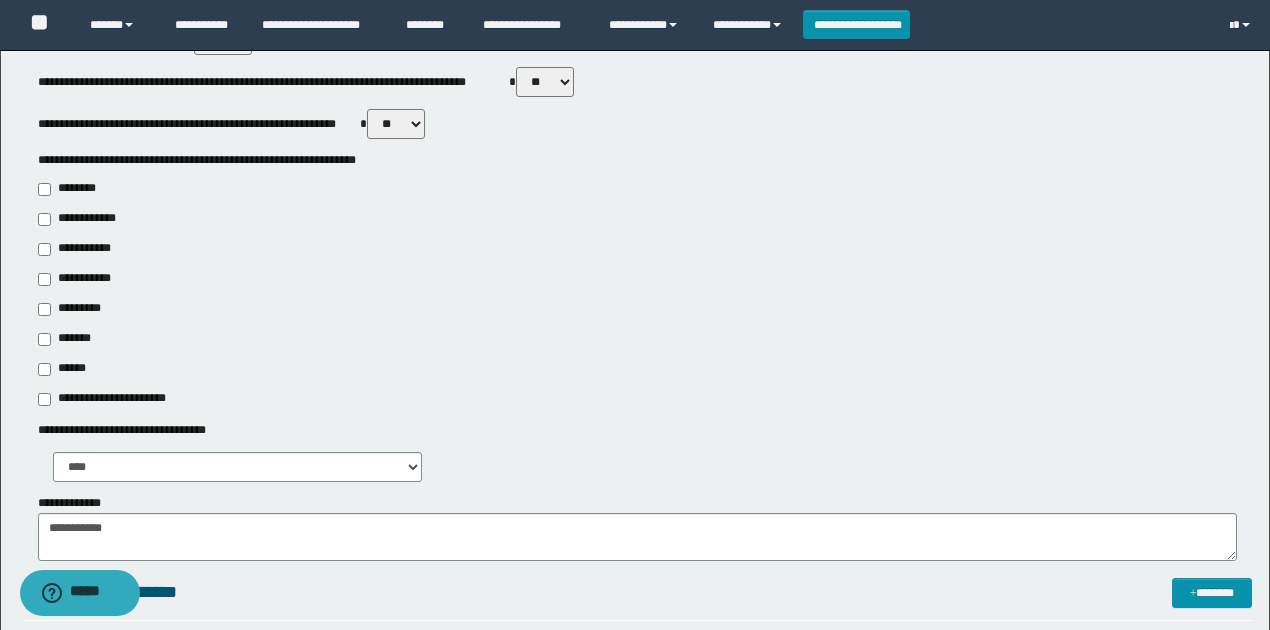 click on "**********" at bounding box center (76, 279) 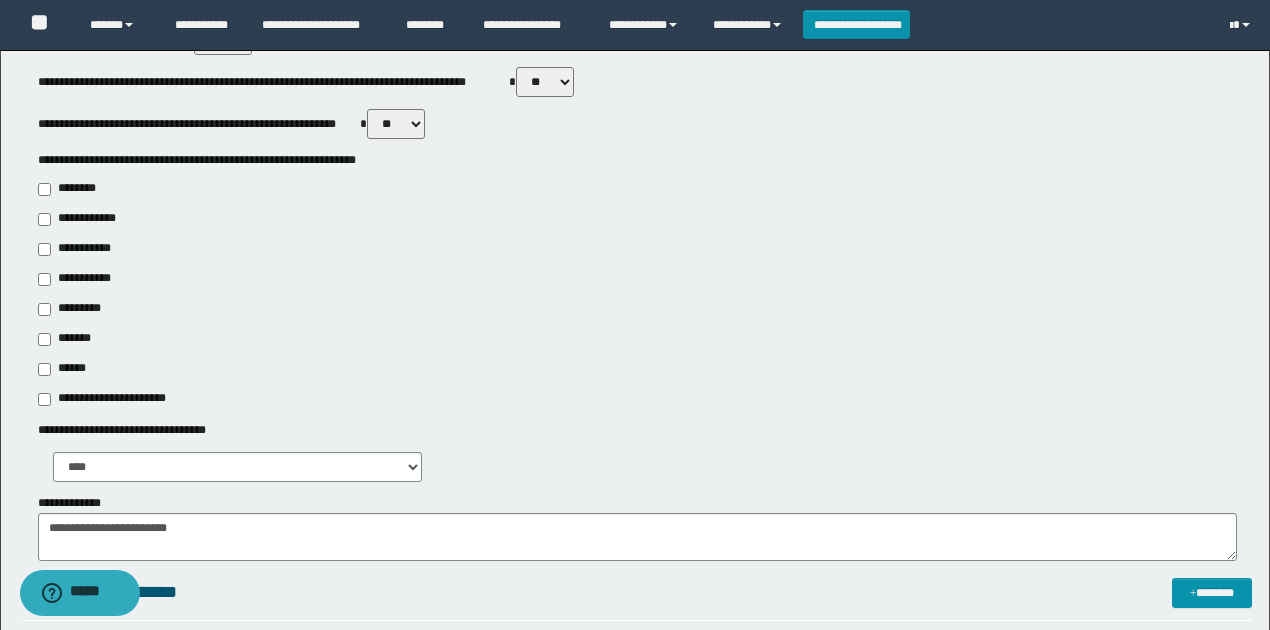 click on "**********" at bounding box center [637, 294] 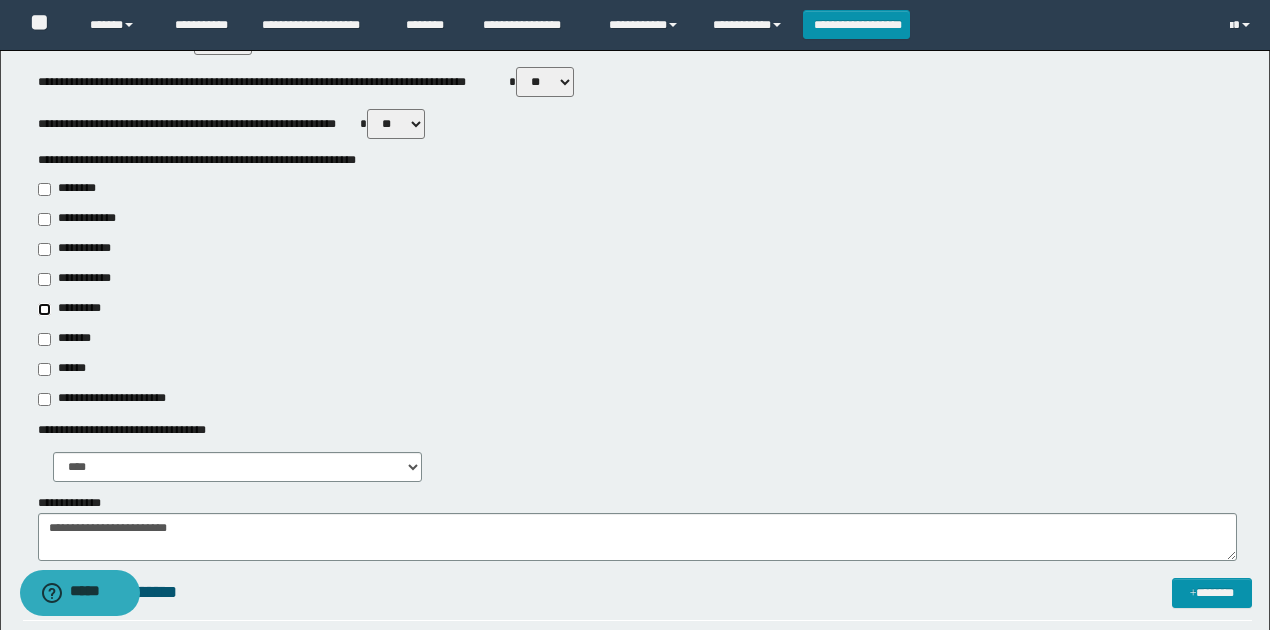 type on "**********" 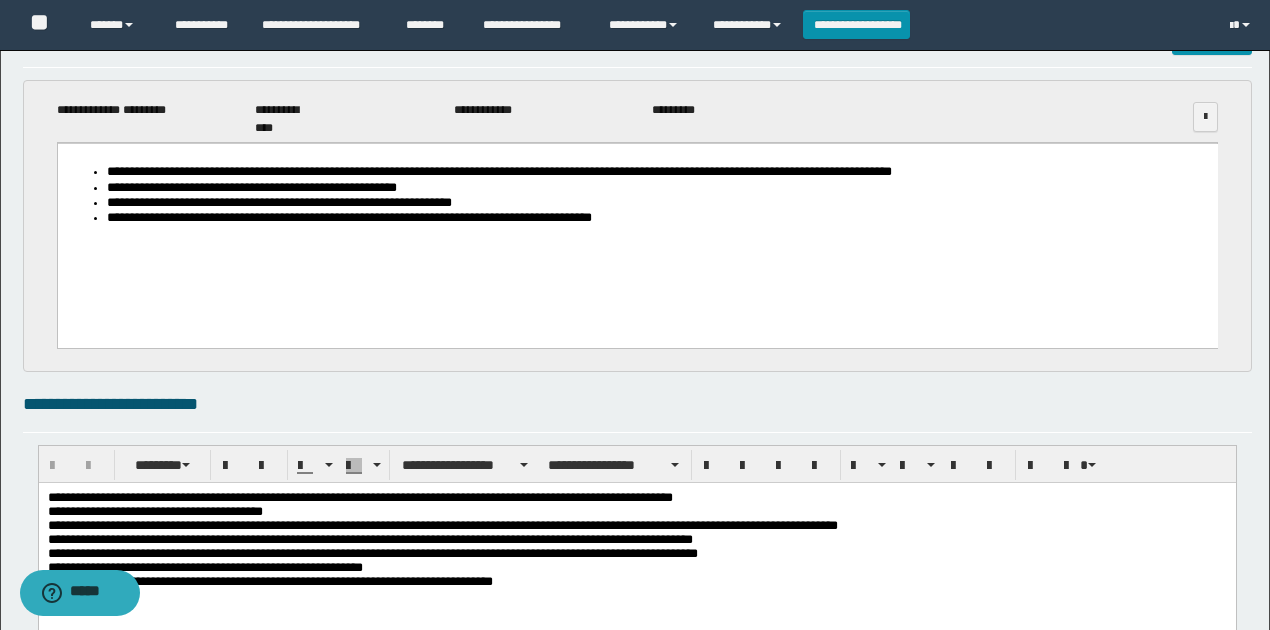 scroll, scrollTop: 0, scrollLeft: 0, axis: both 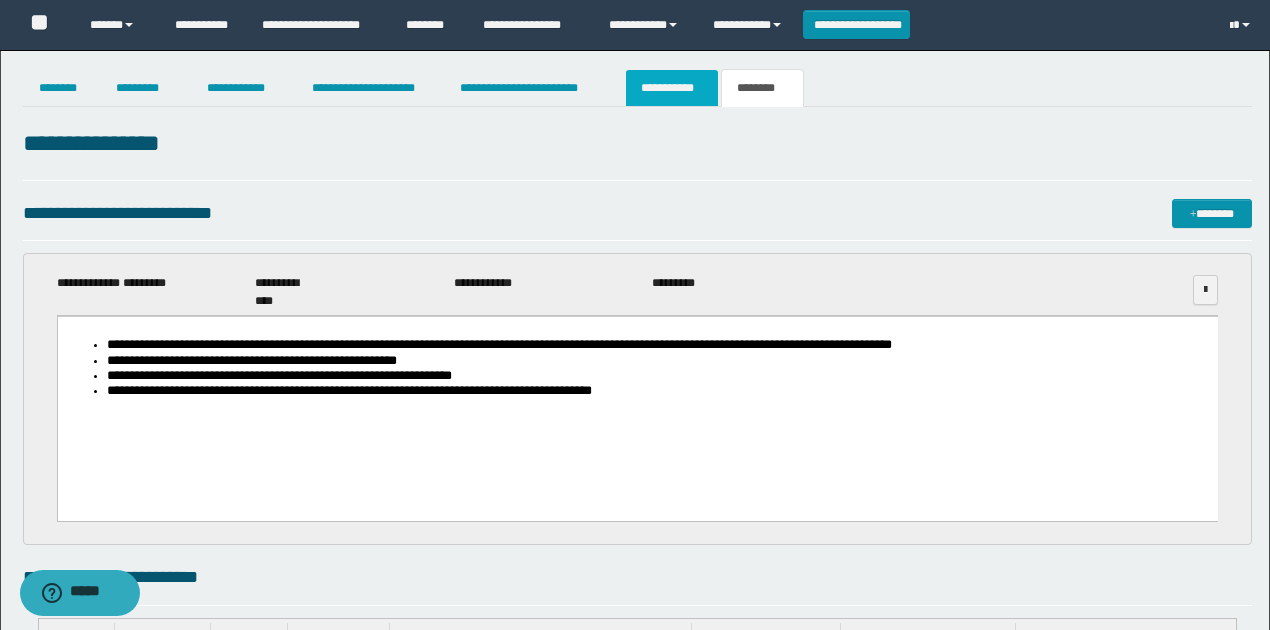 click on "**********" at bounding box center (672, 88) 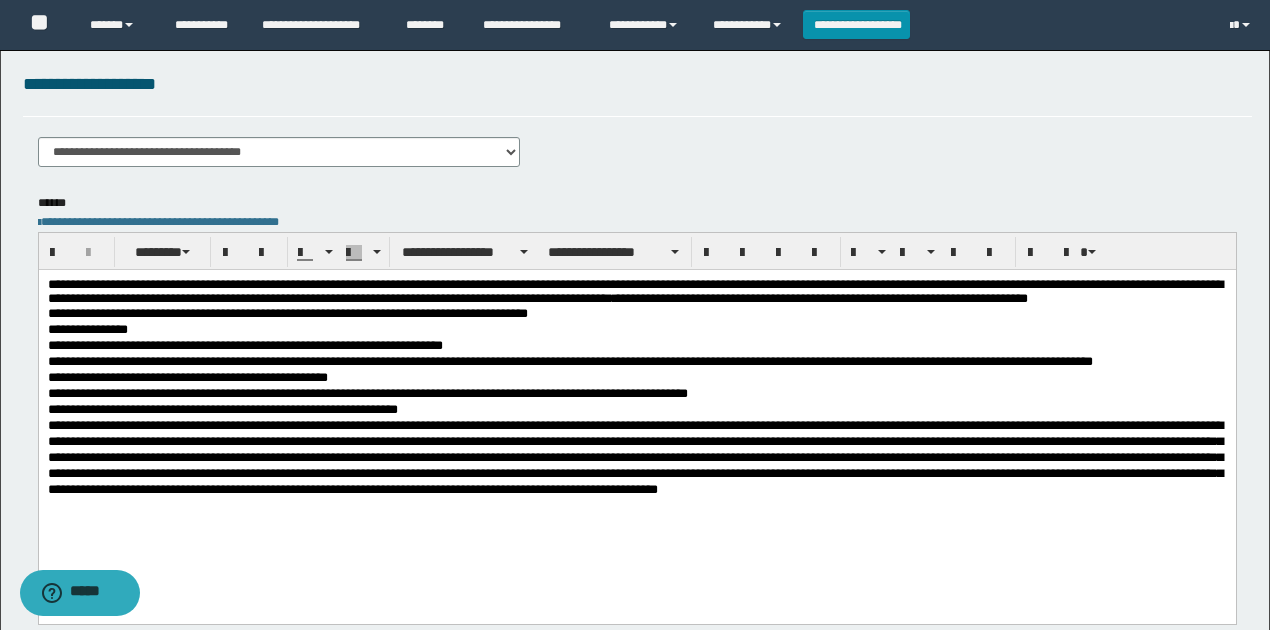 scroll, scrollTop: 533, scrollLeft: 0, axis: vertical 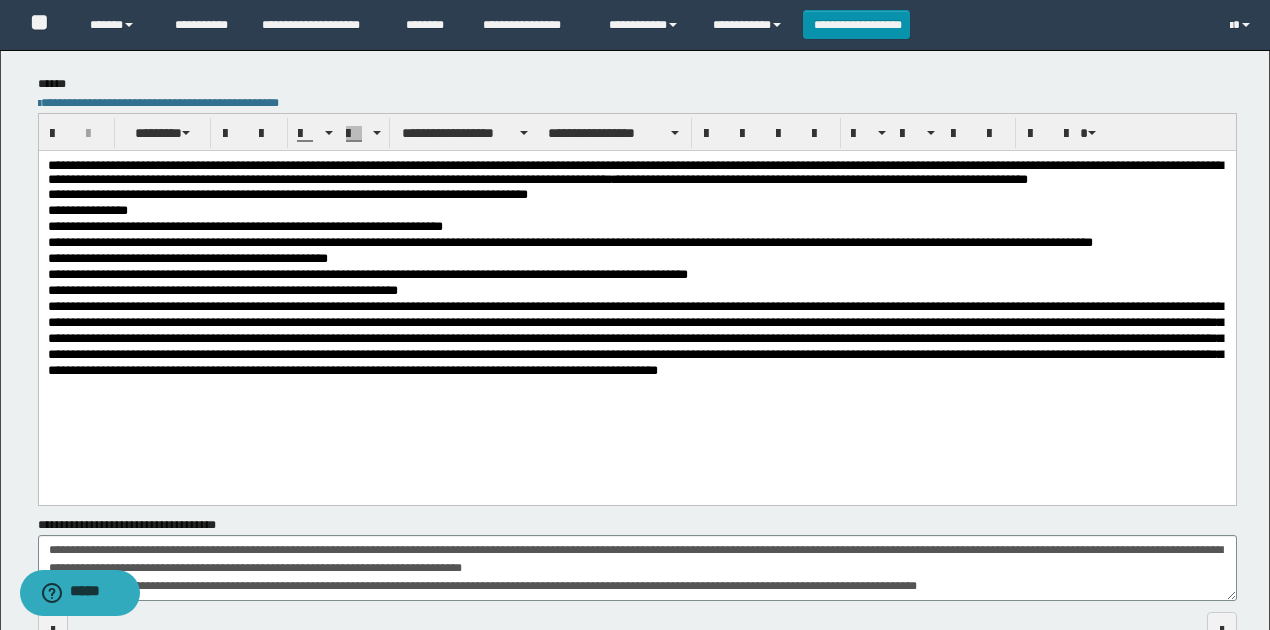 click on "**********" at bounding box center [634, 171] 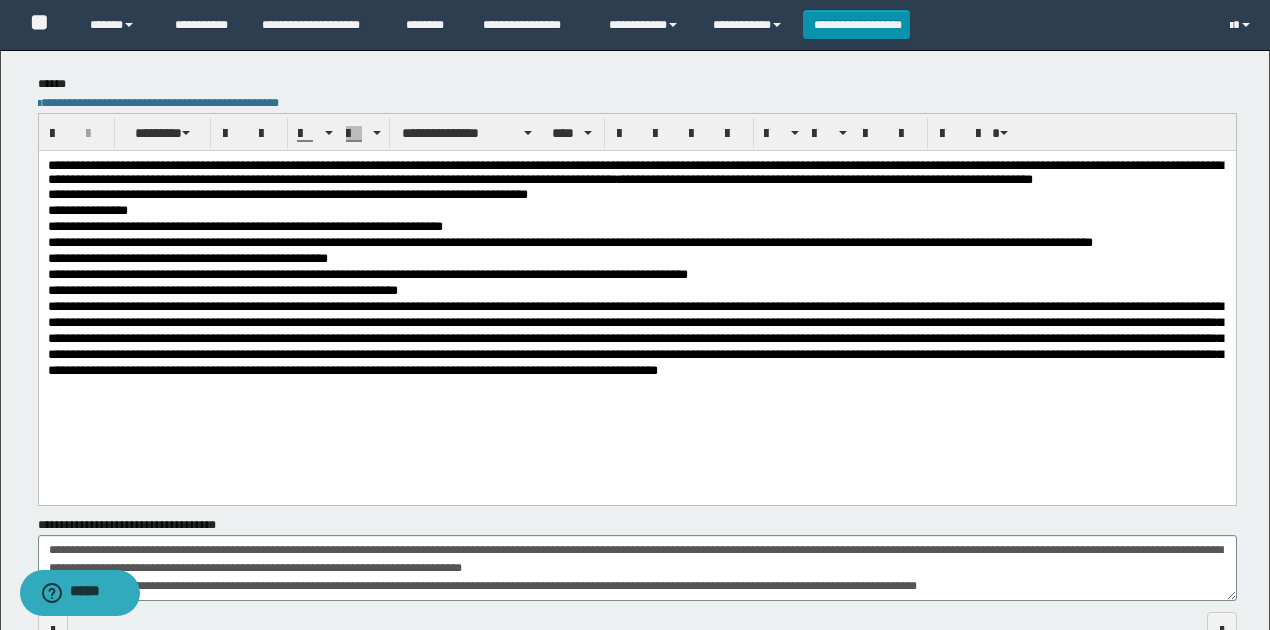 click at bounding box center [634, 337] 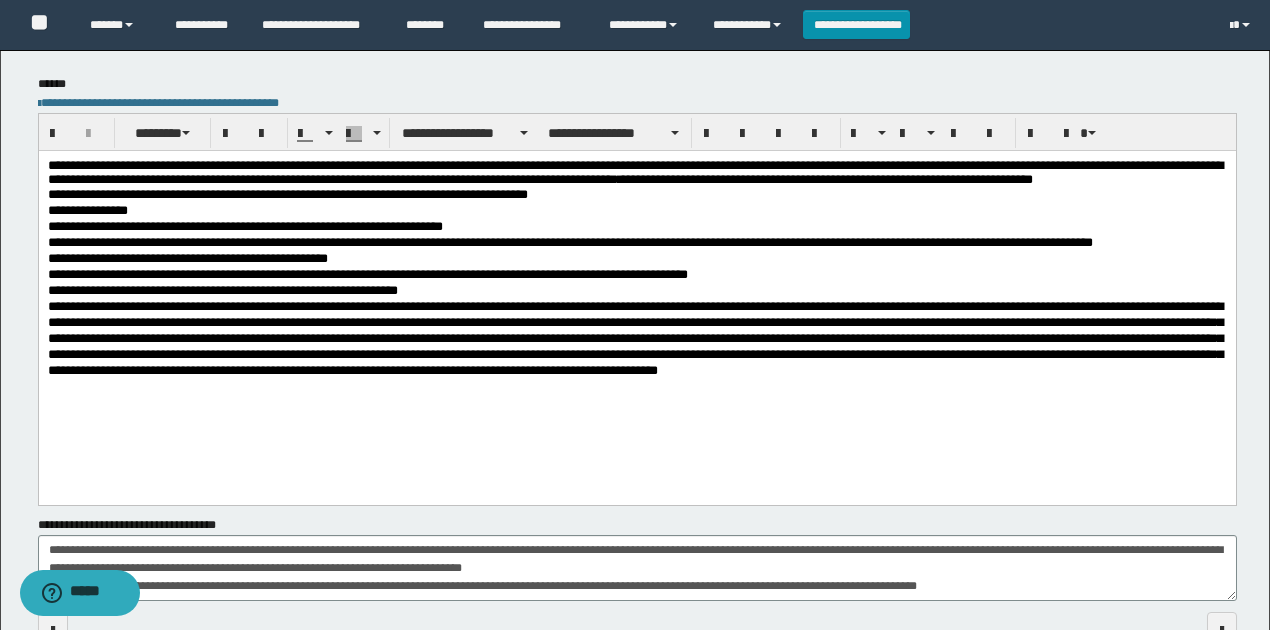click on "**********" at bounding box center [637, 290] 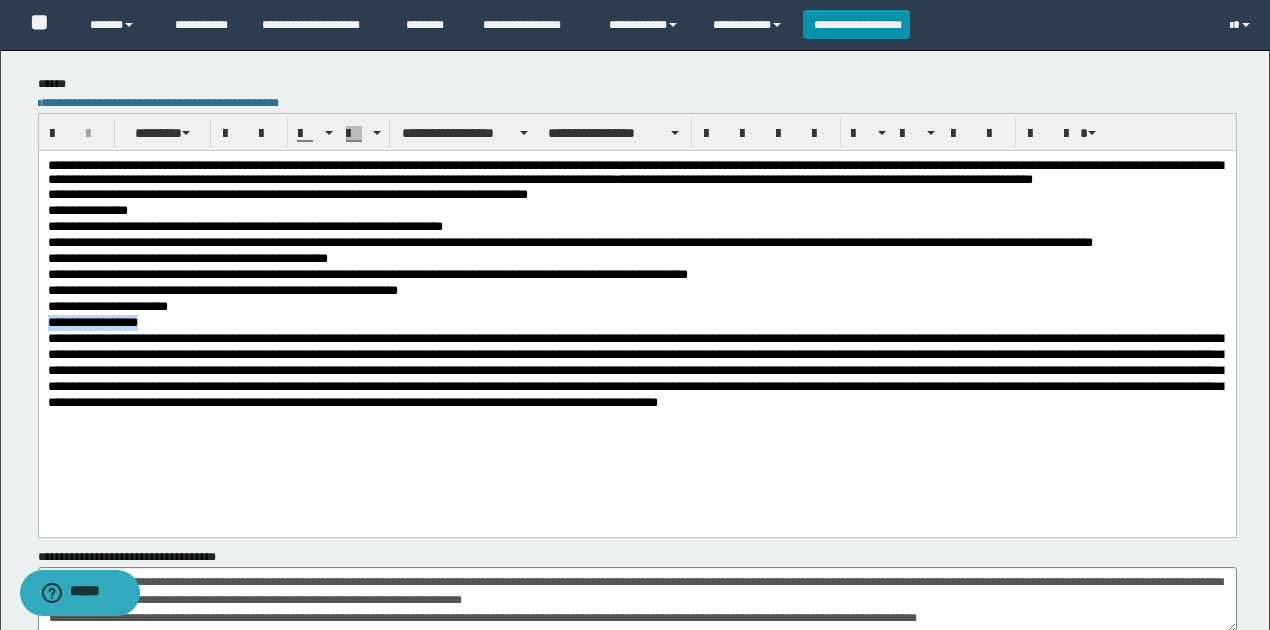 drag, startPoint x: 156, startPoint y: 339, endPoint x: 71, endPoint y: 487, distance: 170.6722 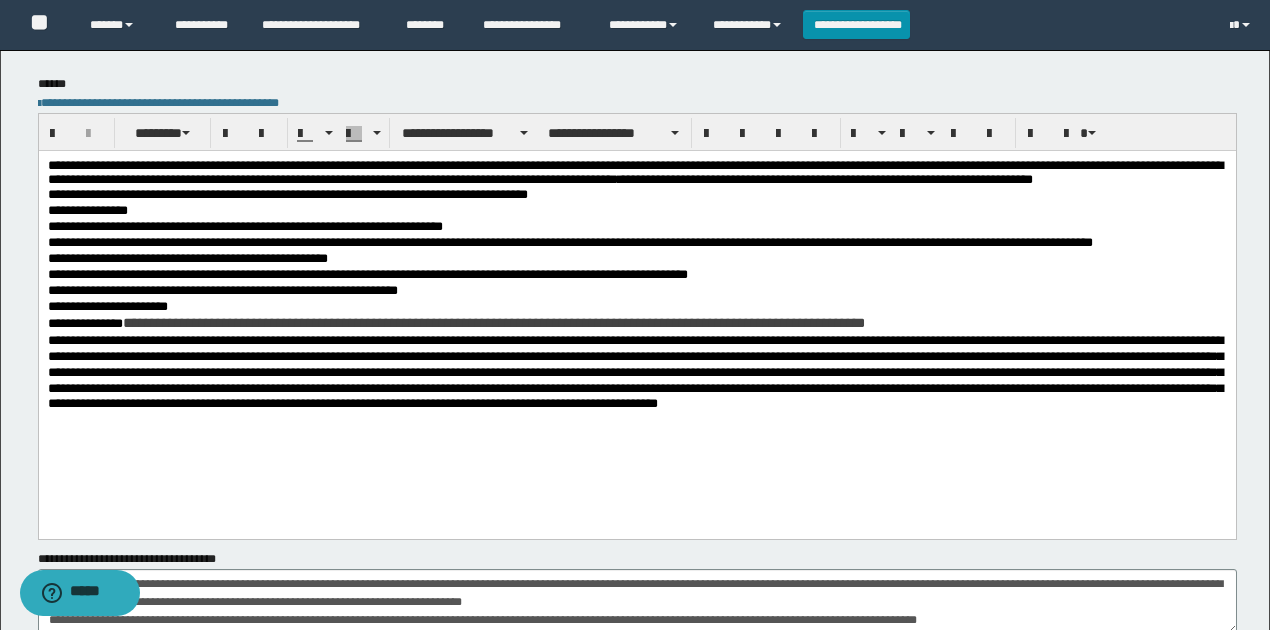click on "**********" at bounding box center [637, 323] 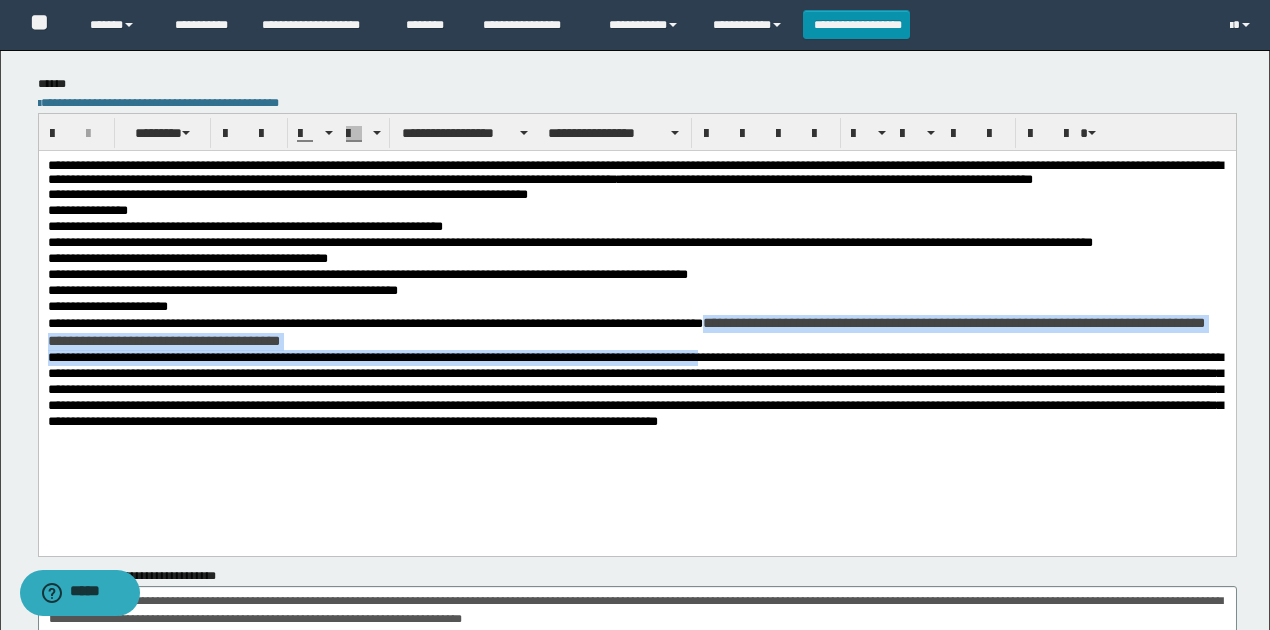 drag, startPoint x: 738, startPoint y: 337, endPoint x: 766, endPoint y: 366, distance: 40.311287 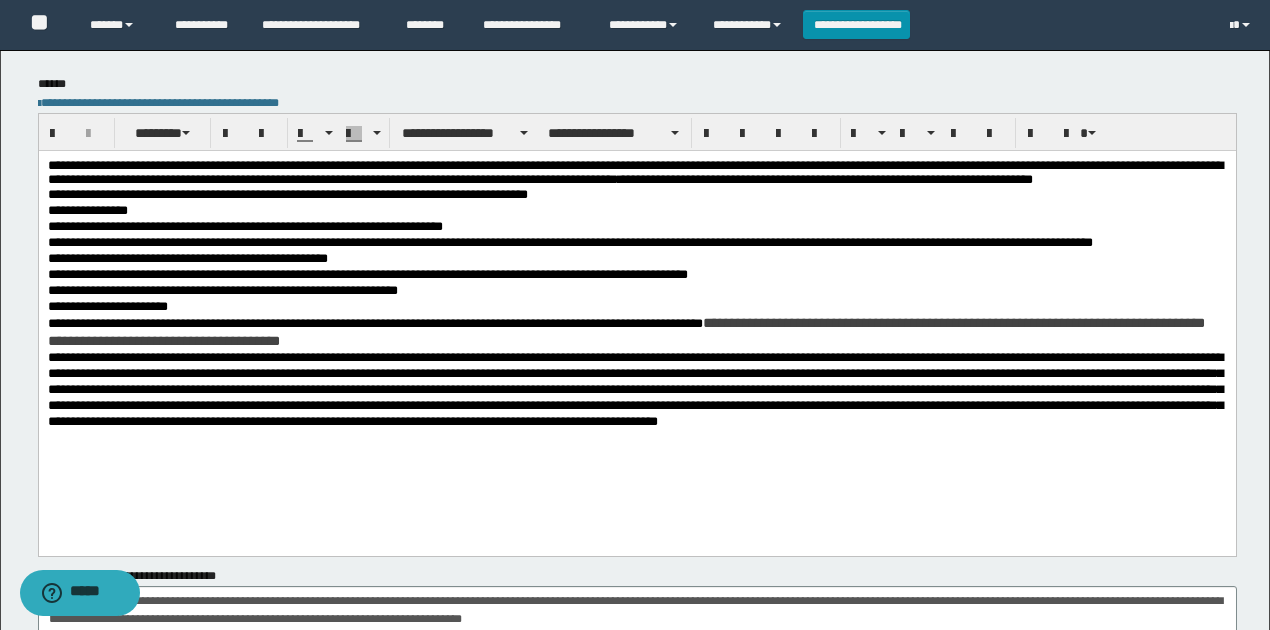 click on "**********" at bounding box center (625, 331) 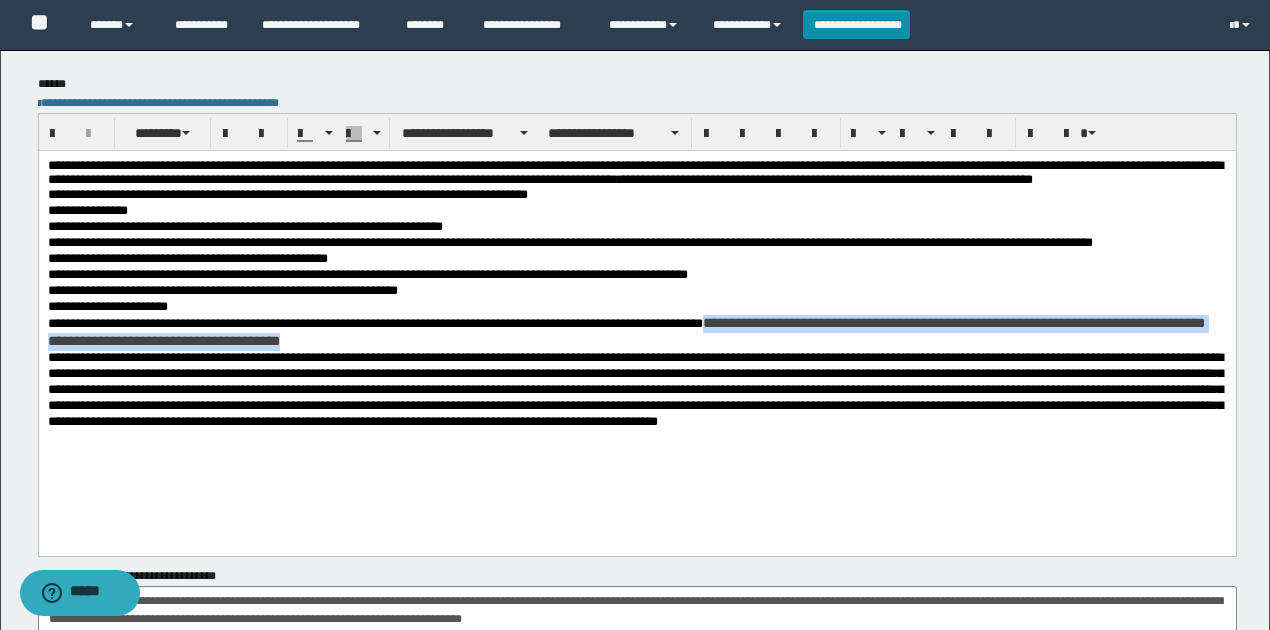 drag, startPoint x: 739, startPoint y: 336, endPoint x: 756, endPoint y: 352, distance: 23.345236 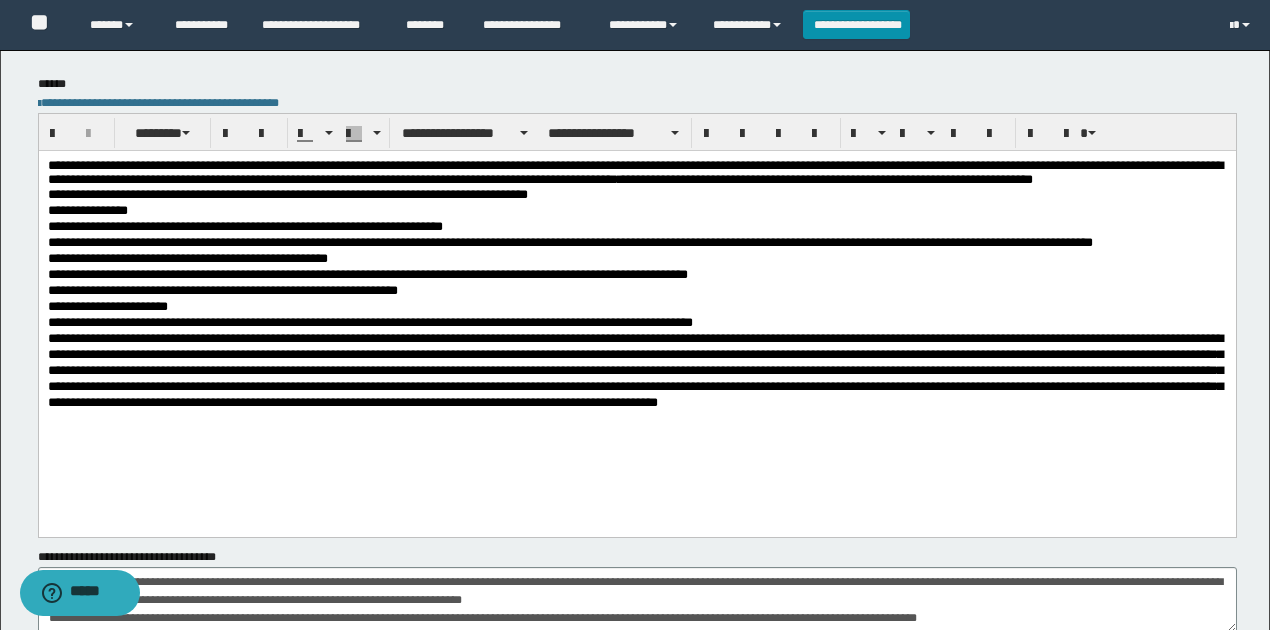 click on "**********" at bounding box center (637, 322) 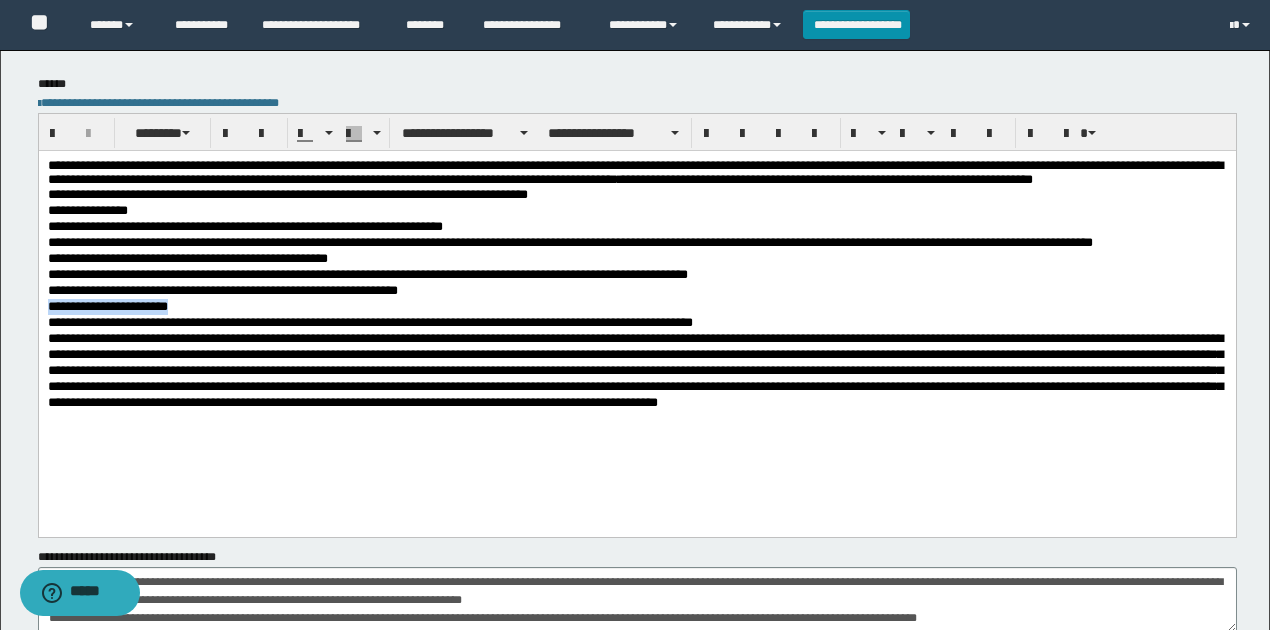 drag, startPoint x: 191, startPoint y: 325, endPoint x: 50, endPoint y: 327, distance: 141.01419 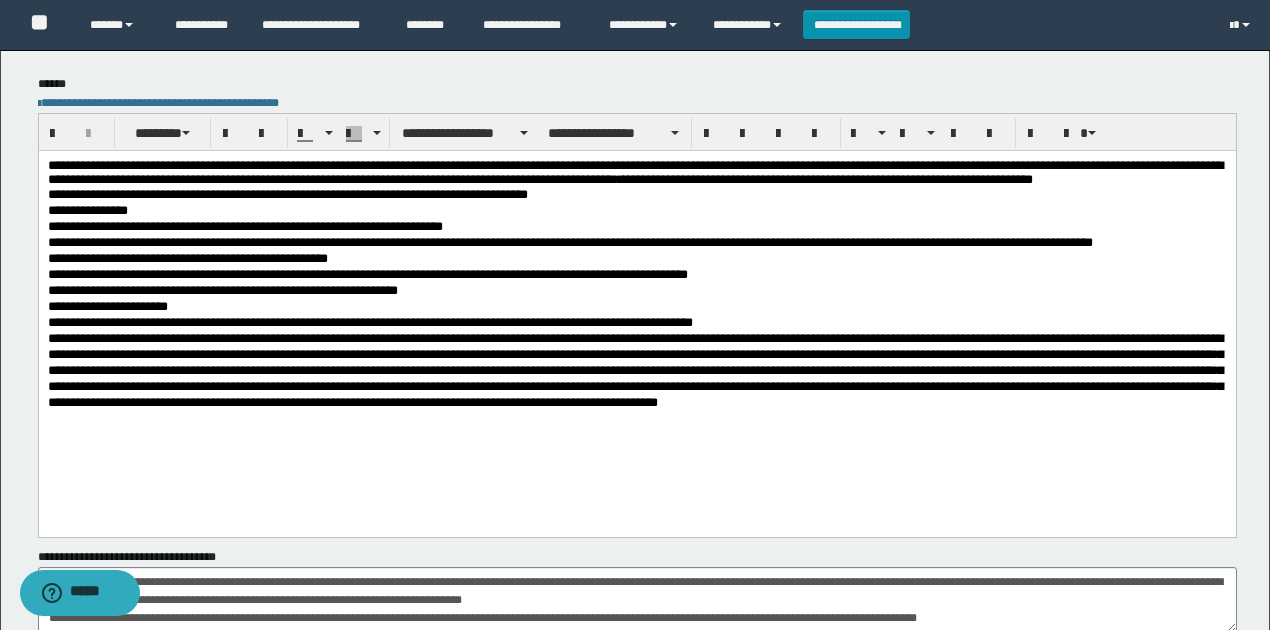 drag, startPoint x: 48, startPoint y: 338, endPoint x: 64, endPoint y: 319, distance: 24.839485 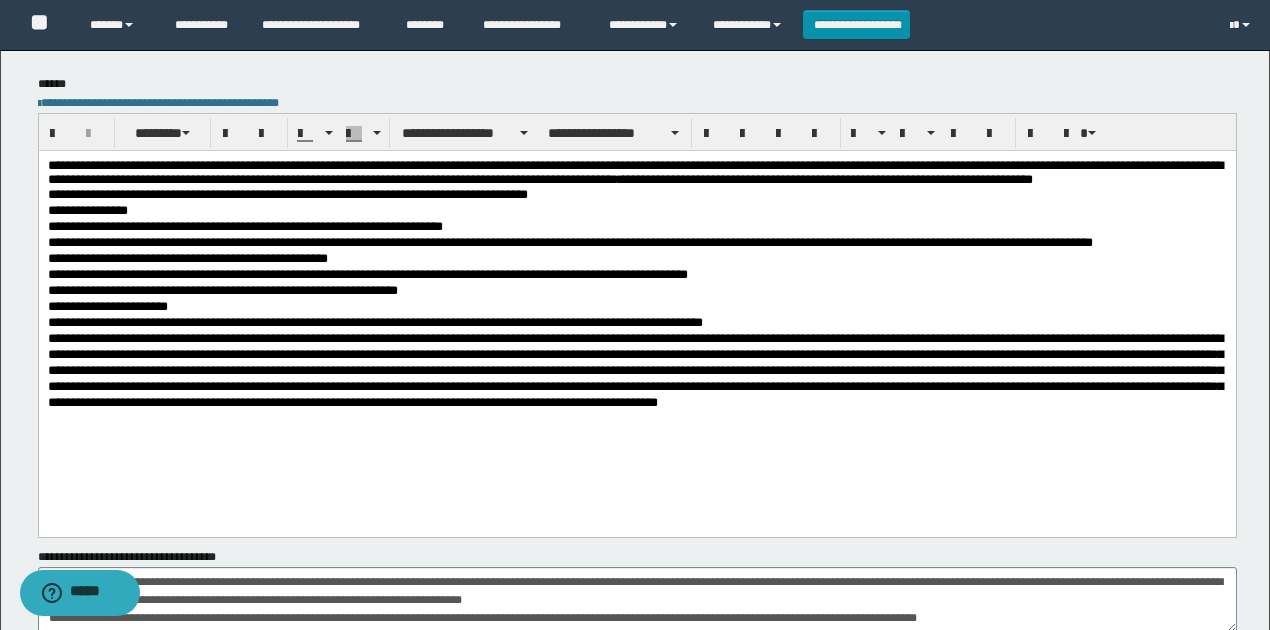 click on "**********" at bounding box center (637, 322) 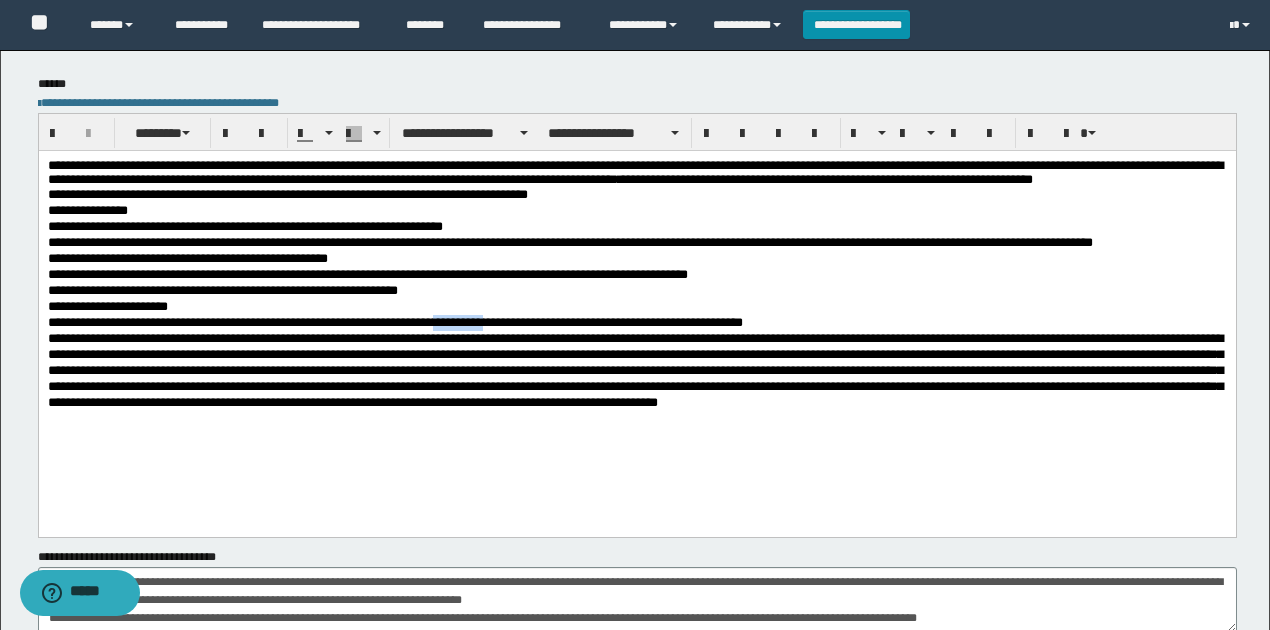 drag, startPoint x: 505, startPoint y: 337, endPoint x: 452, endPoint y: 339, distance: 53.037724 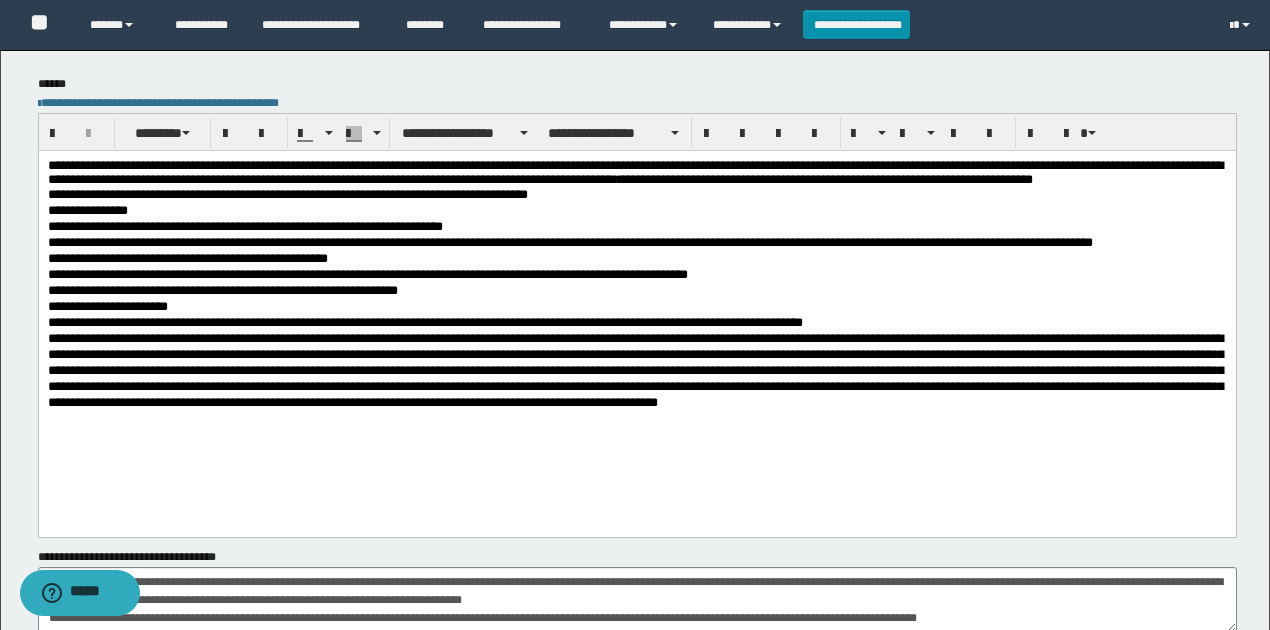click on "**********" at bounding box center [637, 322] 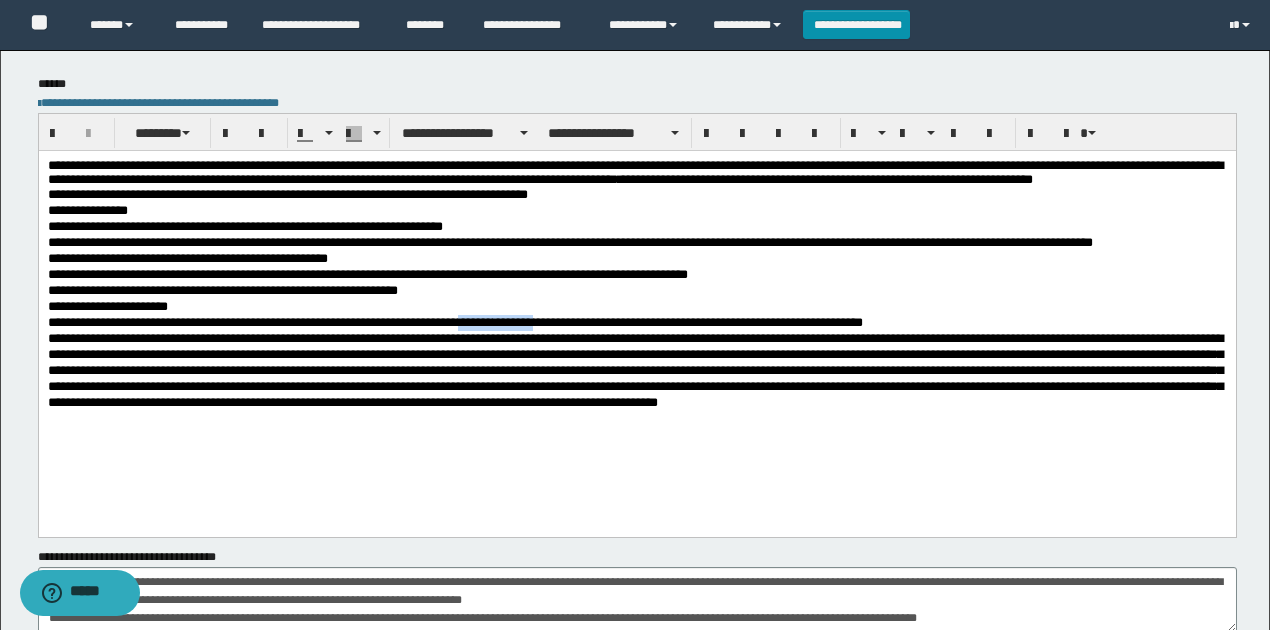 drag, startPoint x: 482, startPoint y: 336, endPoint x: 562, endPoint y: 339, distance: 80.05623 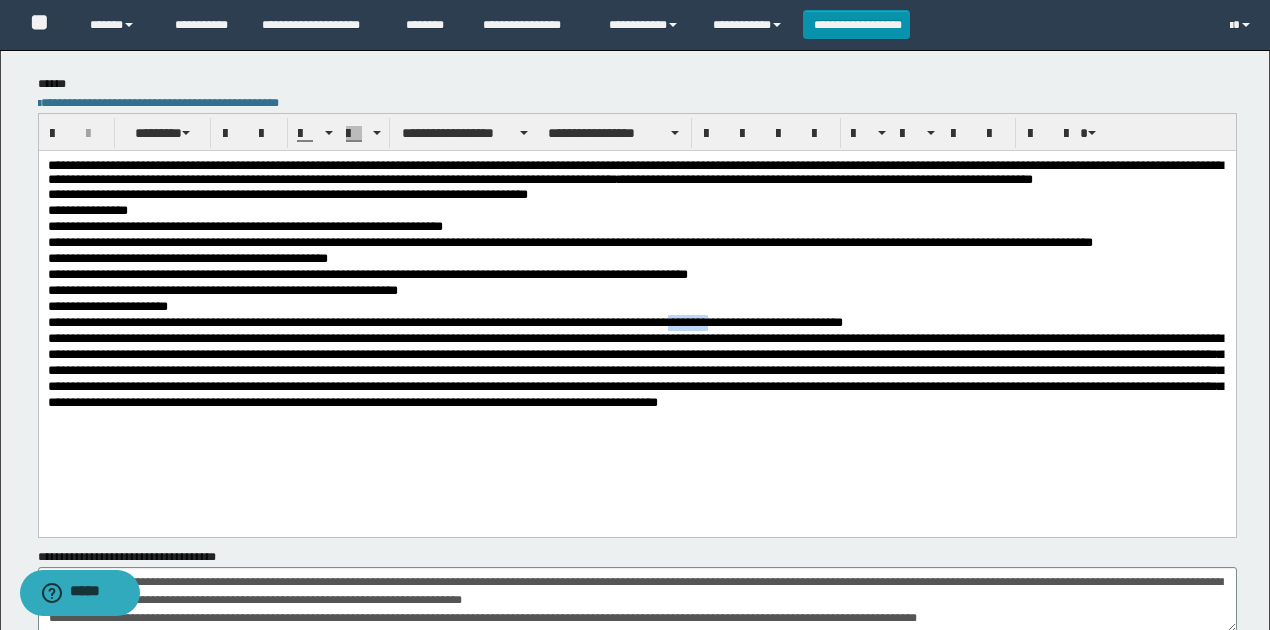 drag, startPoint x: 701, startPoint y: 339, endPoint x: 740, endPoint y: 339, distance: 39 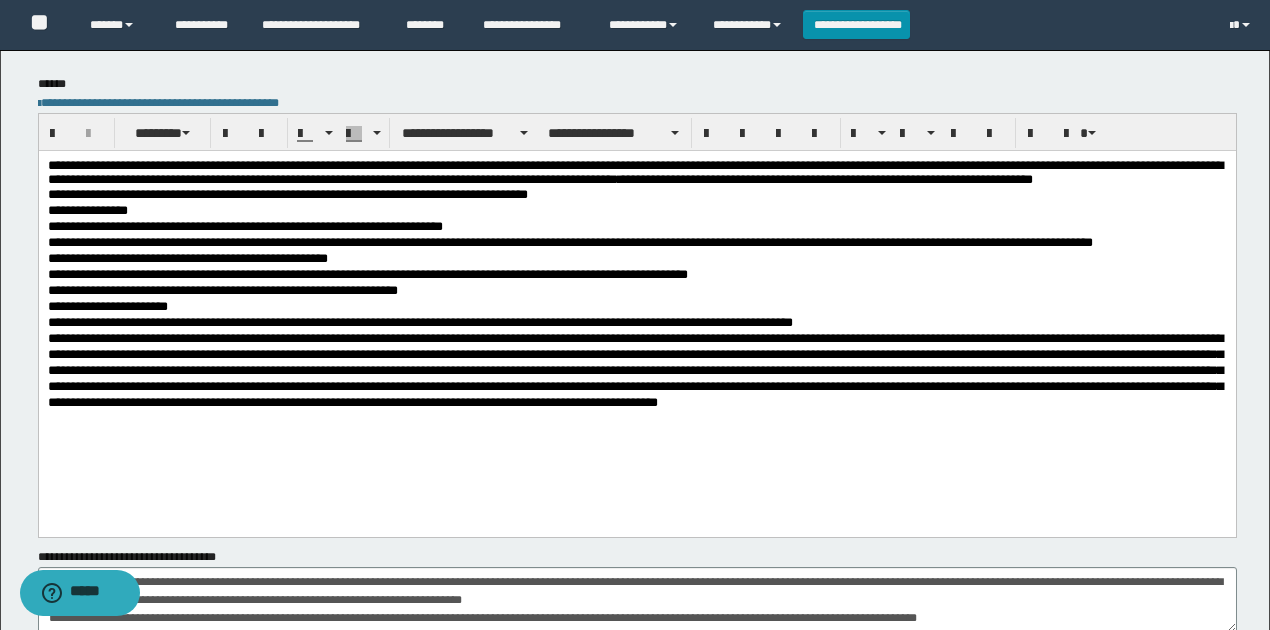 click on "**********" at bounding box center (637, 322) 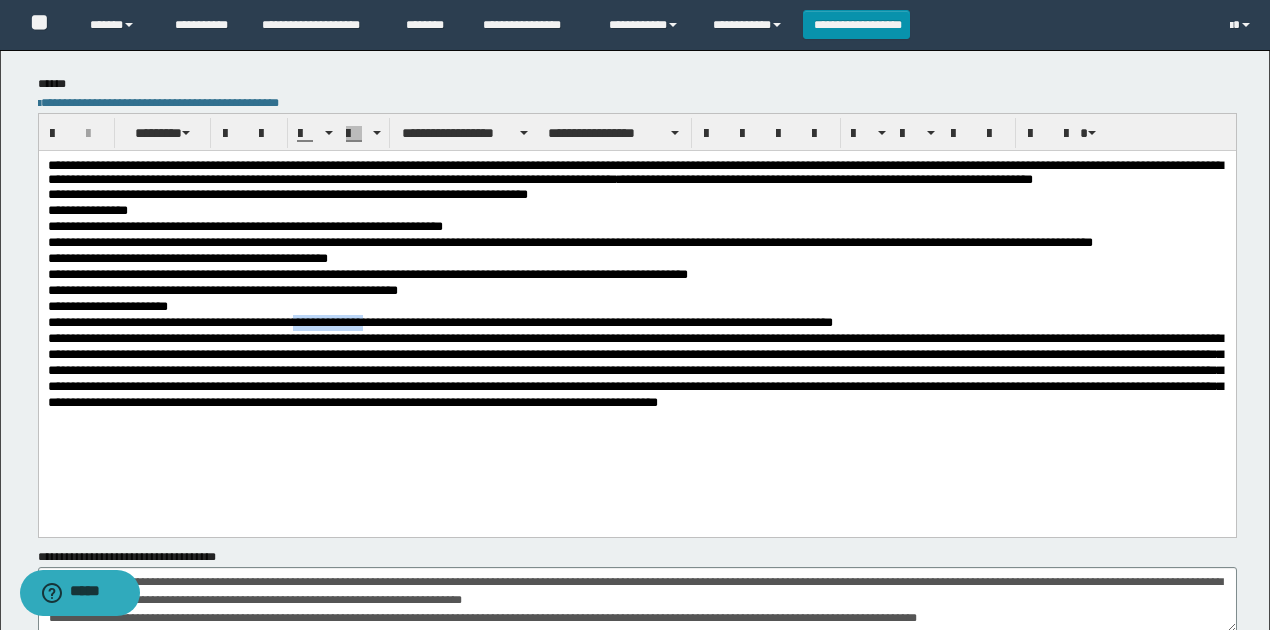 drag, startPoint x: 382, startPoint y: 340, endPoint x: 306, endPoint y: 335, distance: 76.1643 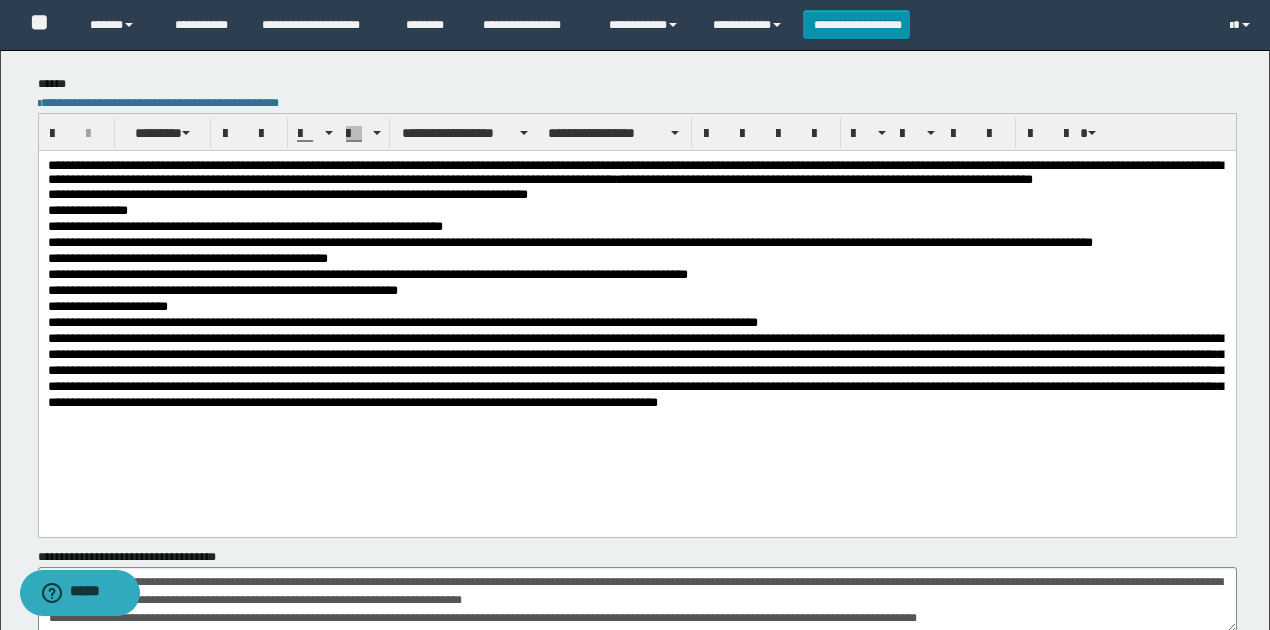 click on "**********" at bounding box center [637, 322] 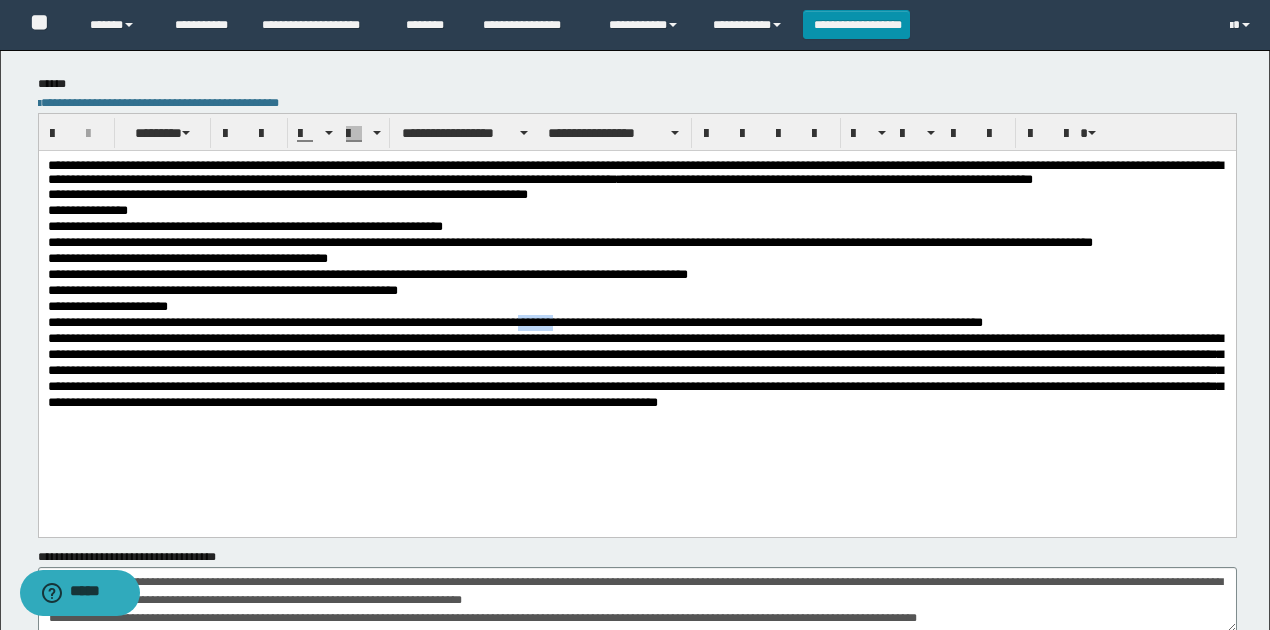 drag, startPoint x: 580, startPoint y: 340, endPoint x: 545, endPoint y: 337, distance: 35.128338 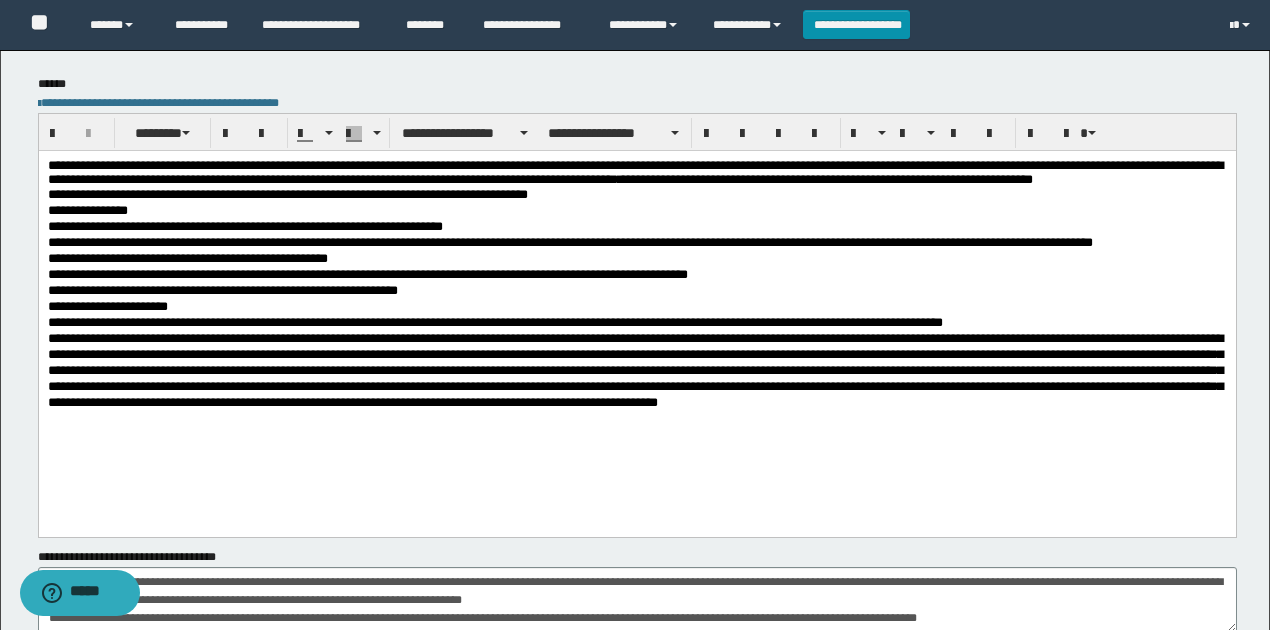 click on "**********" at bounding box center [637, 322] 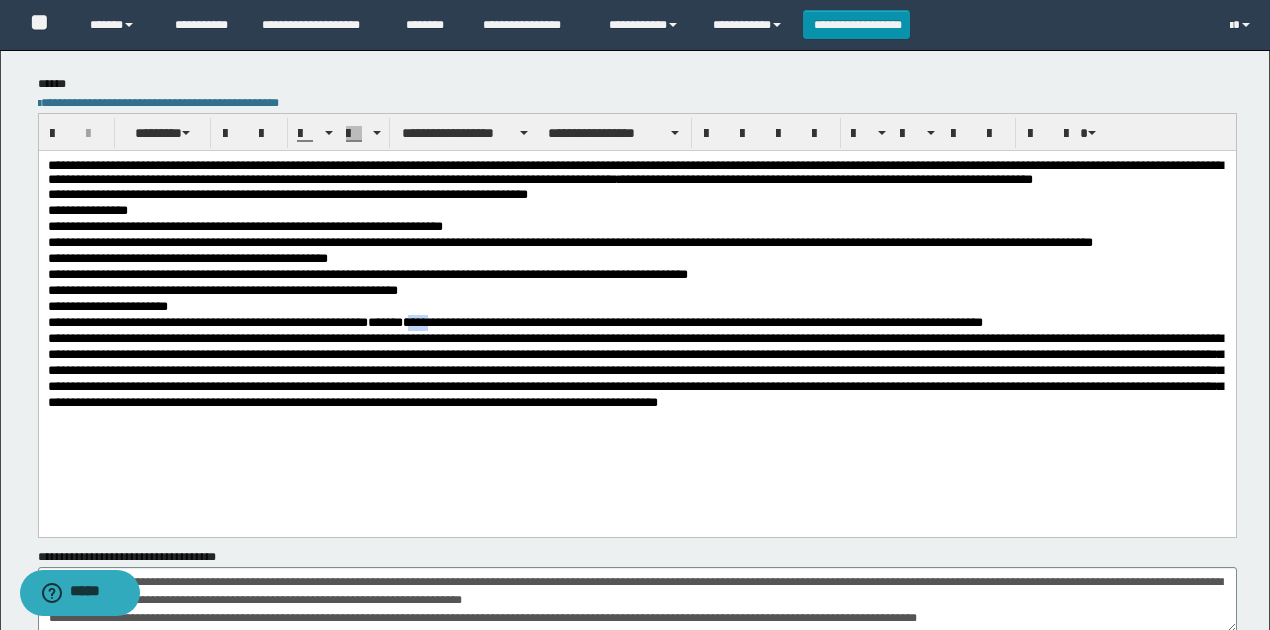 drag, startPoint x: 427, startPoint y: 337, endPoint x: 450, endPoint y: 341, distance: 23.345236 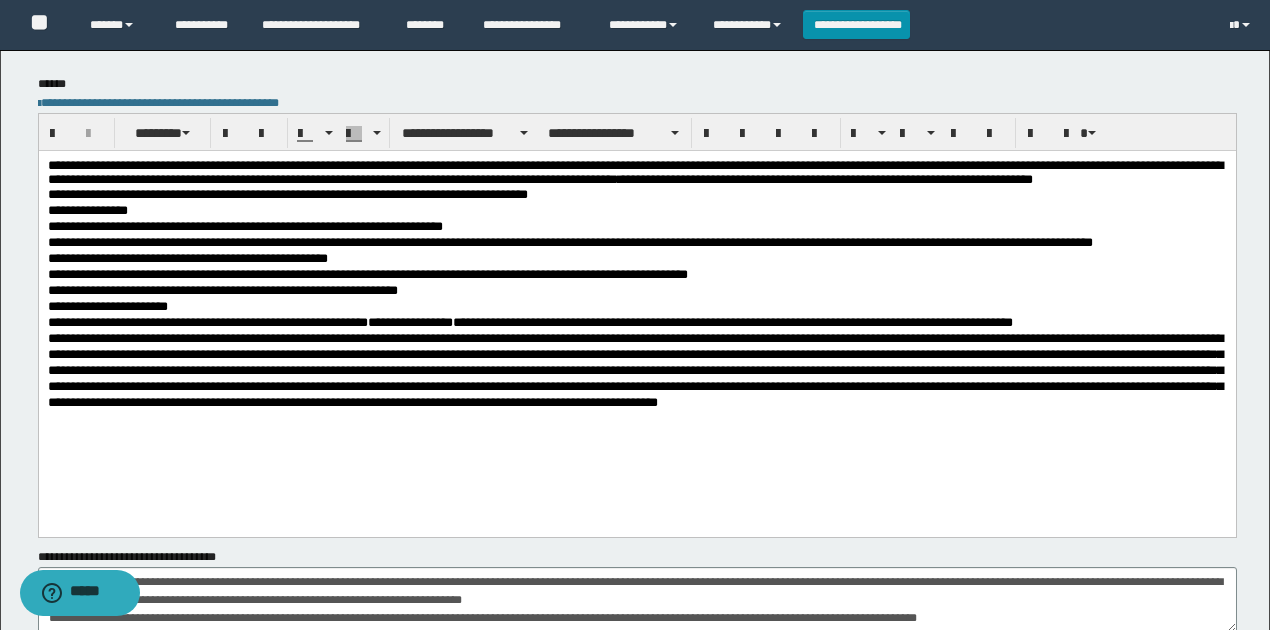 click on "**********" at bounding box center (637, 322) 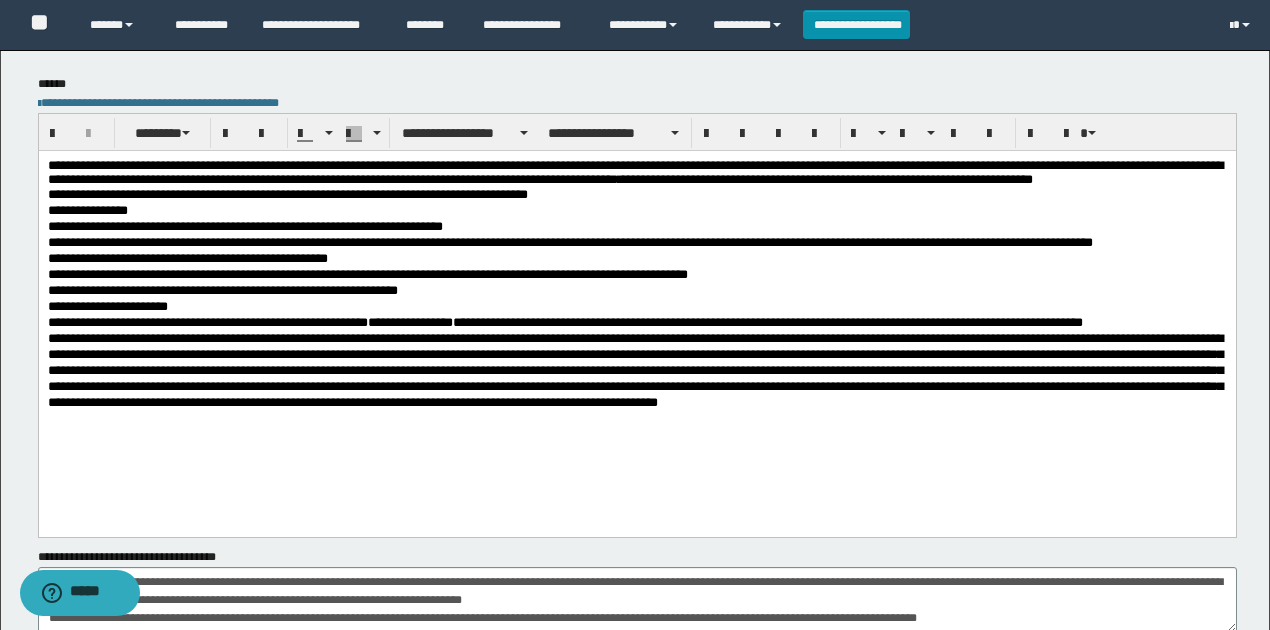 click on "**********" at bounding box center [637, 322] 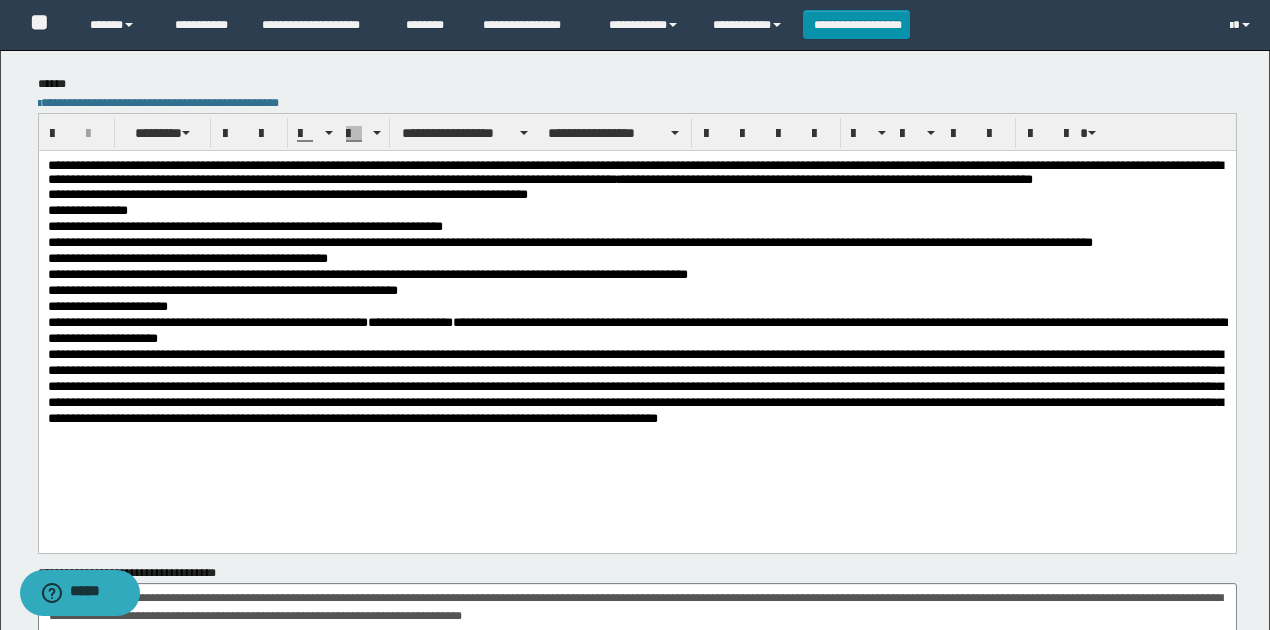 scroll, scrollTop: 704, scrollLeft: 0, axis: vertical 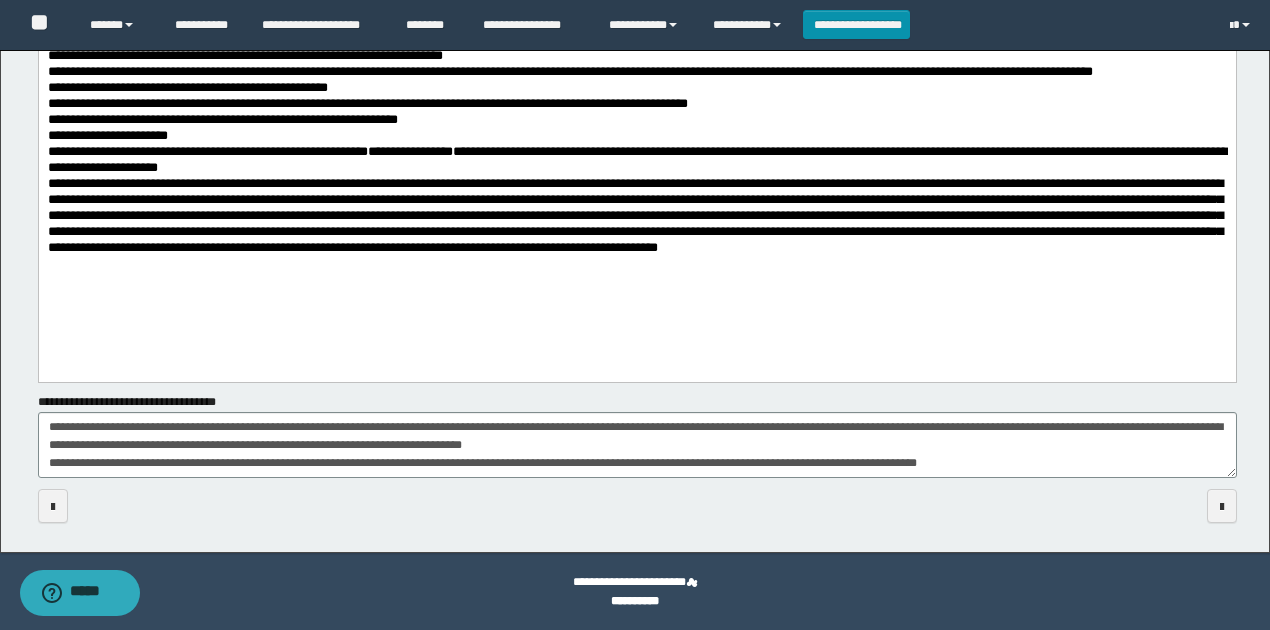 click on "**********" at bounding box center (637, 160) 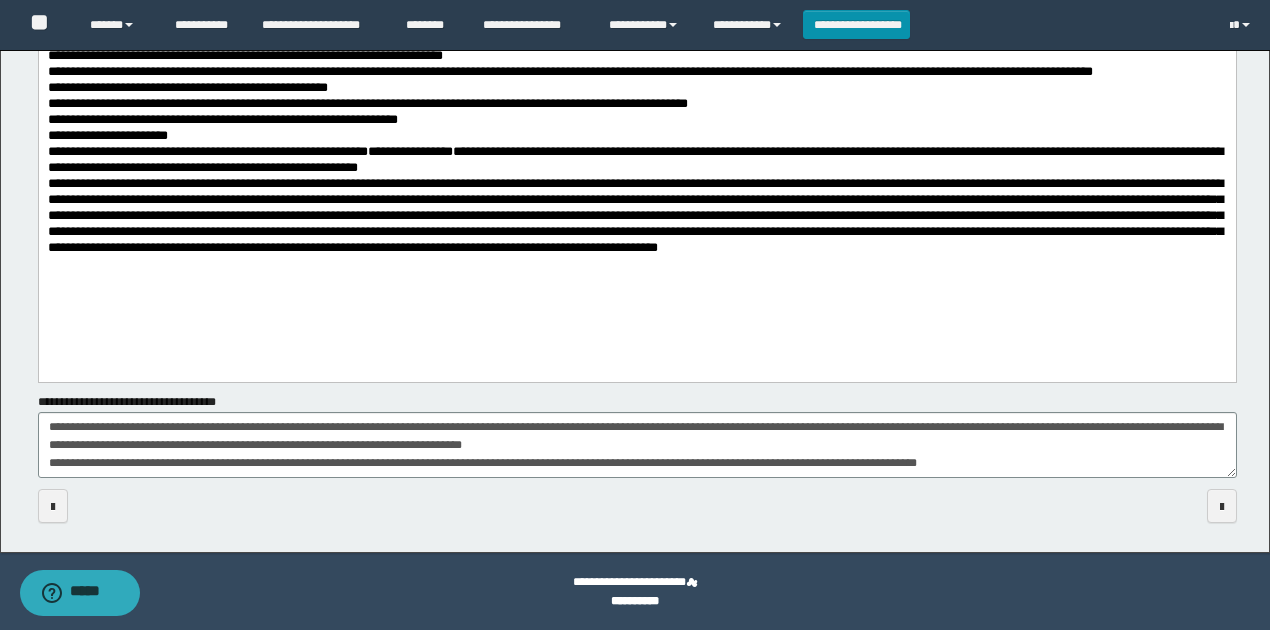 click on "**********" at bounding box center [637, 160] 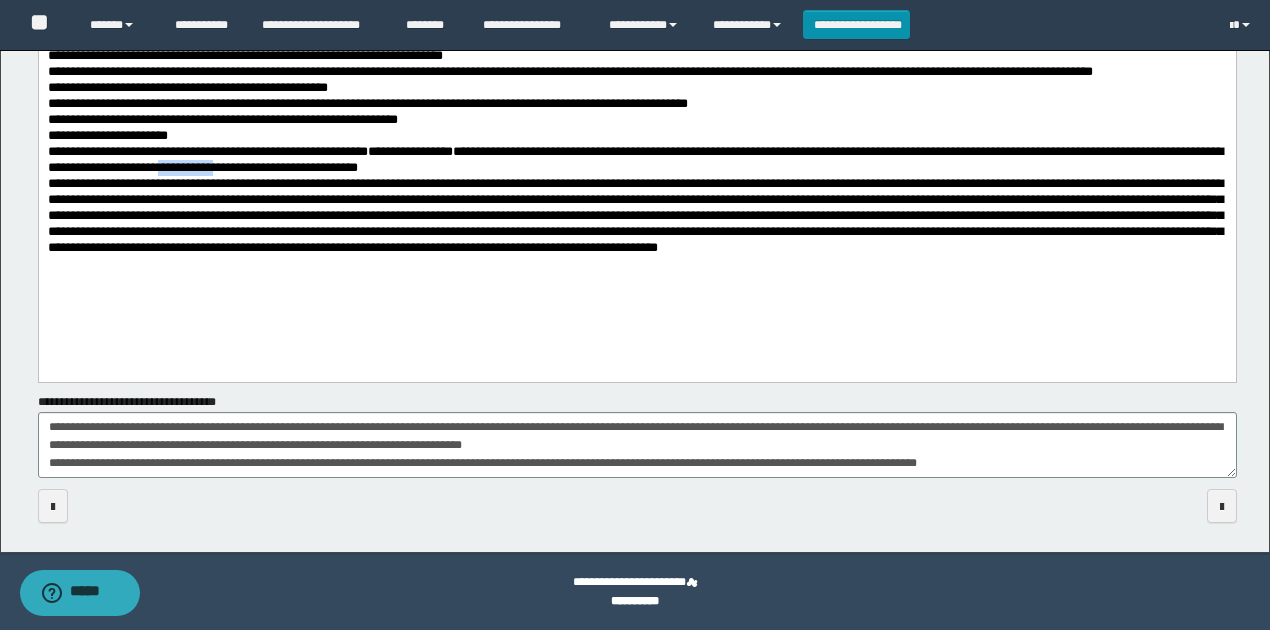 drag, startPoint x: 242, startPoint y: 185, endPoint x: 298, endPoint y: 187, distance: 56.0357 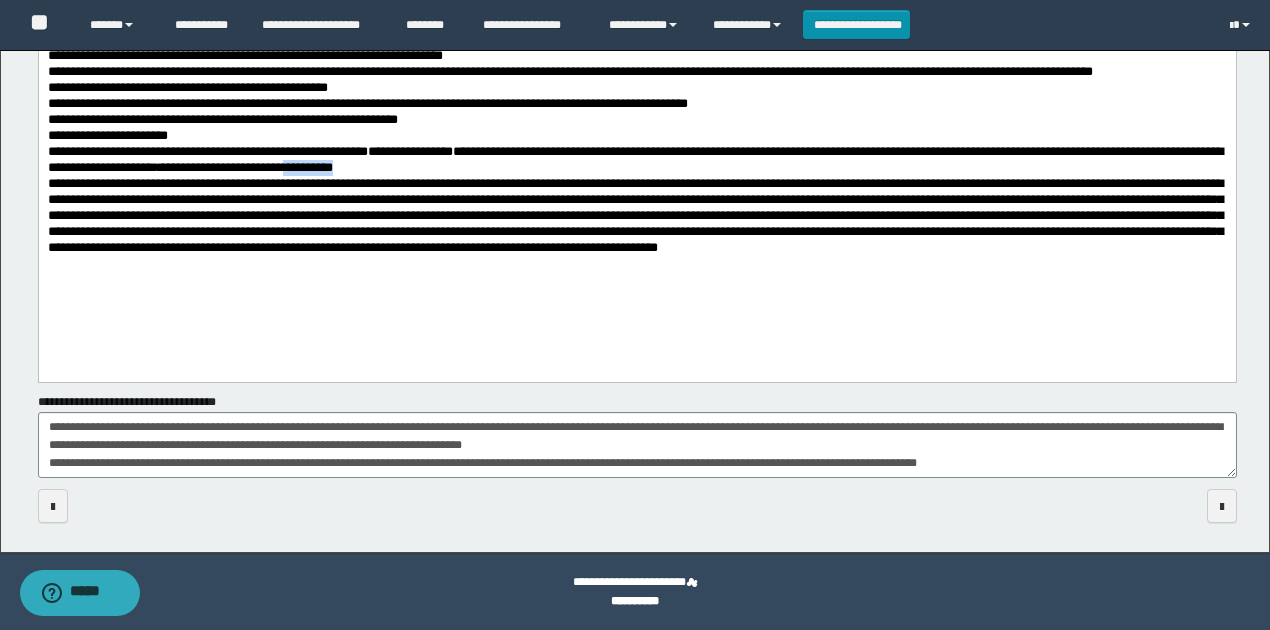 drag, startPoint x: 444, startPoint y: 181, endPoint x: 369, endPoint y: 183, distance: 75.026665 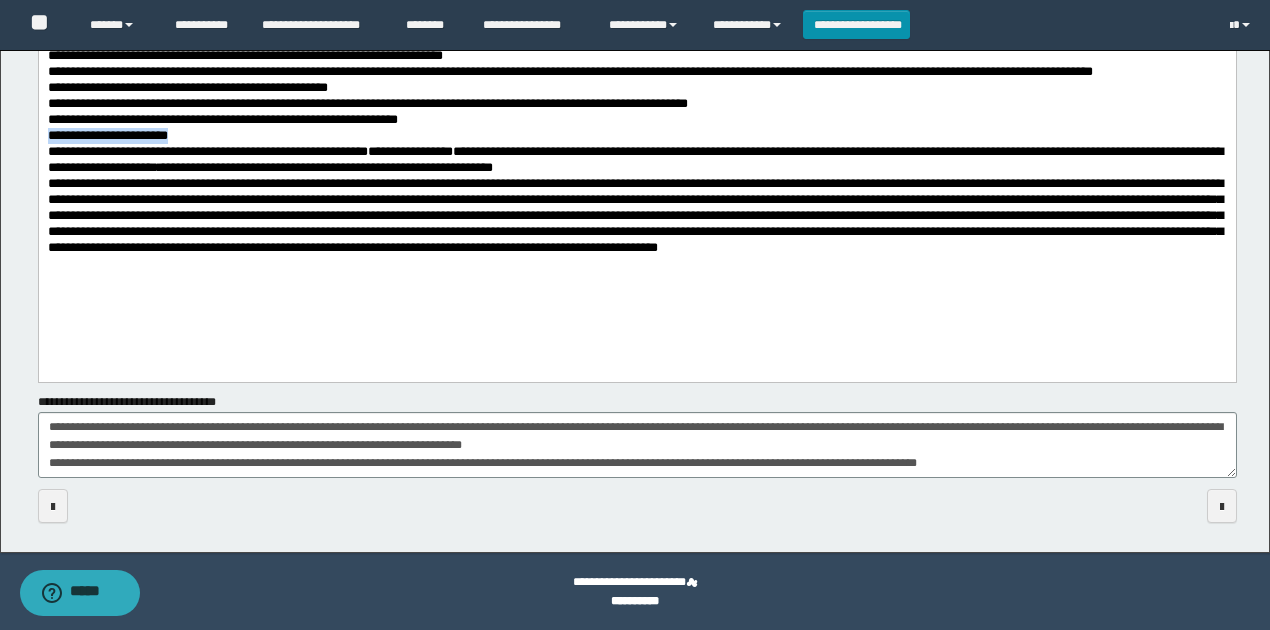 drag, startPoint x: 184, startPoint y: 155, endPoint x: 50, endPoint y: 155, distance: 134 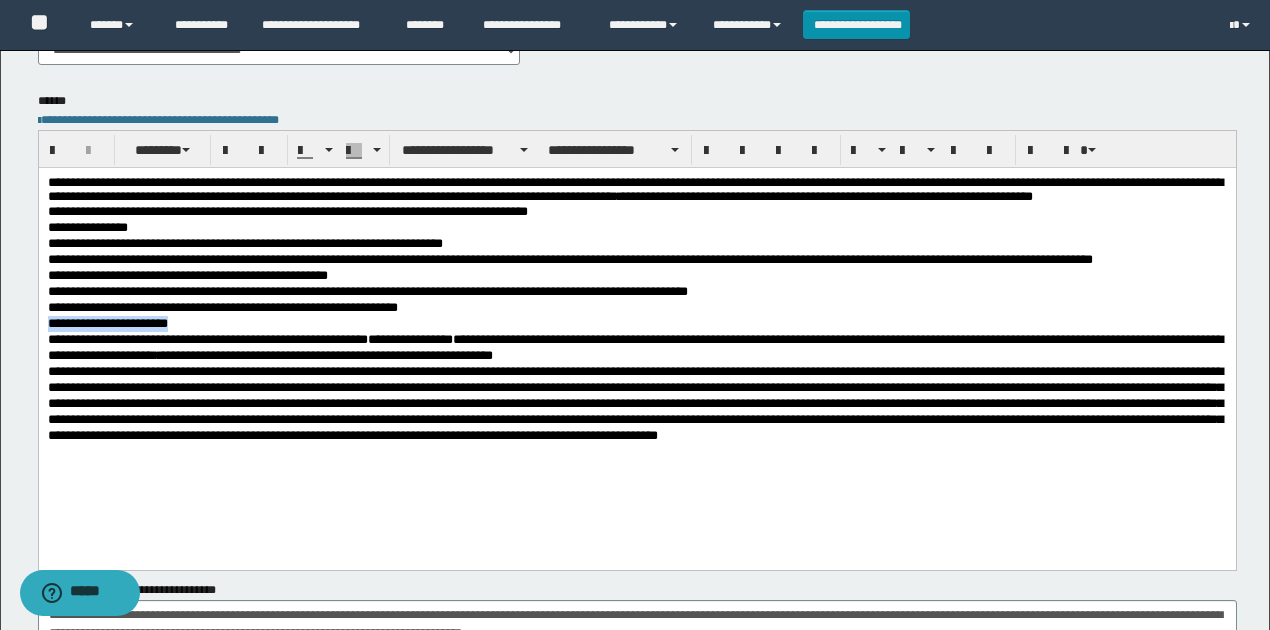 scroll, scrollTop: 504, scrollLeft: 0, axis: vertical 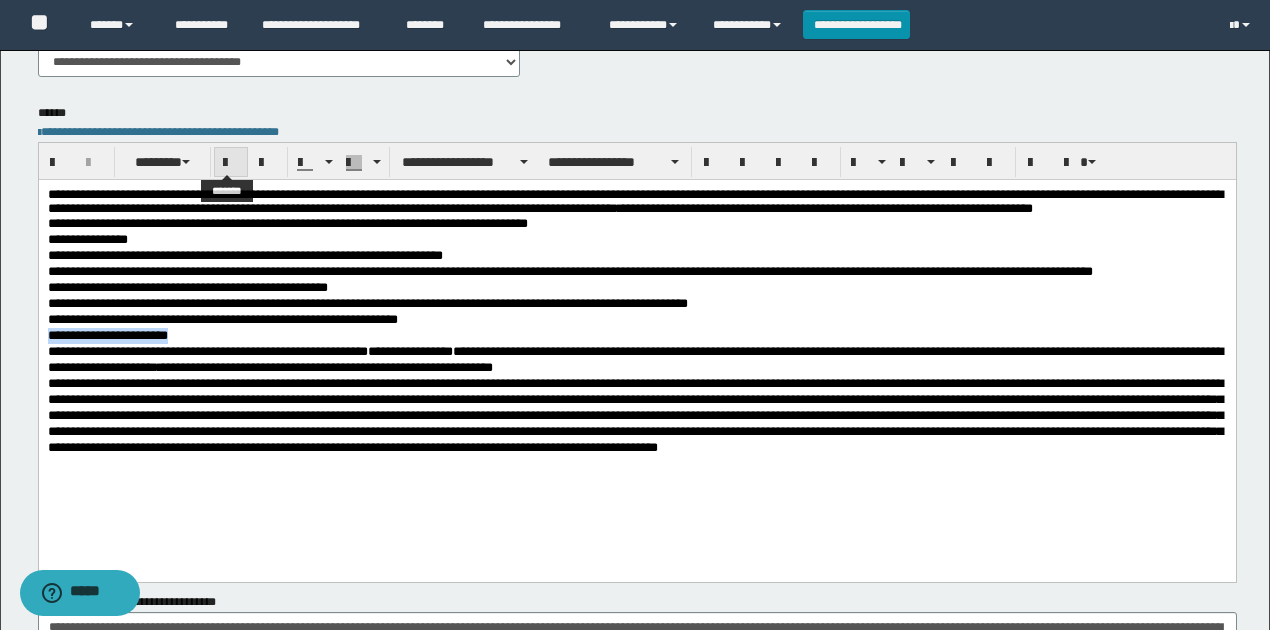 click at bounding box center [231, 163] 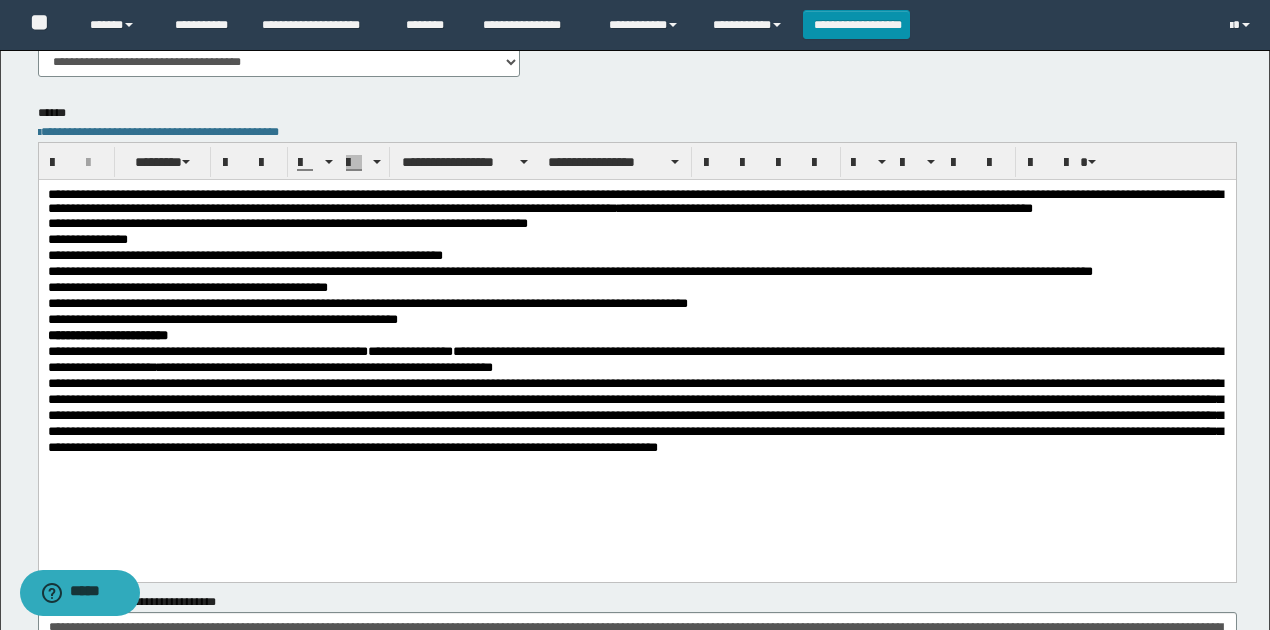 click on "**********" at bounding box center (637, 319) 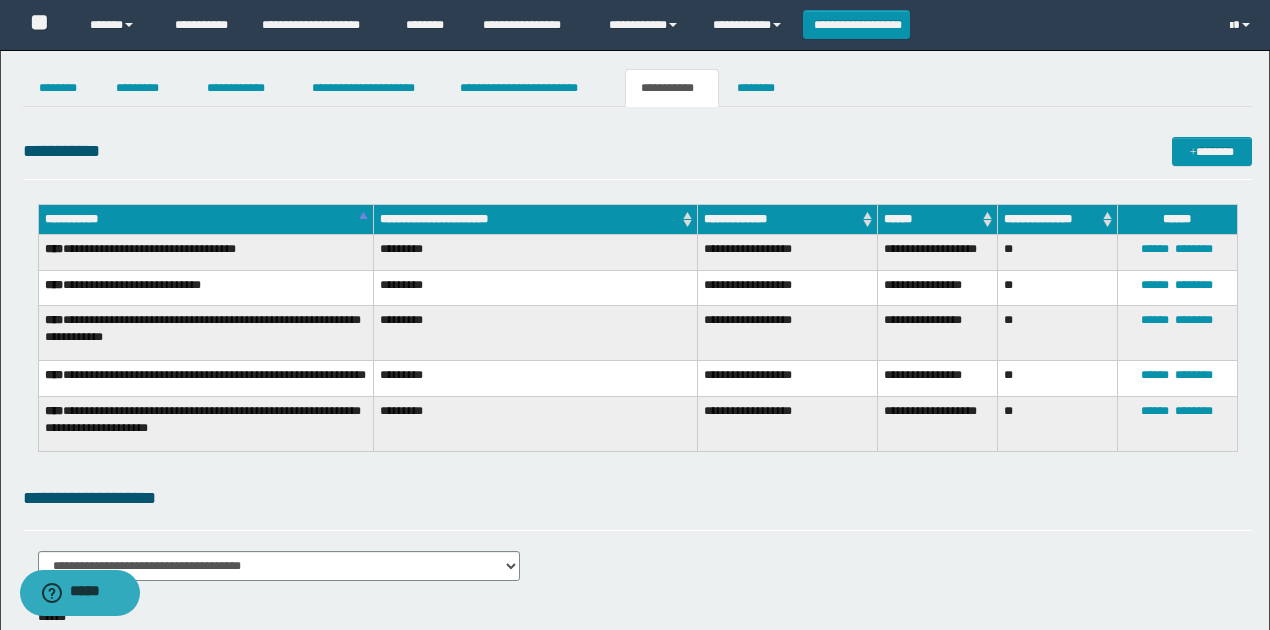 scroll, scrollTop: 0, scrollLeft: 0, axis: both 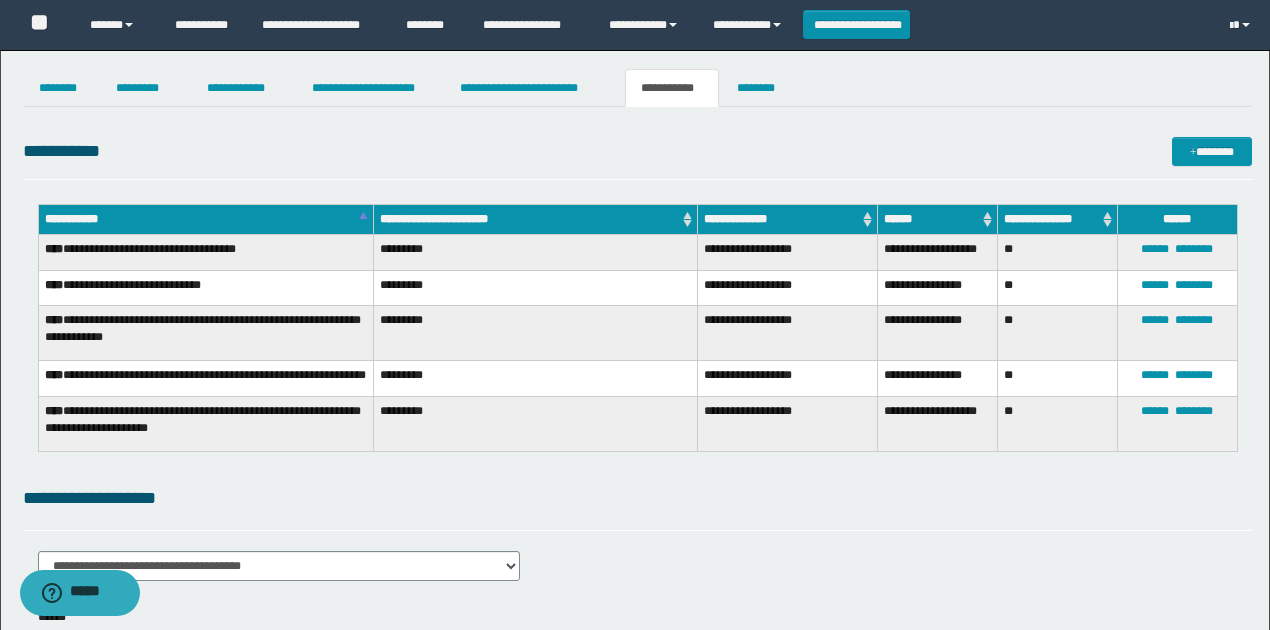 click on "**********" at bounding box center (637, 498) 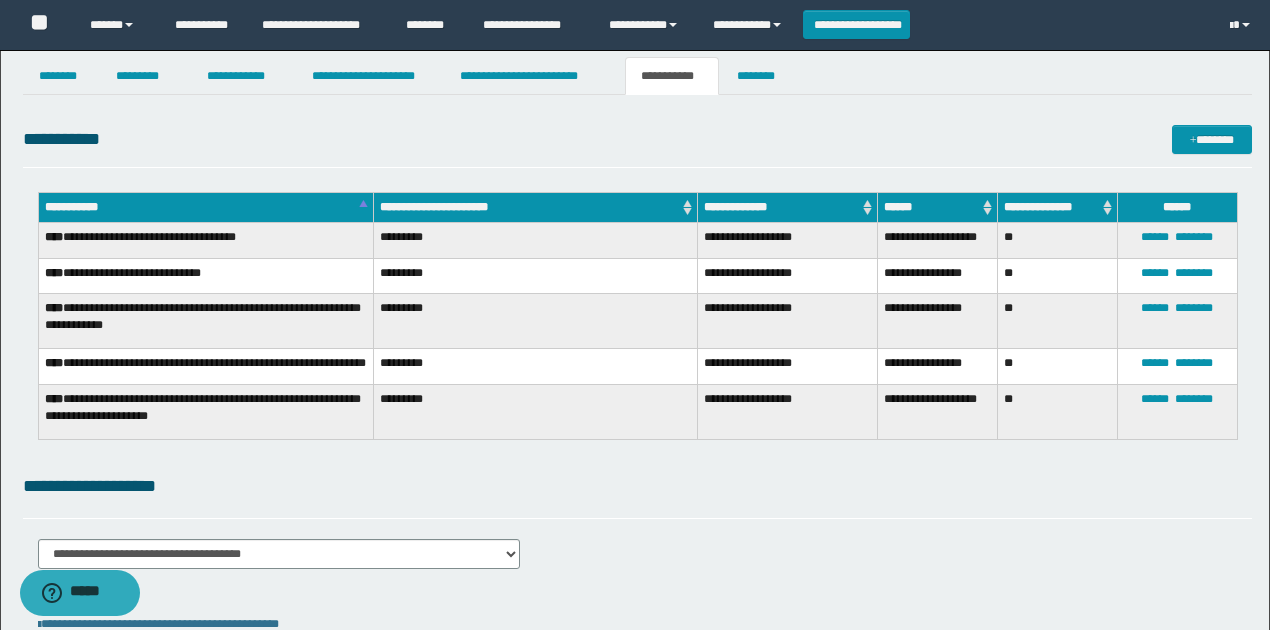 scroll, scrollTop: 0, scrollLeft: 0, axis: both 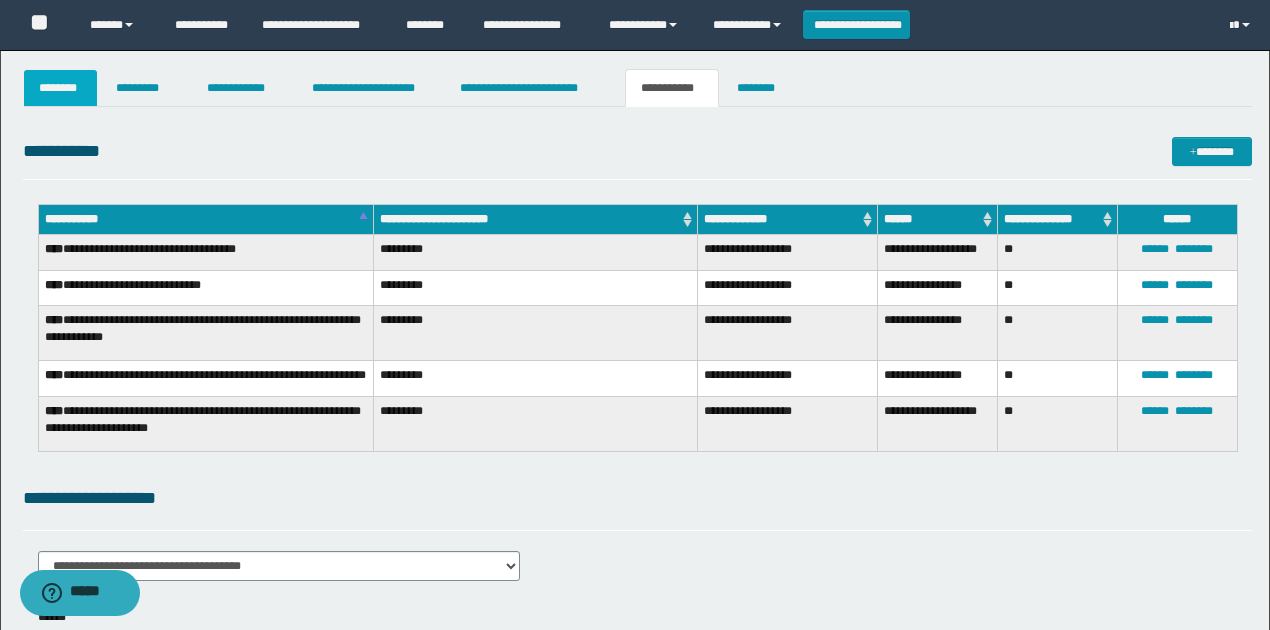 click on "********" at bounding box center (61, 88) 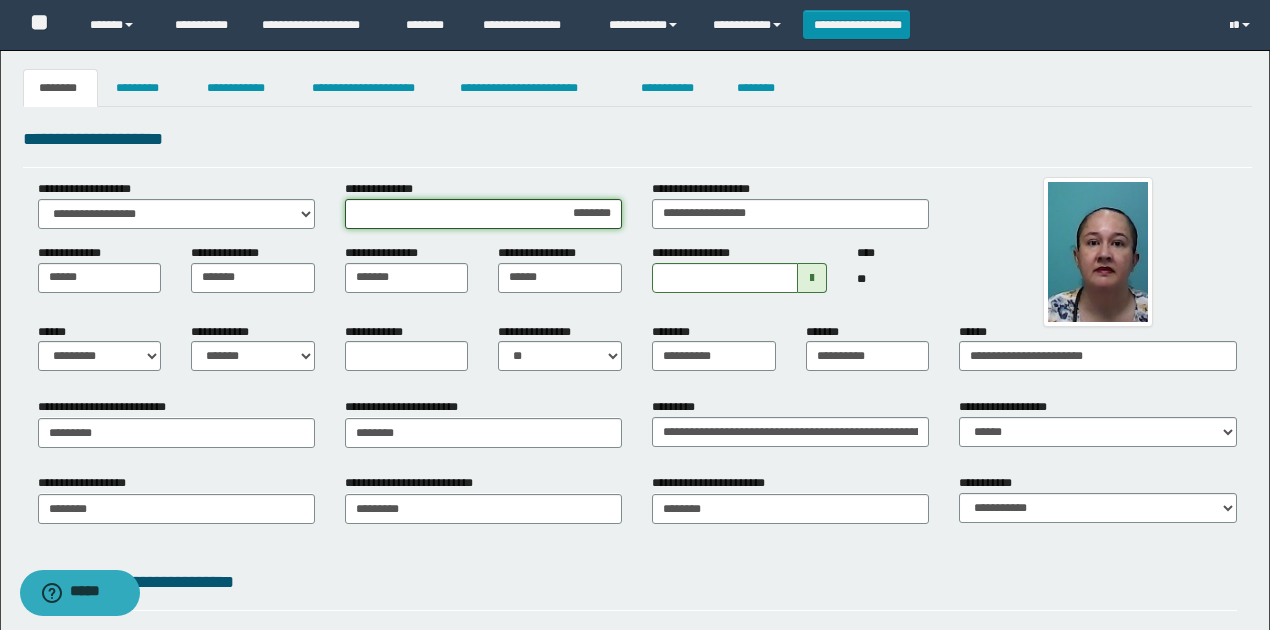 click on "********" at bounding box center [483, 214] 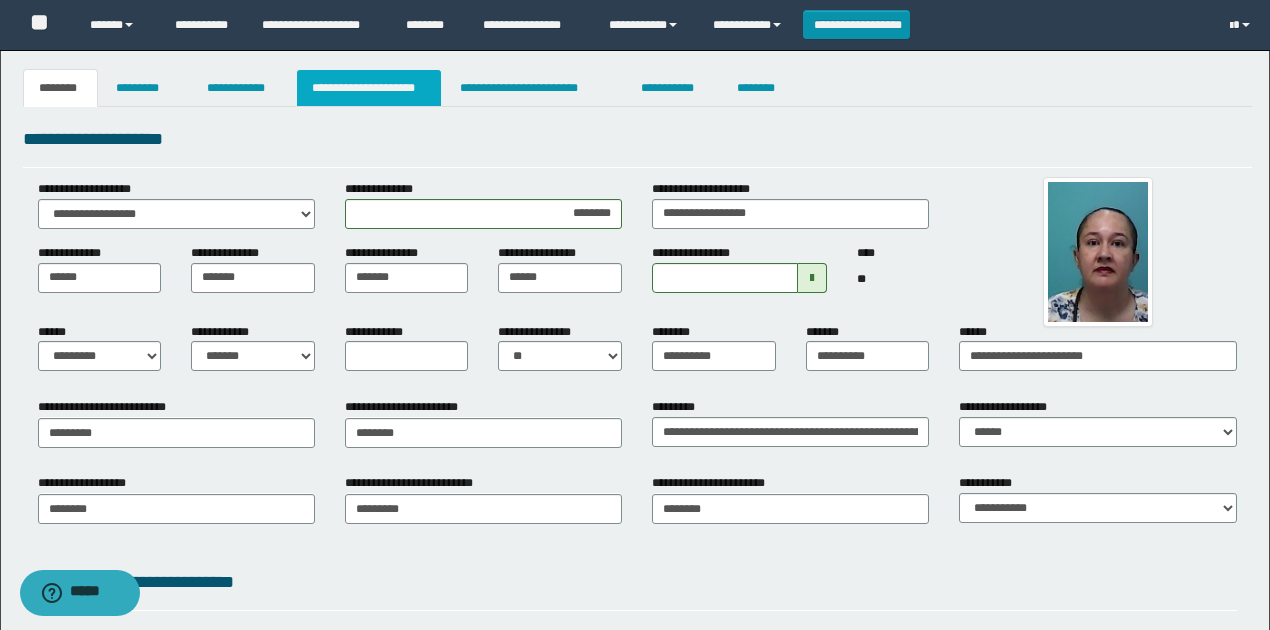 drag, startPoint x: 602, startPoint y: 138, endPoint x: 426, endPoint y: 92, distance: 181.91206 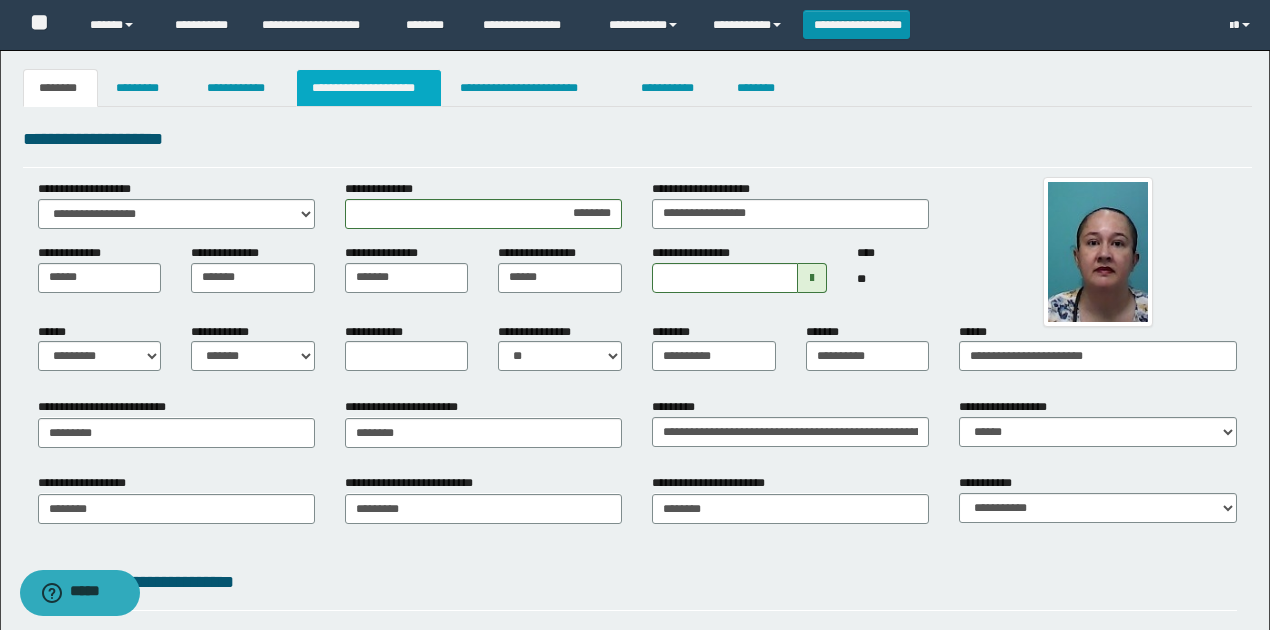 click on "**********" at bounding box center [637, 139] 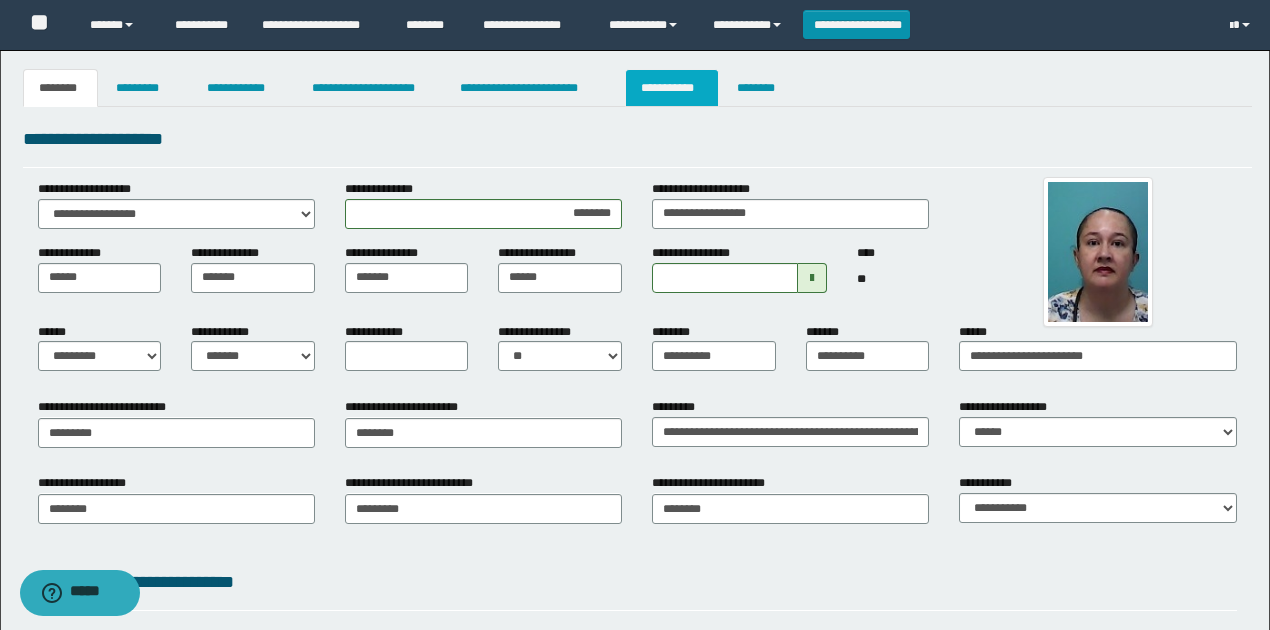 click on "**********" at bounding box center (672, 88) 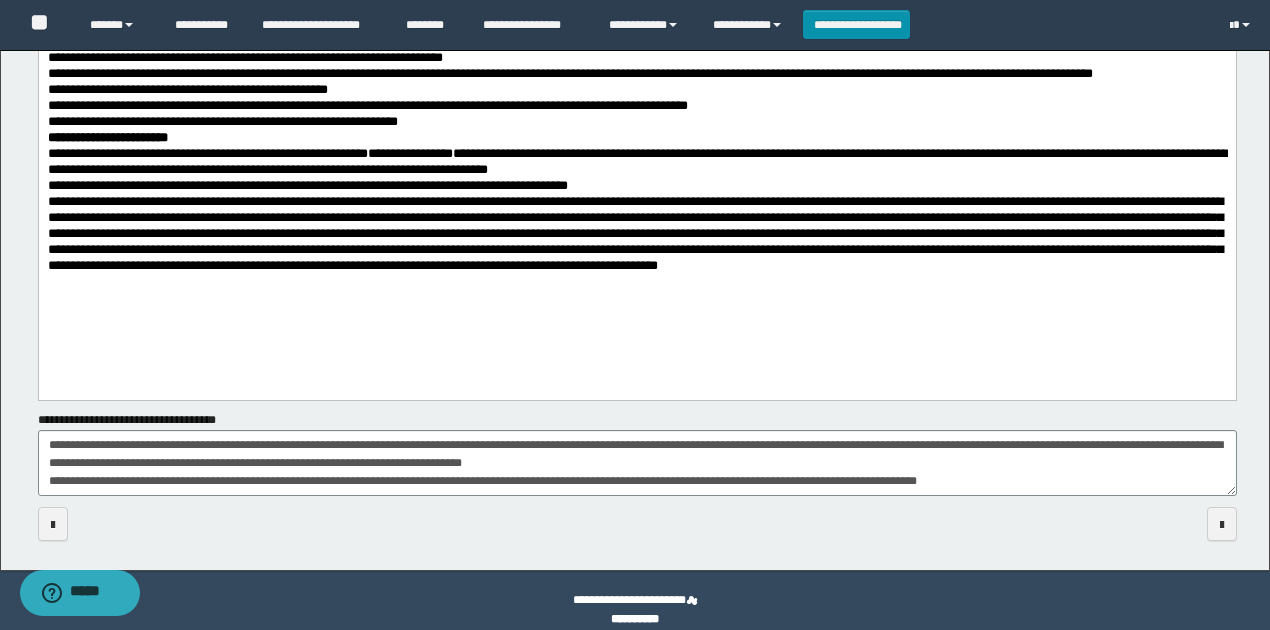 scroll, scrollTop: 720, scrollLeft: 0, axis: vertical 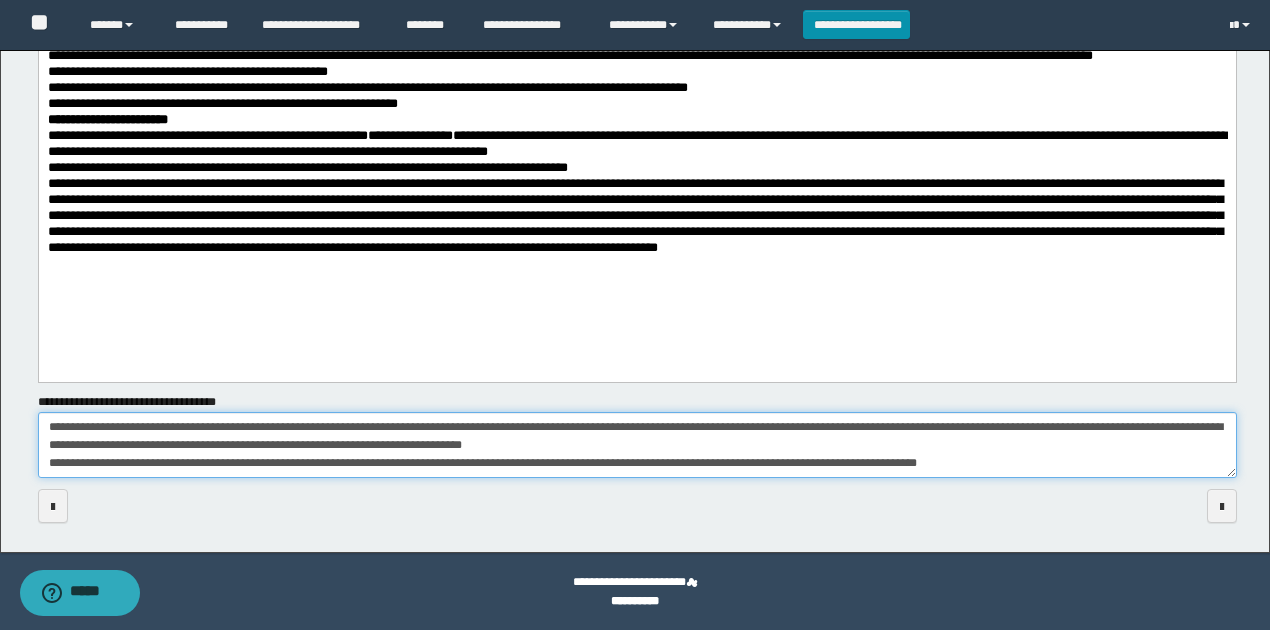 click on "**********" at bounding box center (637, 445) 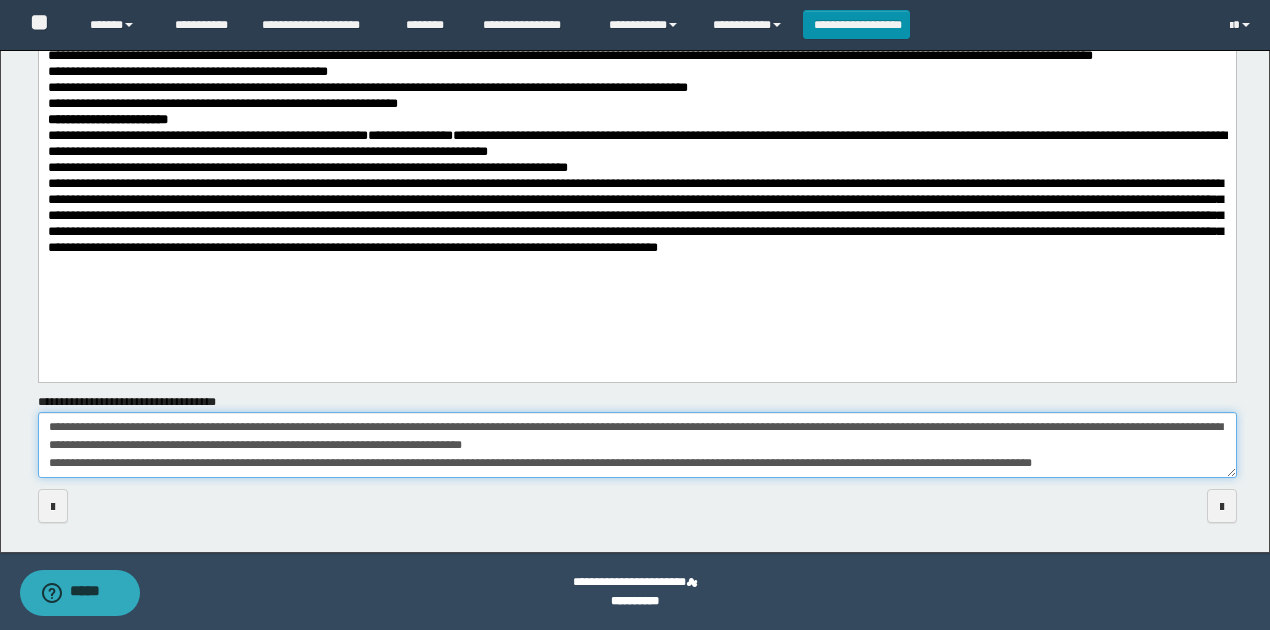 type on "**********" 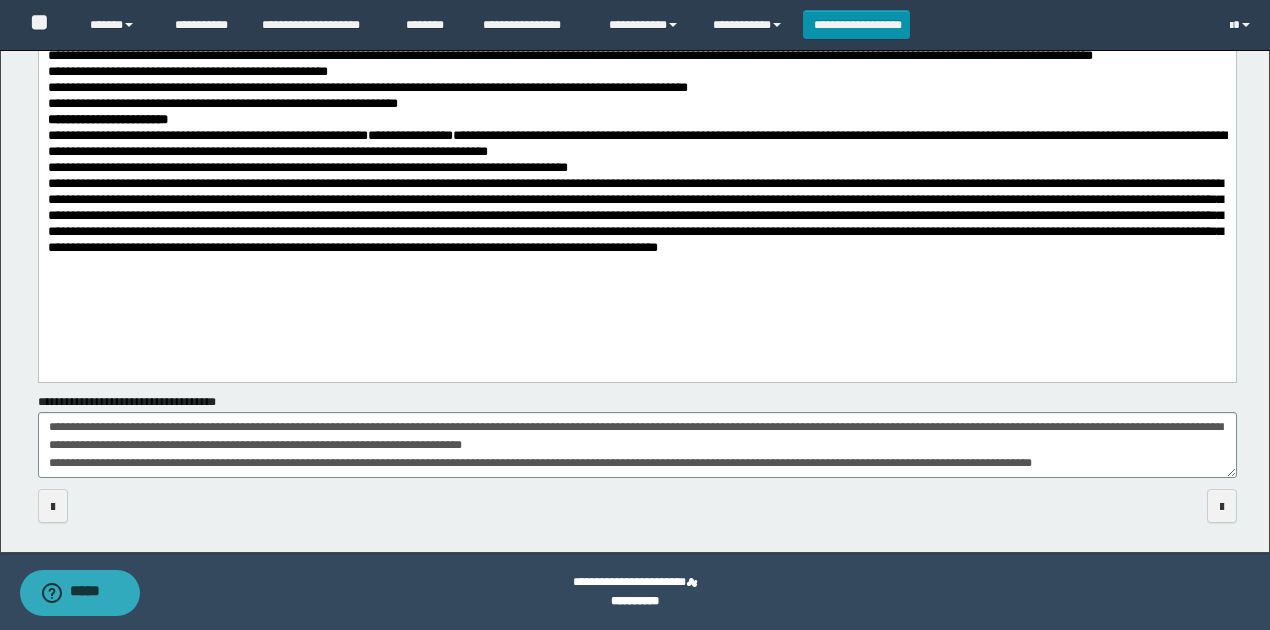 click on "**********" at bounding box center [637, 144] 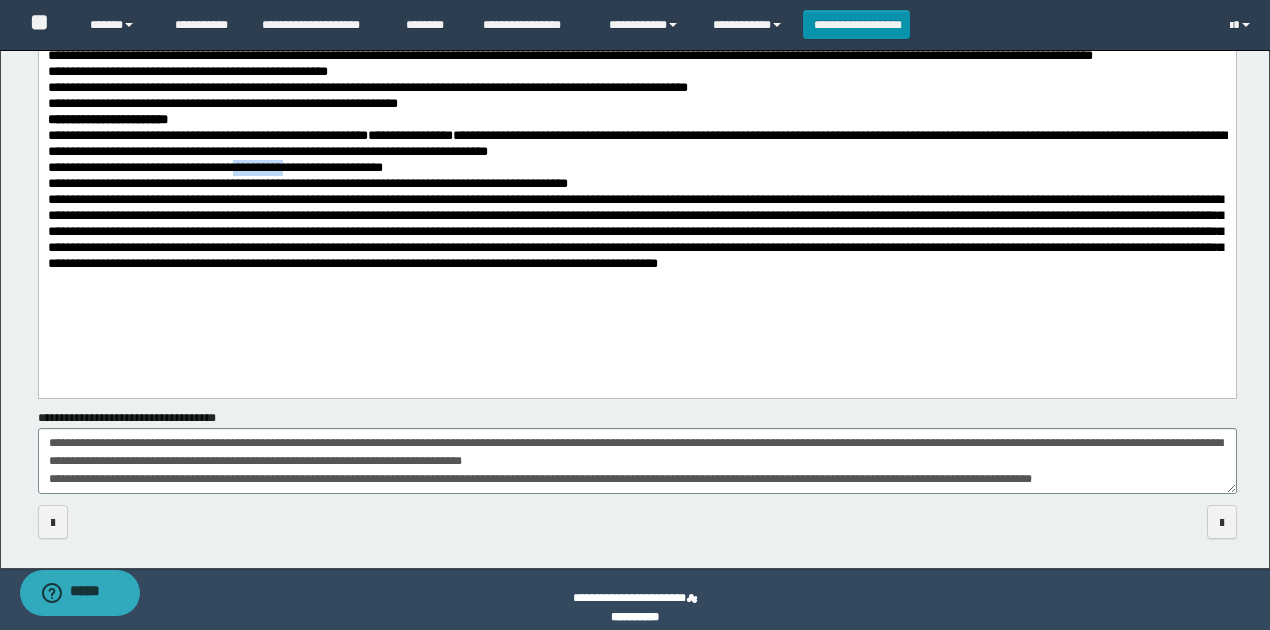 drag, startPoint x: 250, startPoint y: 185, endPoint x: 308, endPoint y: 183, distance: 58.034473 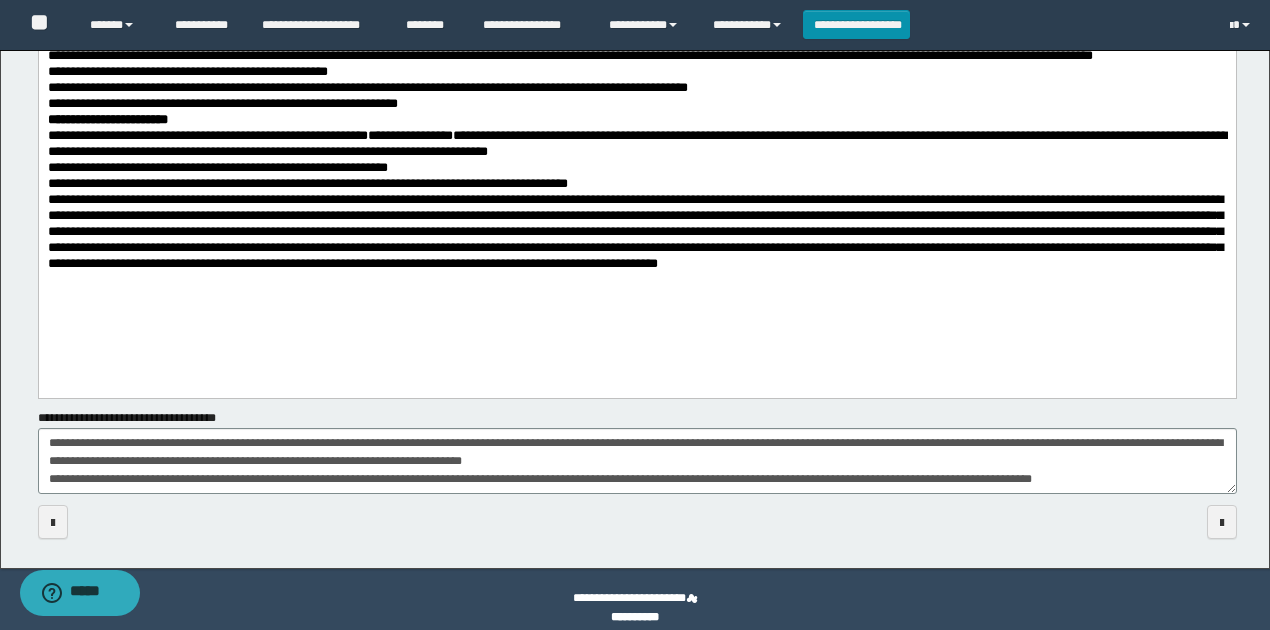 click on "**********" at bounding box center (637, 168) 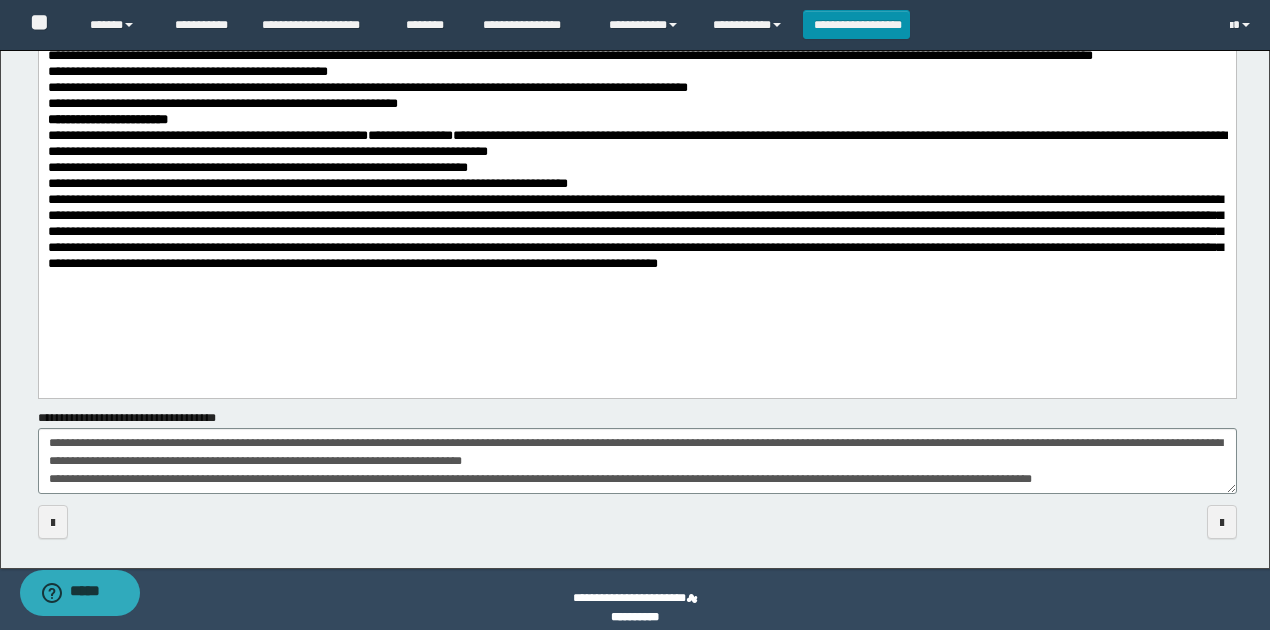 click on "**********" at bounding box center (637, 168) 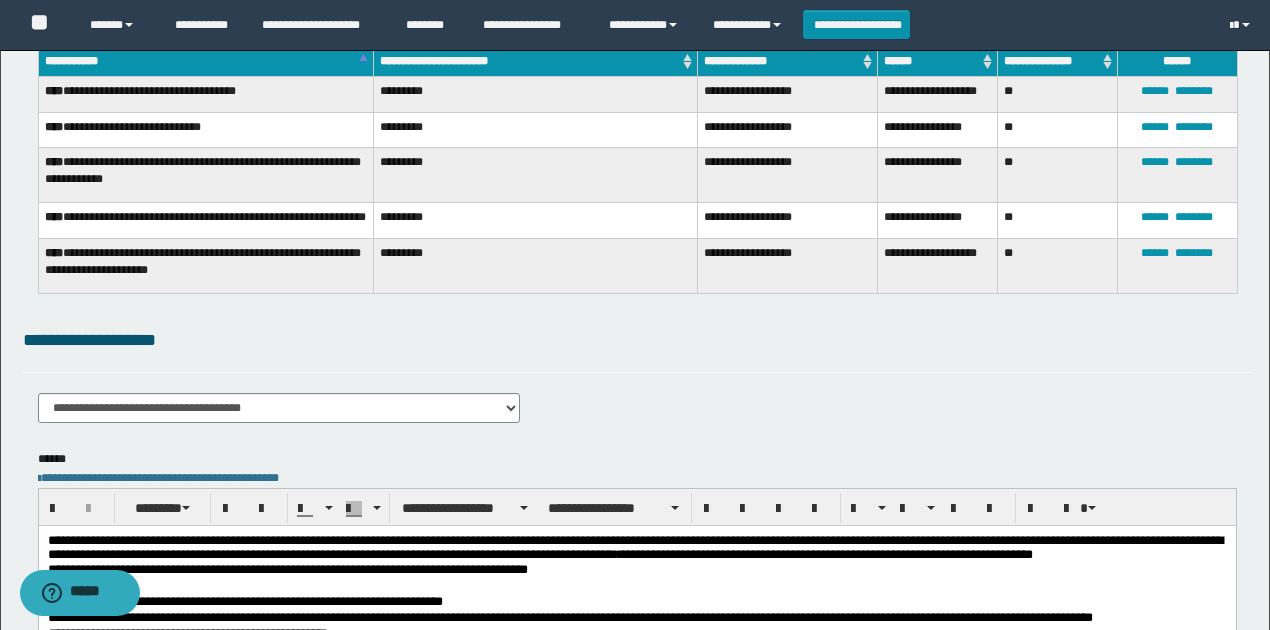 scroll, scrollTop: 0, scrollLeft: 0, axis: both 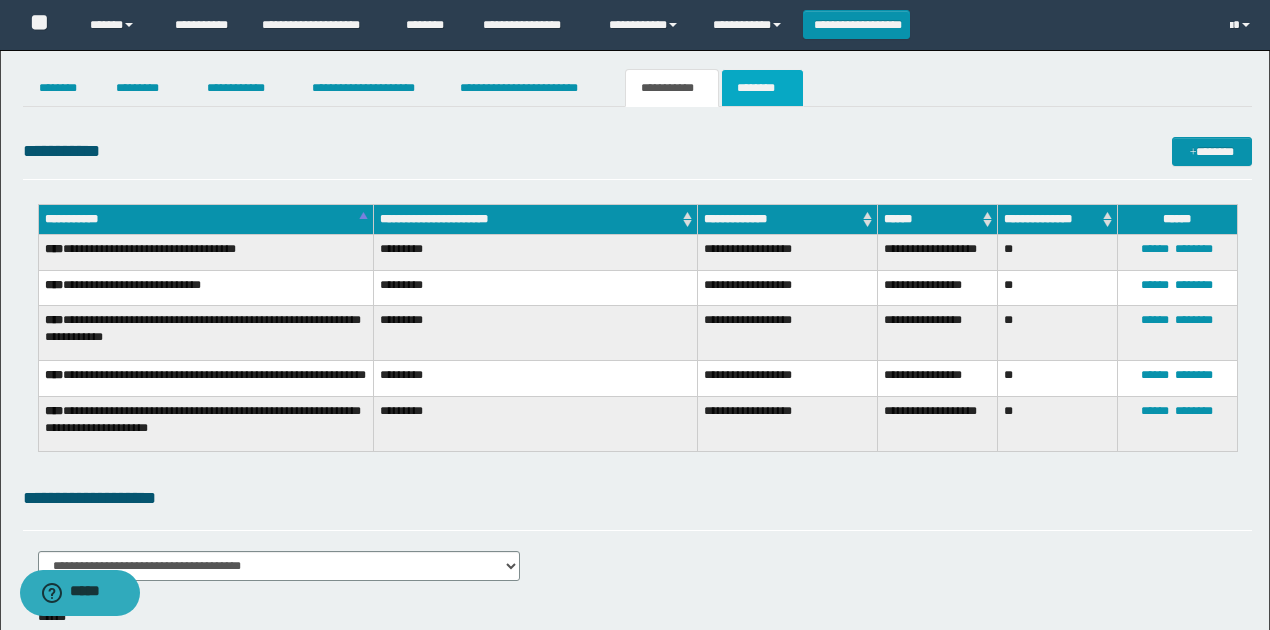 click on "********" at bounding box center [762, 88] 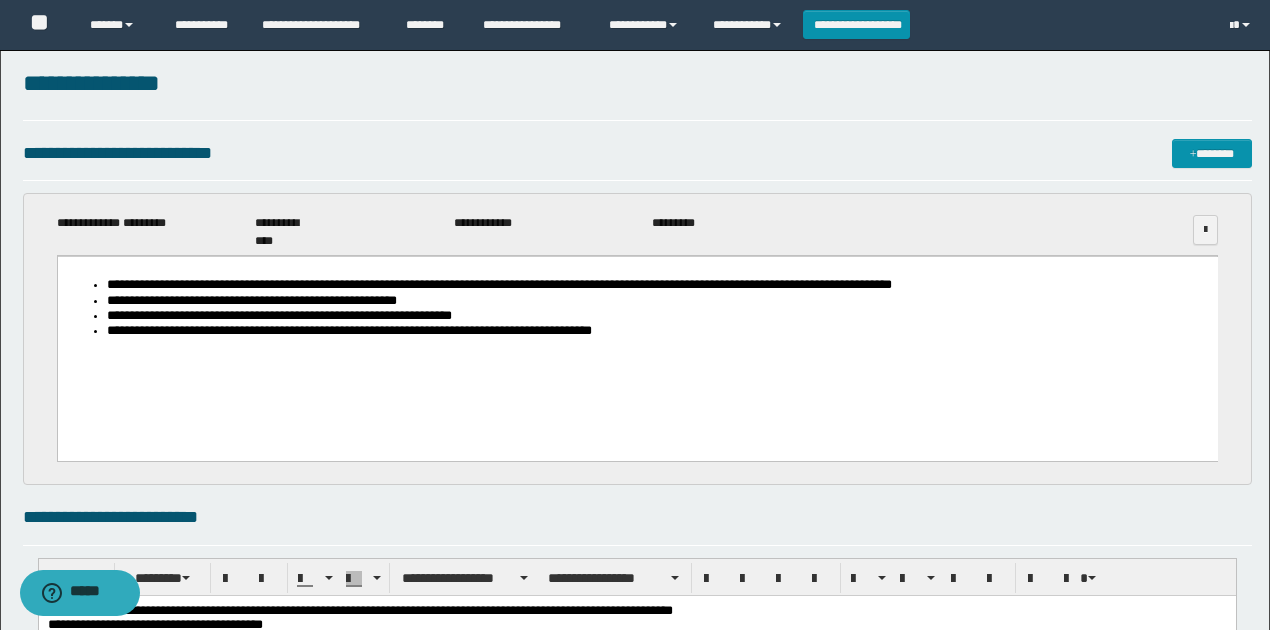 scroll, scrollTop: 0, scrollLeft: 0, axis: both 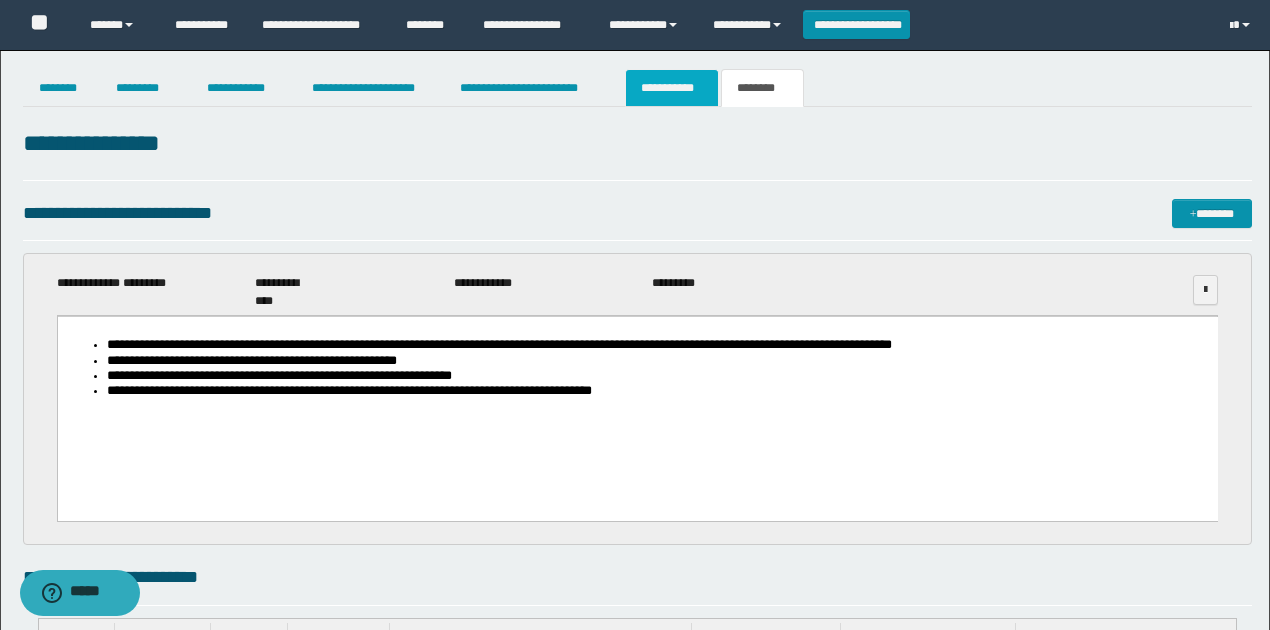 click on "**********" at bounding box center (672, 88) 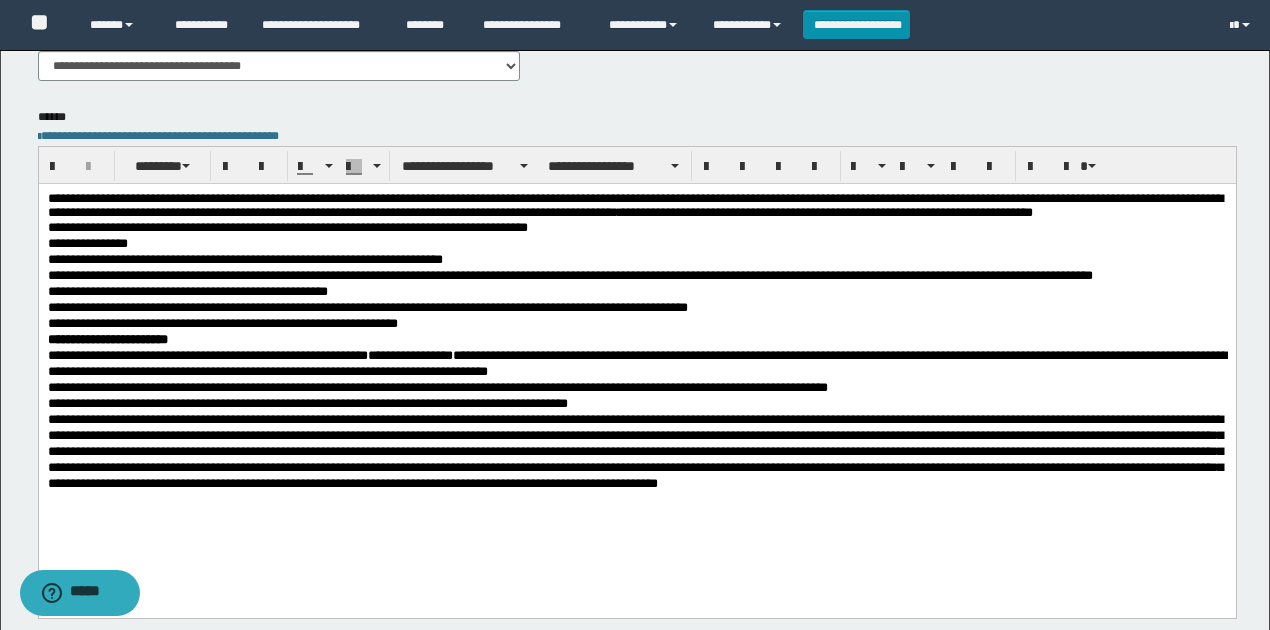 scroll, scrollTop: 600, scrollLeft: 0, axis: vertical 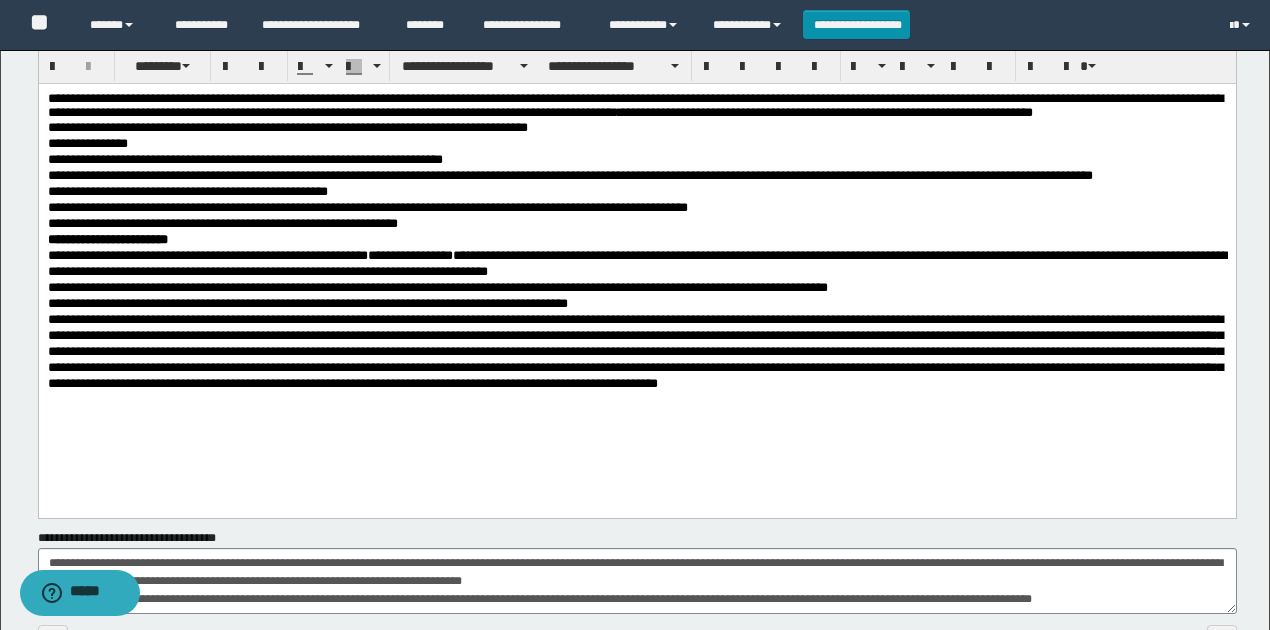 click on "**********" at bounding box center [637, 263] 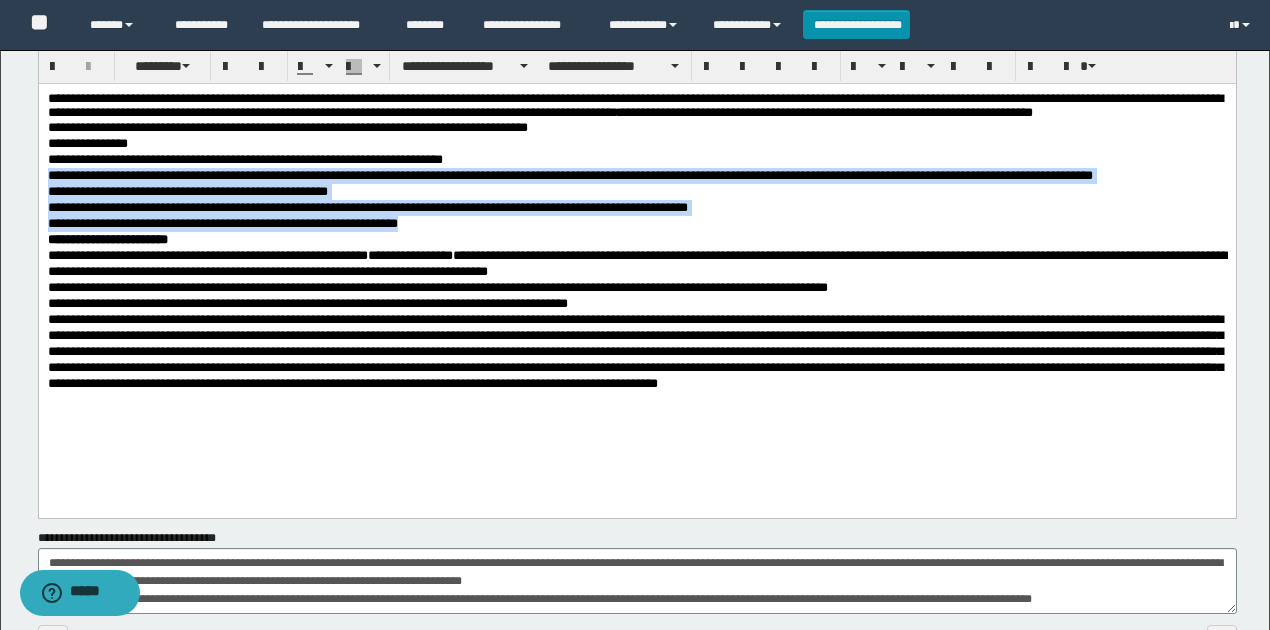 drag, startPoint x: 441, startPoint y: 241, endPoint x: 10, endPoint y: 195, distance: 433.4478 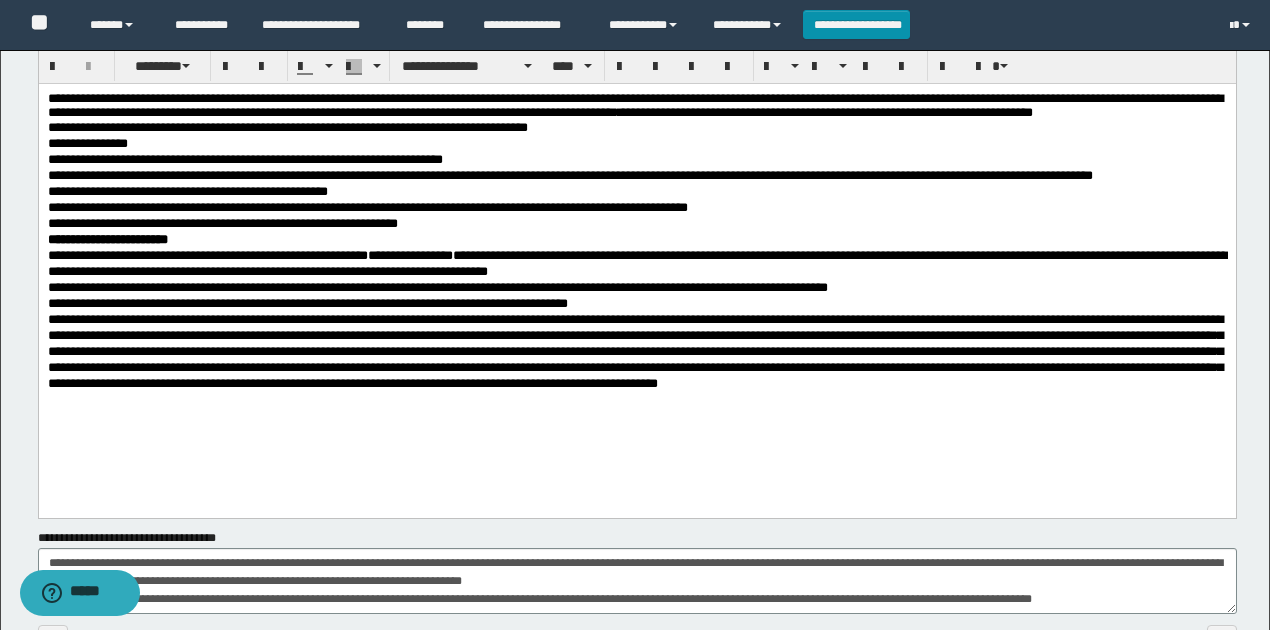 click on "**********" at bounding box center (636, 159) 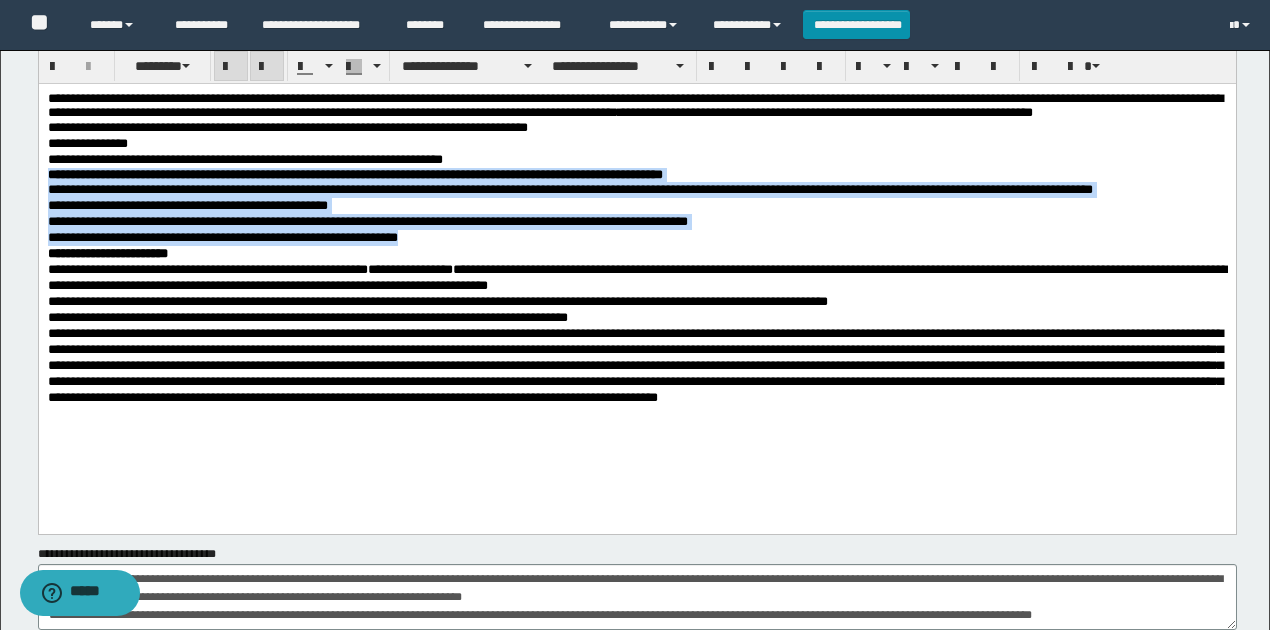 drag, startPoint x: 450, startPoint y: 258, endPoint x: 43, endPoint y: 196, distance: 411.69528 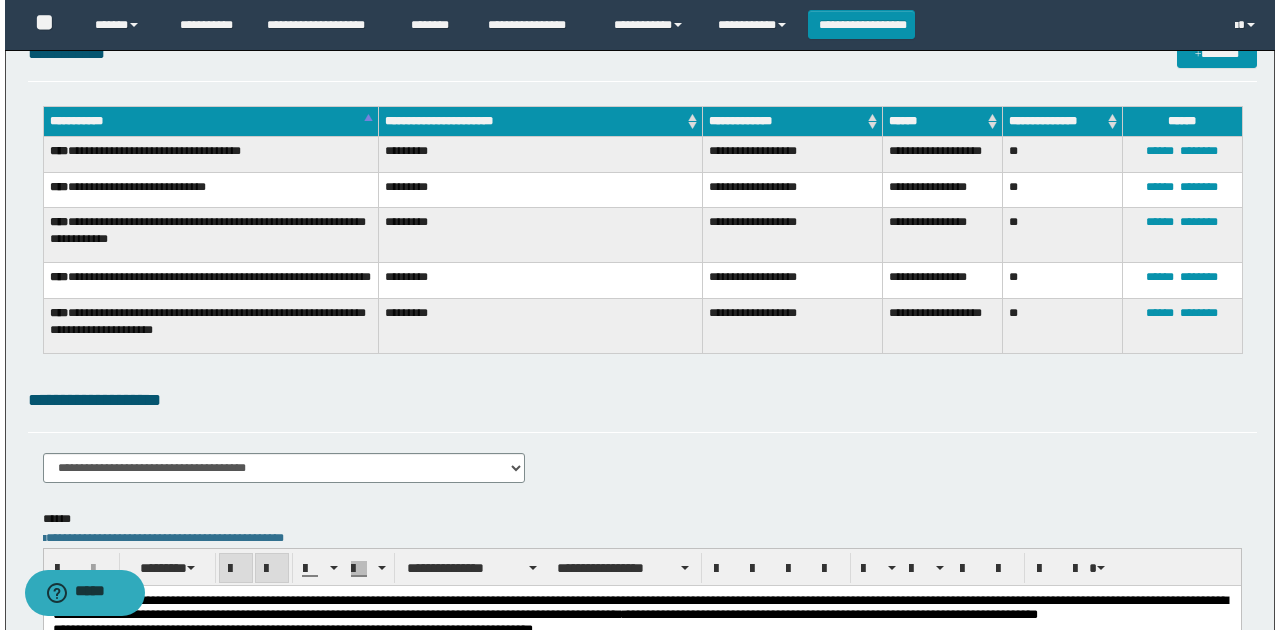scroll, scrollTop: 0, scrollLeft: 0, axis: both 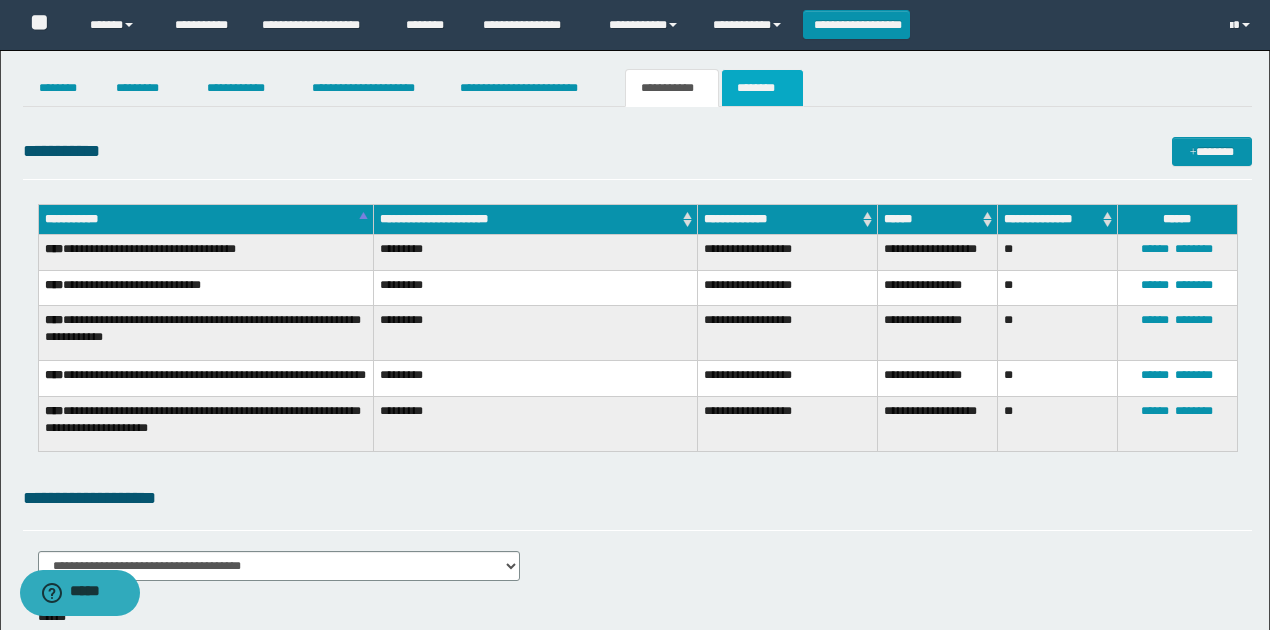 click on "********" at bounding box center (762, 88) 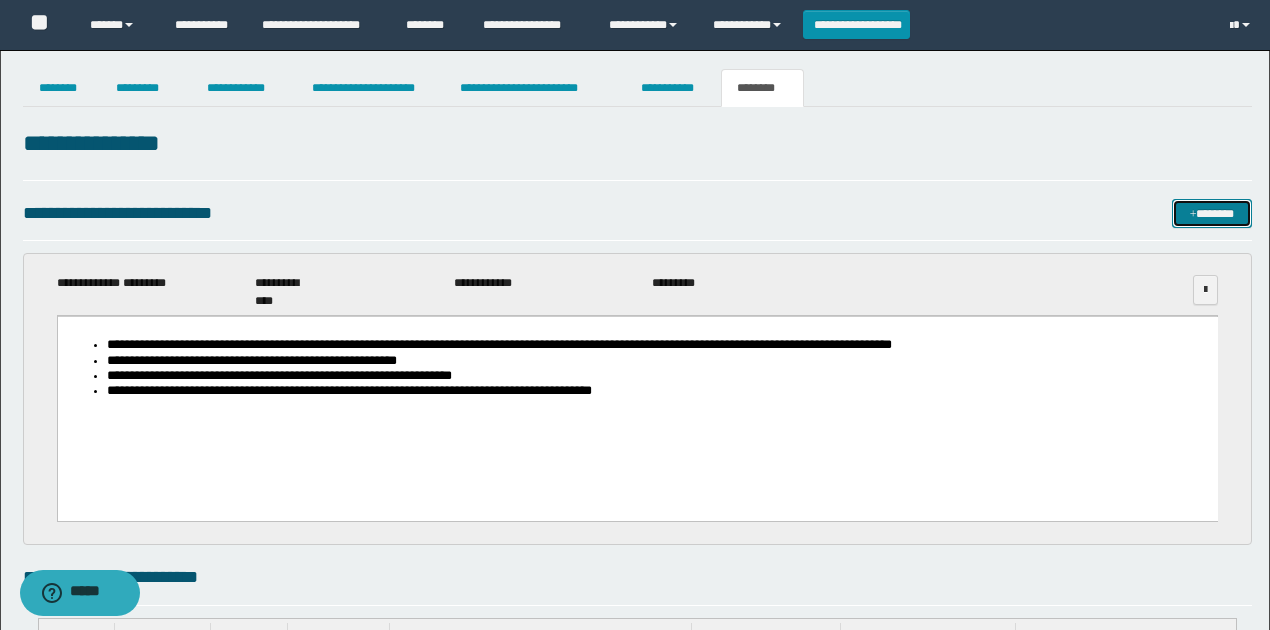 click on "*******" at bounding box center [1211, 213] 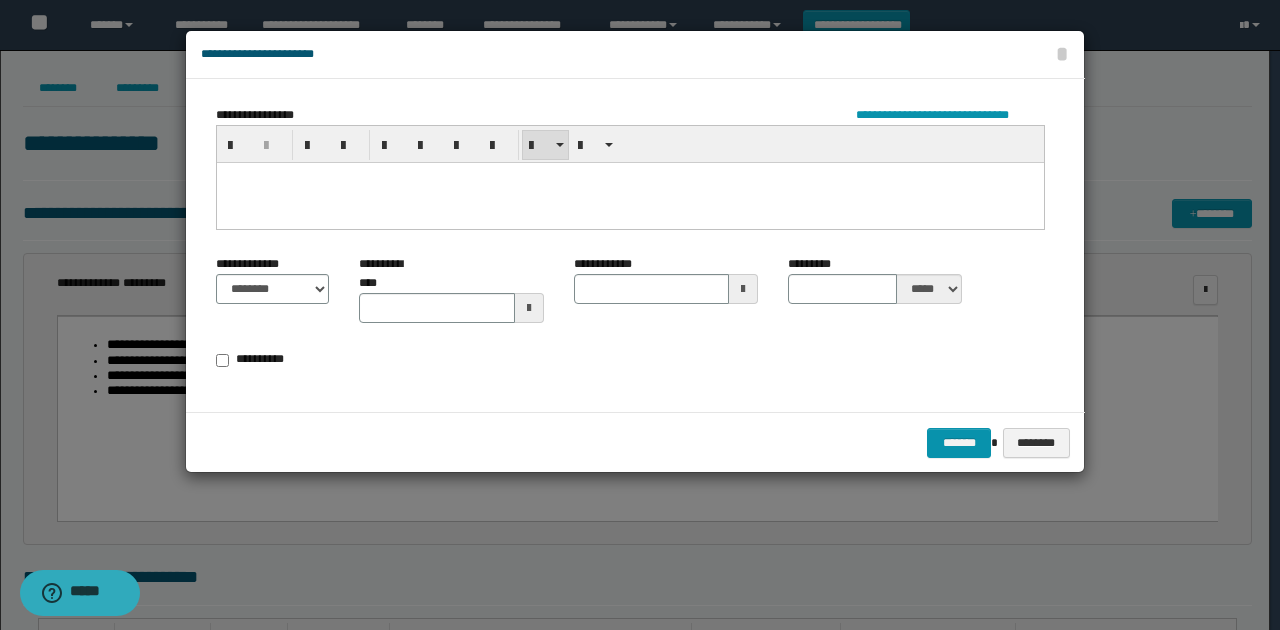 click at bounding box center [630, 202] 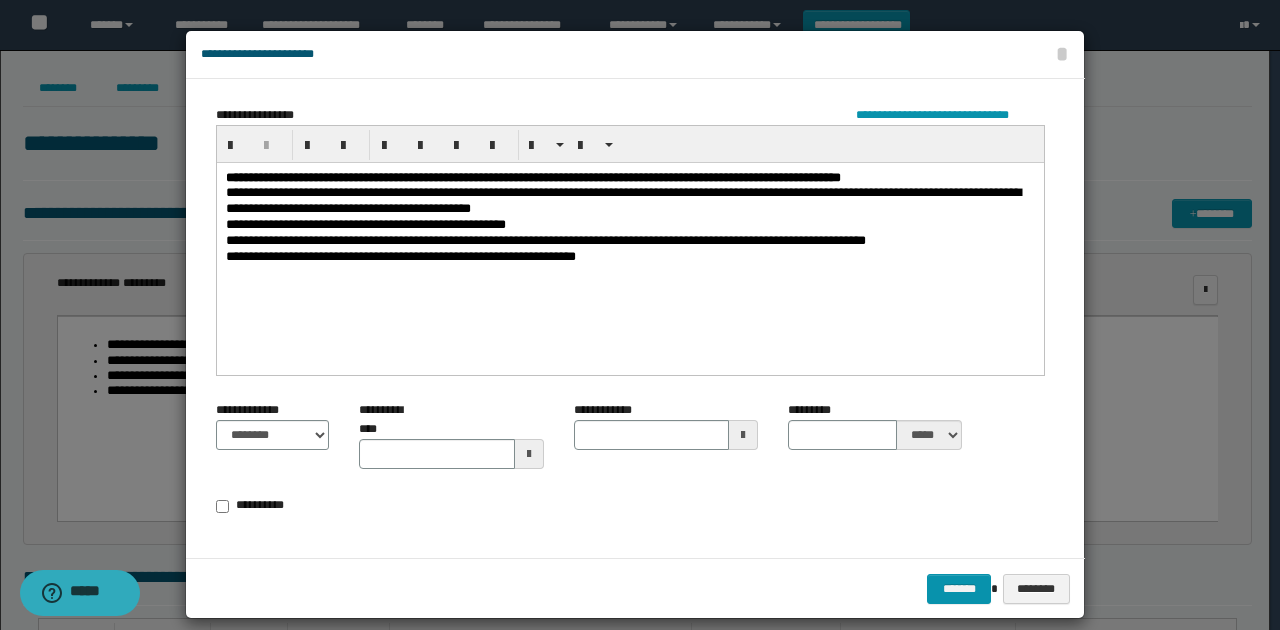 click at bounding box center [529, 454] 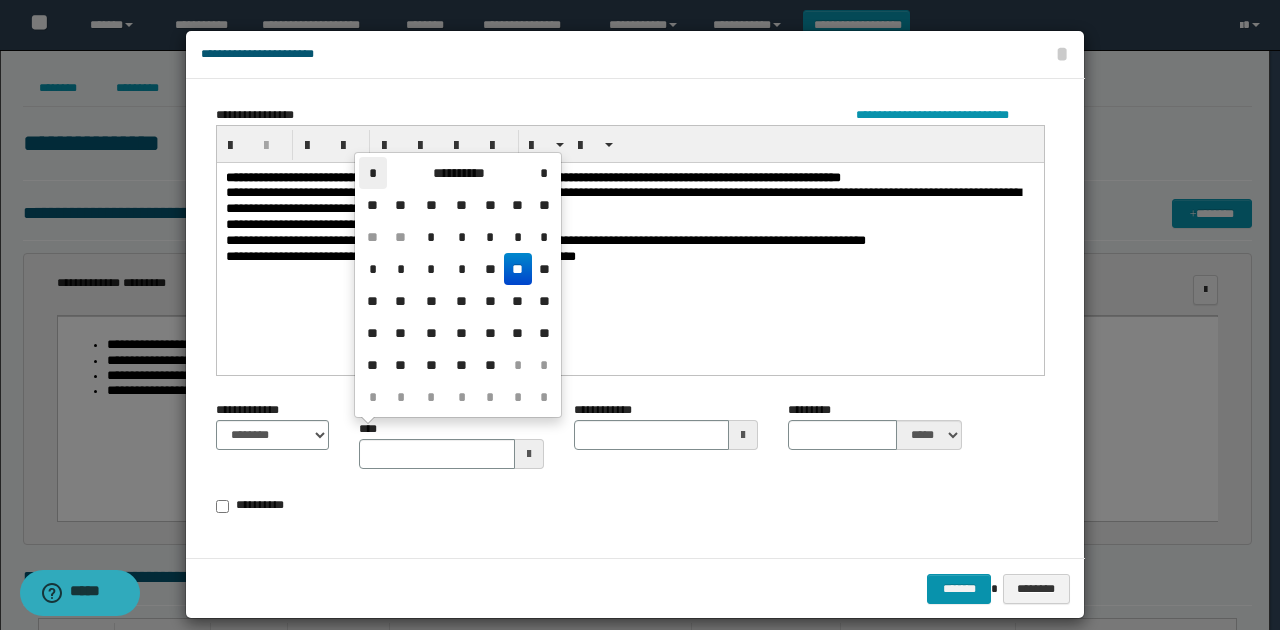 click on "*" at bounding box center [373, 173] 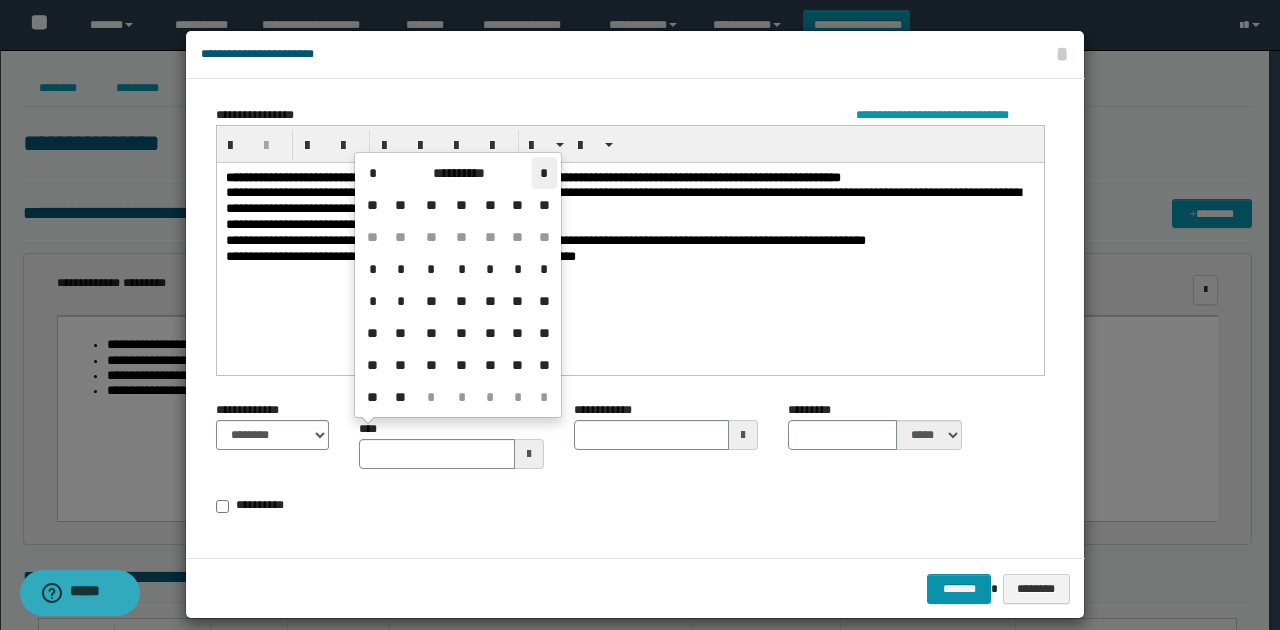 click on "*" at bounding box center [544, 173] 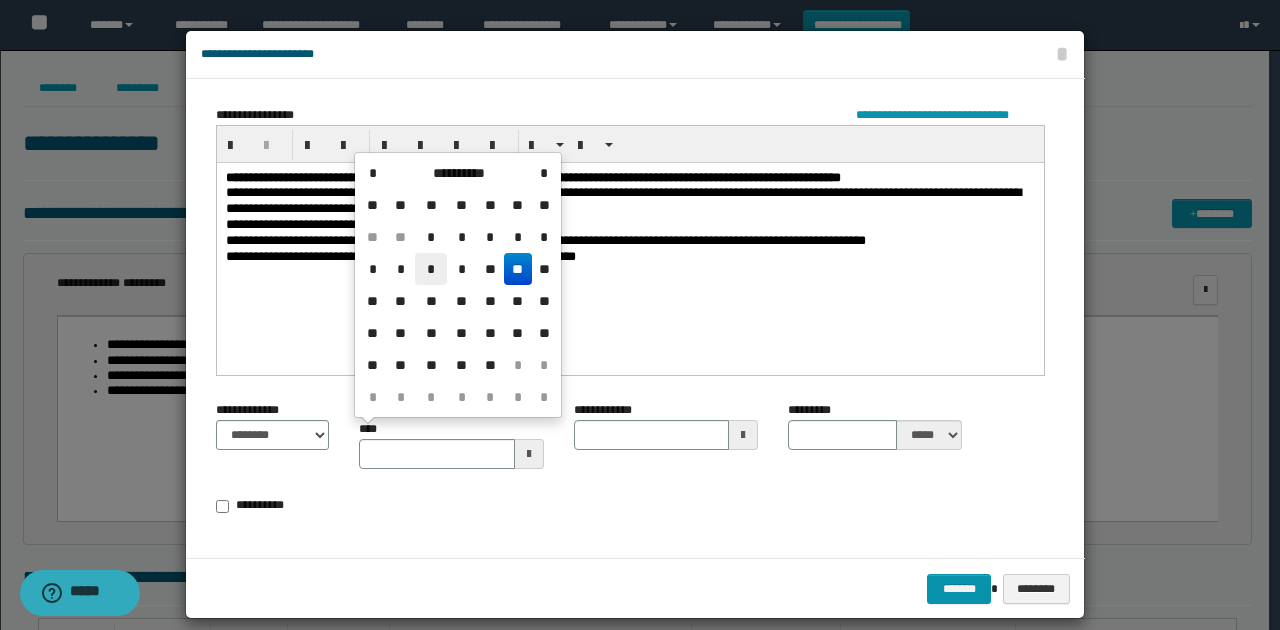 click on "*" at bounding box center [431, 269] 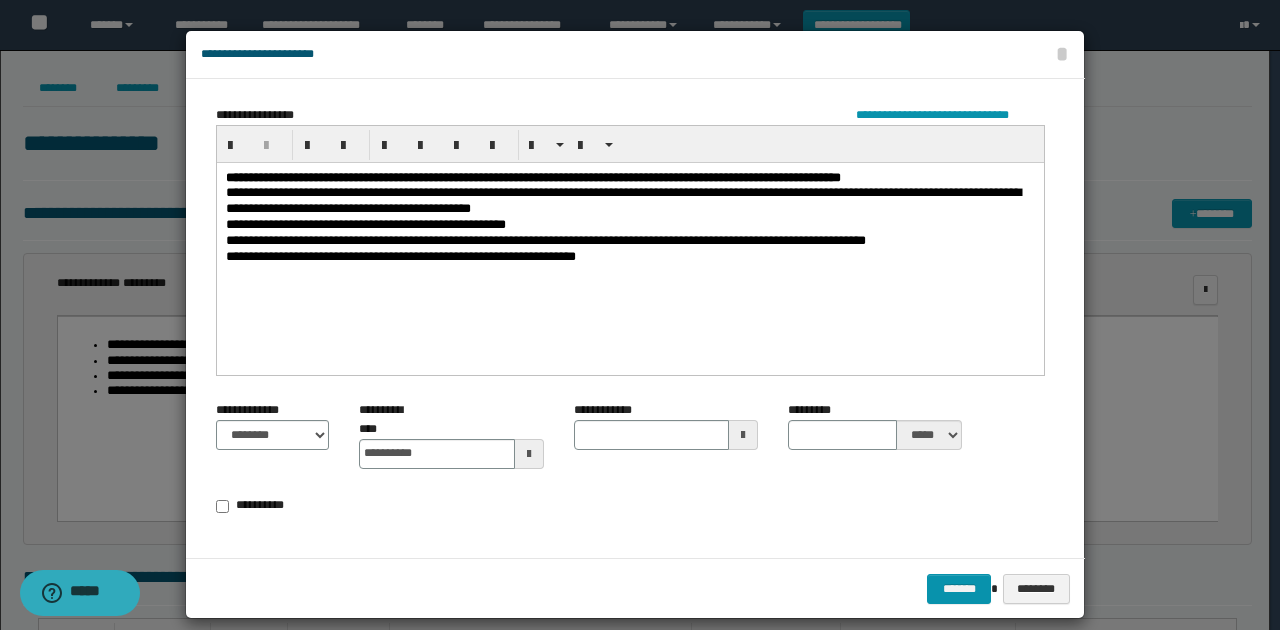 click at bounding box center [743, 435] 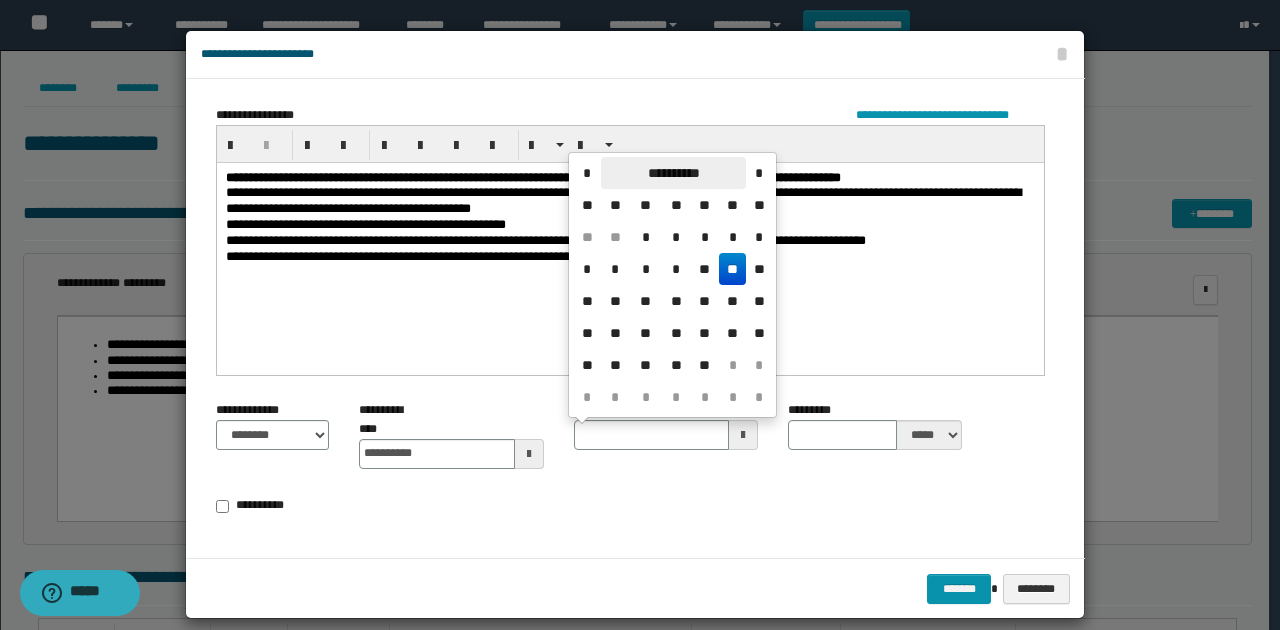 click on "**********" at bounding box center (673, 173) 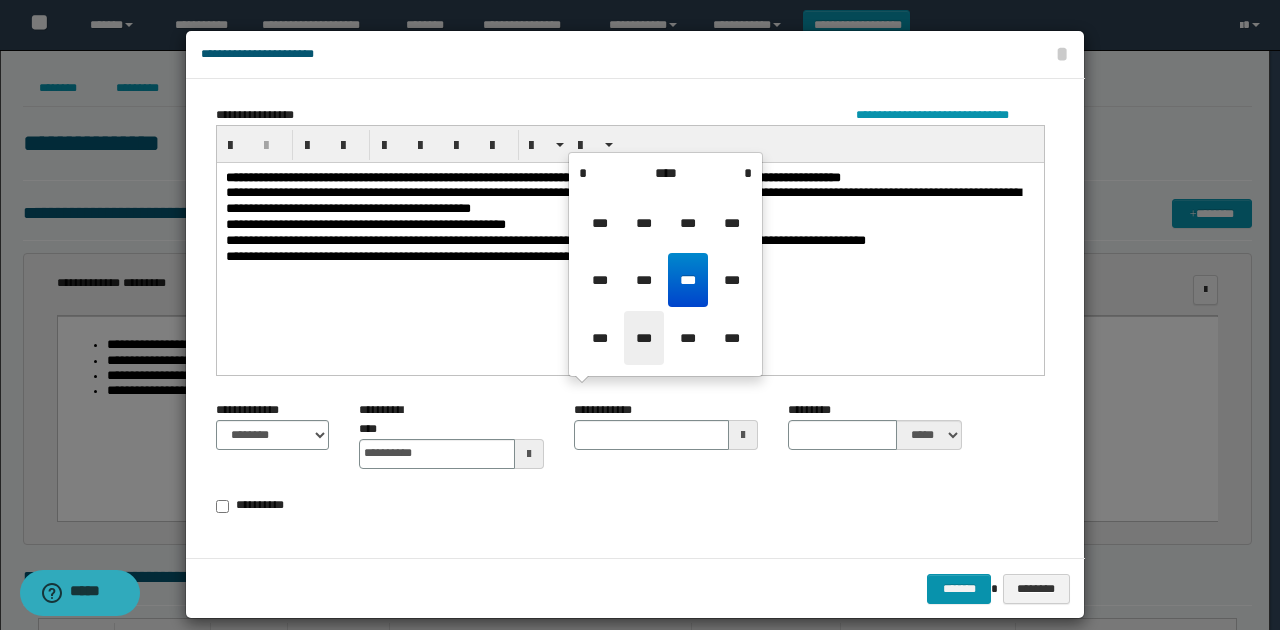 click on "***" at bounding box center (644, 338) 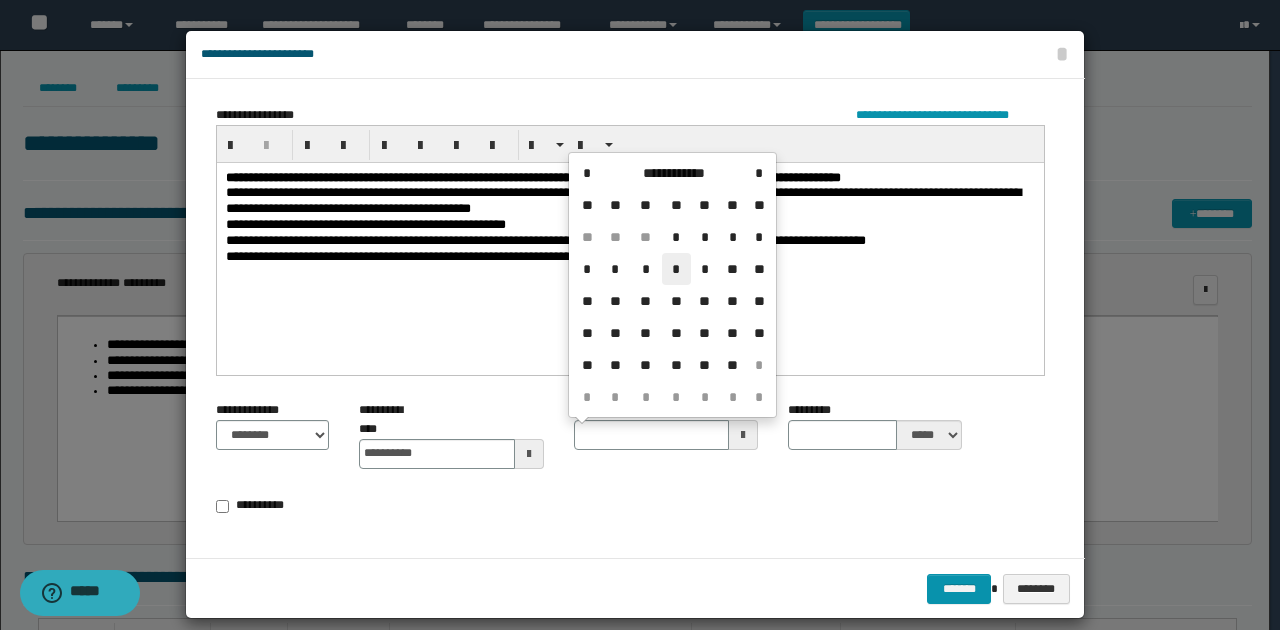 click on "*" at bounding box center [676, 269] 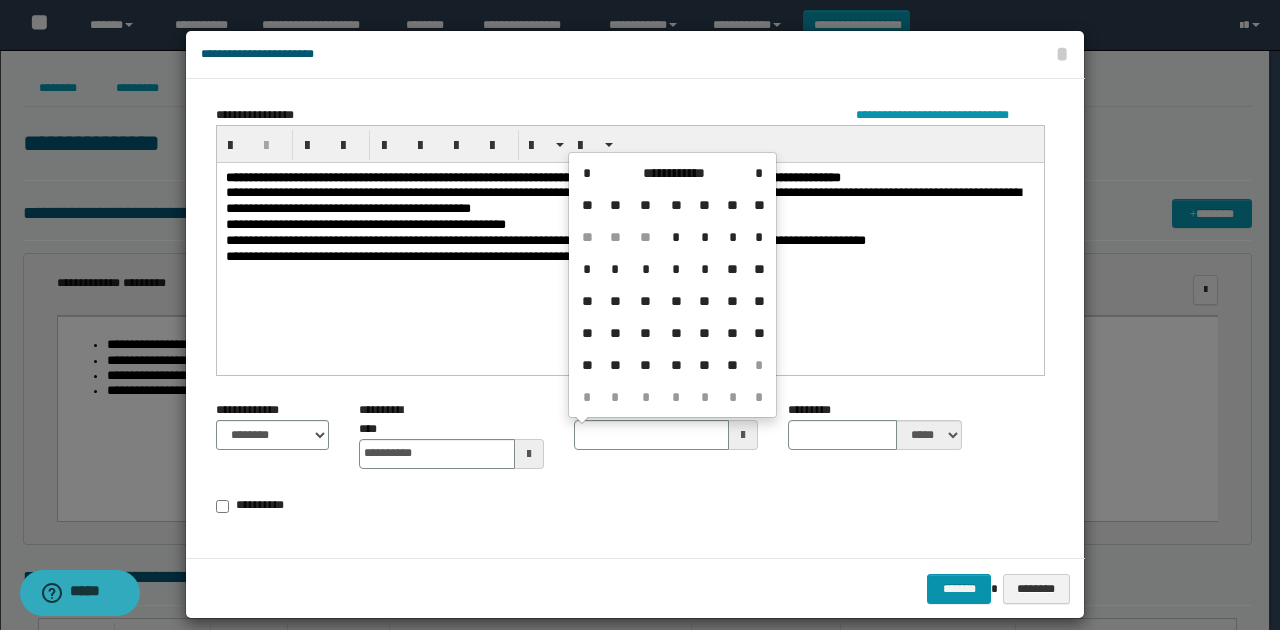 type on "**********" 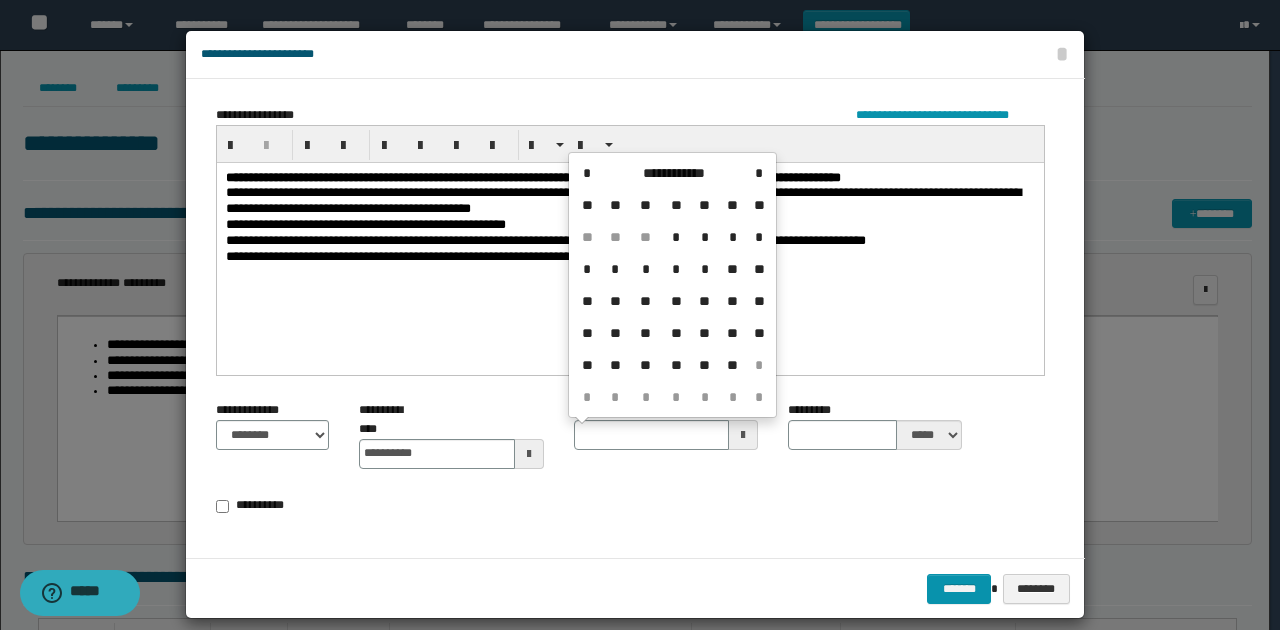 type on "*" 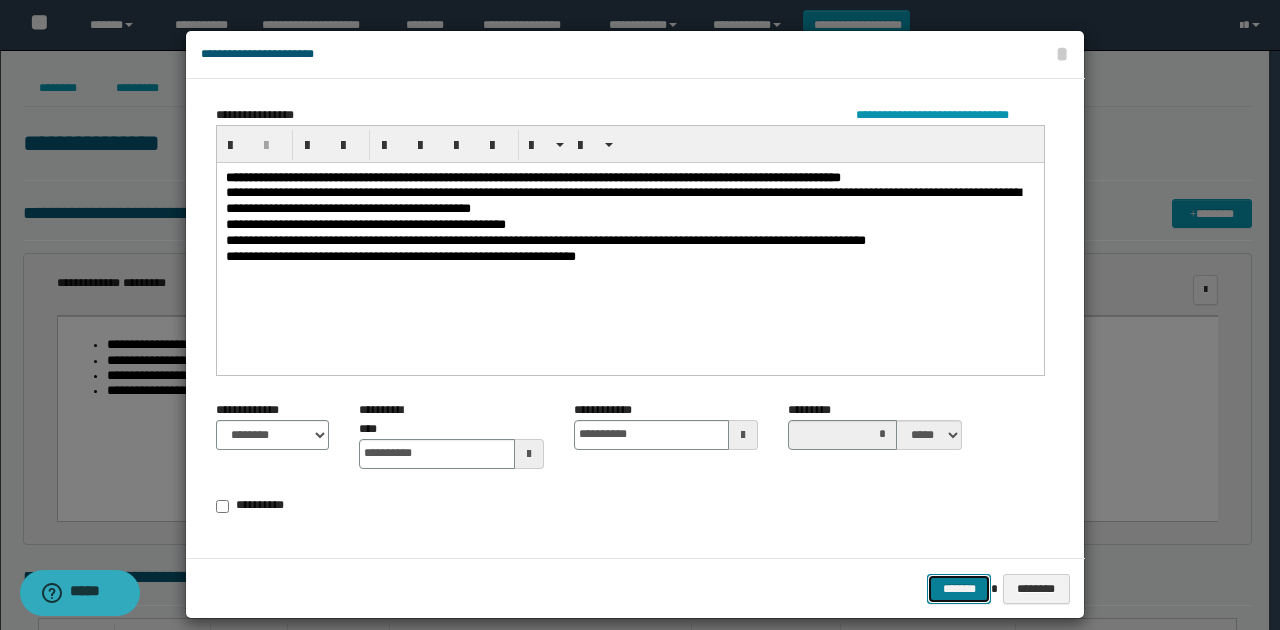 click on "*******" at bounding box center [959, 588] 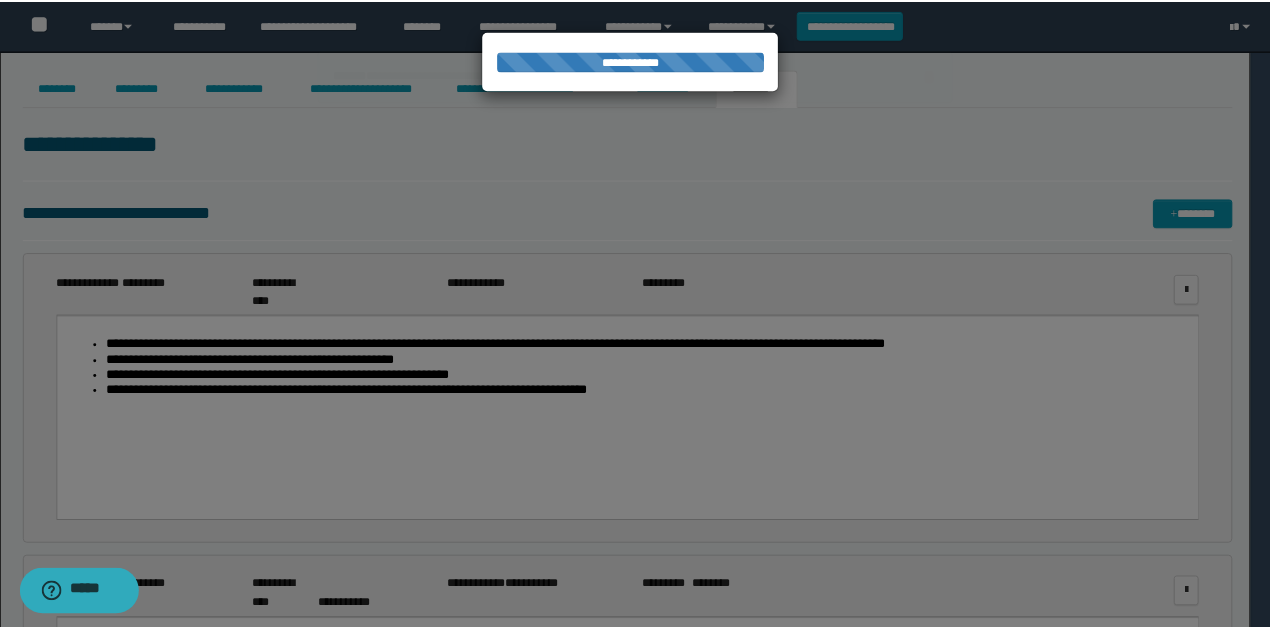 scroll, scrollTop: 0, scrollLeft: 0, axis: both 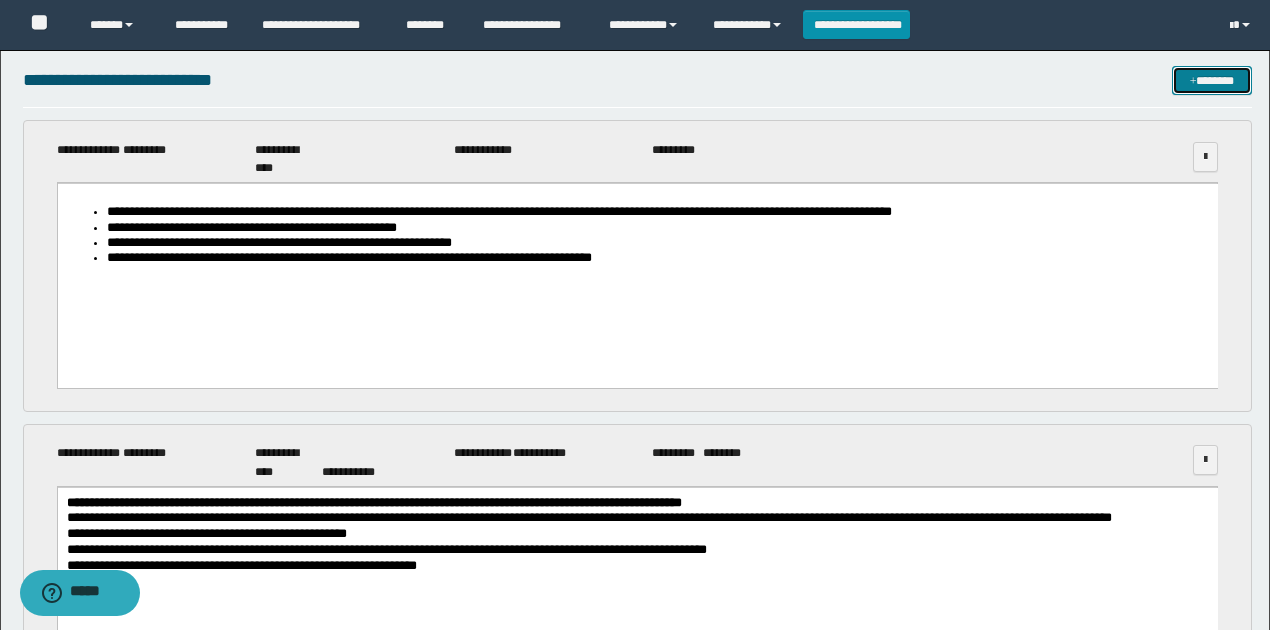 click on "*******" at bounding box center (1211, 80) 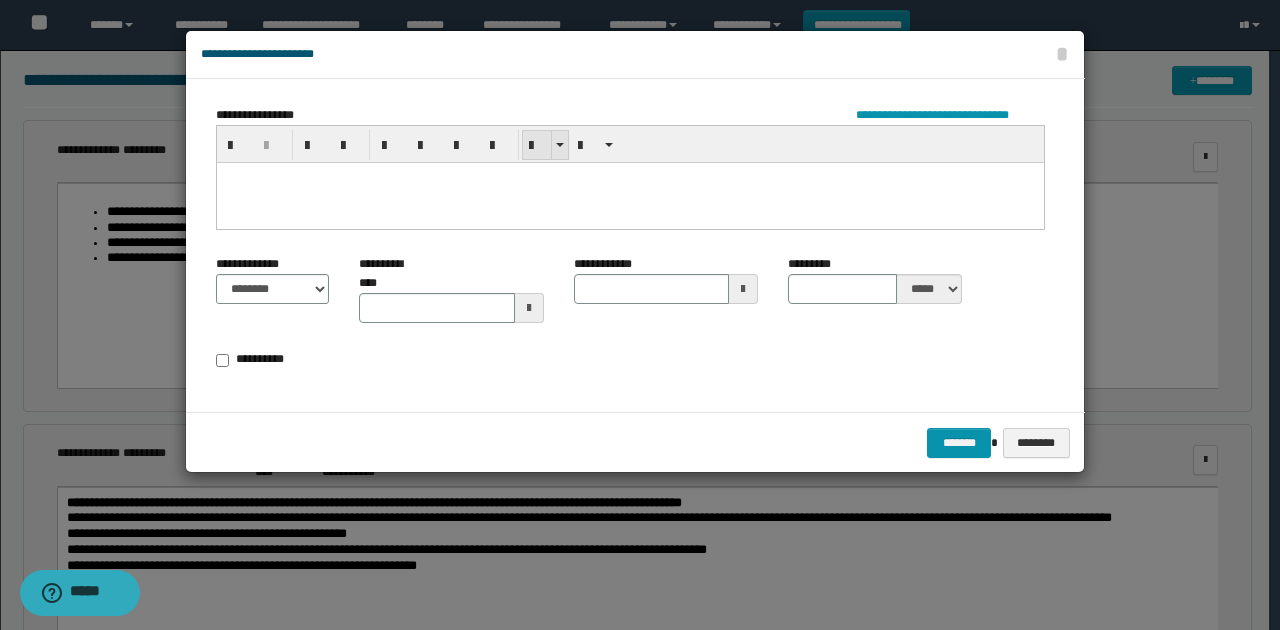 click at bounding box center [537, 146] 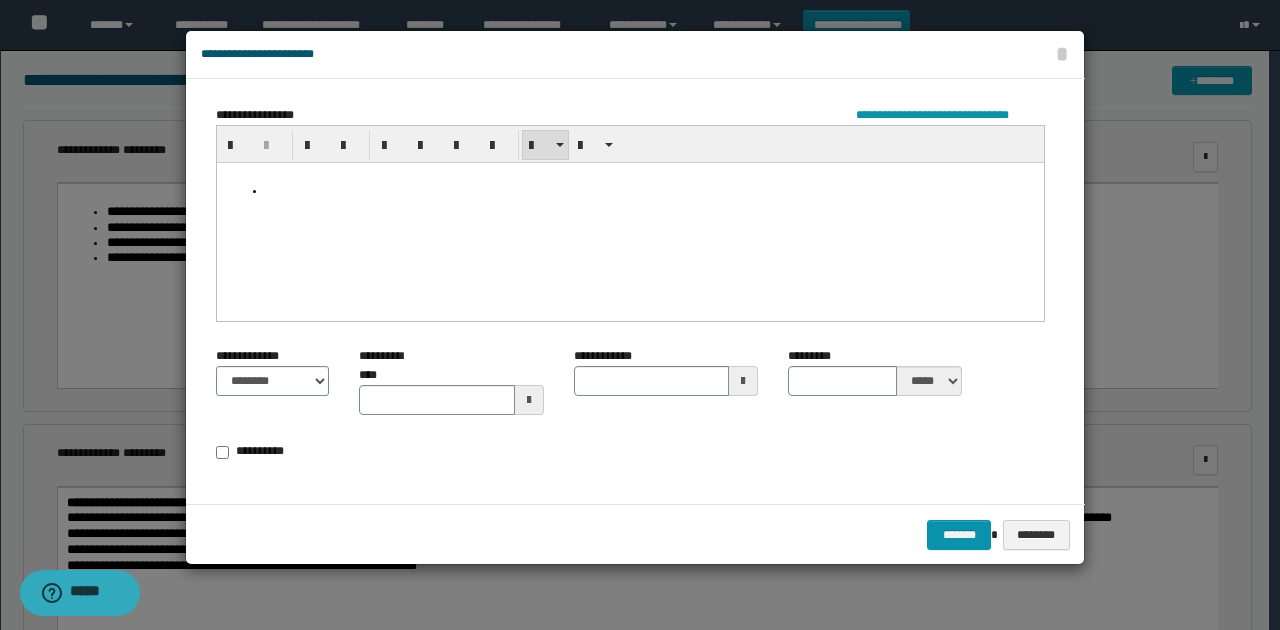 type 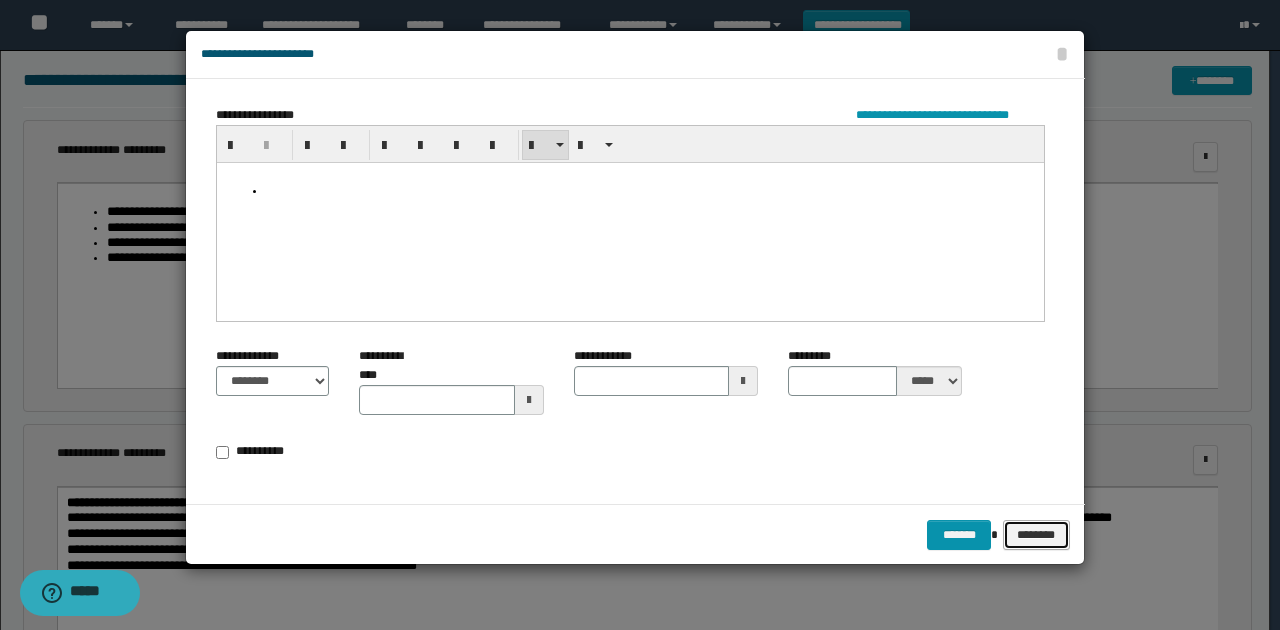 click on "********" at bounding box center [1036, 534] 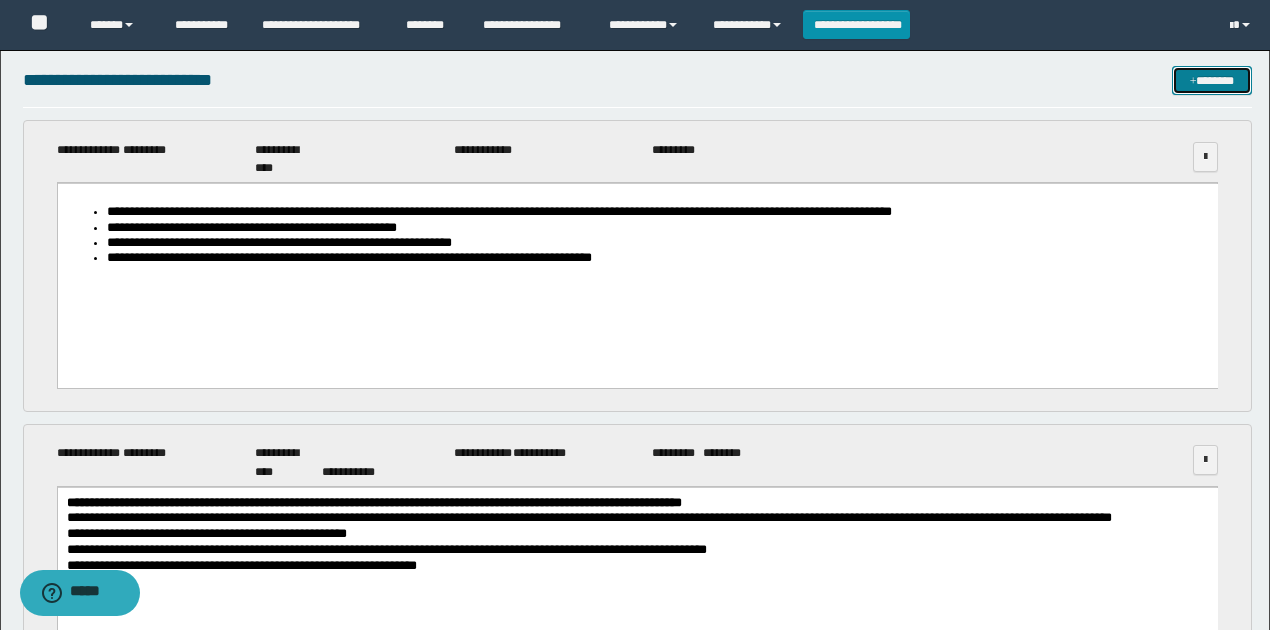 scroll, scrollTop: 0, scrollLeft: 0, axis: both 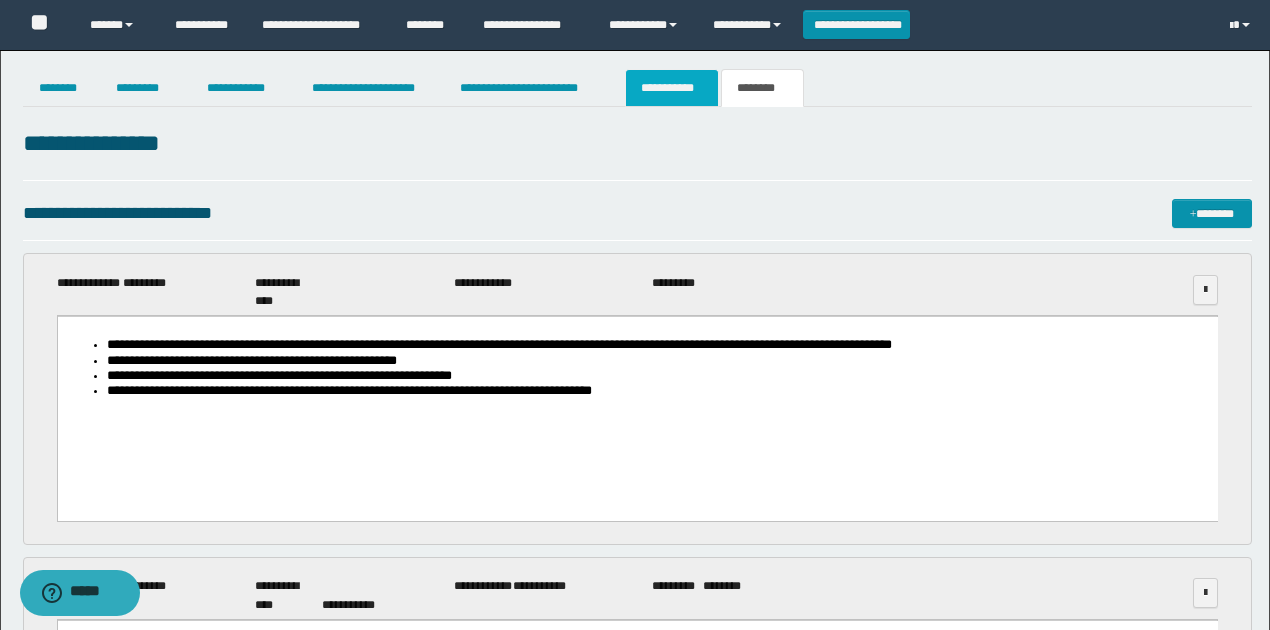 click on "**********" at bounding box center [672, 88] 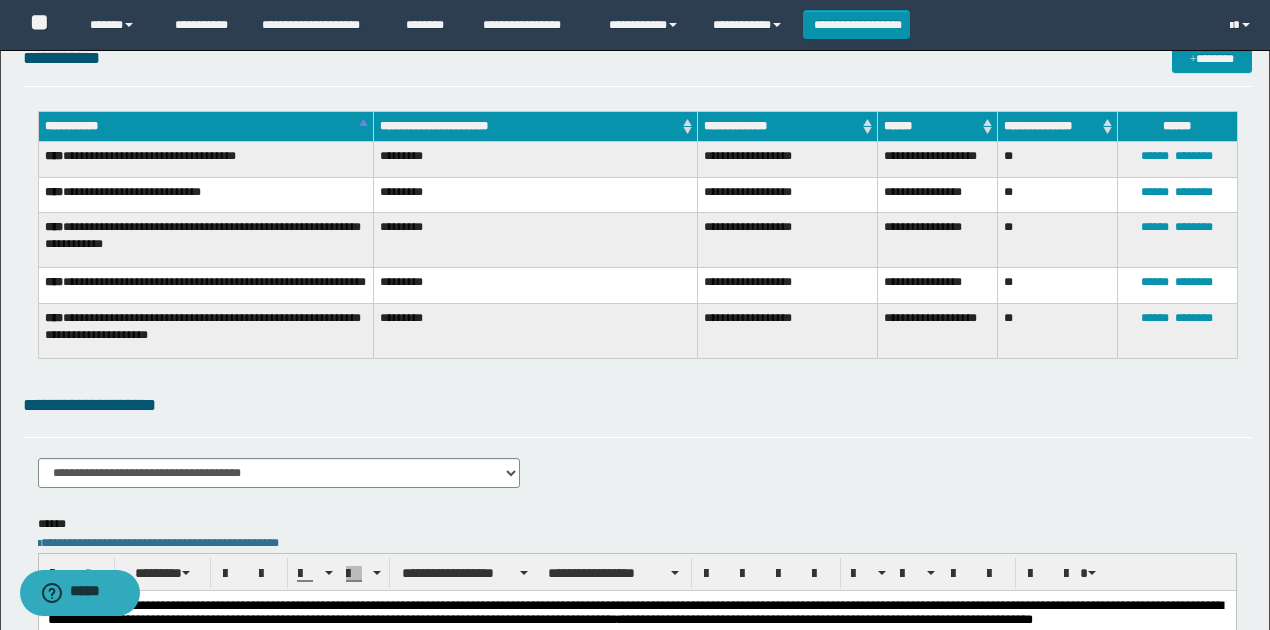 scroll, scrollTop: 0, scrollLeft: 0, axis: both 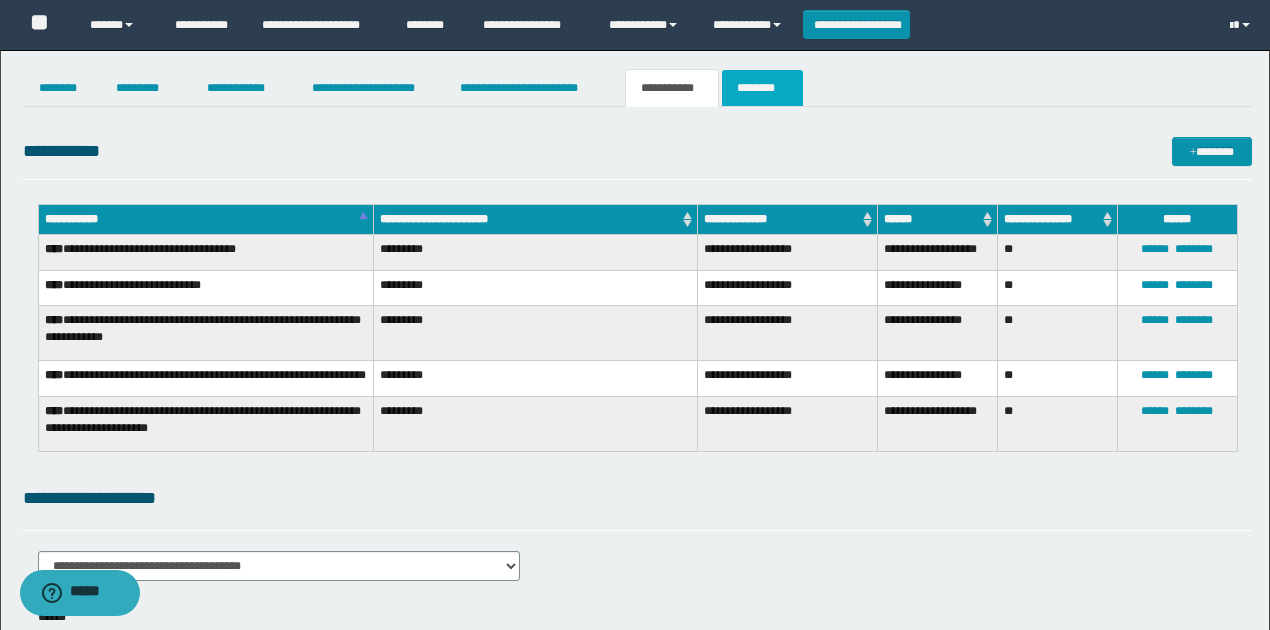 click on "********" at bounding box center (762, 88) 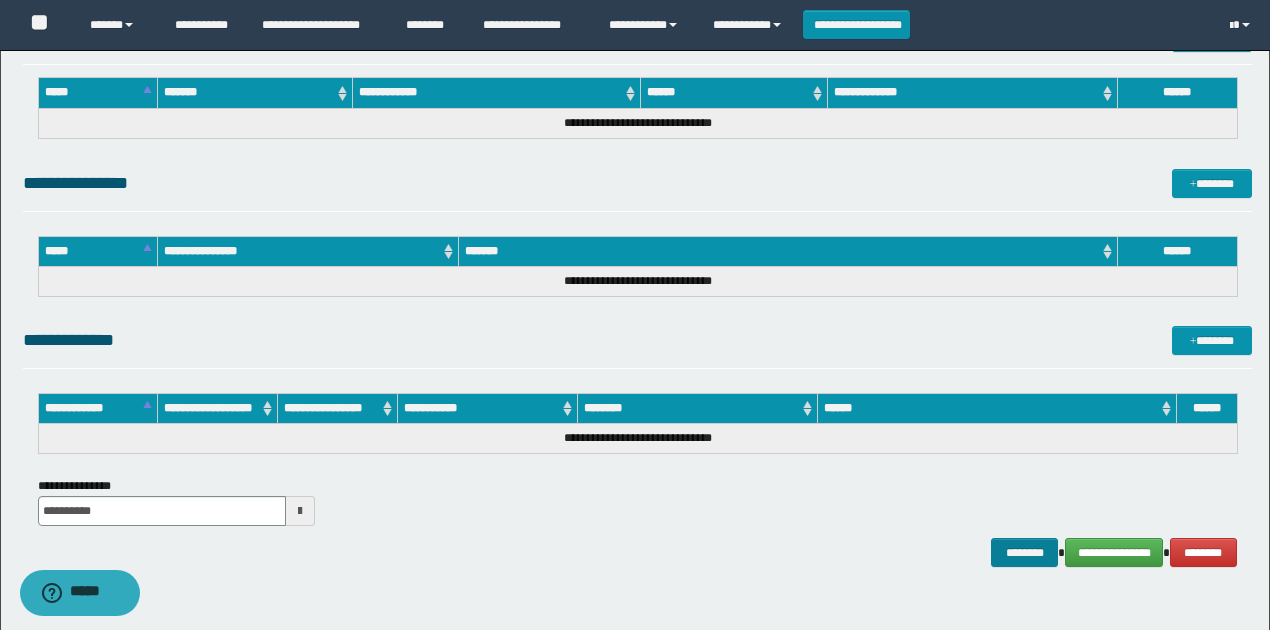 scroll, scrollTop: 1952, scrollLeft: 0, axis: vertical 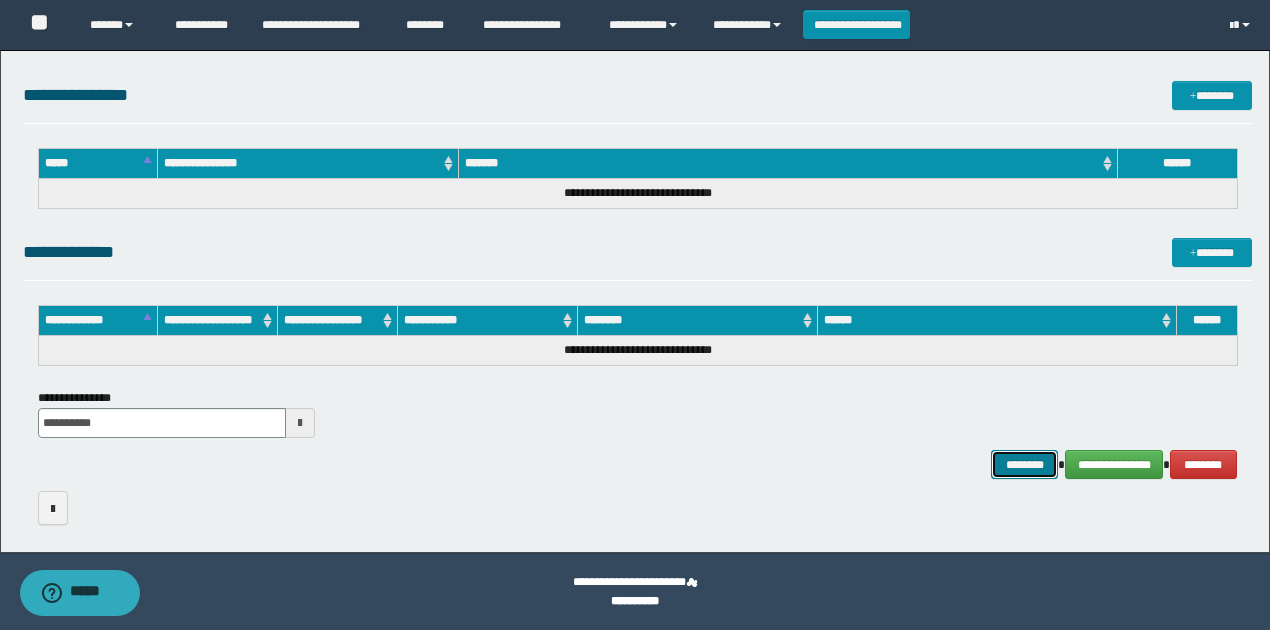 click on "********" at bounding box center (1024, 464) 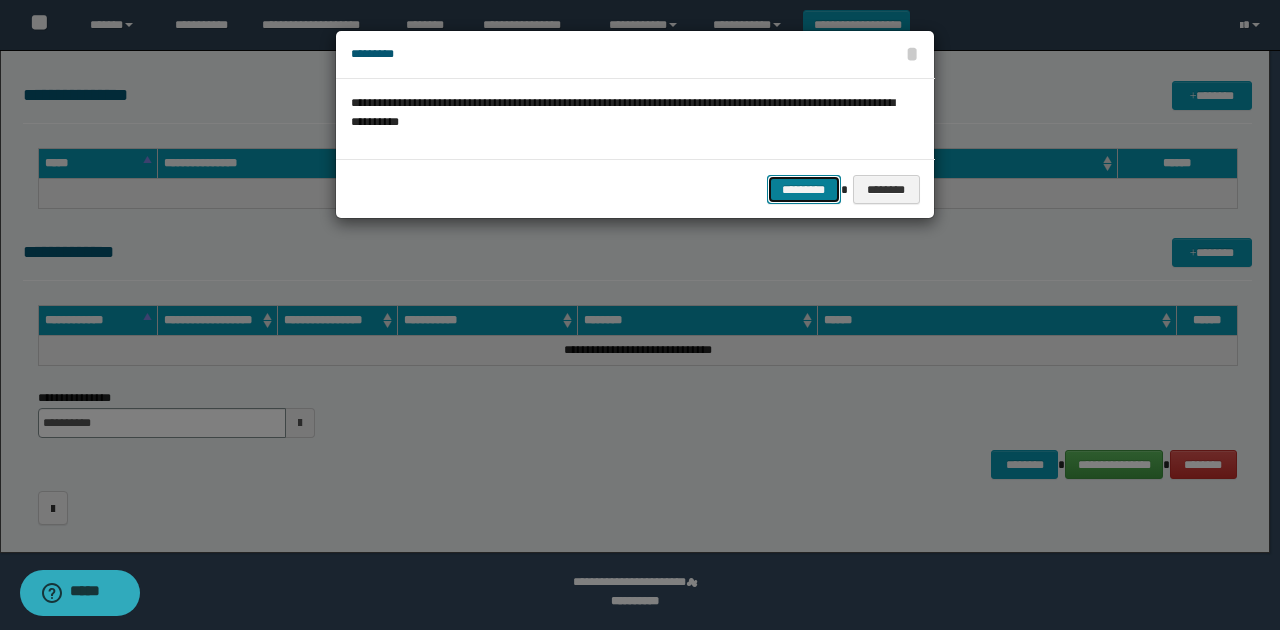 click on "*********" at bounding box center [804, 189] 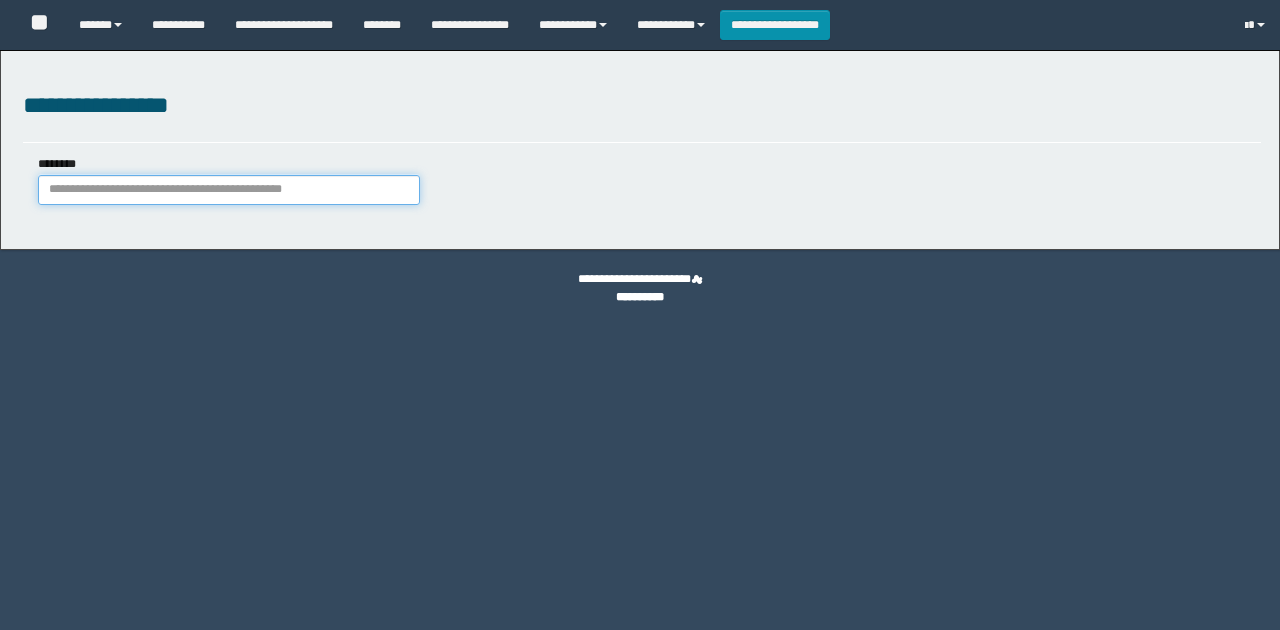 click on "********" at bounding box center [229, 190] 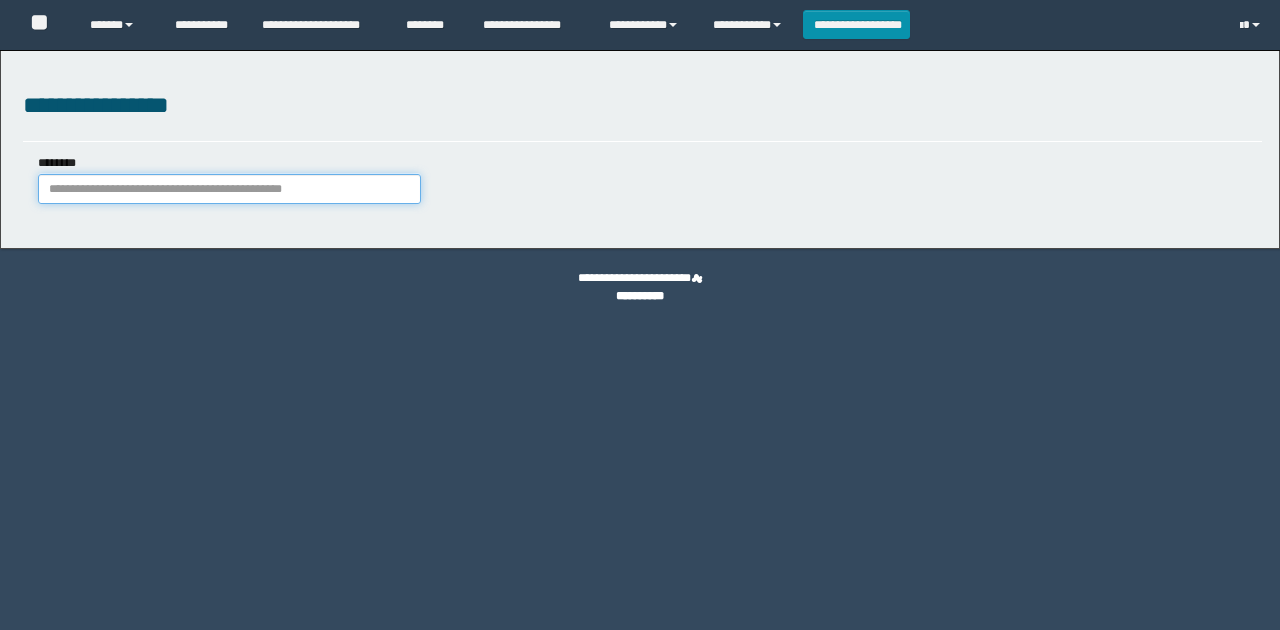 scroll, scrollTop: 0, scrollLeft: 0, axis: both 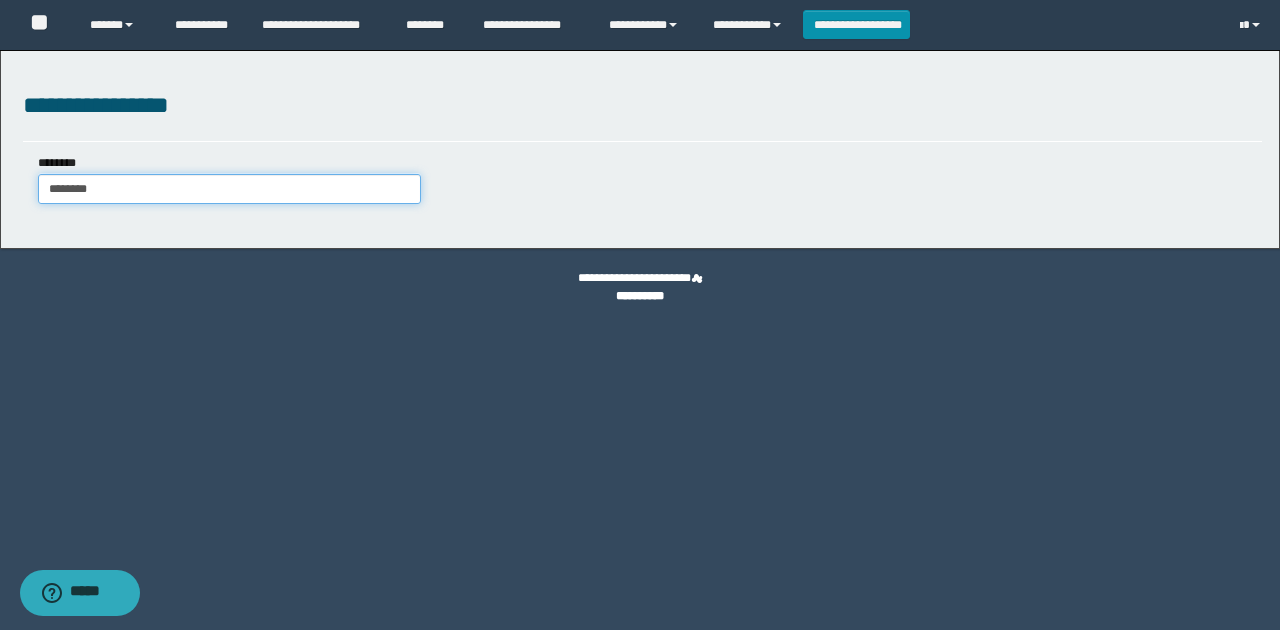 type on "********" 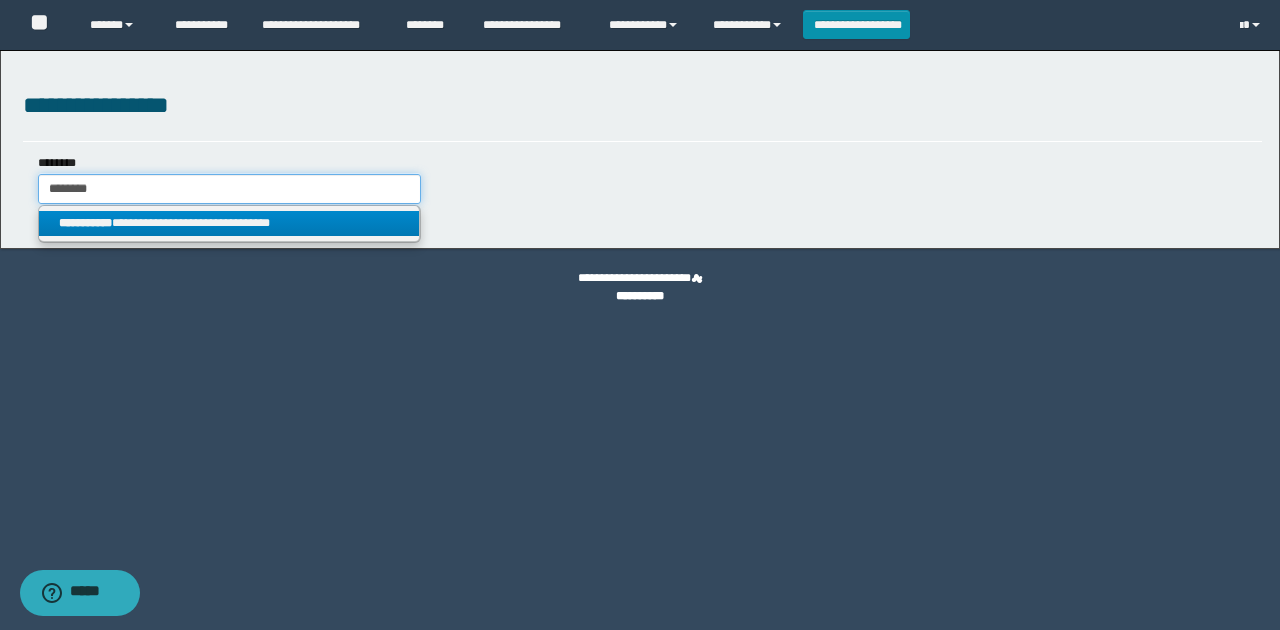 type on "********" 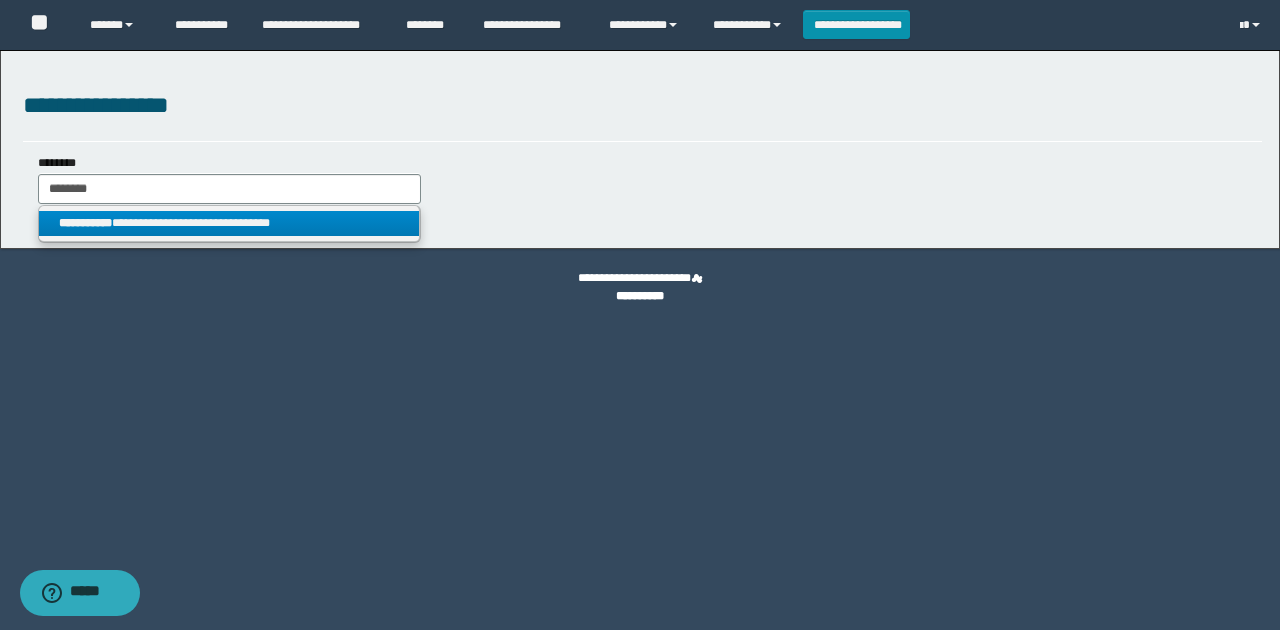 click on "**********" at bounding box center (229, 223) 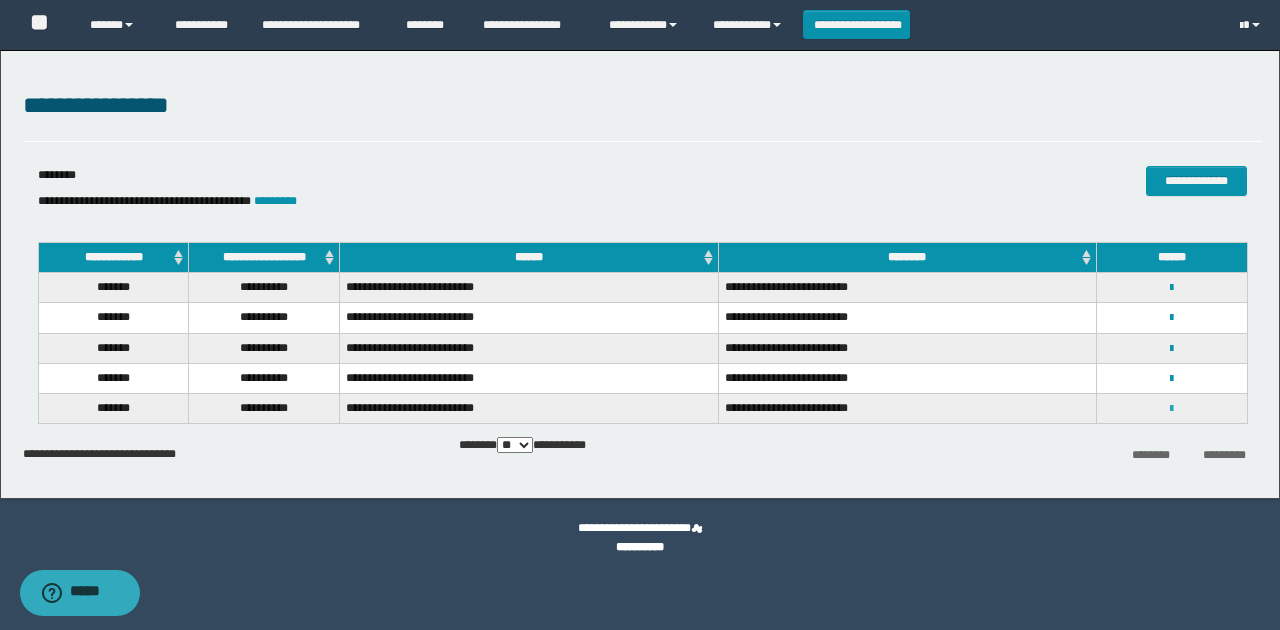 click at bounding box center (1171, 409) 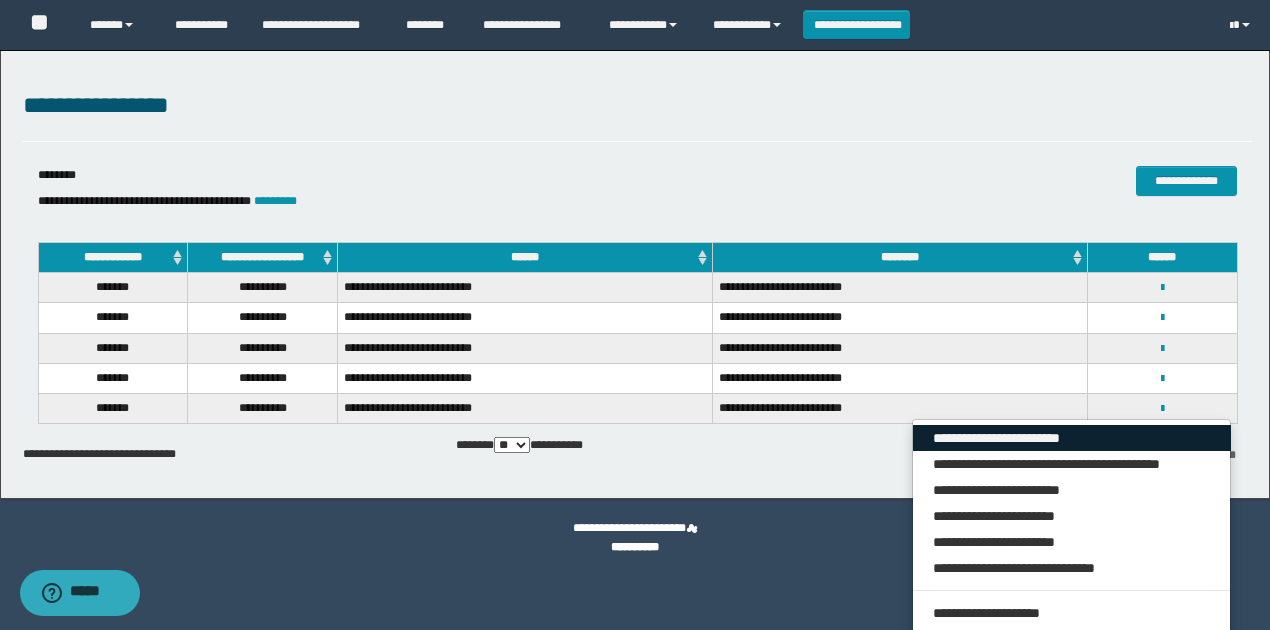 click on "**********" at bounding box center [1072, 438] 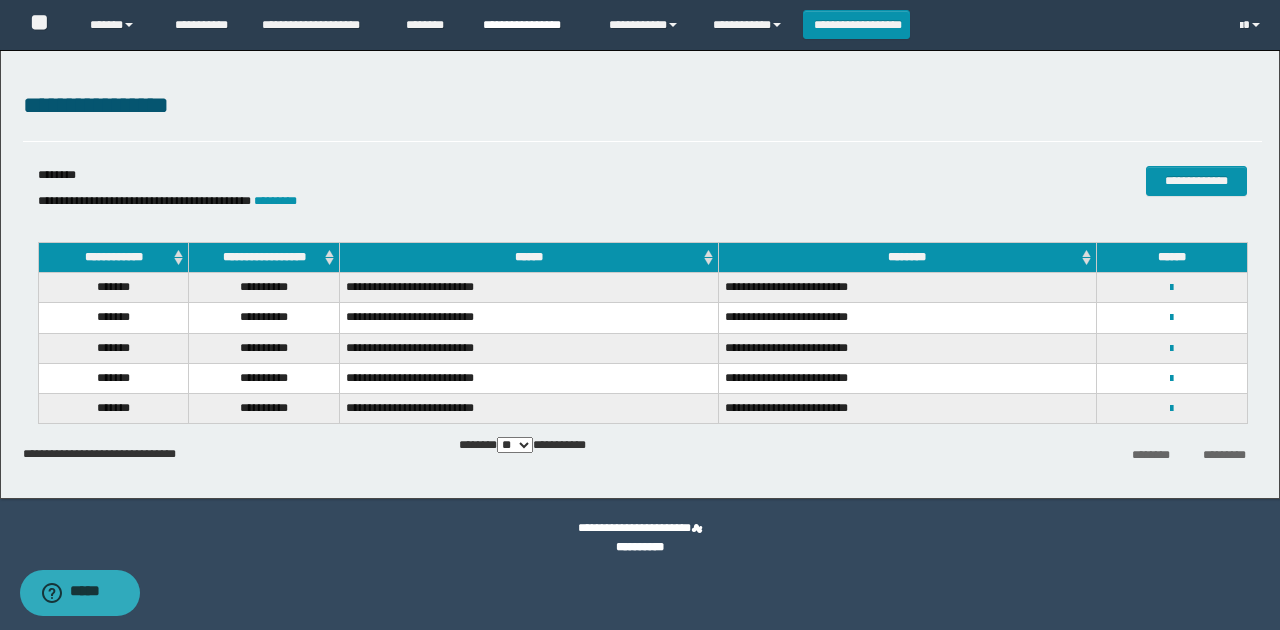 click on "**********" at bounding box center [531, 25] 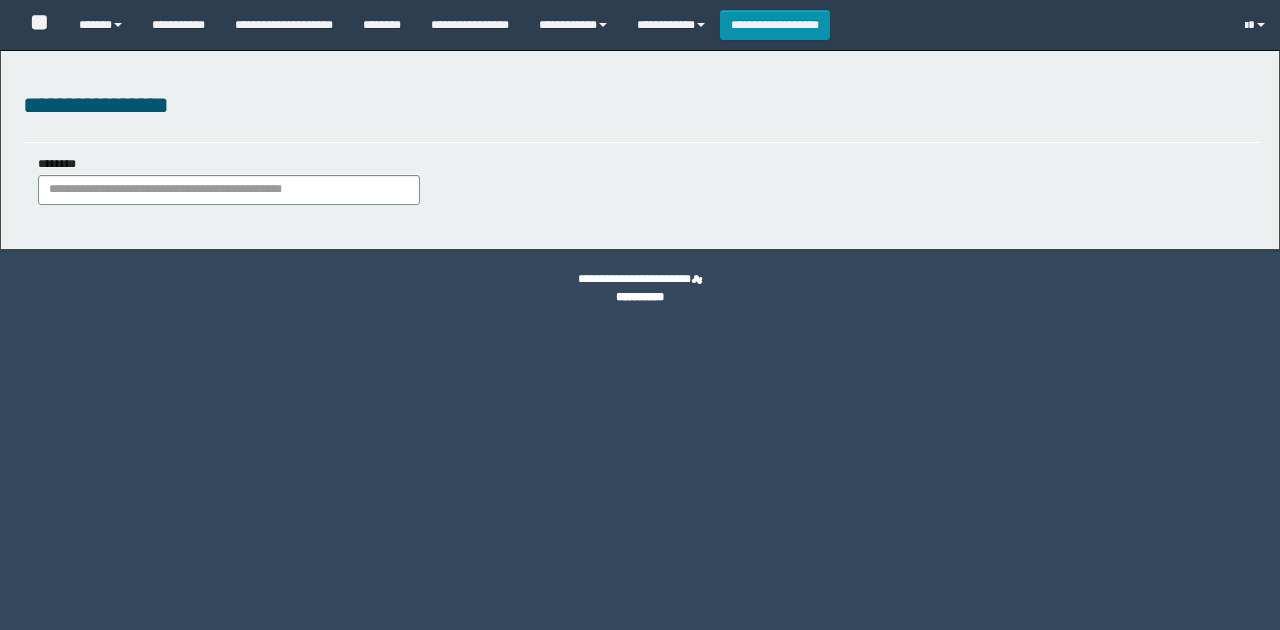 click on "********" at bounding box center (229, 190) 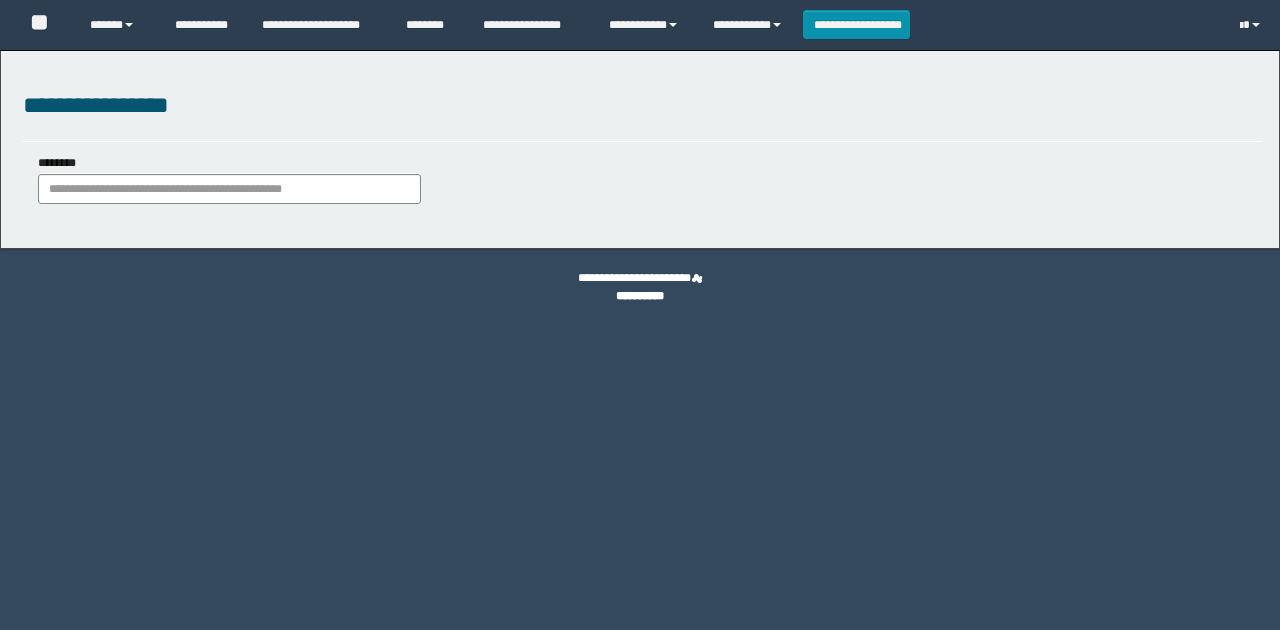 scroll, scrollTop: 0, scrollLeft: 0, axis: both 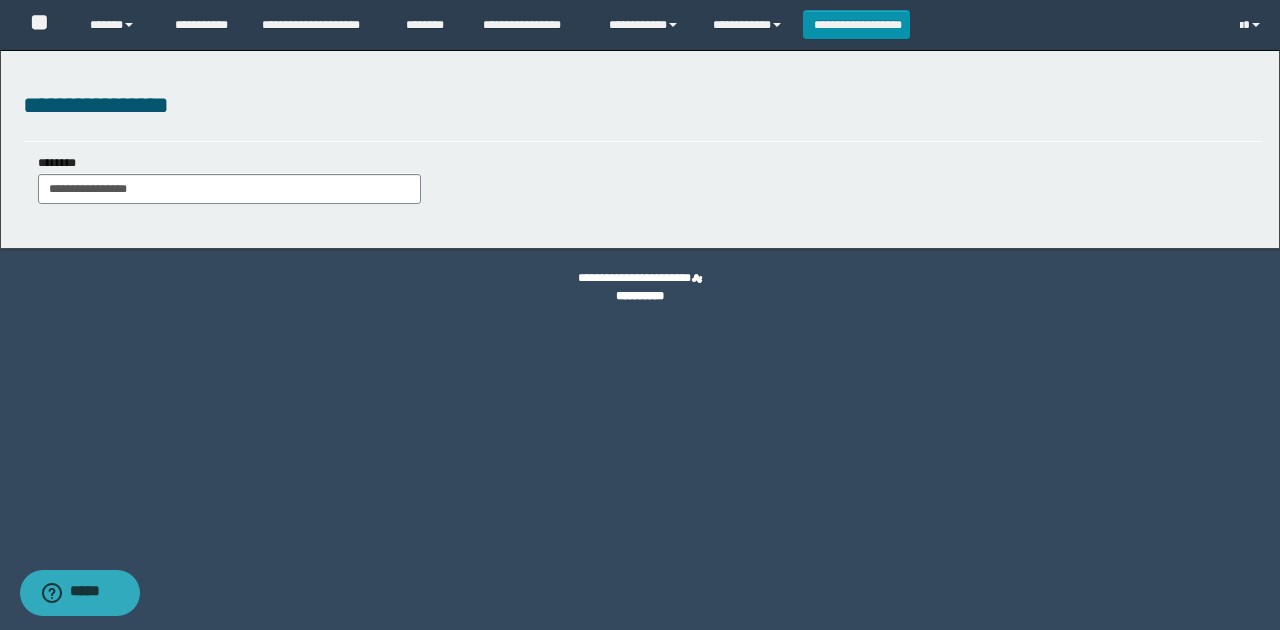 type on "**********" 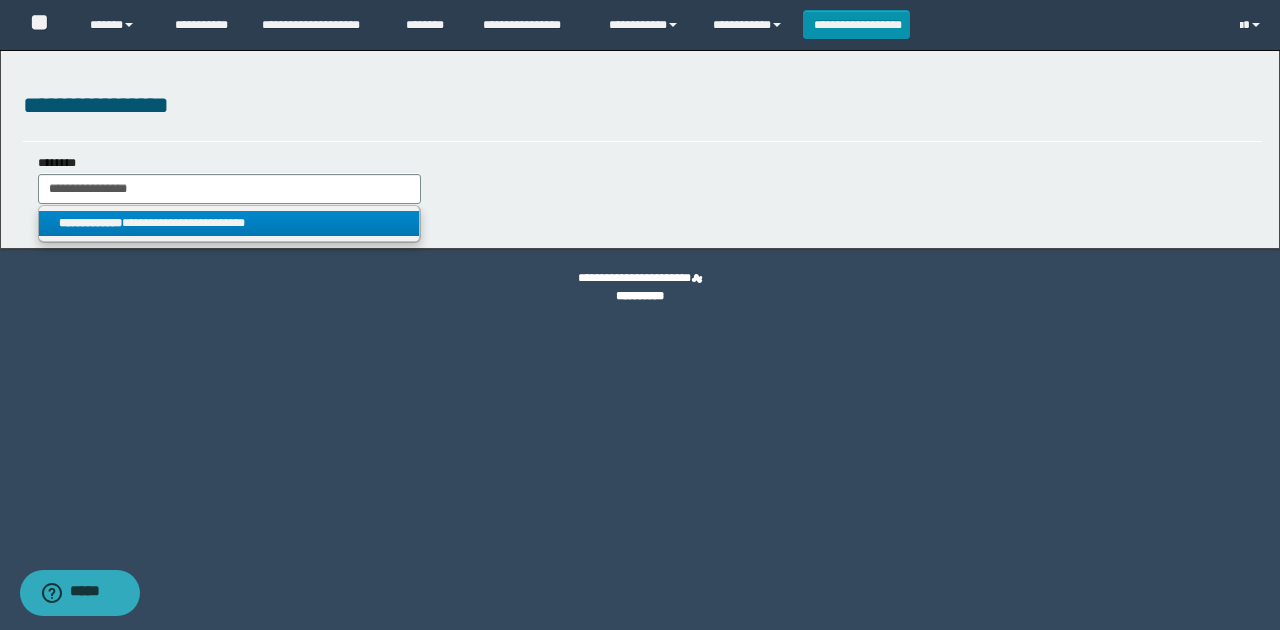 type on "**********" 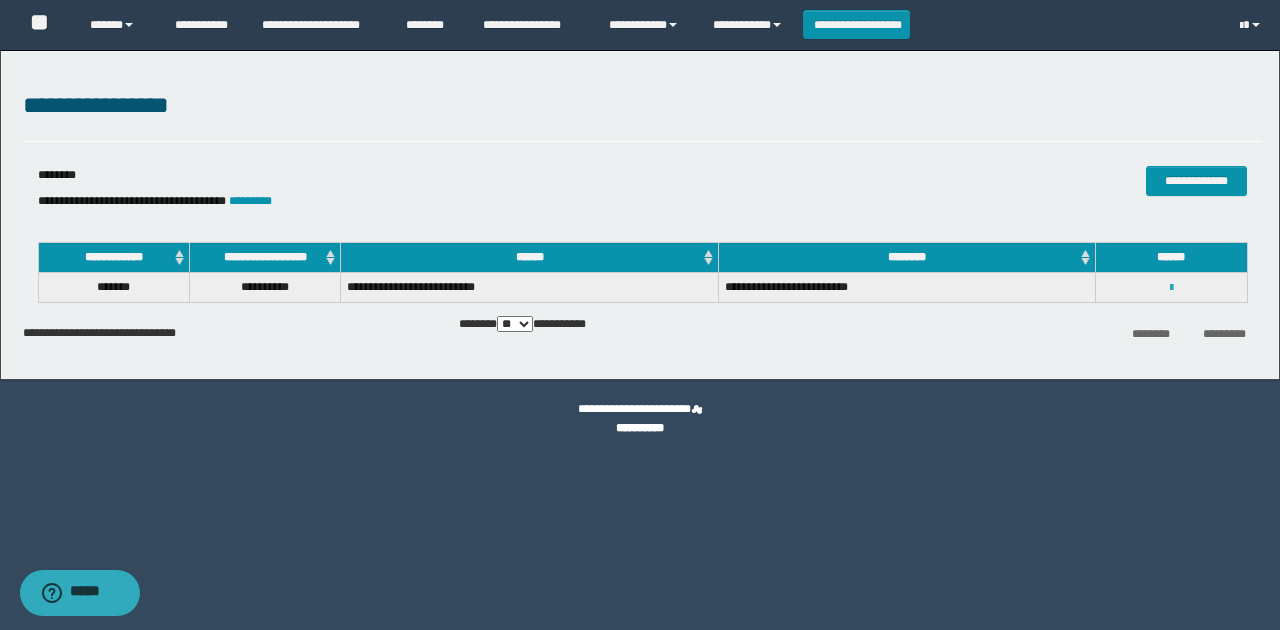 click at bounding box center [1171, 288] 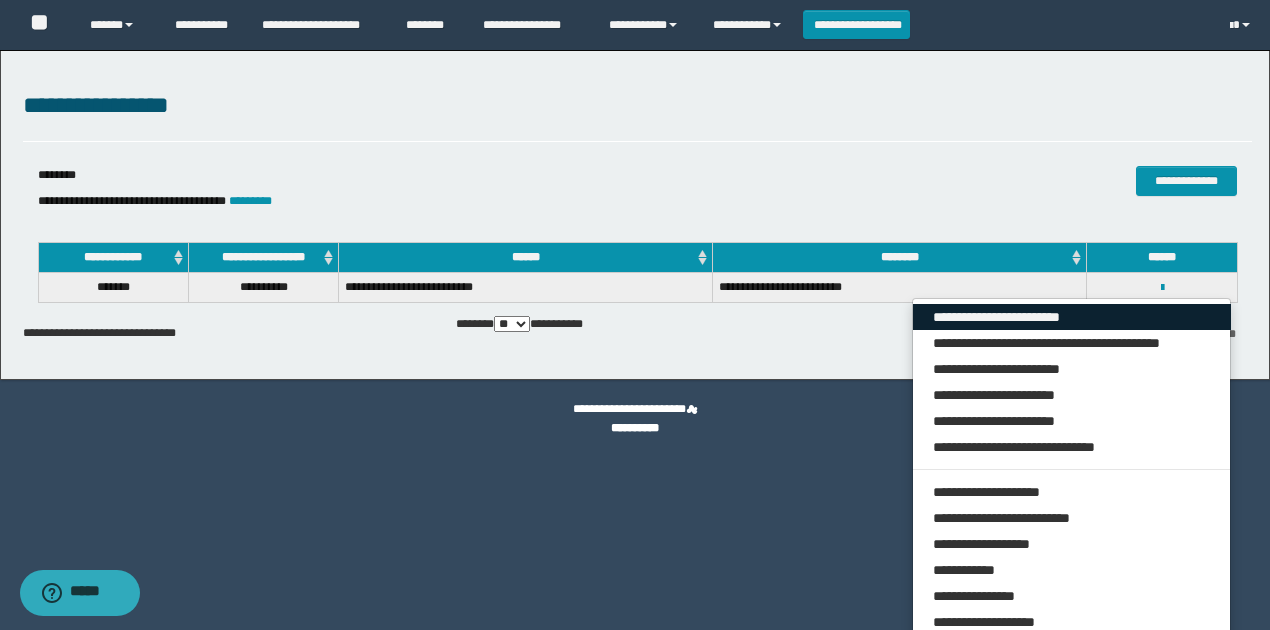 click on "**********" at bounding box center [1072, 317] 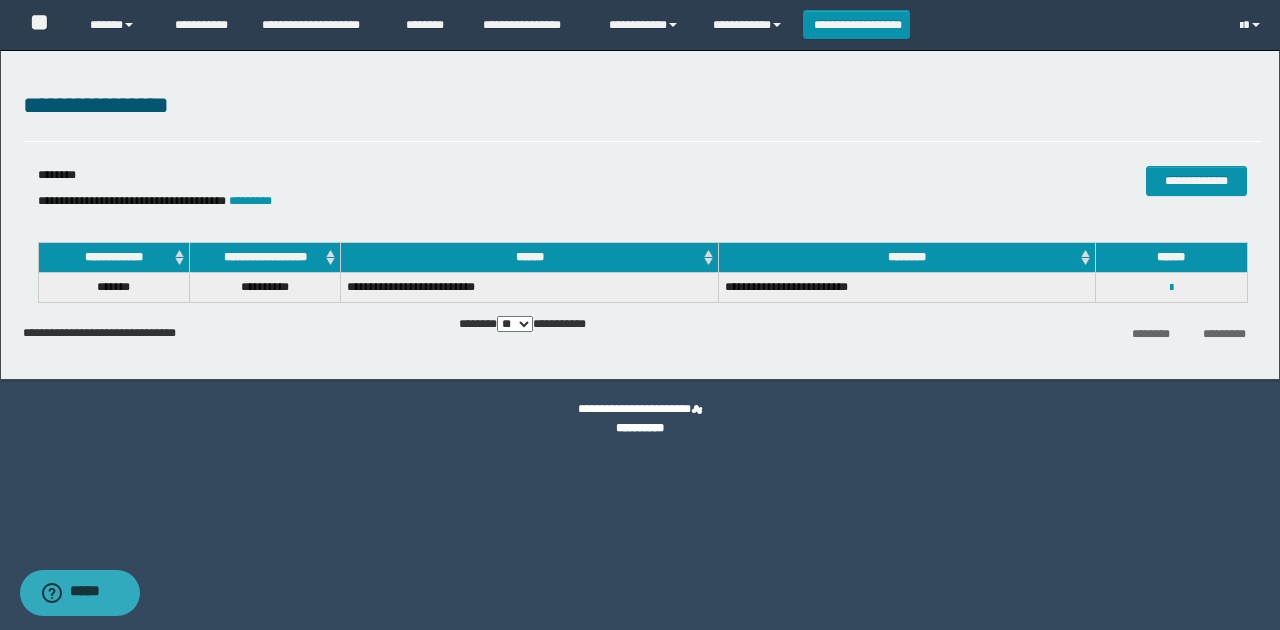 click on "**********" at bounding box center [436, 192] 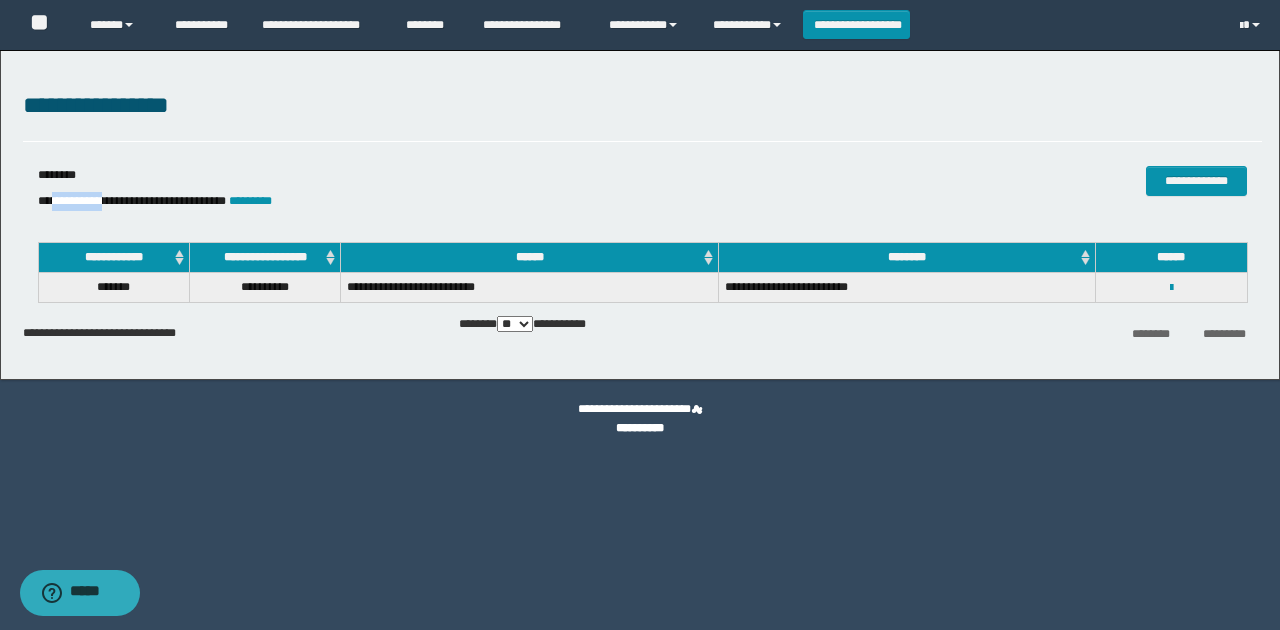 drag, startPoint x: 118, startPoint y: 202, endPoint x: 56, endPoint y: 198, distance: 62.1289 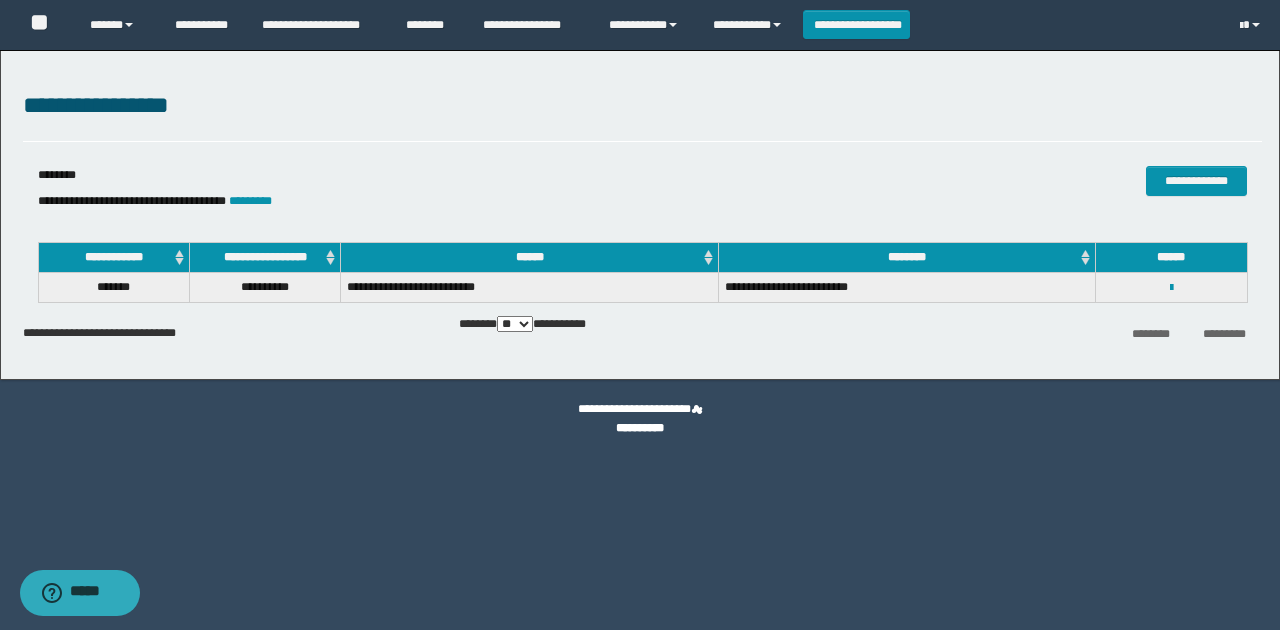 click on "**********" at bounding box center (642, 106) 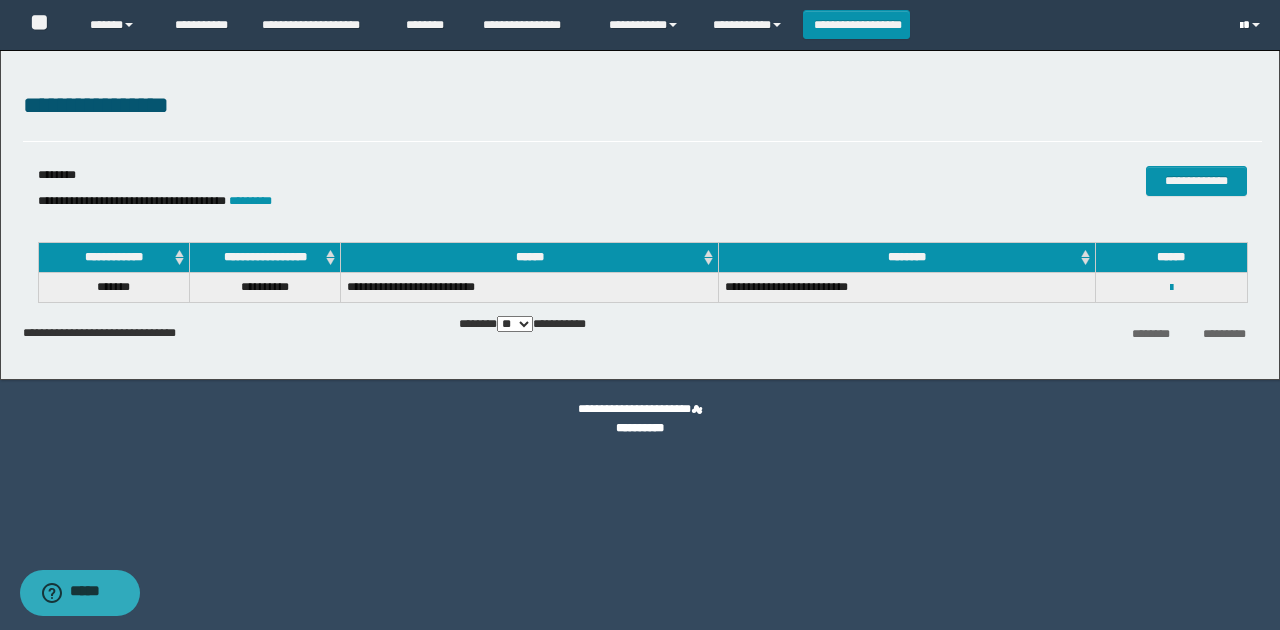 scroll, scrollTop: 0, scrollLeft: 0, axis: both 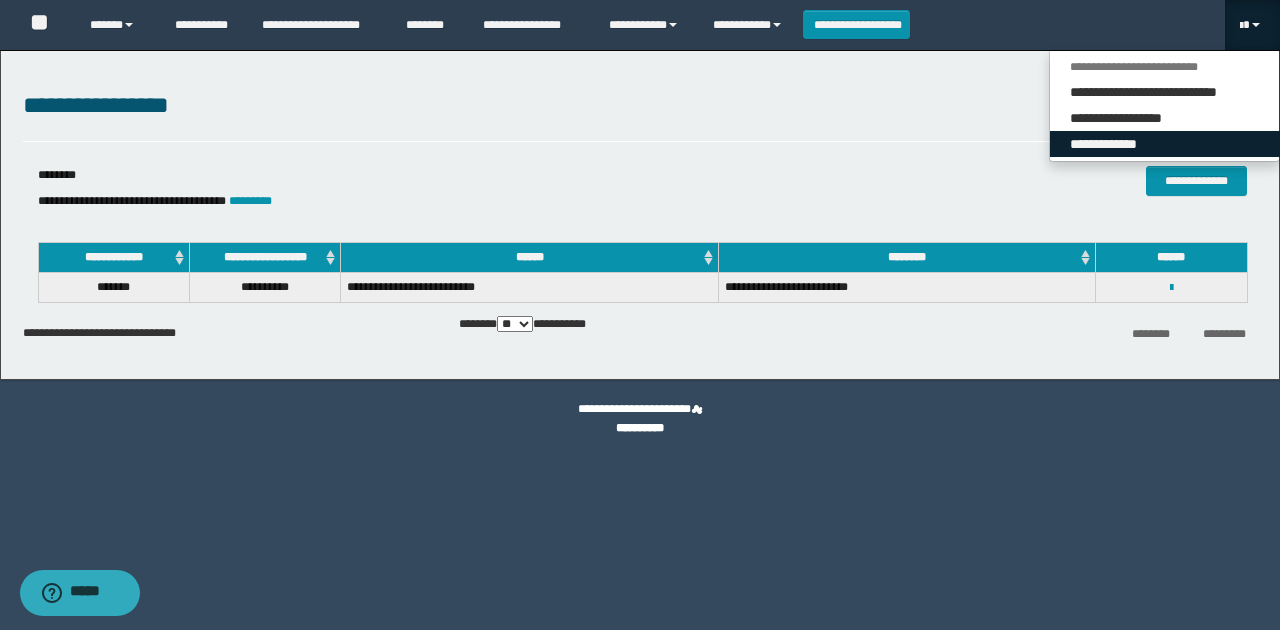 click on "**********" at bounding box center (1165, 144) 